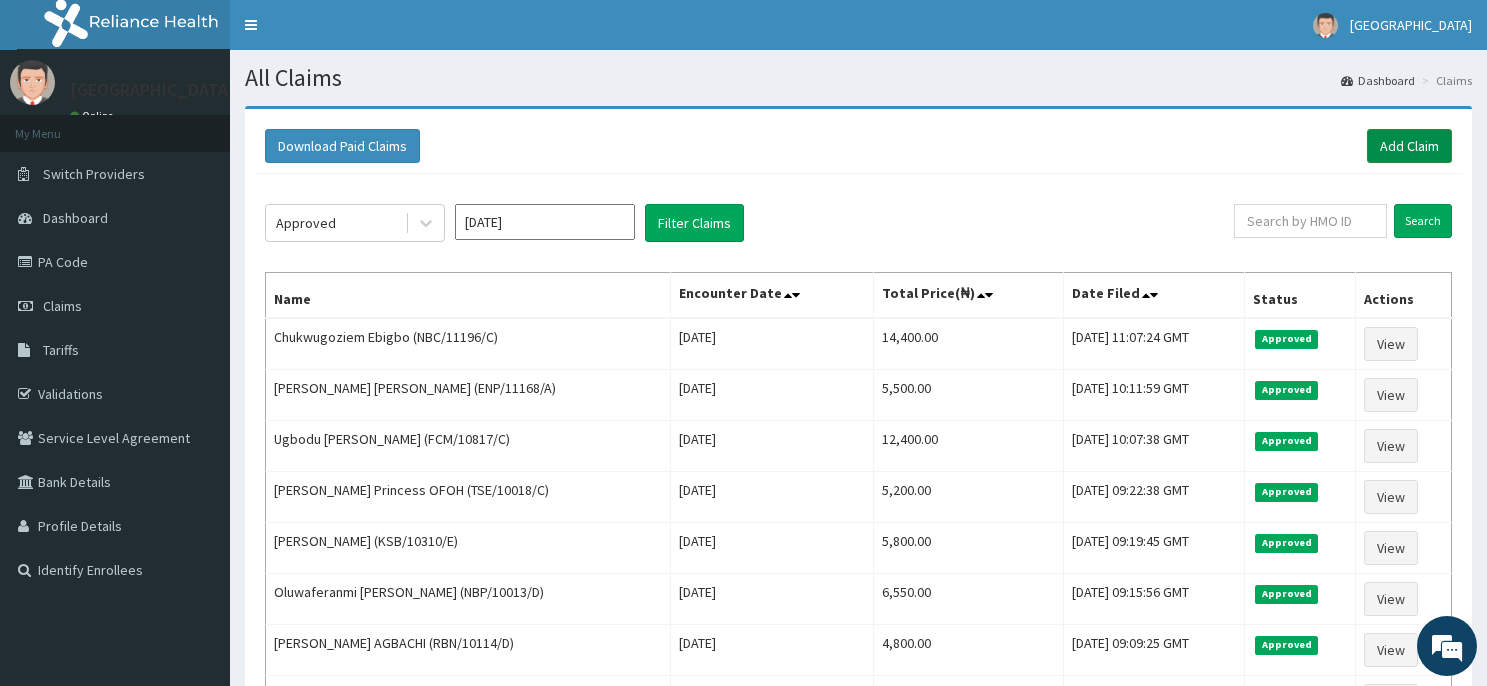 scroll, scrollTop: 0, scrollLeft: 0, axis: both 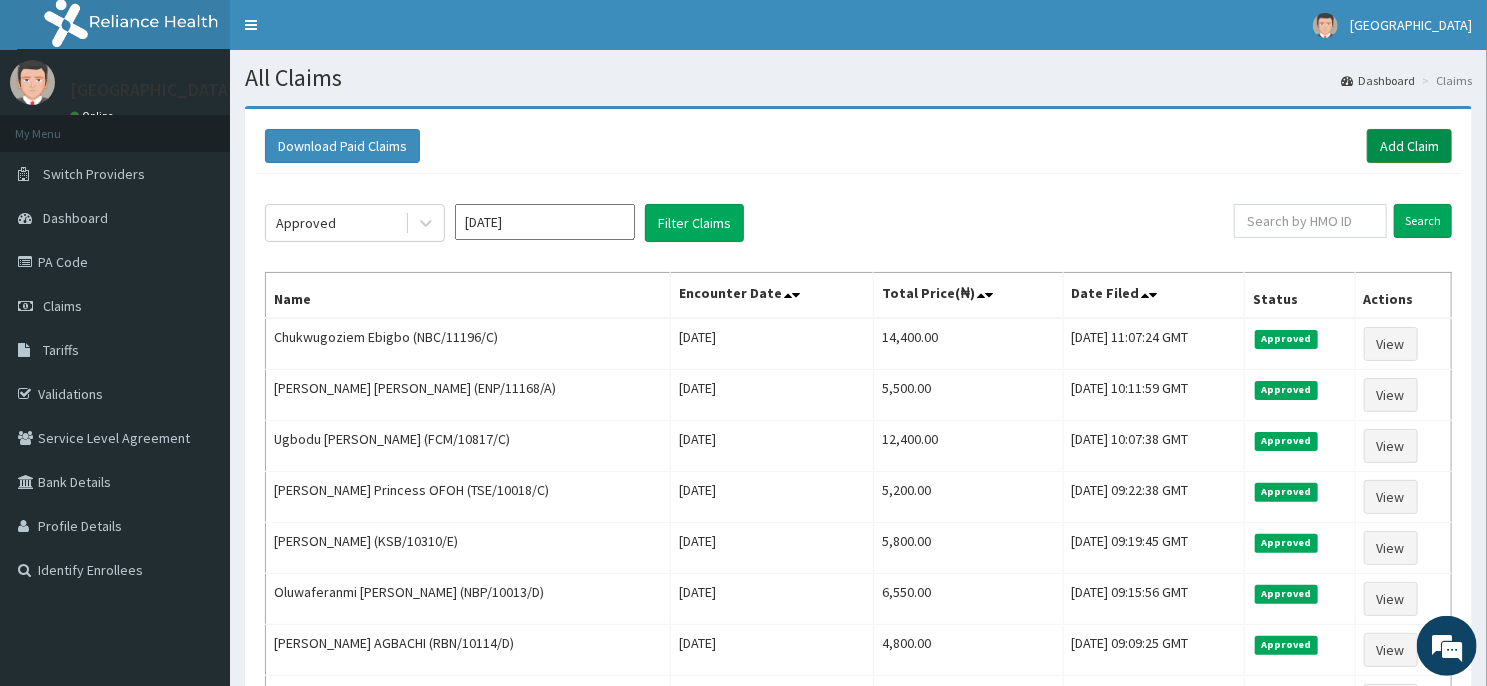 click on "Add Claim" at bounding box center (1409, 146) 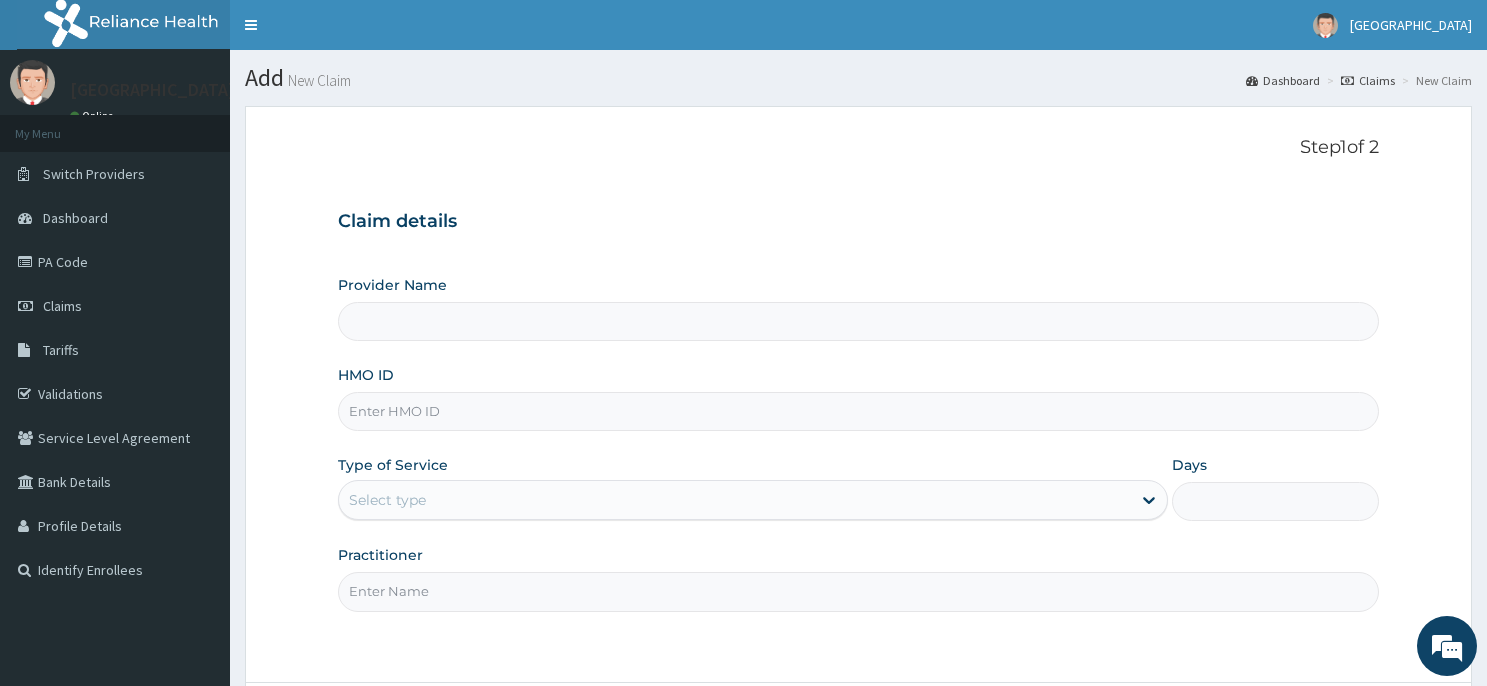 scroll, scrollTop: 0, scrollLeft: 0, axis: both 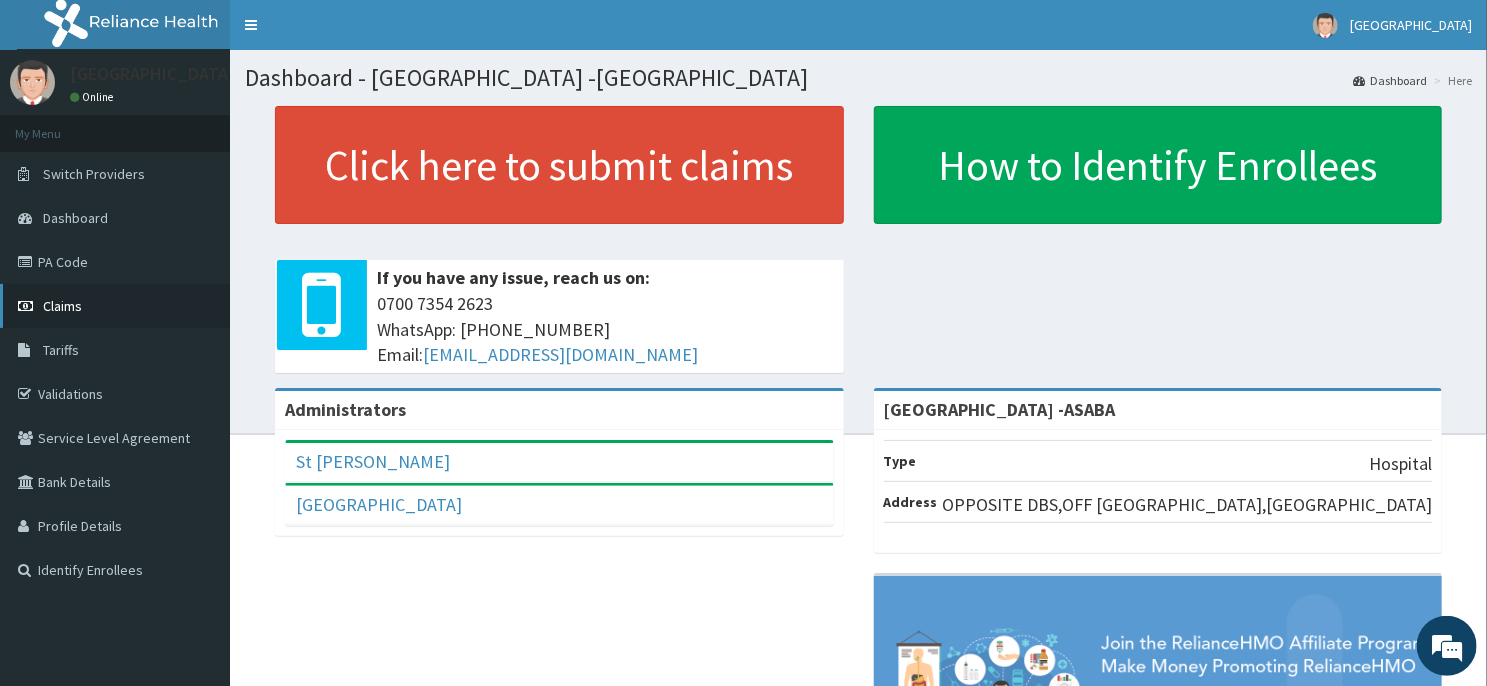 click on "Claims" at bounding box center [115, 306] 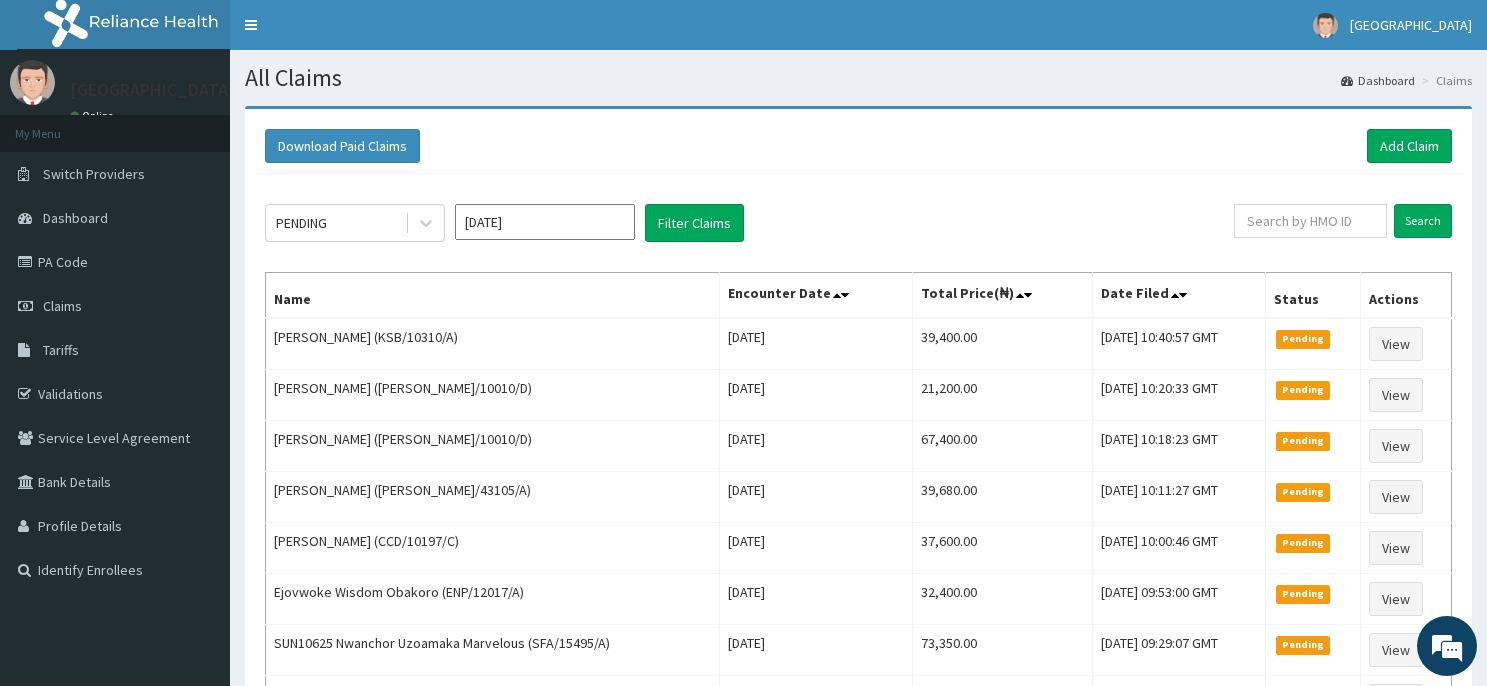 scroll, scrollTop: 0, scrollLeft: 0, axis: both 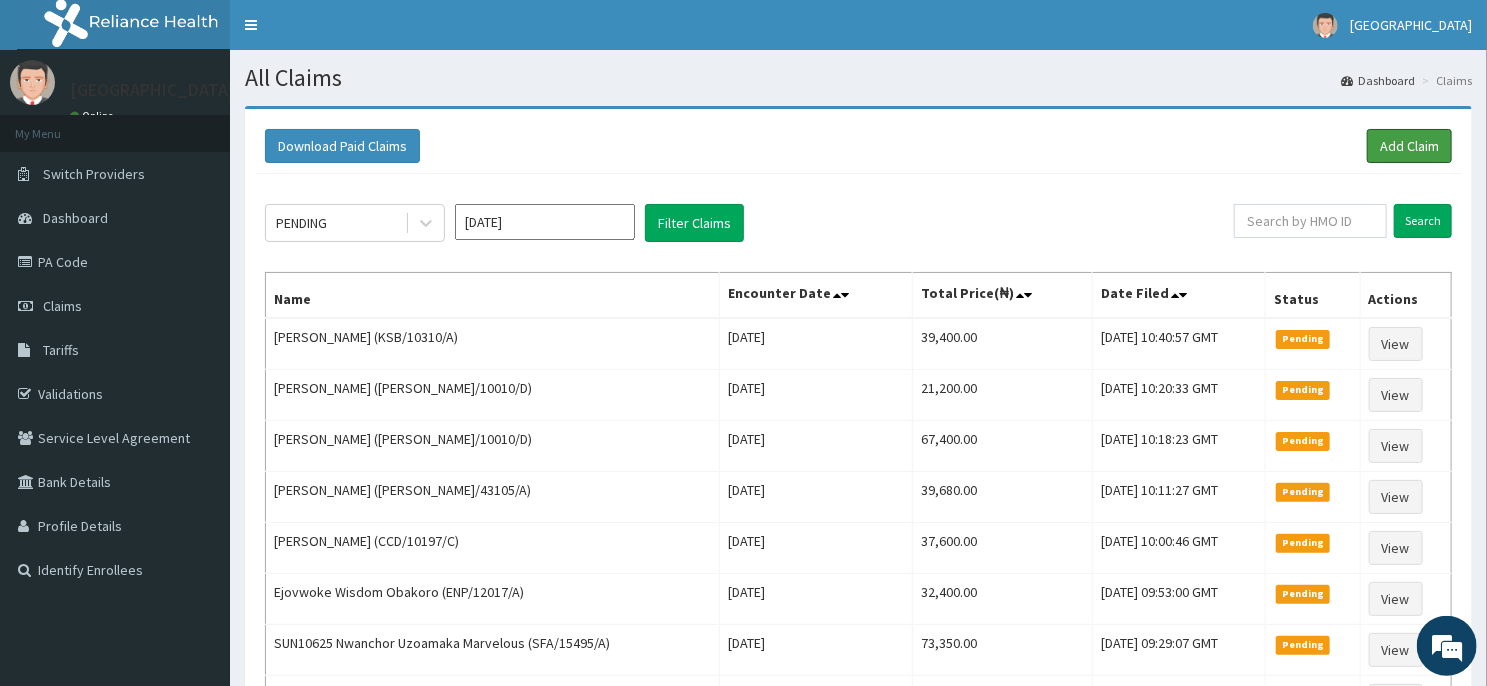 click on "Add Claim" at bounding box center (1409, 146) 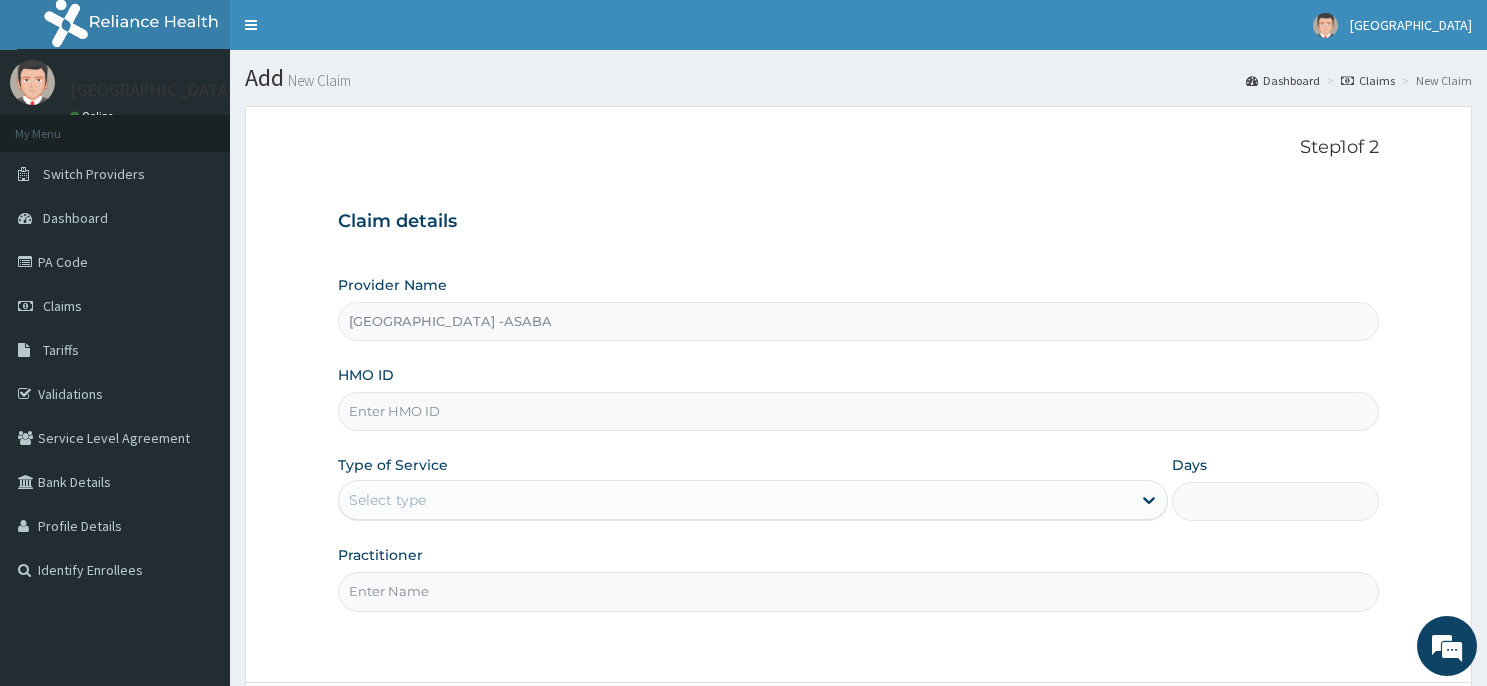 scroll, scrollTop: 0, scrollLeft: 0, axis: both 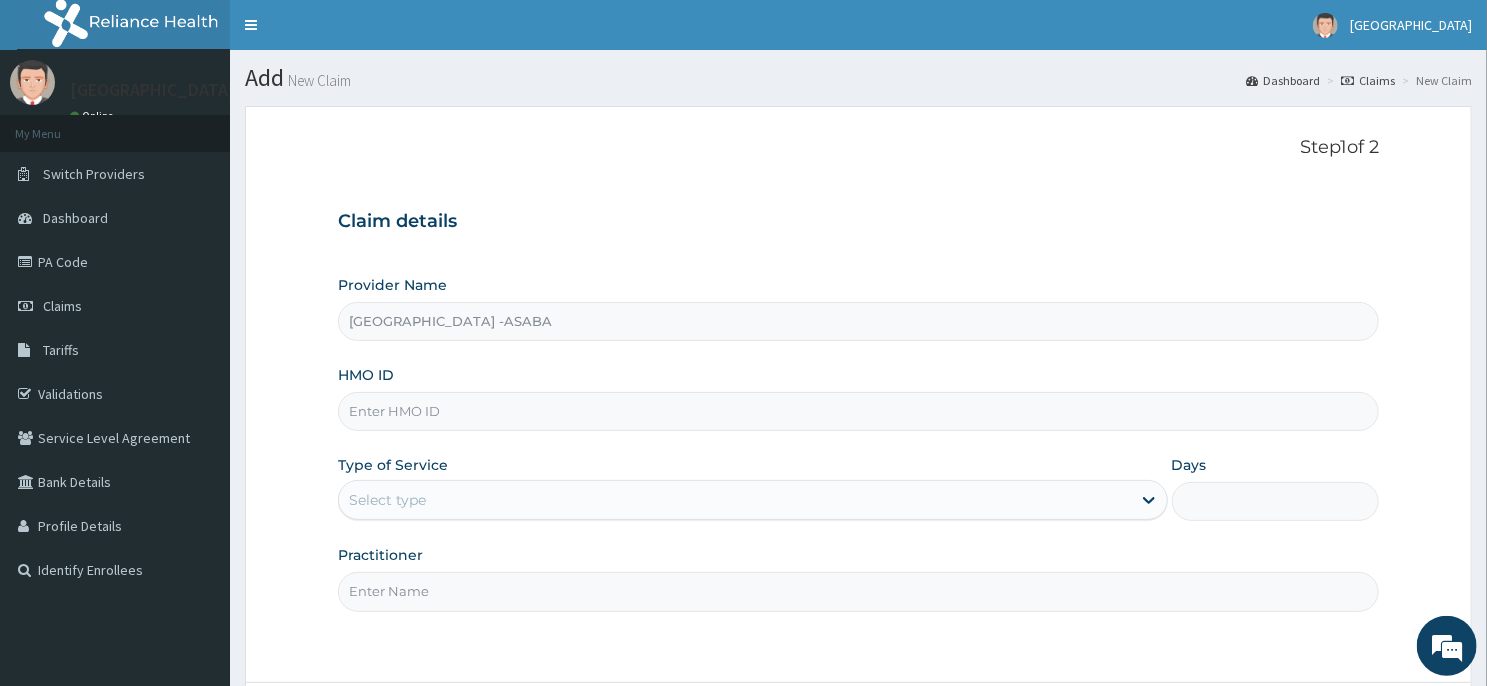 click on "HMO ID" at bounding box center [858, 411] 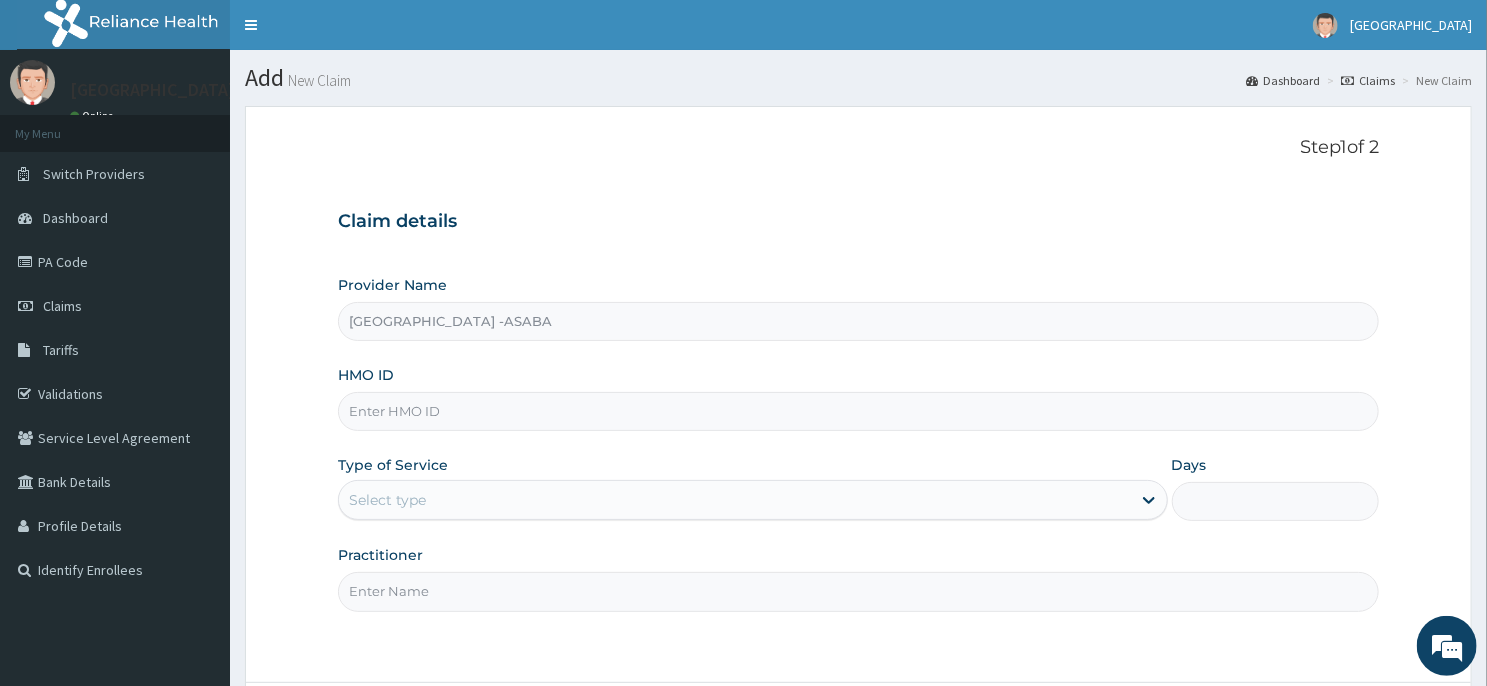 type on "B" 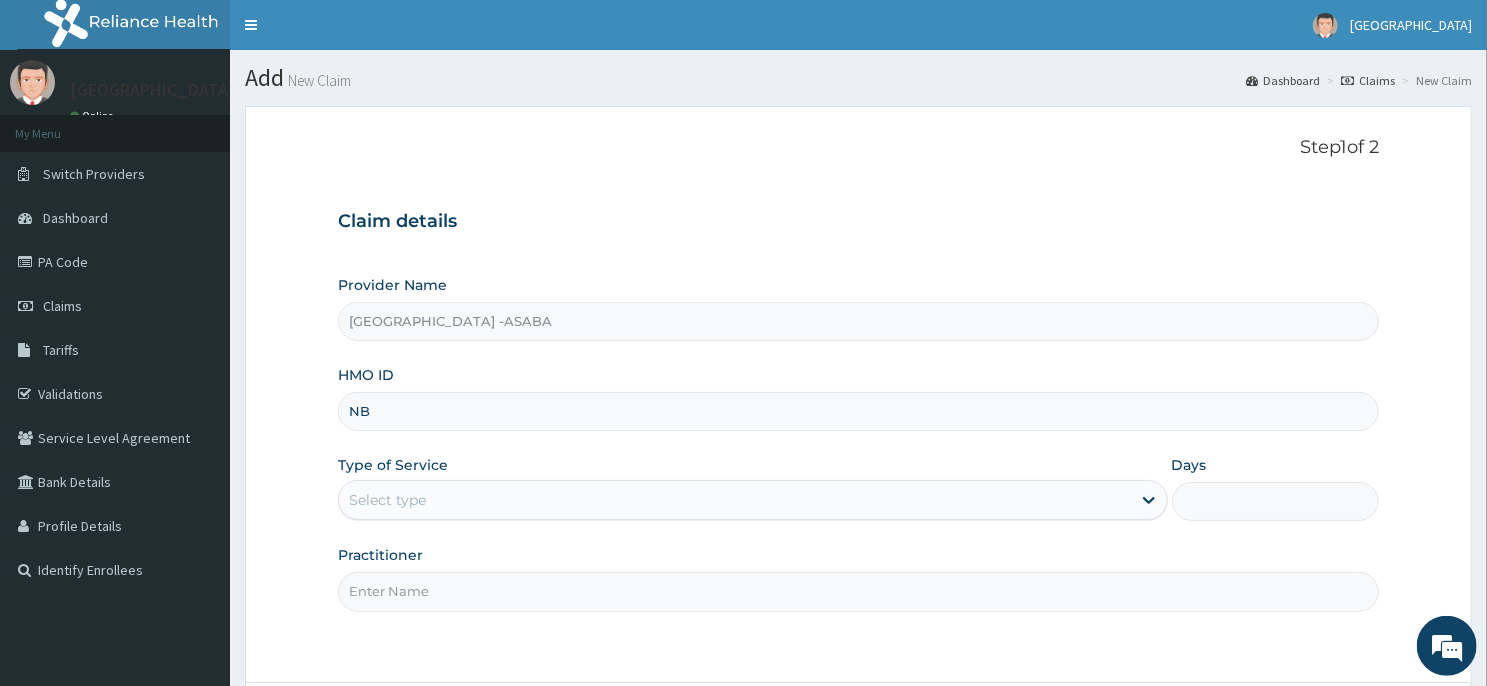 scroll, scrollTop: 0, scrollLeft: 0, axis: both 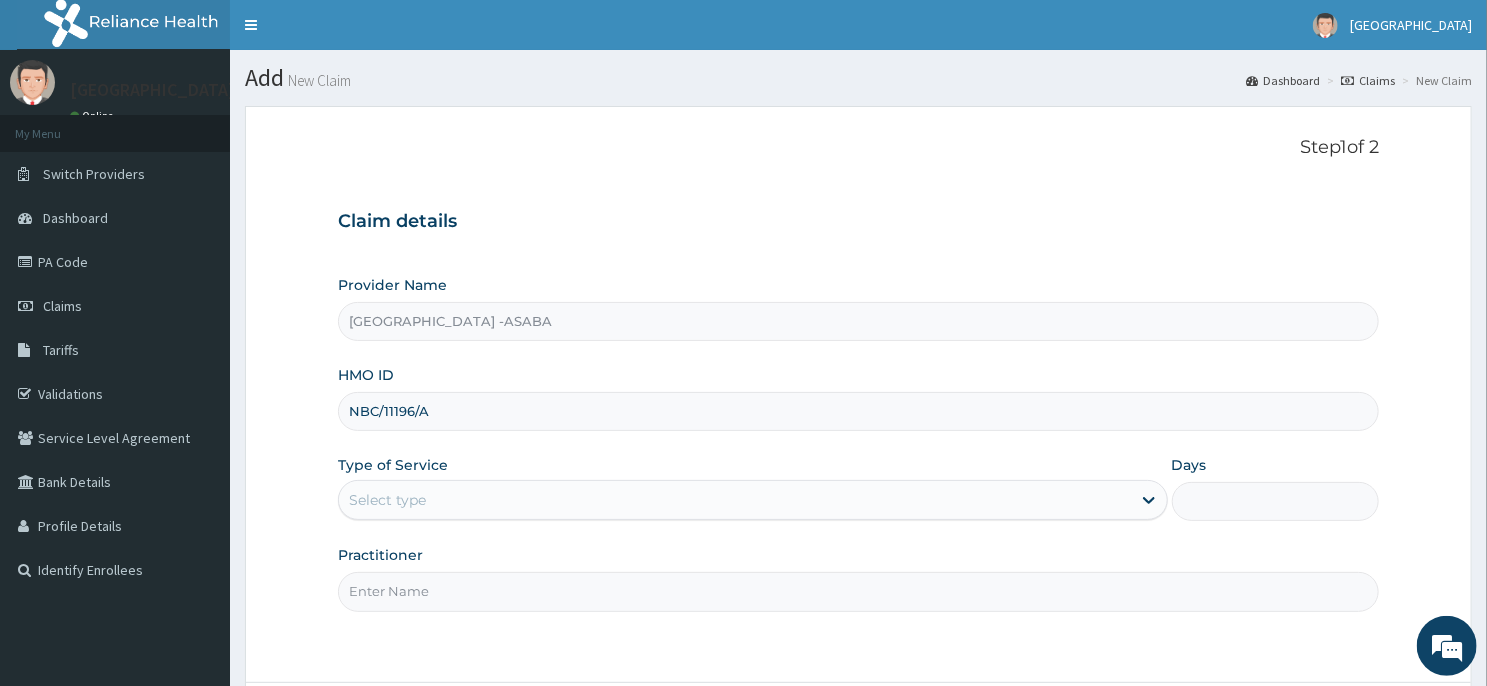 type on "NBC/11196/A" 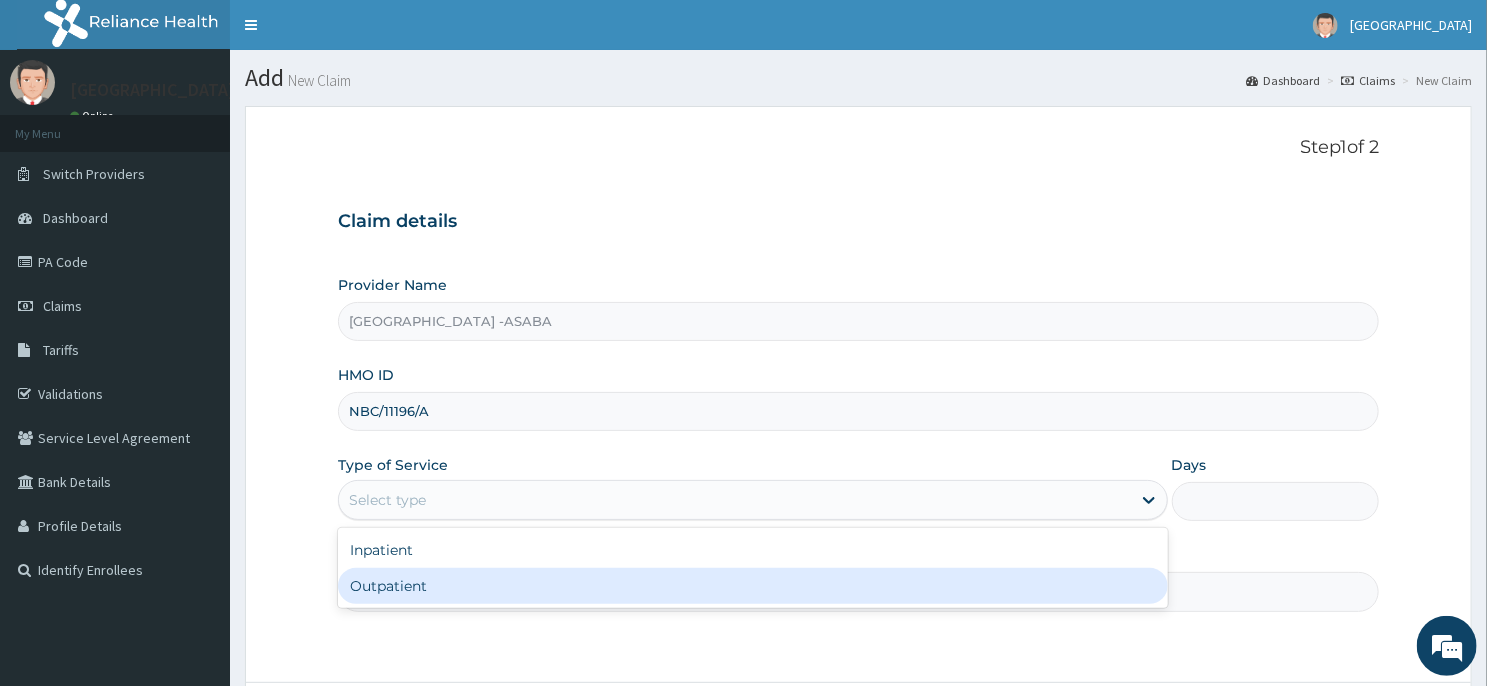 click on "Outpatient" at bounding box center [753, 586] 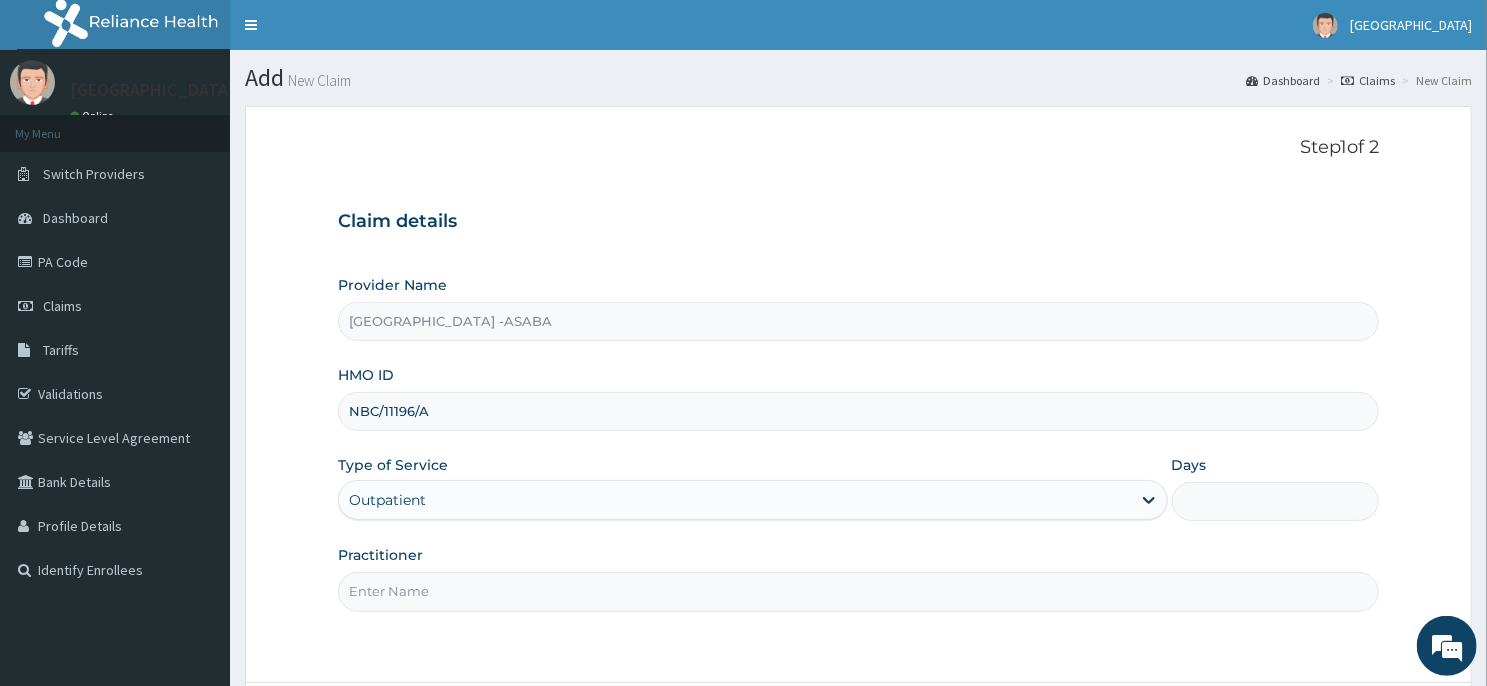 type on "1" 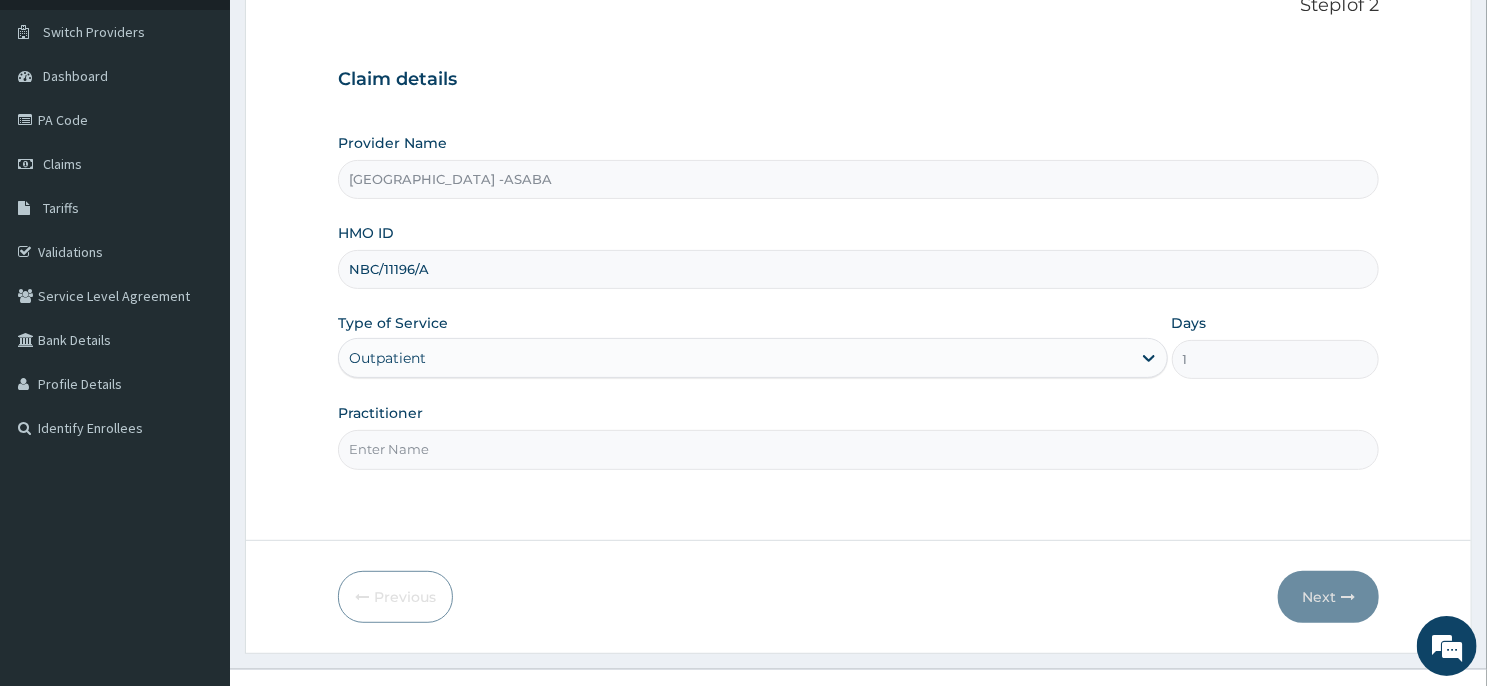 scroll, scrollTop: 176, scrollLeft: 0, axis: vertical 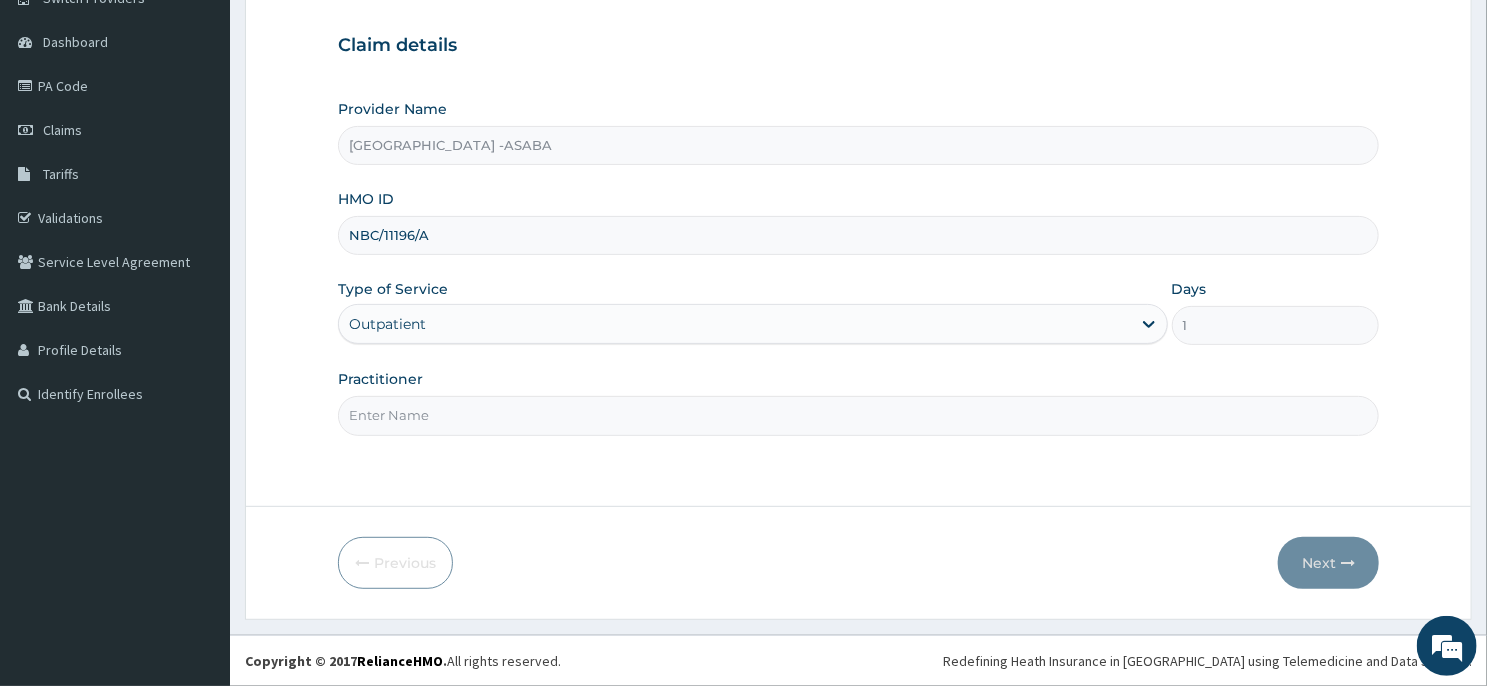click on "Practitioner" at bounding box center [858, 415] 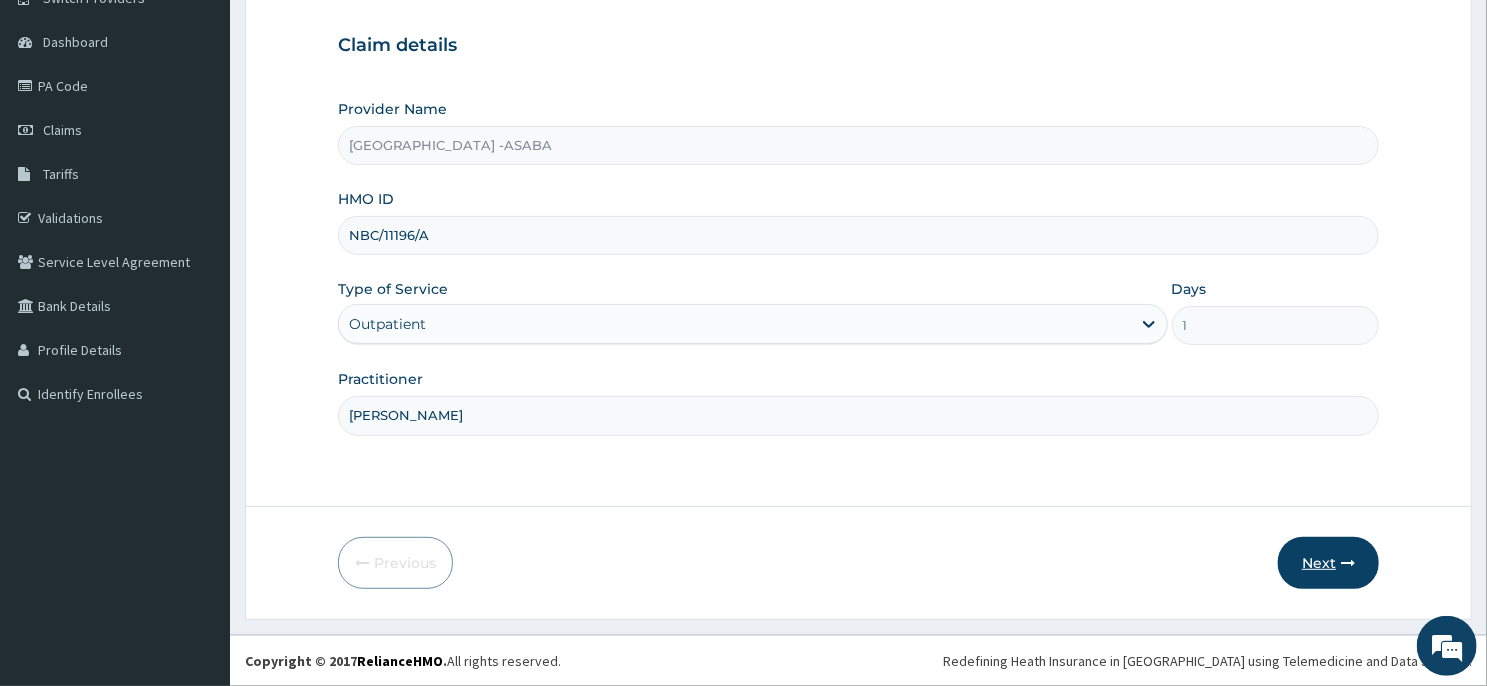 type on "DR BRUNO" 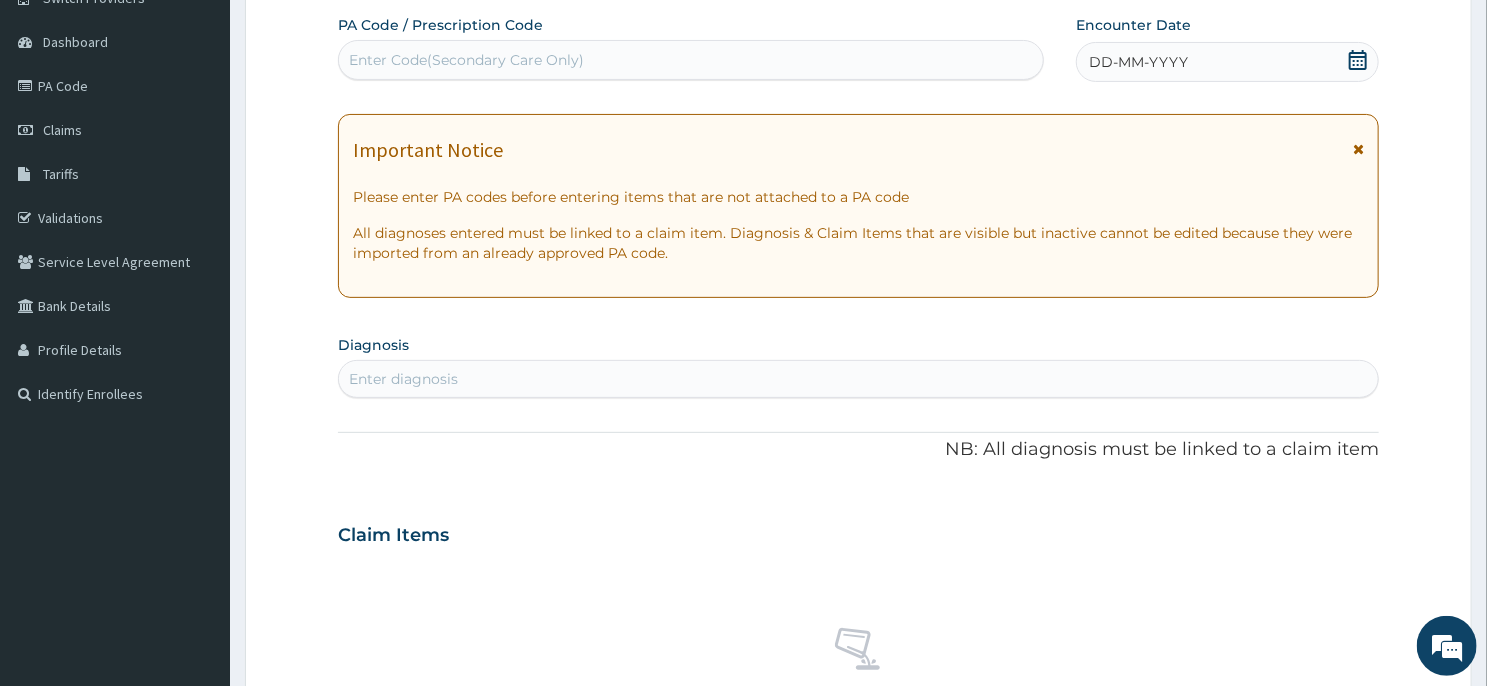 click on "Enter Code(Secondary Care Only)" at bounding box center [691, 60] 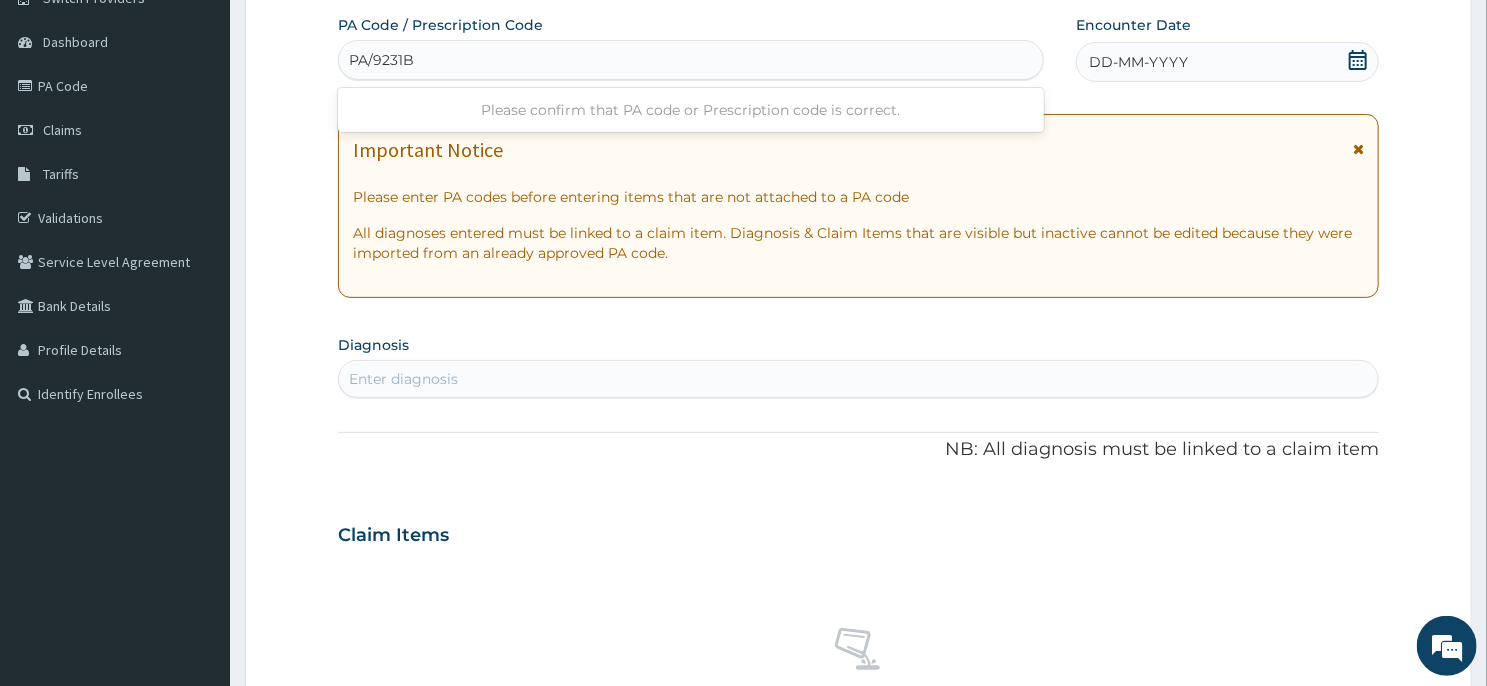 type on "PA/9231B6" 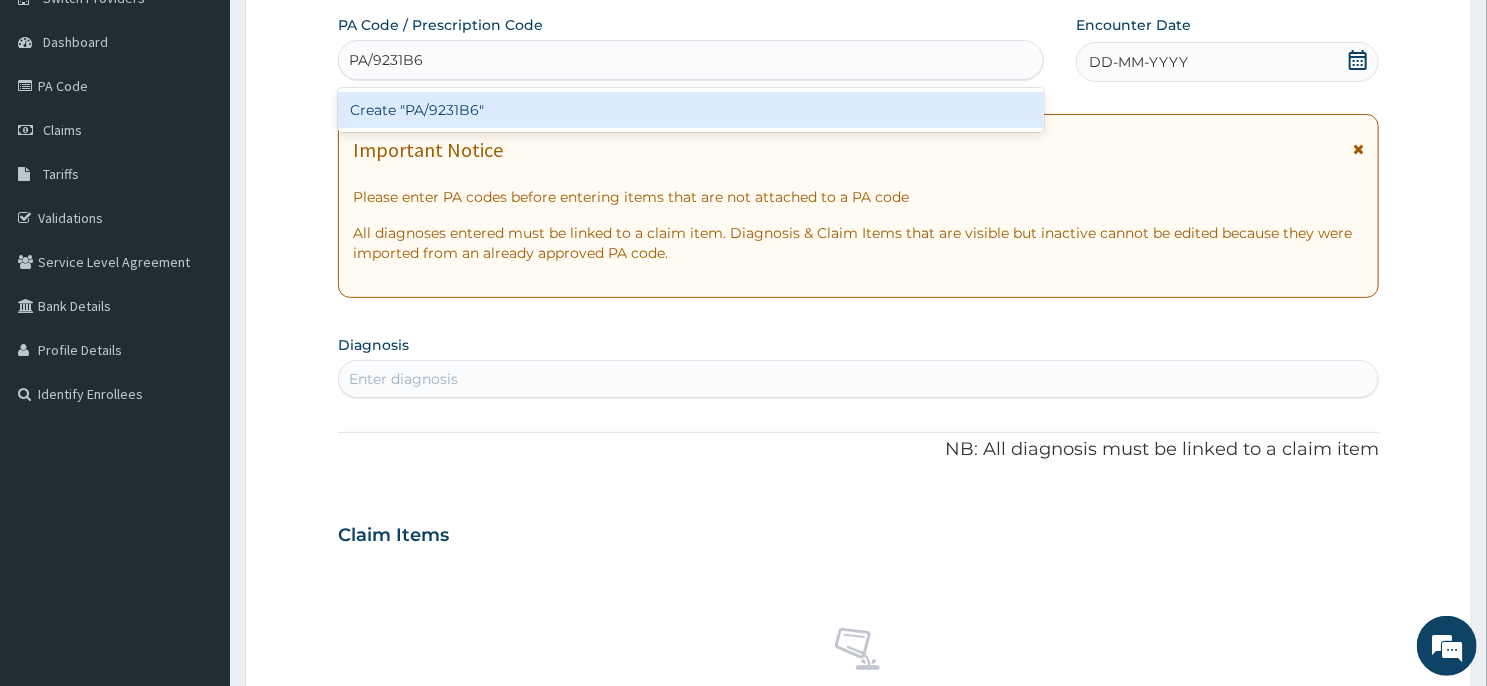 click on "Create "PA/9231B6"" at bounding box center [691, 110] 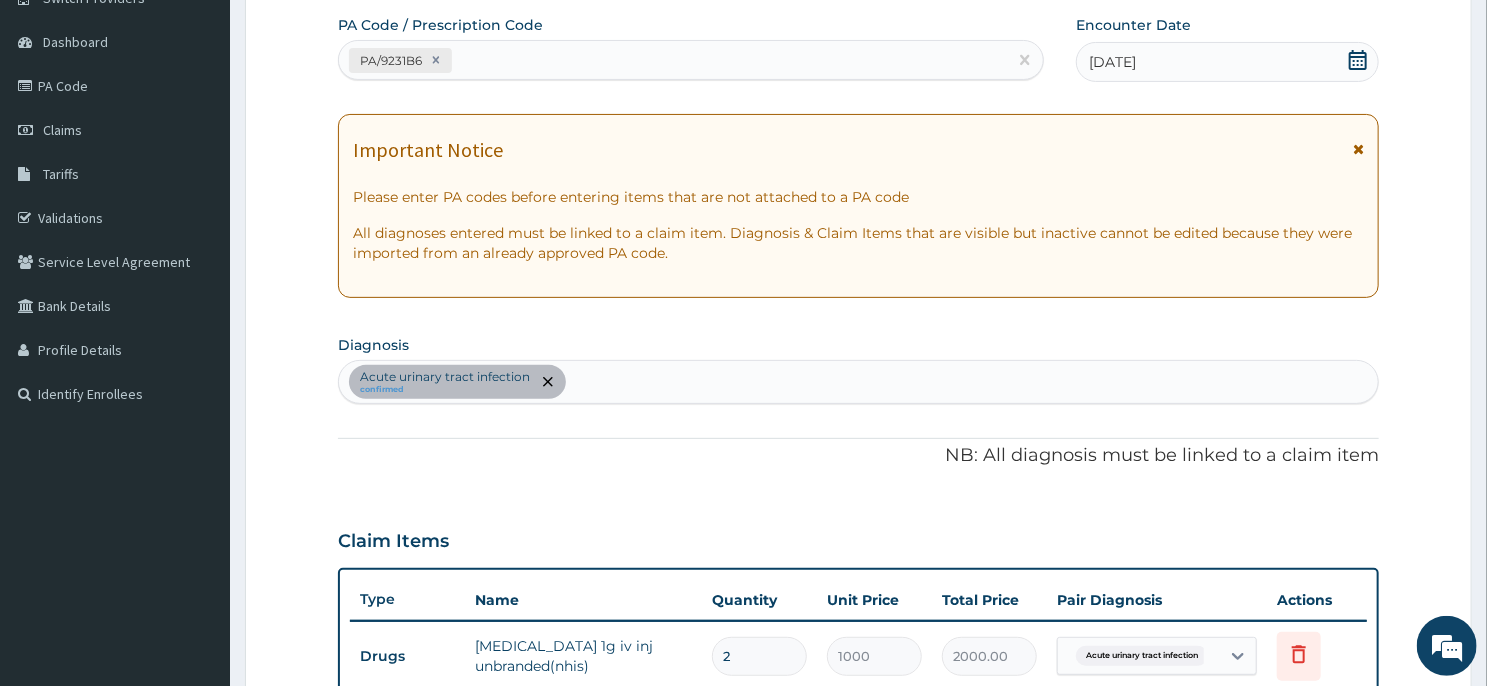 click on "Acute urinary tract infection confirmed" at bounding box center [858, 382] 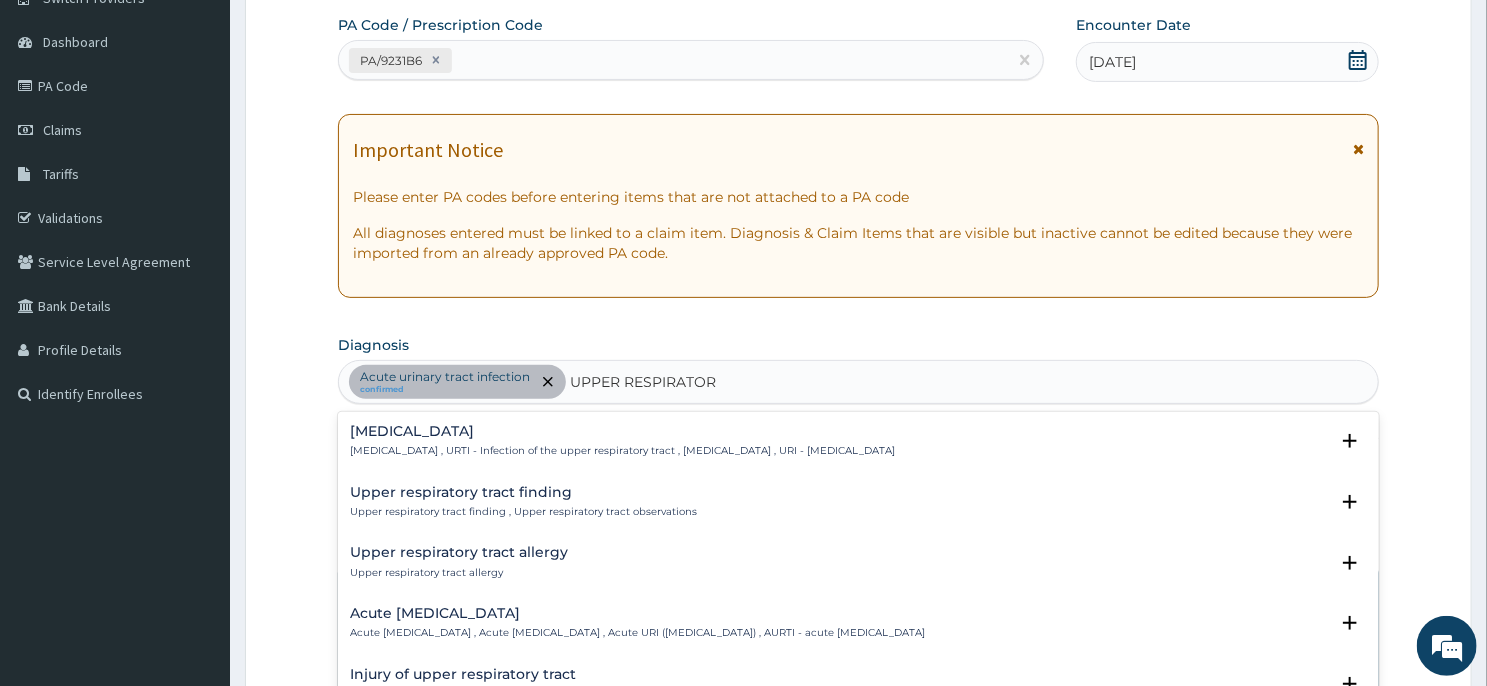 type on "UPPER RESPIRATORY" 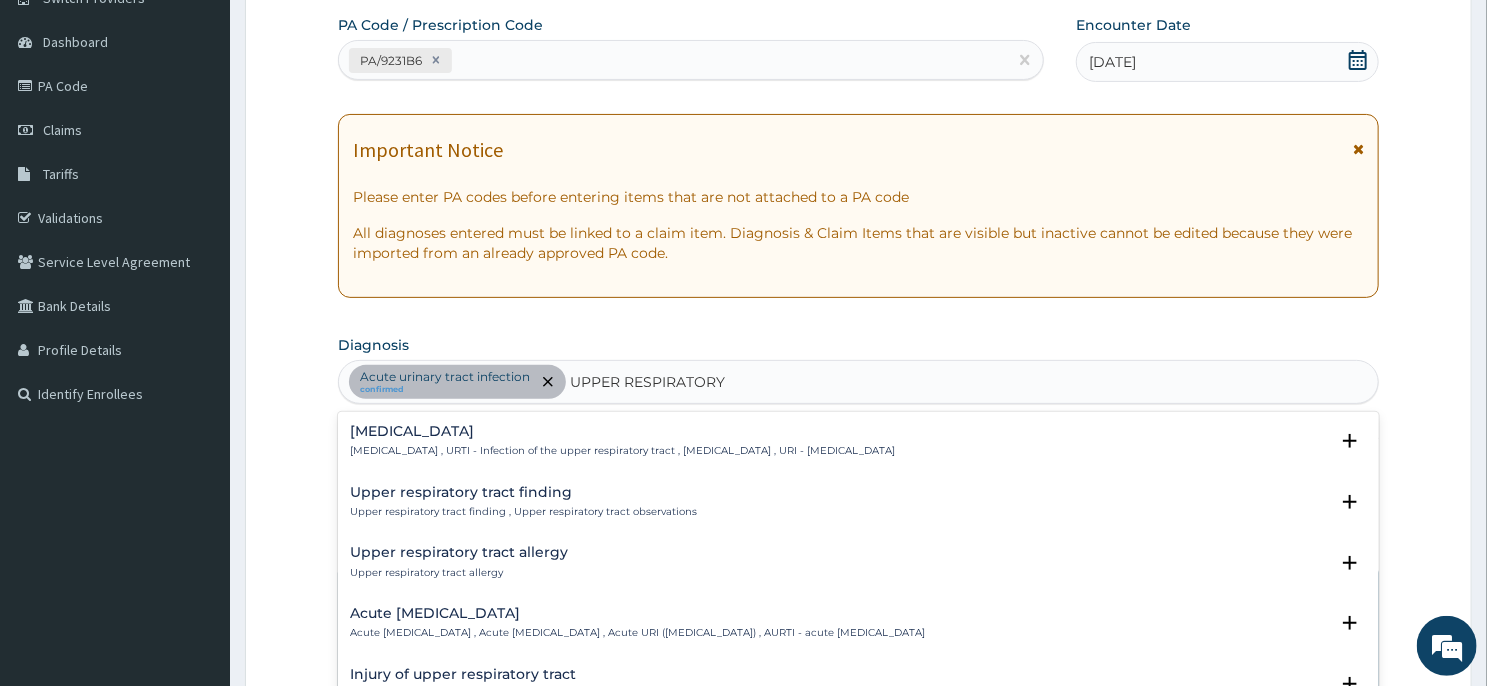 click on "Upper respiratory infection , URTI - Infection of the upper respiratory tract , Upper respiratory tract infection , URI - Upper respiratory infection" at bounding box center (622, 451) 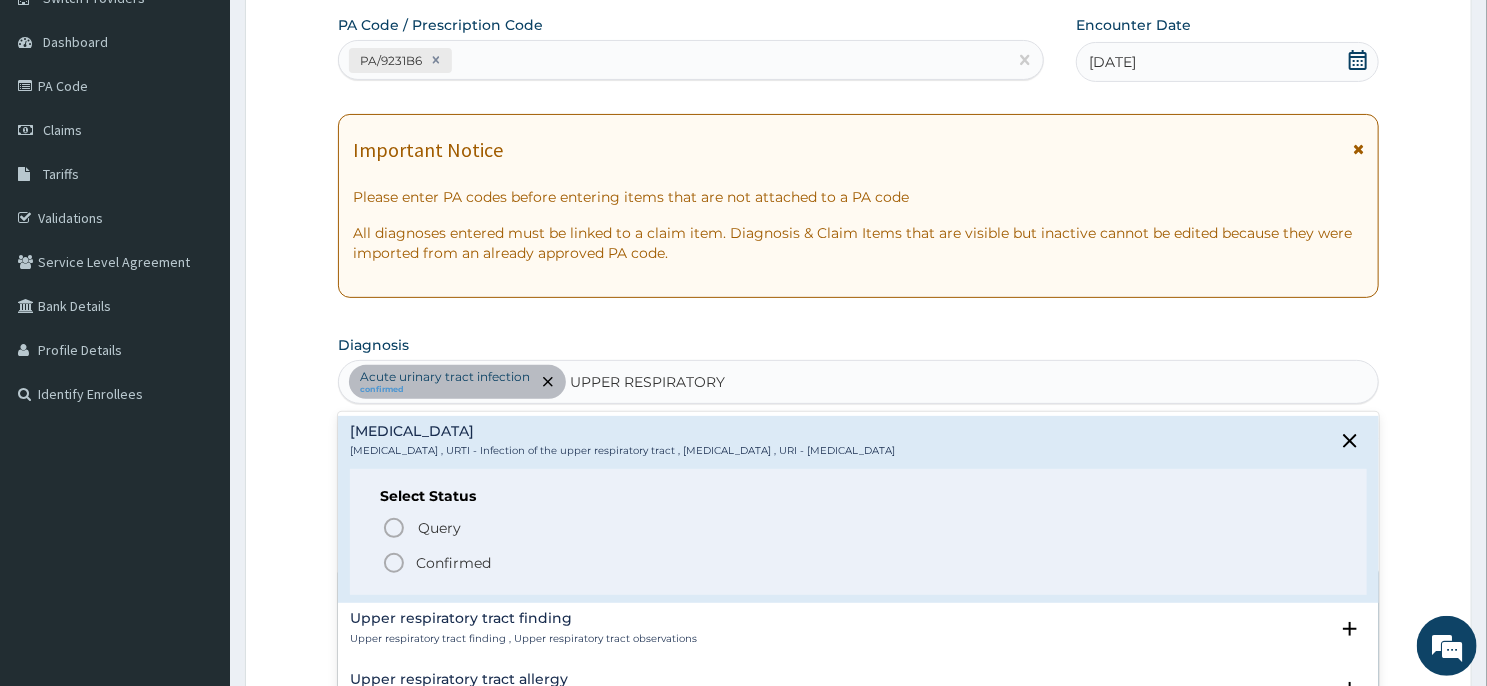 click 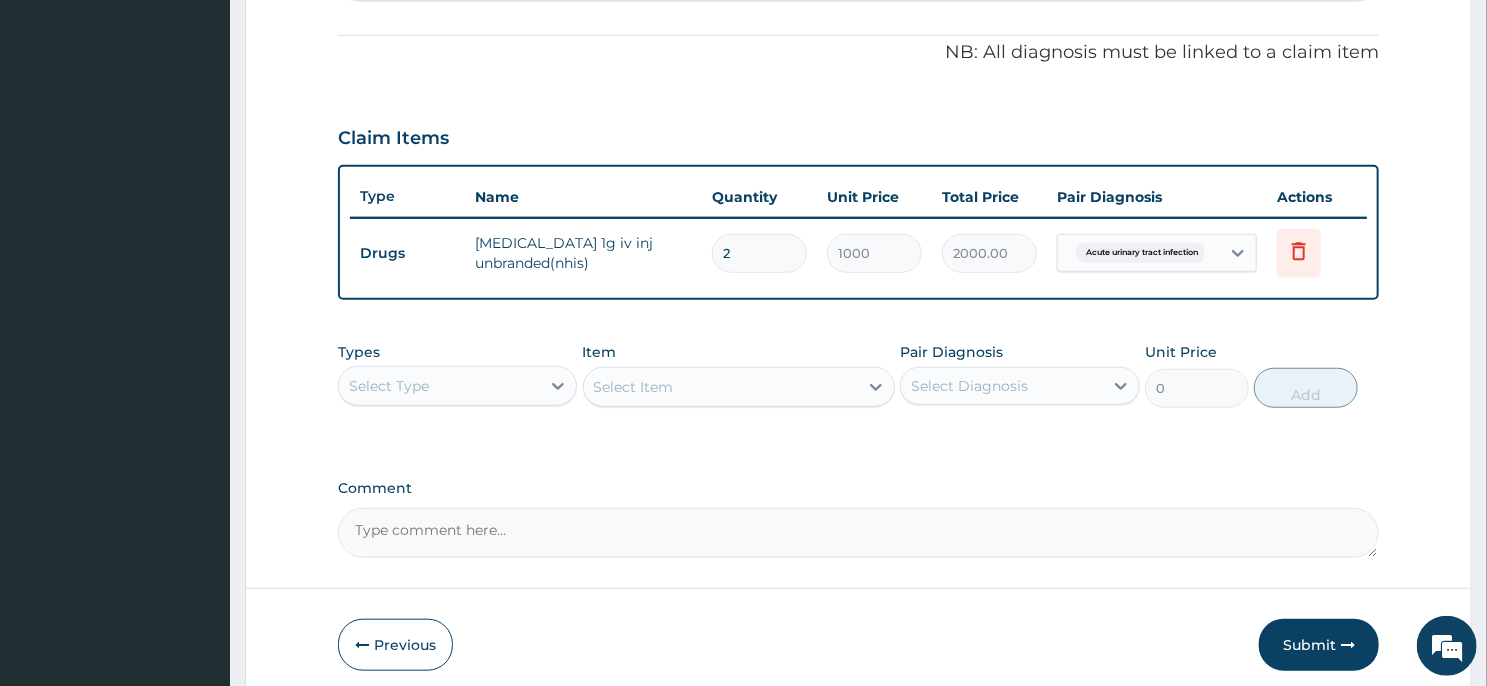 scroll, scrollTop: 584, scrollLeft: 0, axis: vertical 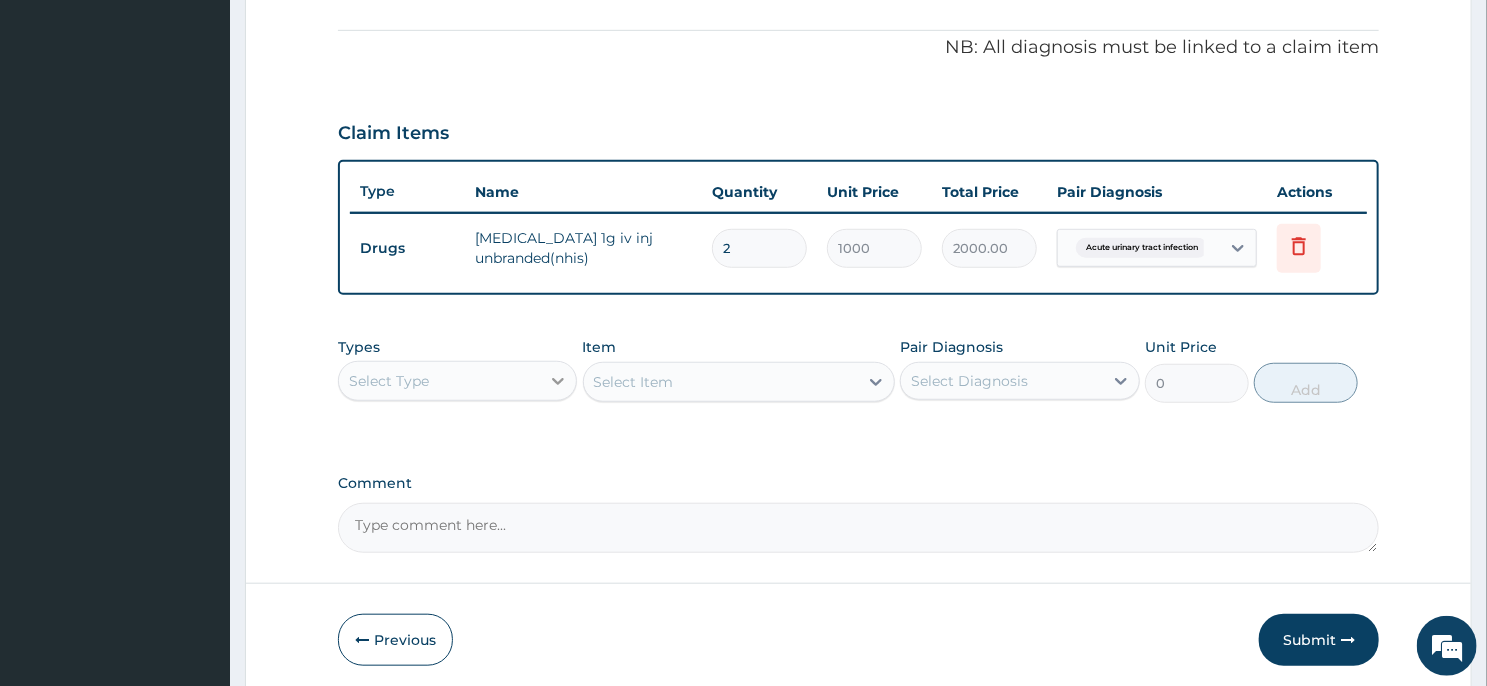 click at bounding box center (558, 381) 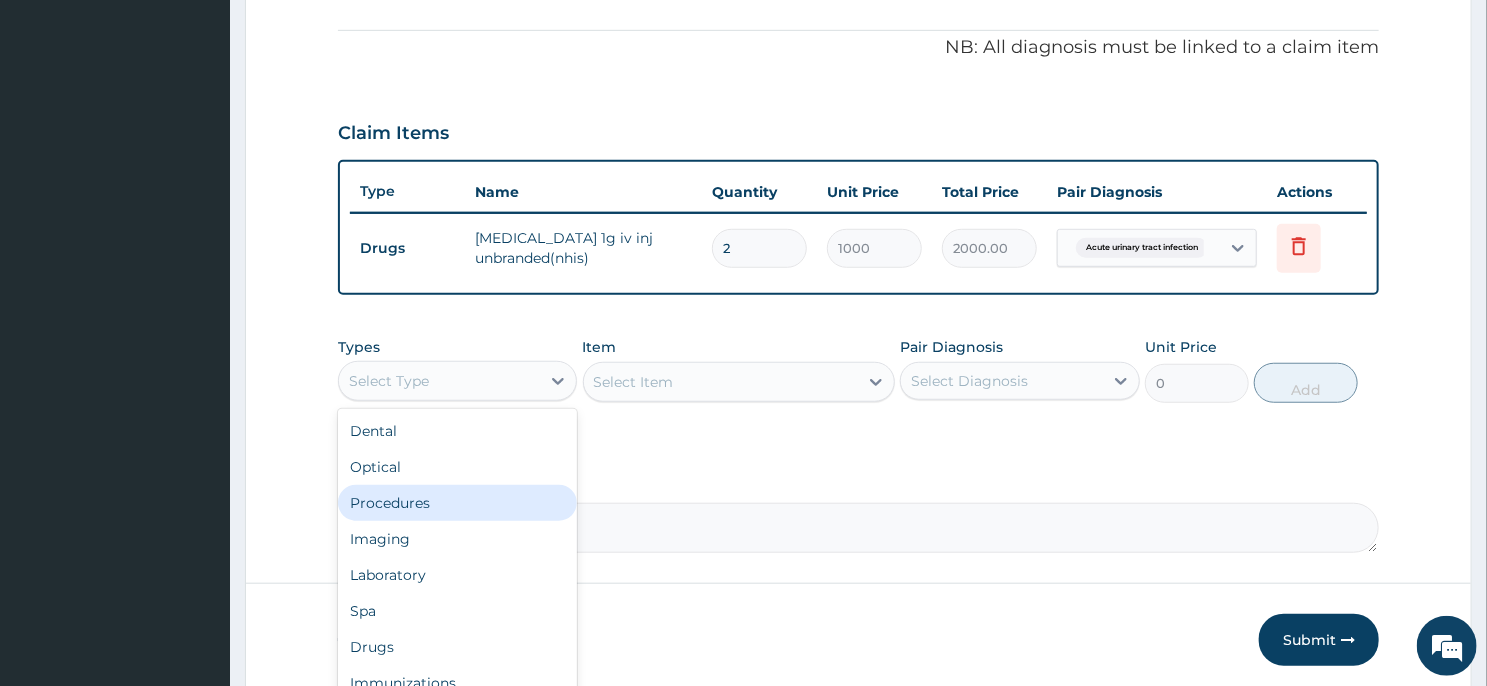 click on "Procedures" at bounding box center [457, 503] 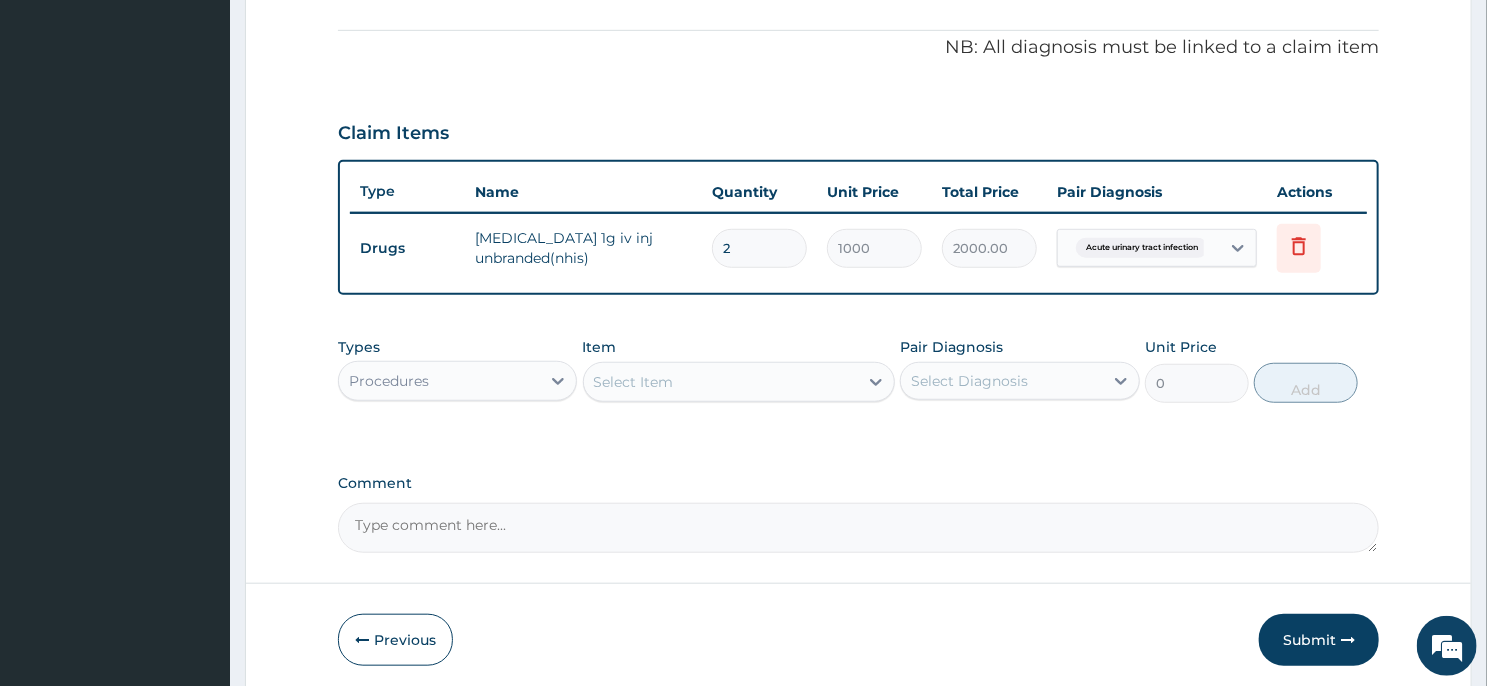click on "Select Item" at bounding box center [721, 382] 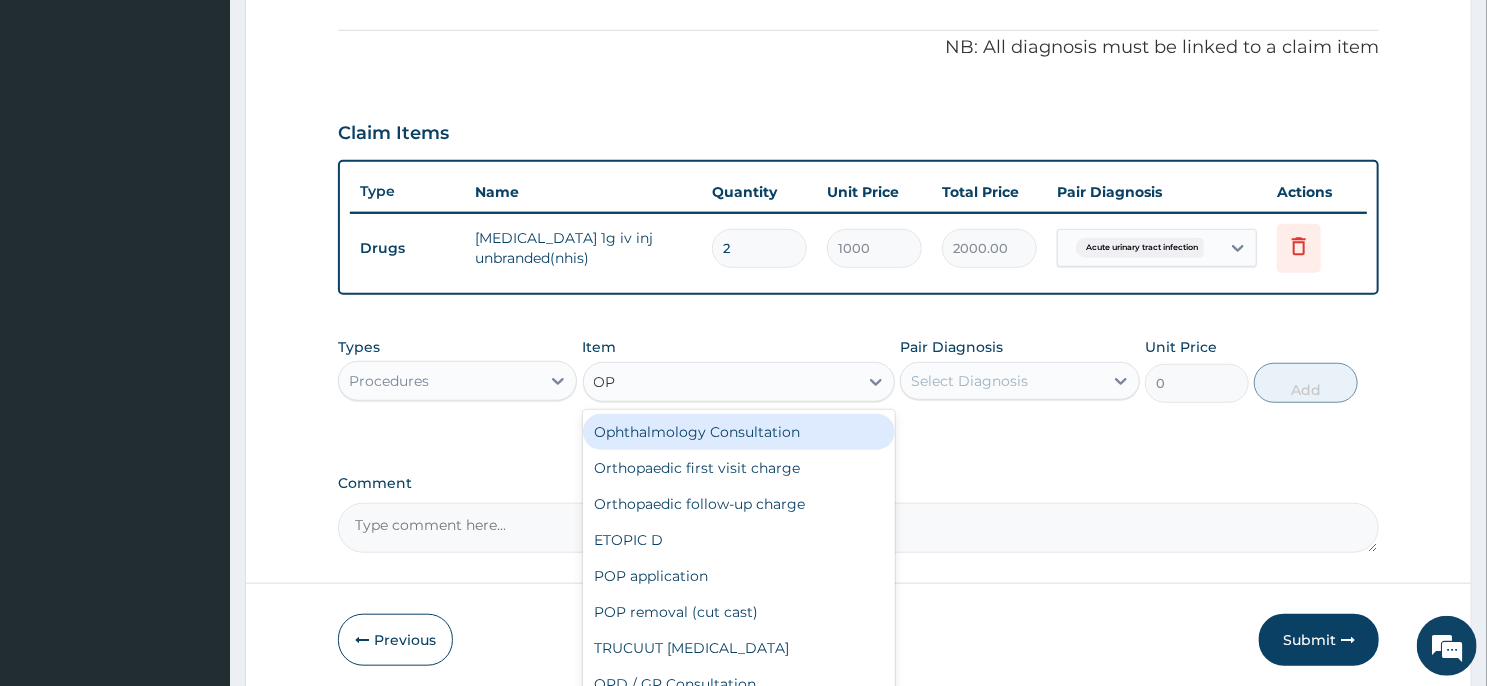 type on "OPD" 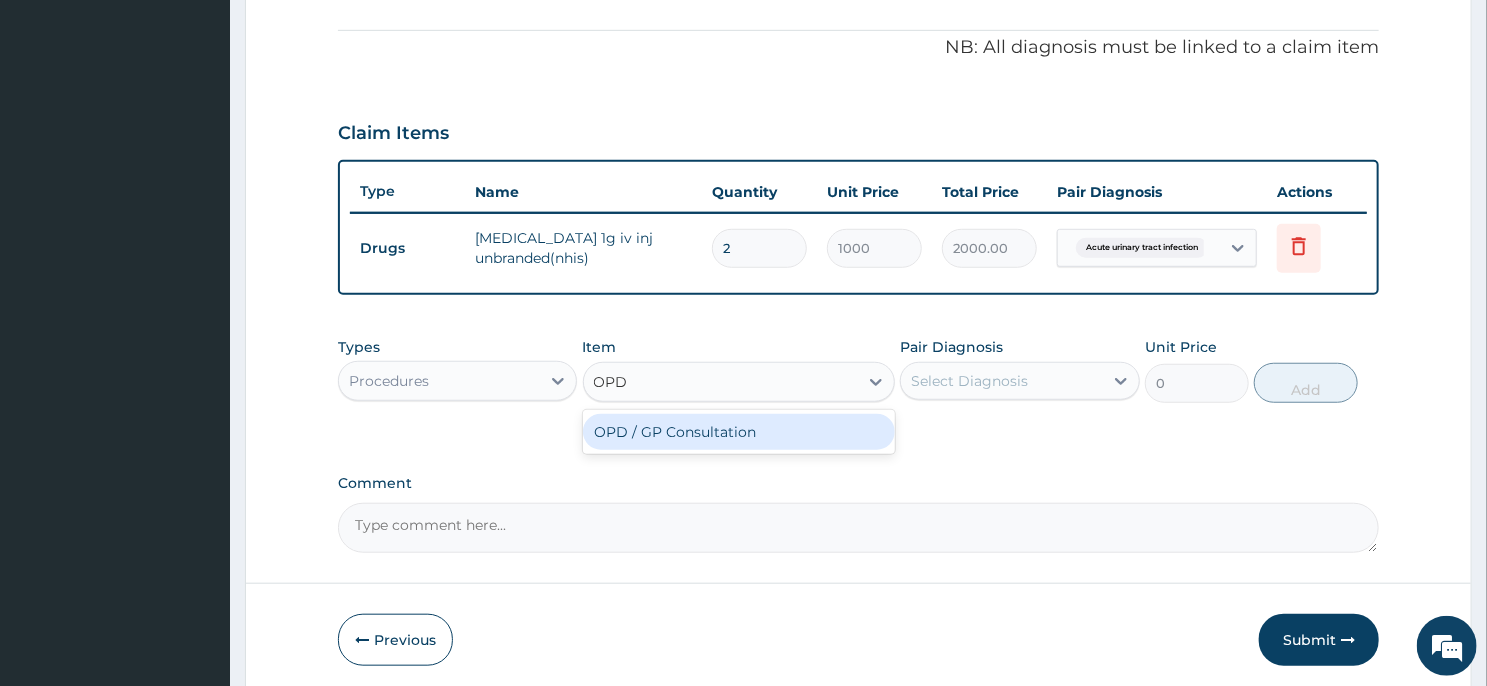 click on "OPD / GP Consultation" at bounding box center [739, 432] 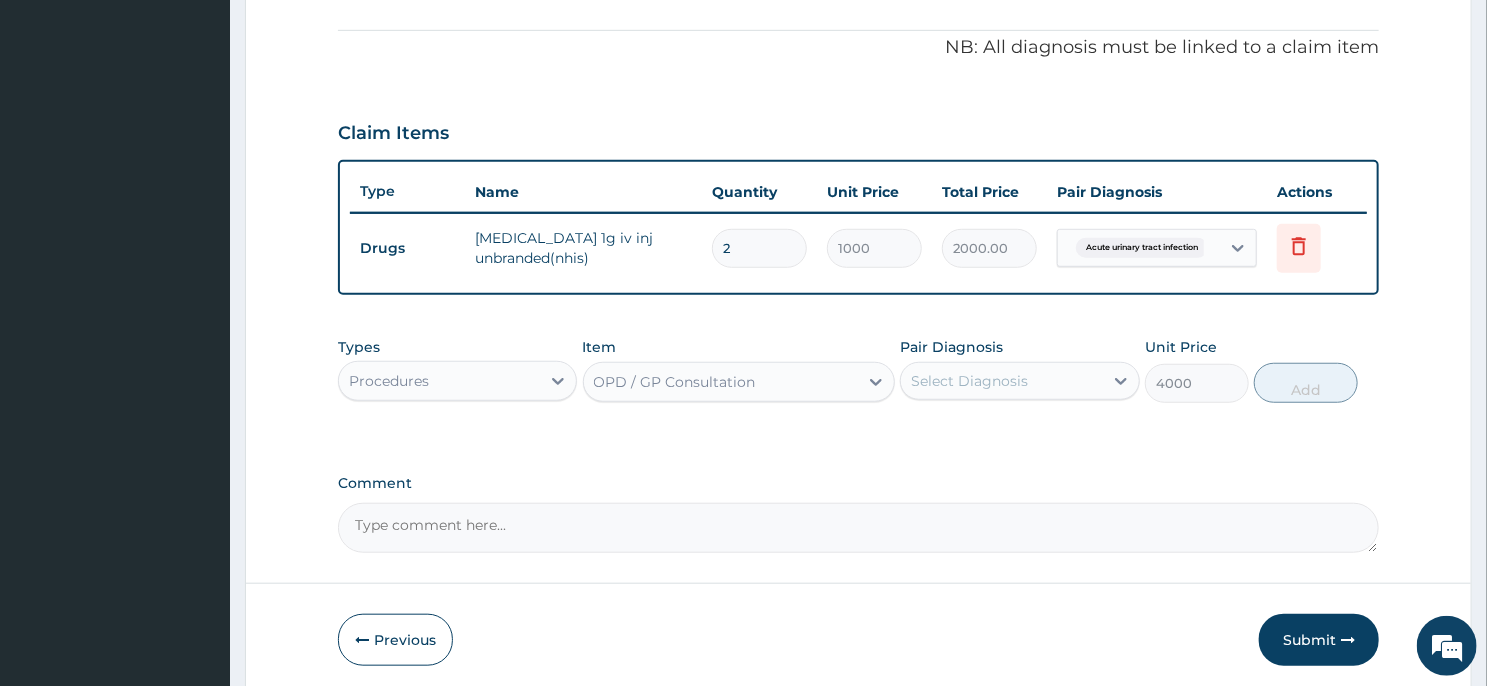 type 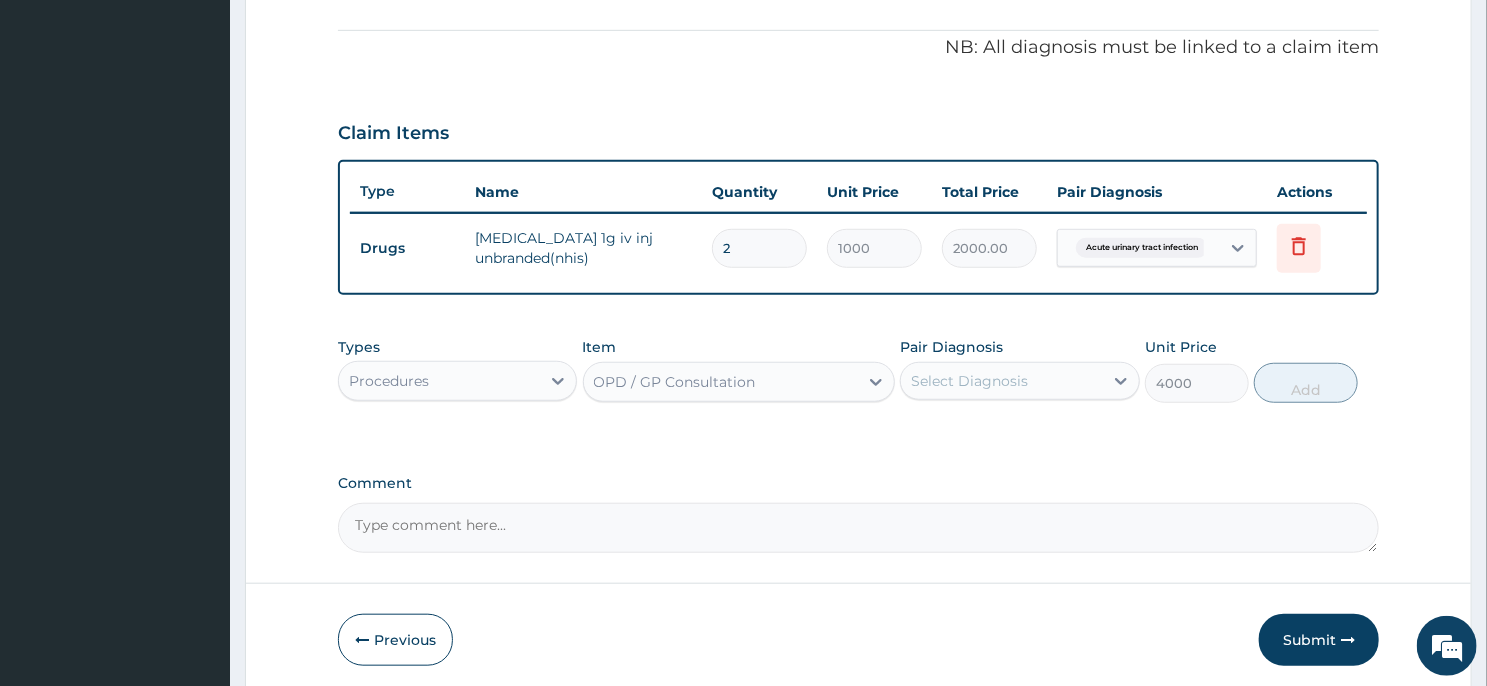type on "4000" 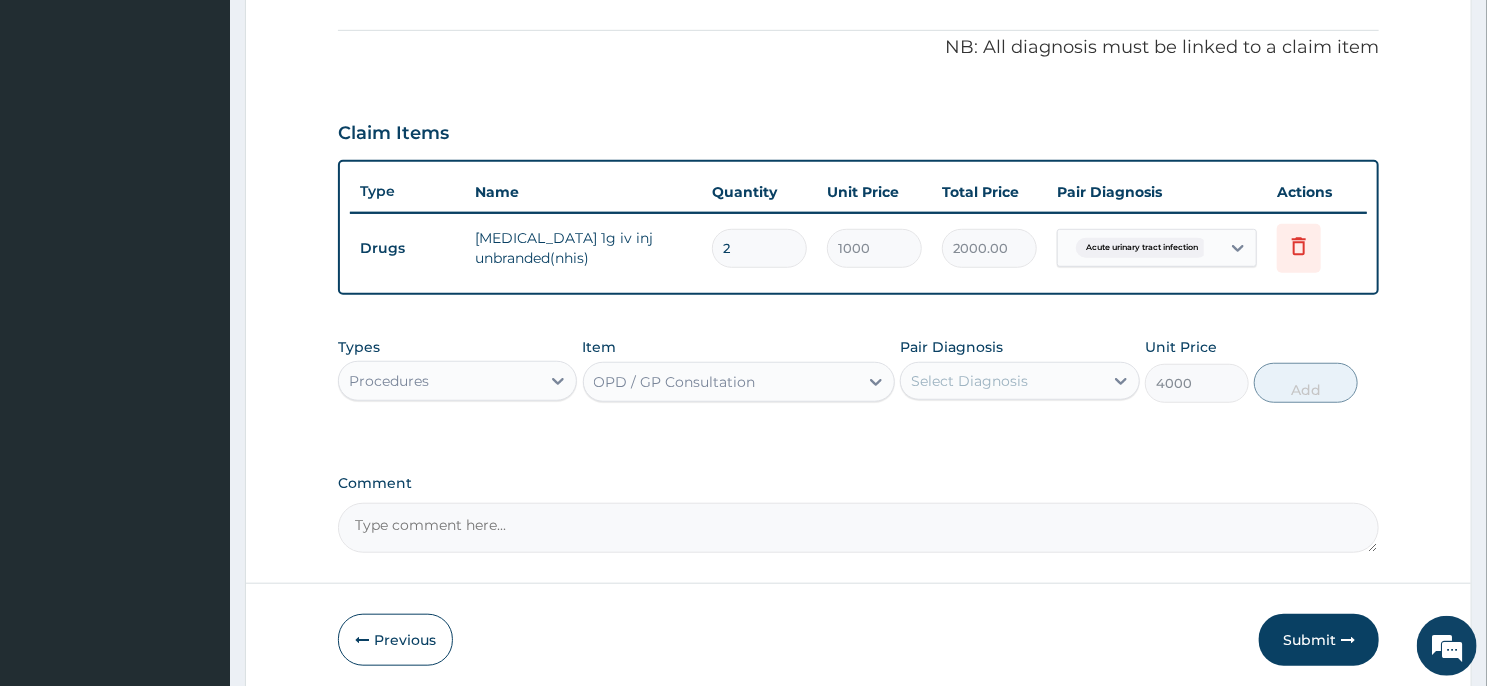click on "Select Diagnosis" at bounding box center (969, 381) 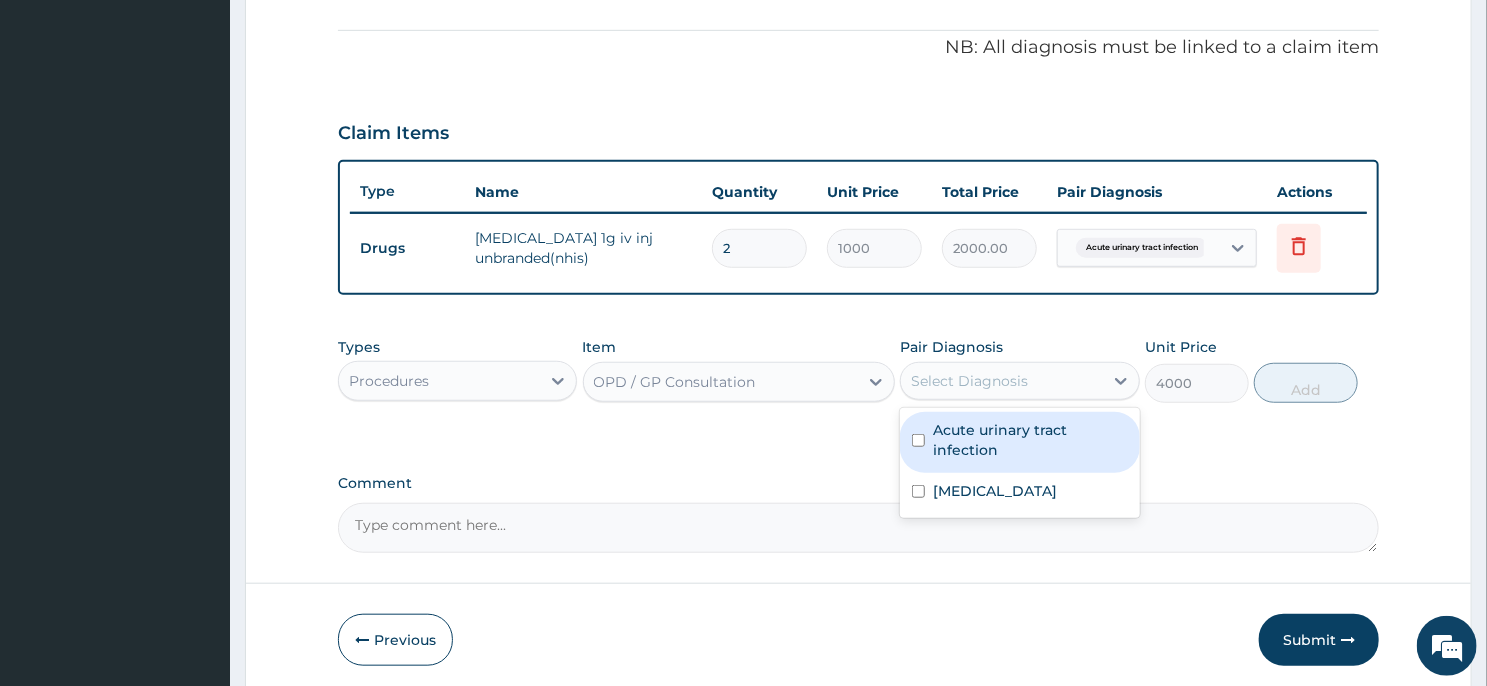 click on "Acute urinary tract infection" at bounding box center (1030, 440) 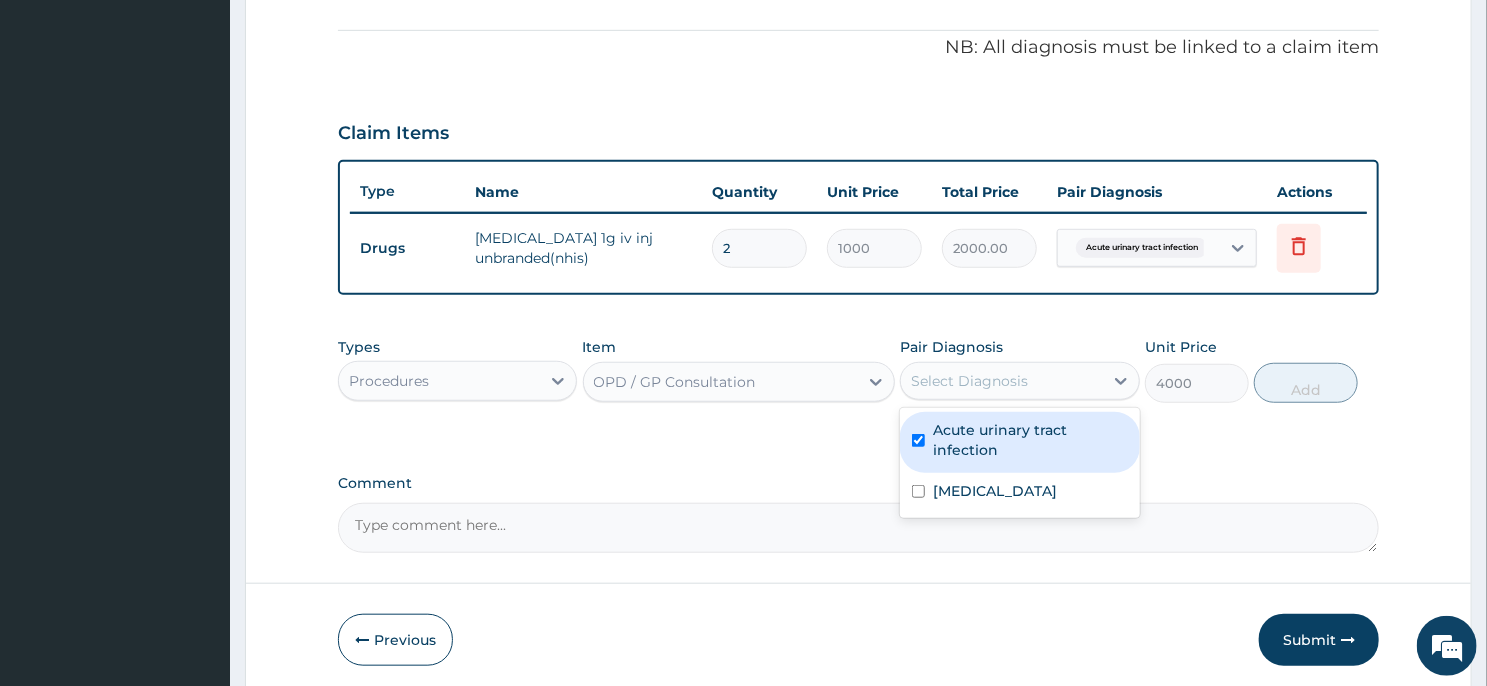 checkbox on "true" 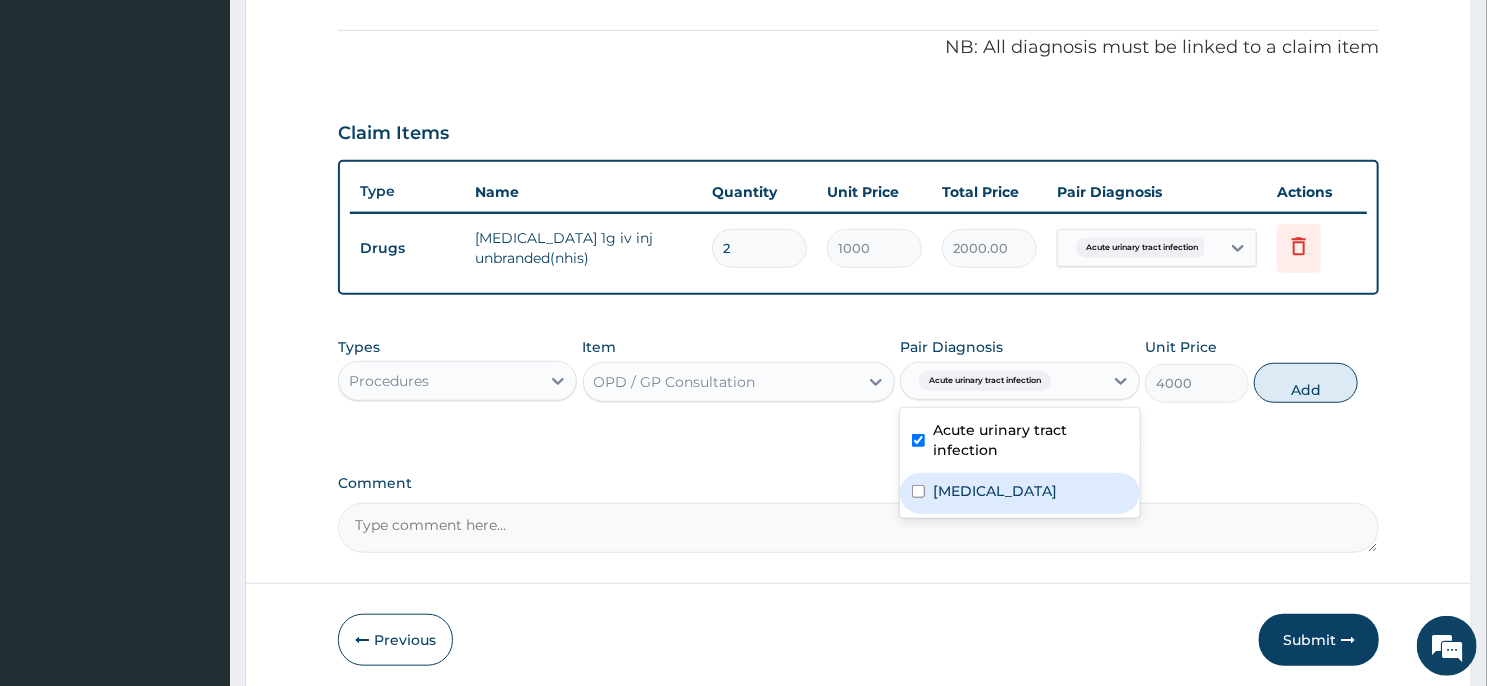 click on "Upper respiratory infection" at bounding box center (1019, 493) 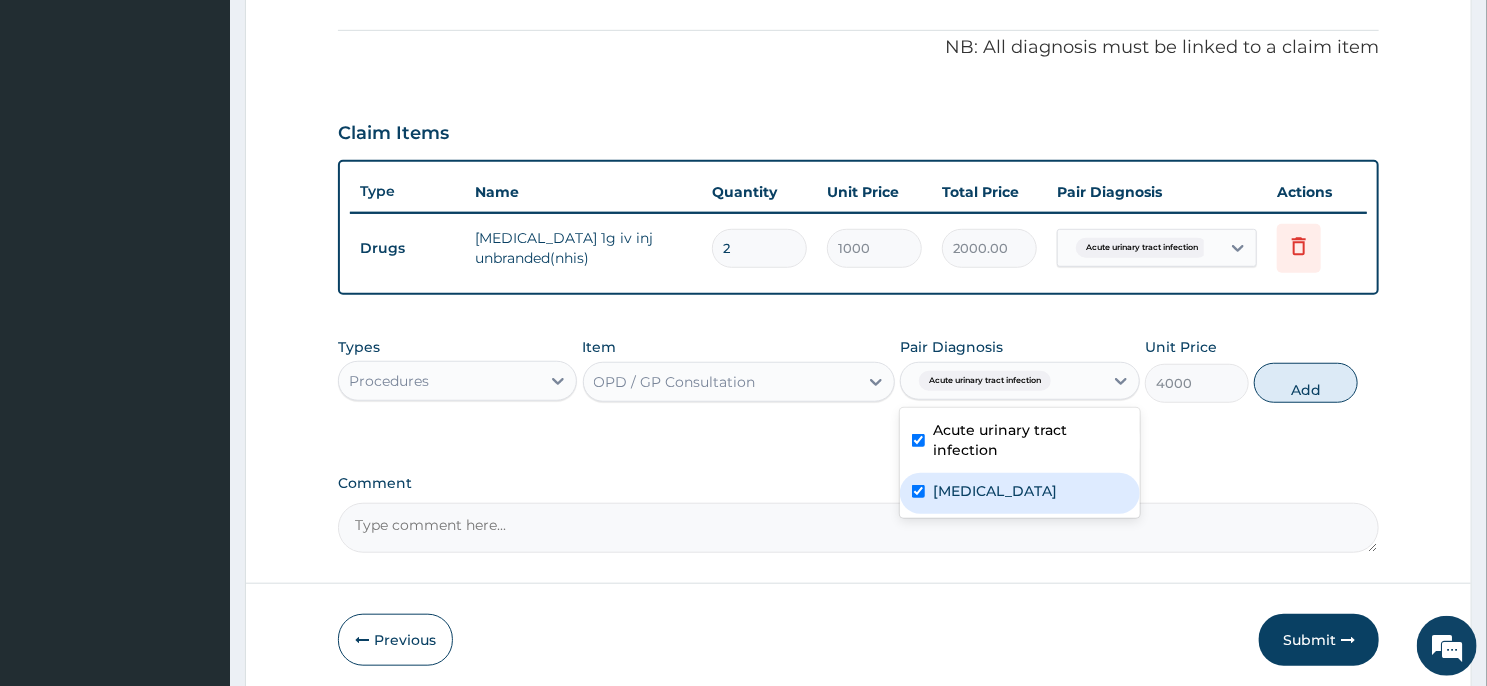 checkbox on "true" 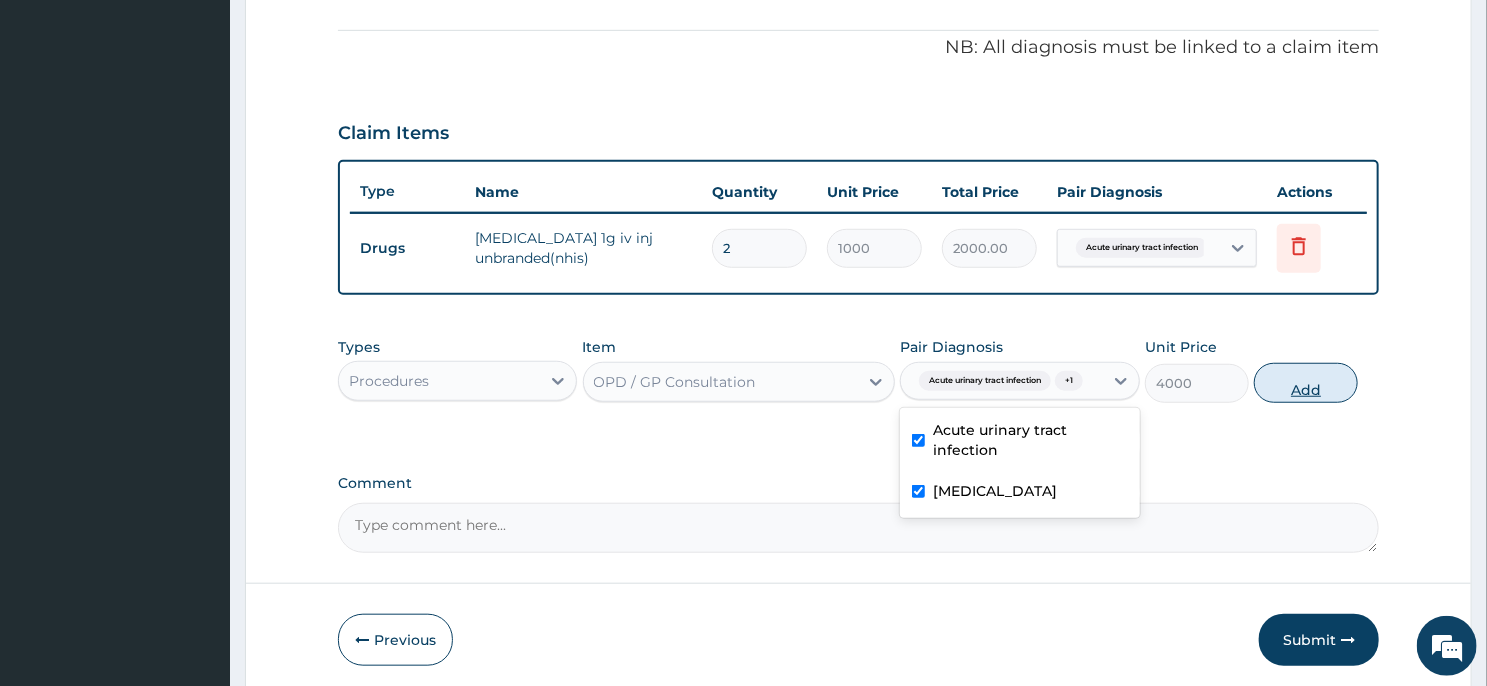 click on "Add" at bounding box center (1306, 383) 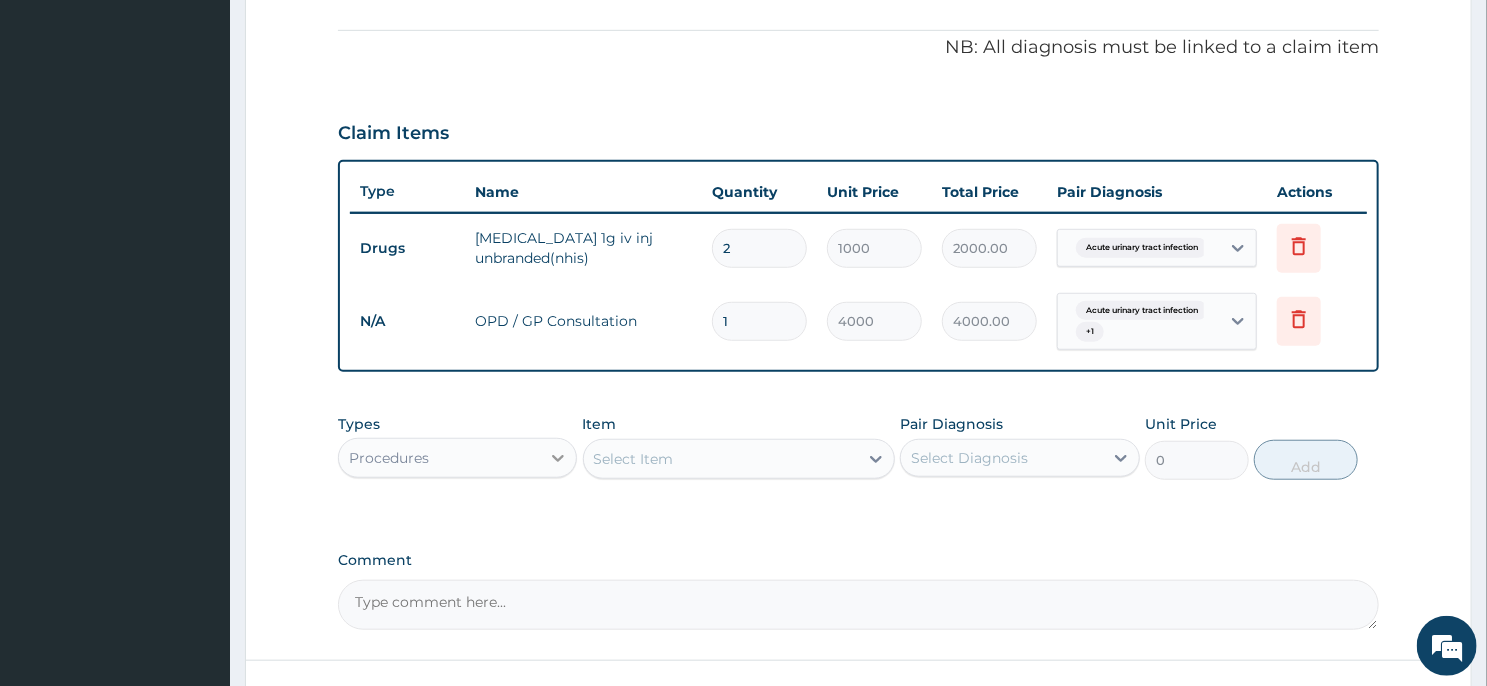 click at bounding box center [558, 458] 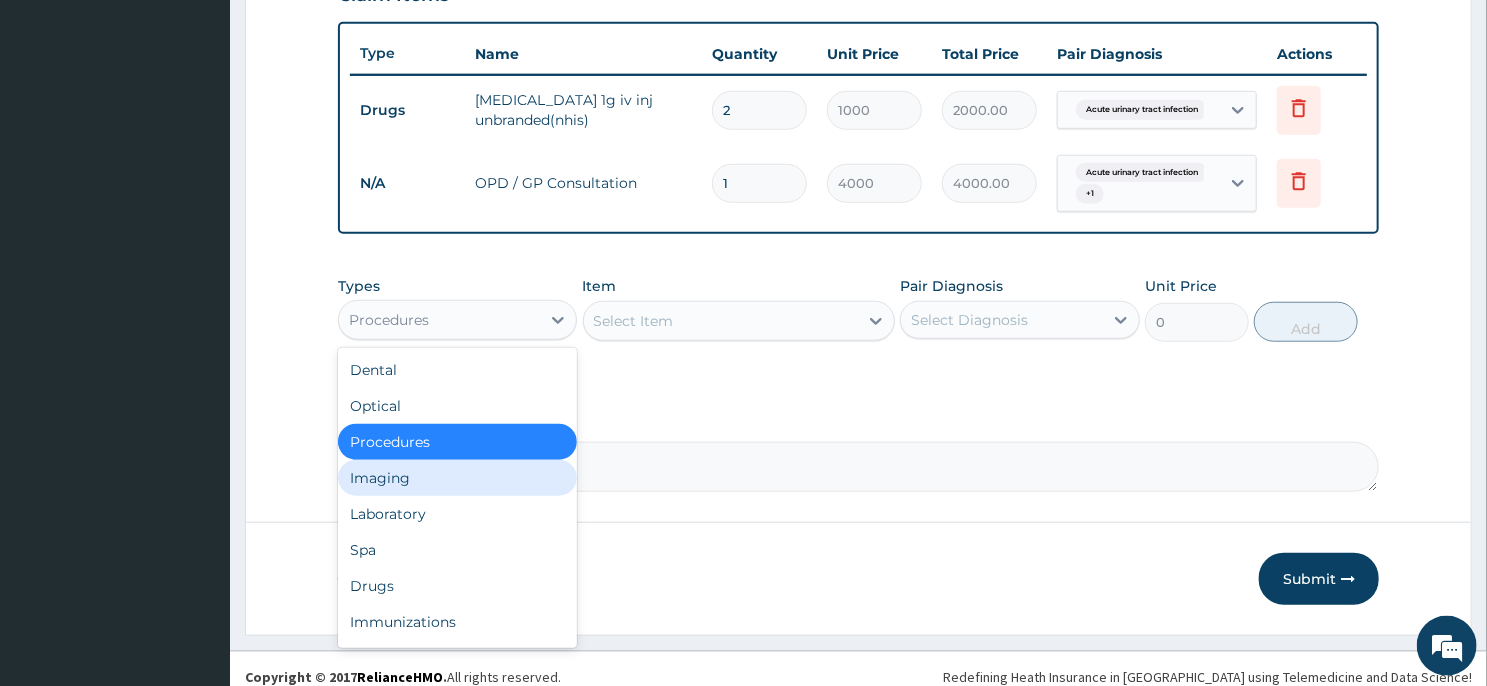scroll, scrollTop: 737, scrollLeft: 0, axis: vertical 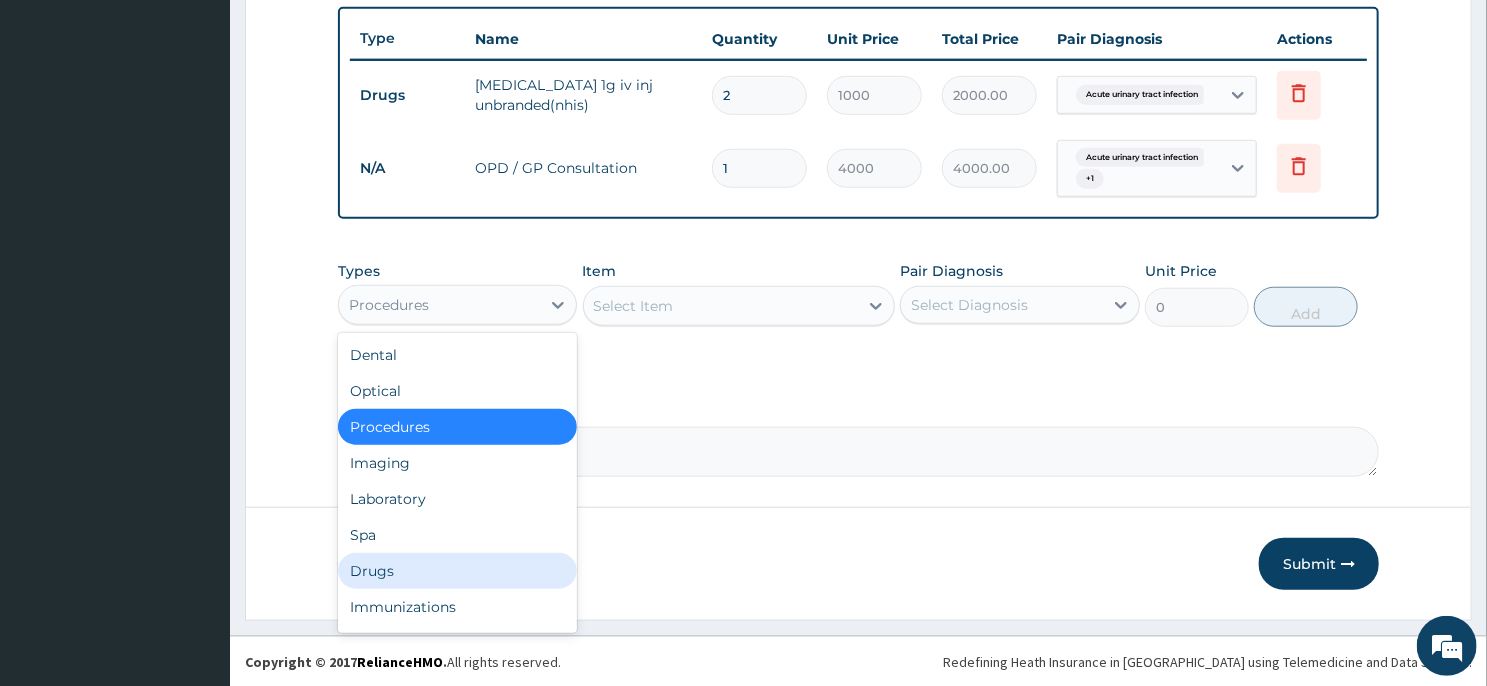 click on "Drugs" at bounding box center [457, 571] 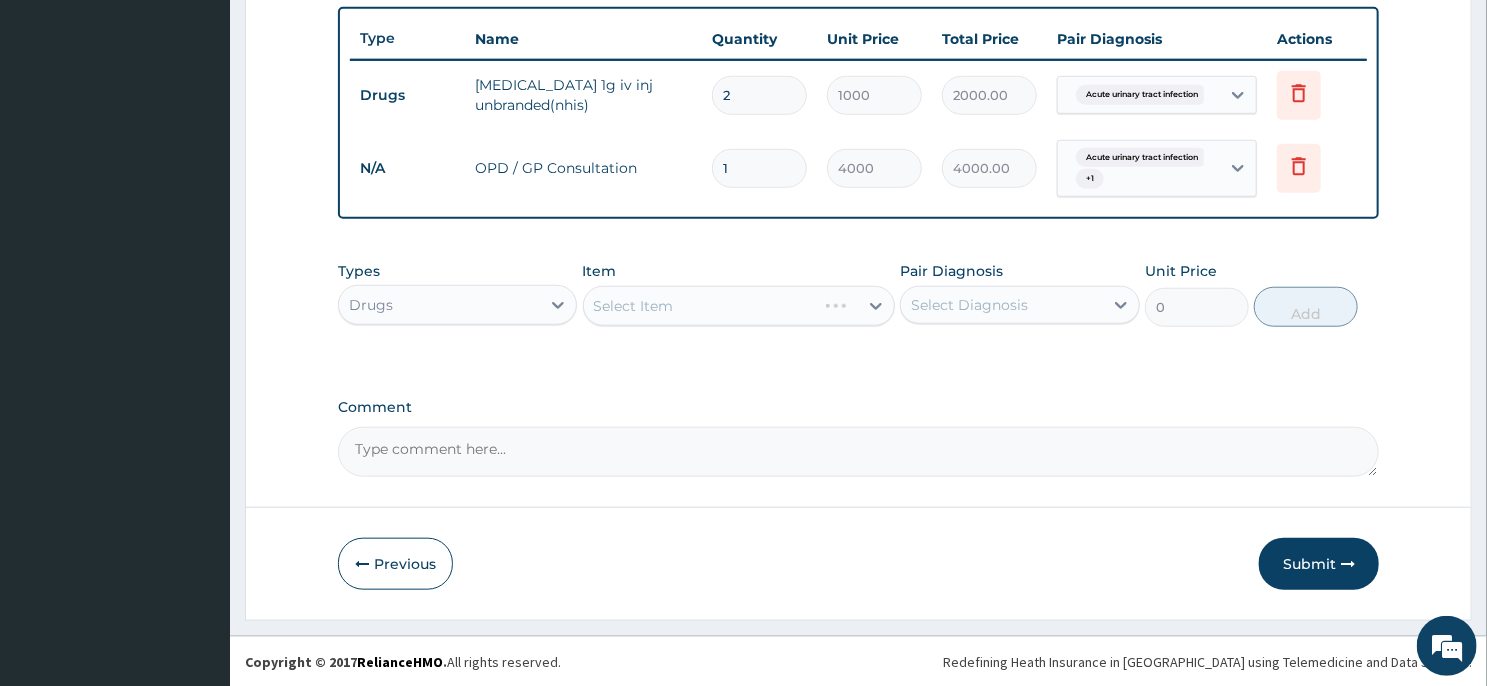 click on "Select Item" at bounding box center (739, 306) 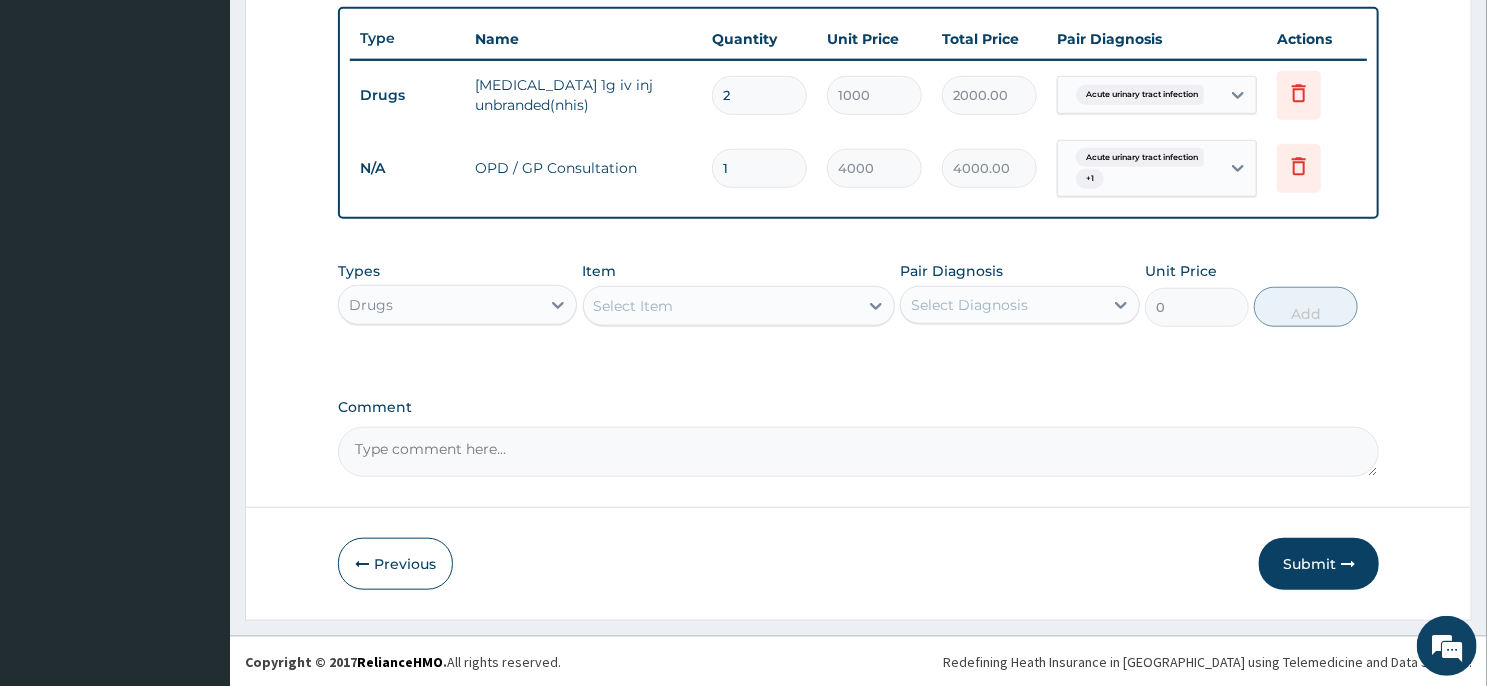 click on "Select Item" at bounding box center [721, 306] 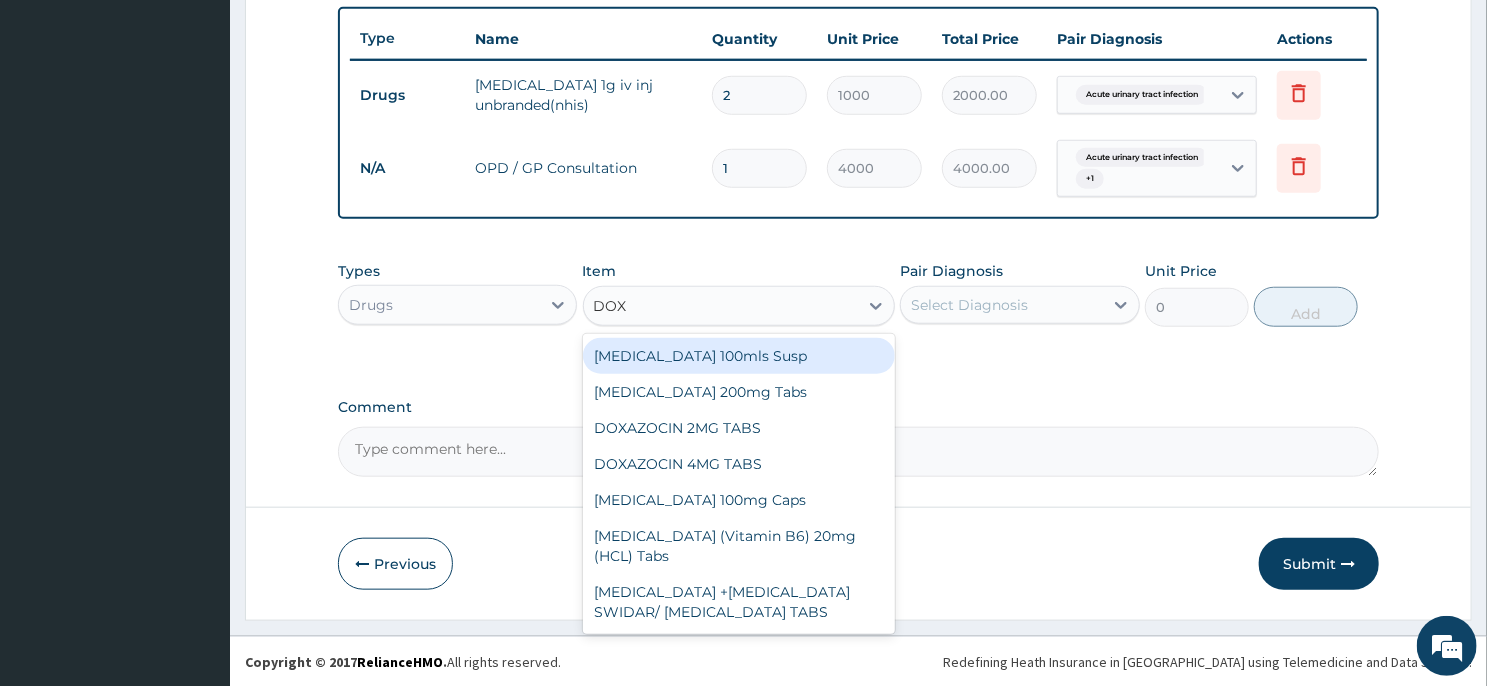 type on "DOXY" 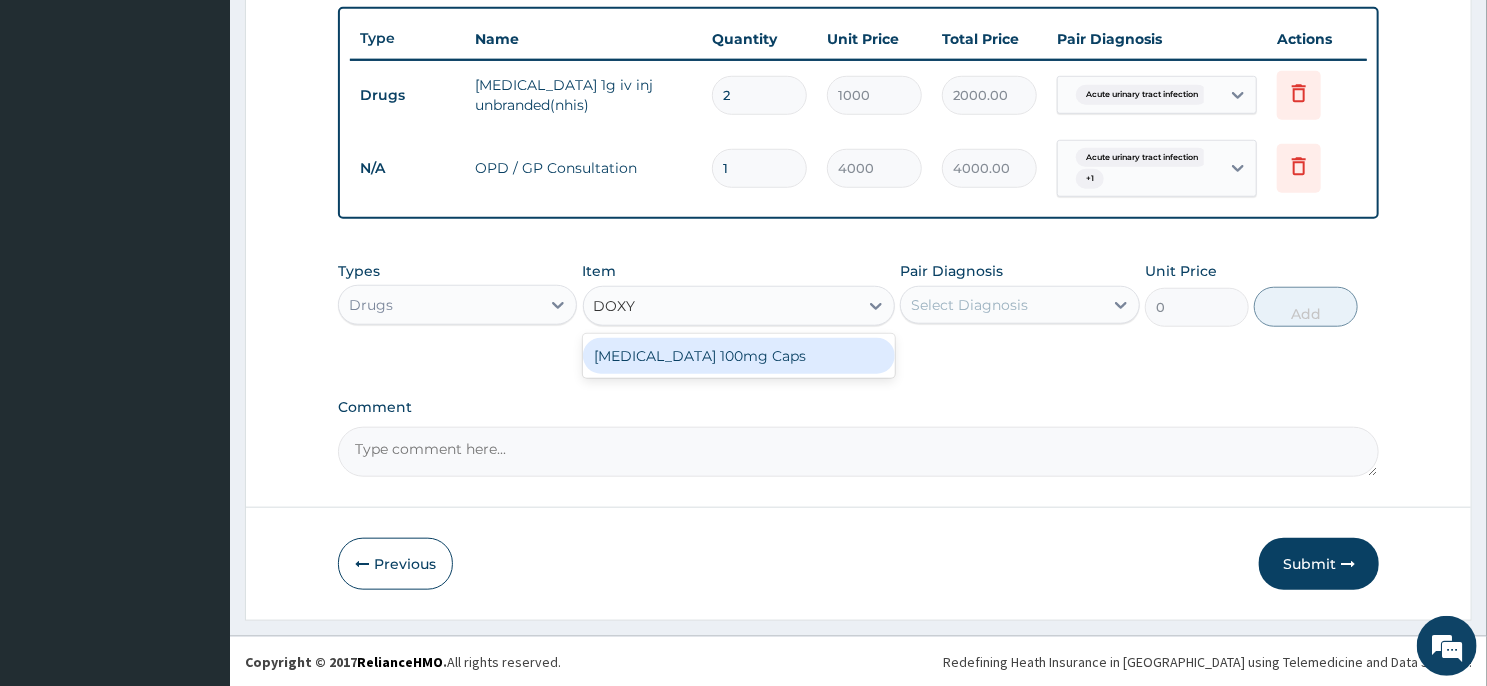 click on "[MEDICAL_DATA] 100mg Caps" at bounding box center [739, 356] 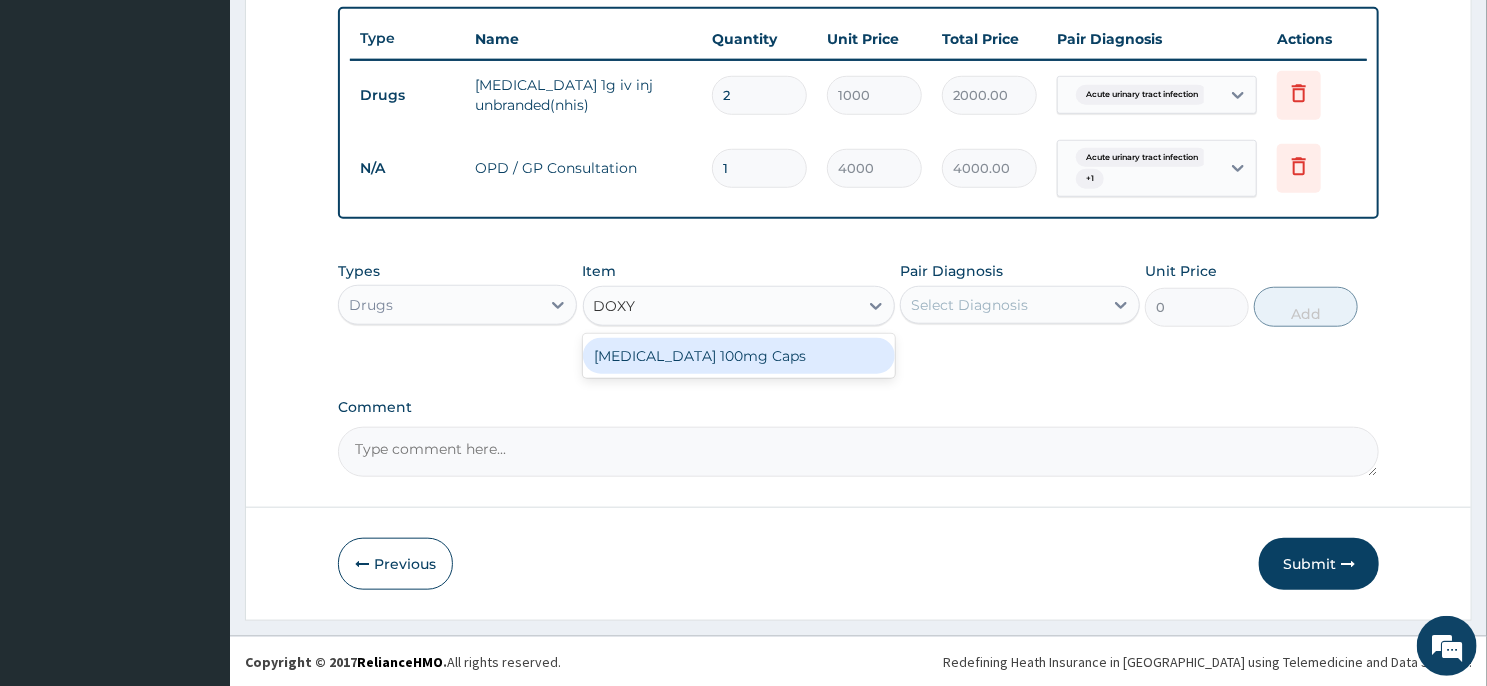 type 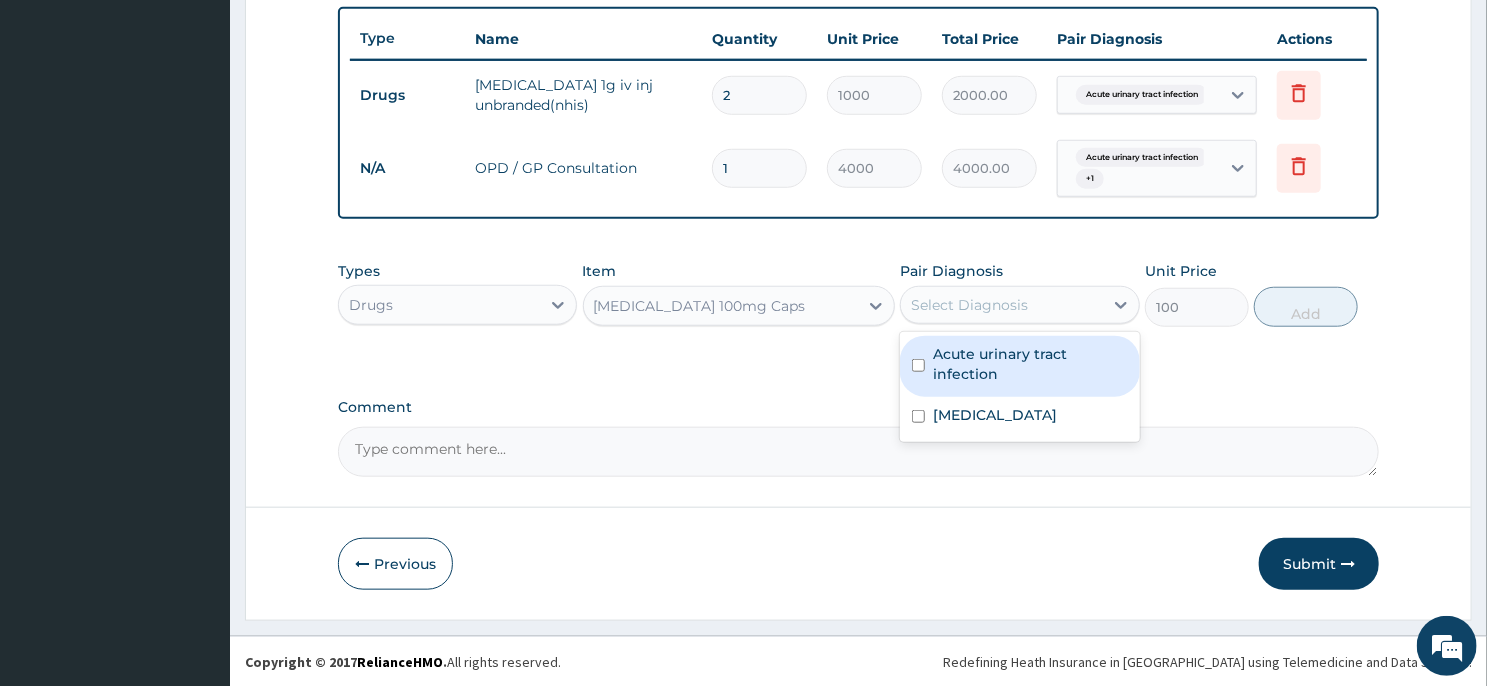 click on "Select Diagnosis" at bounding box center (1001, 305) 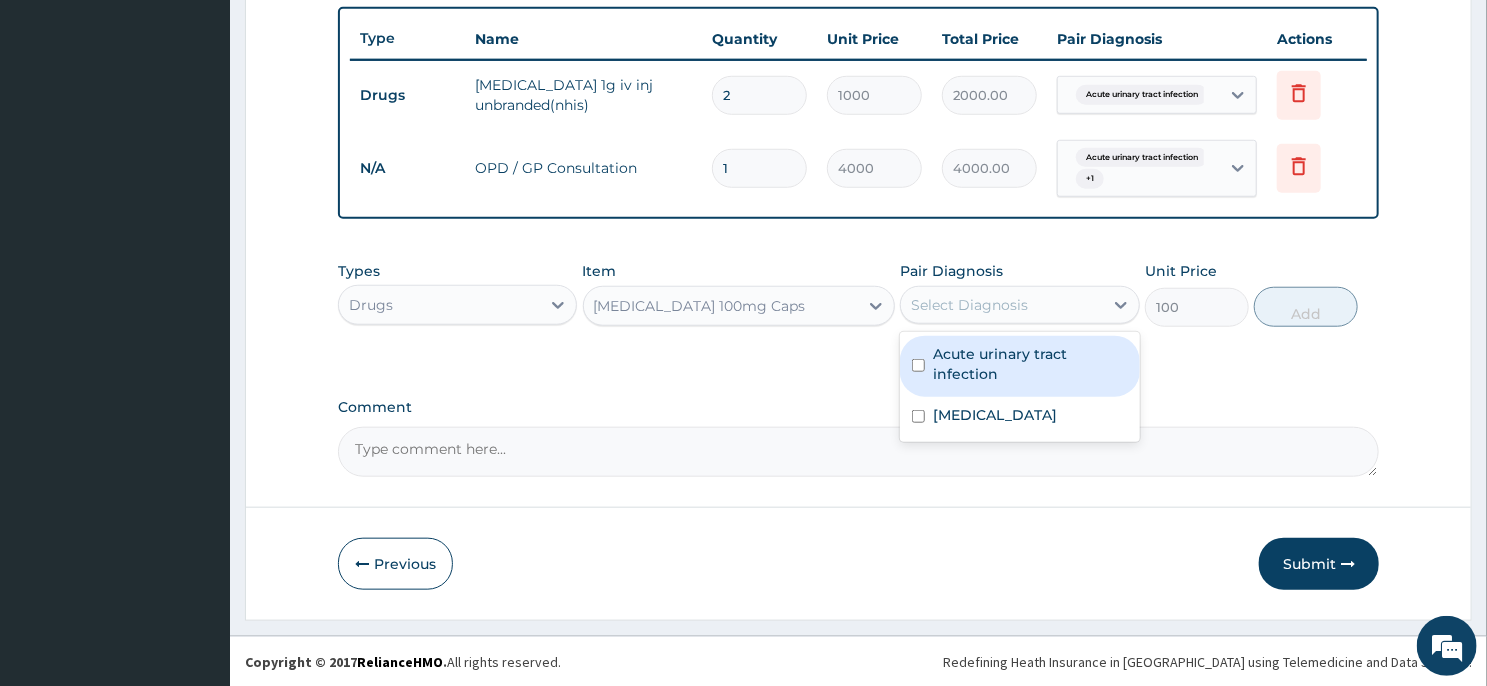 click on "Acute urinary tract infection" at bounding box center [1030, 364] 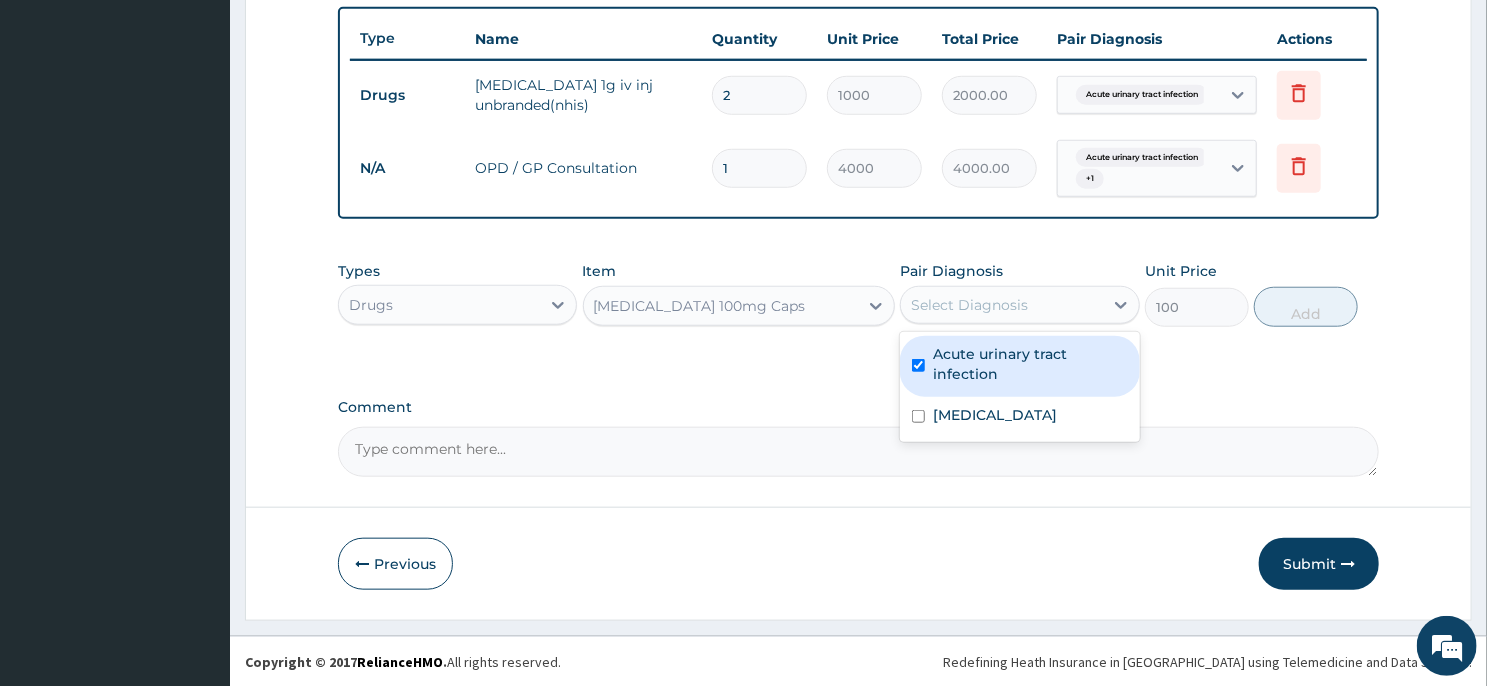 checkbox on "true" 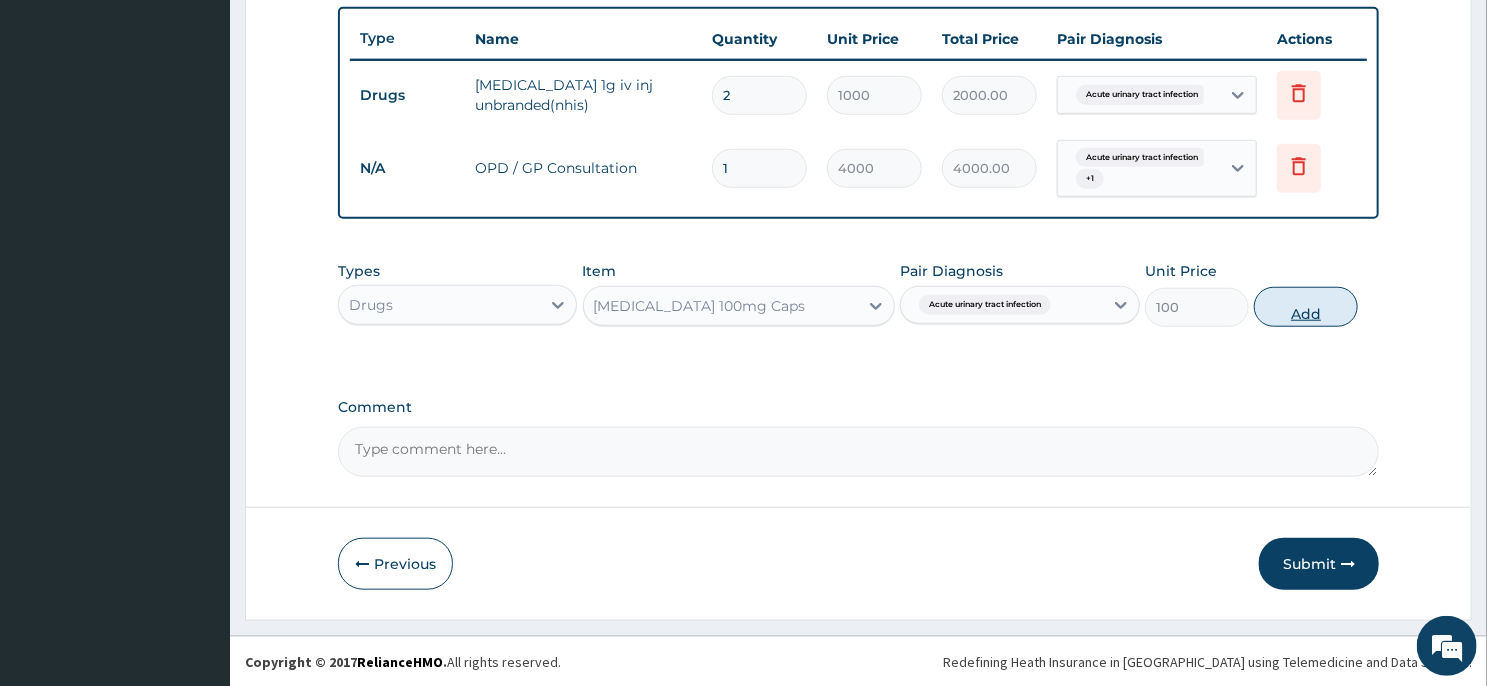 click on "Add" at bounding box center [1306, 307] 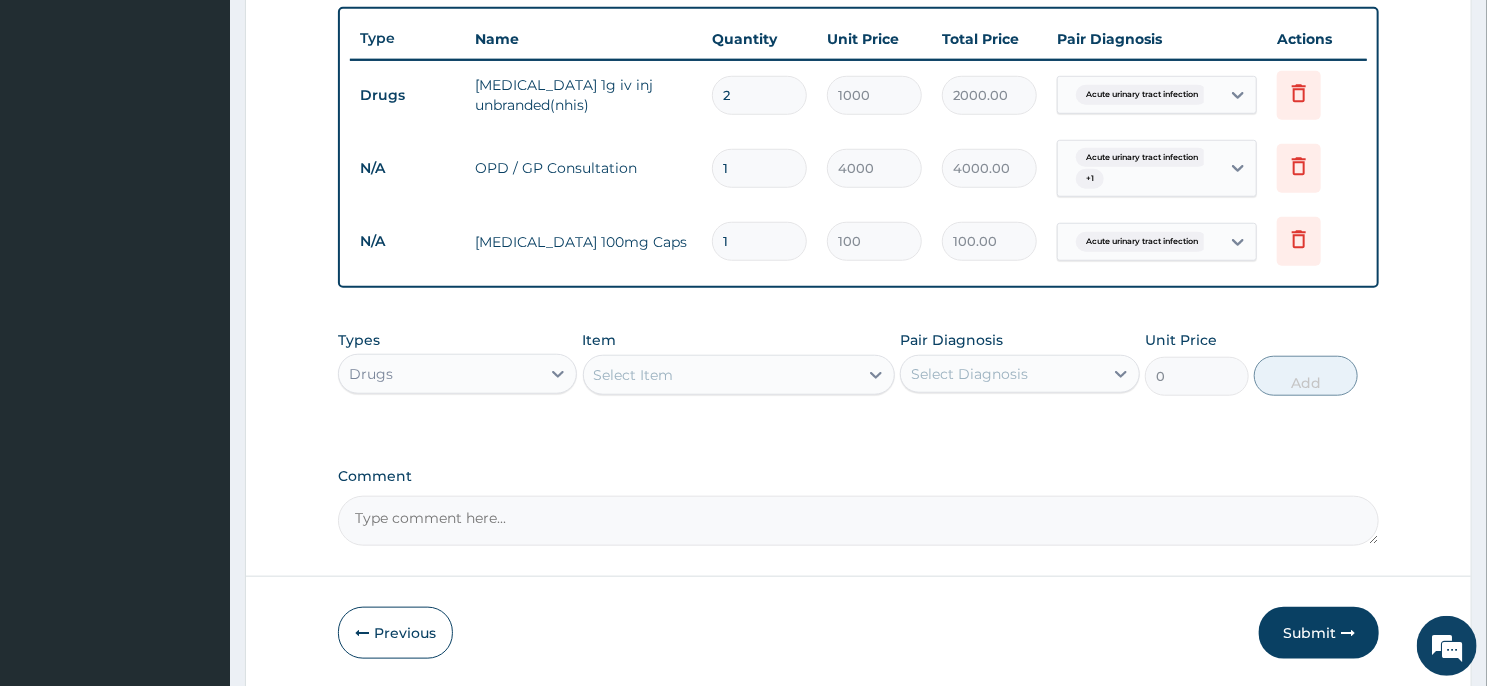 click on "1" at bounding box center (759, 241) 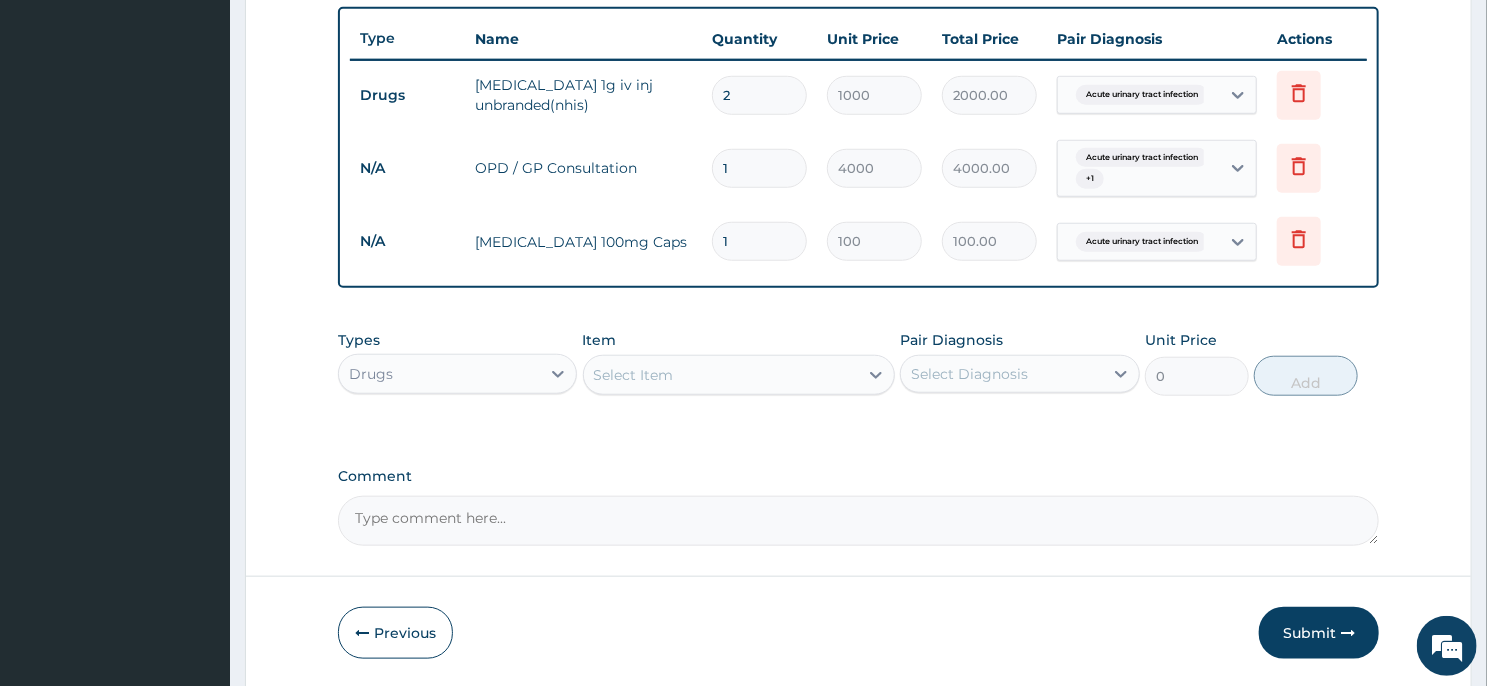 type 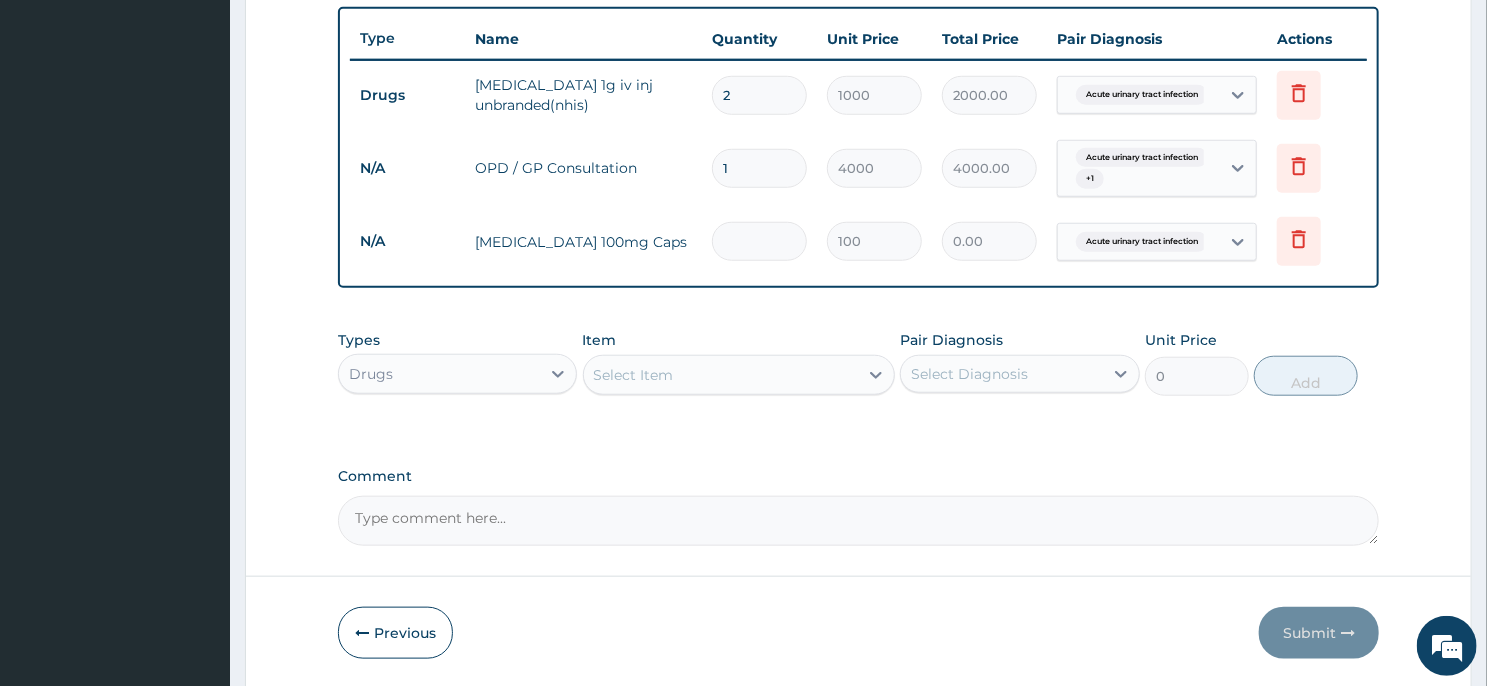 type on "2" 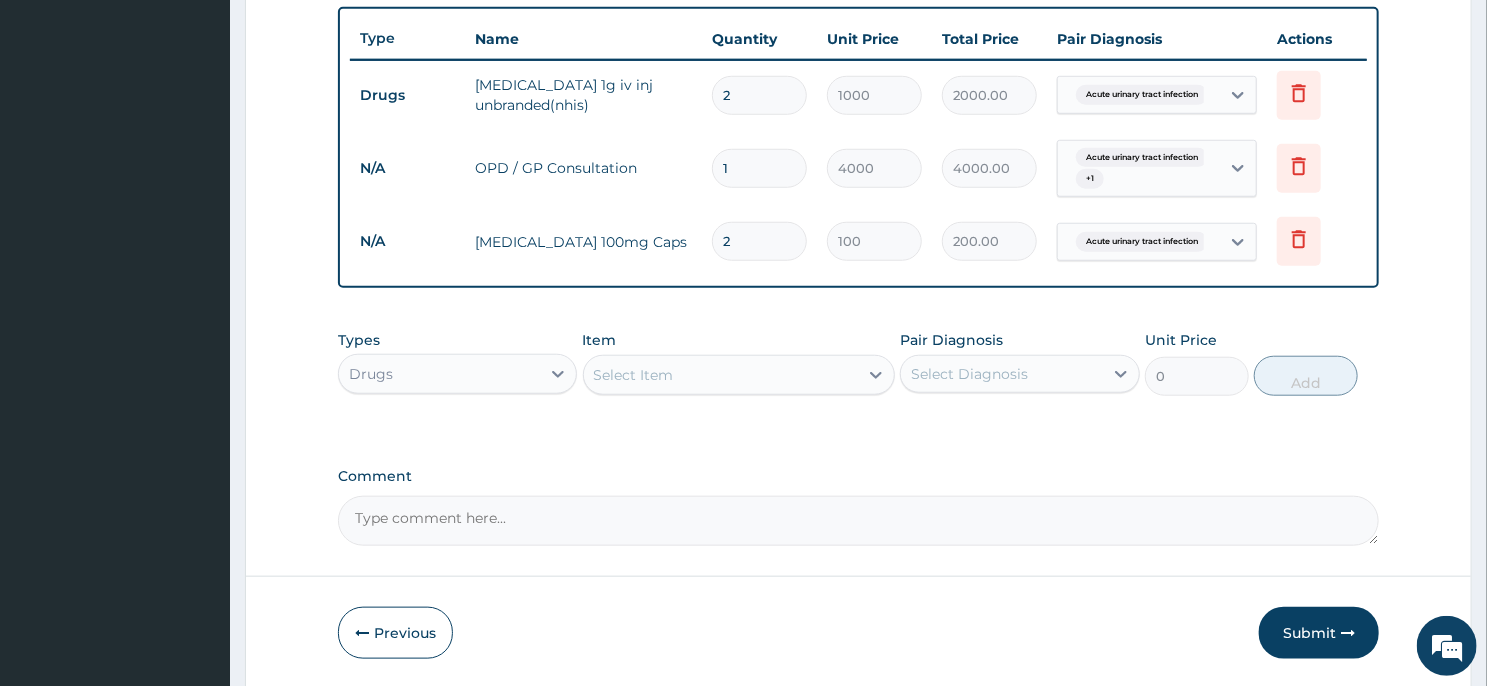 type on "20" 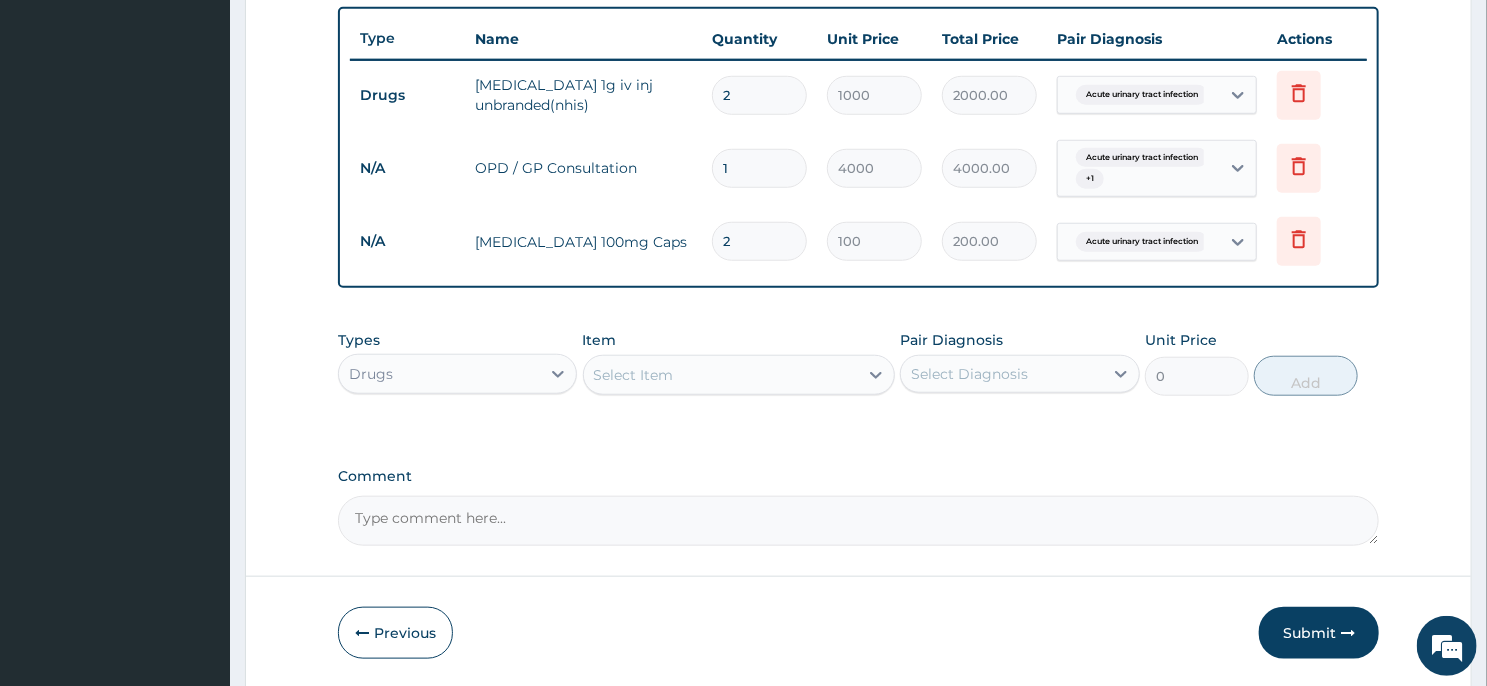 type on "2000.00" 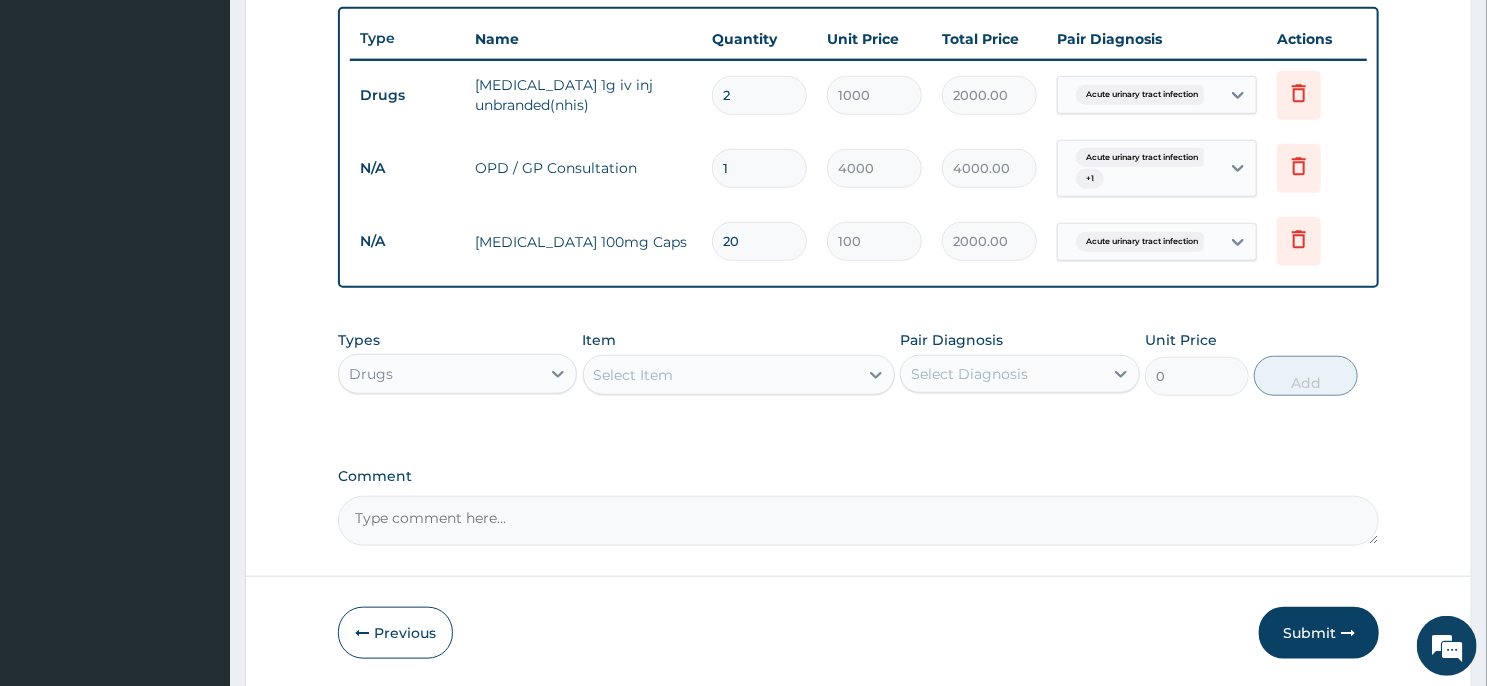 type on "20" 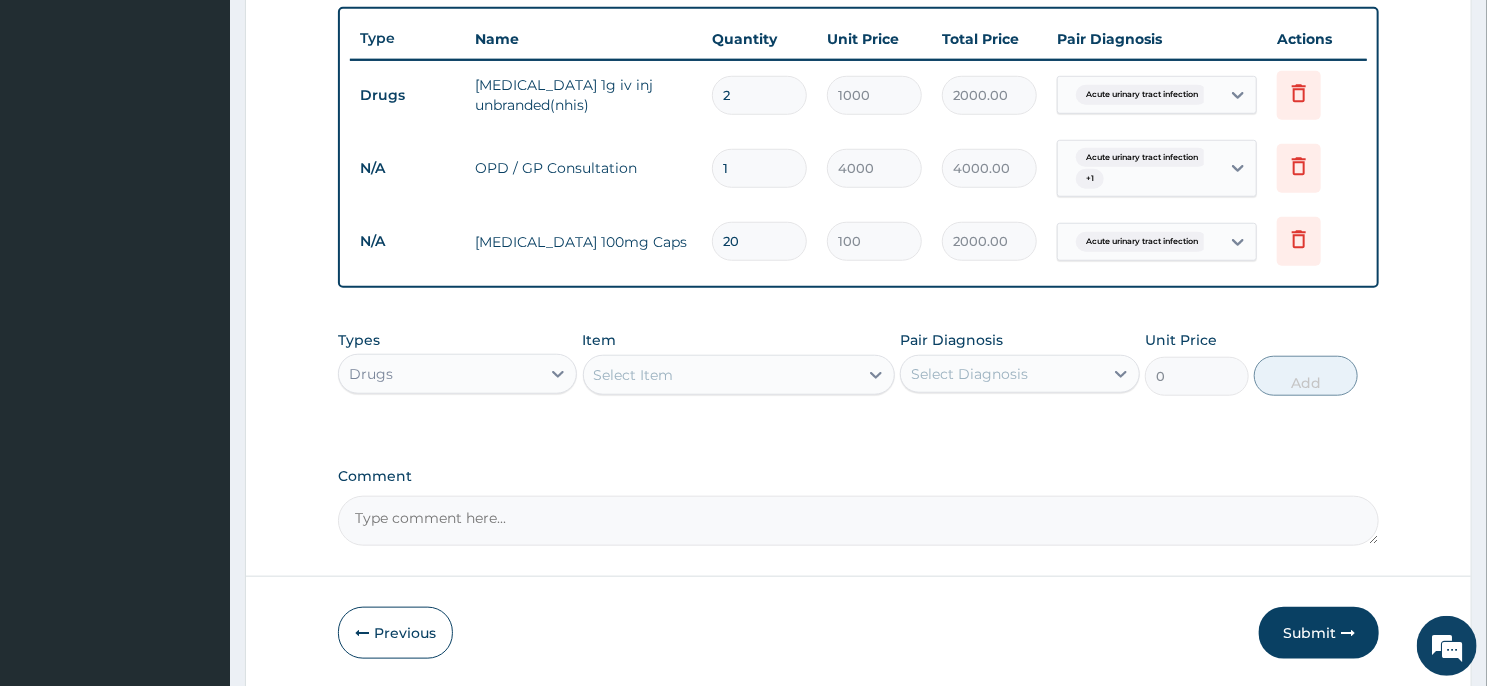 click on "Select Item" at bounding box center (721, 375) 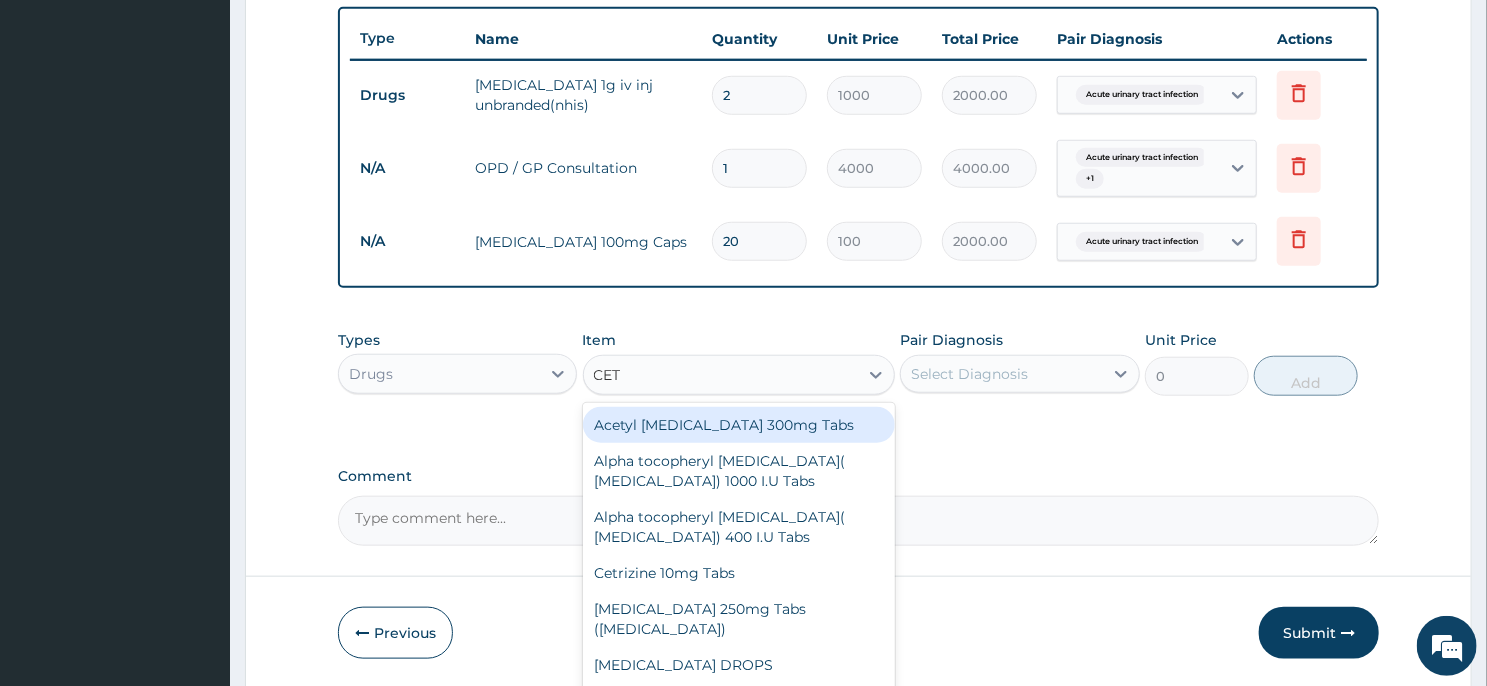 type on "CETR" 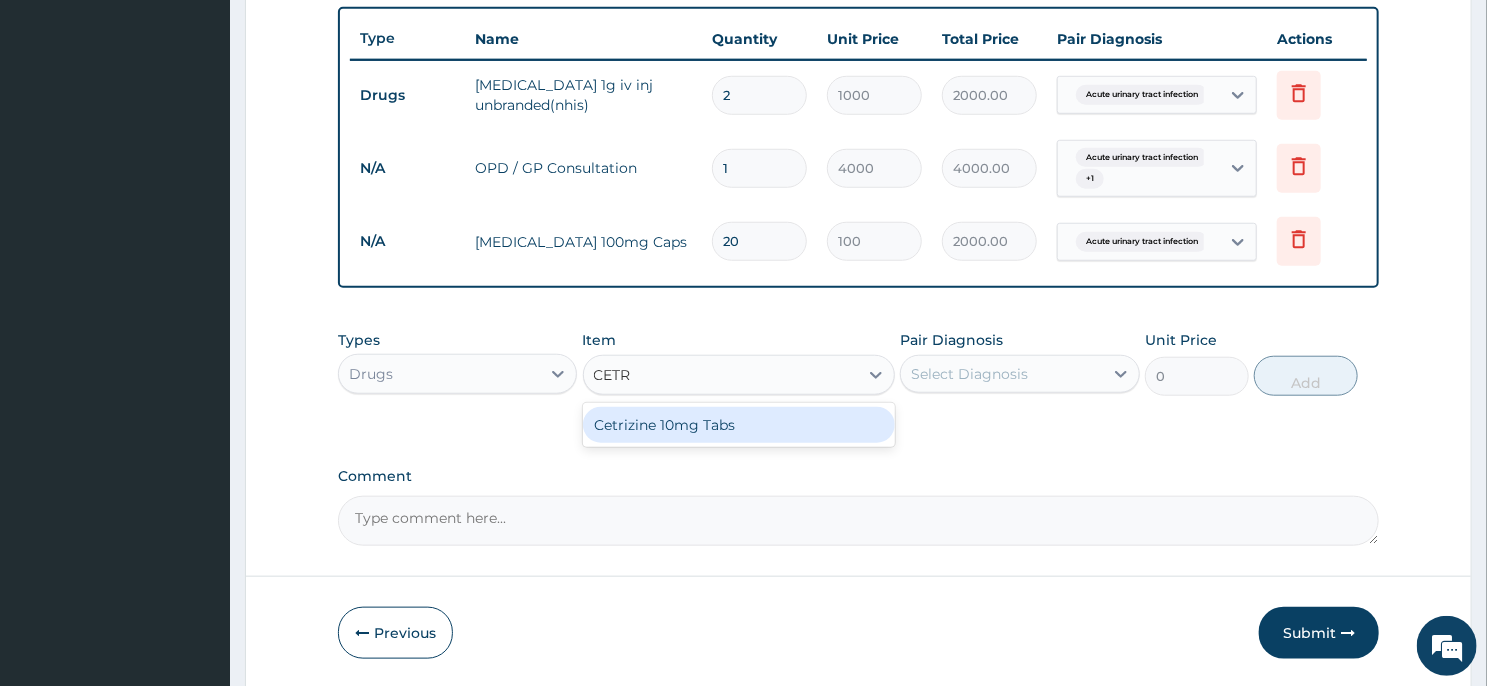 click on "Cetrizine 10mg Tabs" at bounding box center (739, 425) 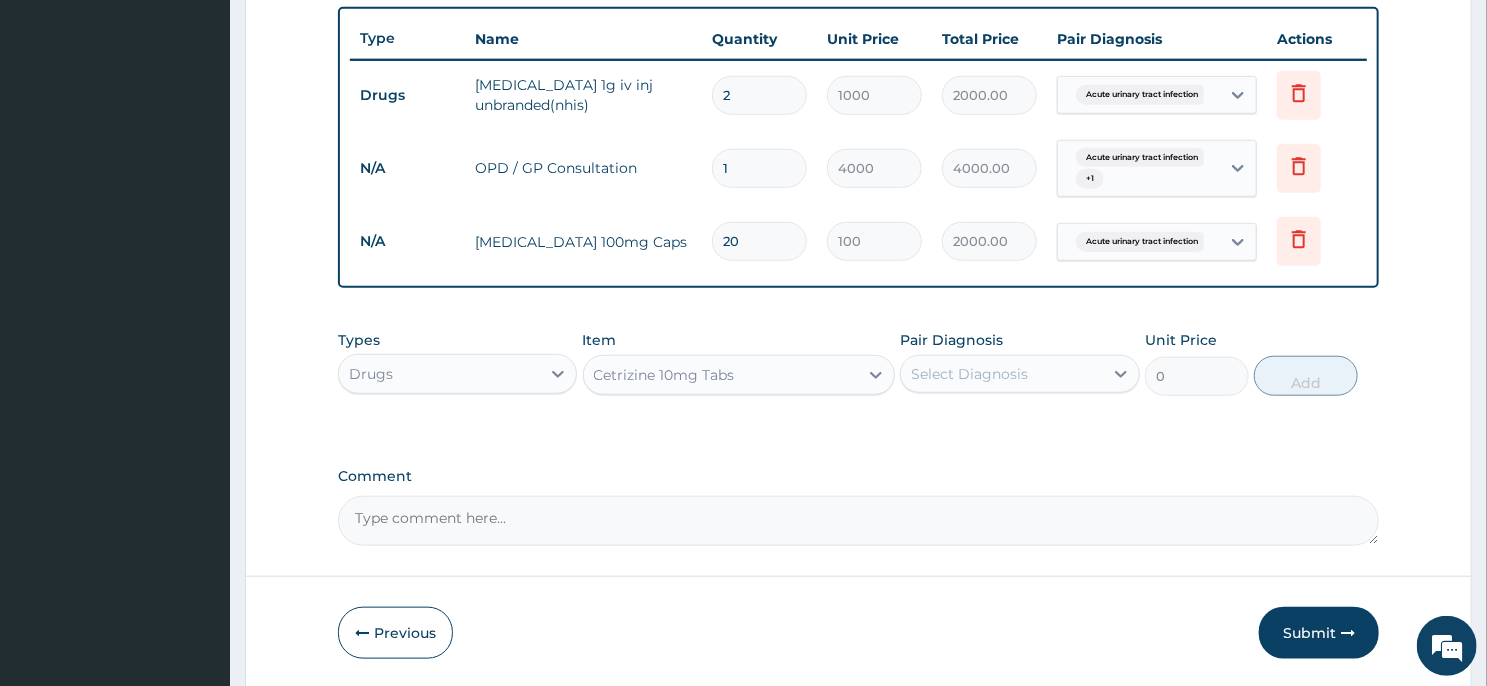 type 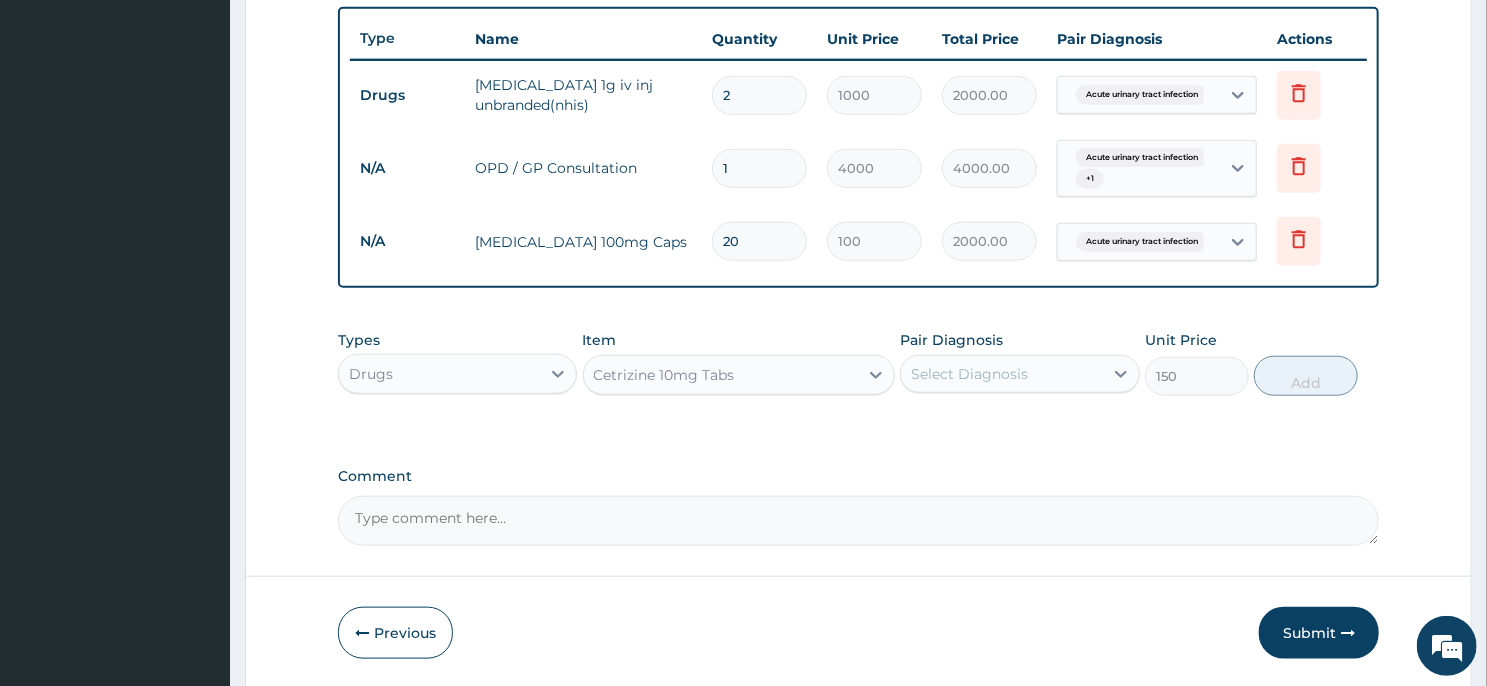 click on "Select Diagnosis" at bounding box center (969, 374) 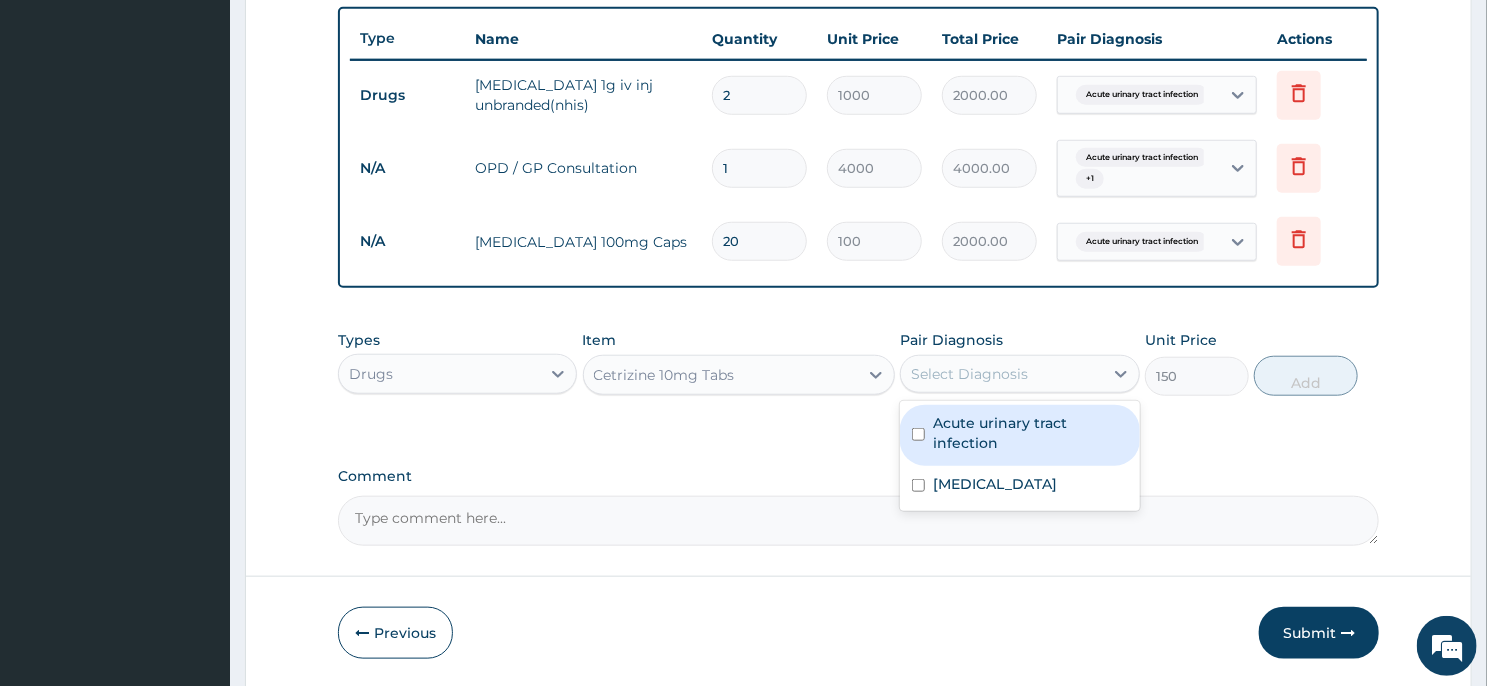 click on "Acute urinary tract infection" at bounding box center (1030, 433) 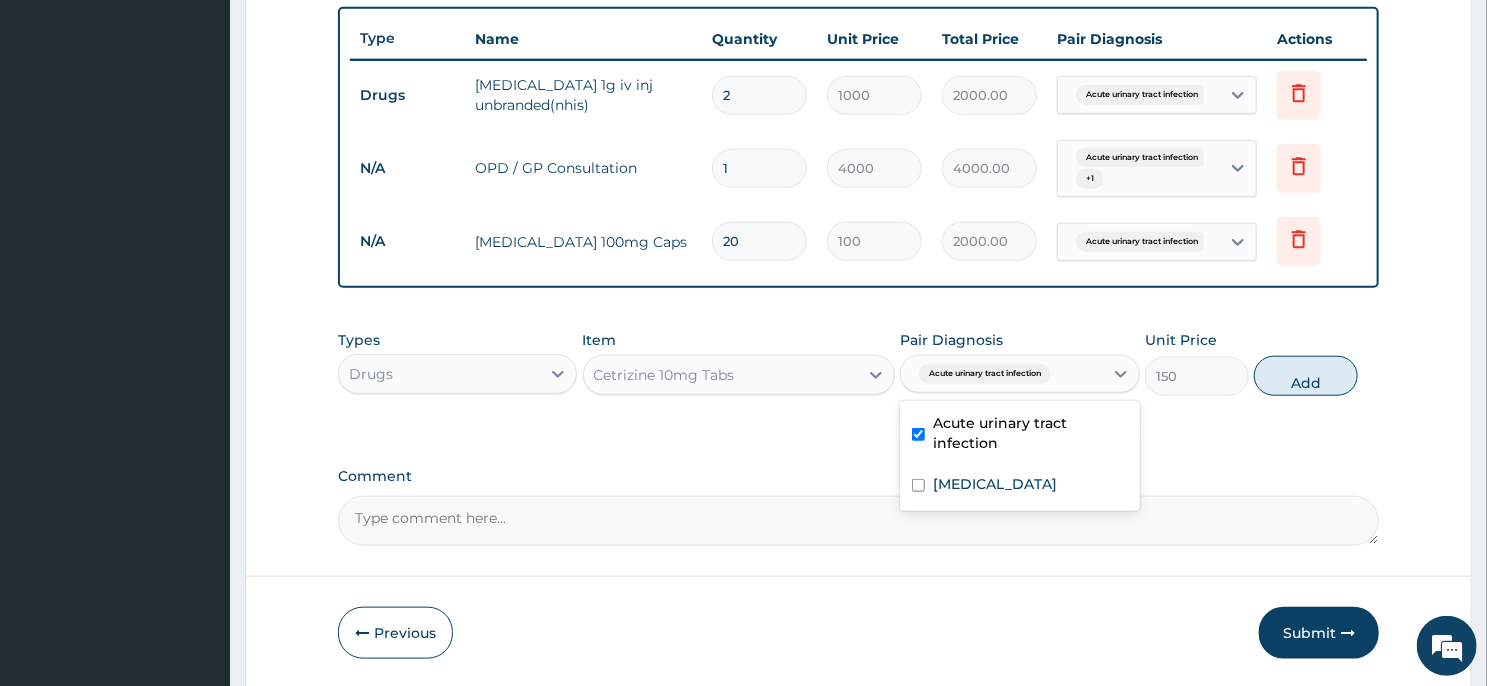click on "Acute urinary tract infection" at bounding box center (1030, 433) 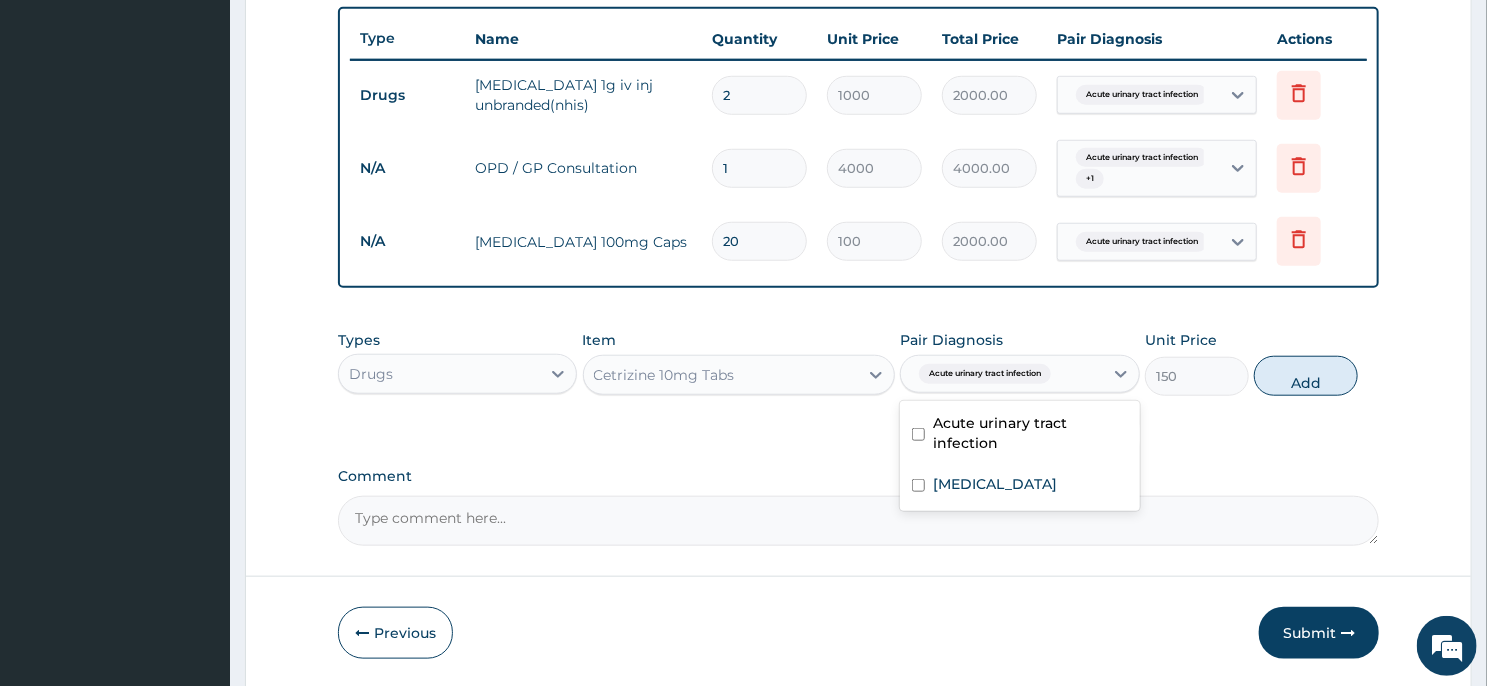 checkbox on "false" 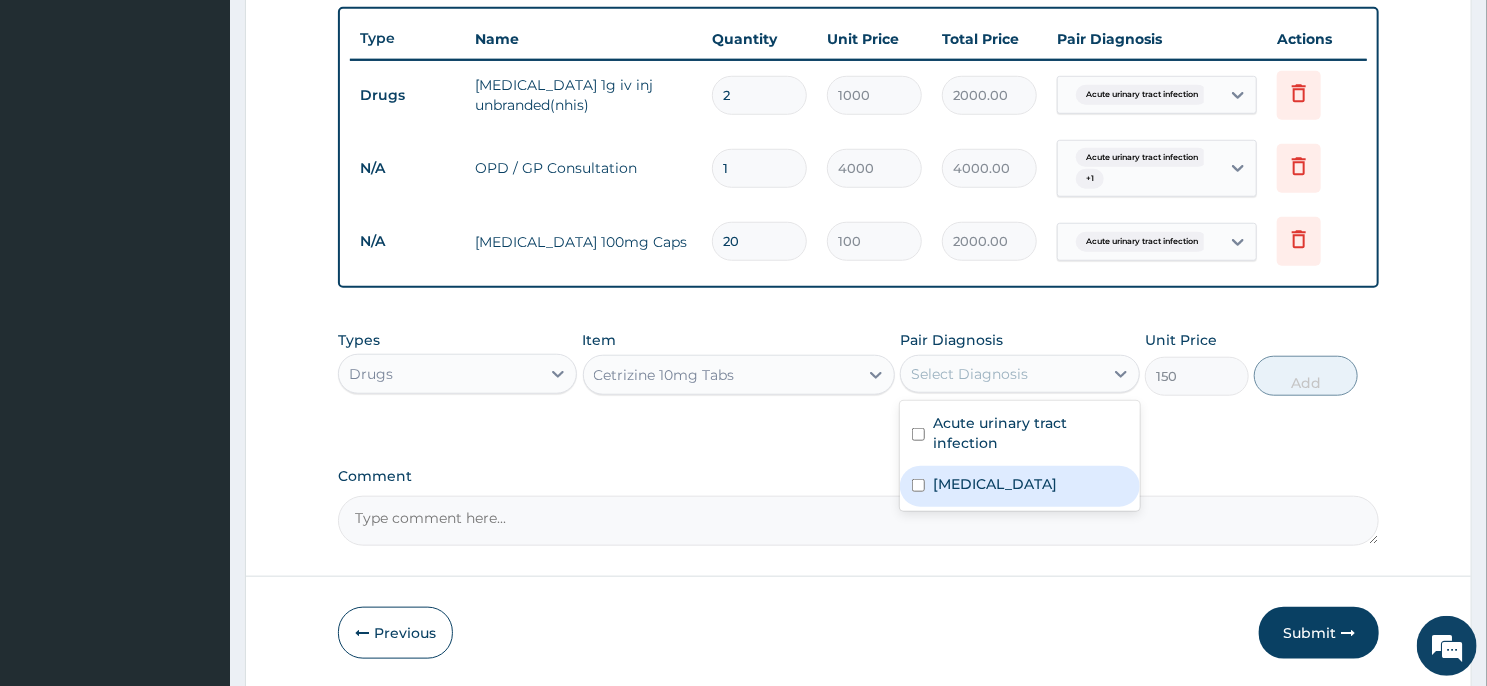 click on "Upper respiratory infection" at bounding box center [1019, 486] 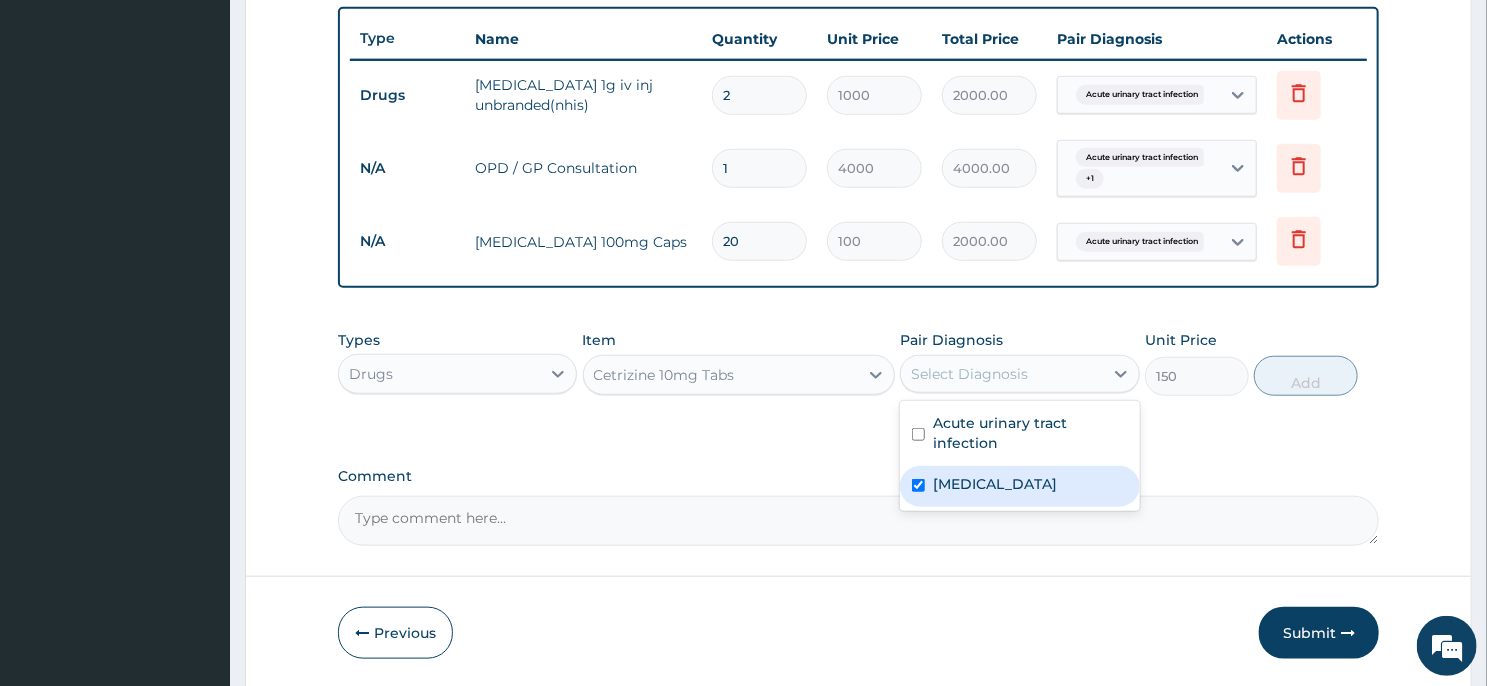checkbox on "true" 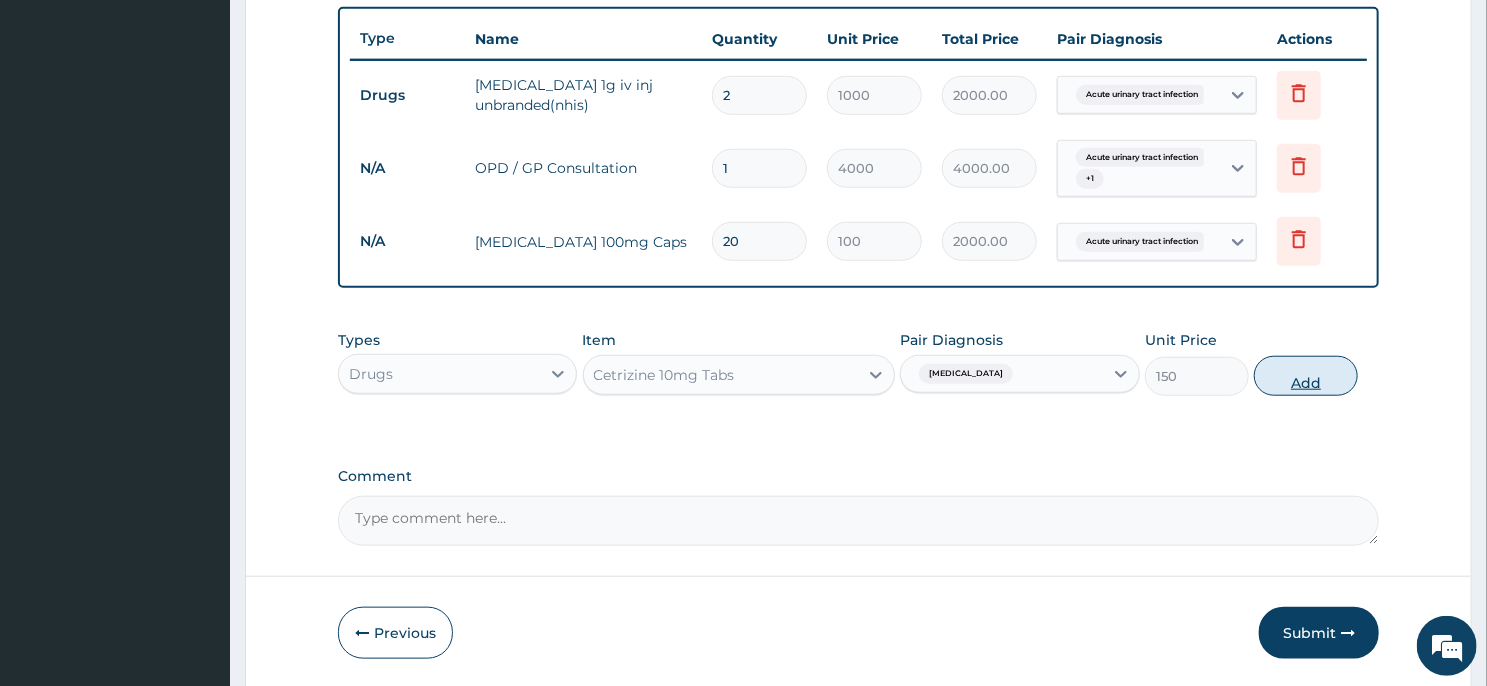 click on "Add" at bounding box center (1306, 376) 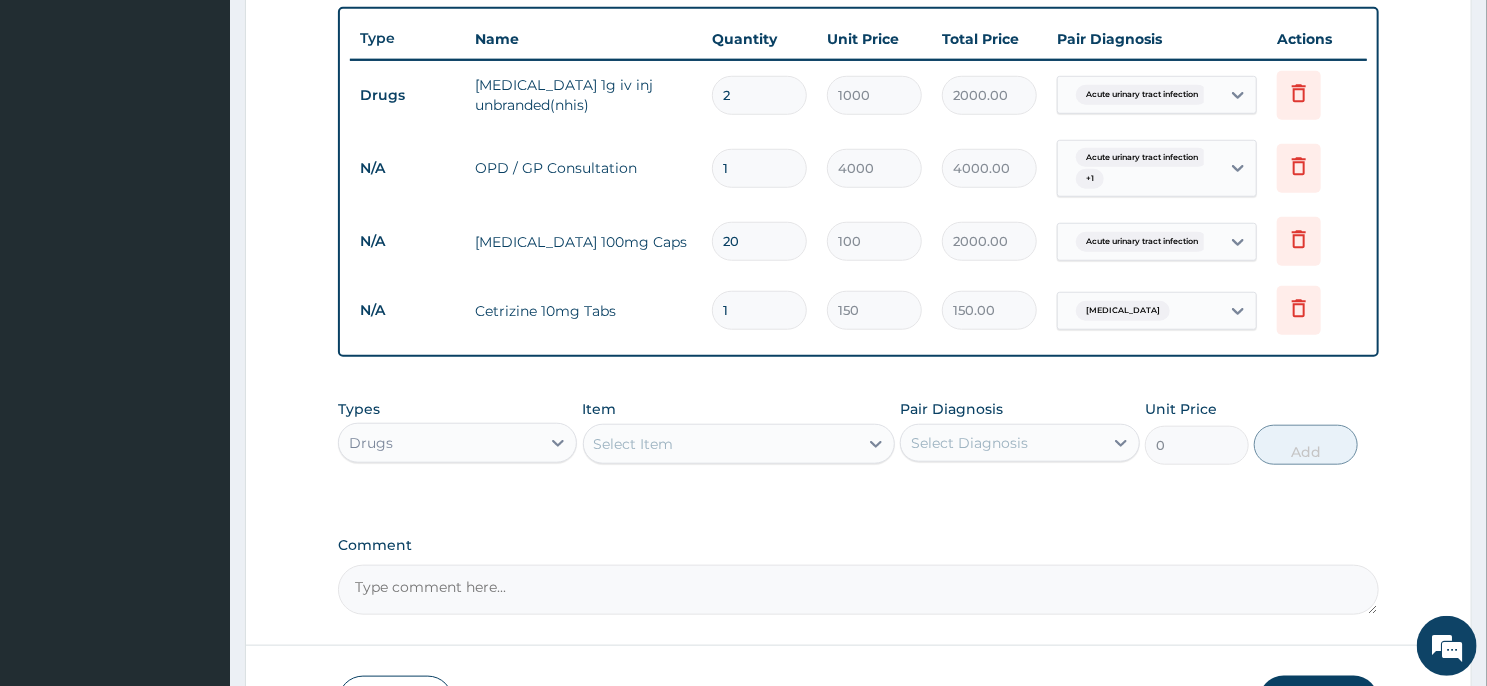 click on "1" at bounding box center [759, 310] 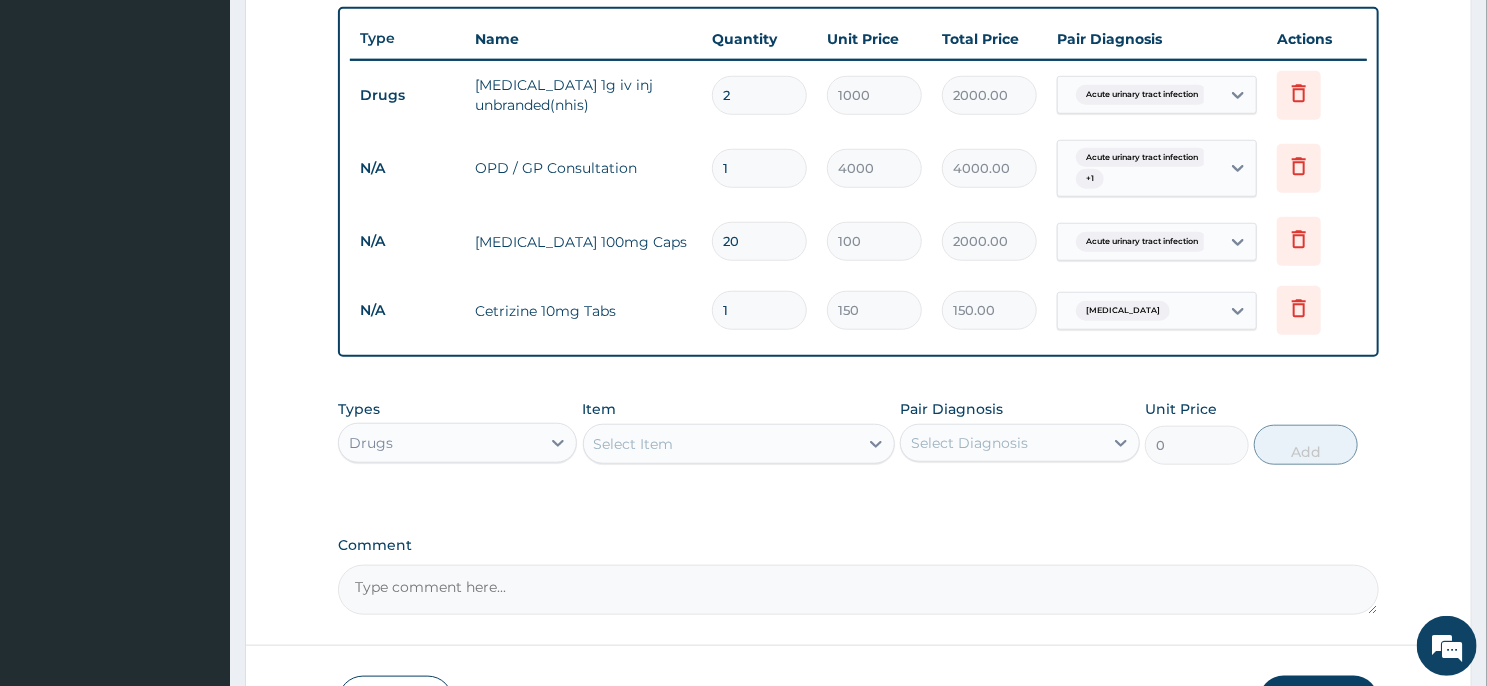 type on "1500.00" 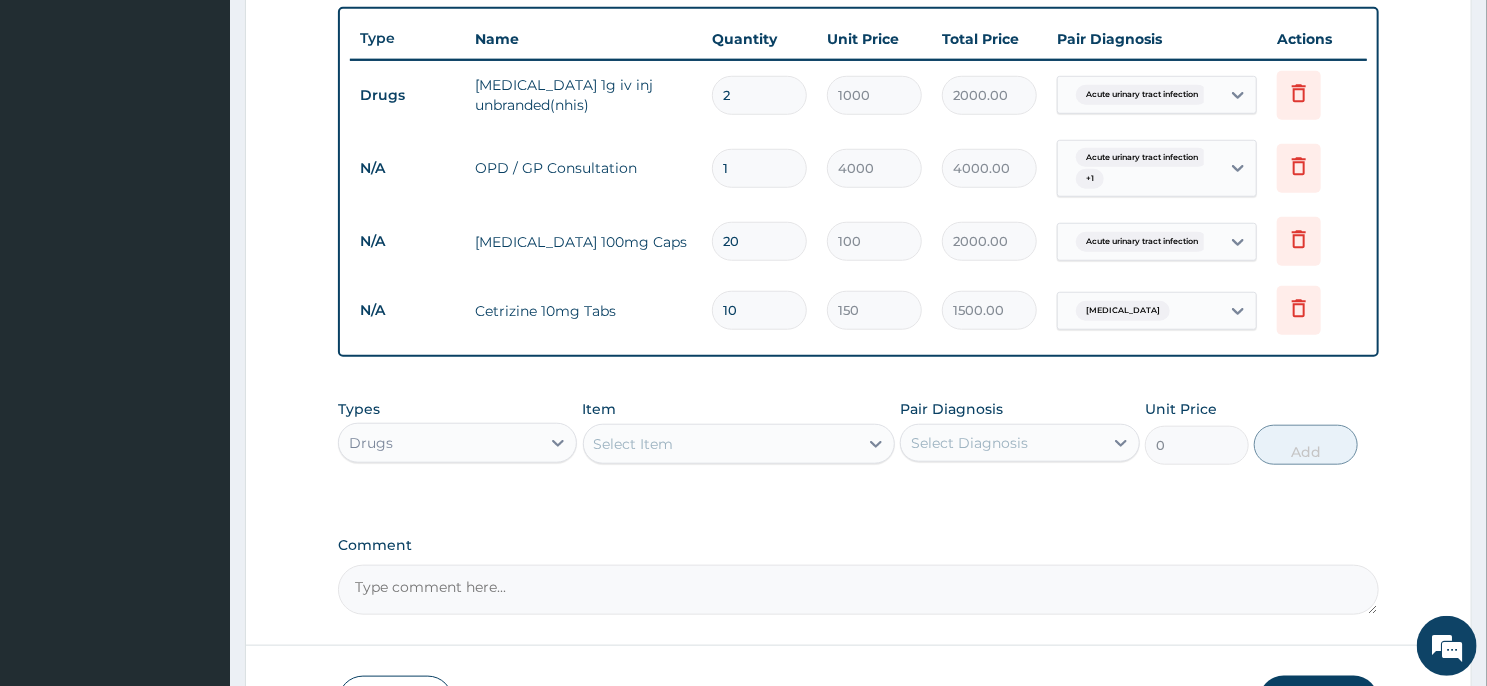 scroll, scrollTop: 828, scrollLeft: 0, axis: vertical 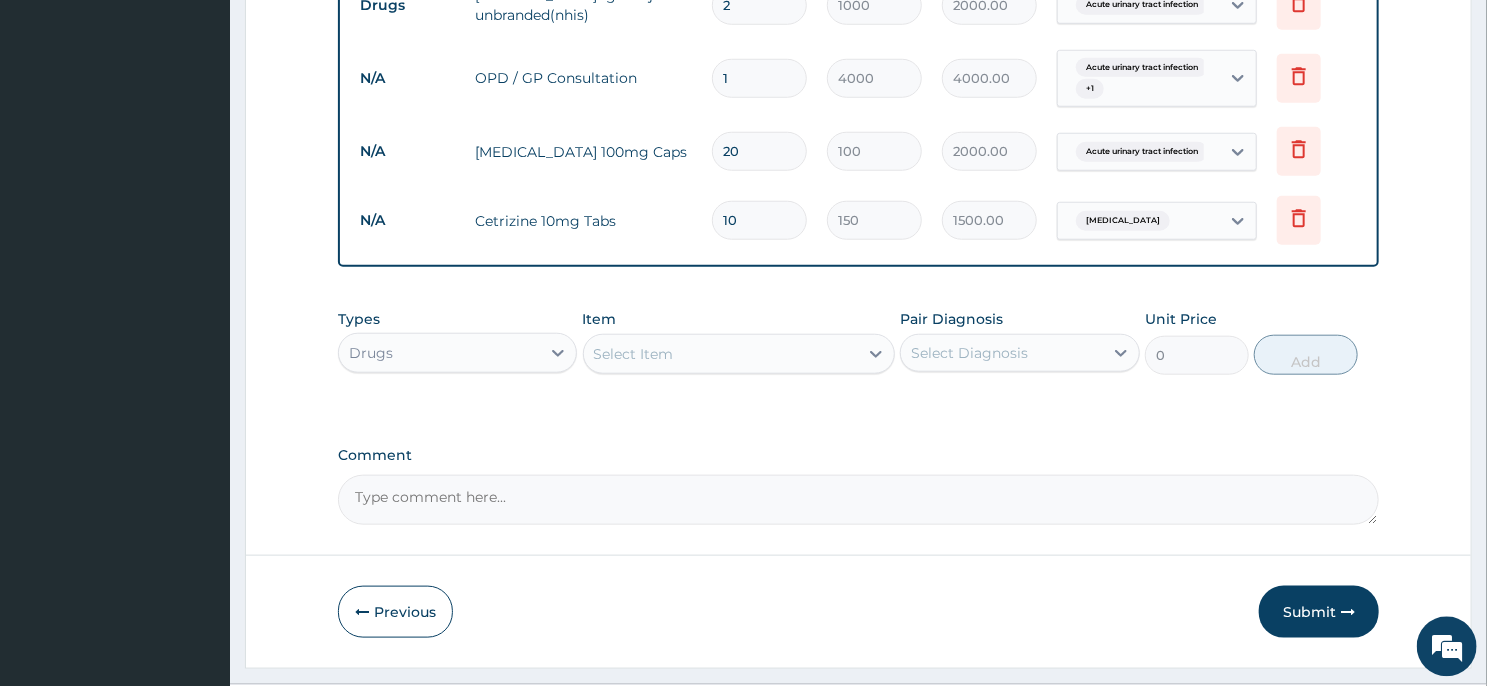 type on "10" 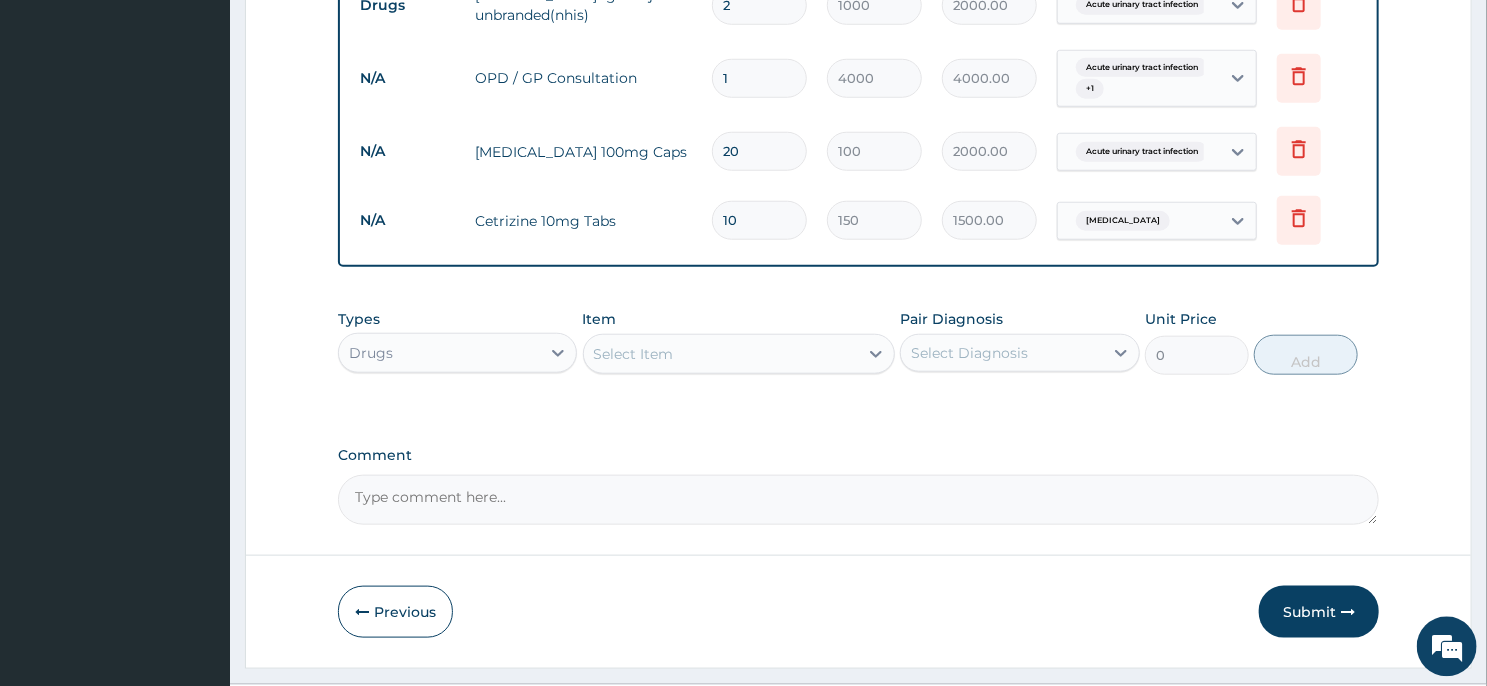 click on "Select Item" at bounding box center [721, 353] 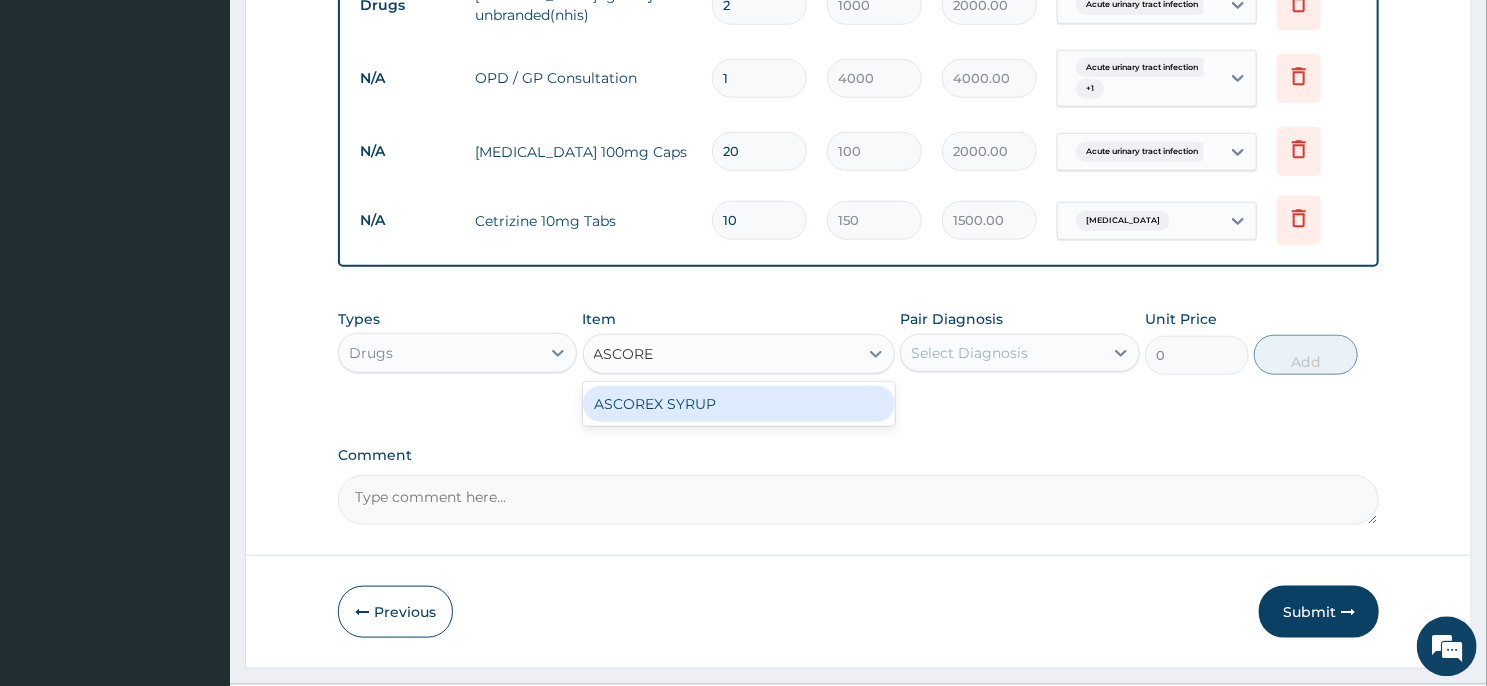 type on "ASCOREX" 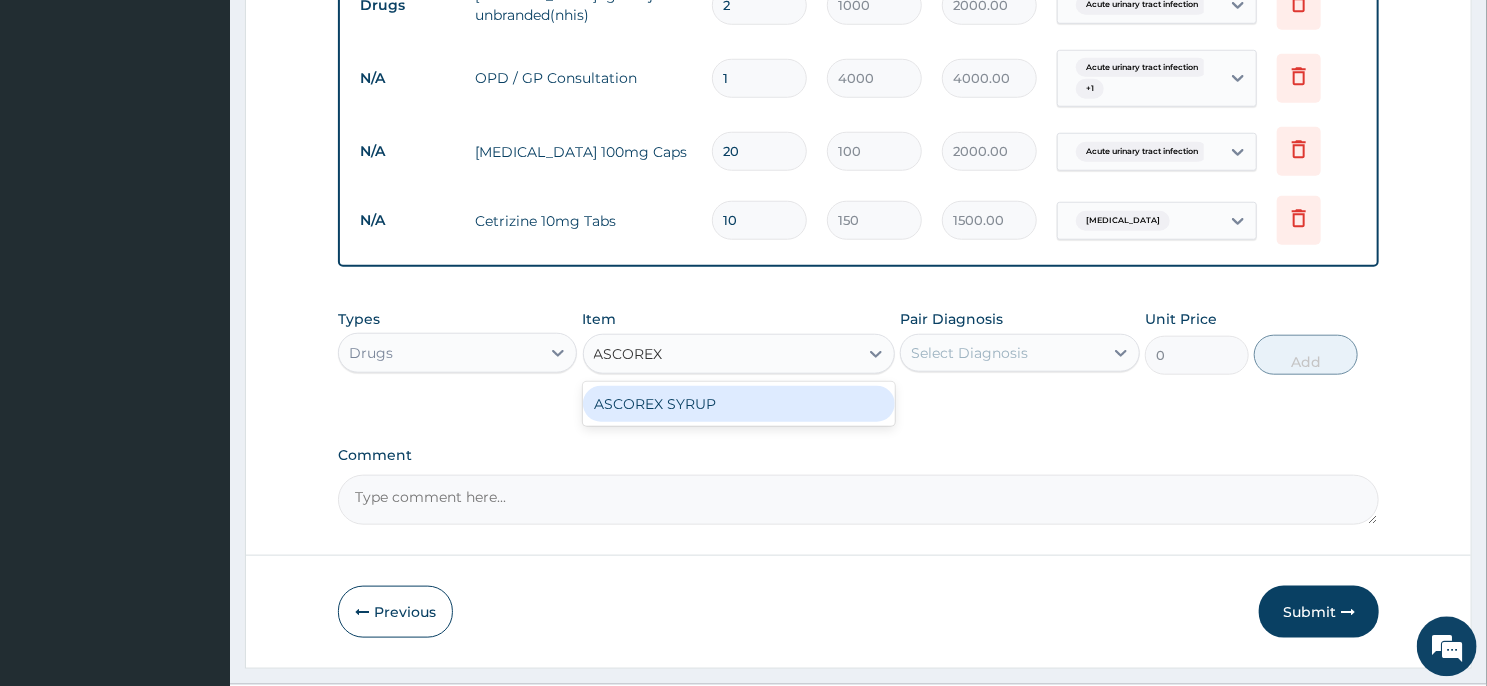 click on "ASCOREX SYRUP" at bounding box center [739, 403] 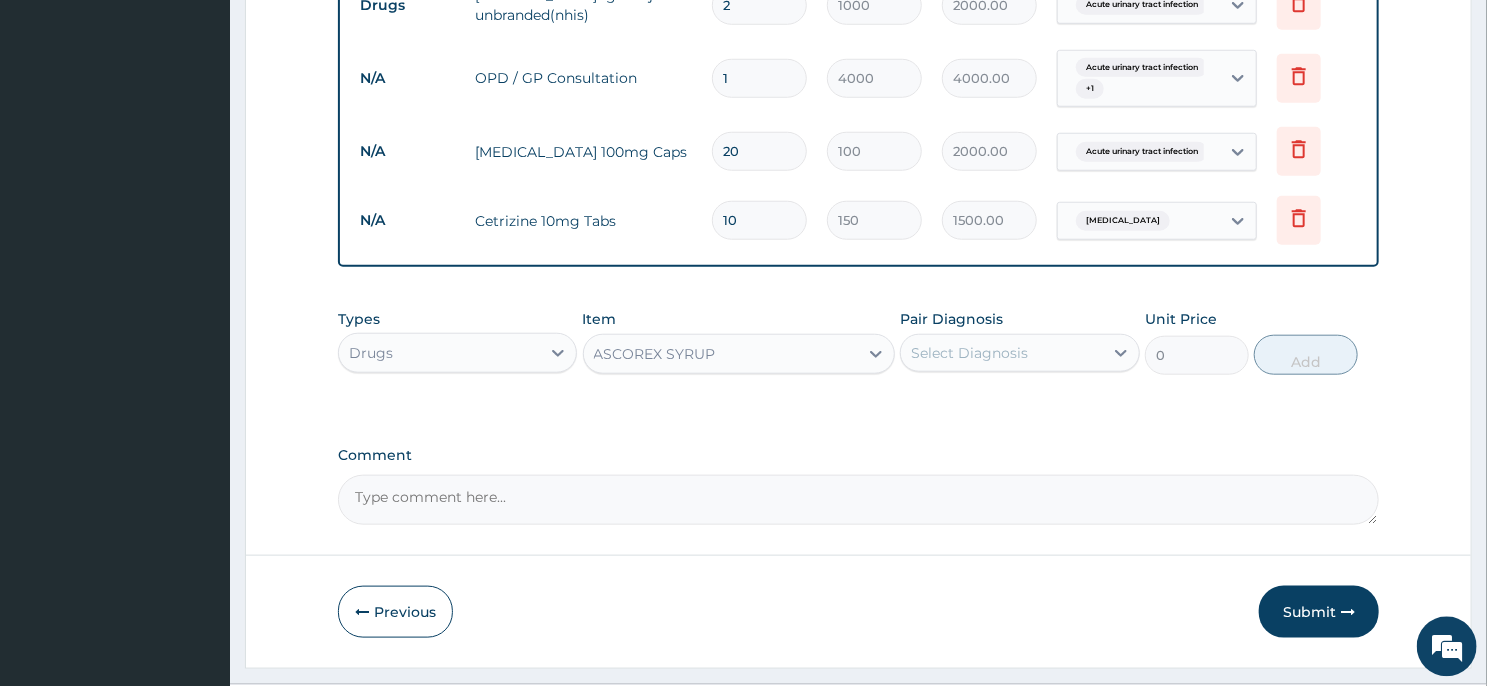 type 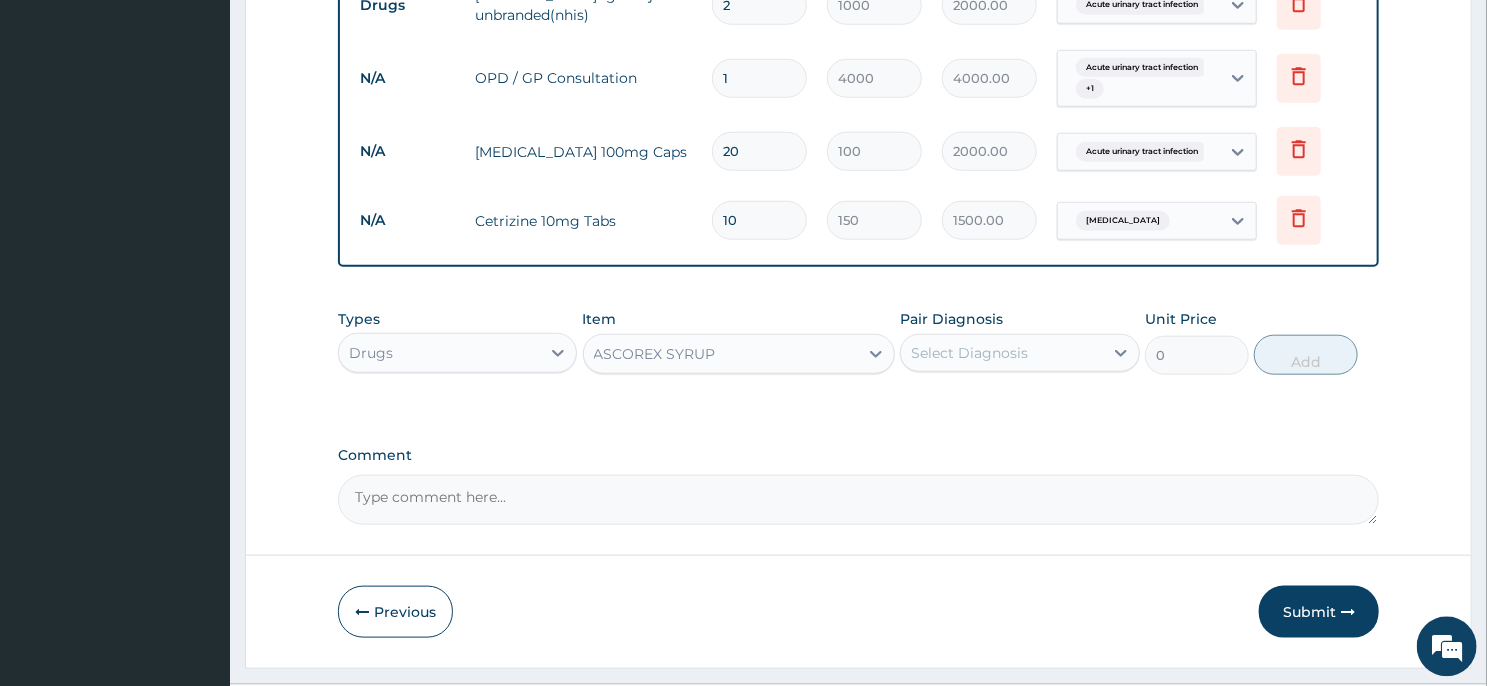 type on "1500" 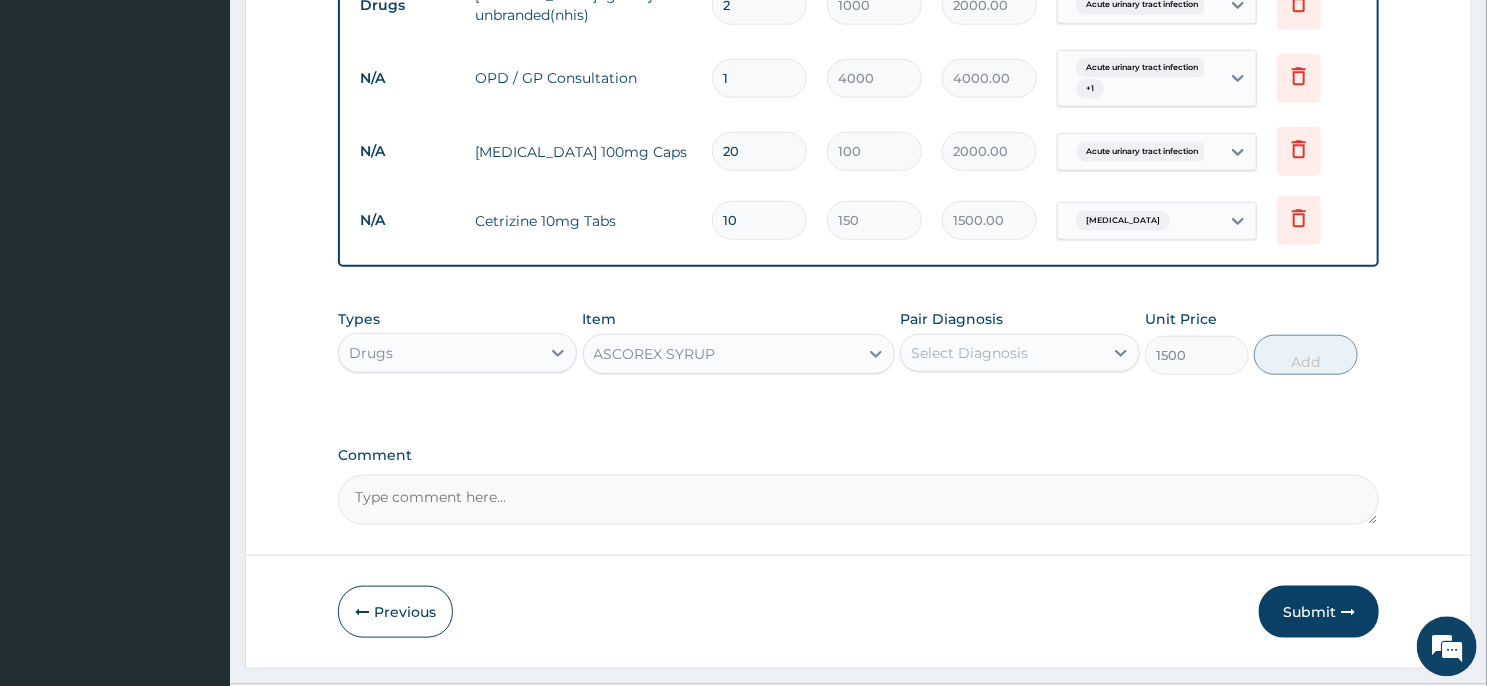 click on "Select Diagnosis" at bounding box center (1019, 352) 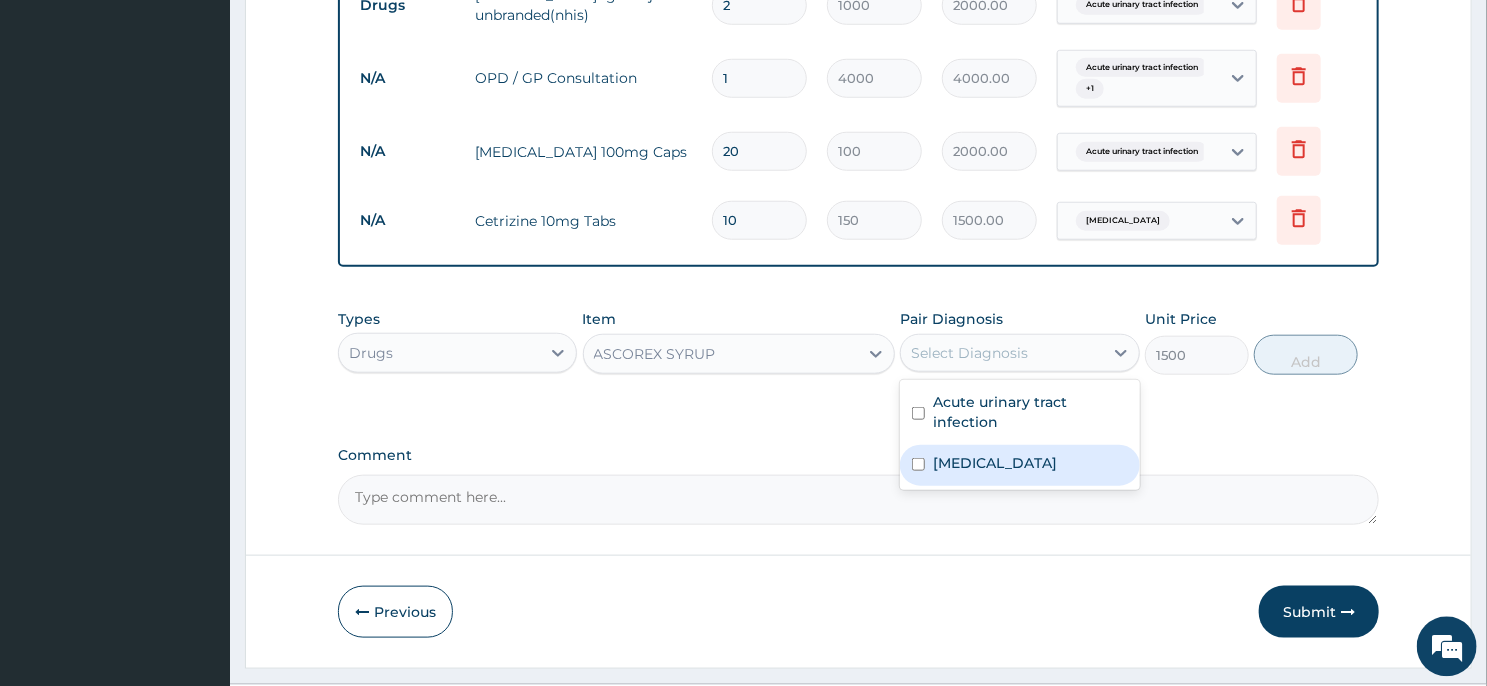 click on "Upper respiratory infection" at bounding box center (1019, 464) 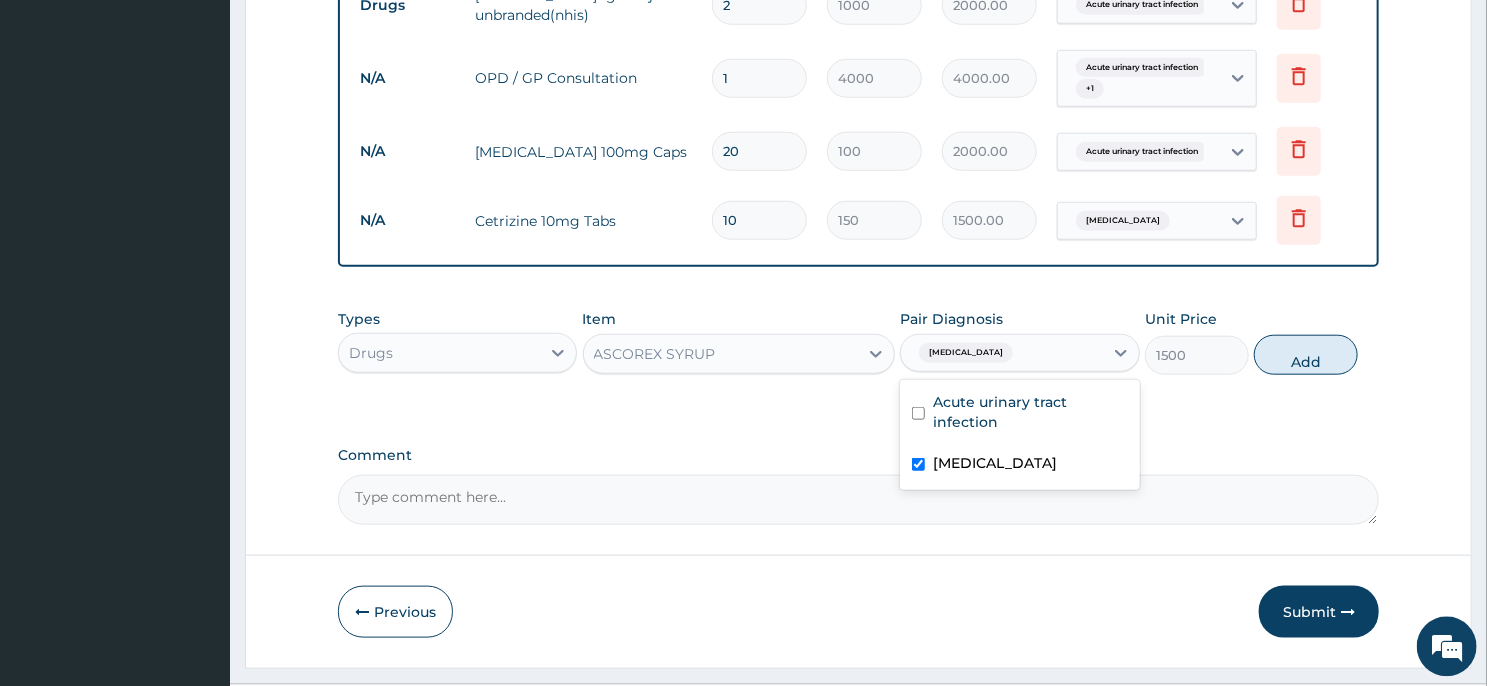 checkbox on "true" 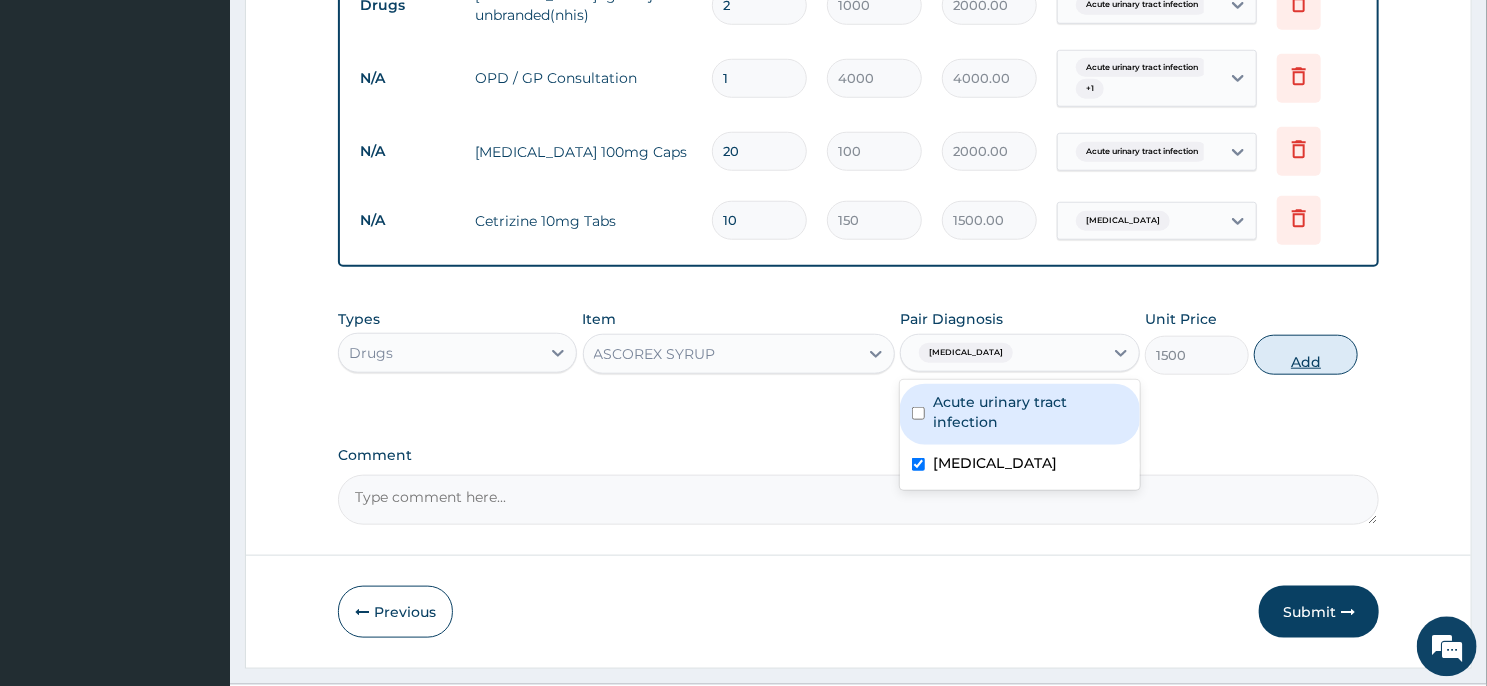 click on "Add" at bounding box center (1306, 354) 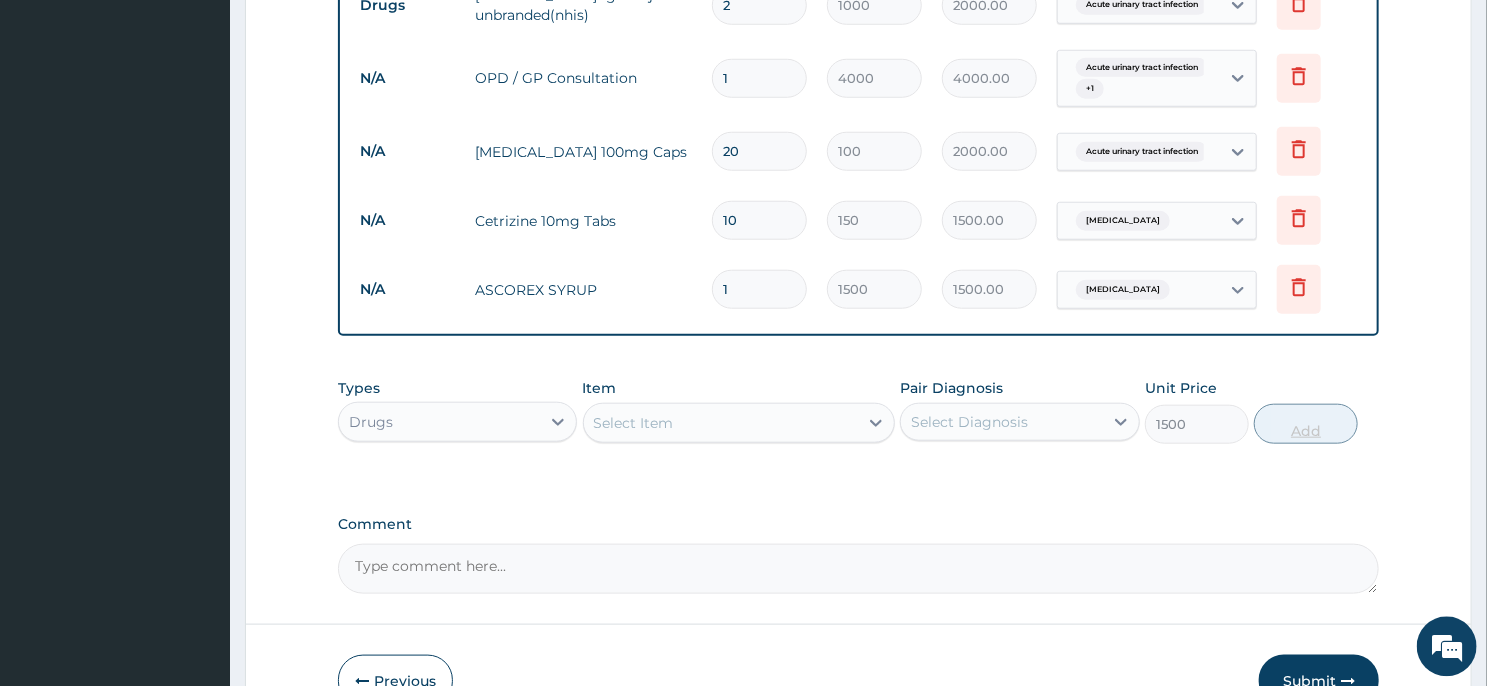 type on "0" 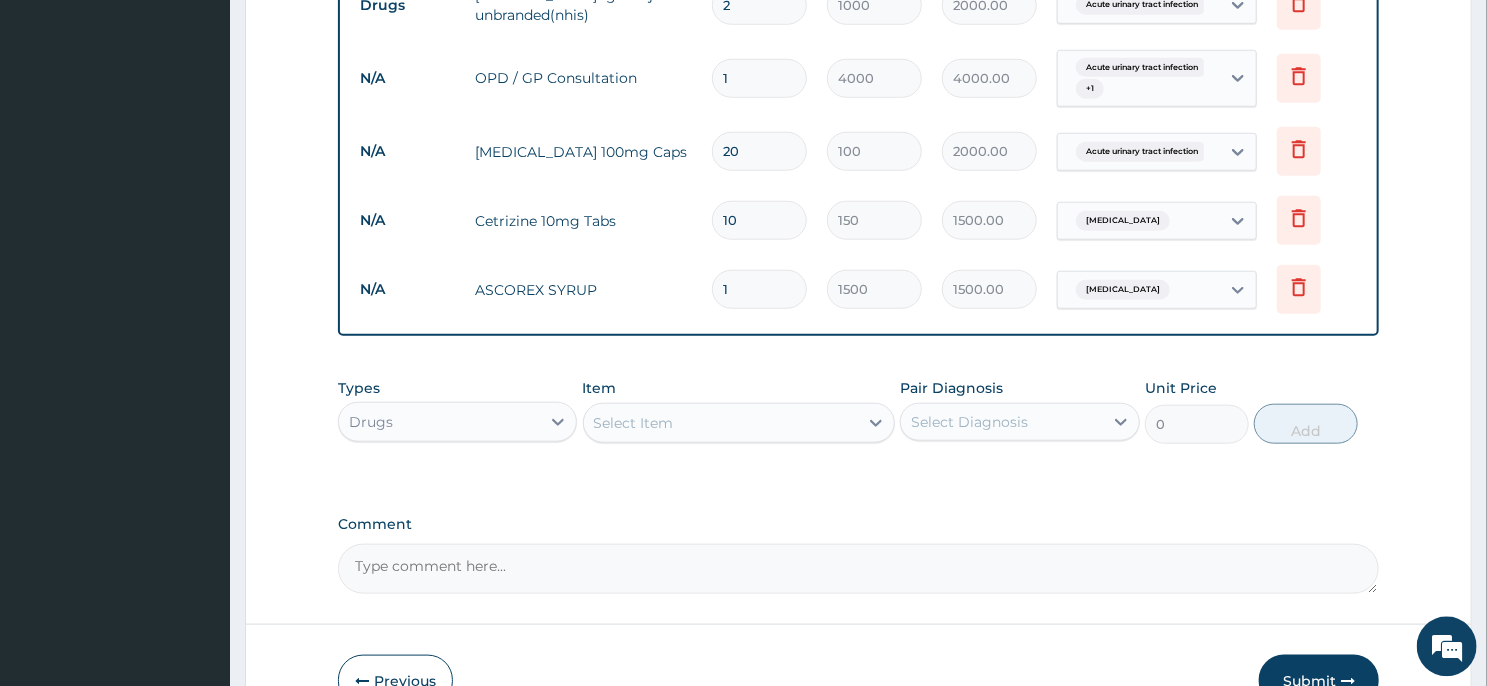 click on "Select Item" at bounding box center (721, 422) 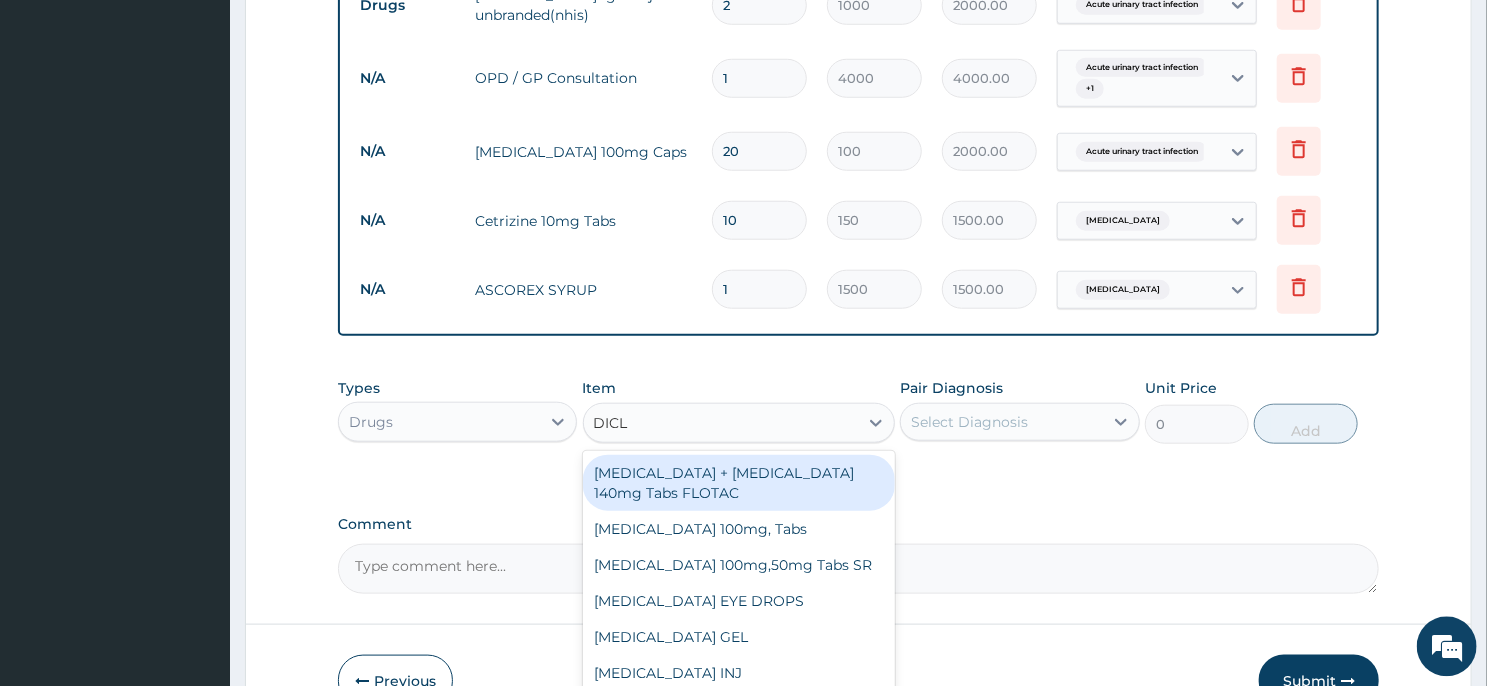 type on "DICLO" 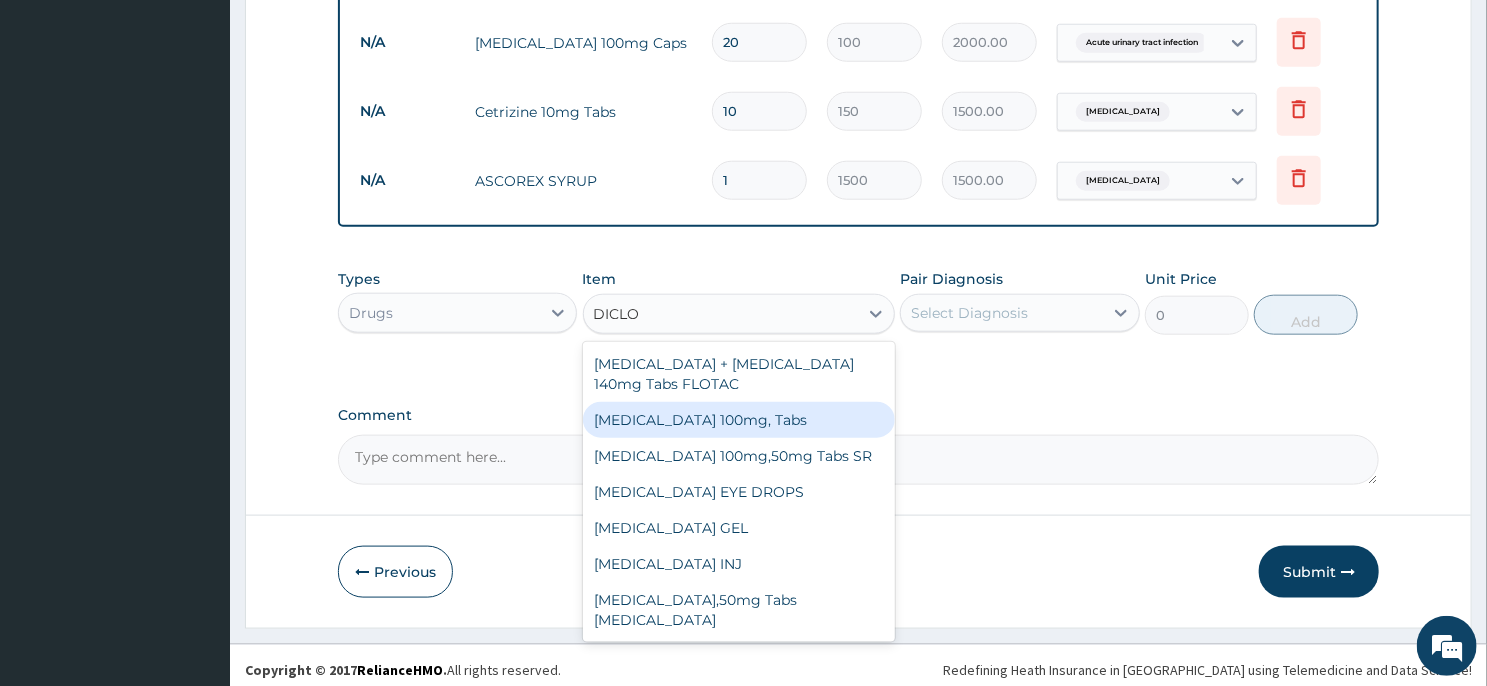 scroll, scrollTop: 944, scrollLeft: 0, axis: vertical 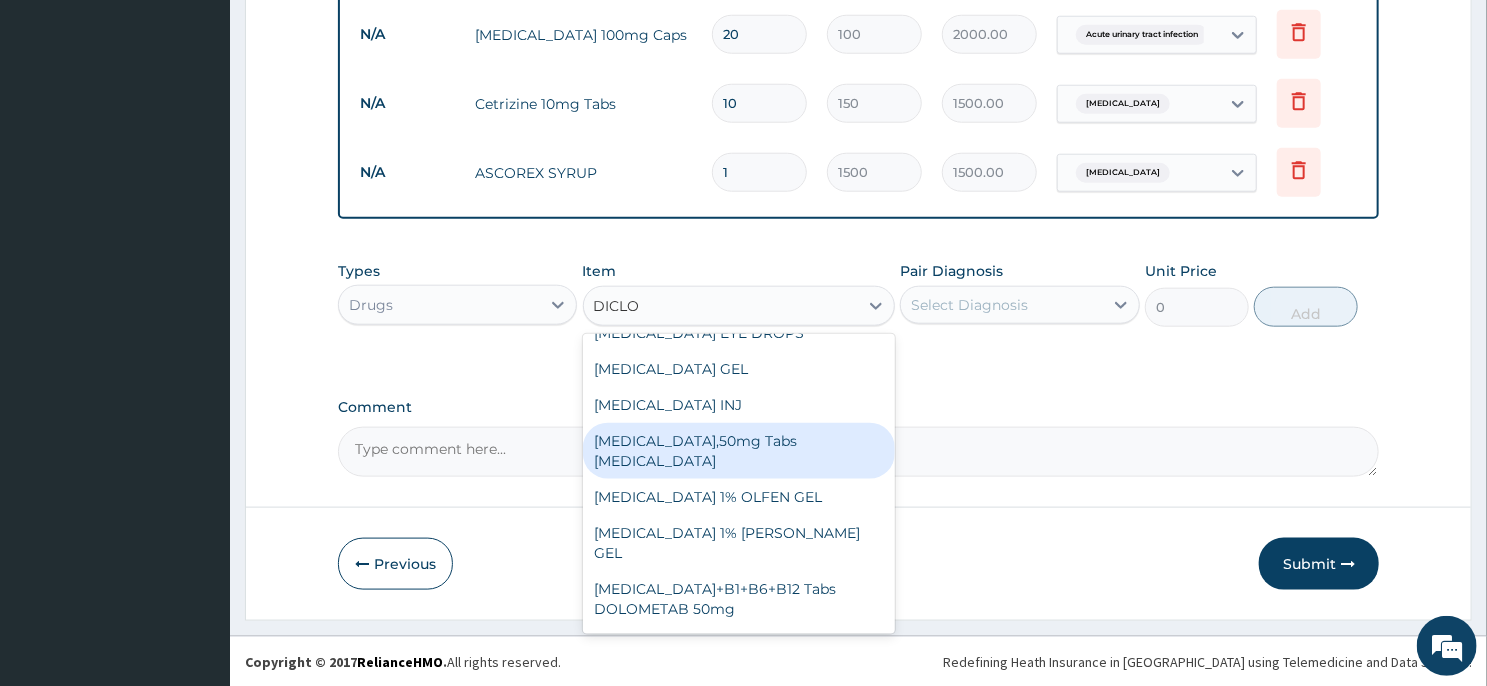 click on "[MEDICAL_DATA],50mg Tabs [MEDICAL_DATA]" at bounding box center [739, 451] 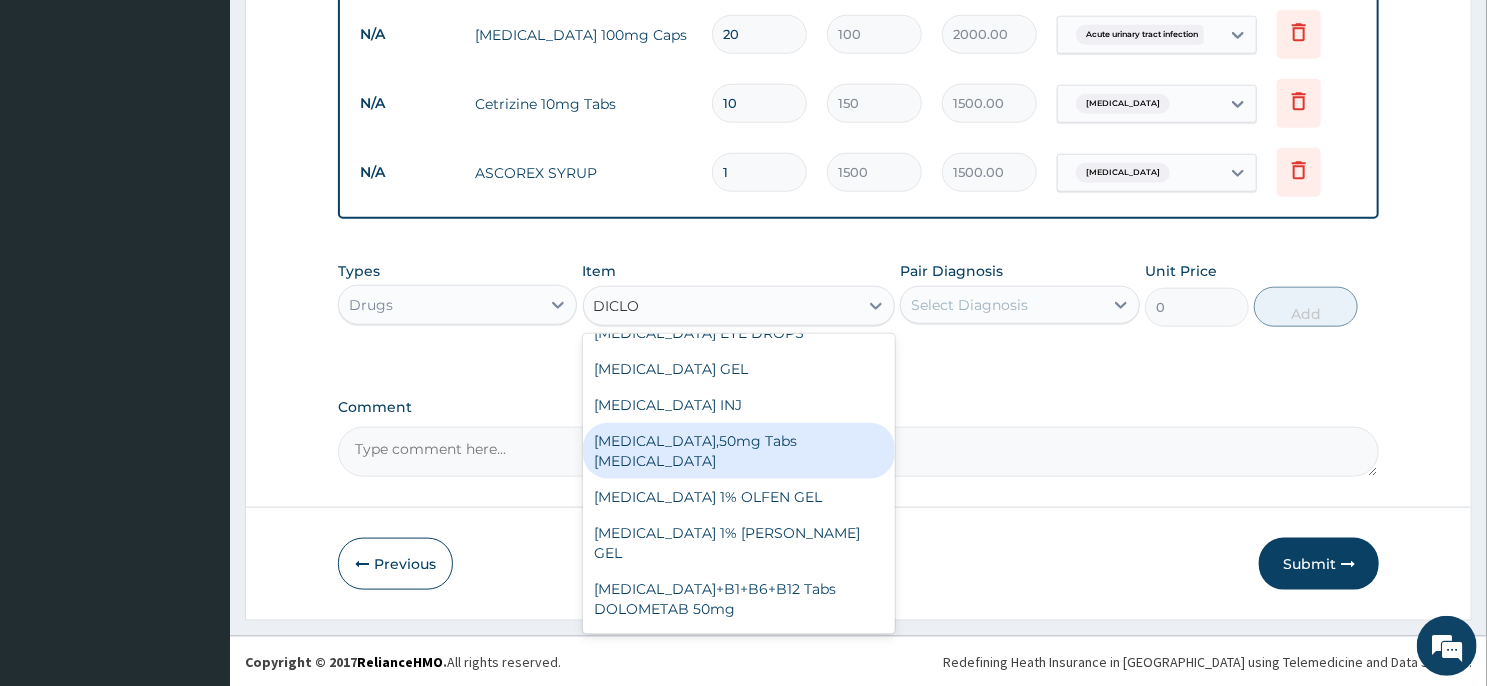 type 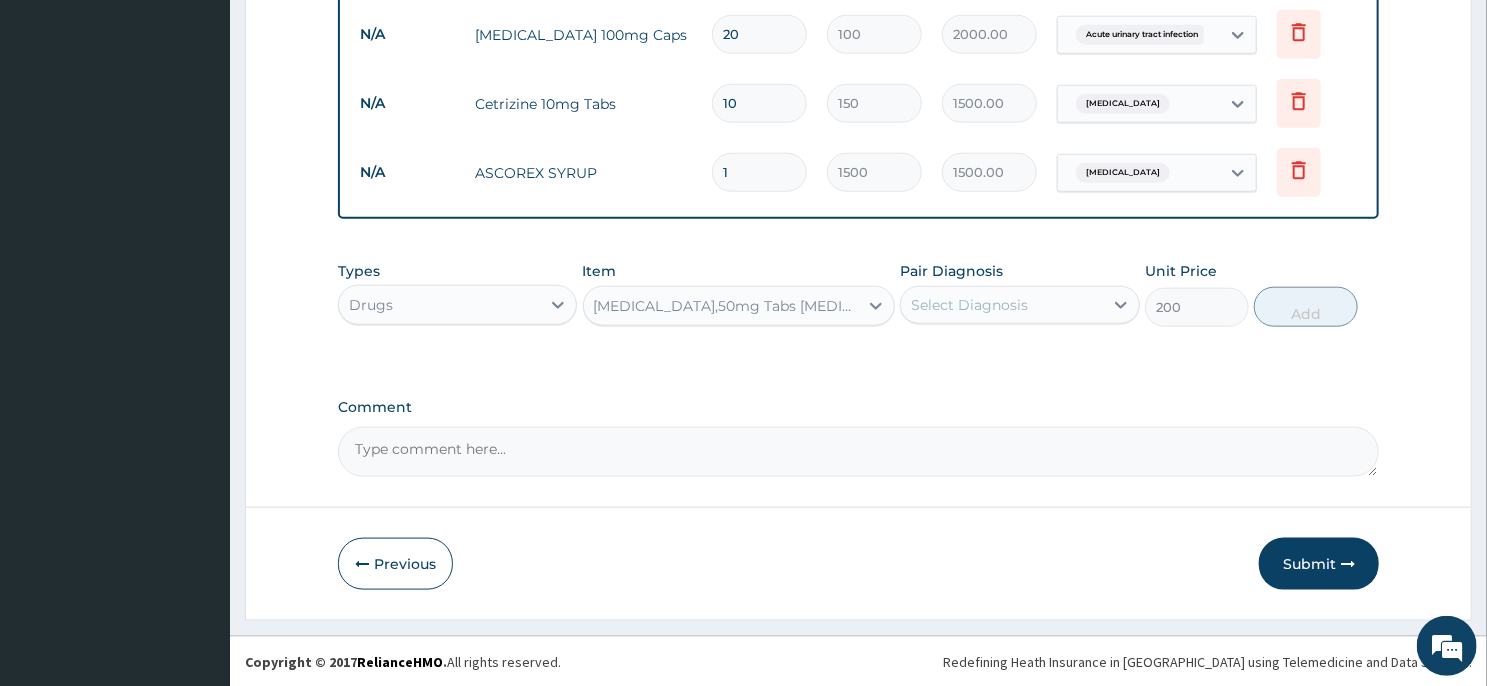 click on "Select Diagnosis" at bounding box center (969, 305) 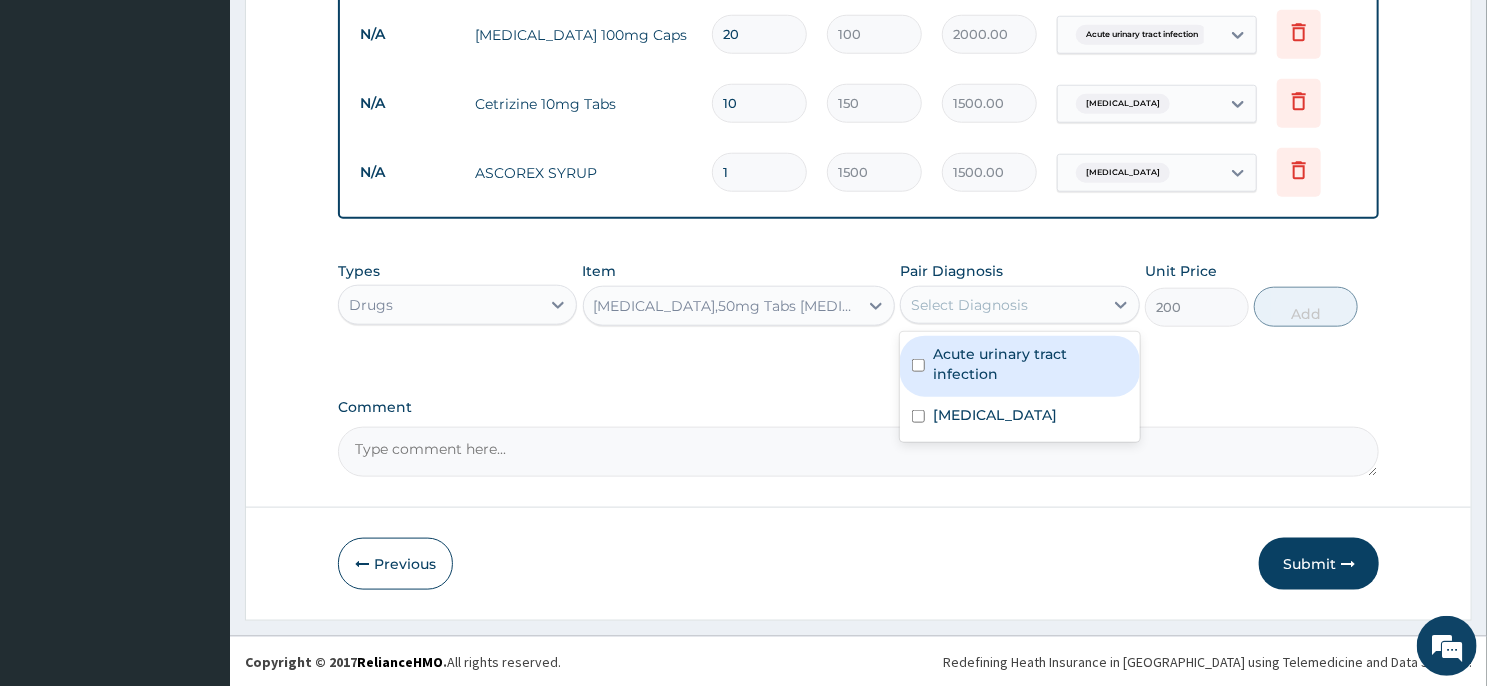 click on "[MEDICAL_DATA],50mg Tabs [MEDICAL_DATA]" at bounding box center [727, 306] 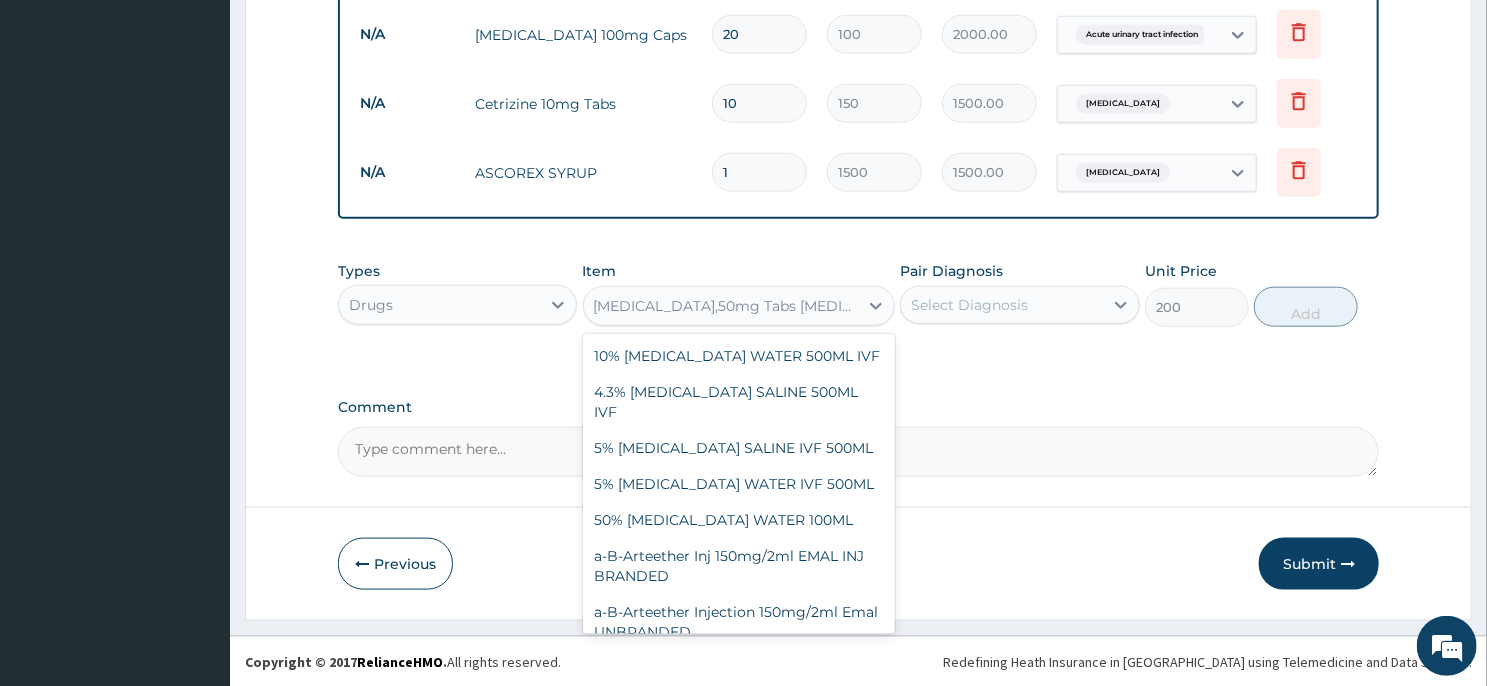 scroll, scrollTop: 9966, scrollLeft: 0, axis: vertical 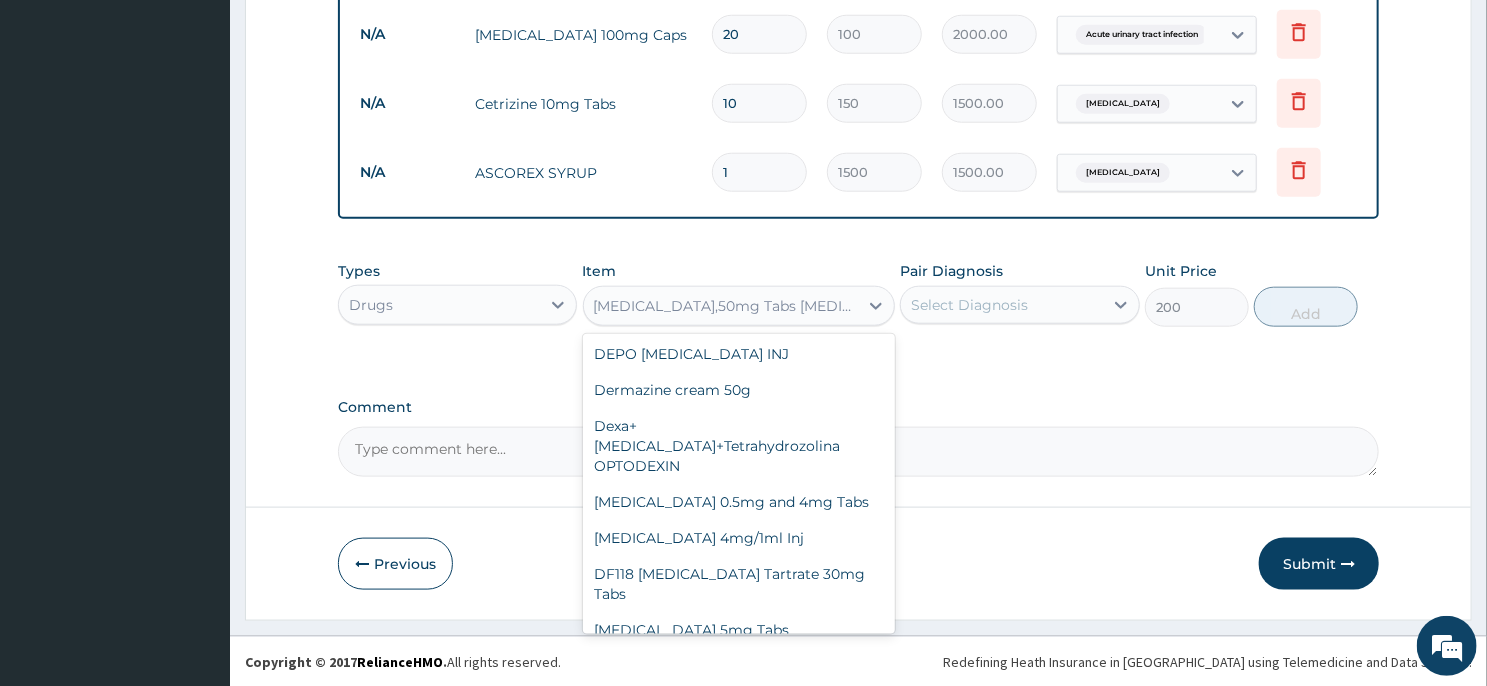 click on "[MEDICAL_DATA] GEL" at bounding box center (739, 906) 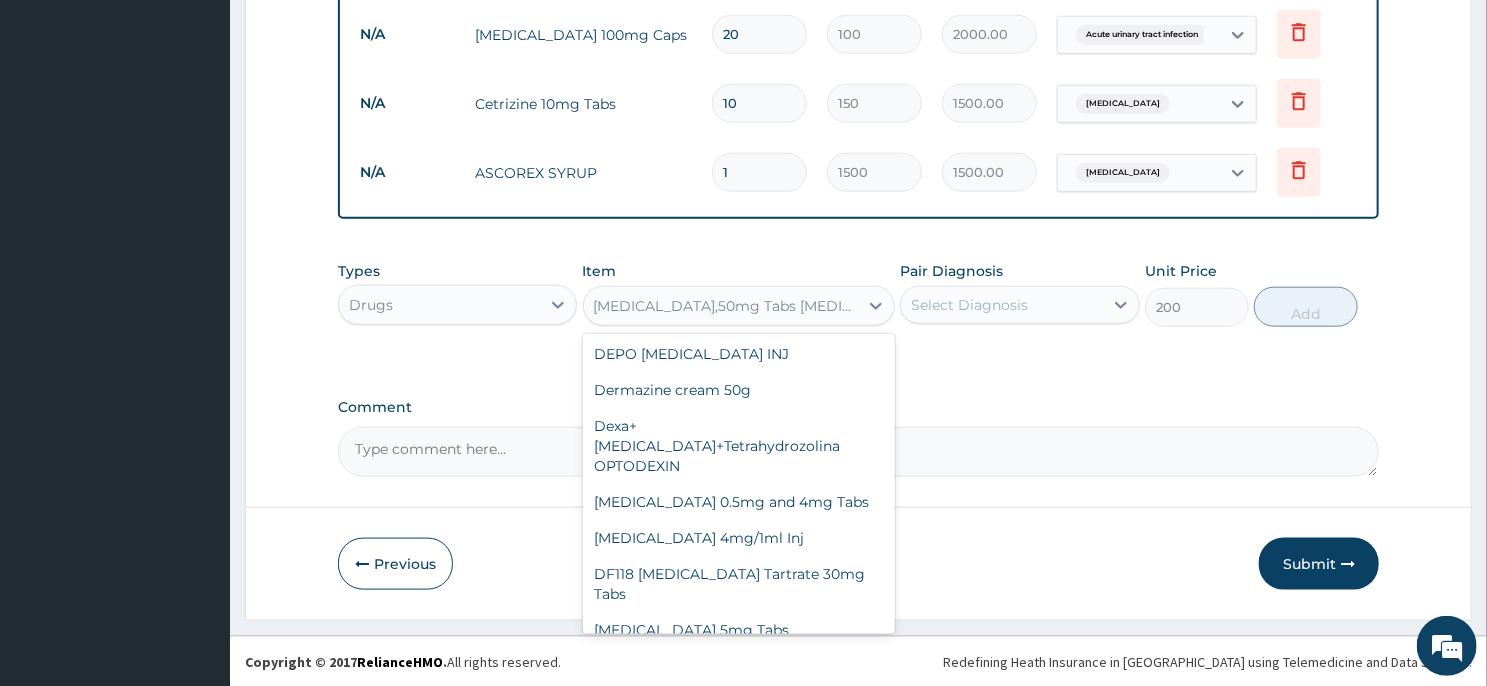 type on "1000" 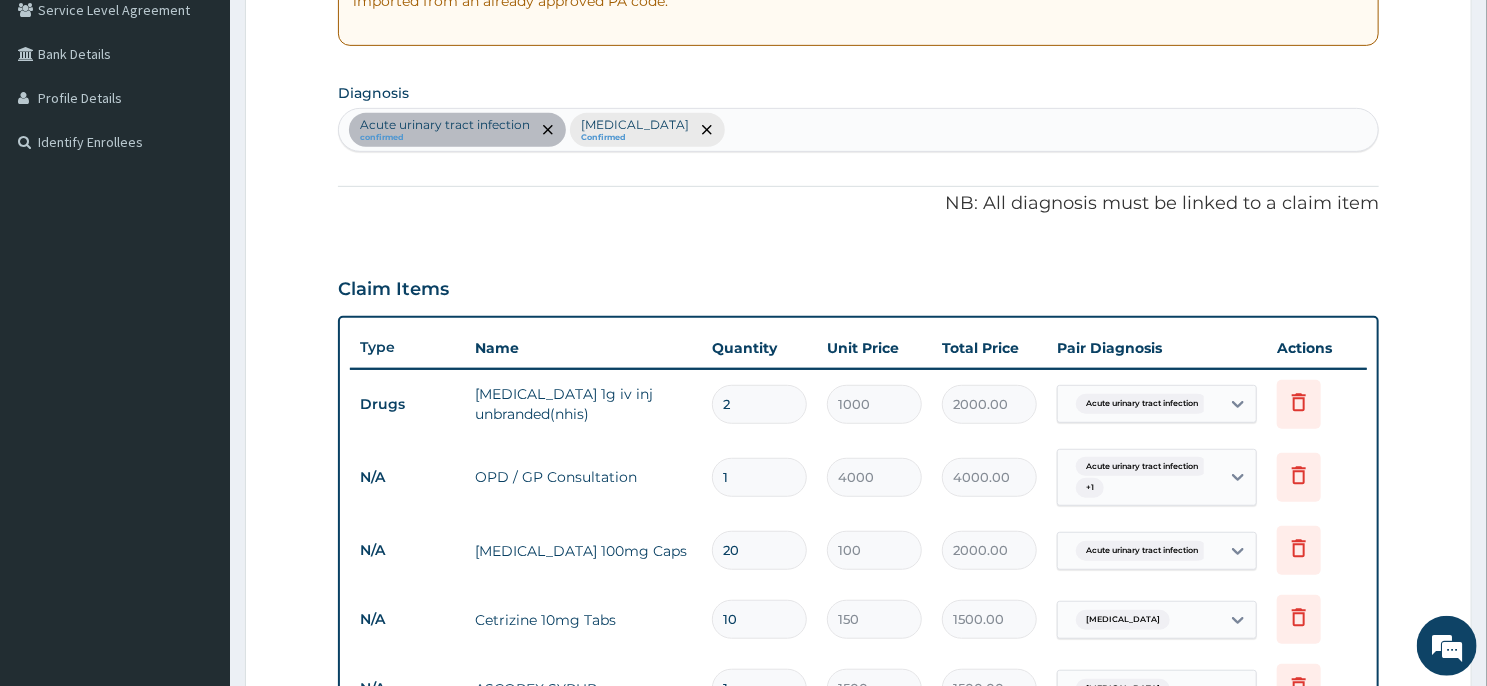 scroll, scrollTop: 408, scrollLeft: 0, axis: vertical 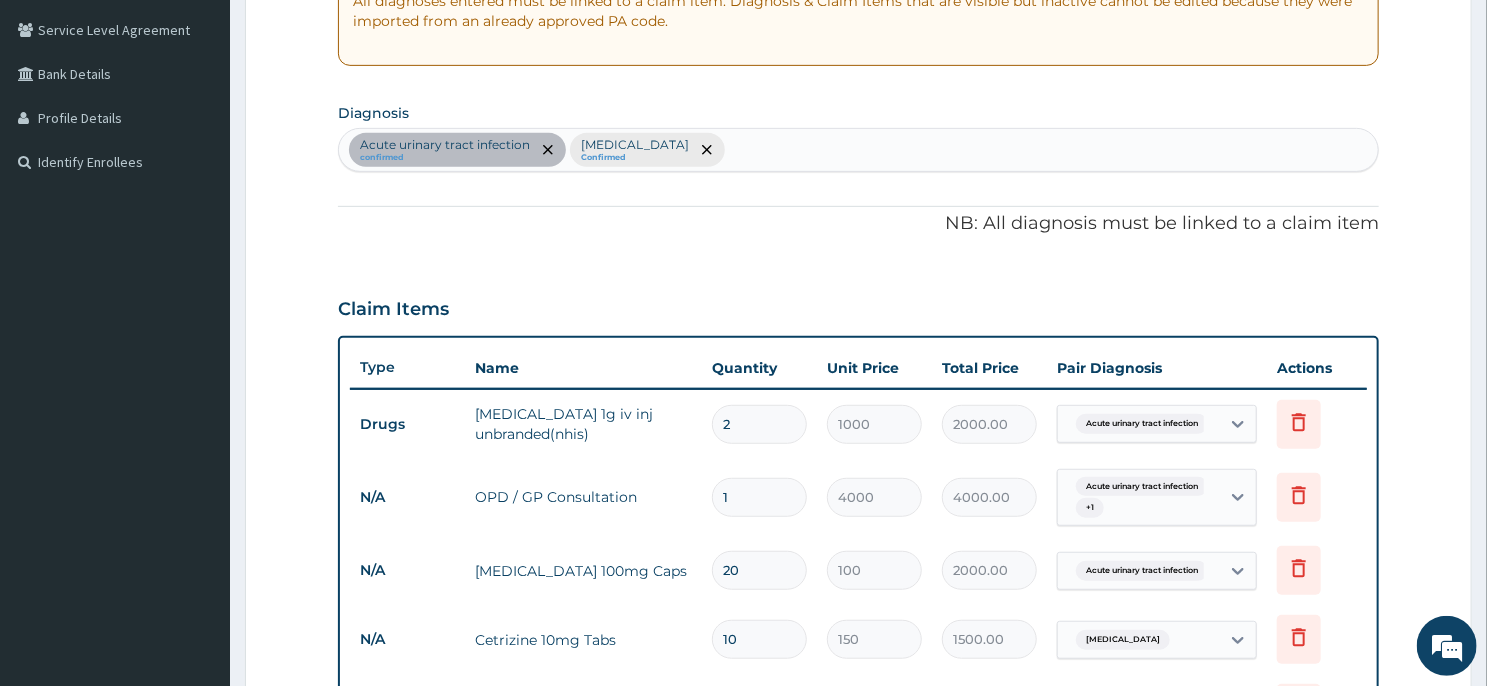 click on "Acute urinary tract infection confirmed Upper respiratory infection Confirmed" at bounding box center [858, 150] 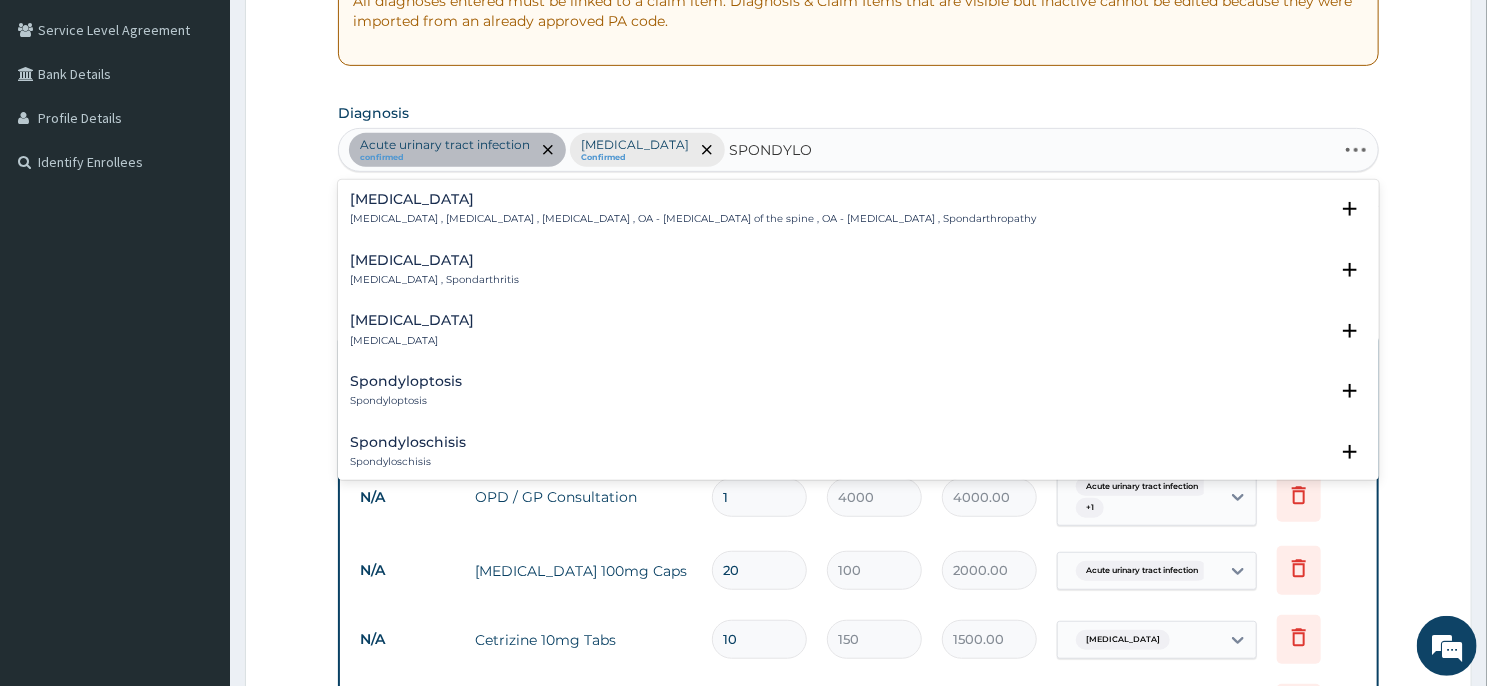 type on "SPONDYLOSI" 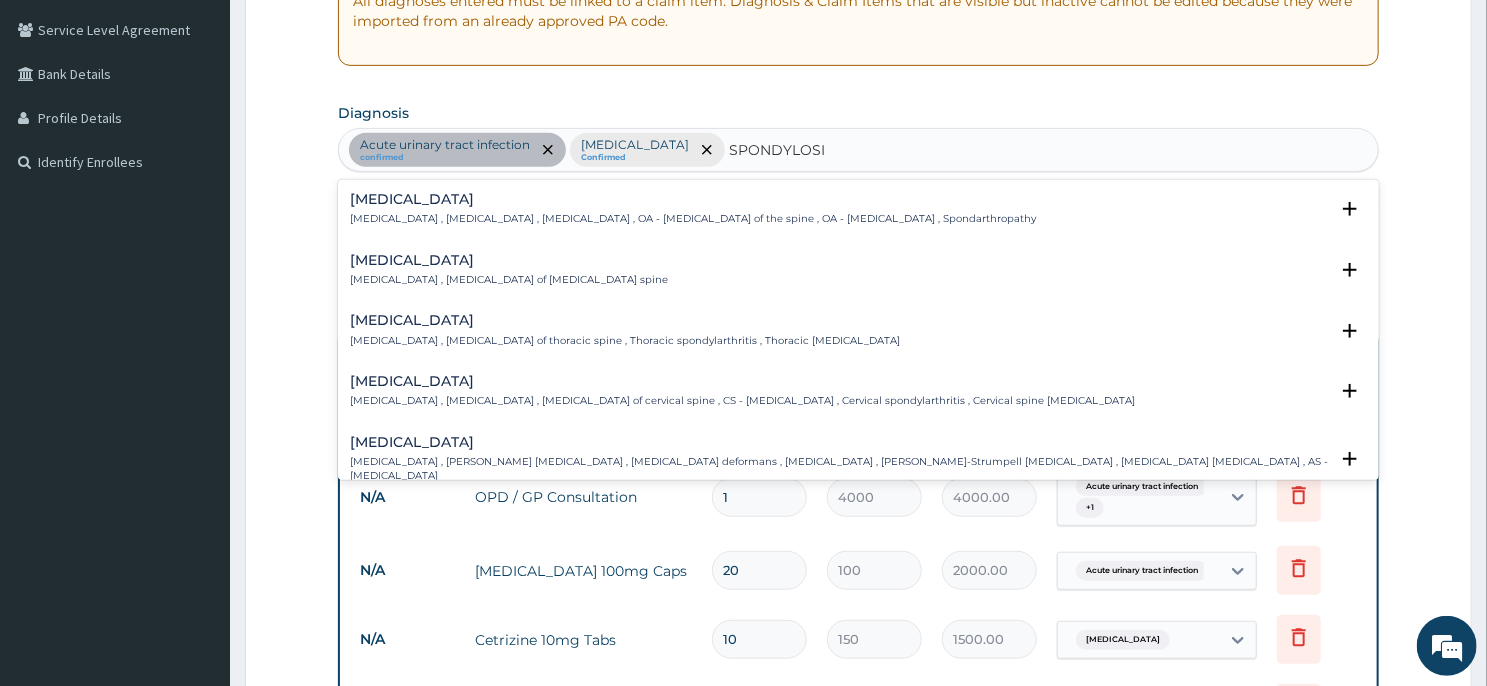 click on "Spondylosis" at bounding box center [693, 199] 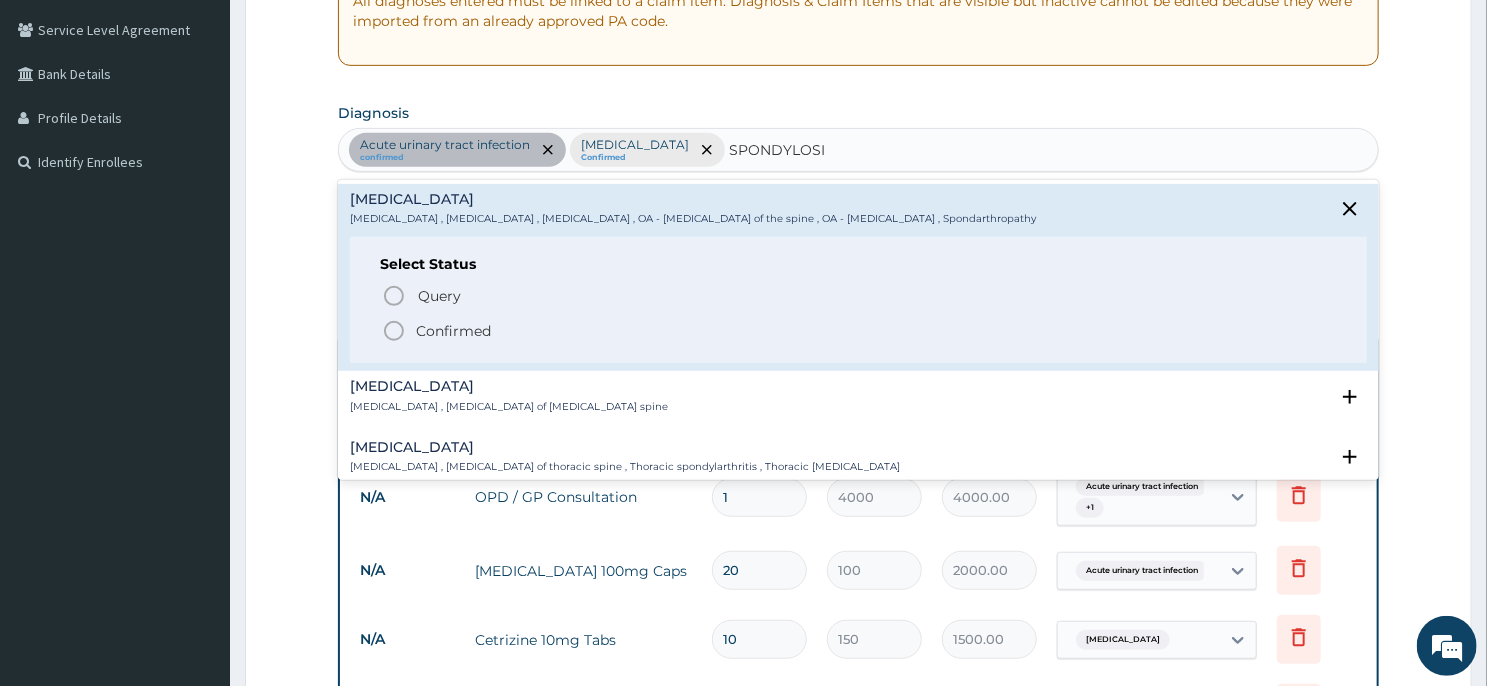 click 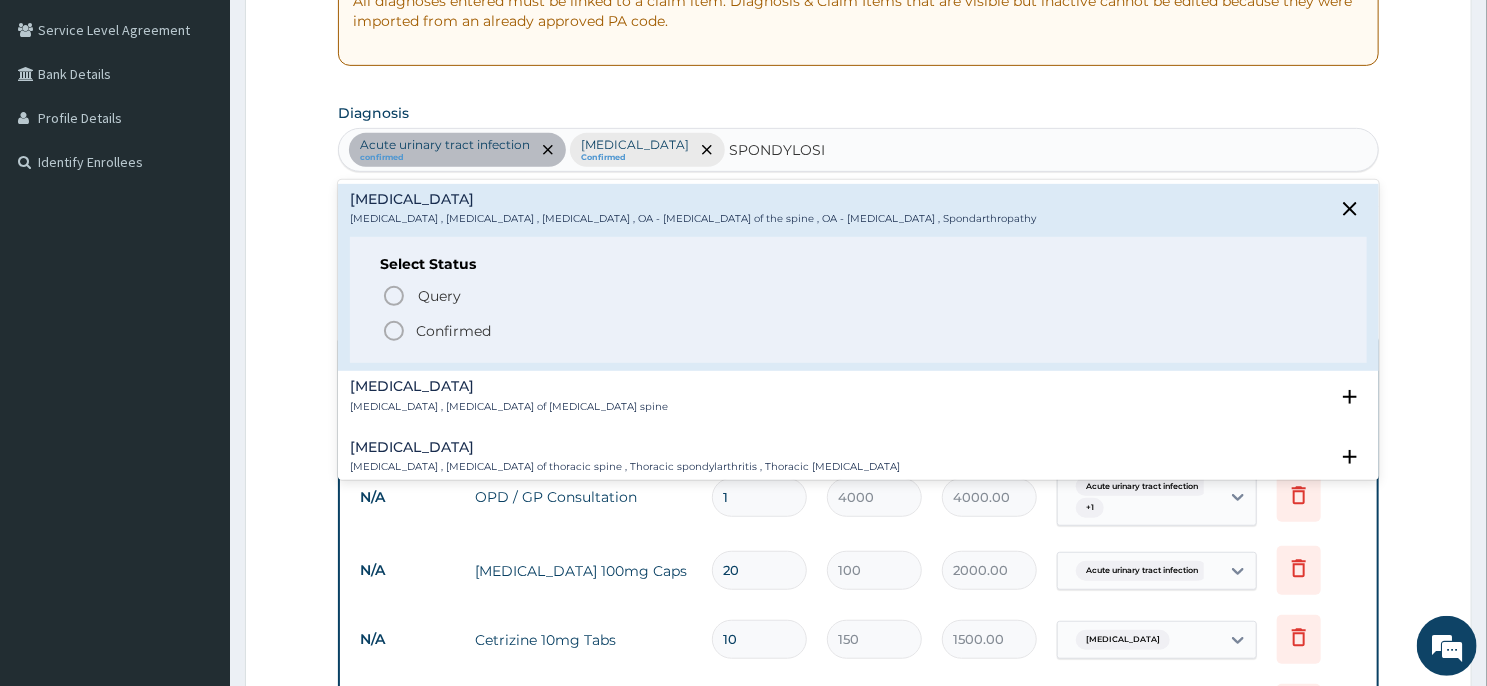 type 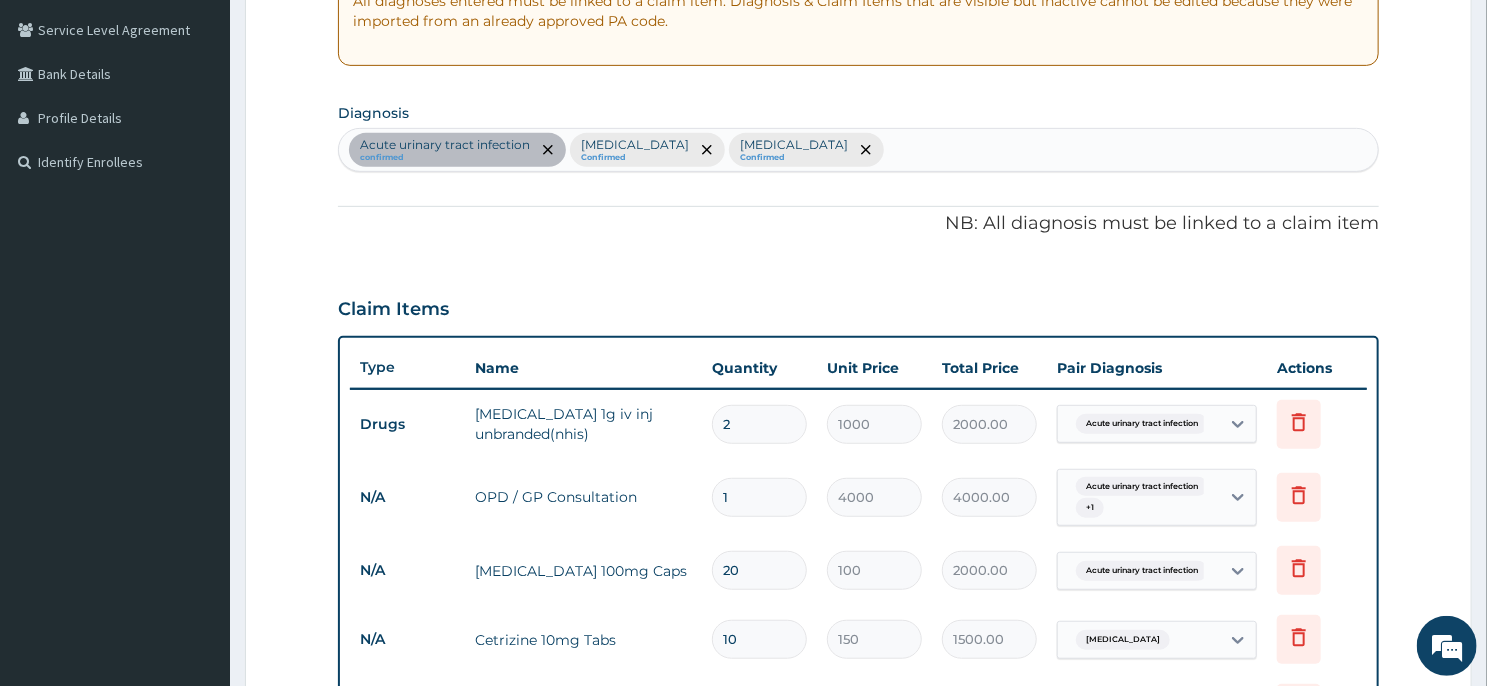 click on "Step  2  of 2 PA Code / Prescription Code PA/9231B6 Encounter Date 25-01-2025 Important Notice Please enter PA codes before entering items that are not attached to a PA code   All diagnoses entered must be linked to a claim item. Diagnosis & Claim Items that are visible but inactive cannot be edited because they were imported from an already approved PA code. Diagnosis option Spondylosis, selected.   Select is focused ,type to refine list, press Down to open the menu,  press left to focus selected values Acute urinary tract infection confirmed Upper respiratory infection Confirmed Spondylosis Confirmed NB: All diagnosis must be linked to a claim item Claim Items Type Name Quantity Unit Price Total Price Pair Diagnosis Actions Drugs ceftriaxone 1g iv inj unbranded(nhis) 2 1000 2000.00 Acute urinary tract infection Delete N/A OPD / GP Consultation 1 4000 4000.00 Acute urinary tract infection  + 1 Delete N/A Doxycycline 100mg Caps 20 100 2000.00 Delete N/A 10 150 1500.00 1" at bounding box center (858, 427) 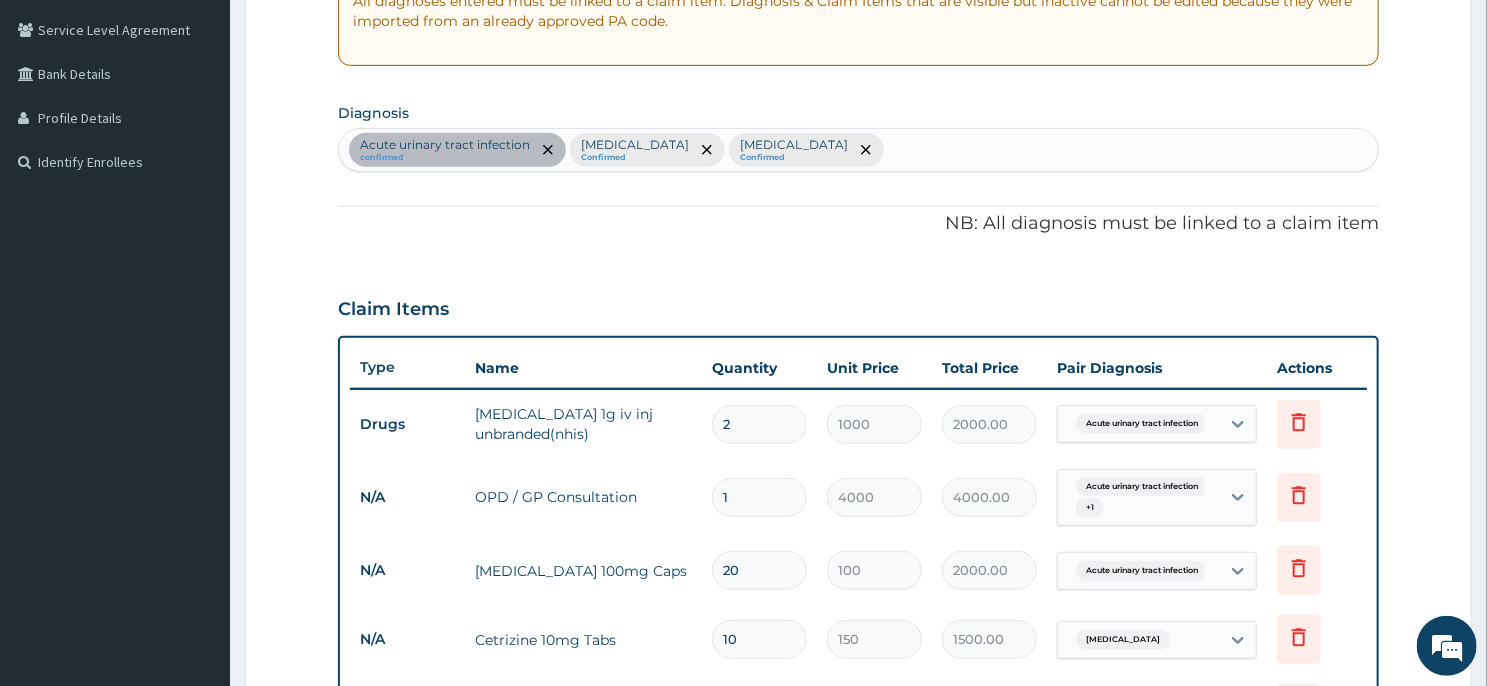 click on "Step  2  of 2 PA Code / Prescription Code PA/9231B6 Encounter Date 25-01-2025 Important Notice Please enter PA codes before entering items that are not attached to a PA code   All diagnoses entered must be linked to a claim item. Diagnosis & Claim Items that are visible but inactive cannot be edited because they were imported from an already approved PA code. Diagnosis Acute urinary tract infection confirmed Upper respiratory infection Confirmed Spondylosis Confirmed NB: All diagnosis must be linked to a claim item Claim Items Type Name Quantity Unit Price Total Price Pair Diagnosis Actions Drugs ceftriaxone 1g iv inj unbranded(nhis) 2 1000 2000.00 Acute urinary tract infection Delete N/A OPD / GP Consultation 1 4000 4000.00 Acute urinary tract infection  + 1 Delete N/A Doxycycline 100mg Caps 20 100 2000.00 Acute urinary tract infection Delete N/A Cetrizine 10mg Tabs 10 150 1500.00 Upper respiratory infection Delete N/A ASCOREX SYRUP 1 1500 1500.00 Delete Types Drugs" at bounding box center [858, 427] 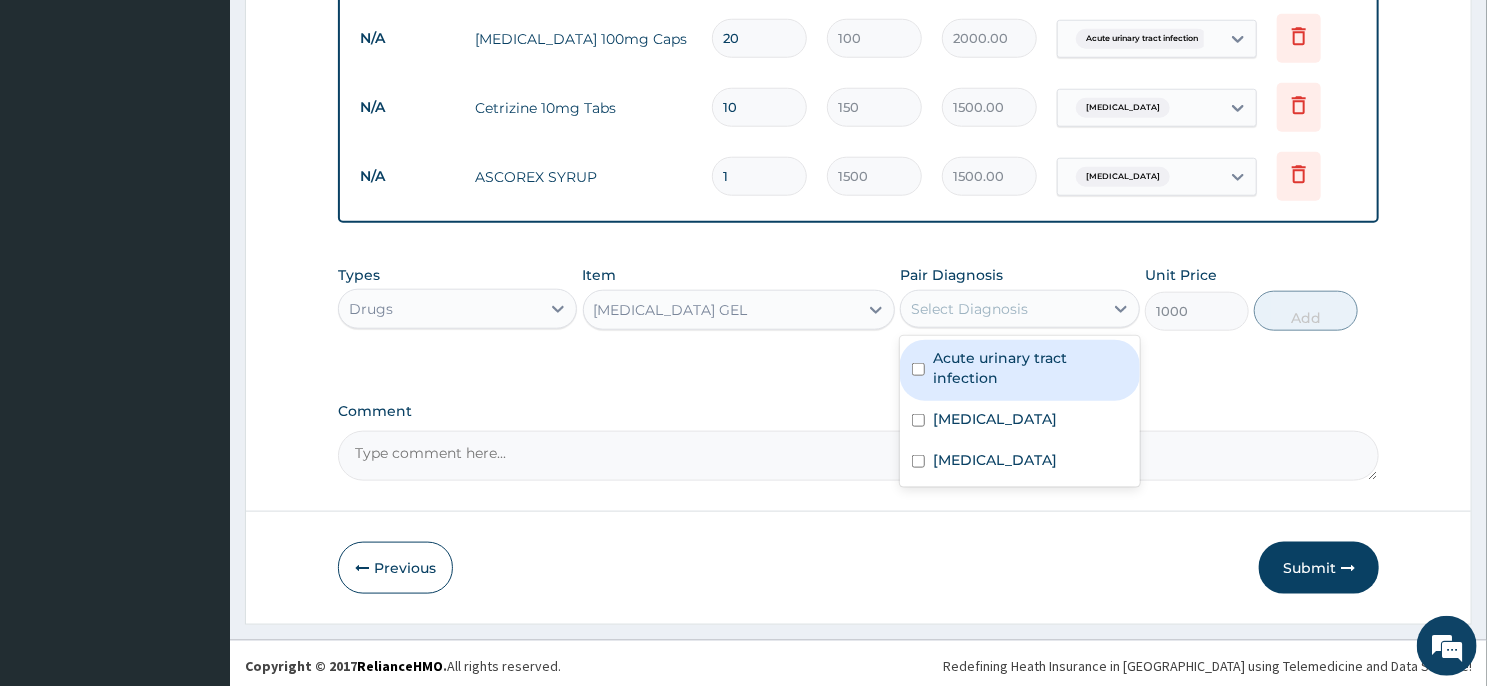 click on "Select Diagnosis" at bounding box center [1001, 309] 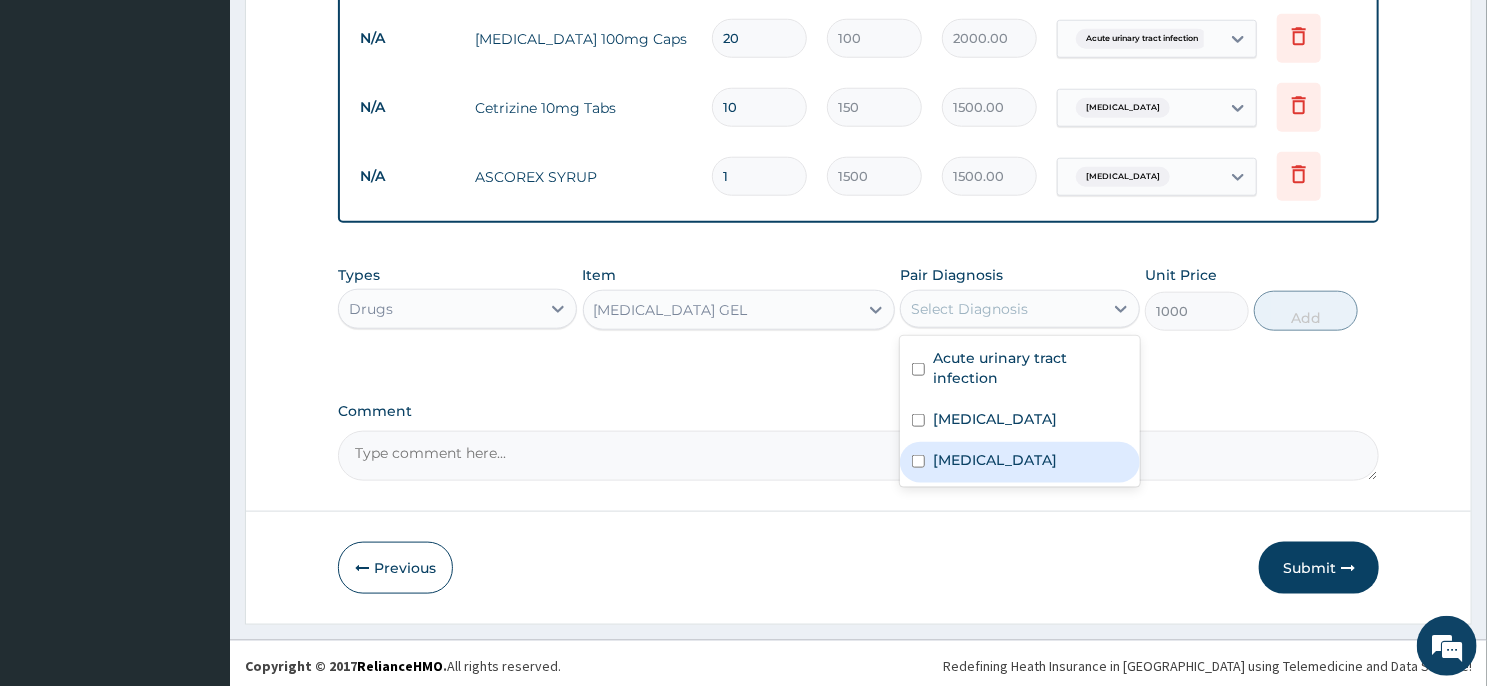 click on "Spondylosis" at bounding box center [995, 460] 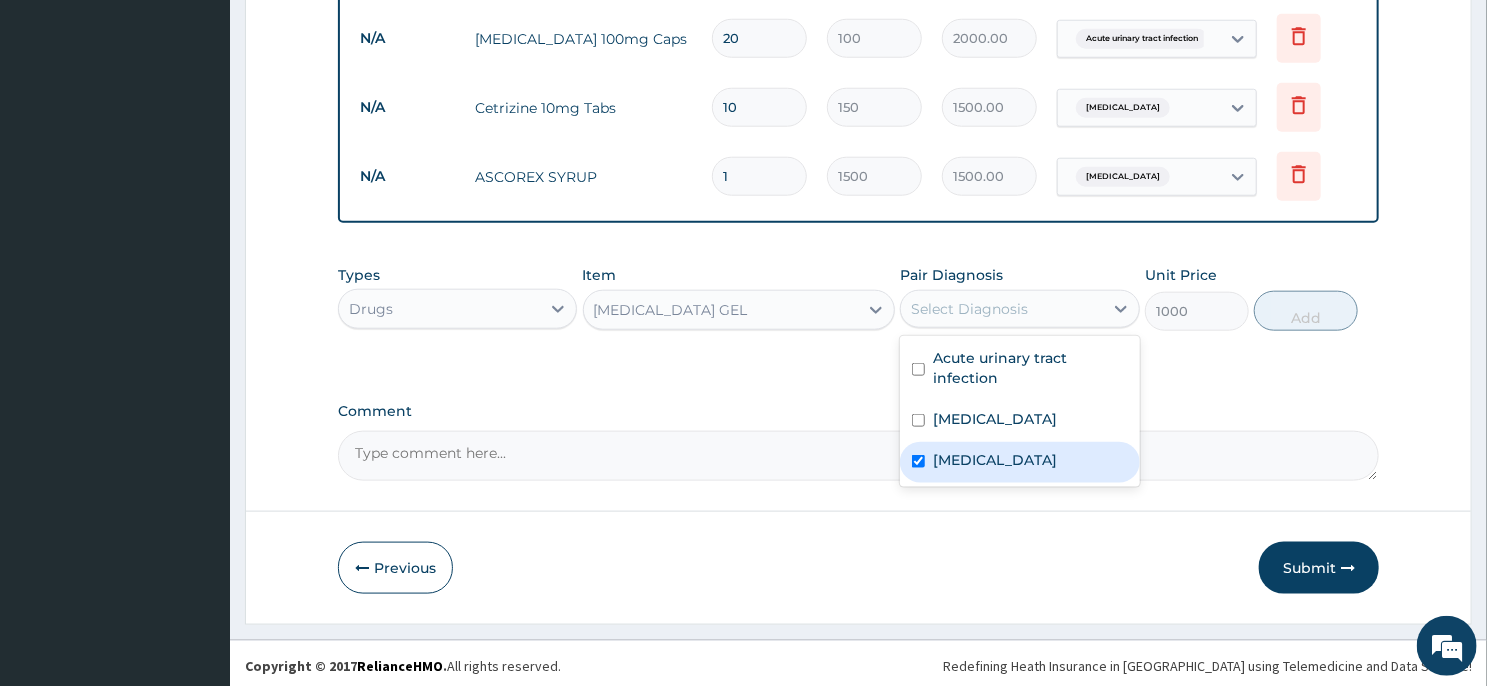 checkbox on "true" 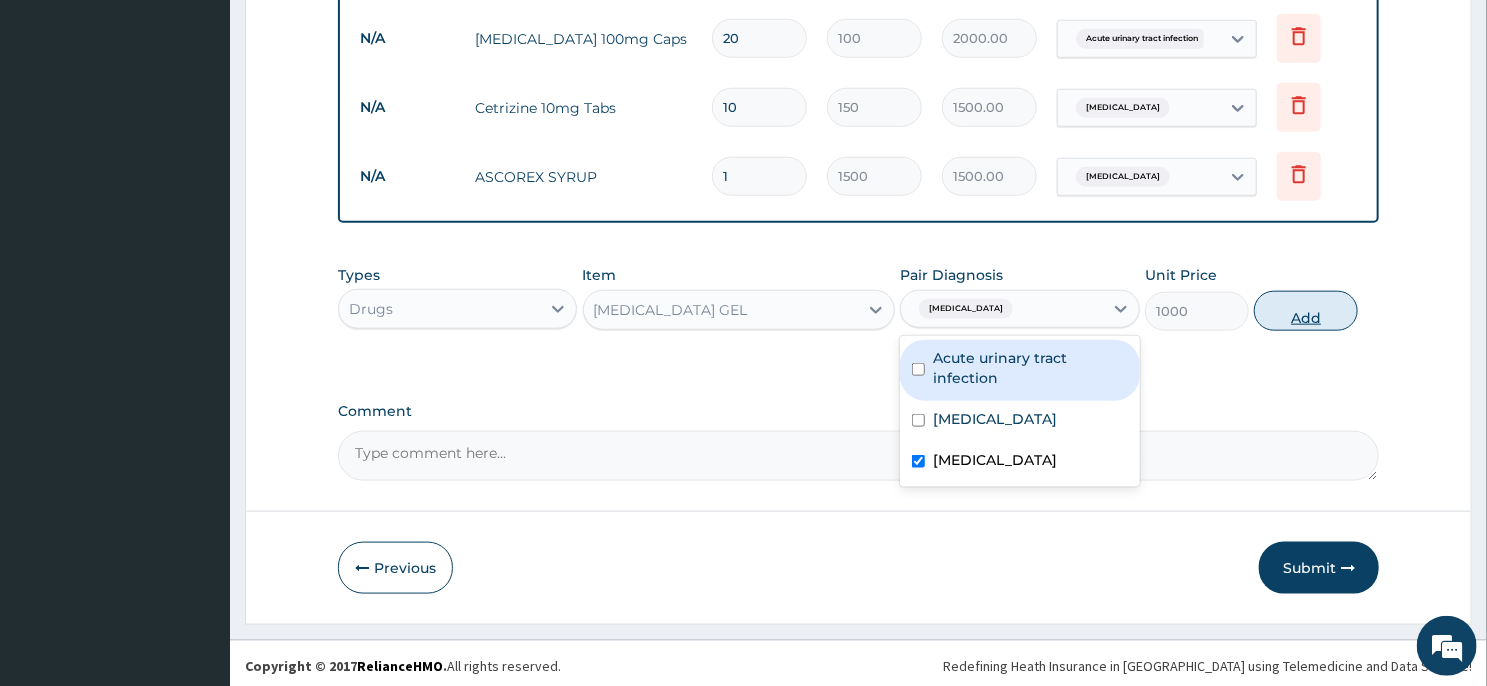 click on "Add" at bounding box center [1306, 311] 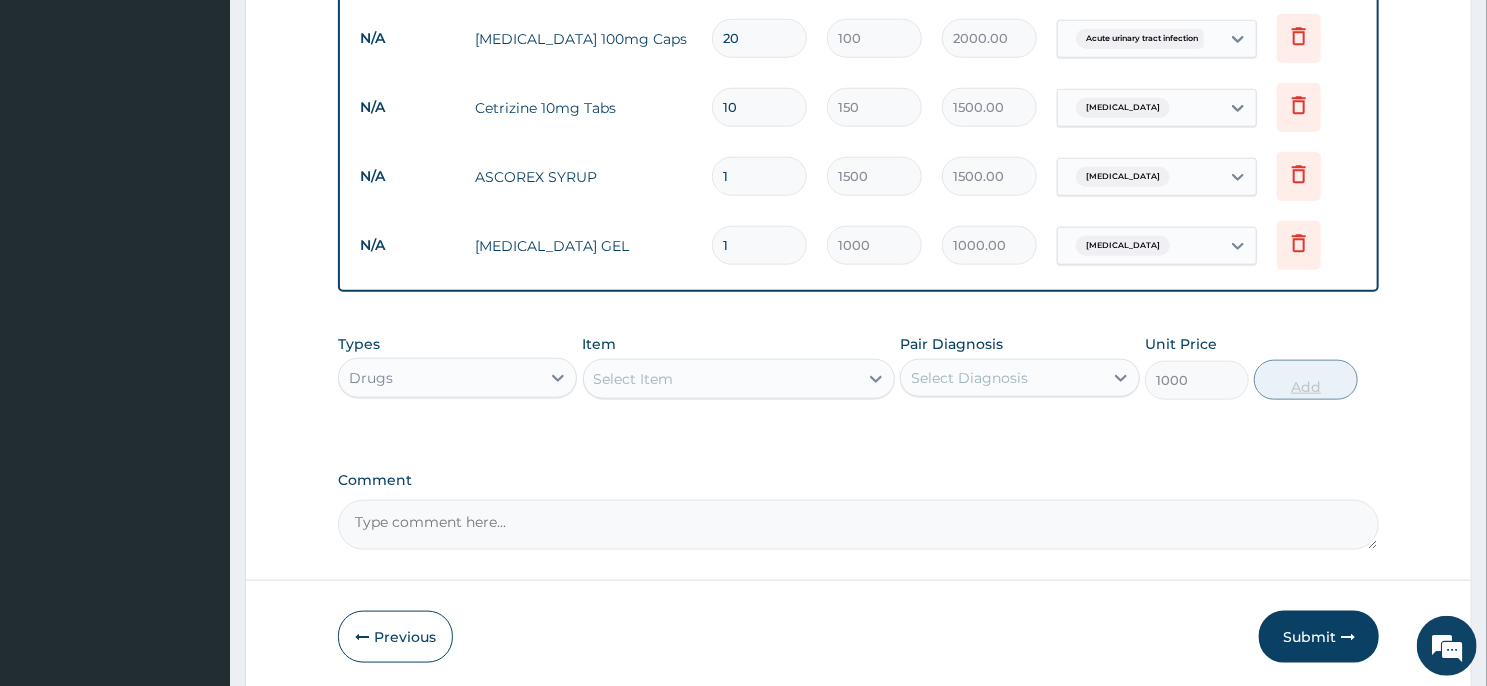 type on "0" 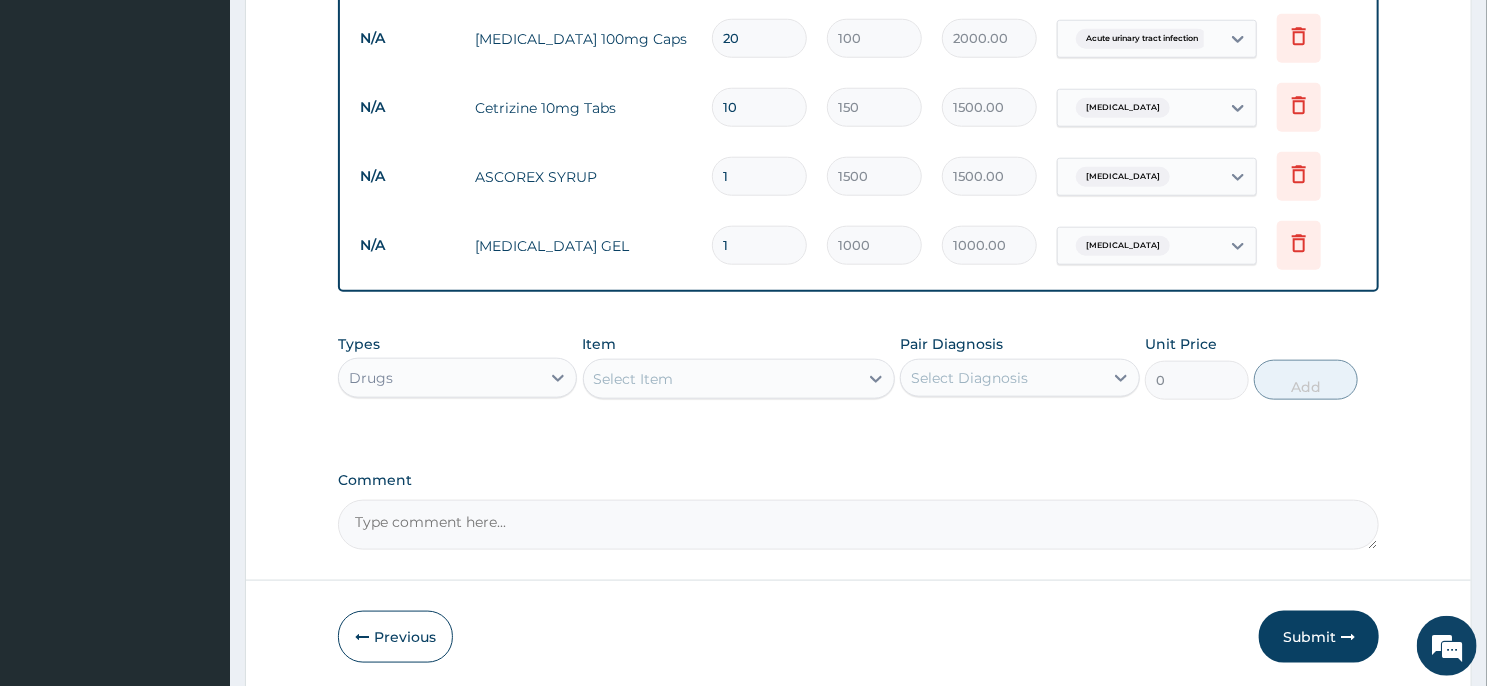 click on "Select Item" at bounding box center (721, 379) 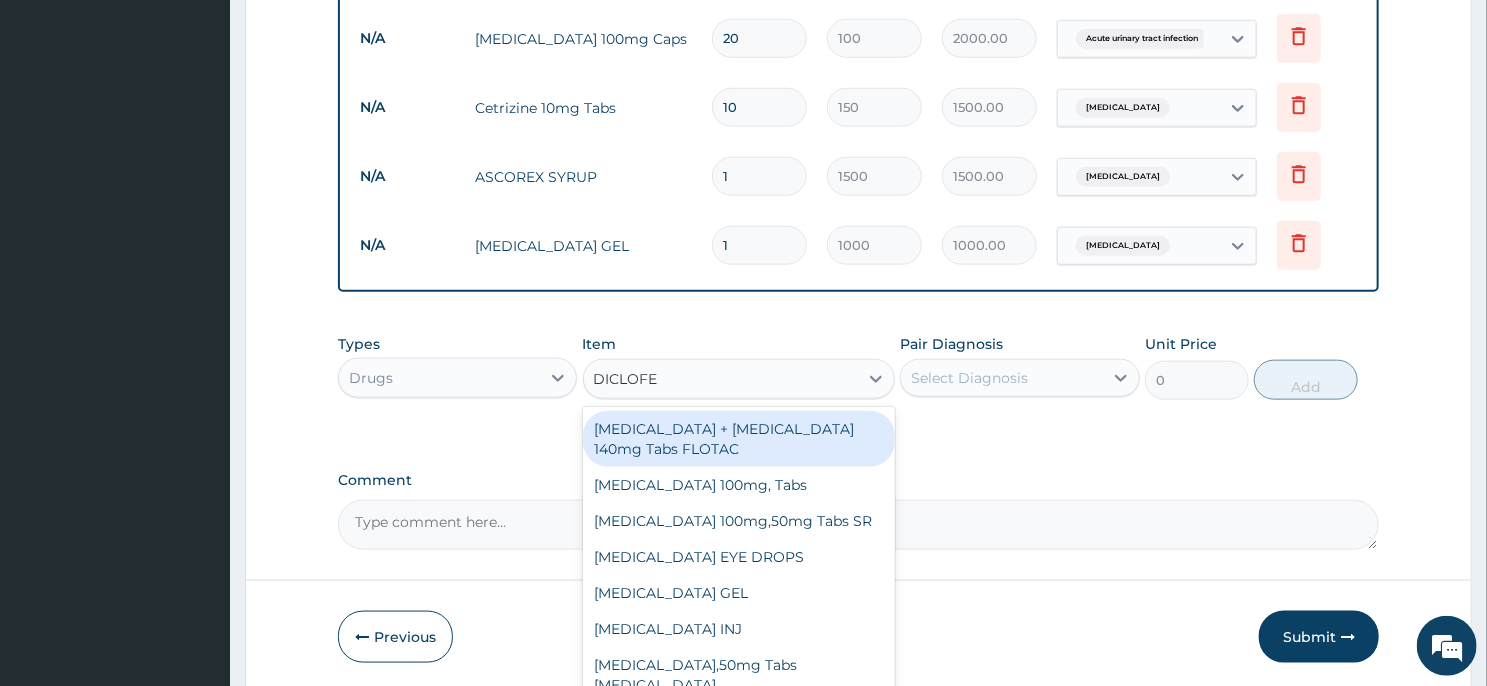 type on "DICLOFEN" 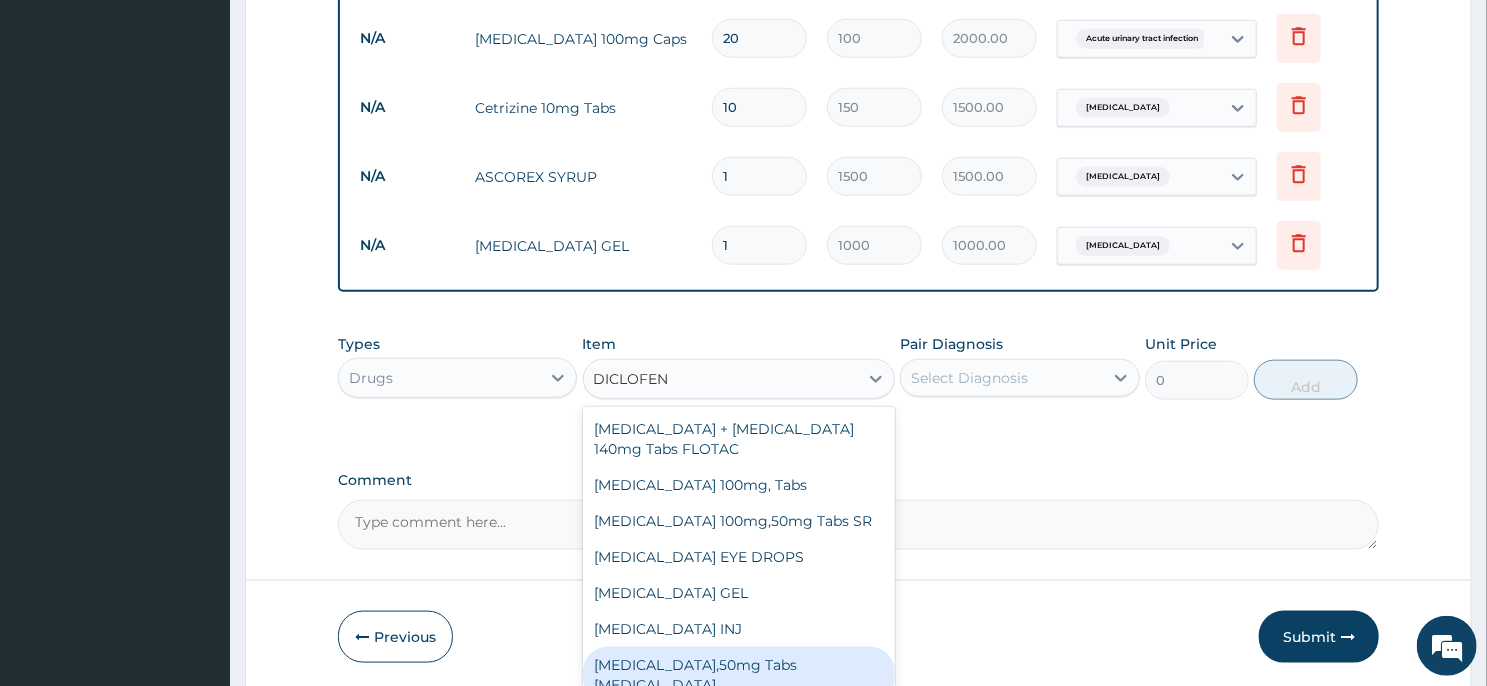 click on "Diclofenac Potassium,50mg Tabs CATAFLAM" at bounding box center [739, 675] 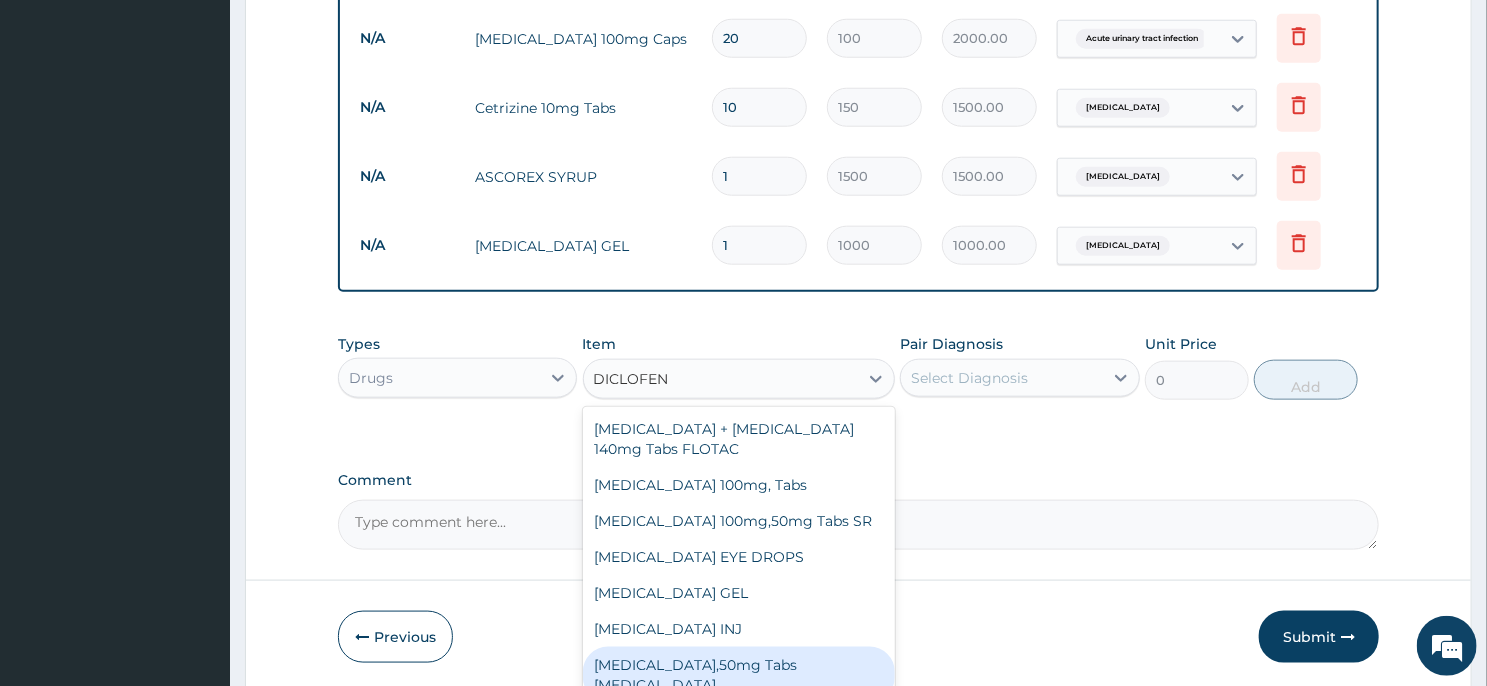 type 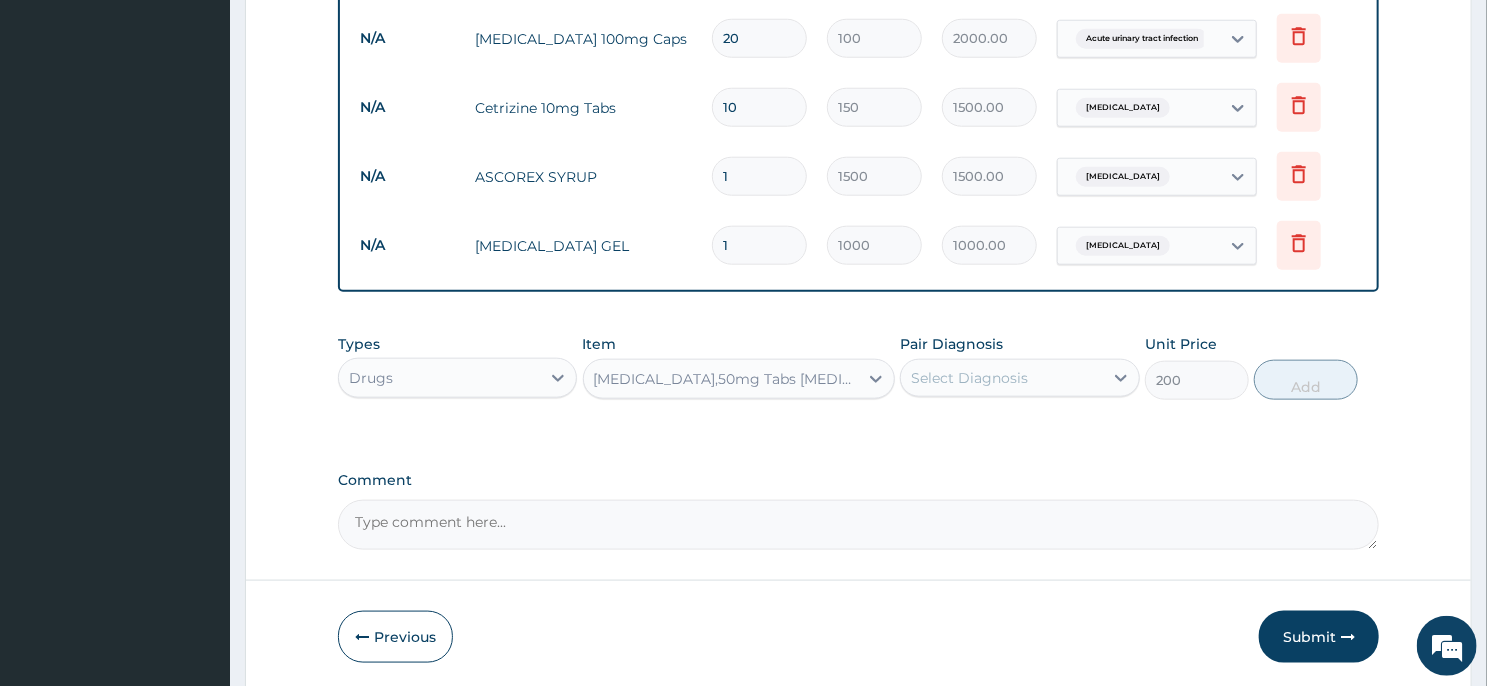 click on "Select Diagnosis" at bounding box center [1001, 378] 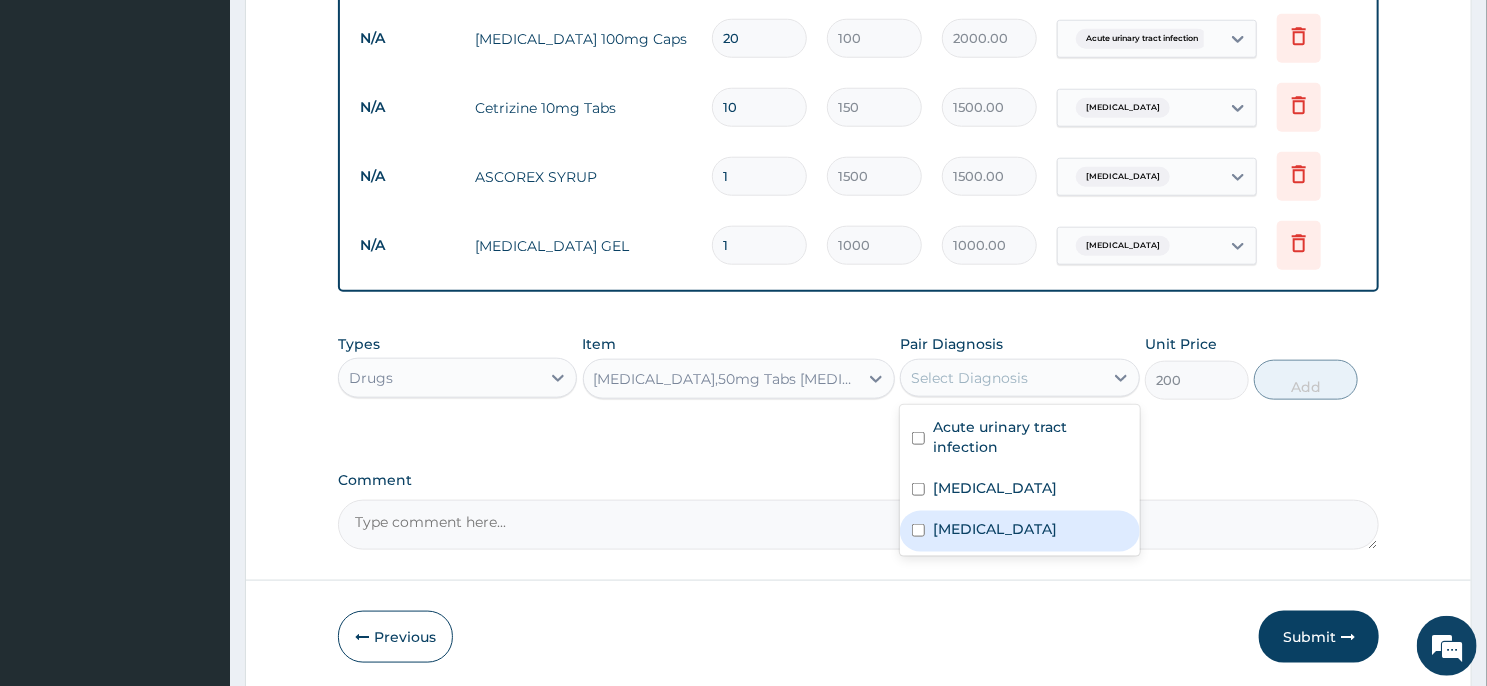 click on "Spondylosis" at bounding box center (1019, 531) 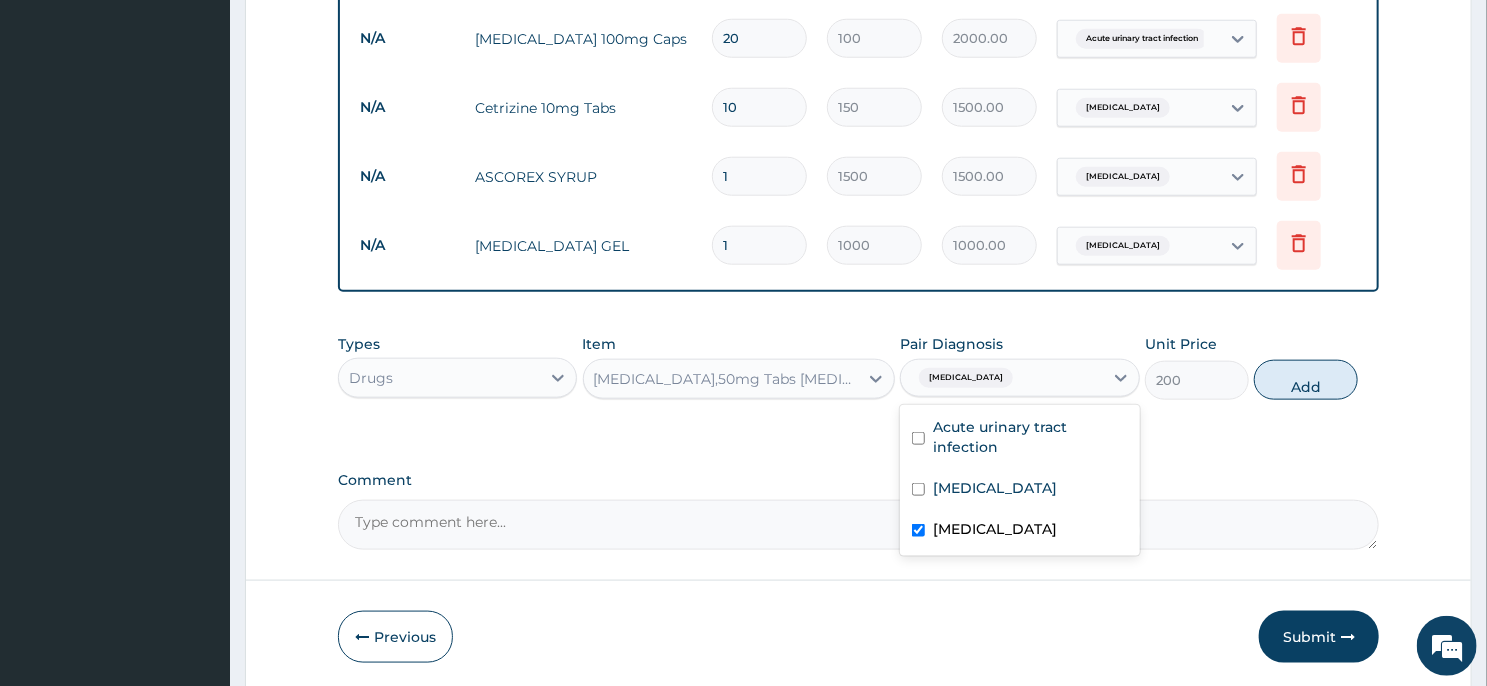 checkbox on "true" 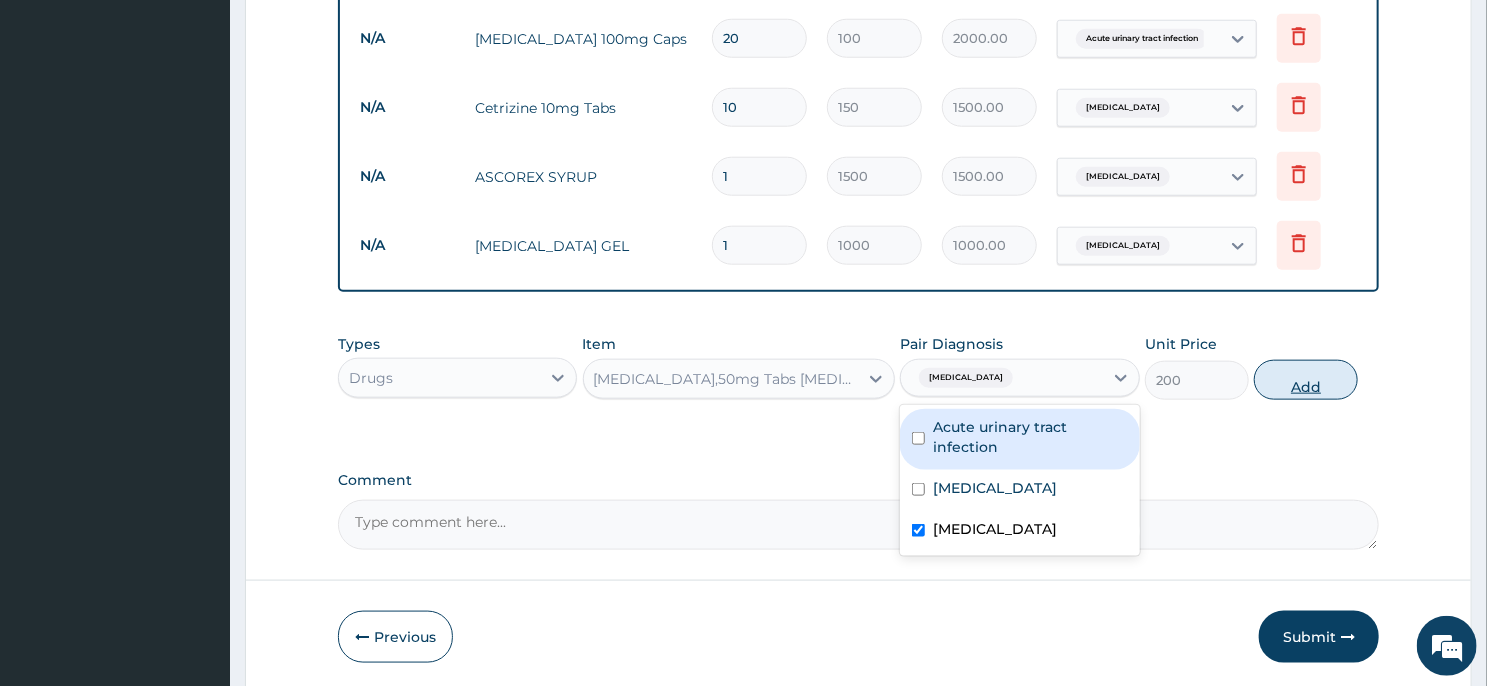 click on "Add" at bounding box center [1306, 380] 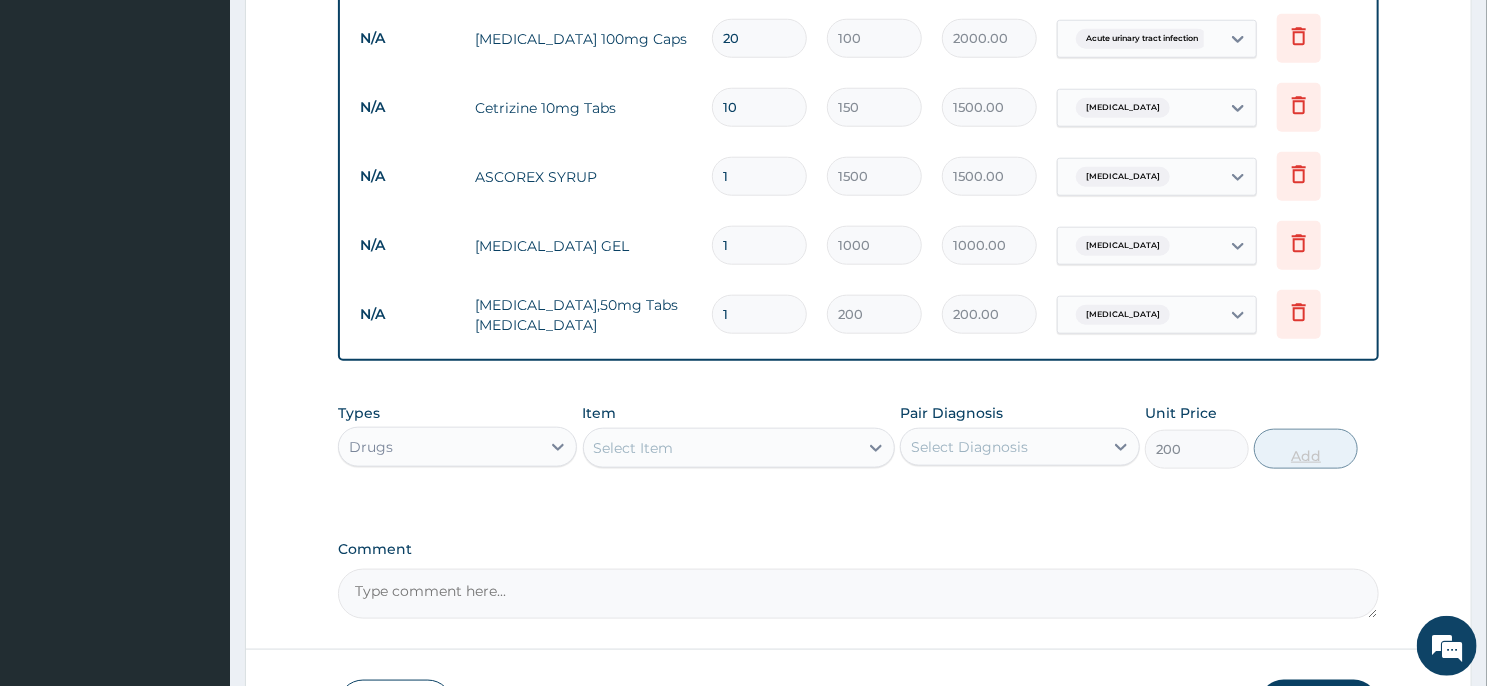 type on "0" 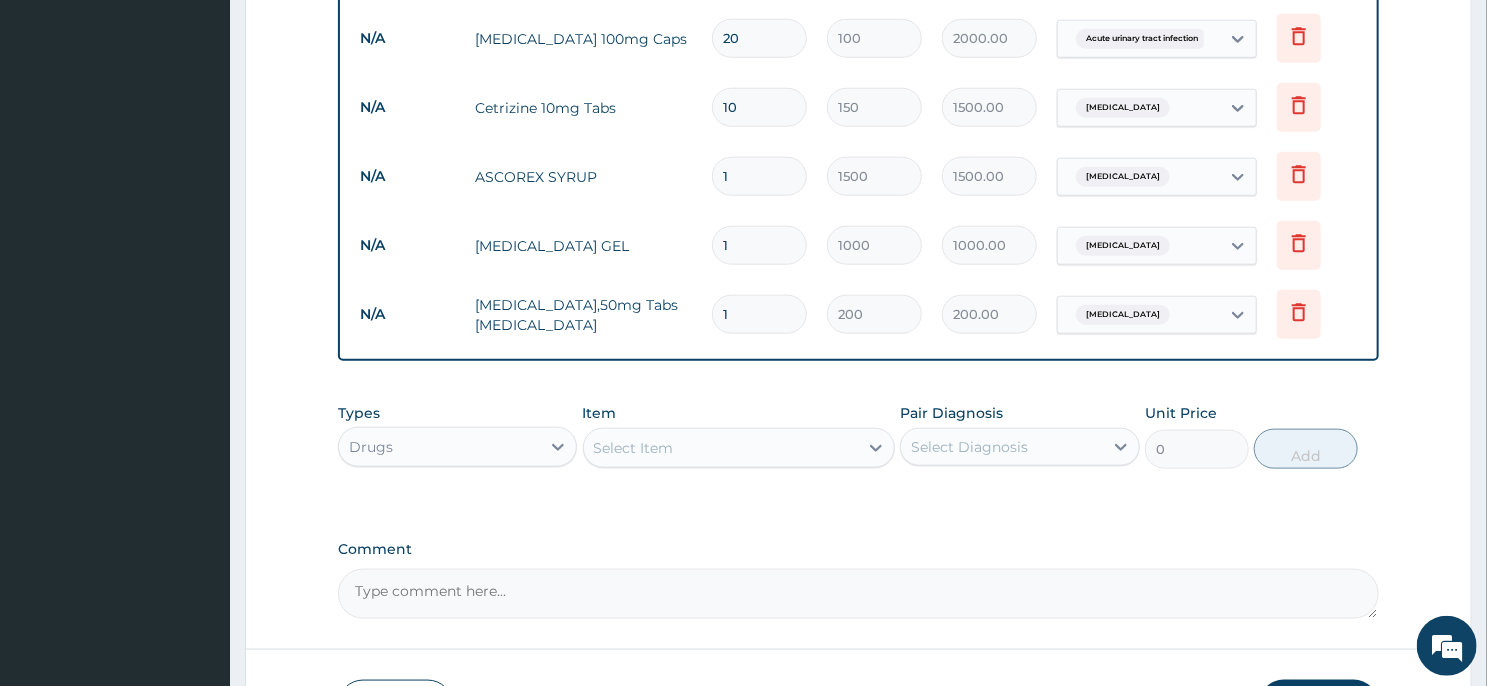 click on "1" at bounding box center [759, 314] 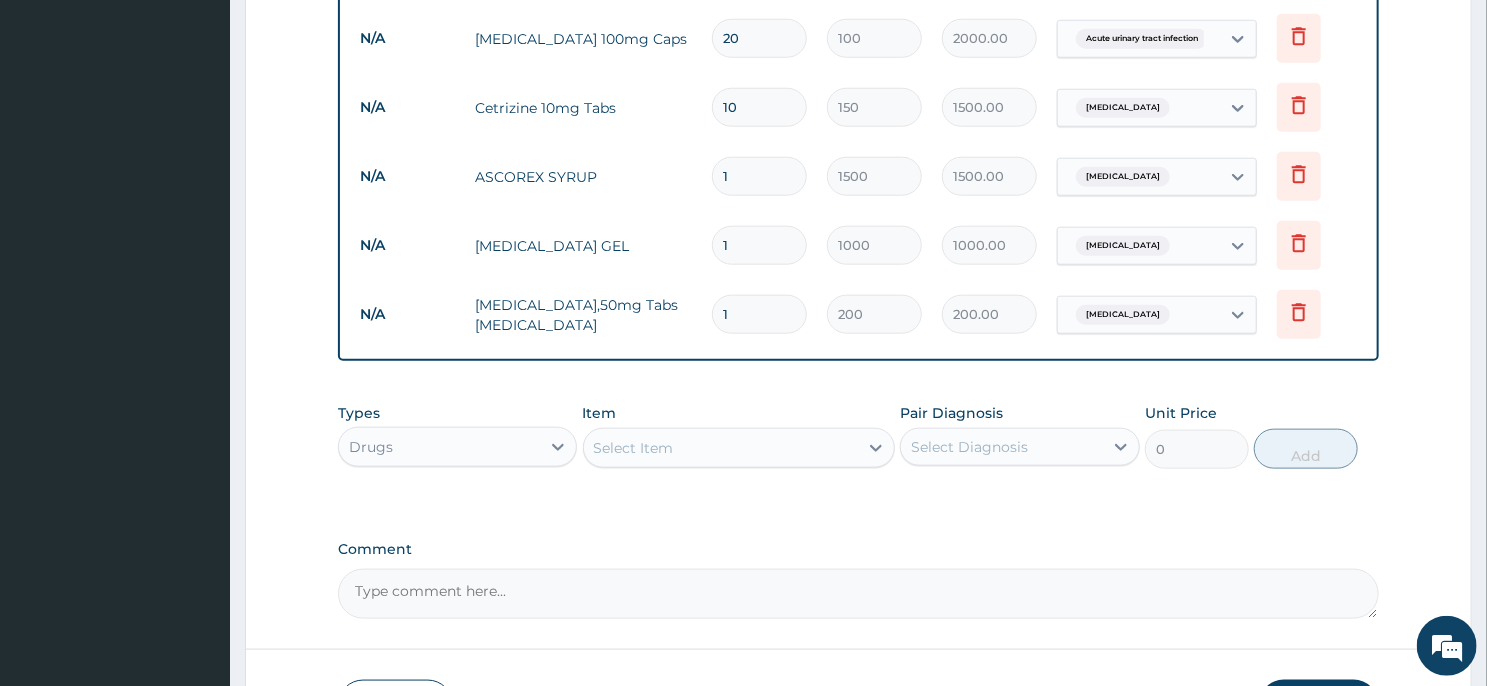 type on "15" 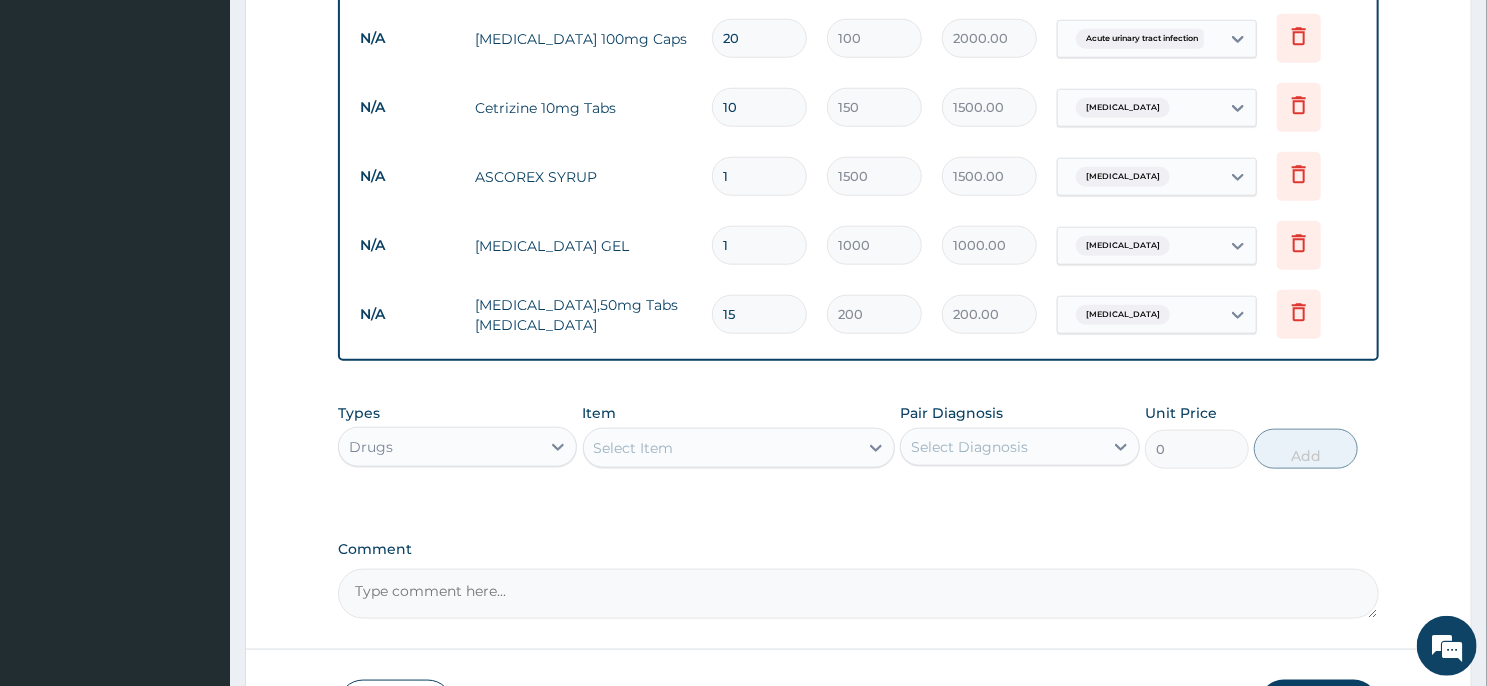 type on "3000.00" 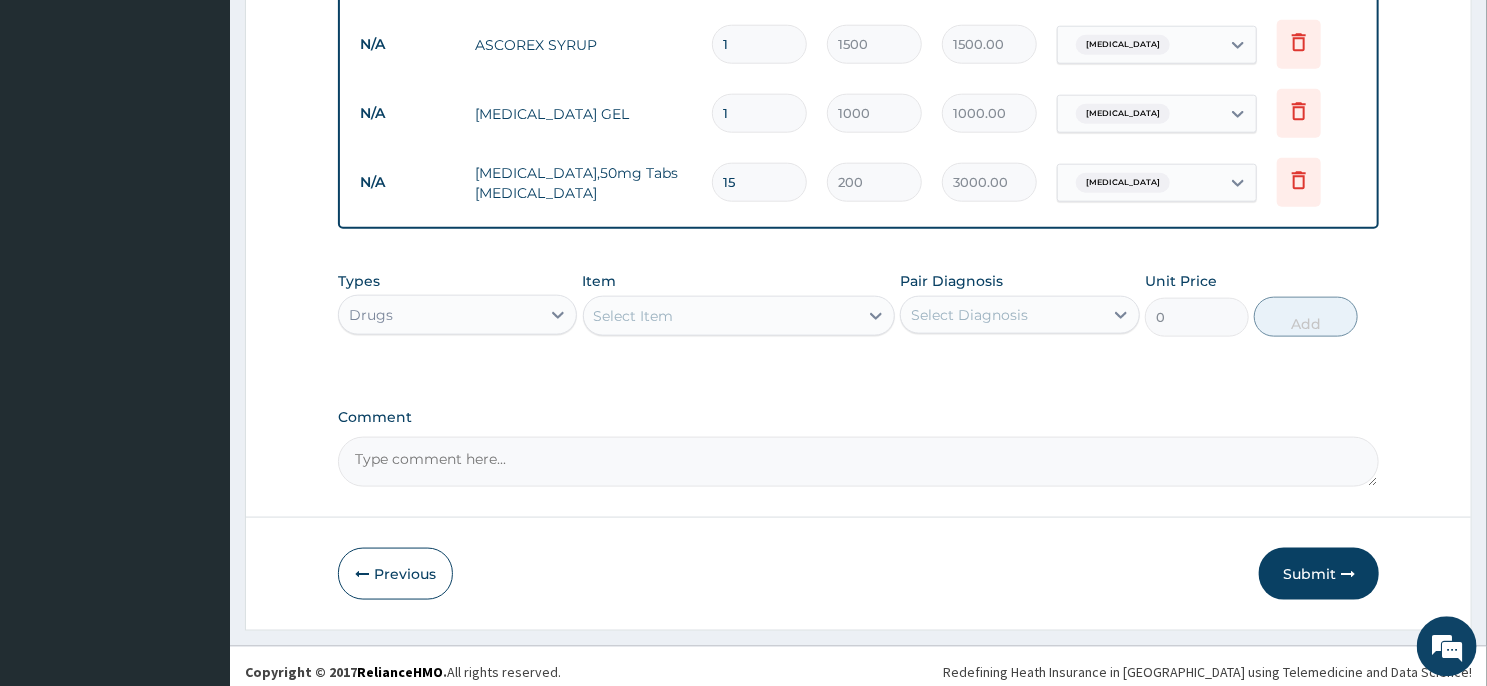 scroll, scrollTop: 1080, scrollLeft: 0, axis: vertical 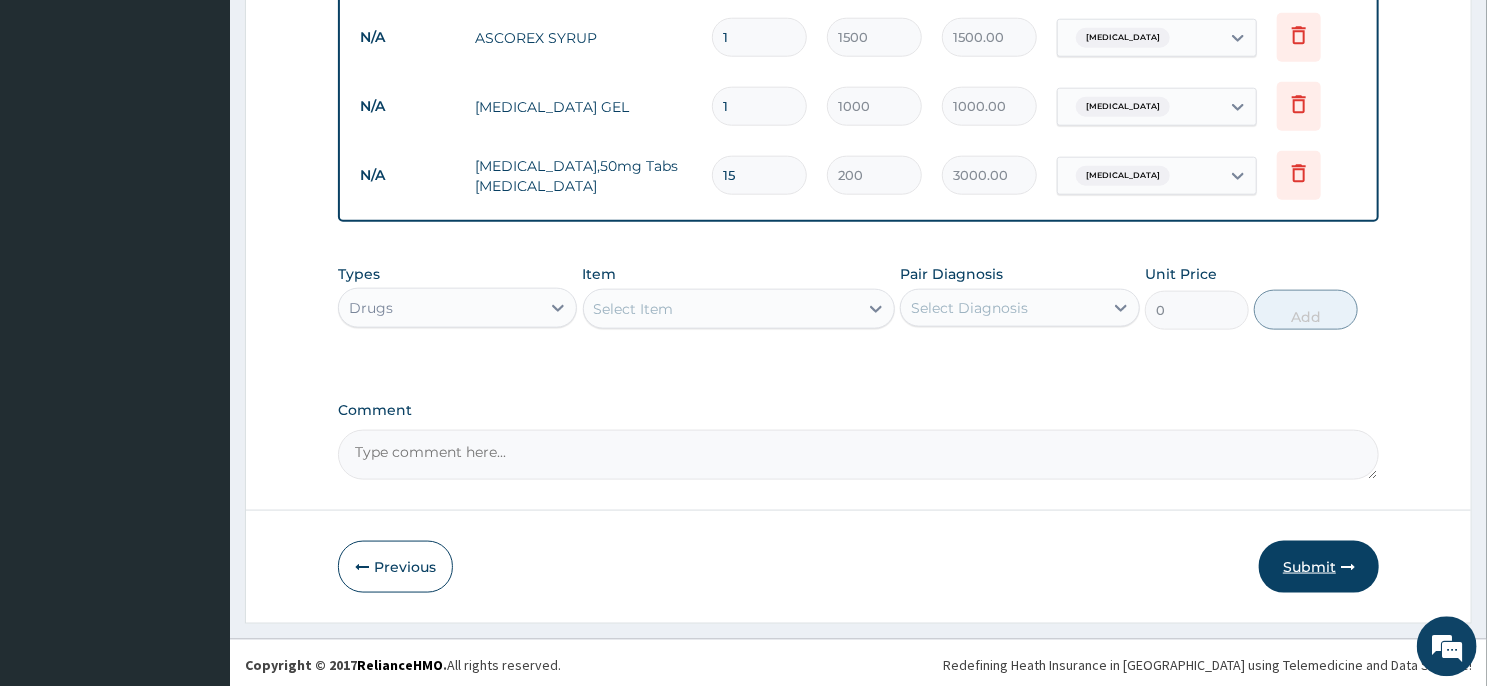 type on "15" 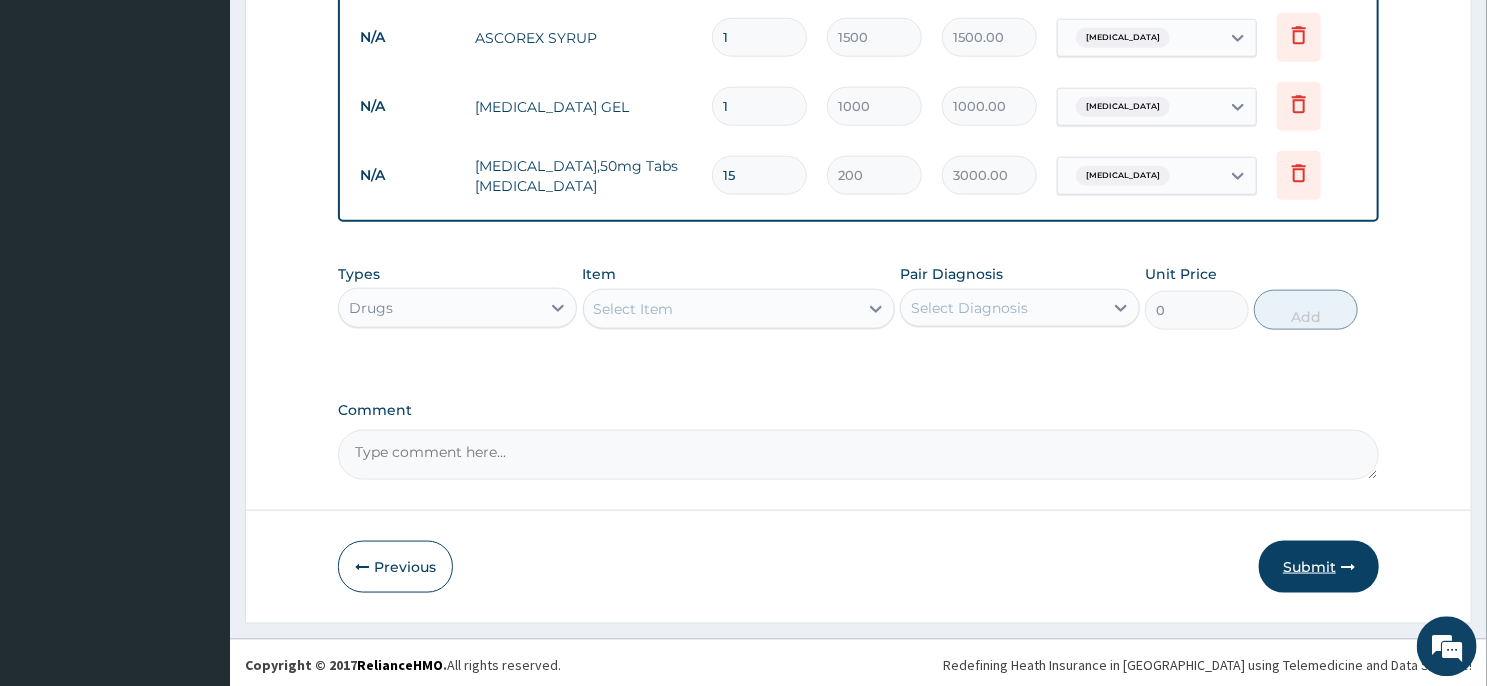 click on "Submit" at bounding box center [1319, 566] 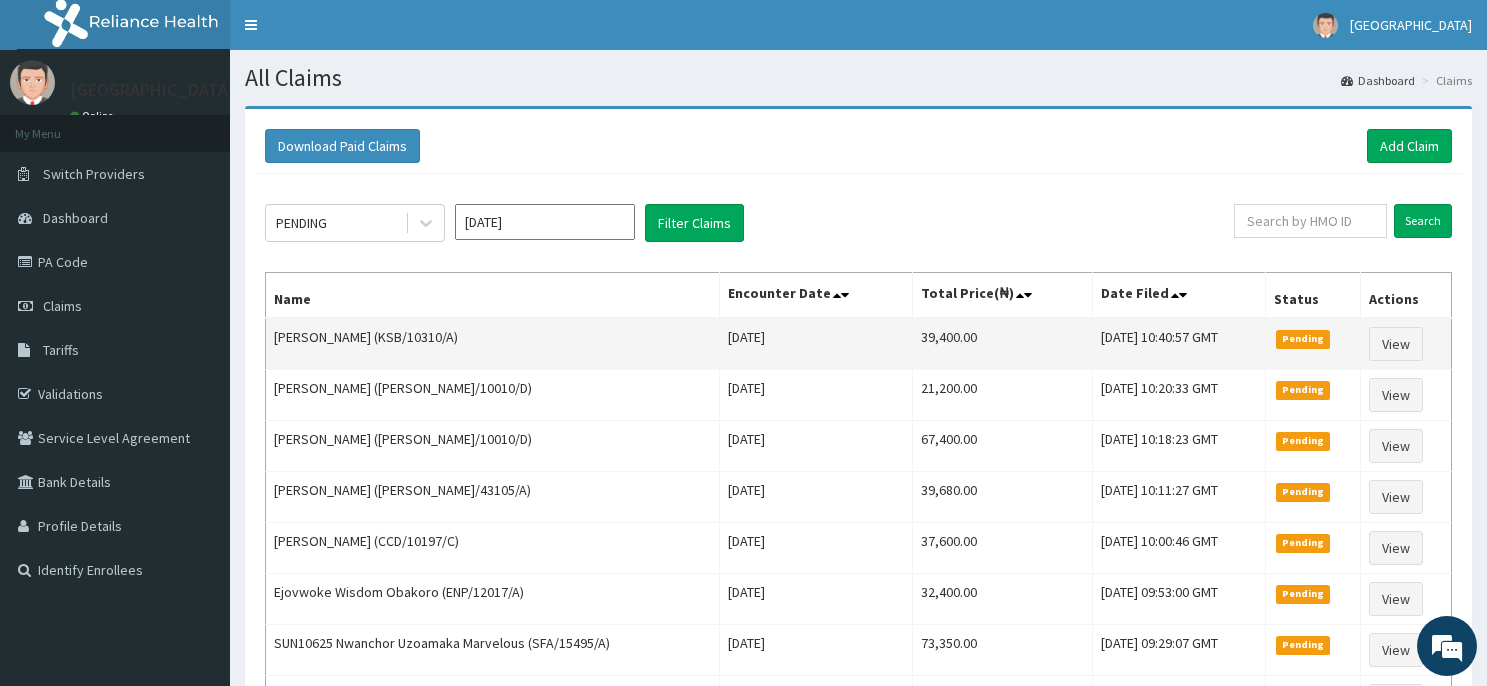 scroll, scrollTop: 0, scrollLeft: 0, axis: both 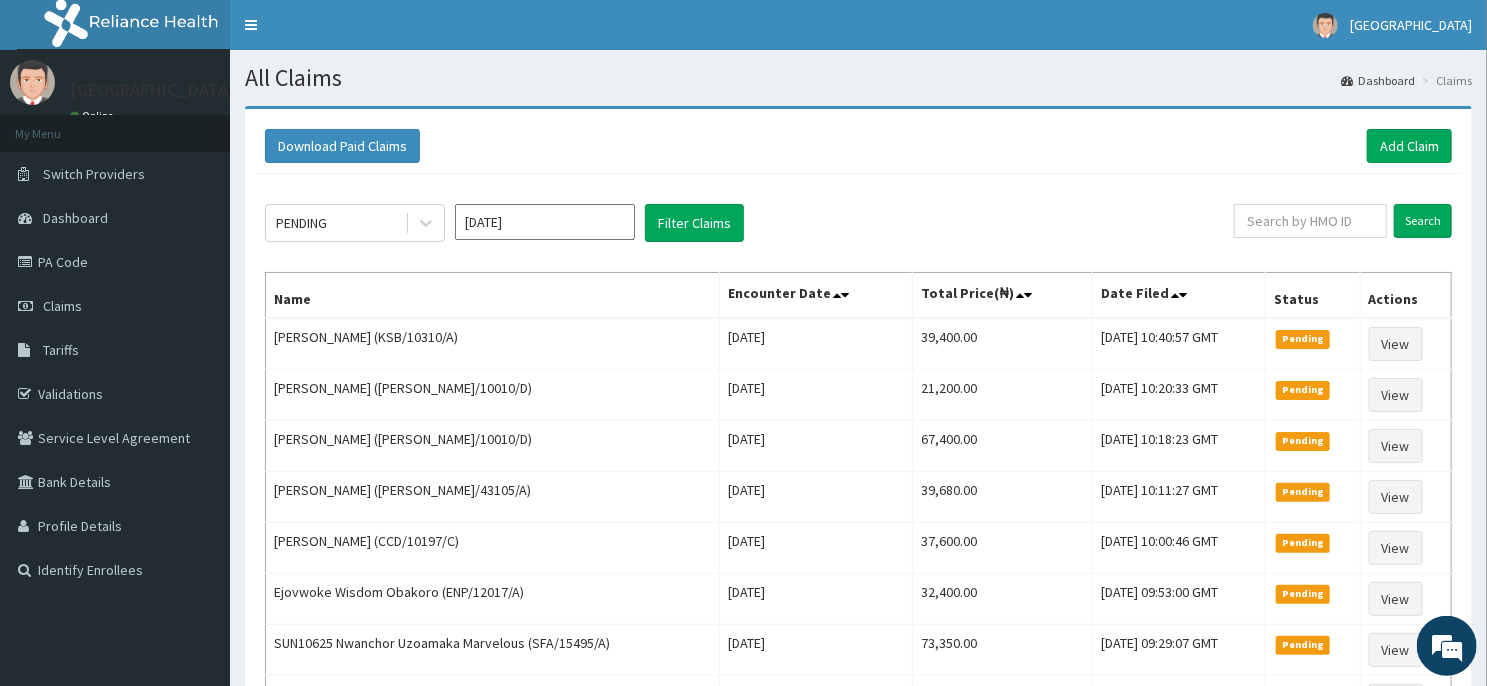 click on "Jul 2025" at bounding box center [545, 222] 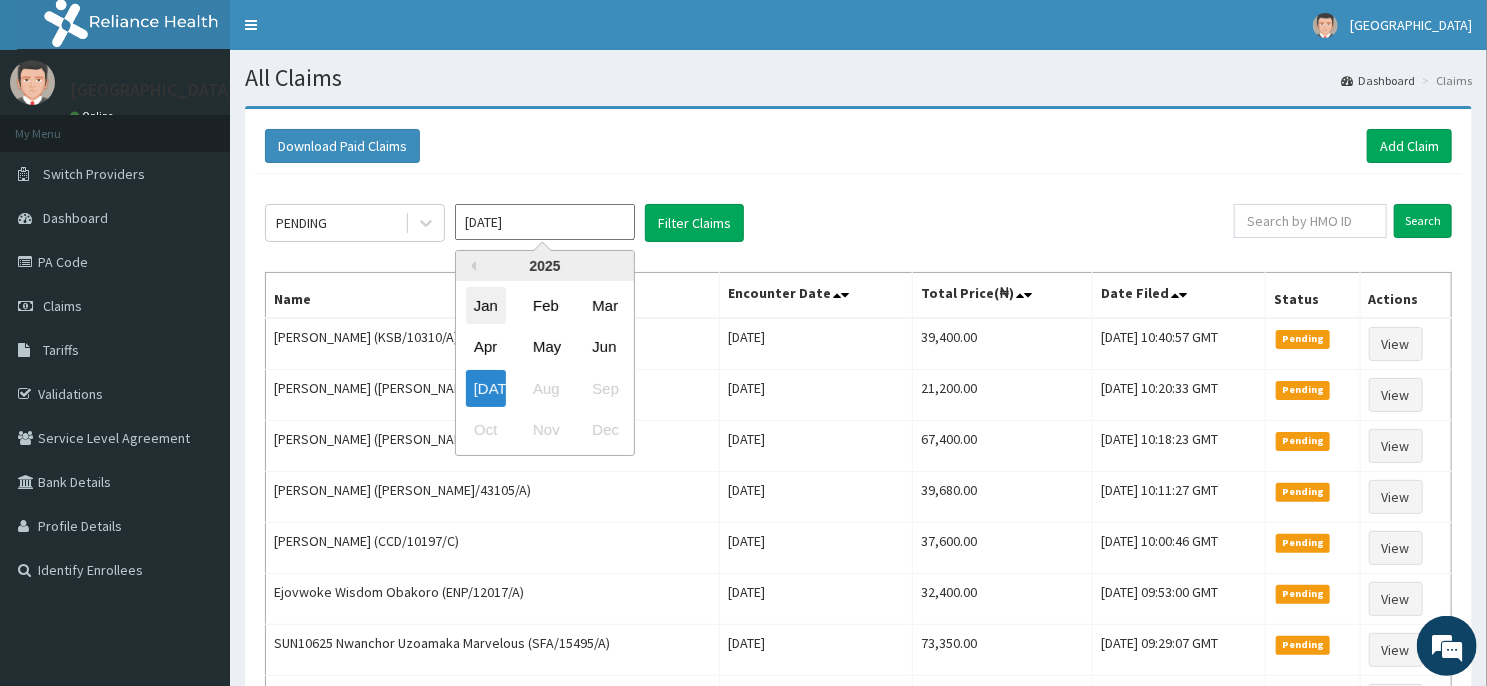 click on "Jan" at bounding box center [486, 305] 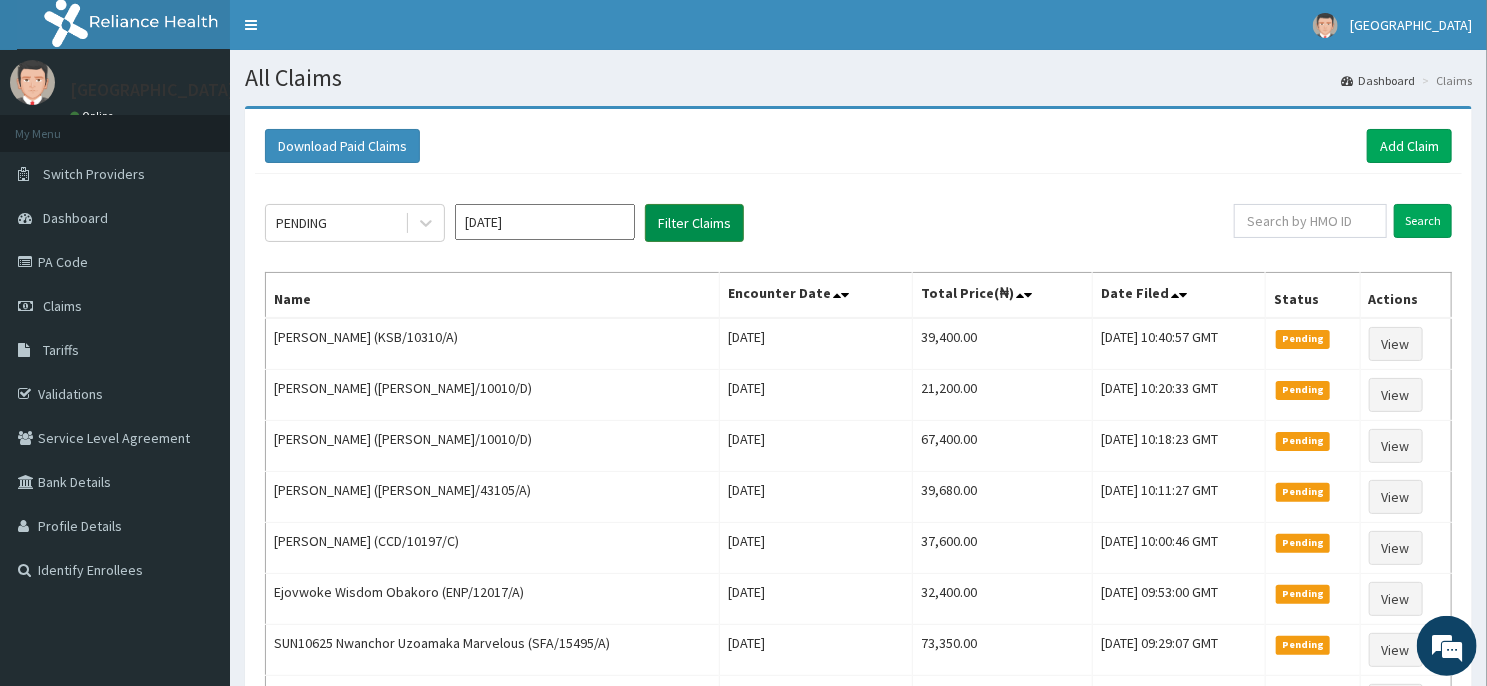 click on "Filter Claims" at bounding box center (694, 223) 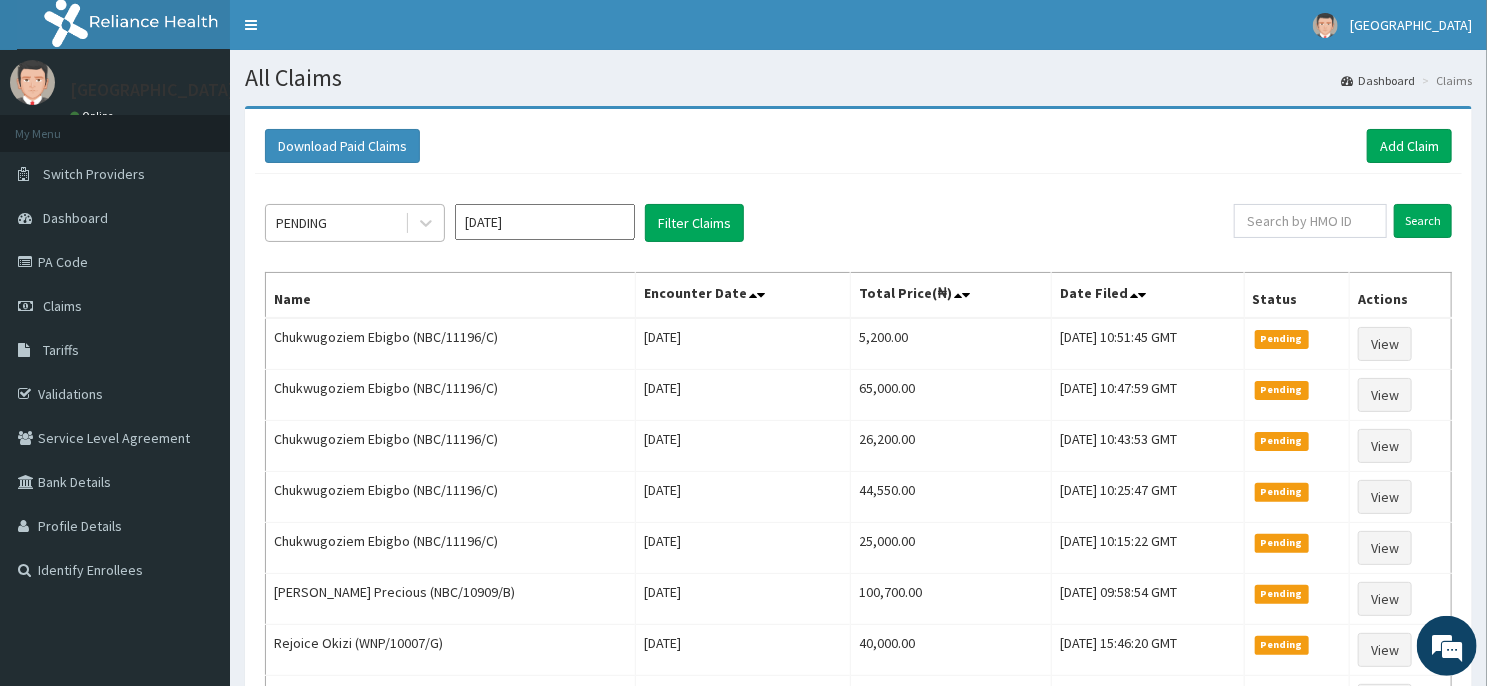 click on "PENDING" at bounding box center [335, 223] 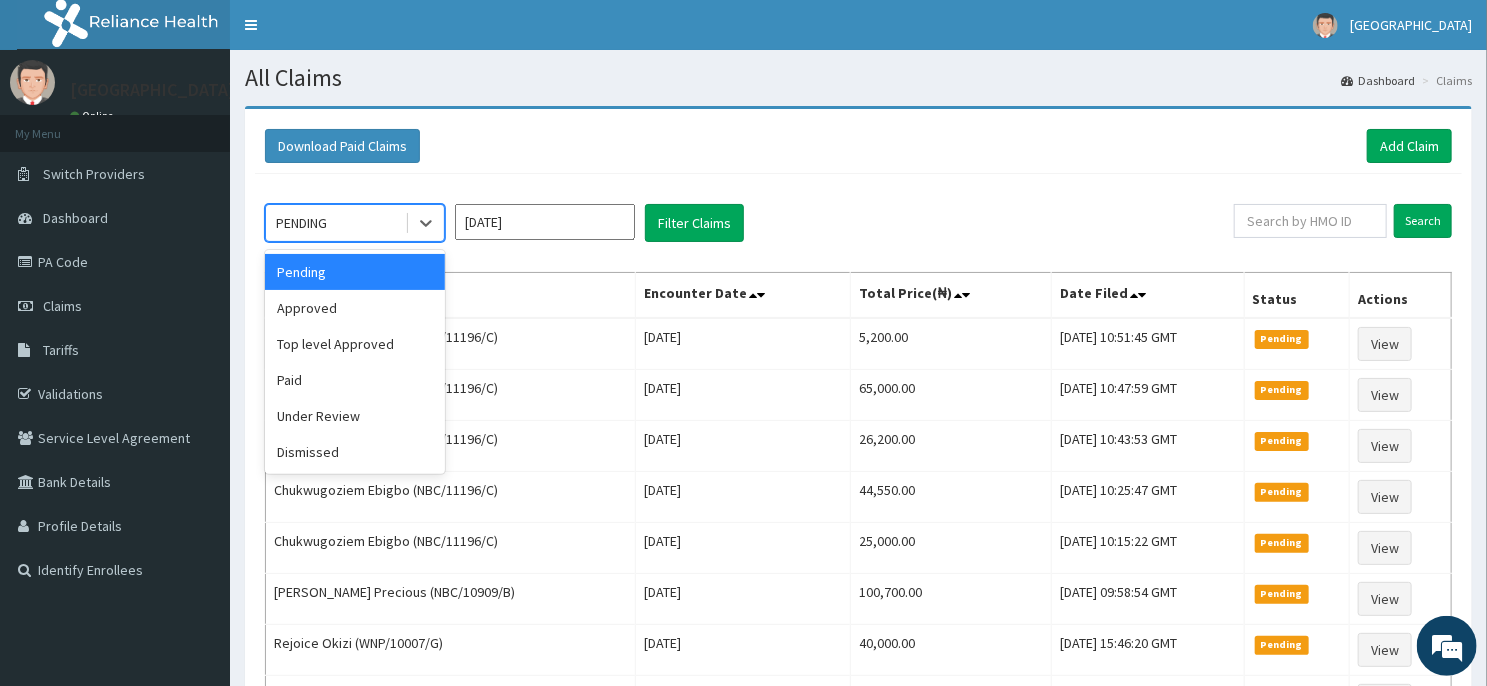 scroll, scrollTop: 0, scrollLeft: 0, axis: both 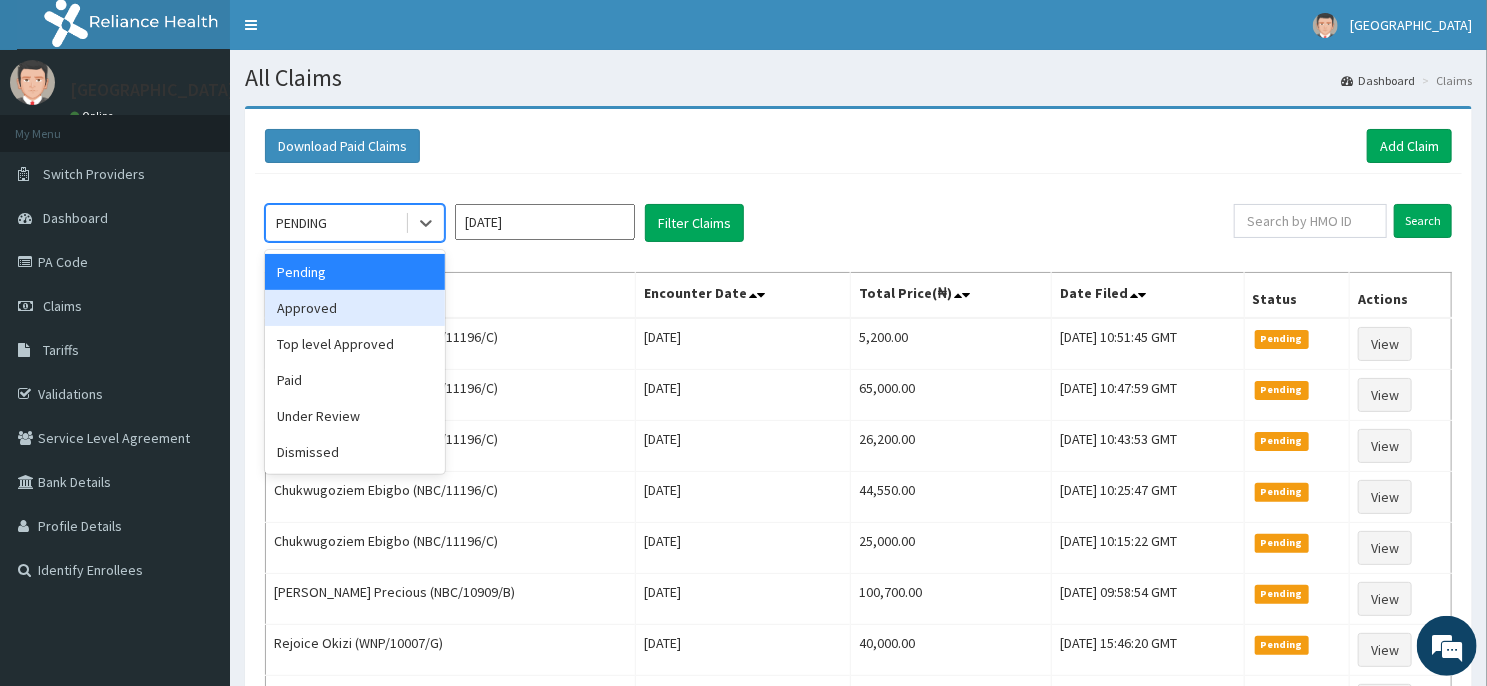 click on "Approved" at bounding box center [355, 308] 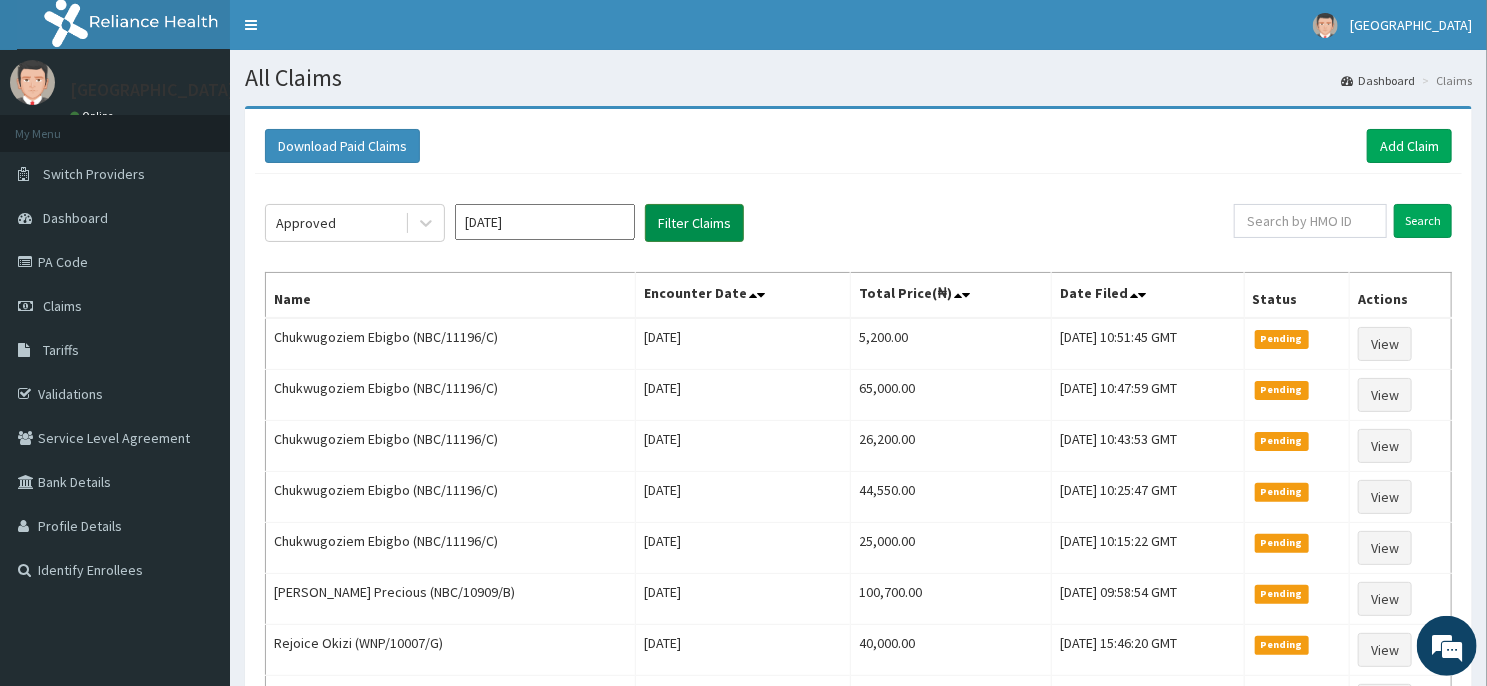 click on "Filter Claims" at bounding box center (694, 223) 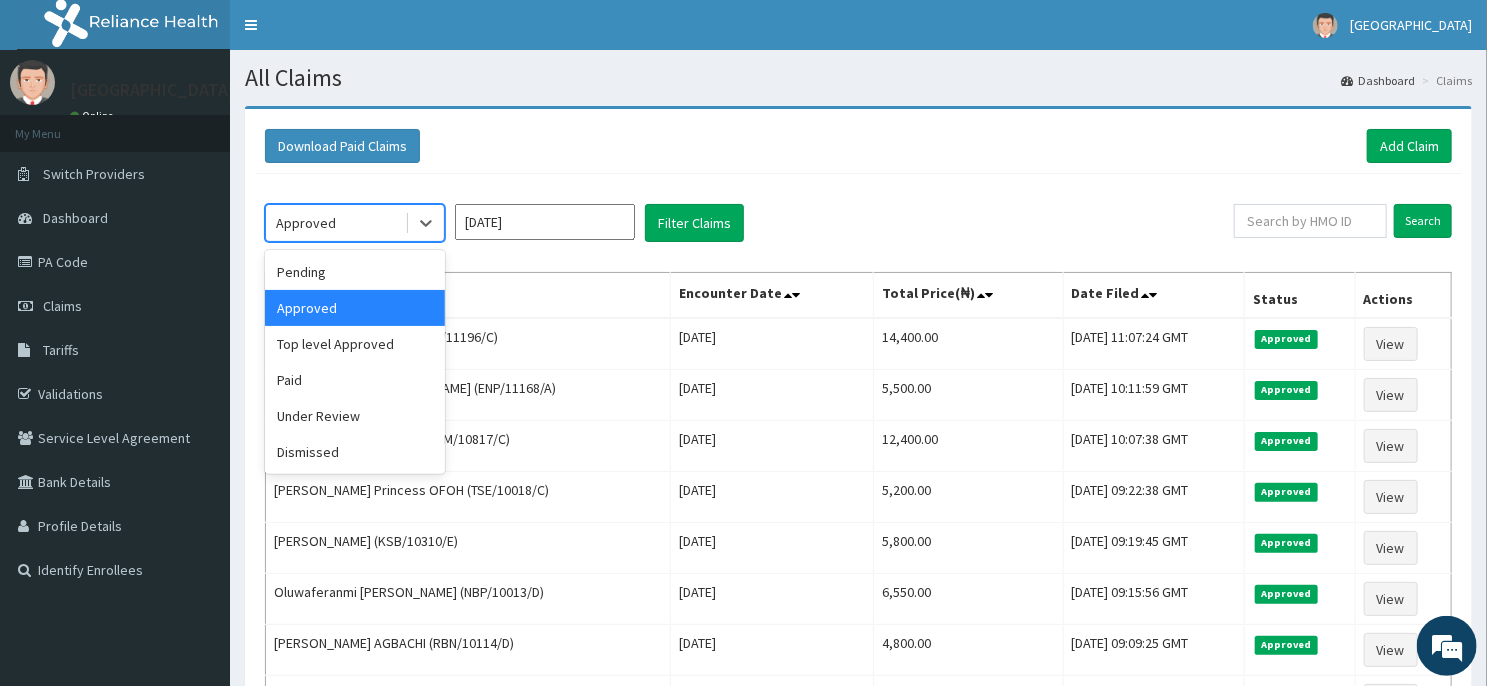 click on "Approved" at bounding box center [335, 223] 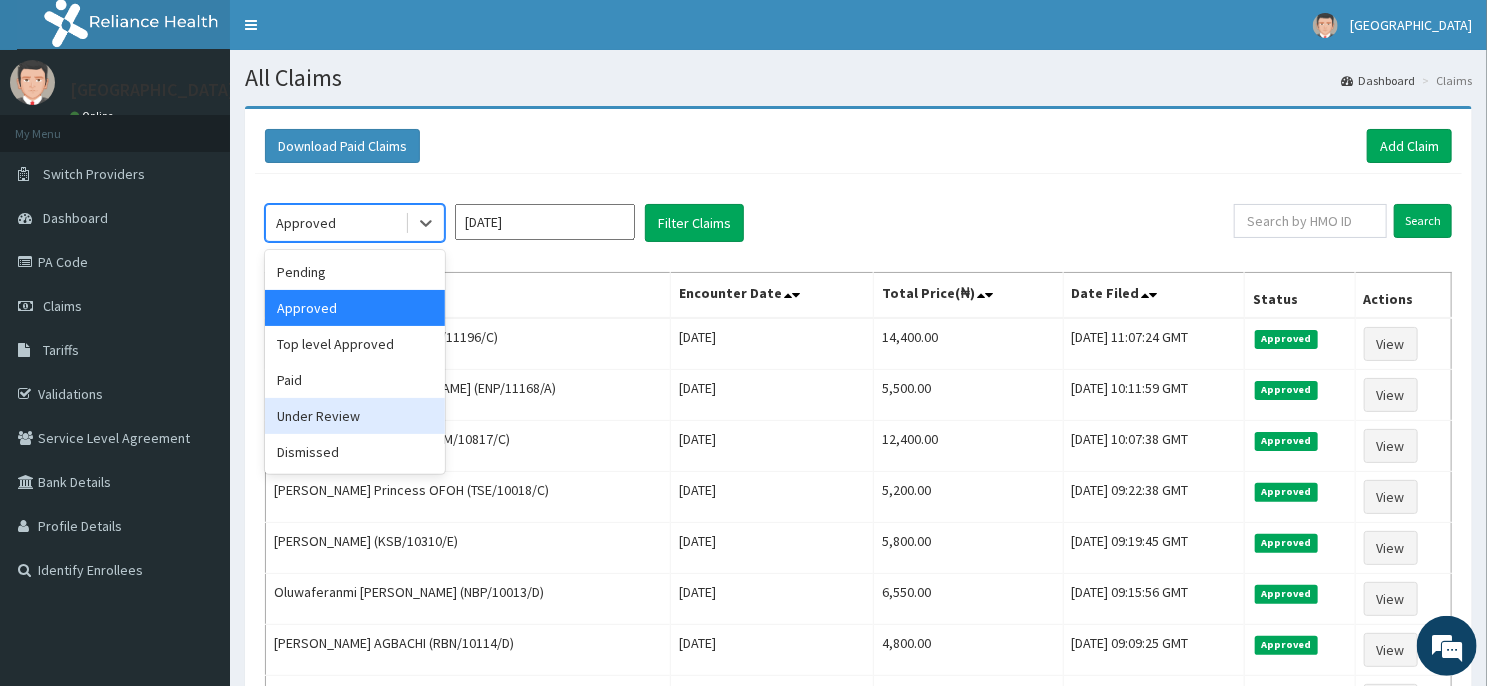 click on "Under Review" at bounding box center [355, 416] 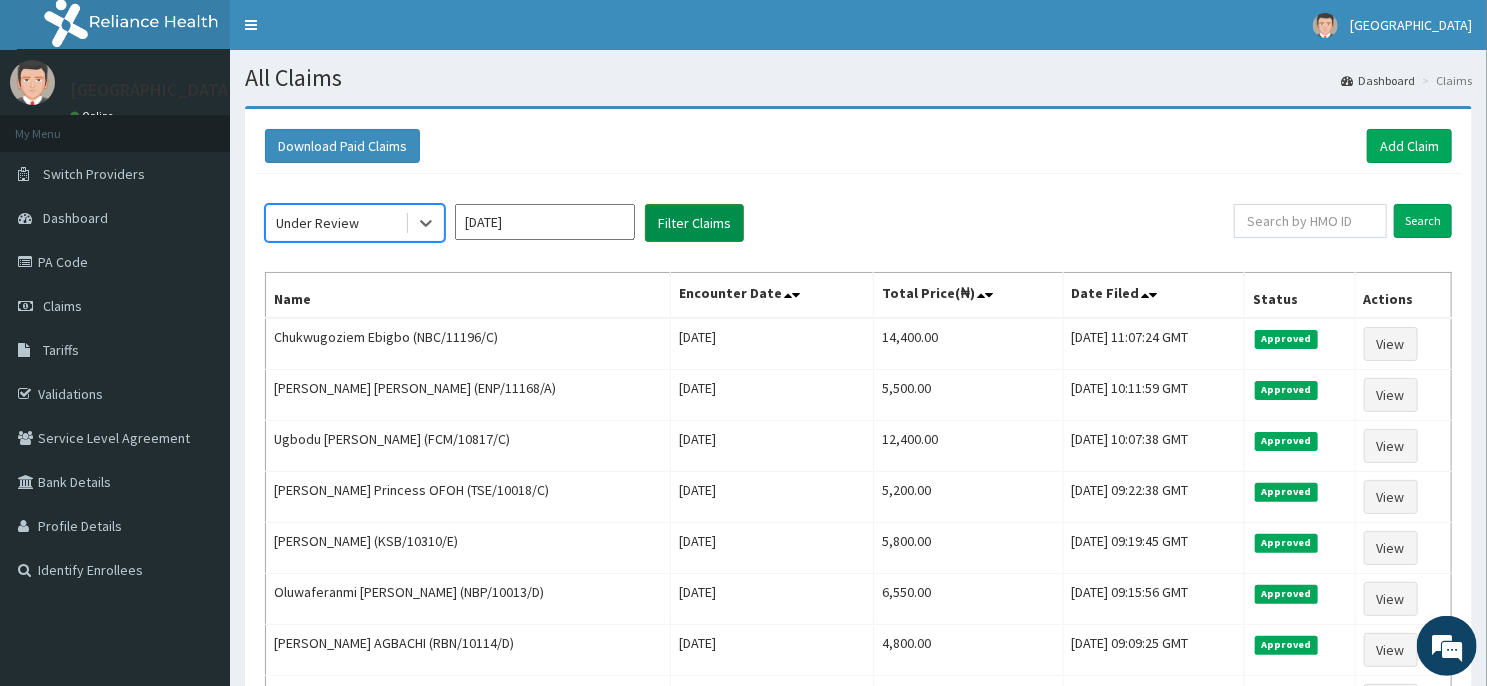 click on "Filter Claims" at bounding box center [694, 223] 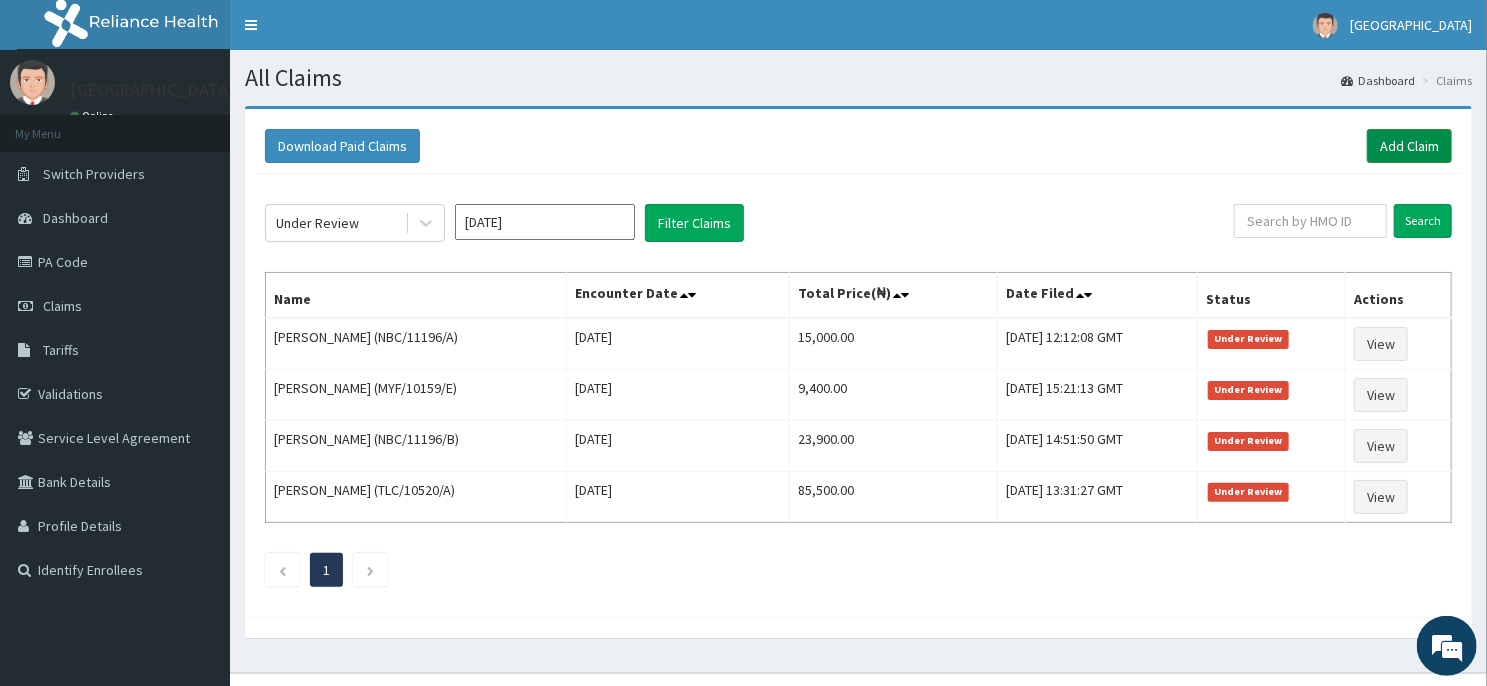 click on "Add Claim" at bounding box center (1409, 146) 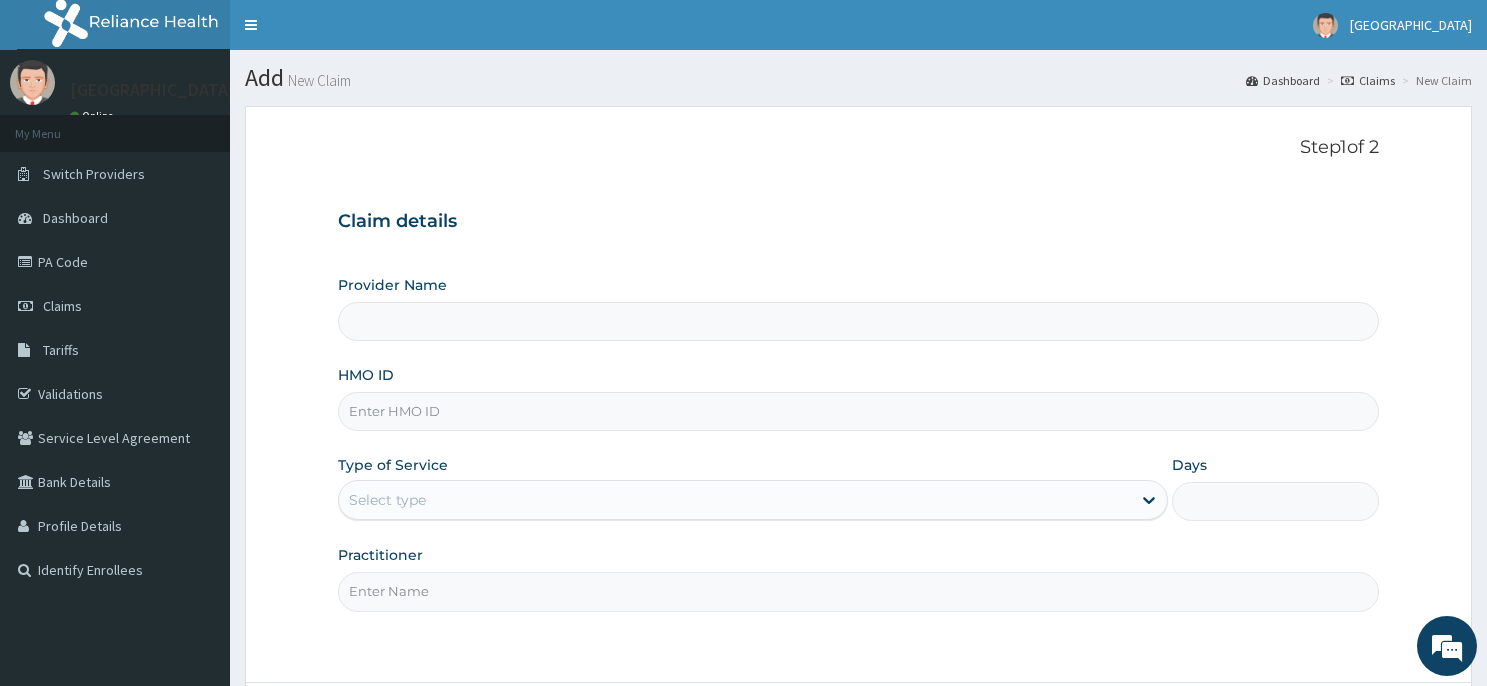 type on "[GEOGRAPHIC_DATA] -ASABA" 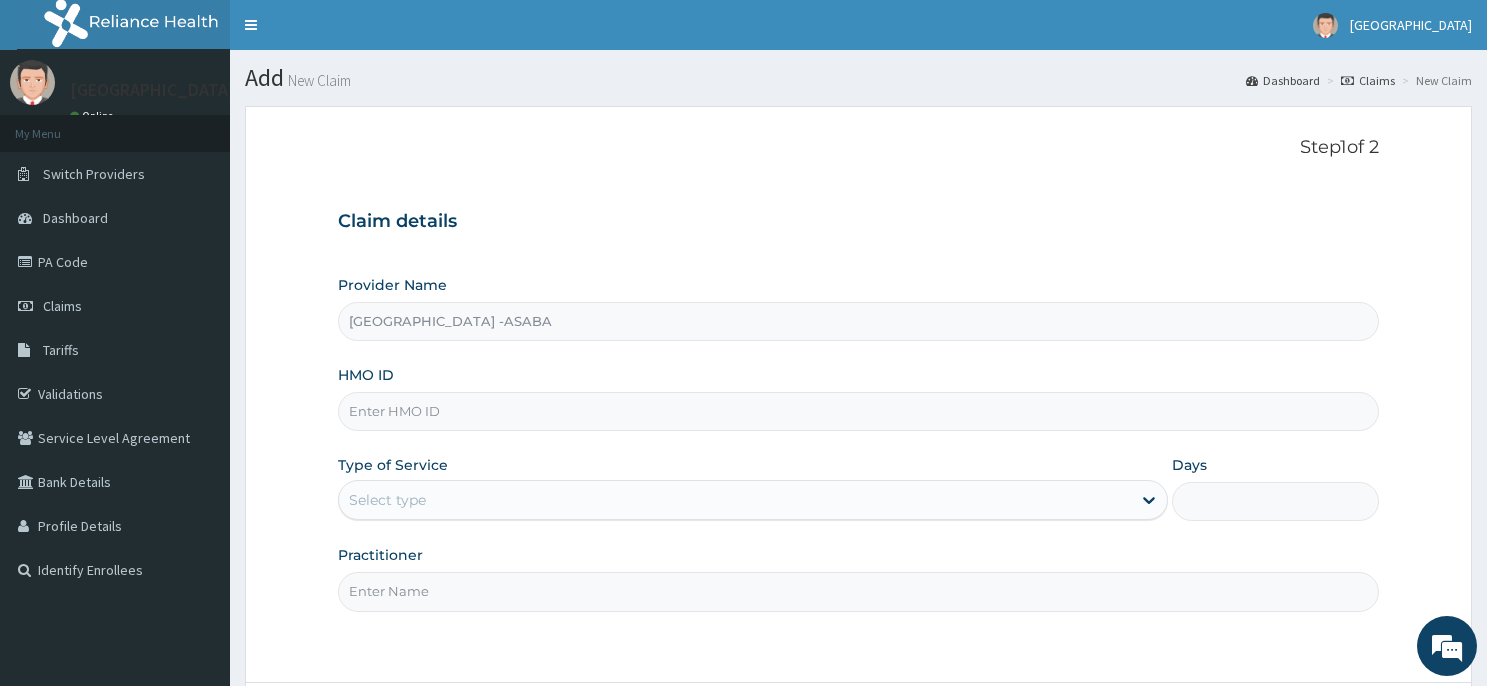 scroll, scrollTop: 0, scrollLeft: 0, axis: both 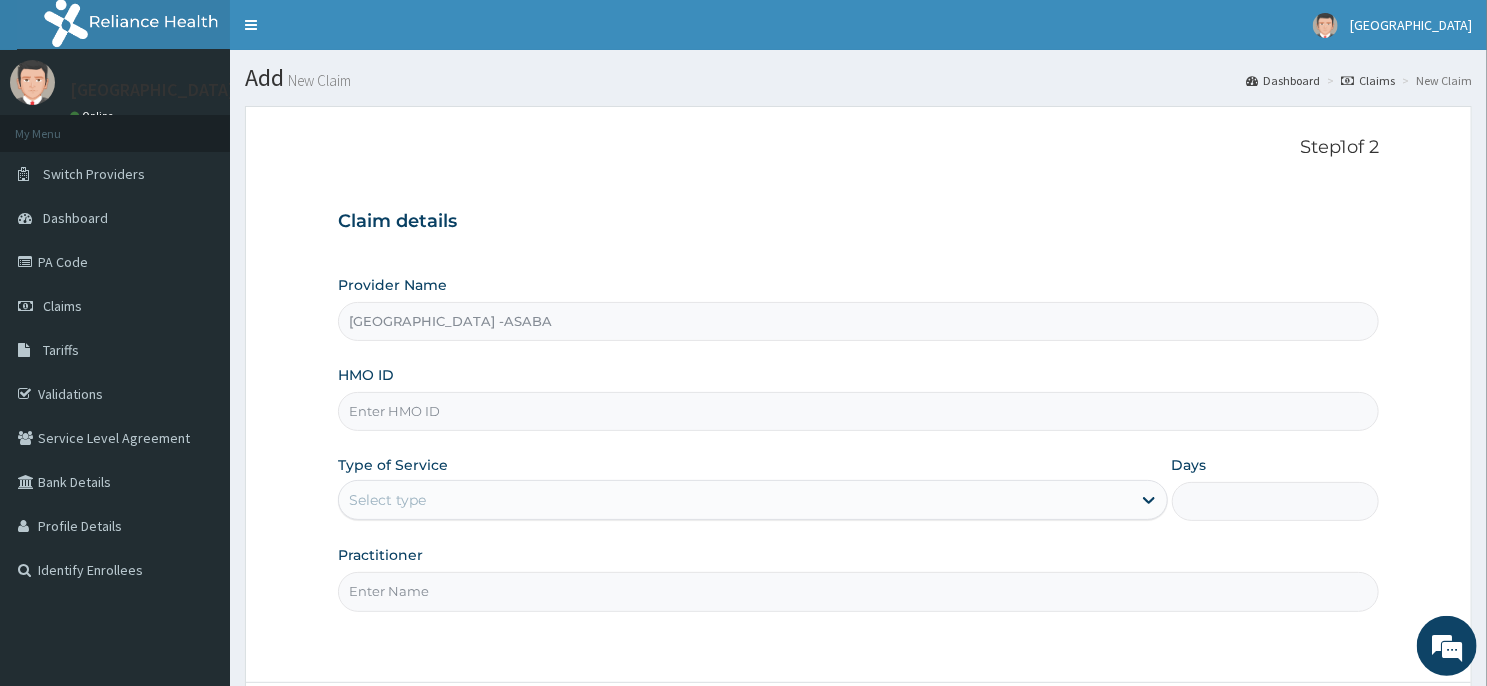 click on "HMO ID" at bounding box center (858, 411) 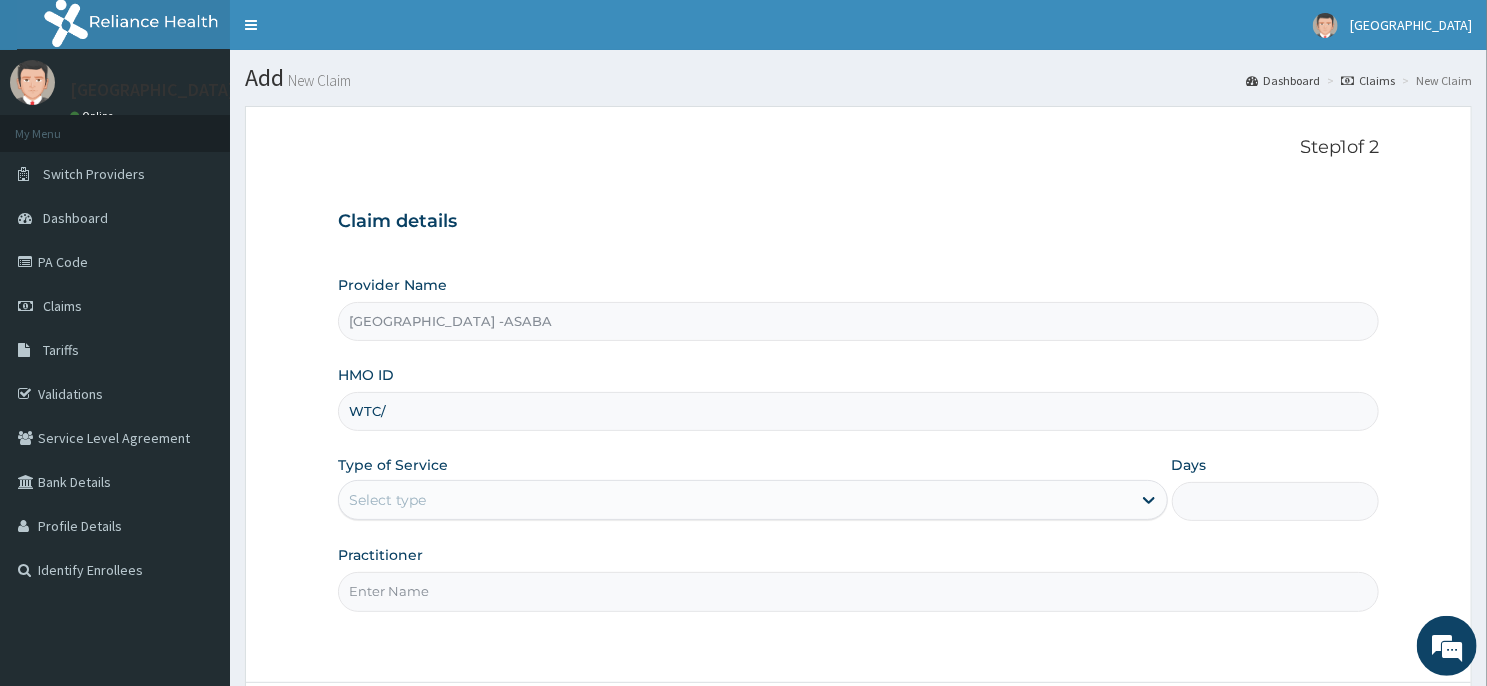 scroll, scrollTop: 0, scrollLeft: 0, axis: both 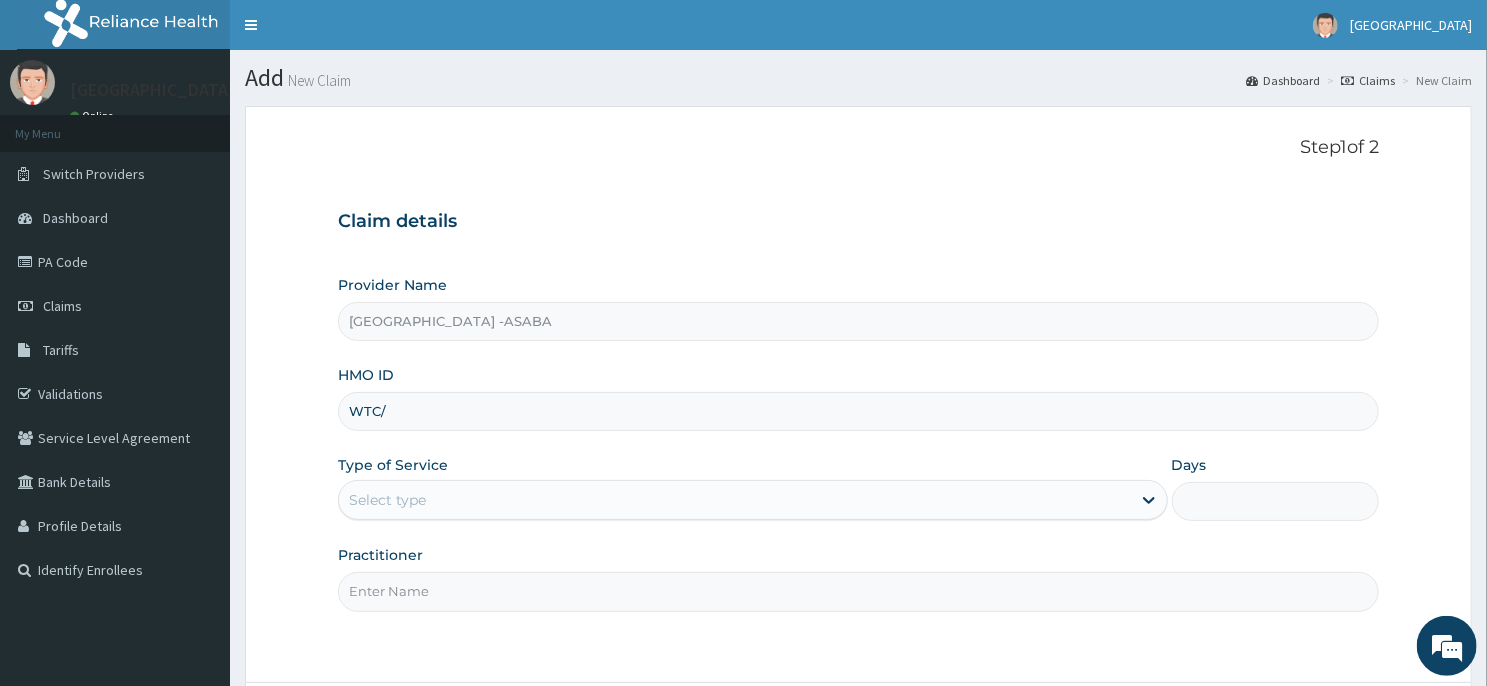 click on "WTC/" at bounding box center [858, 411] 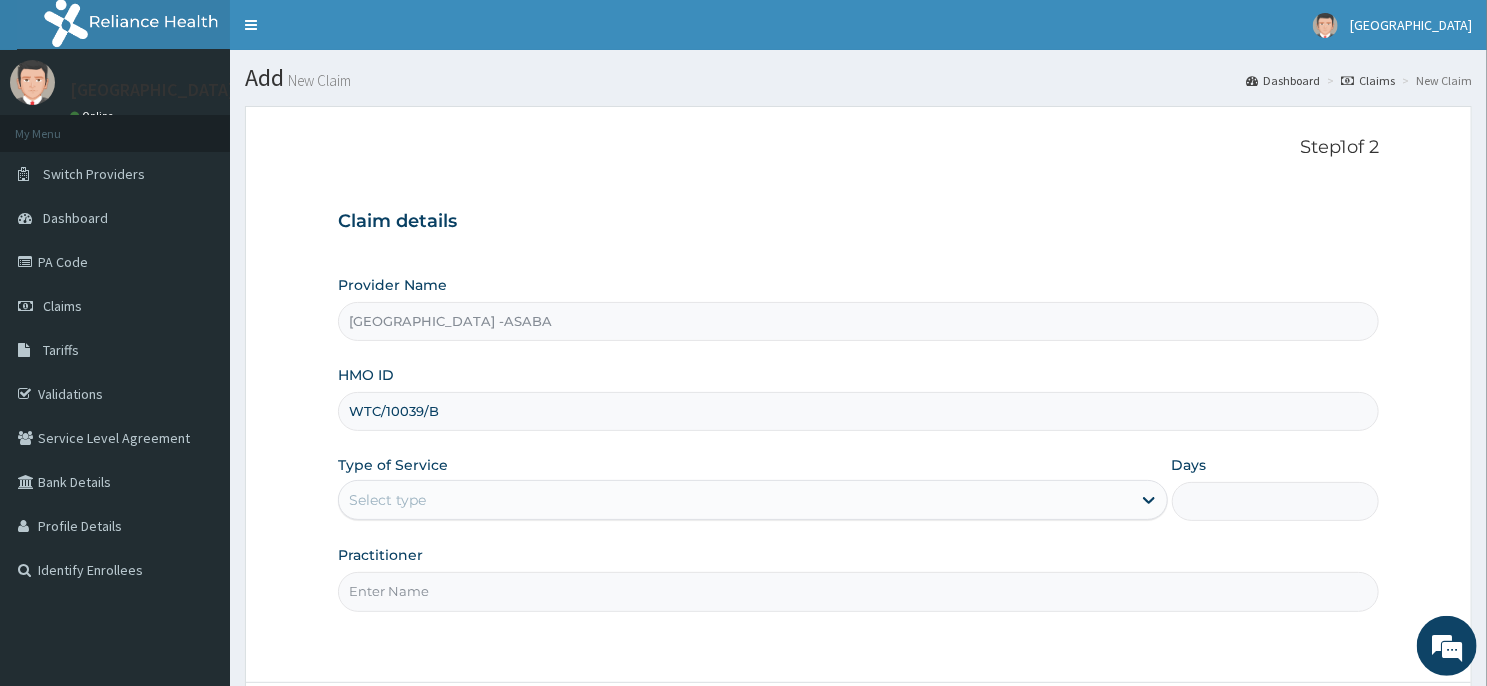 type on "WTC/10039/B" 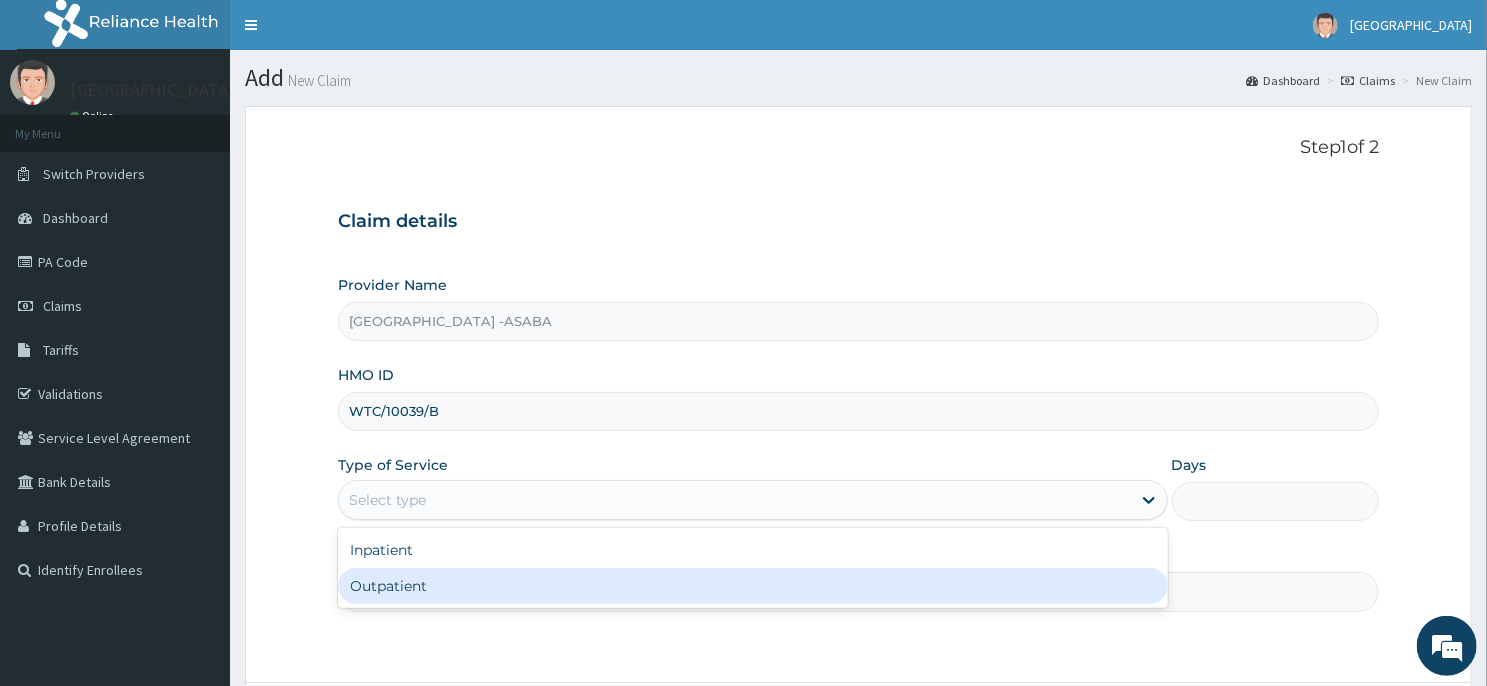 click on "Outpatient" at bounding box center (753, 586) 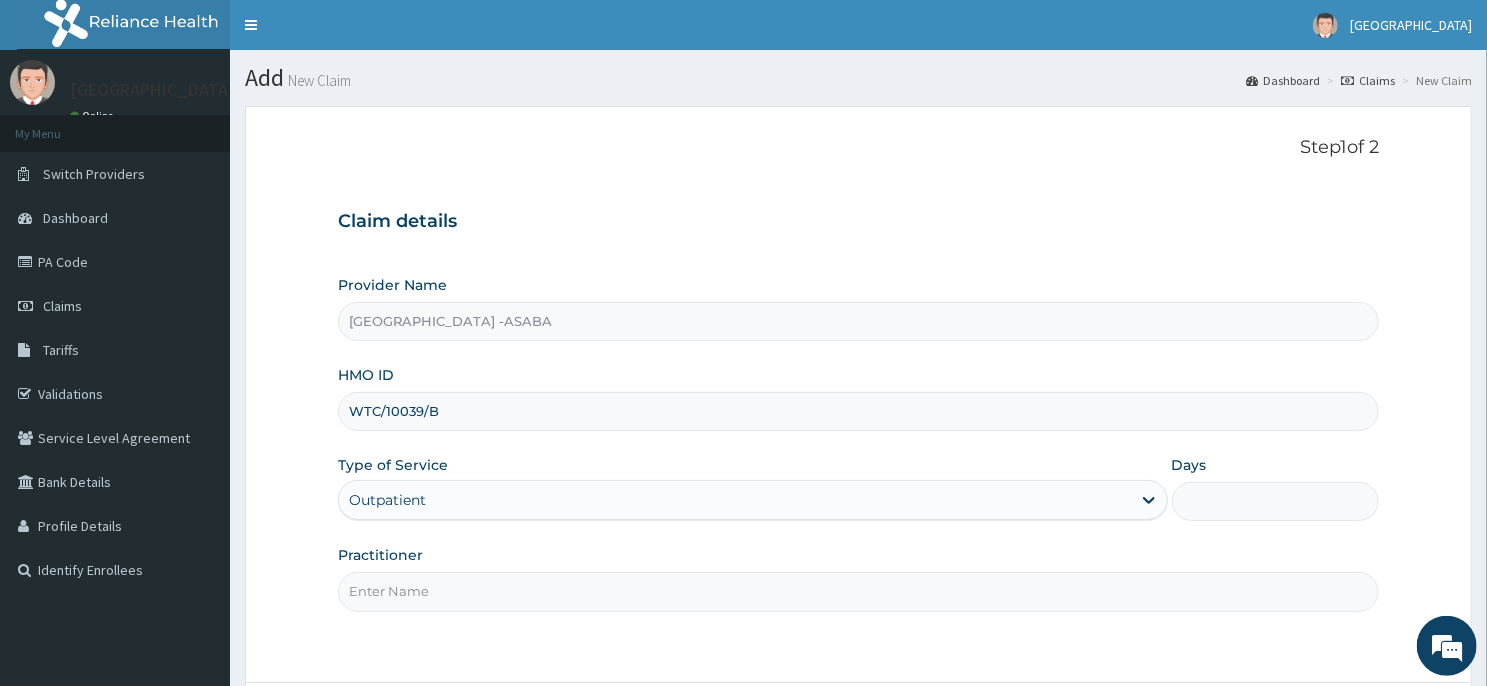 type on "1" 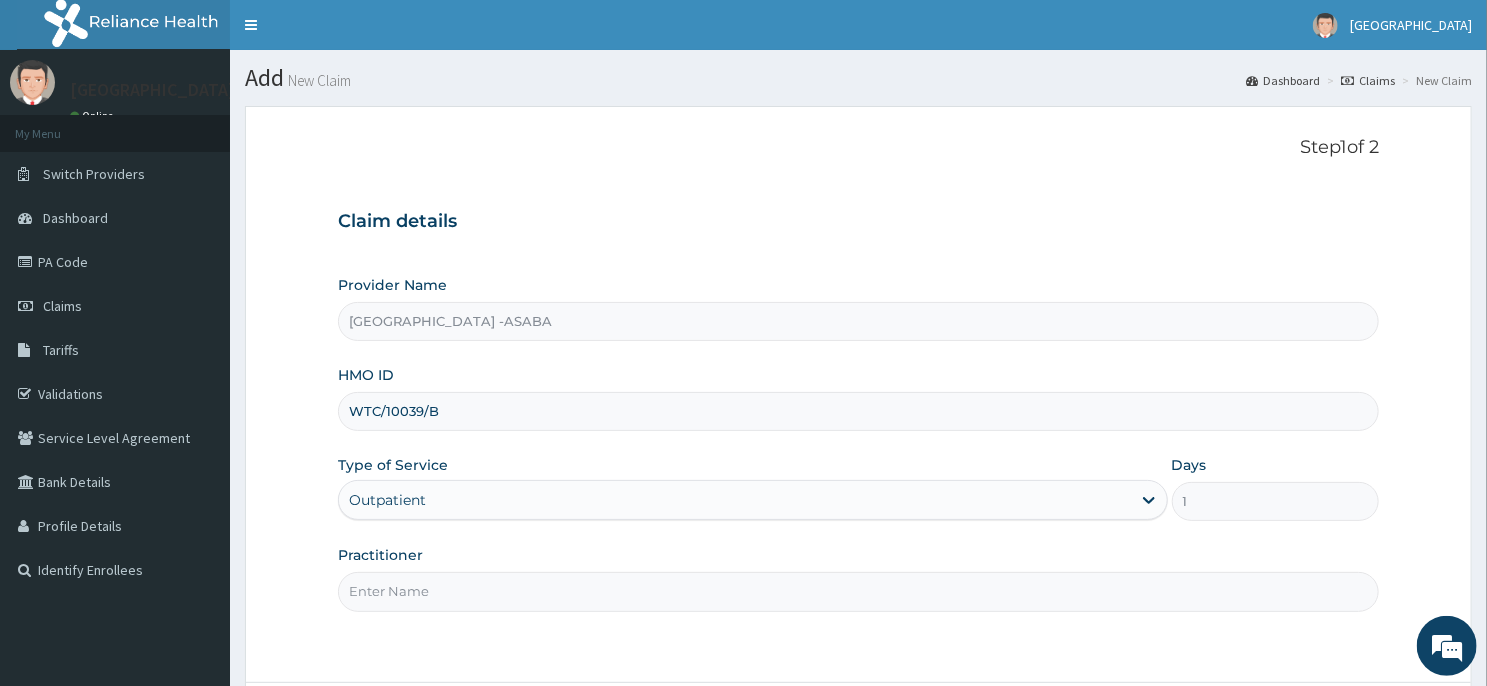 click on "Practitioner" at bounding box center [858, 591] 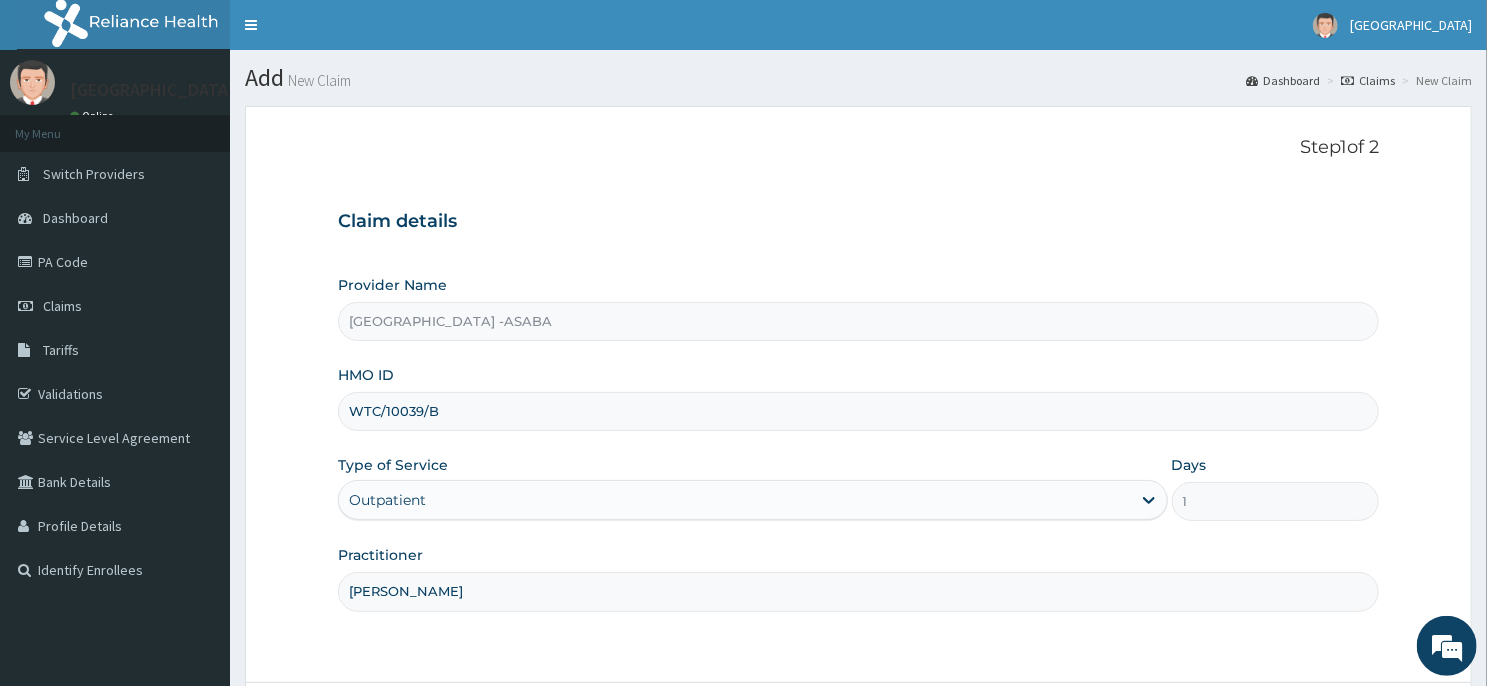 type on "DR BRUNO" 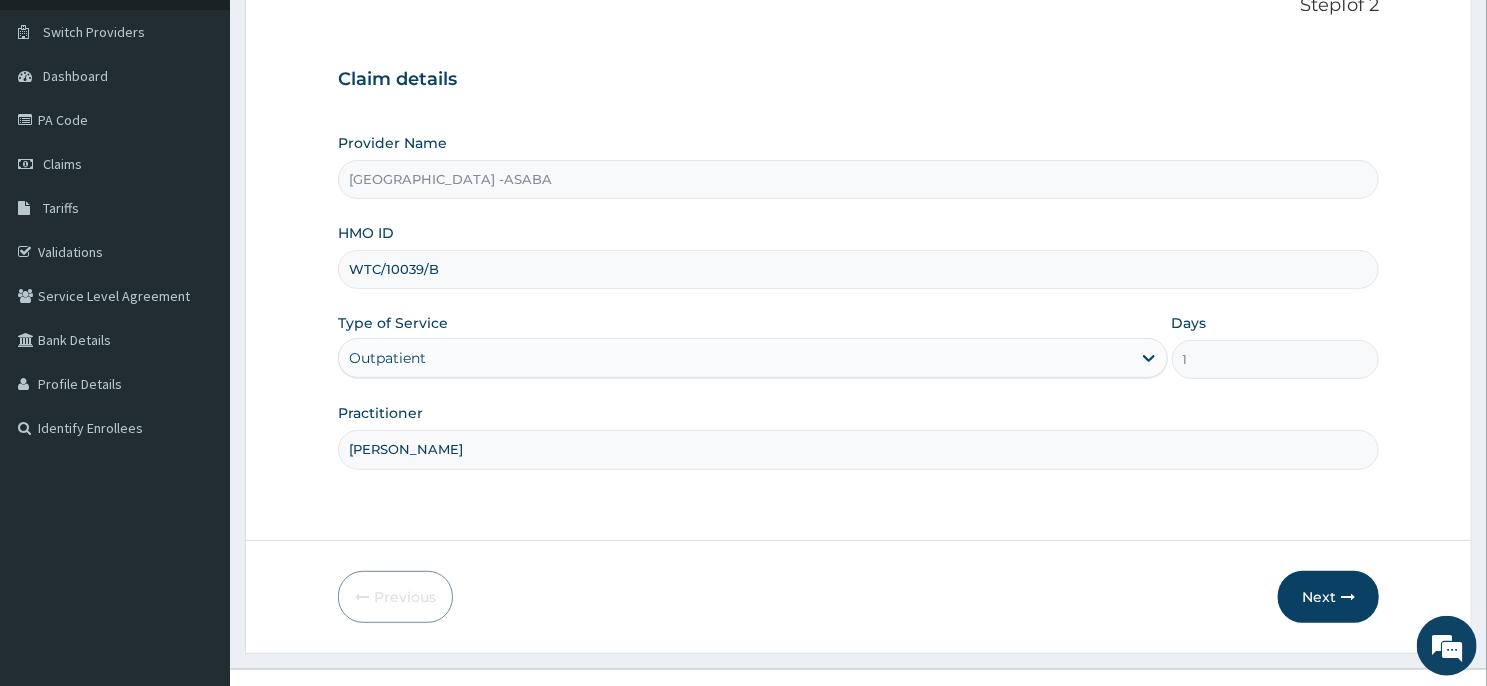 scroll, scrollTop: 171, scrollLeft: 0, axis: vertical 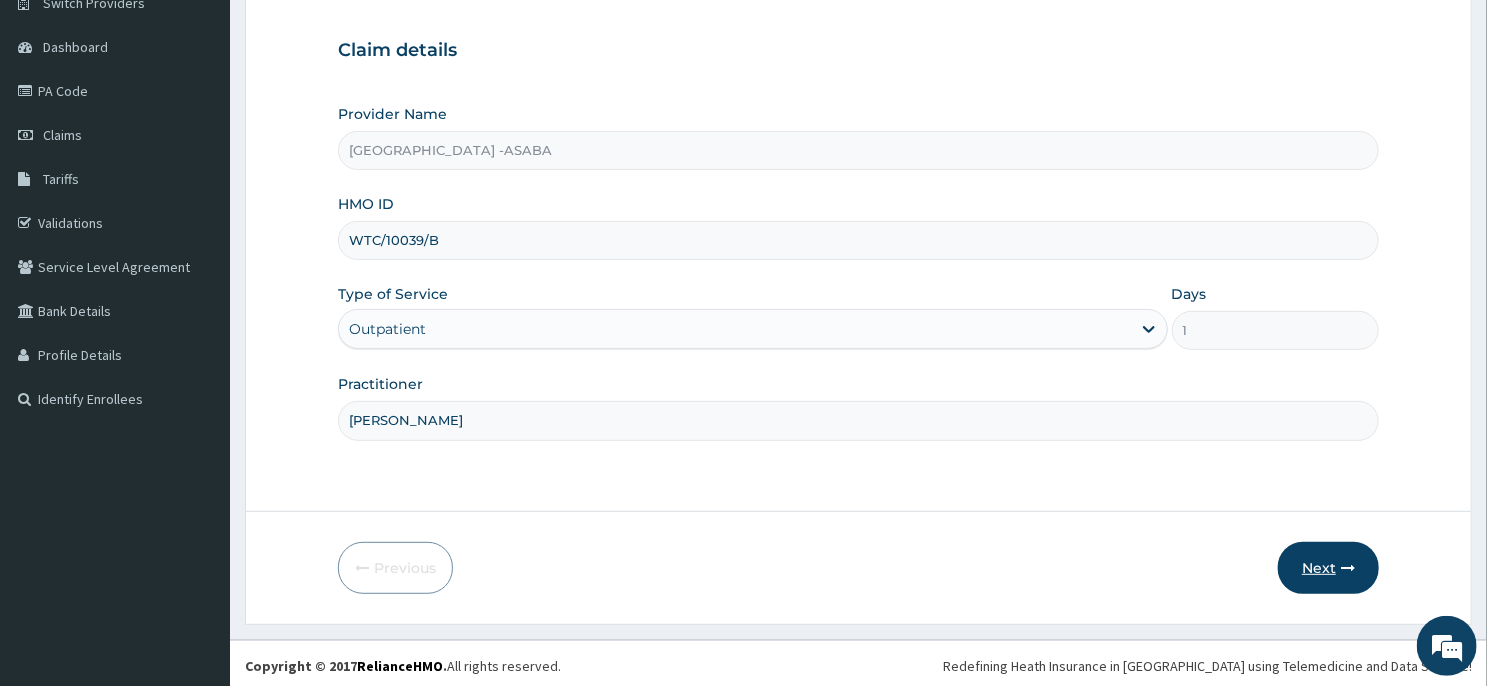 click on "Next" at bounding box center [1328, 568] 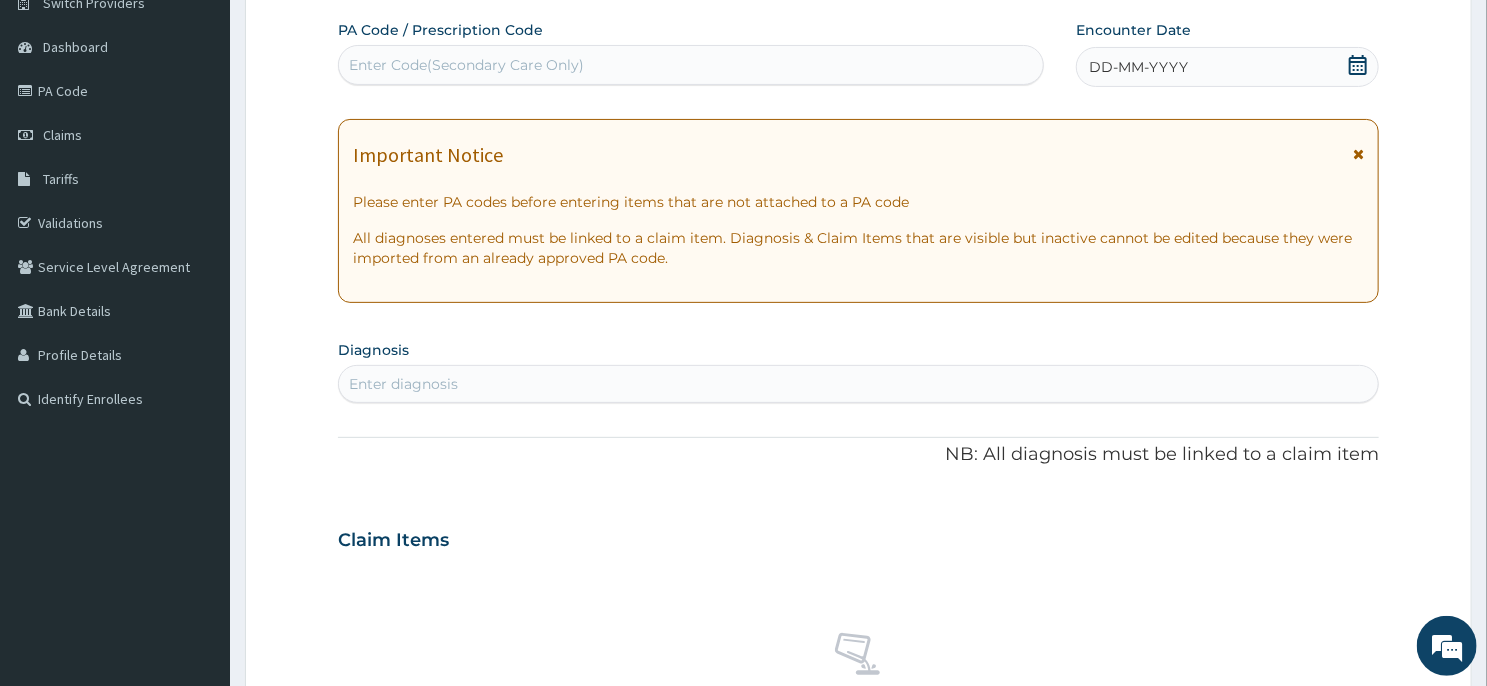 click on "Enter Code(Secondary Care Only)" at bounding box center [691, 65] 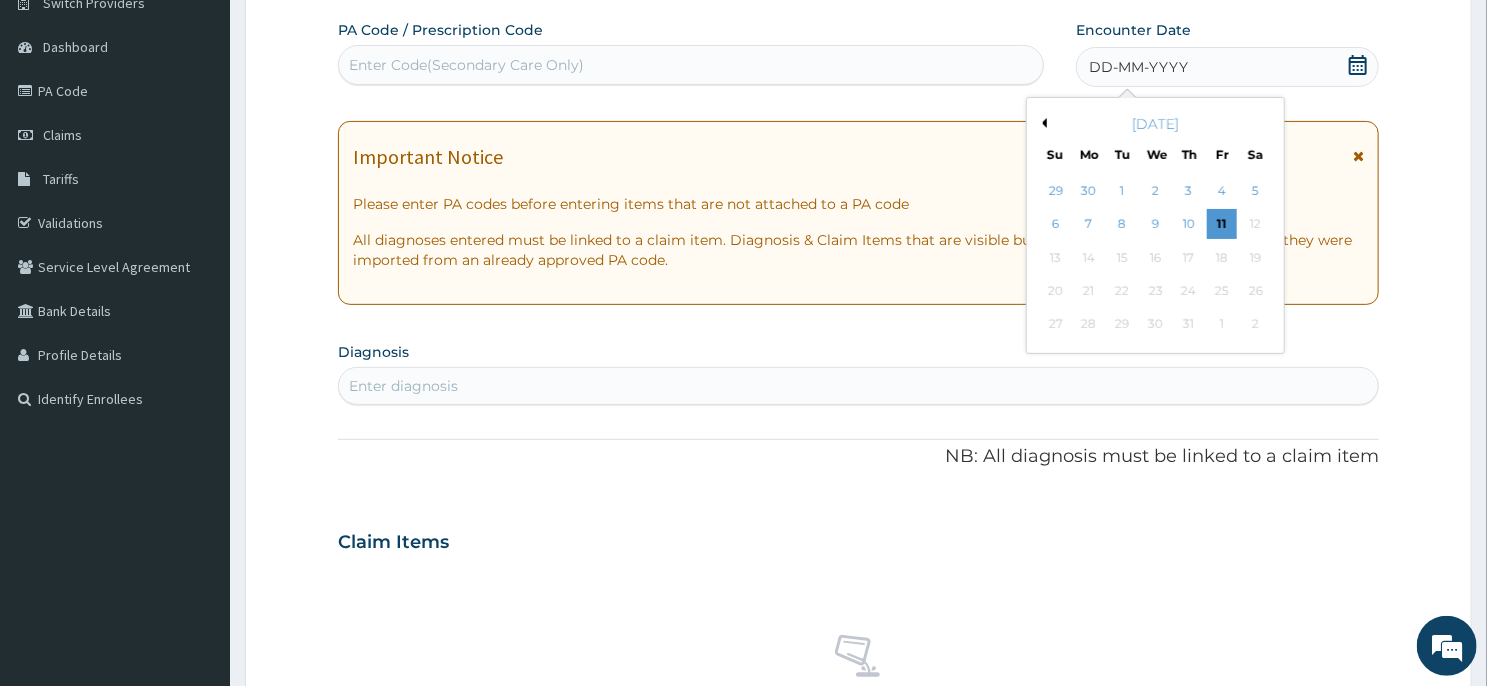 click on "Previous Month" at bounding box center [1042, 123] 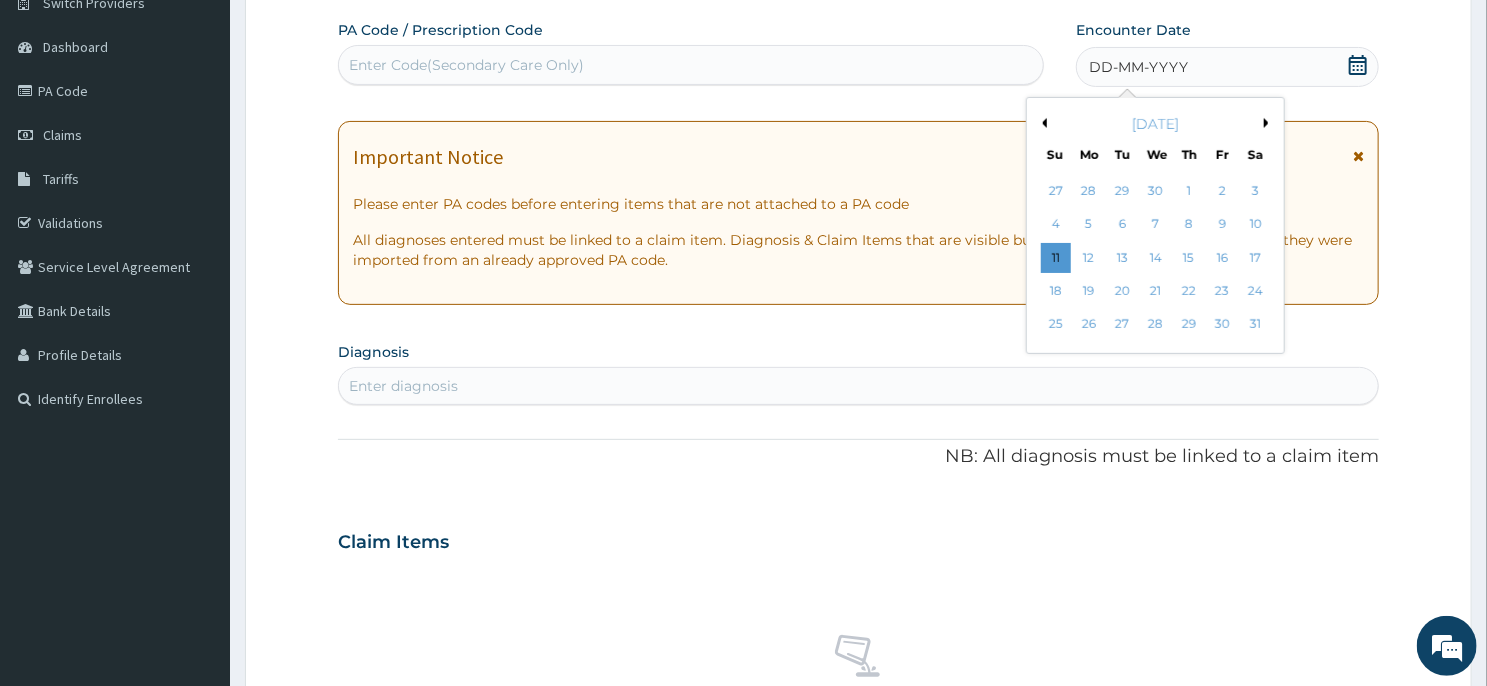 click on "Previous Month" at bounding box center (1042, 123) 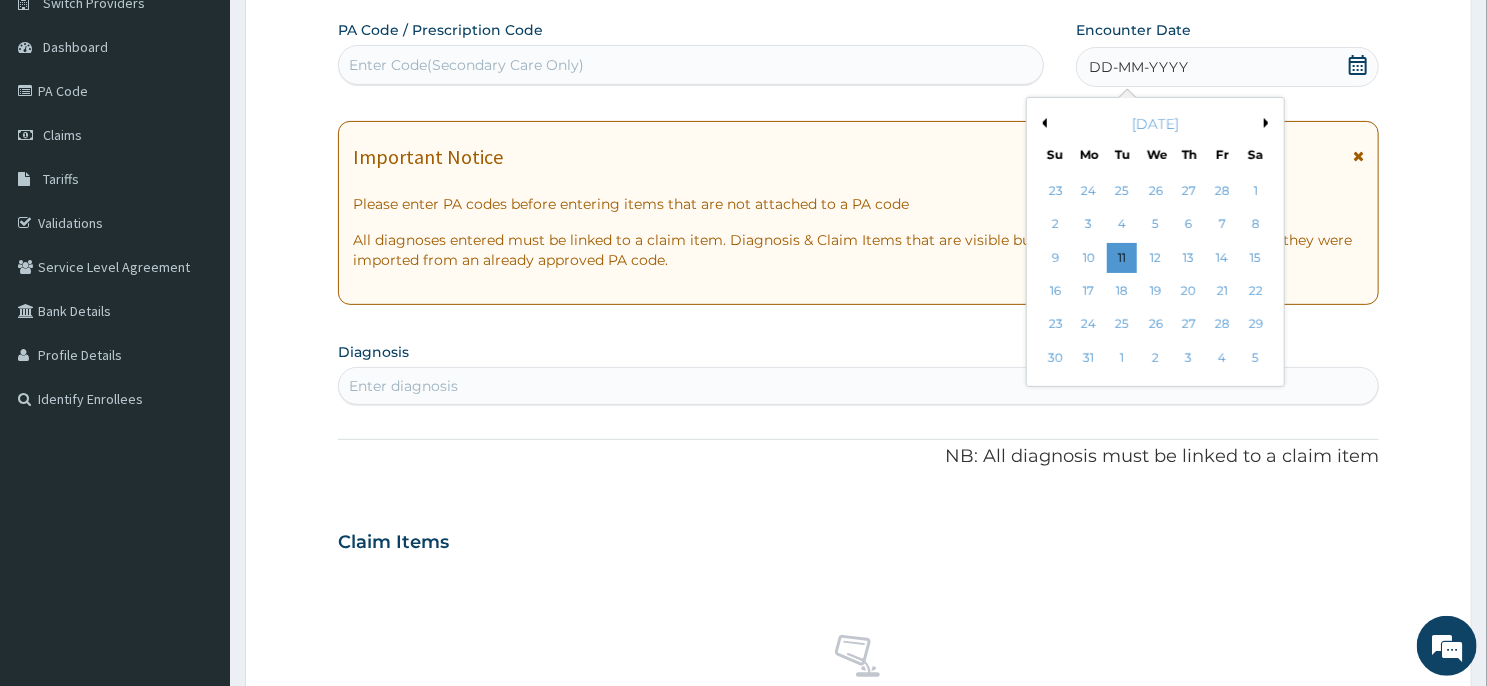 click on "Previous Month" at bounding box center [1042, 123] 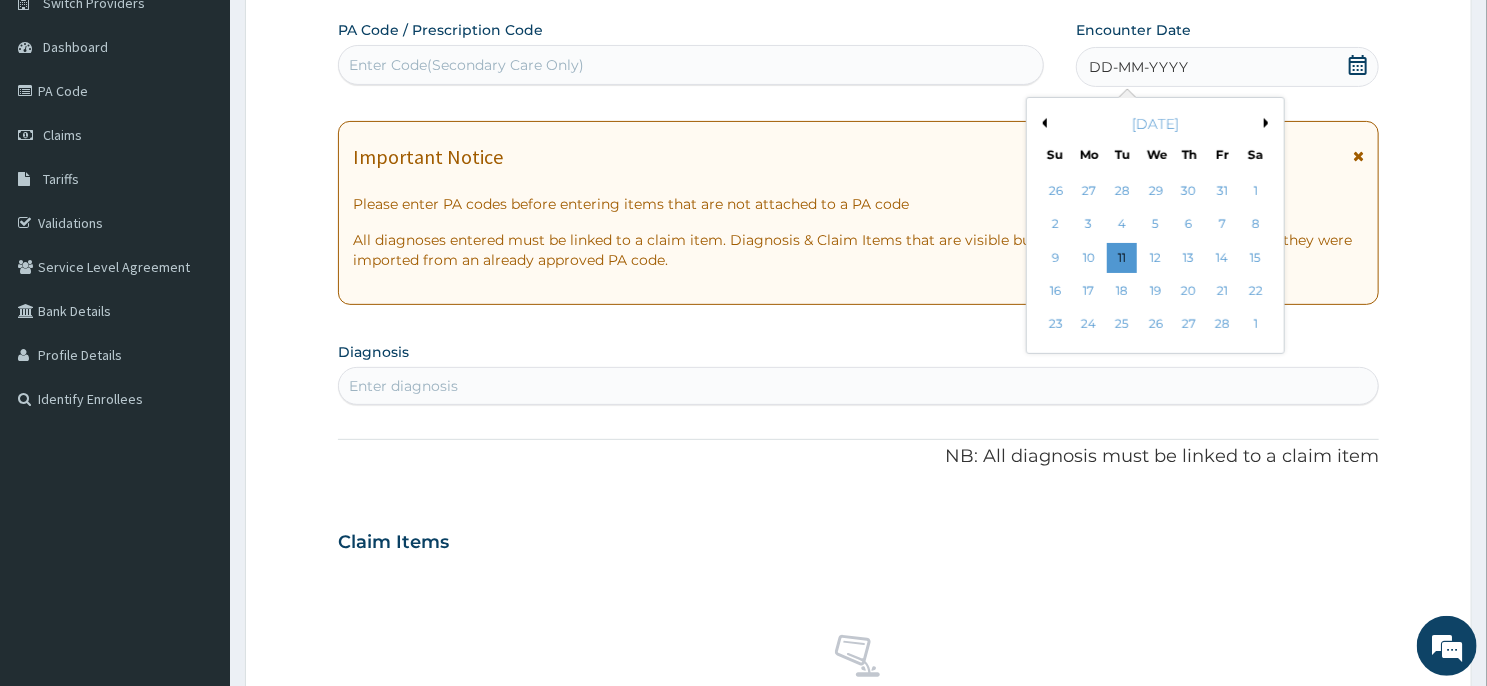 click on "Previous Month" at bounding box center [1042, 123] 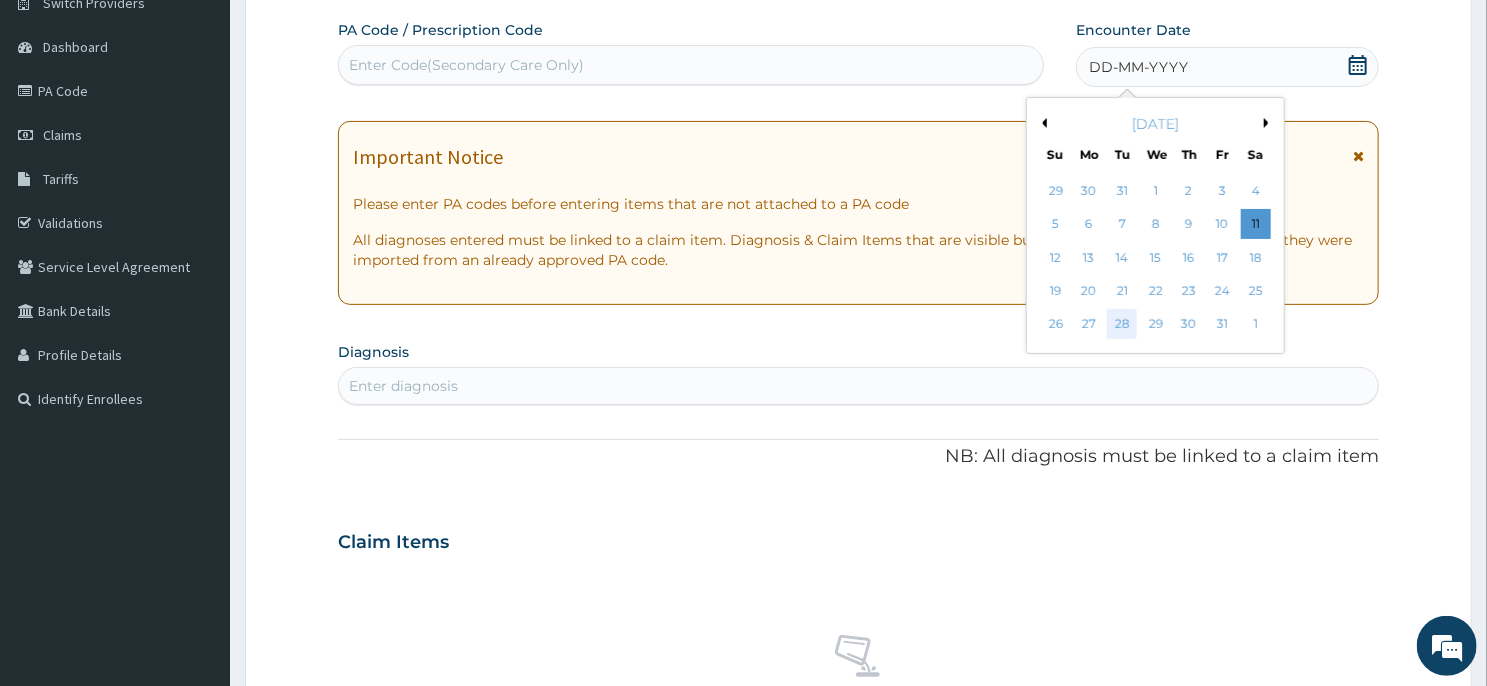 click on "28" at bounding box center [1123, 325] 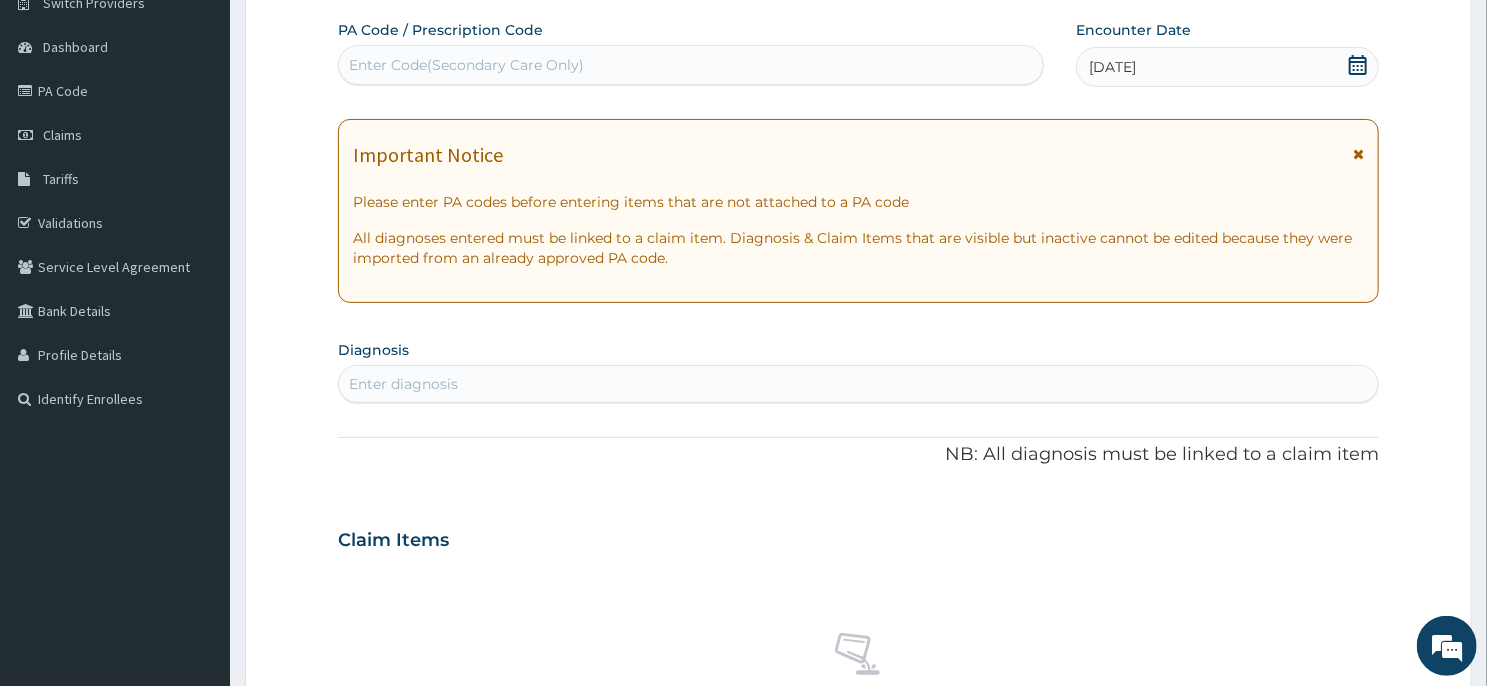 click on "Enter diagnosis" at bounding box center (858, 384) 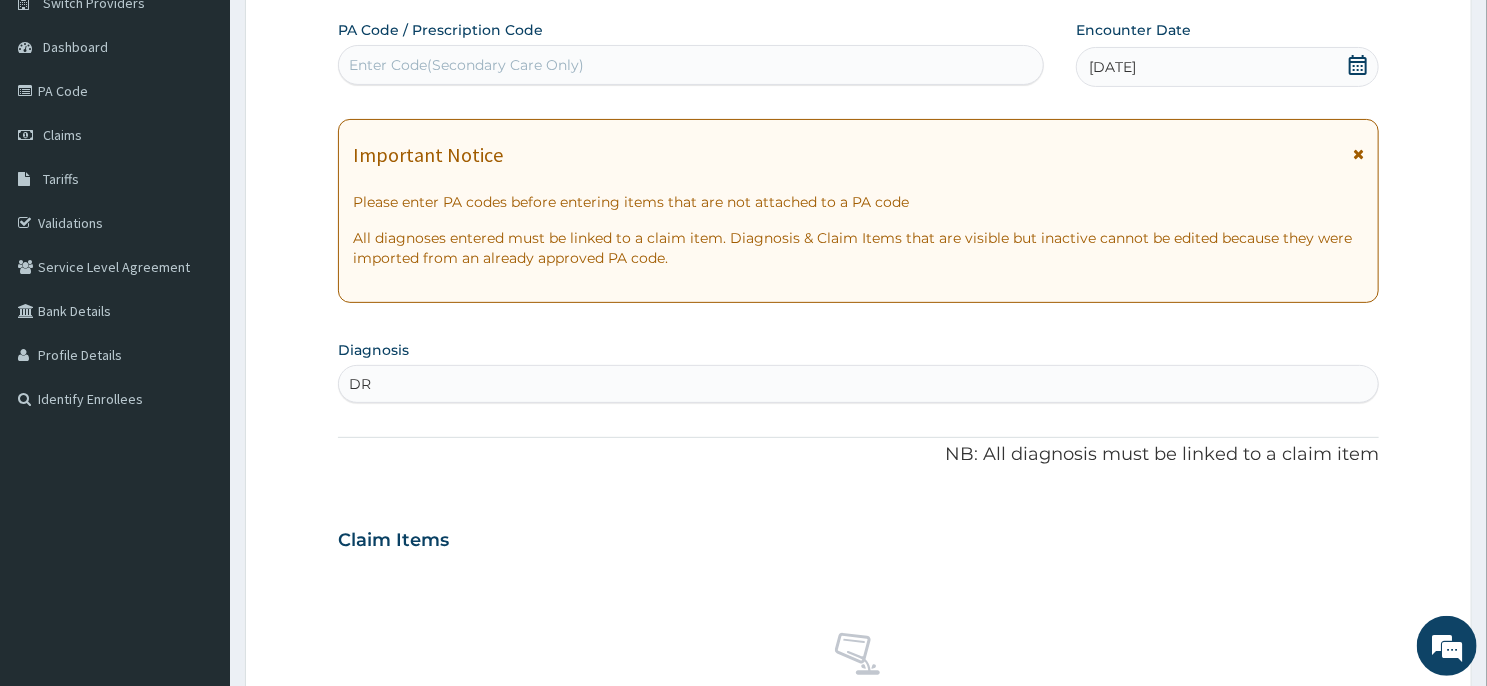 type on "D" 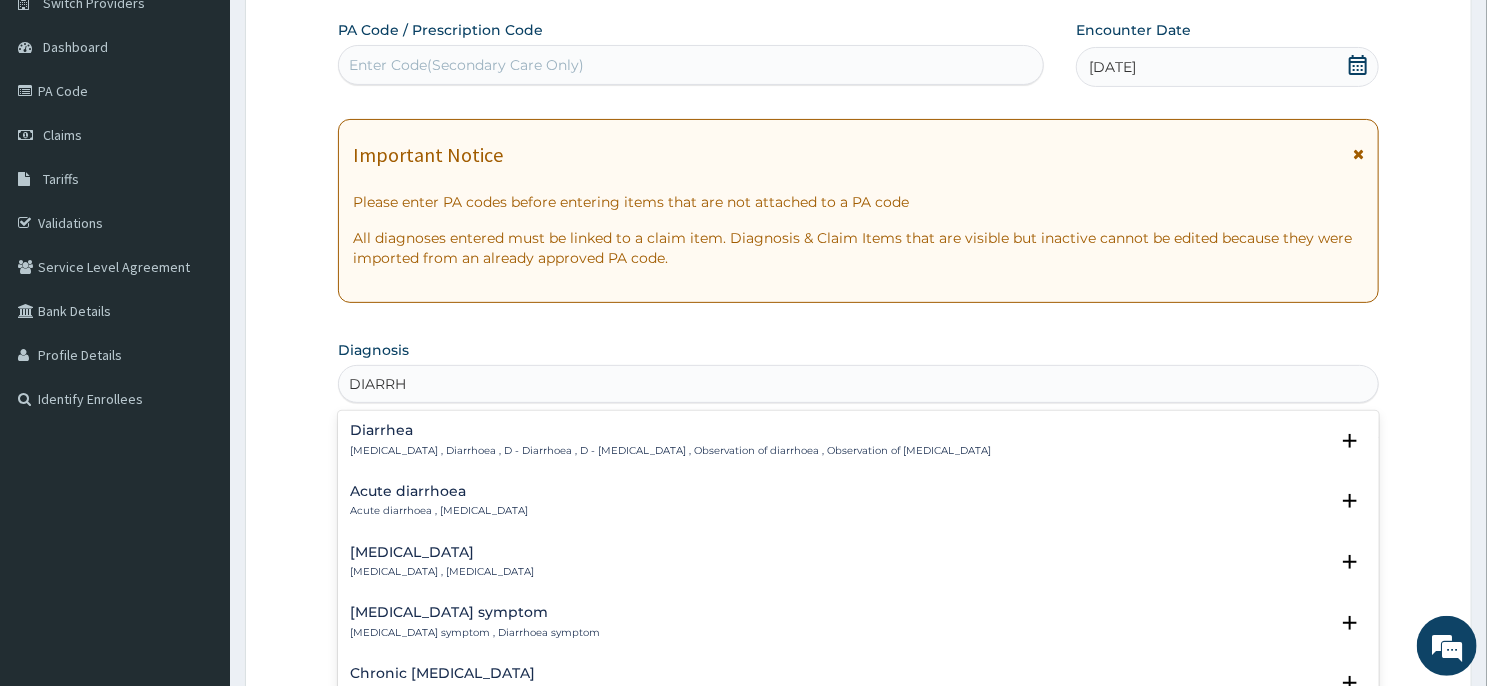 type on "DIARRHO" 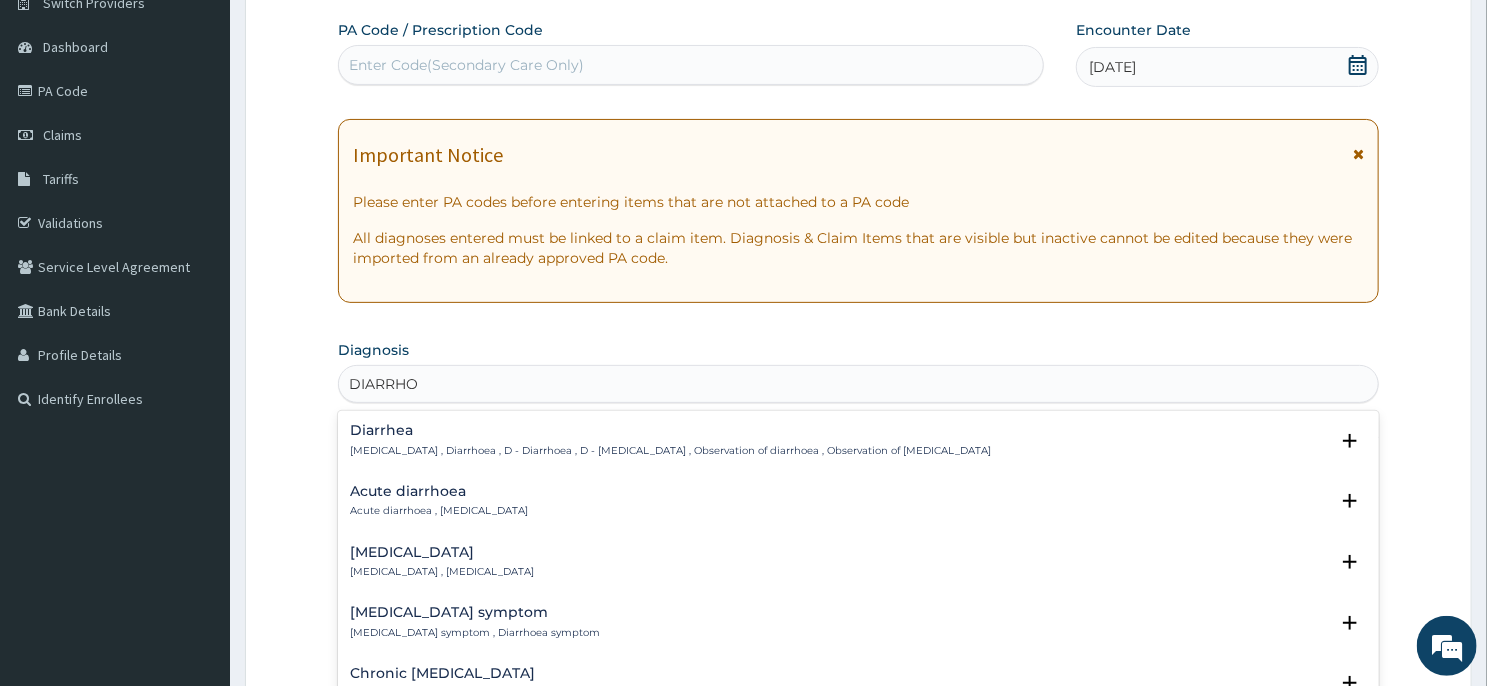 click on "Diarrhea , Diarrhoea , D - Diarrhoea , D - Diarrhea , Observation of diarrhoea , Observation of diarrhea" at bounding box center [670, 451] 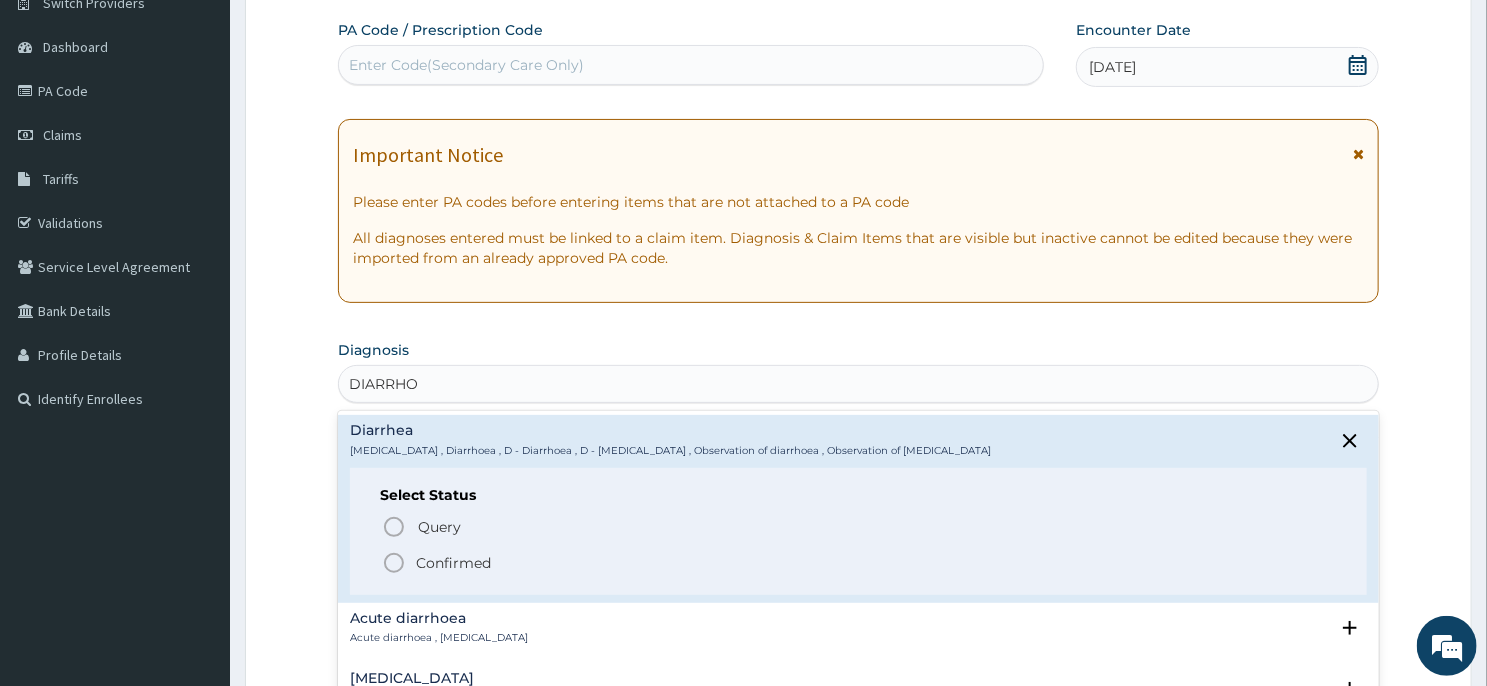 click 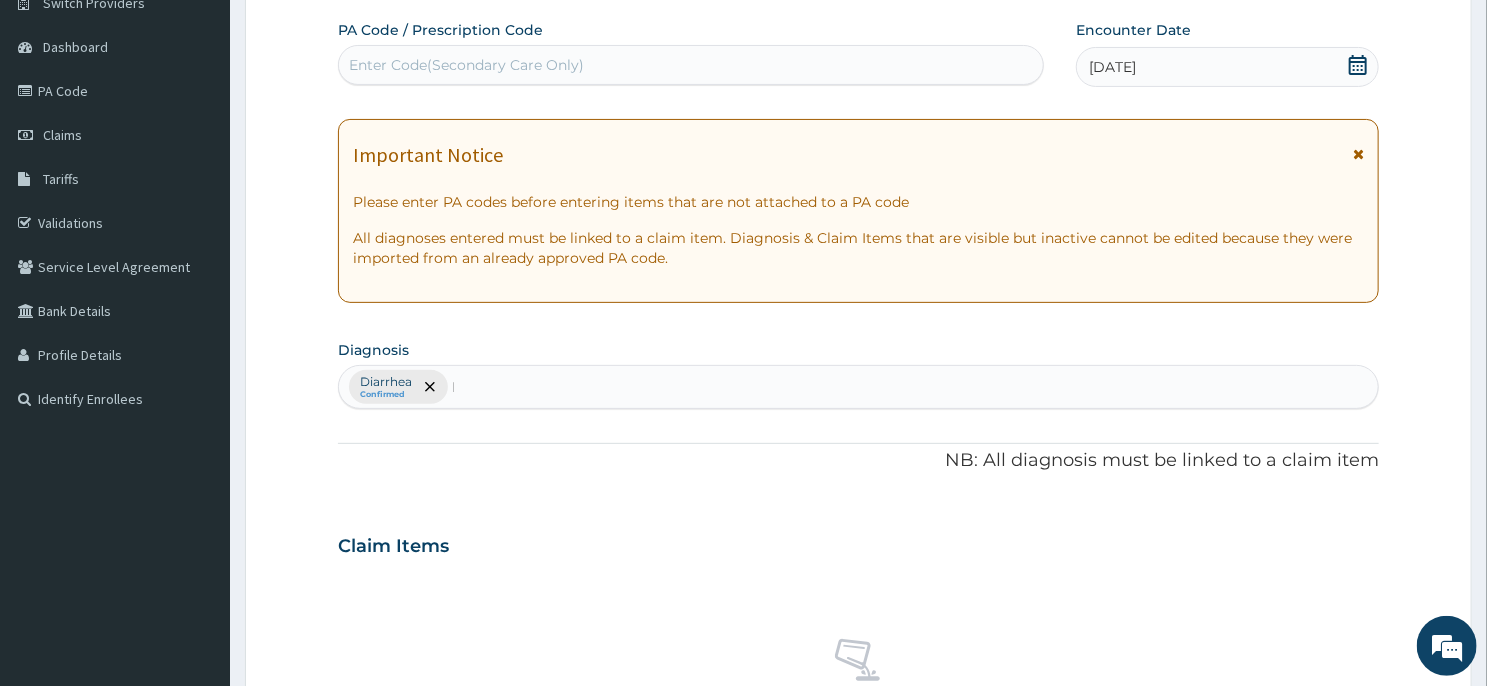 type 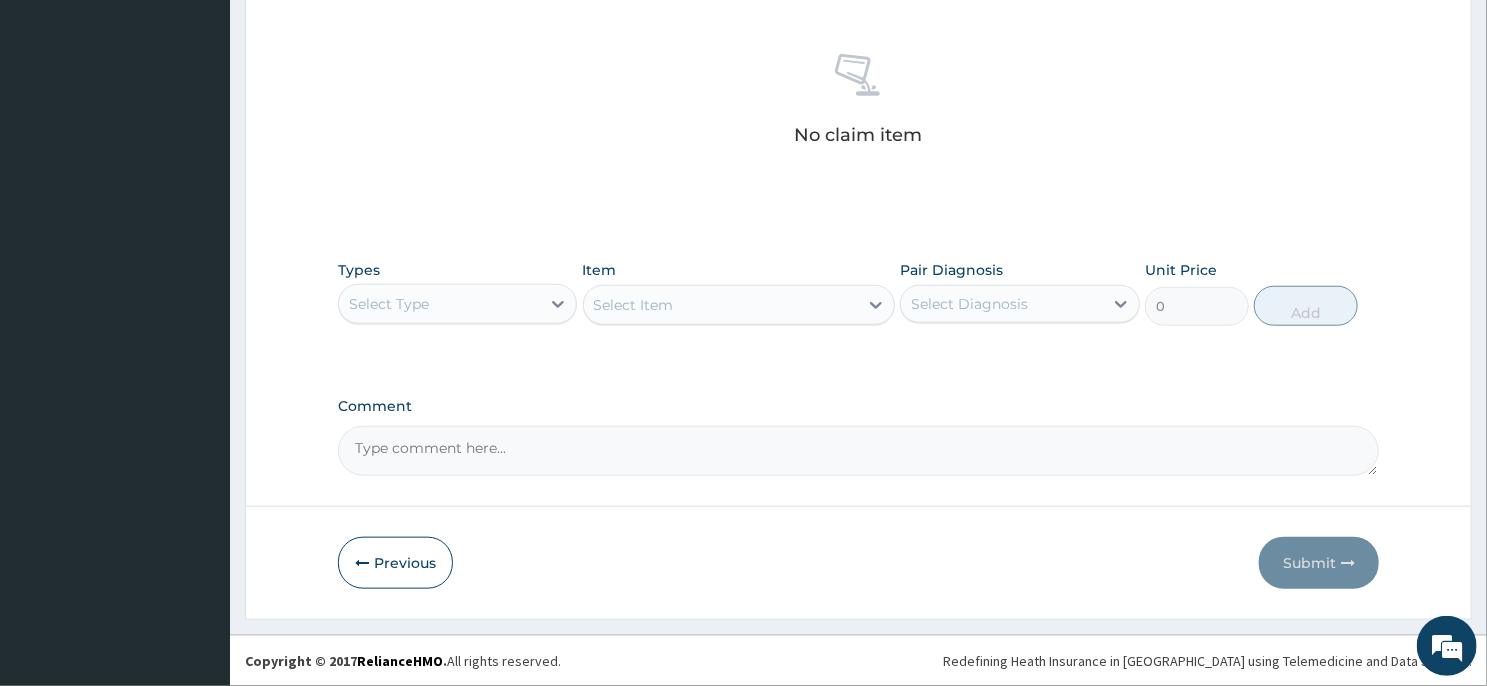 scroll, scrollTop: 757, scrollLeft: 0, axis: vertical 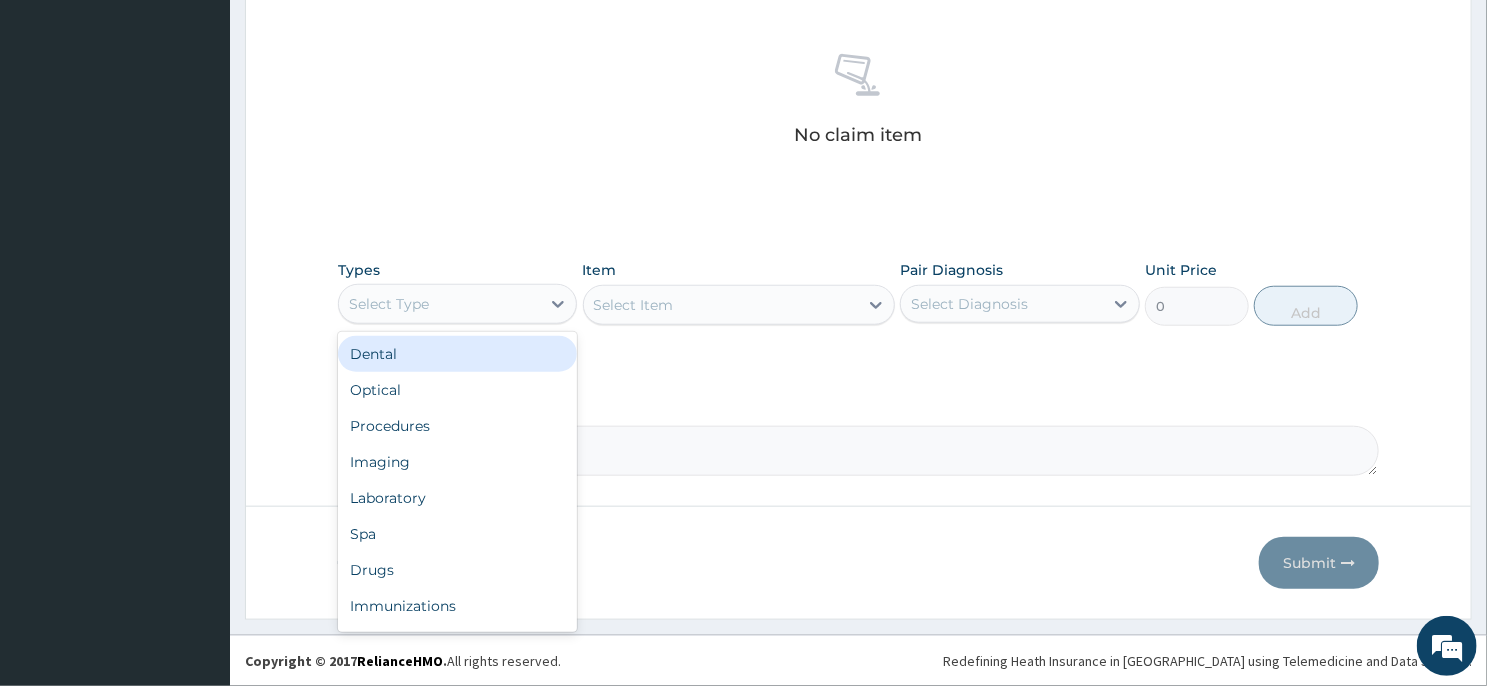 click on "Select Type" at bounding box center [439, 304] 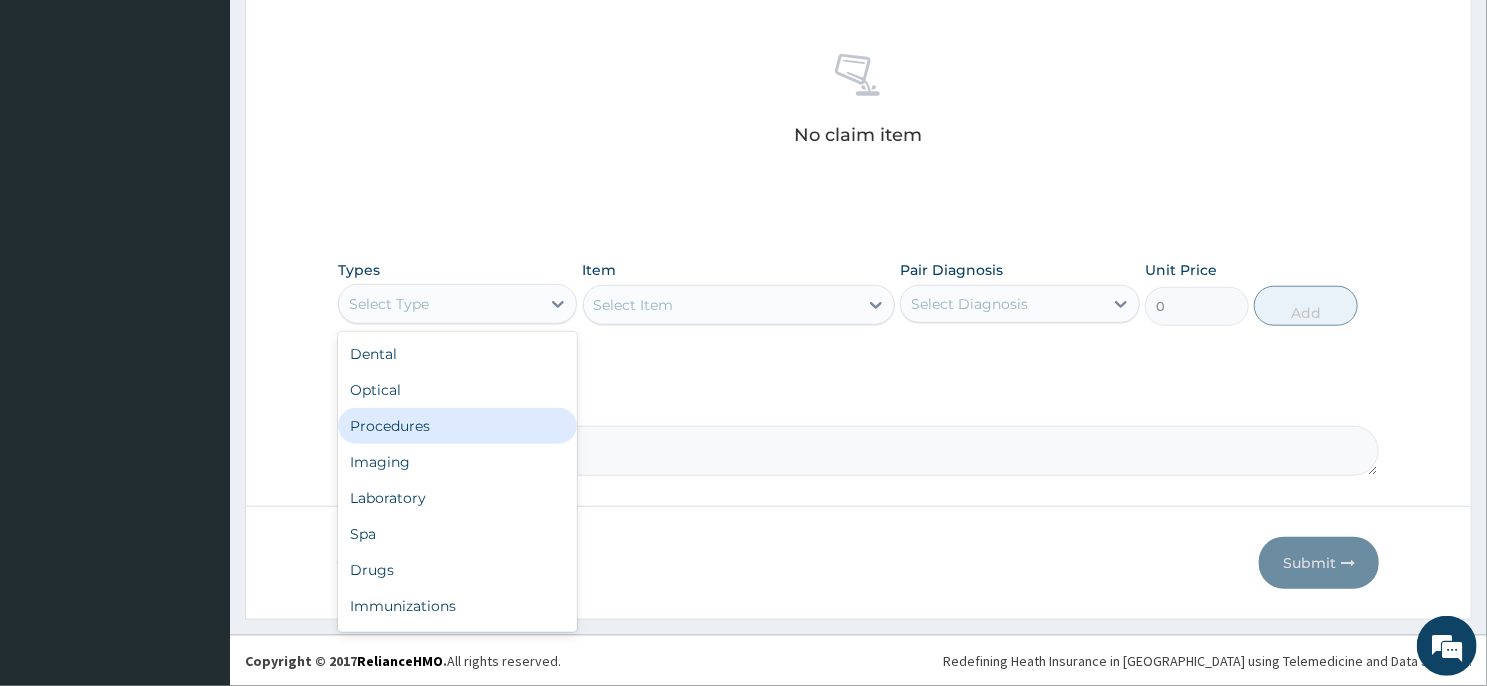 click on "Procedures" at bounding box center [457, 426] 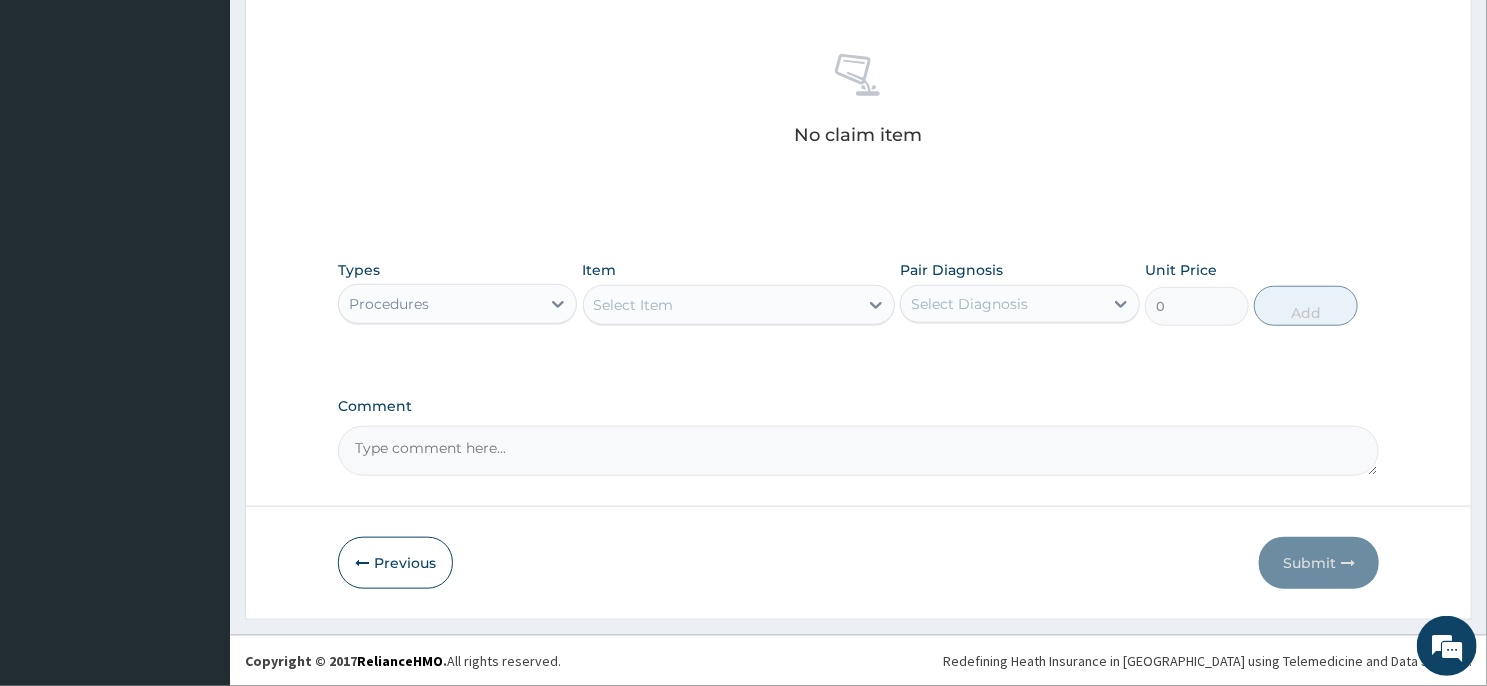 click on "Select Item" at bounding box center [721, 305] 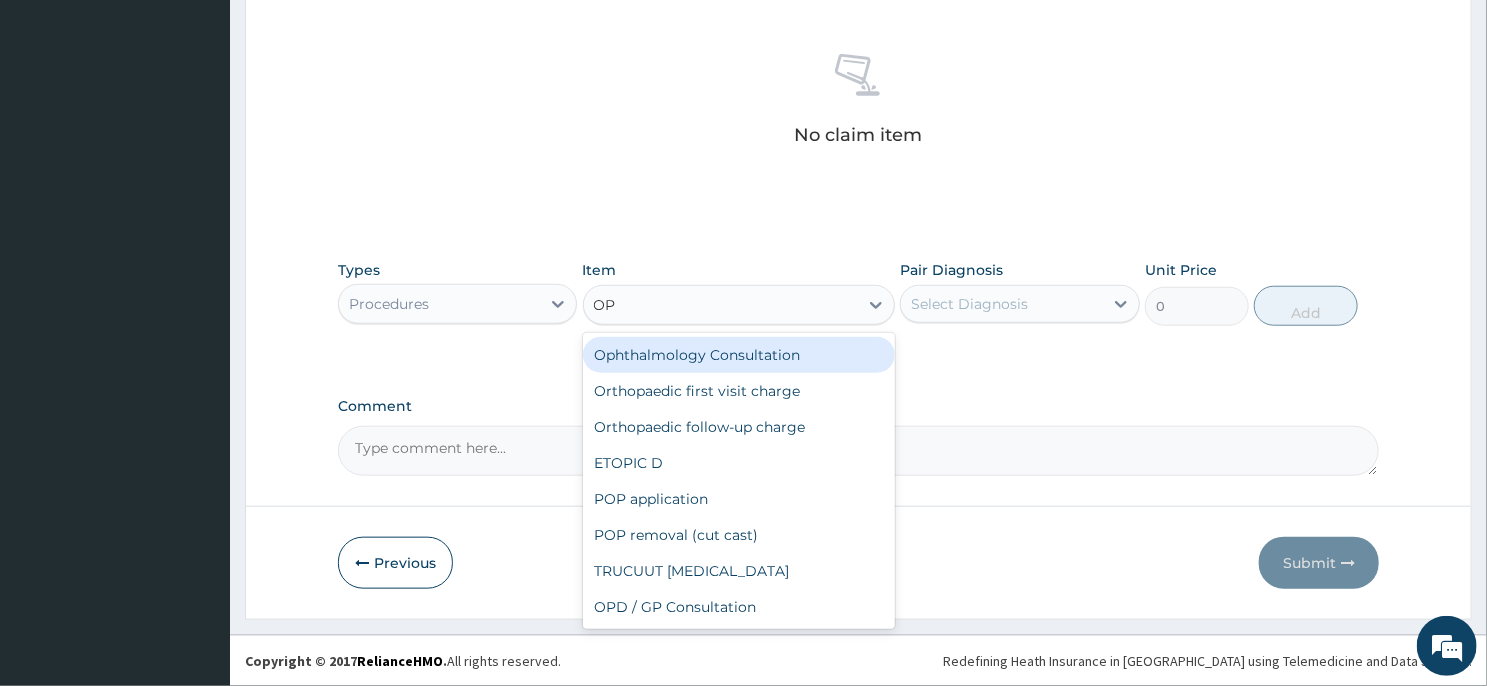 type on "OPD" 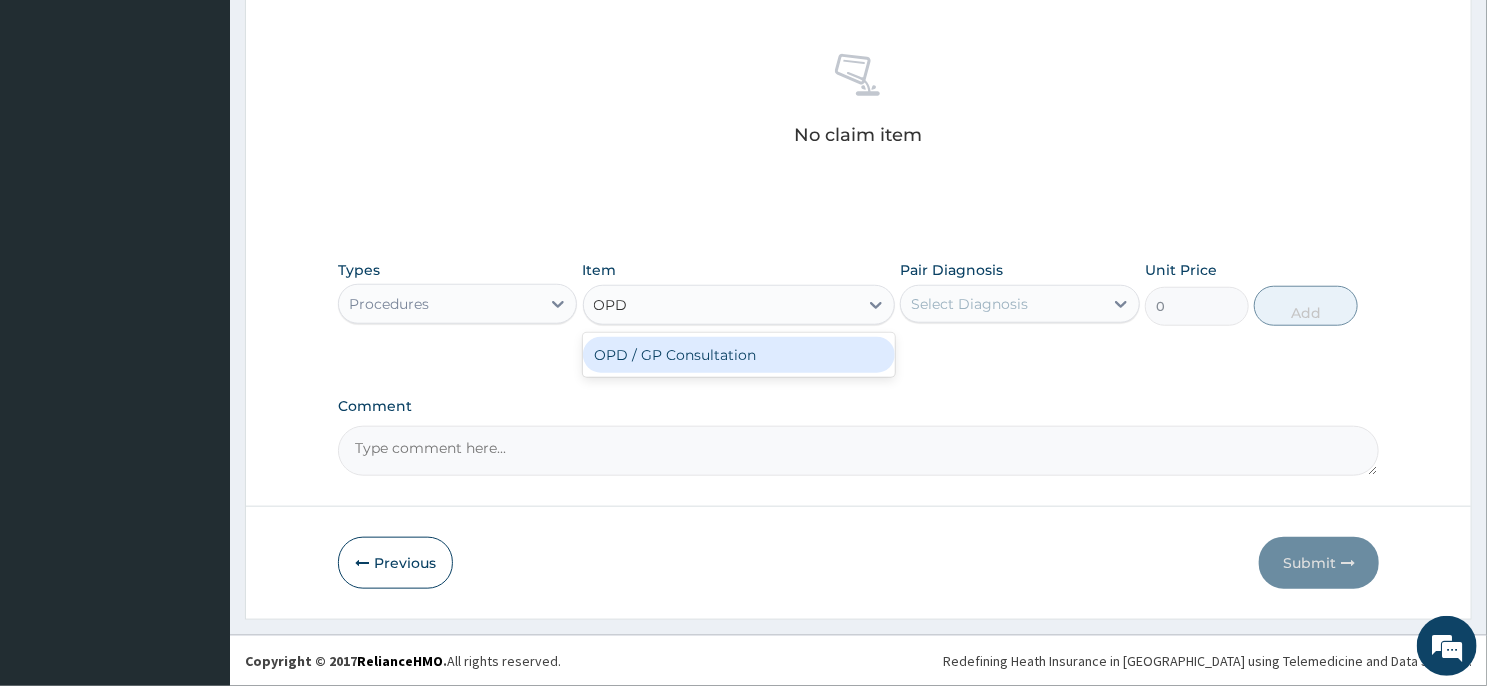click on "OPD / GP Consultation" at bounding box center (739, 355) 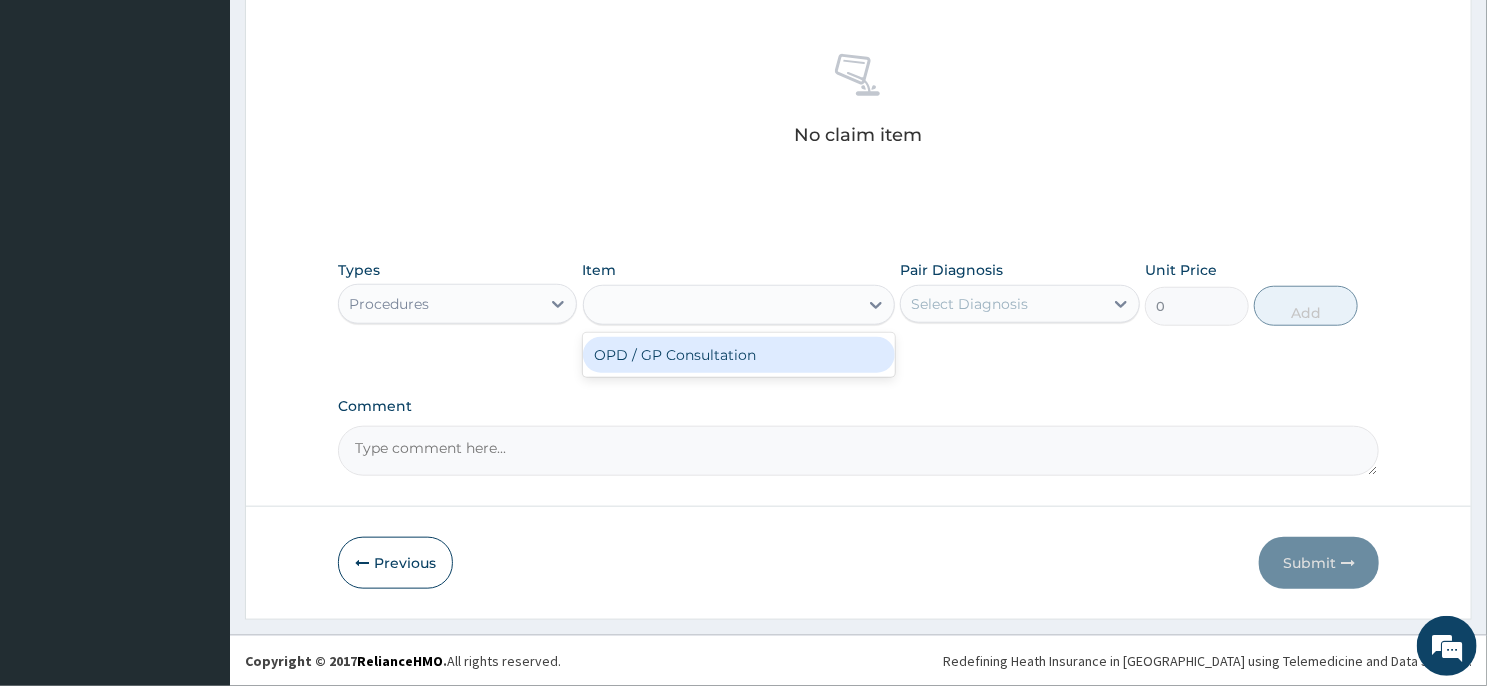 type on "4000" 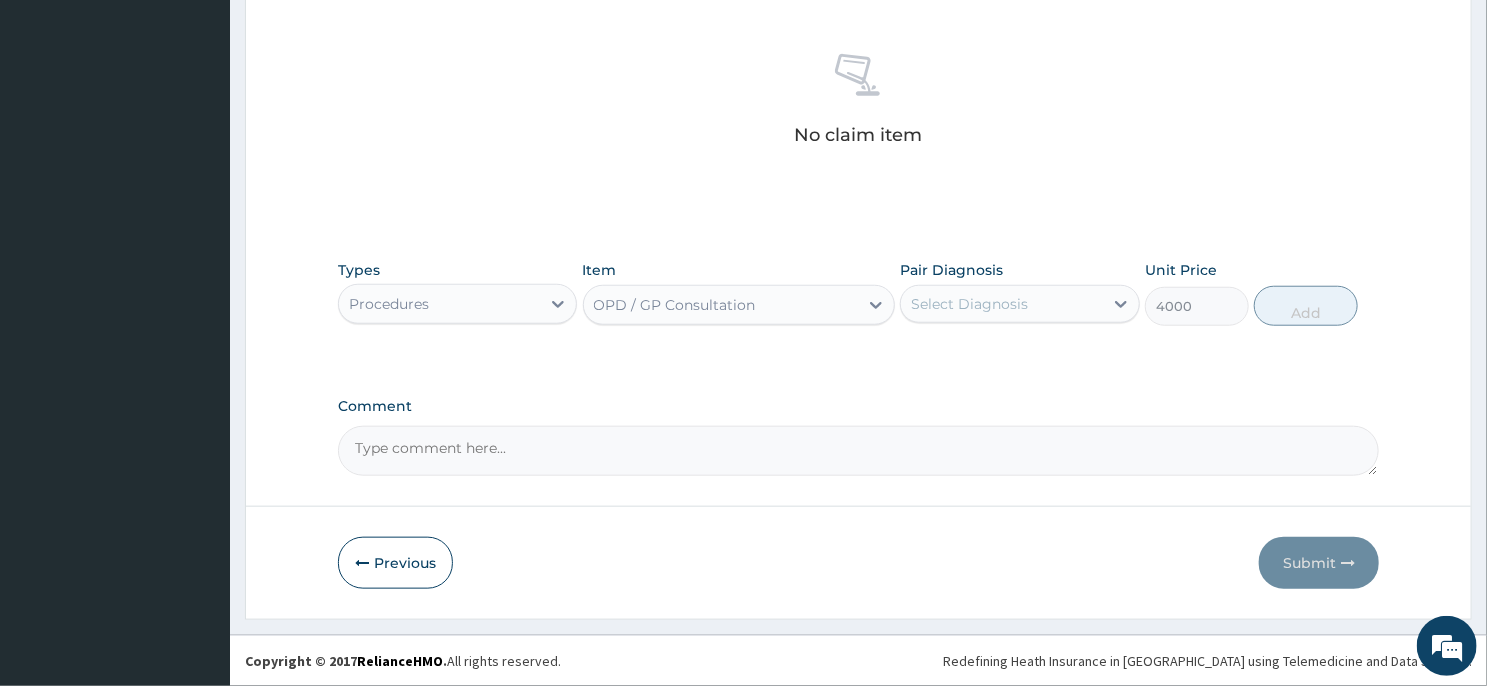 click on "Select Diagnosis" at bounding box center [969, 304] 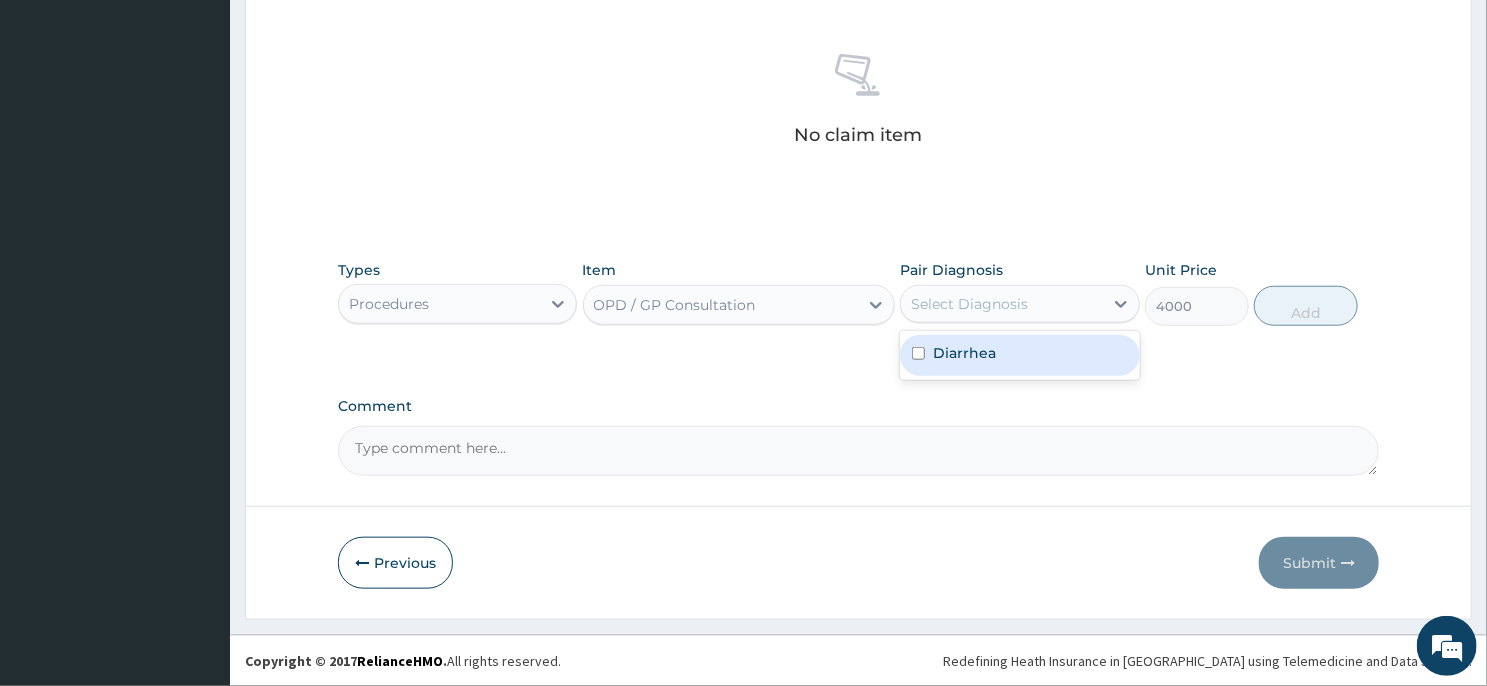 click on "Diarrhea" at bounding box center [1019, 355] 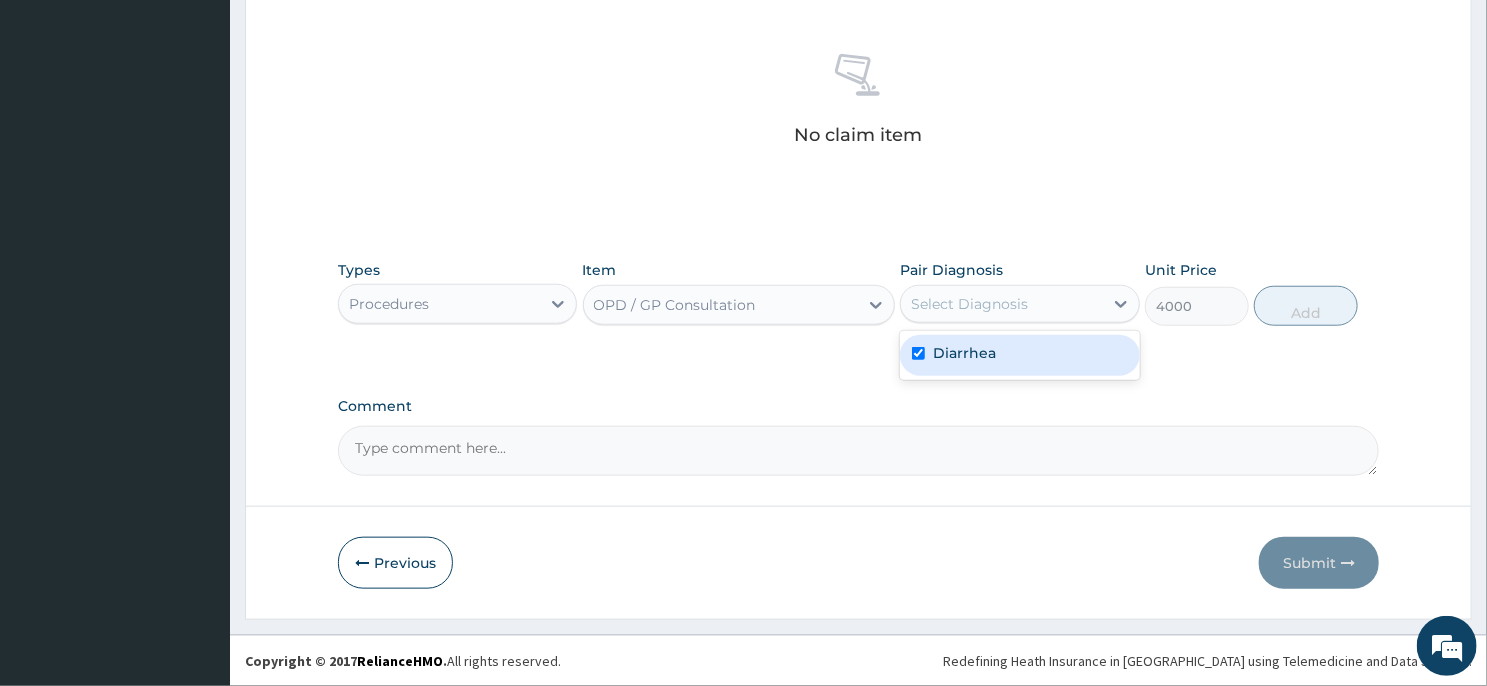 checkbox on "true" 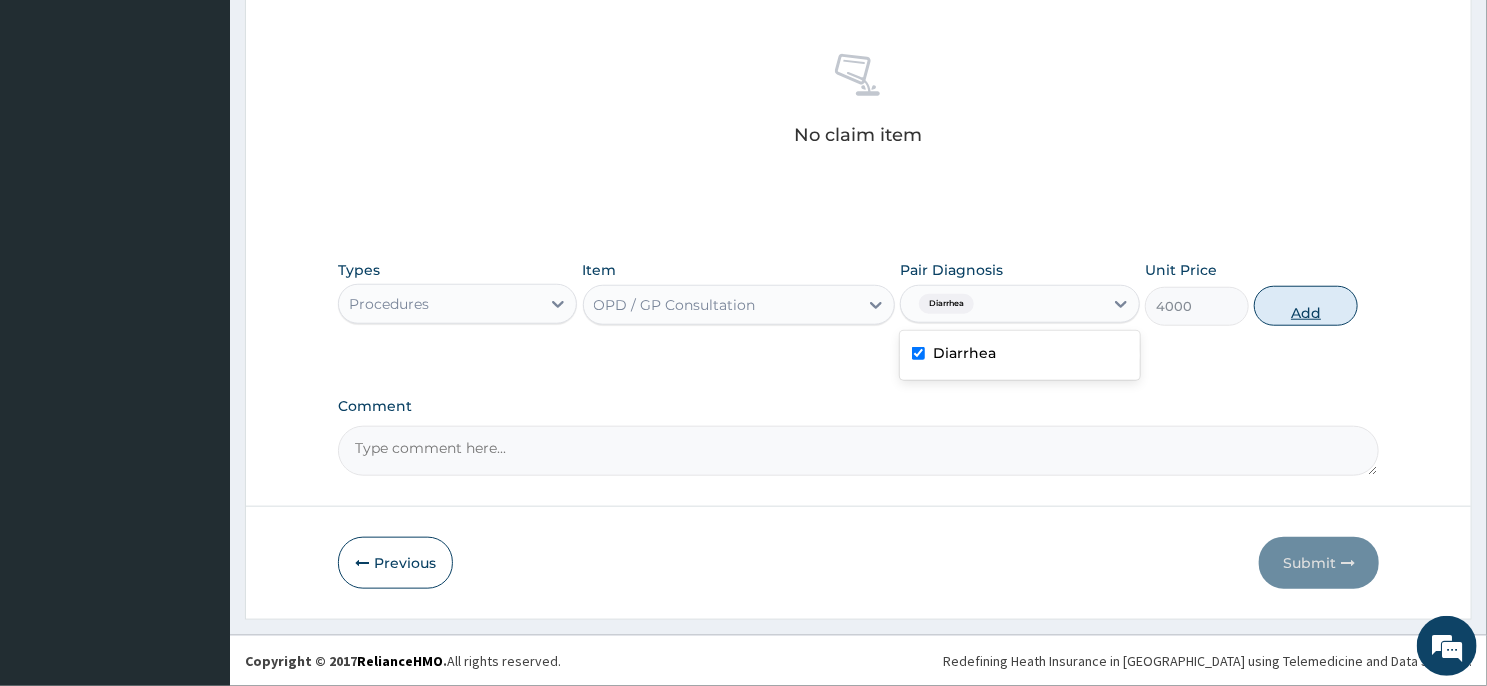 click on "Add" at bounding box center [1306, 306] 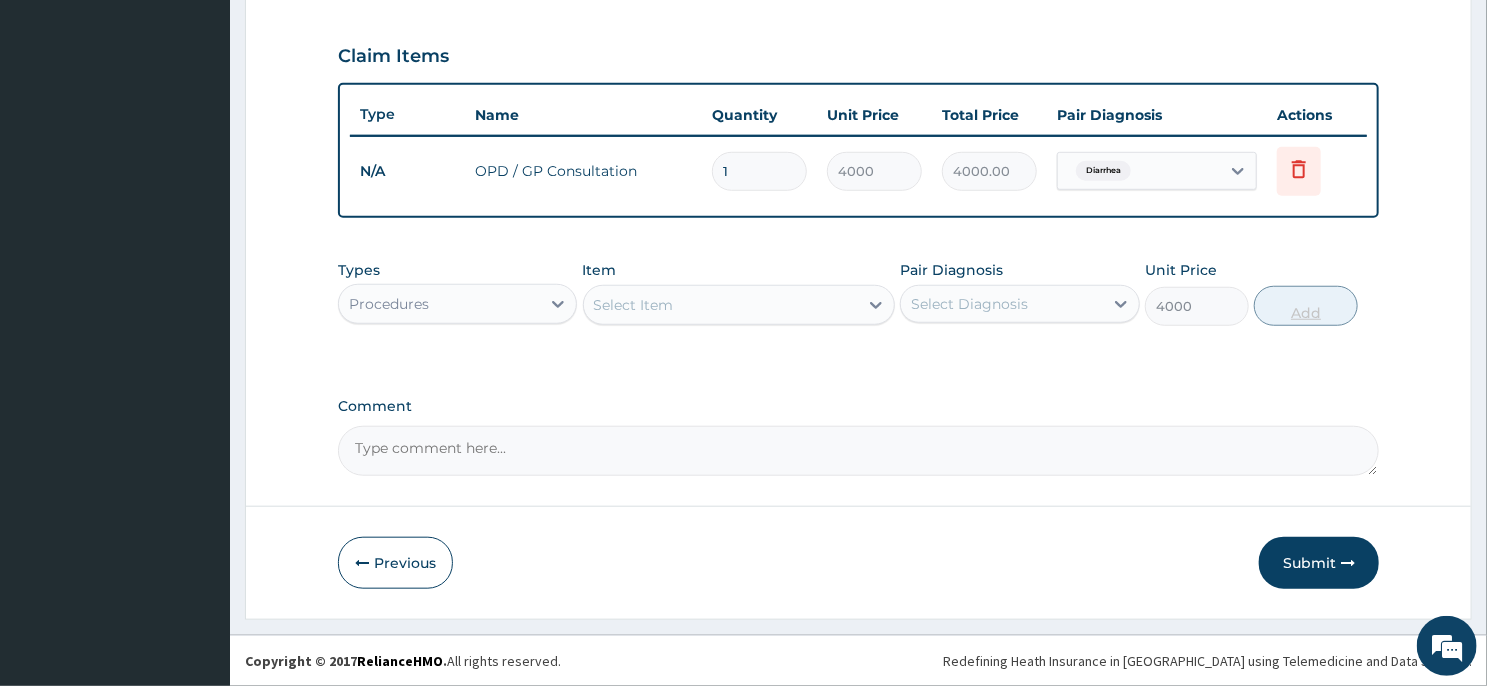 type on "0" 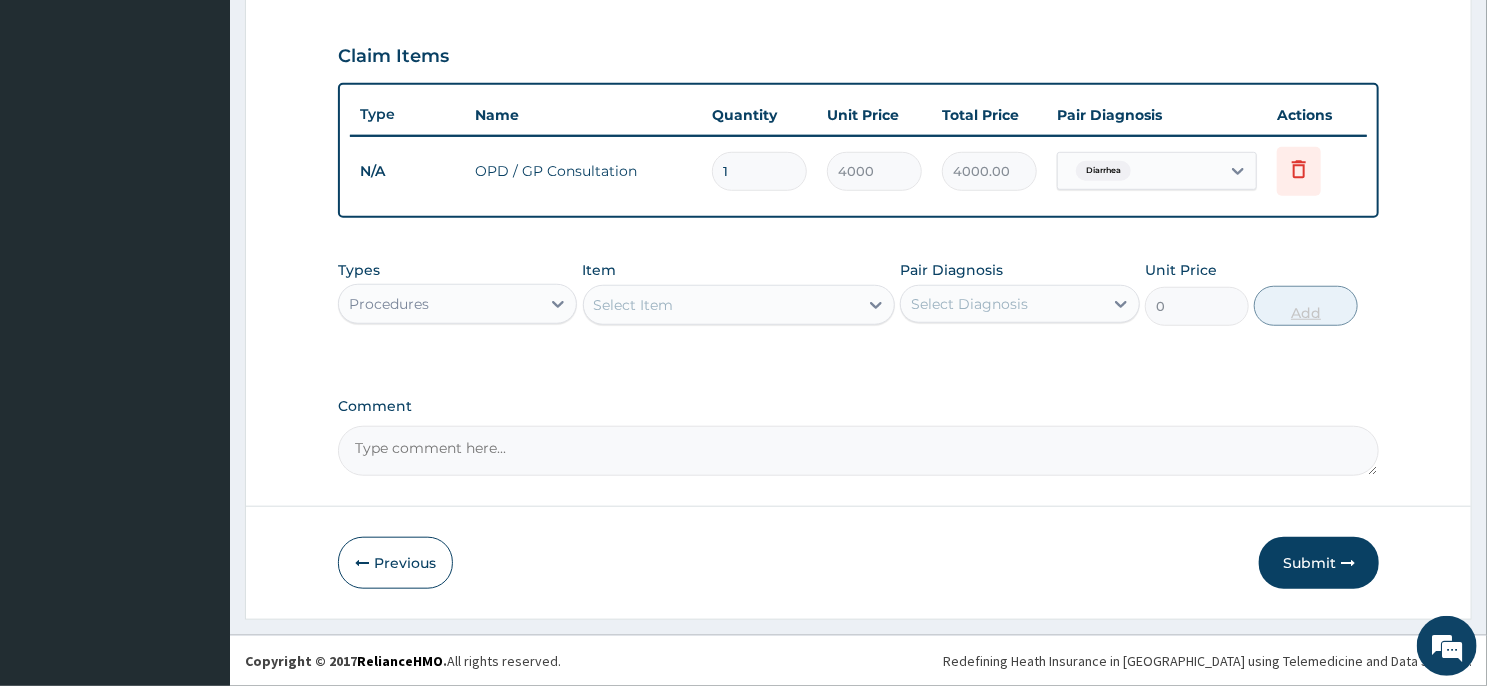 scroll, scrollTop: 659, scrollLeft: 0, axis: vertical 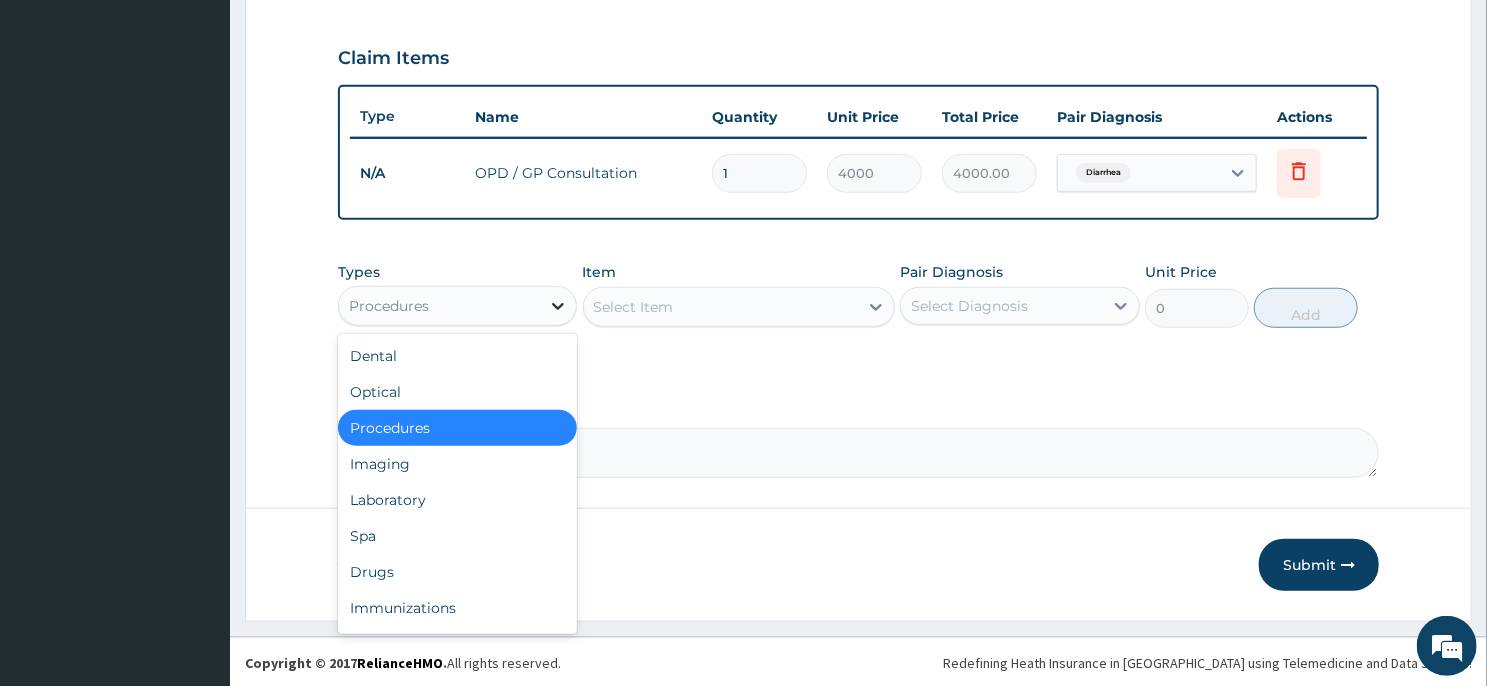 click at bounding box center (558, 306) 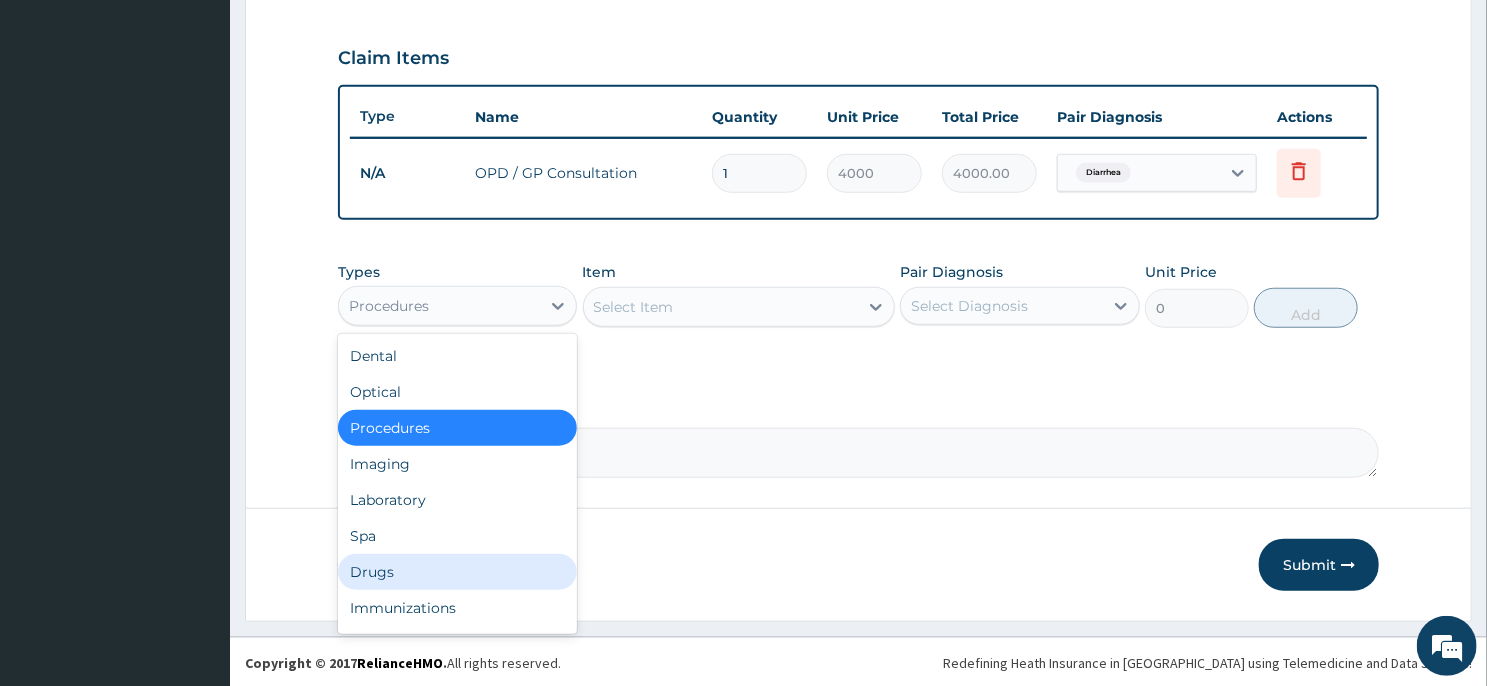 click on "Drugs" at bounding box center (457, 572) 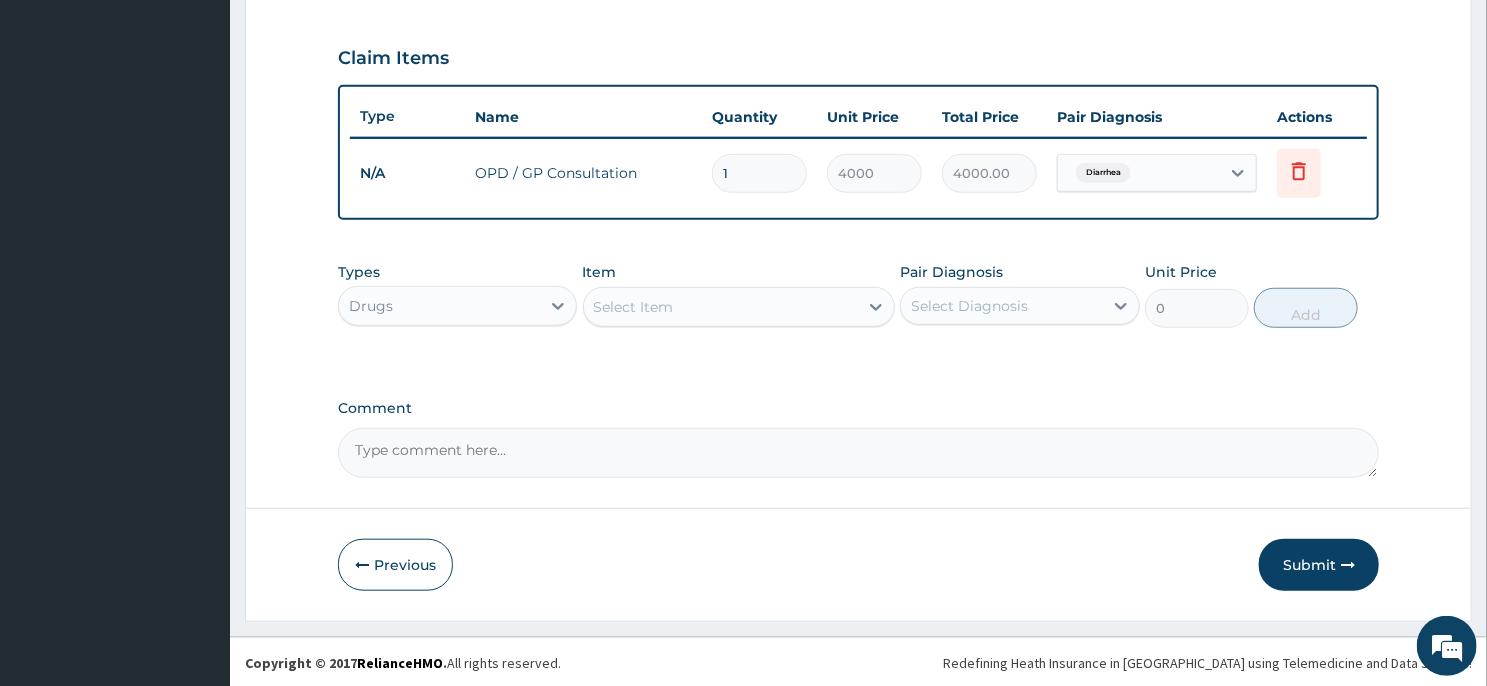 click on "Select Item" at bounding box center [721, 307] 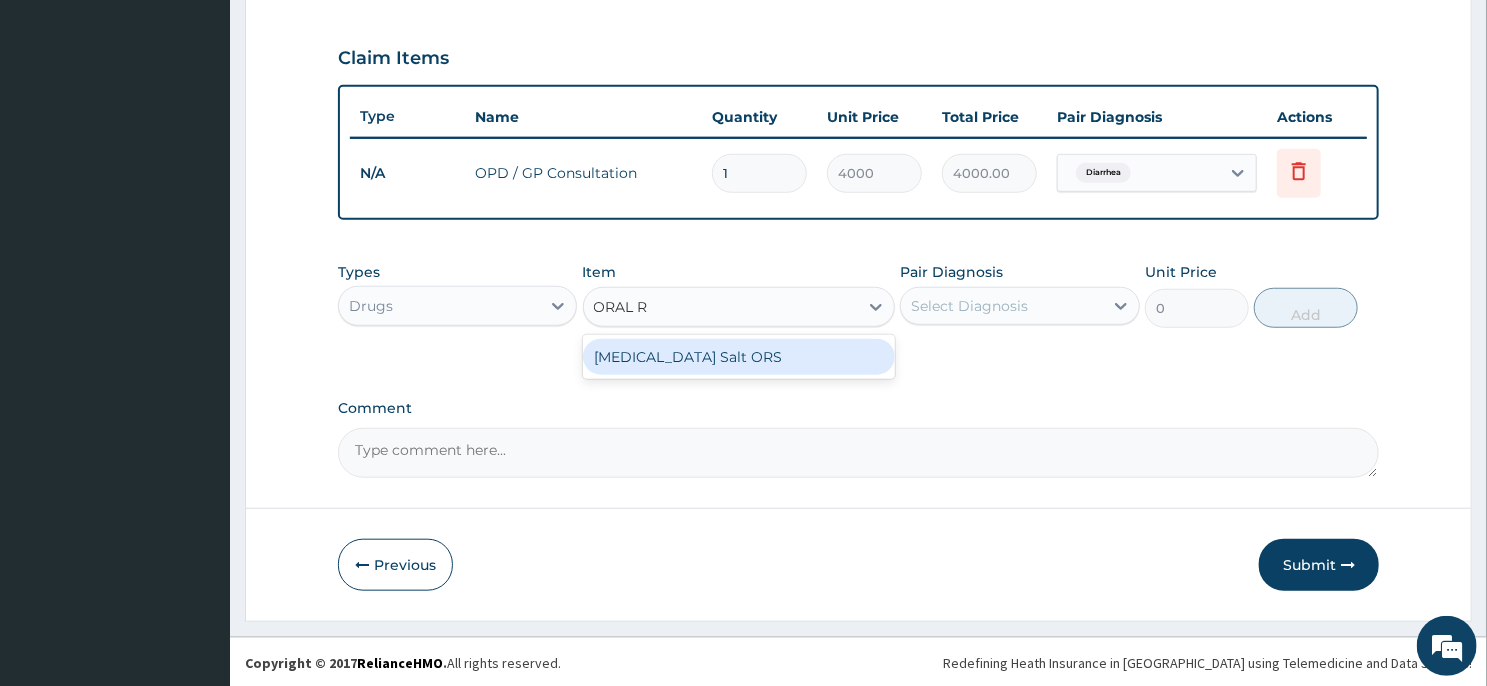 type on "ORAL RE" 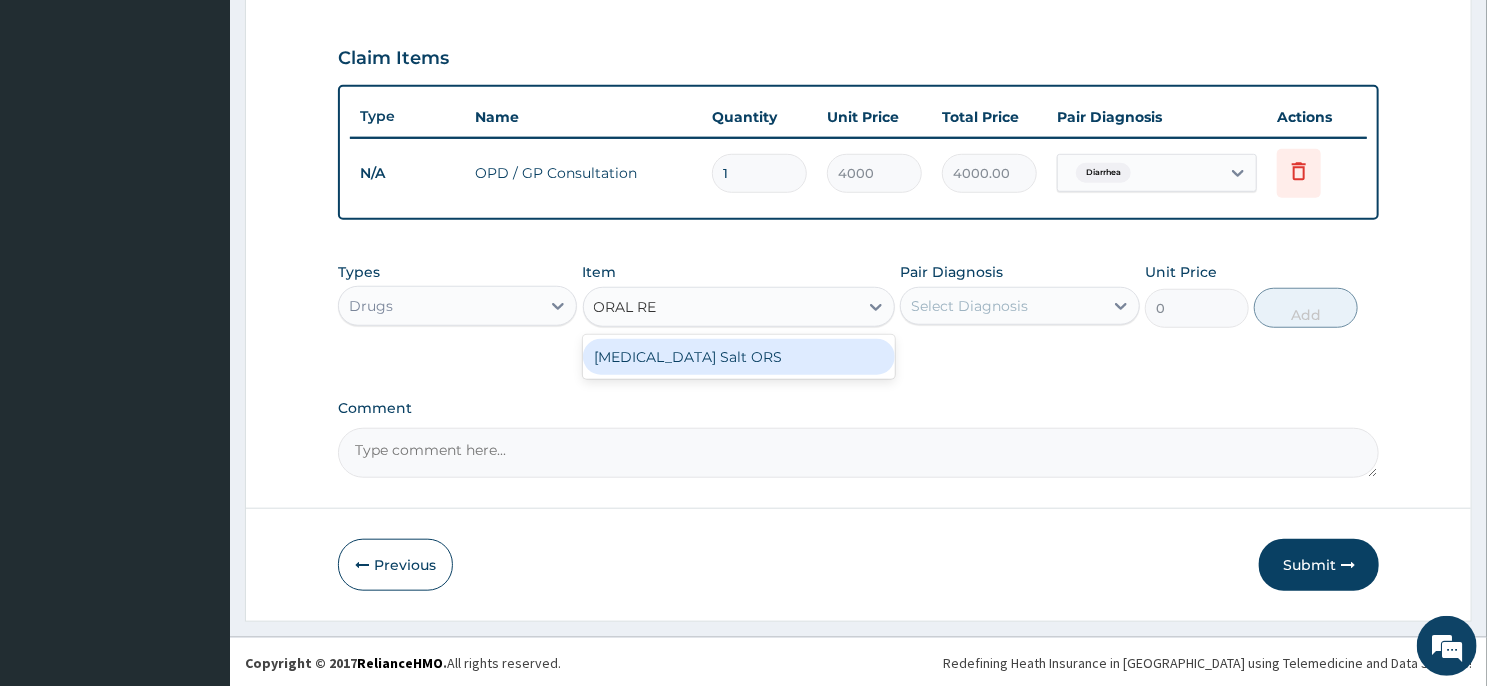 click on "[MEDICAL_DATA] Salt ORS" at bounding box center (739, 357) 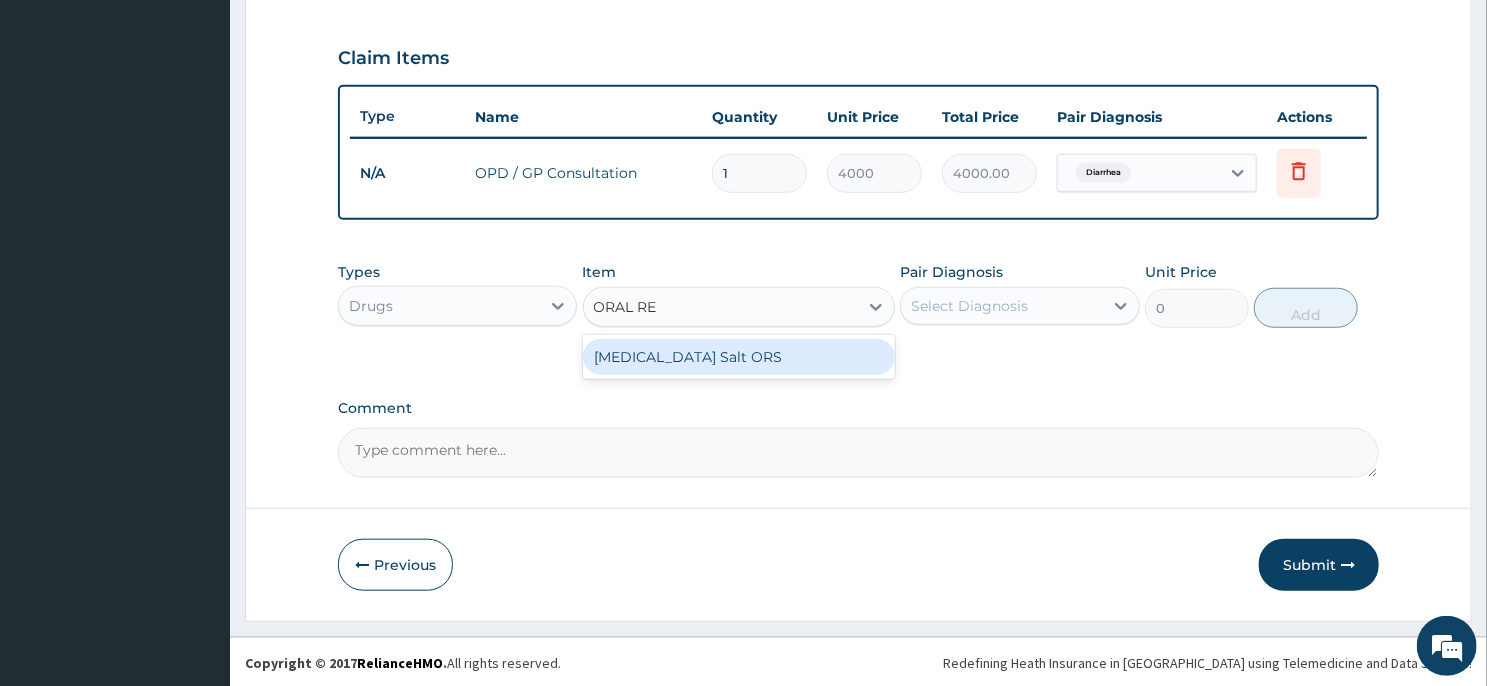 type 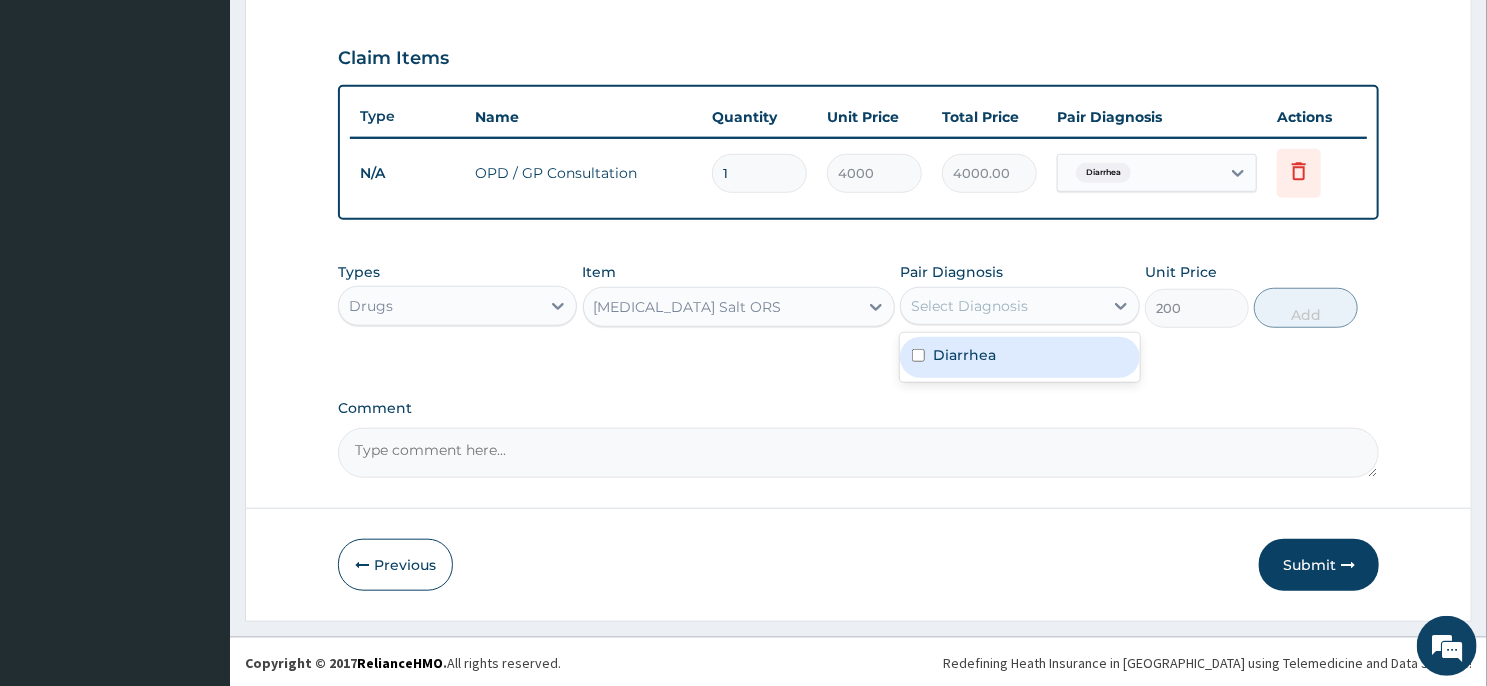 click on "Select Diagnosis" at bounding box center (969, 306) 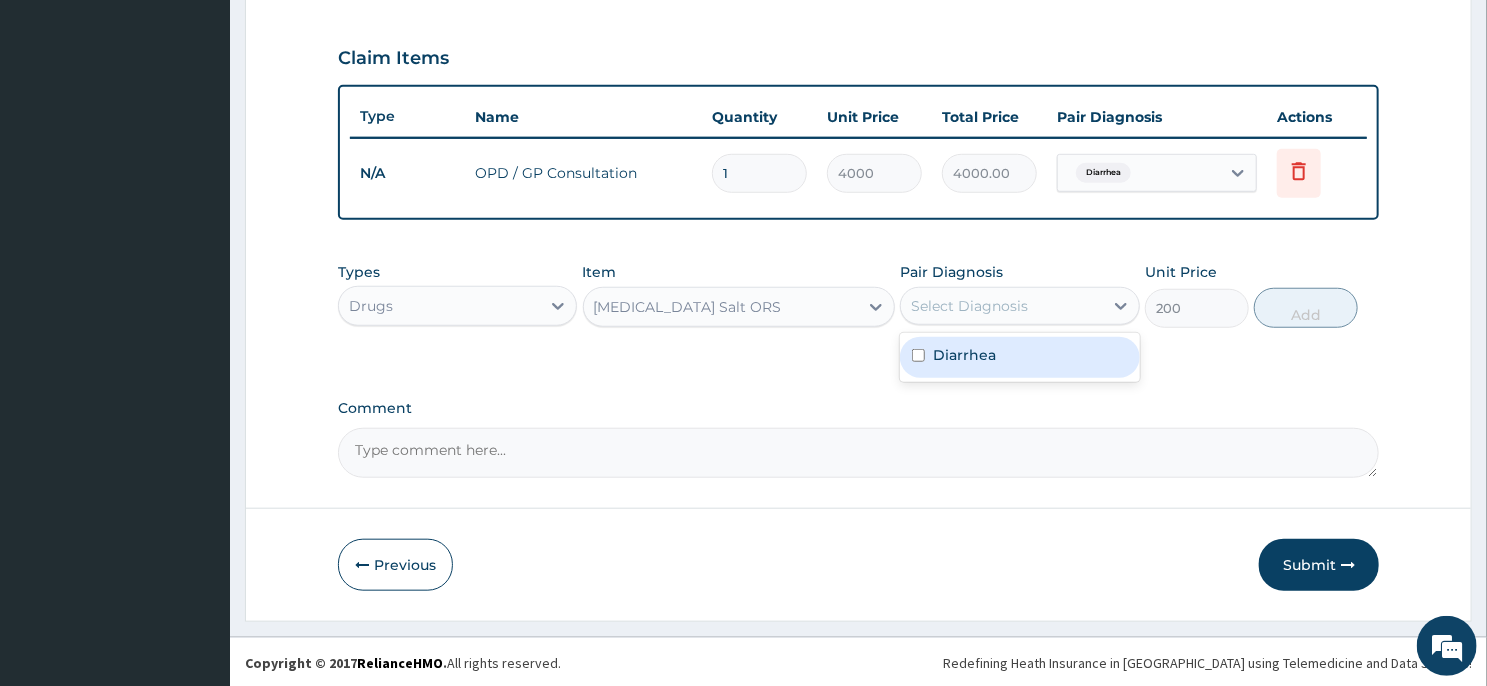 click on "Diarrhea" at bounding box center (1019, 357) 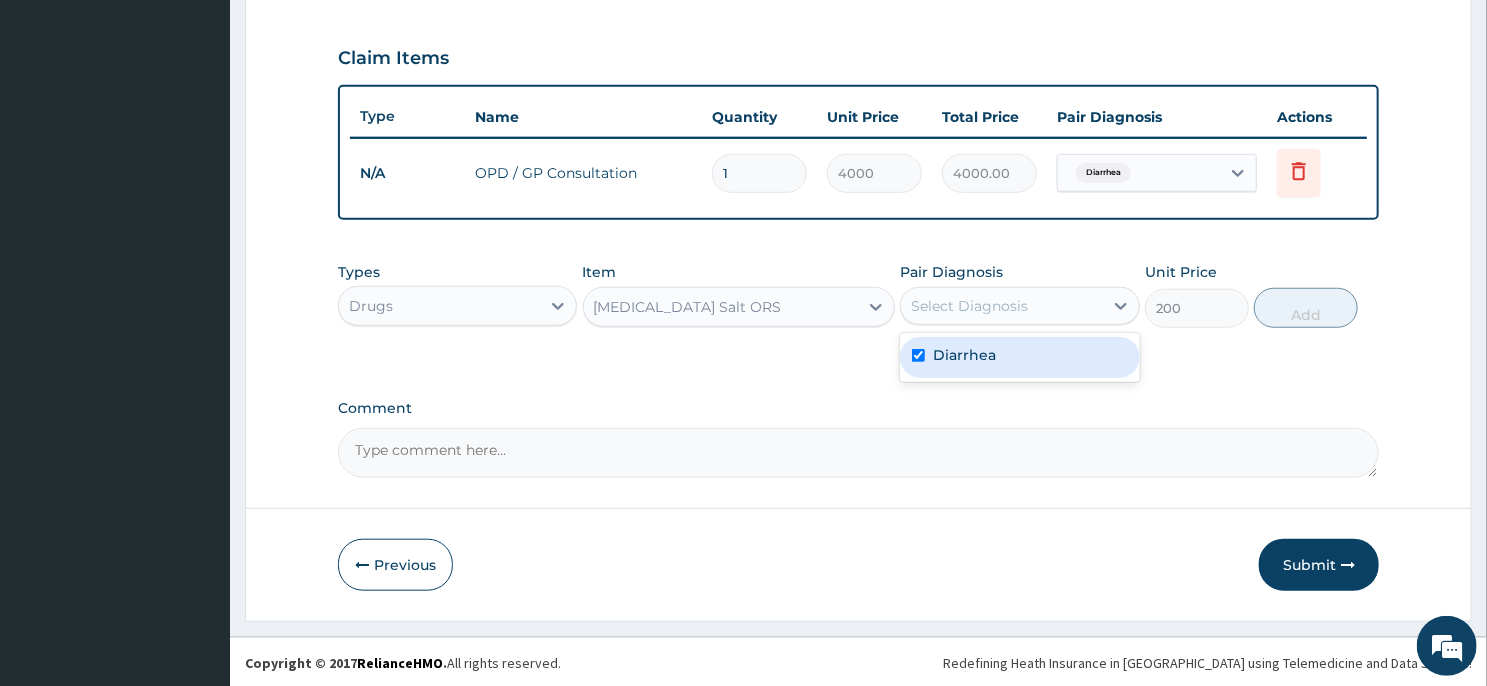 checkbox on "true" 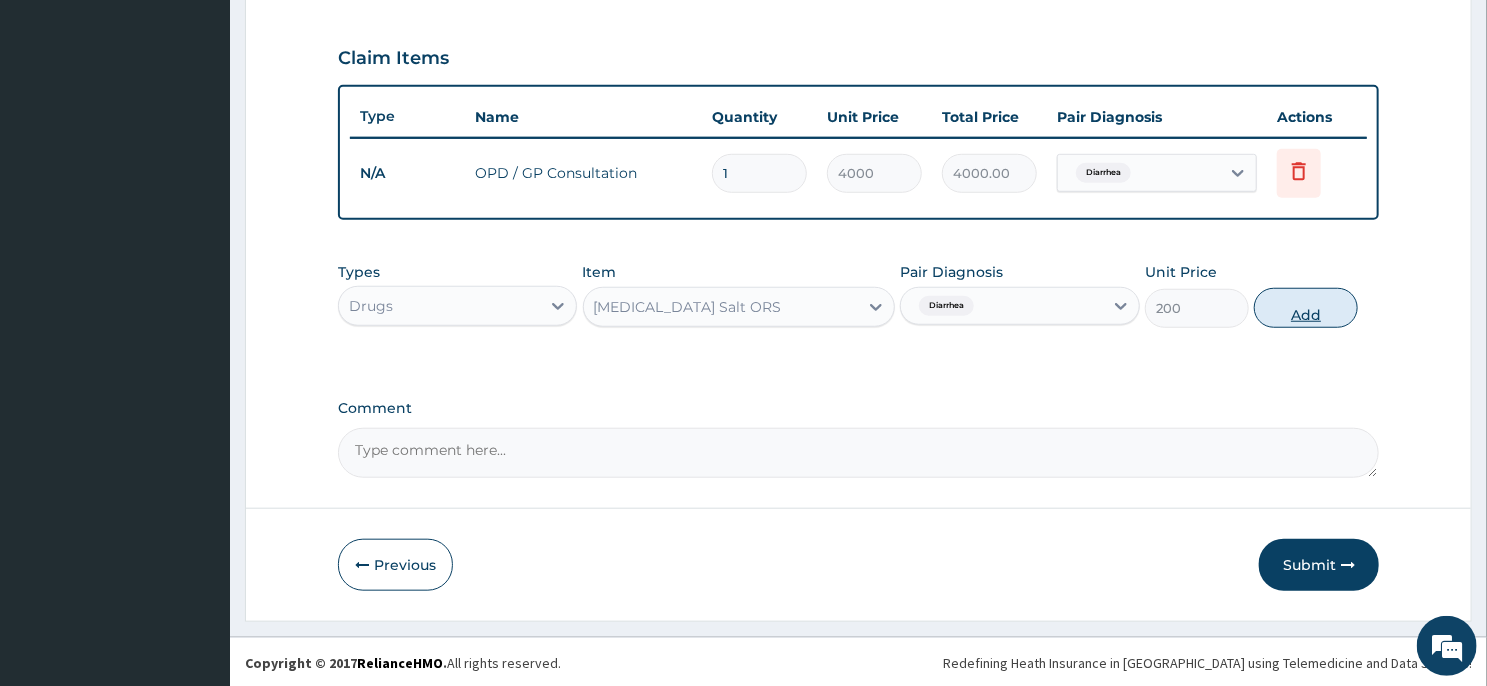 click on "Add" at bounding box center (1306, 308) 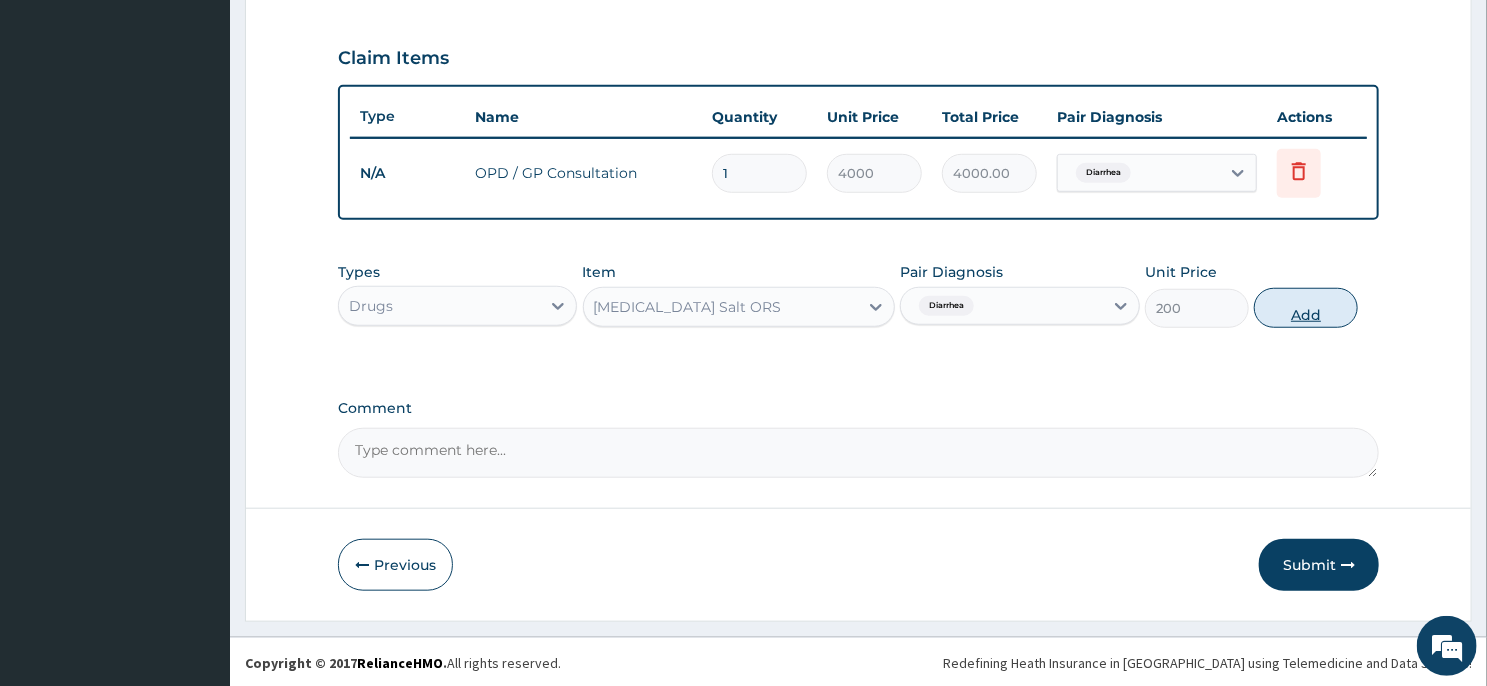type on "0" 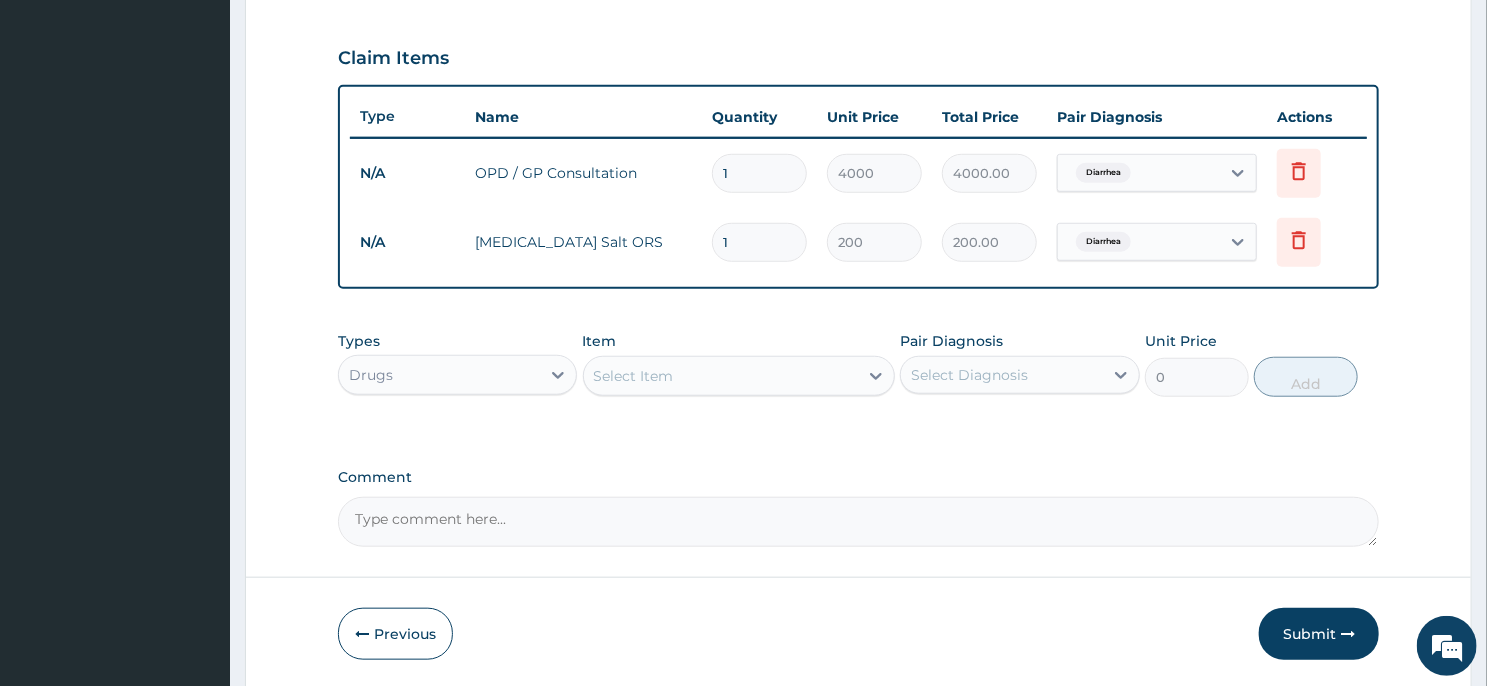 click on "1" at bounding box center (759, 242) 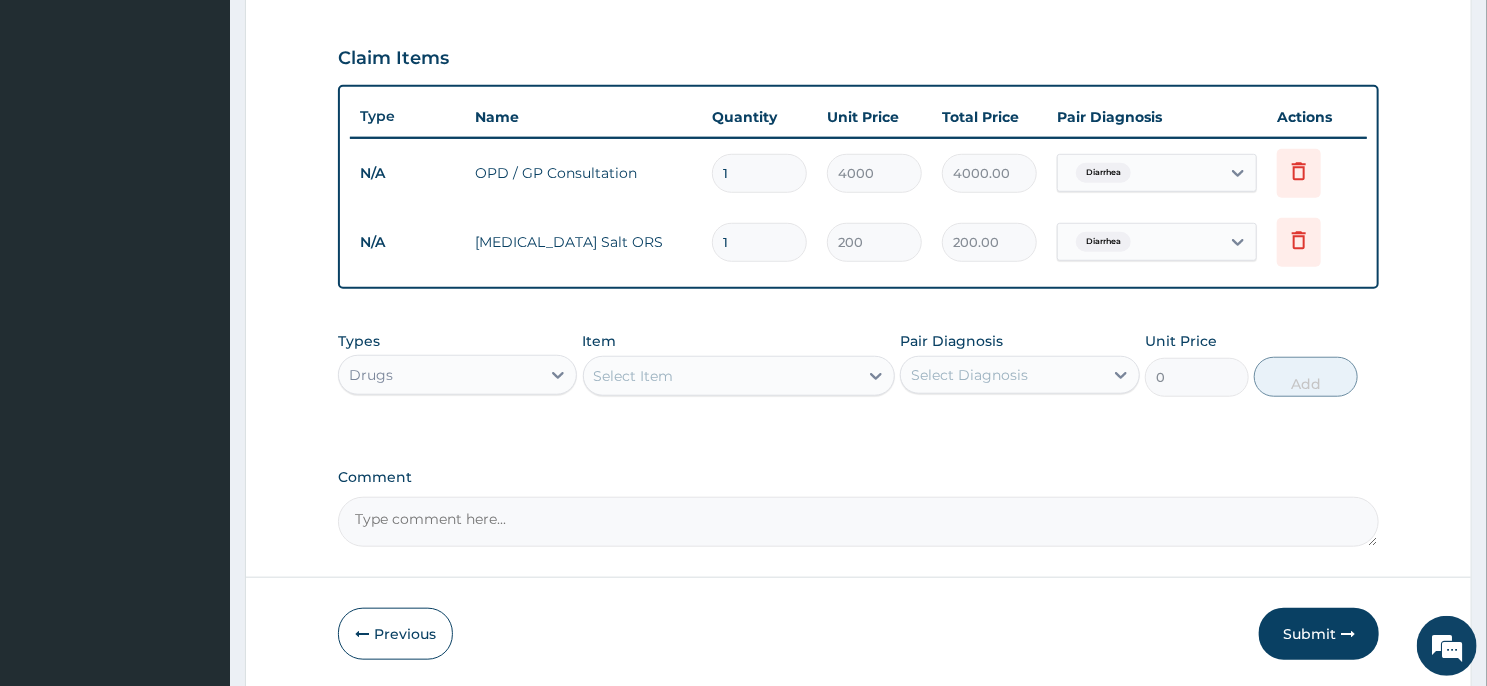 type 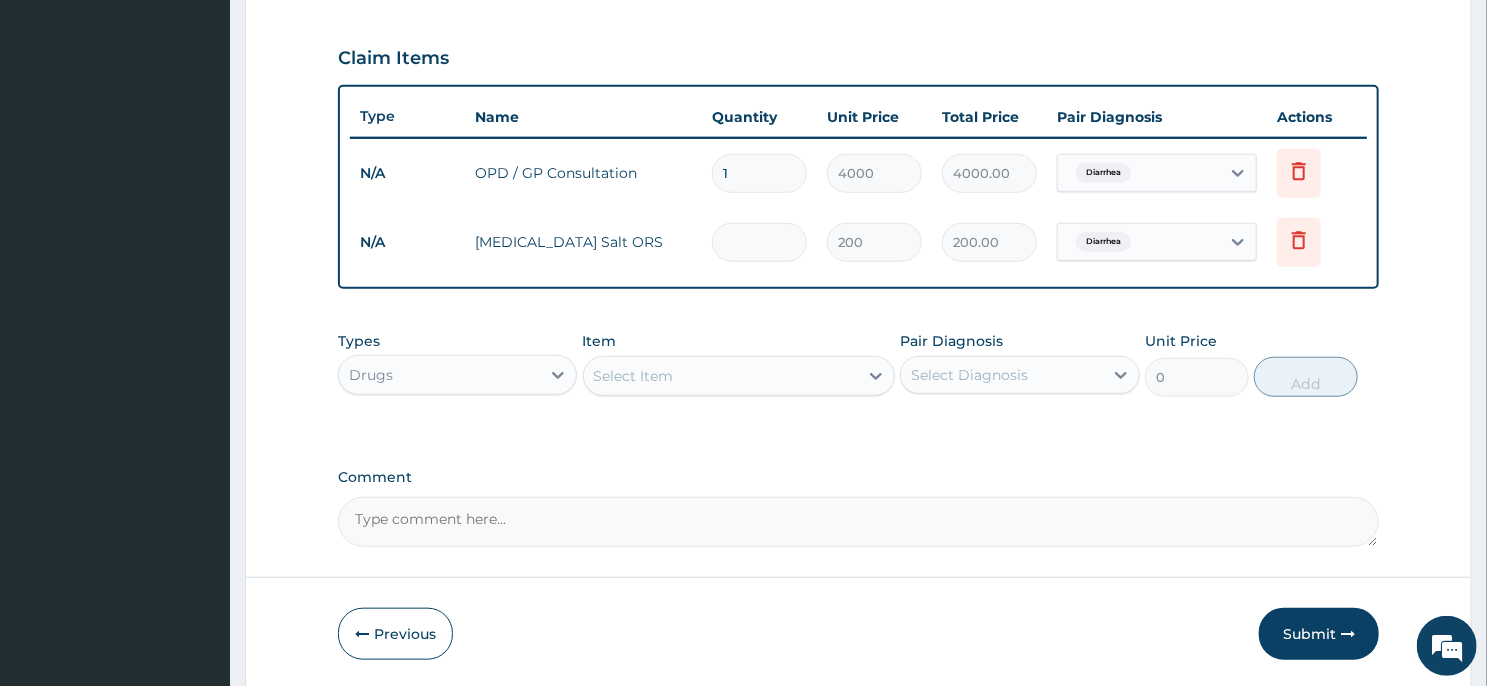 type on "0.00" 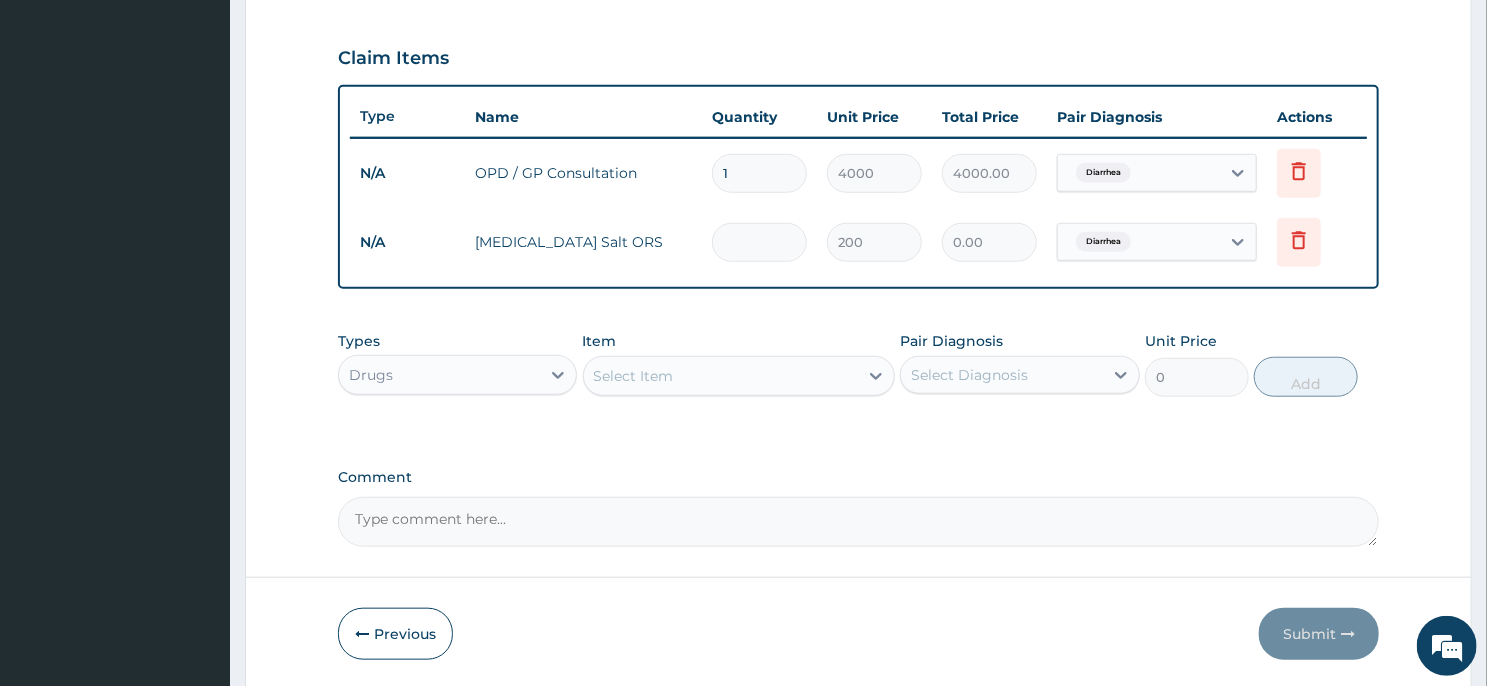 type on "3" 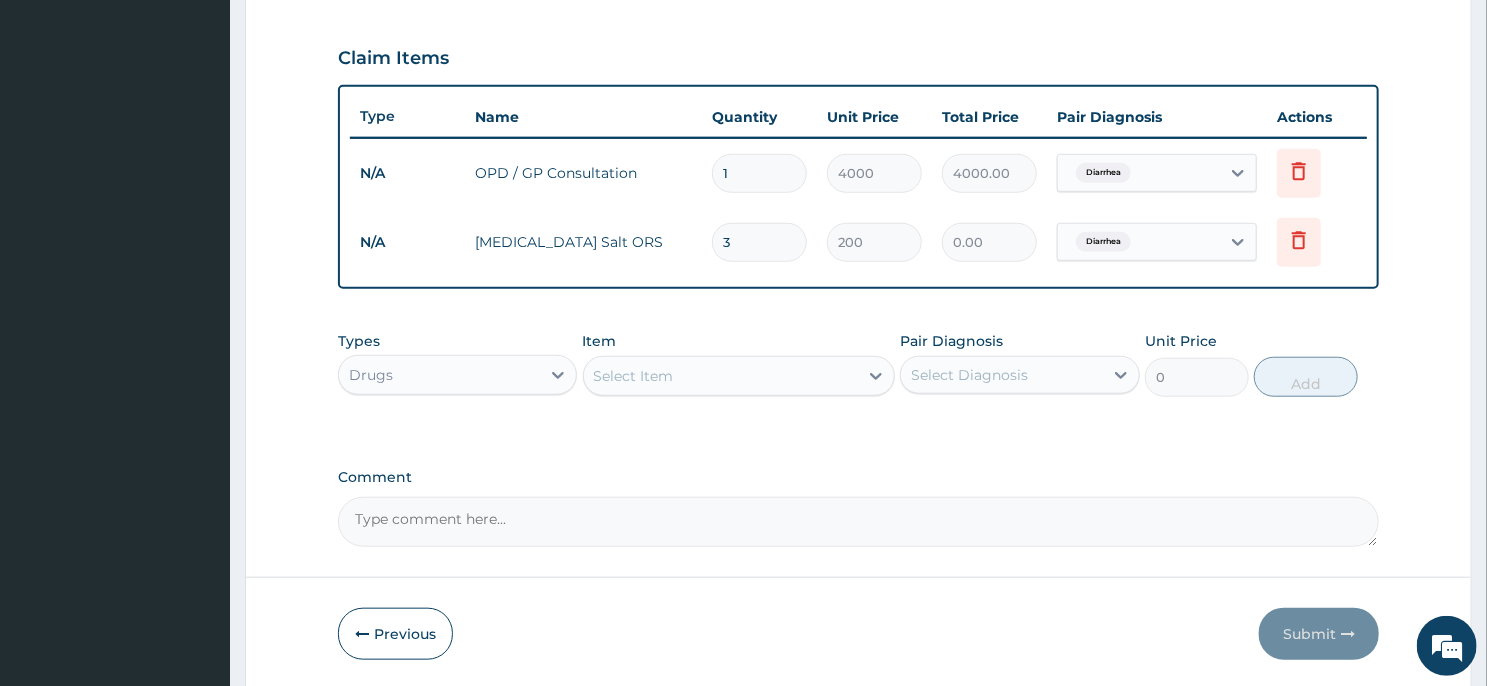type on "600.00" 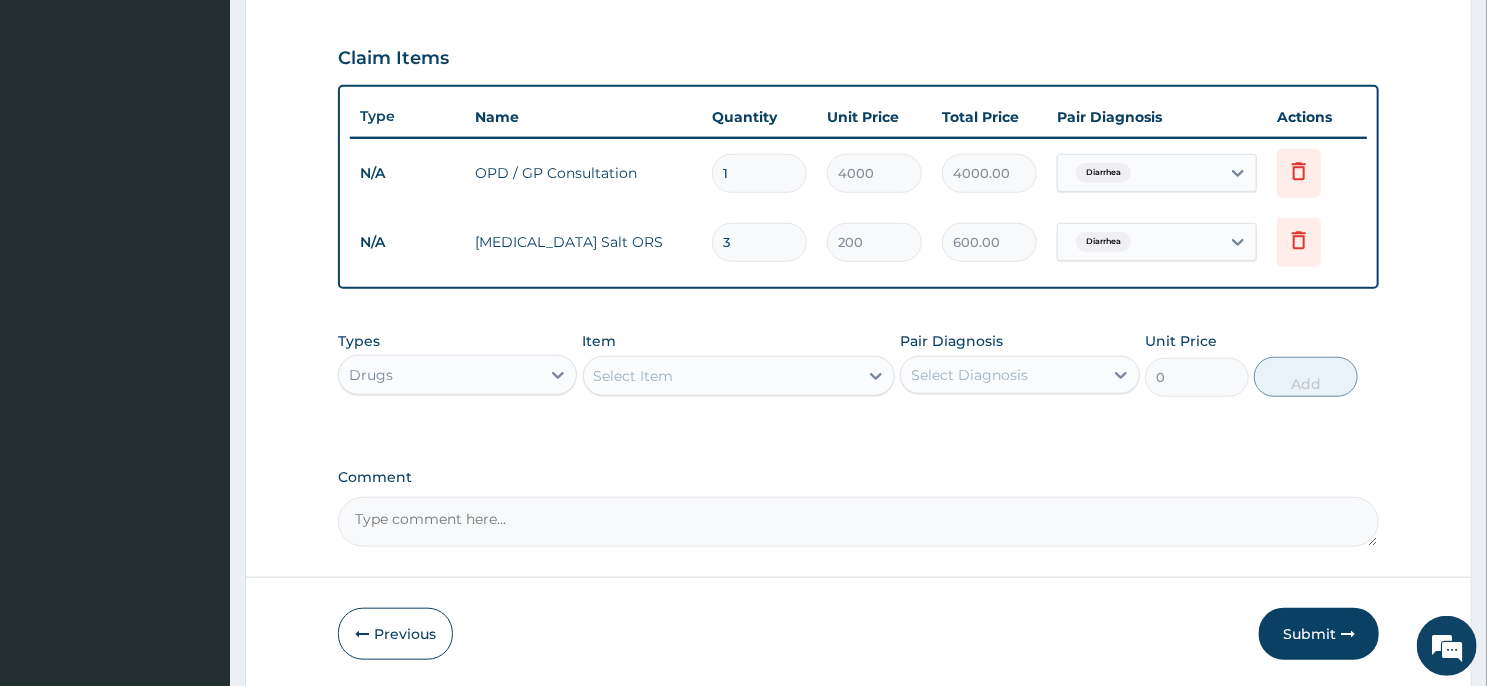 type on "3" 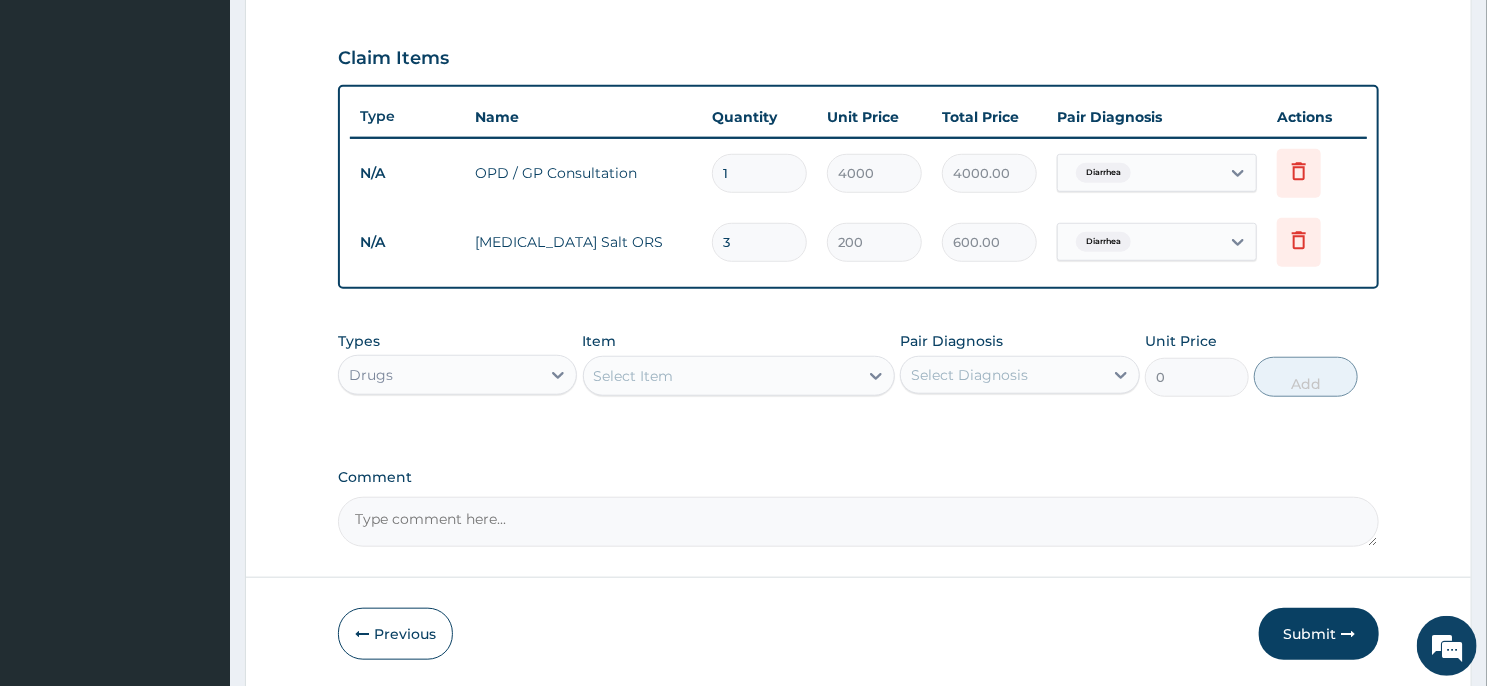 click on "Select Item" at bounding box center (721, 376) 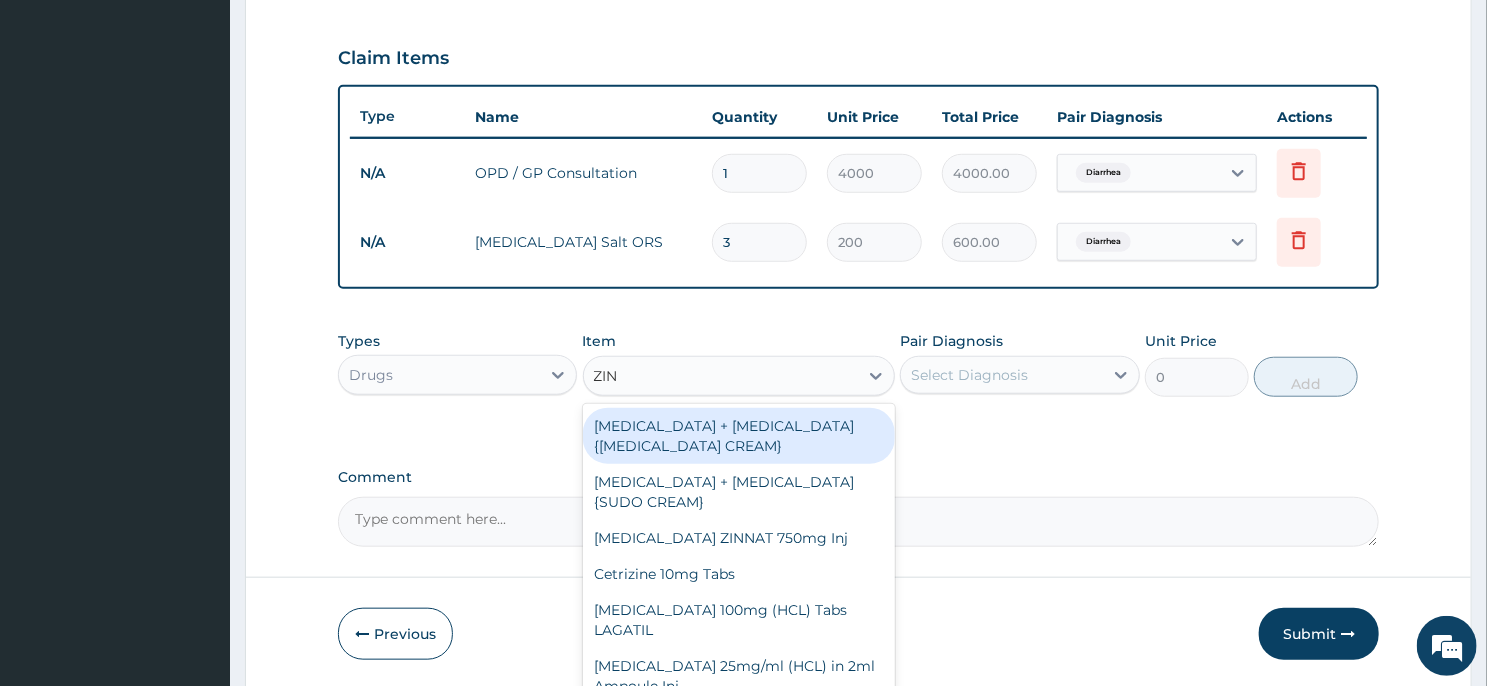 type on "ZINC" 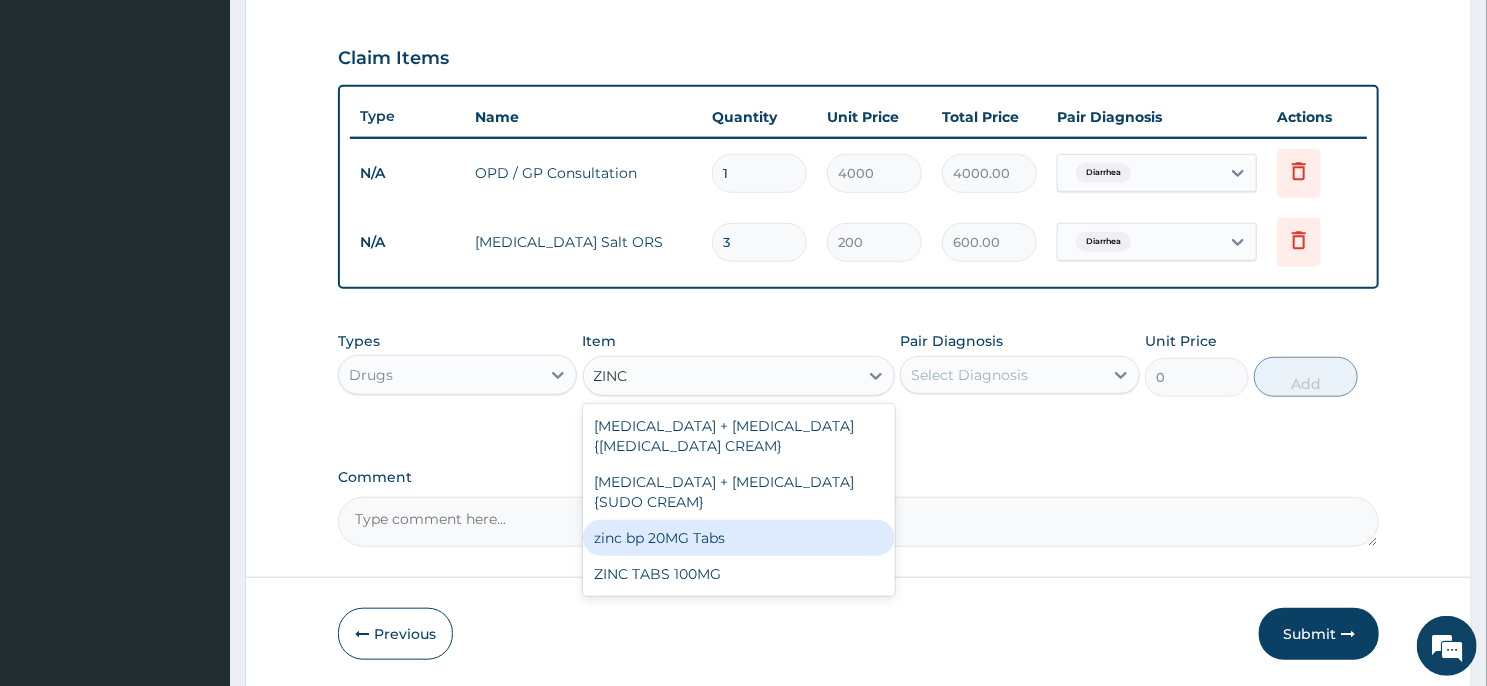 click on "zinc bp 20MG Tabs" at bounding box center [739, 538] 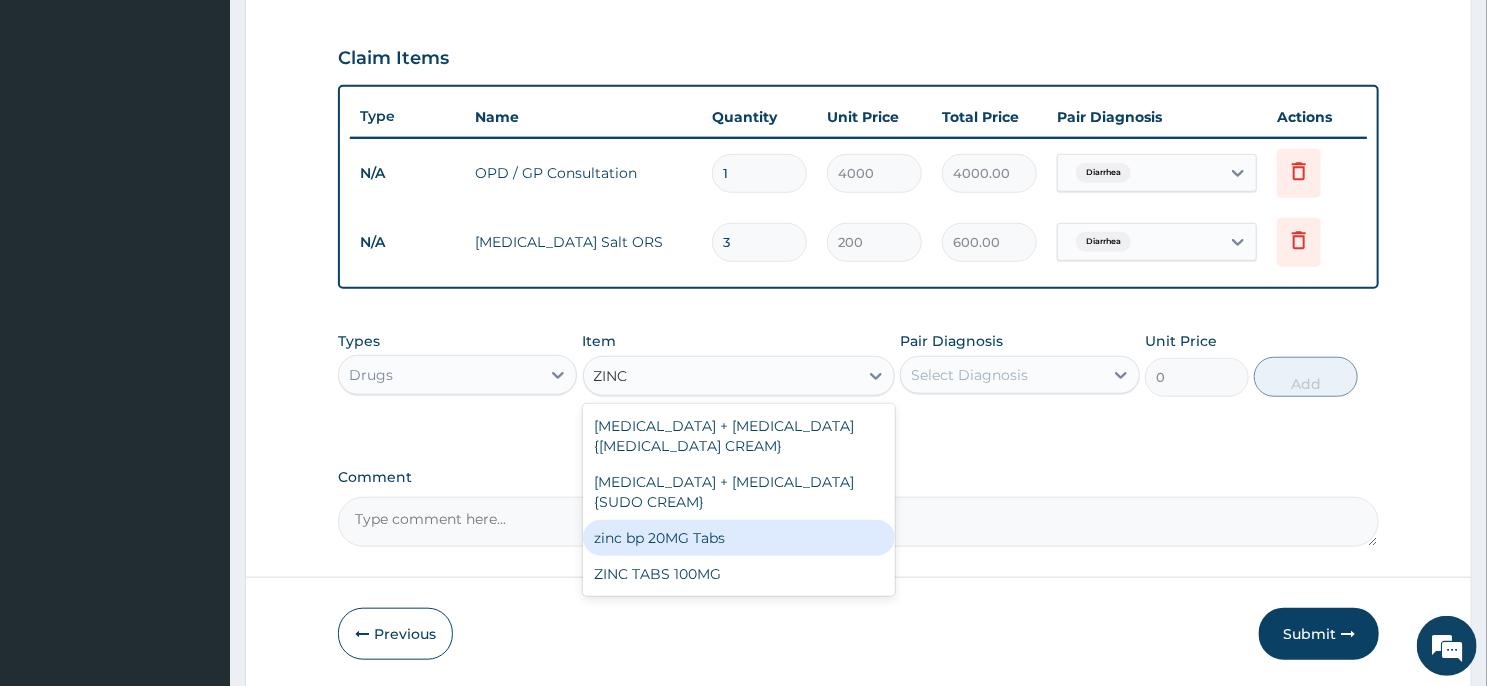 type 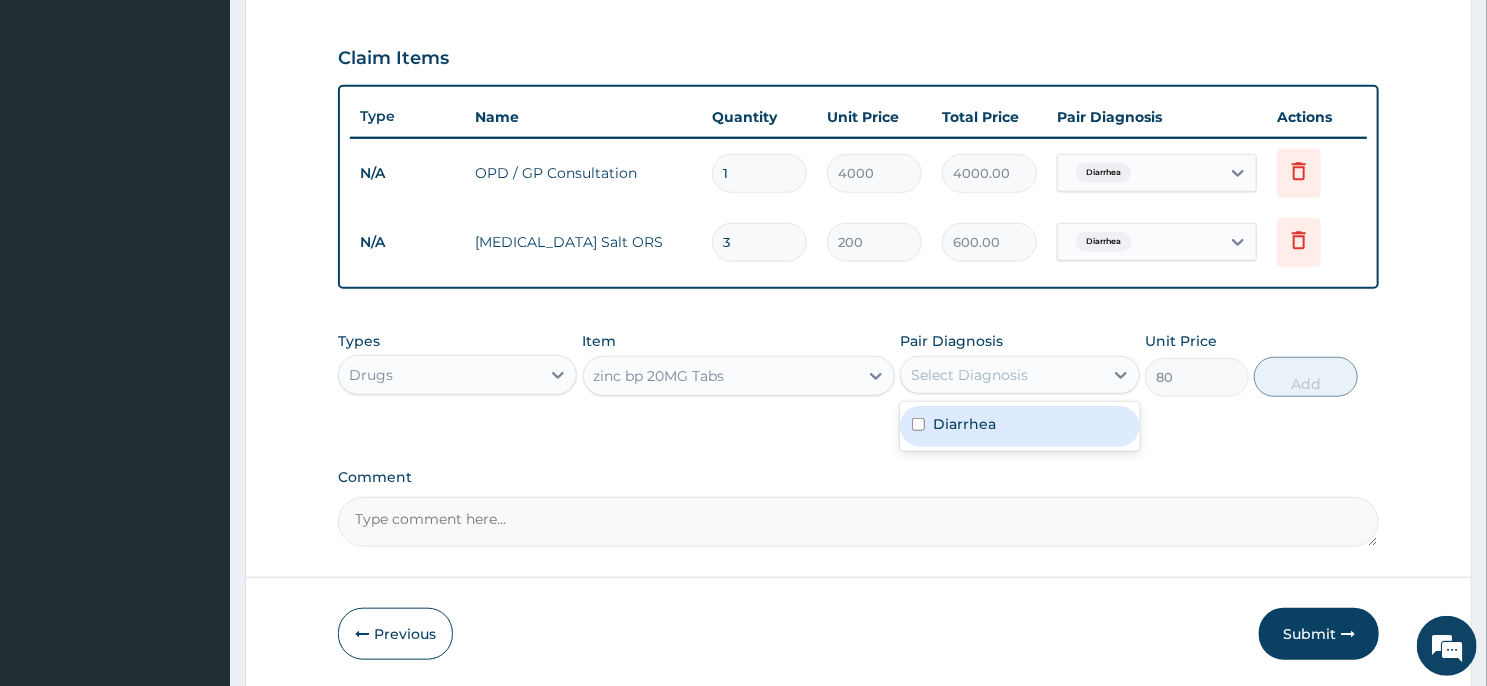 click on "Select Diagnosis" at bounding box center (969, 375) 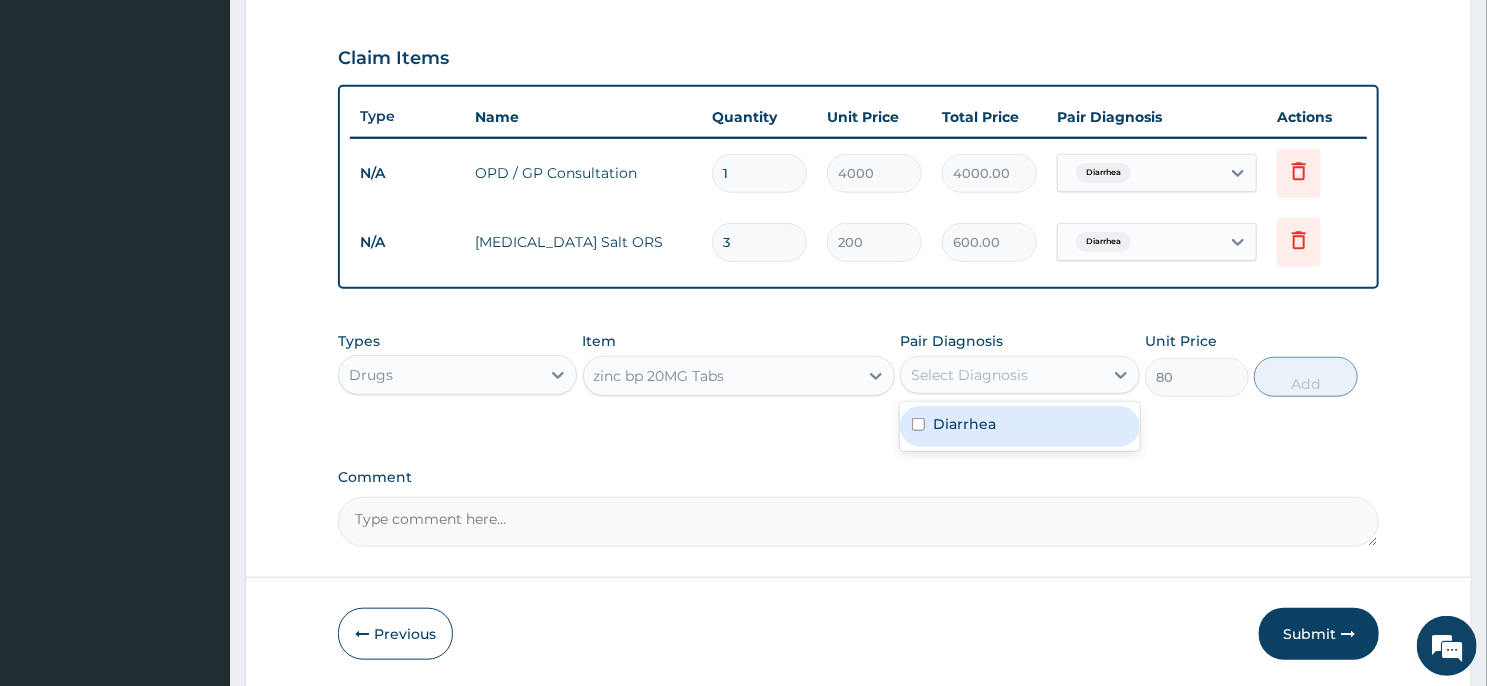 click on "Diarrhea" at bounding box center [1019, 426] 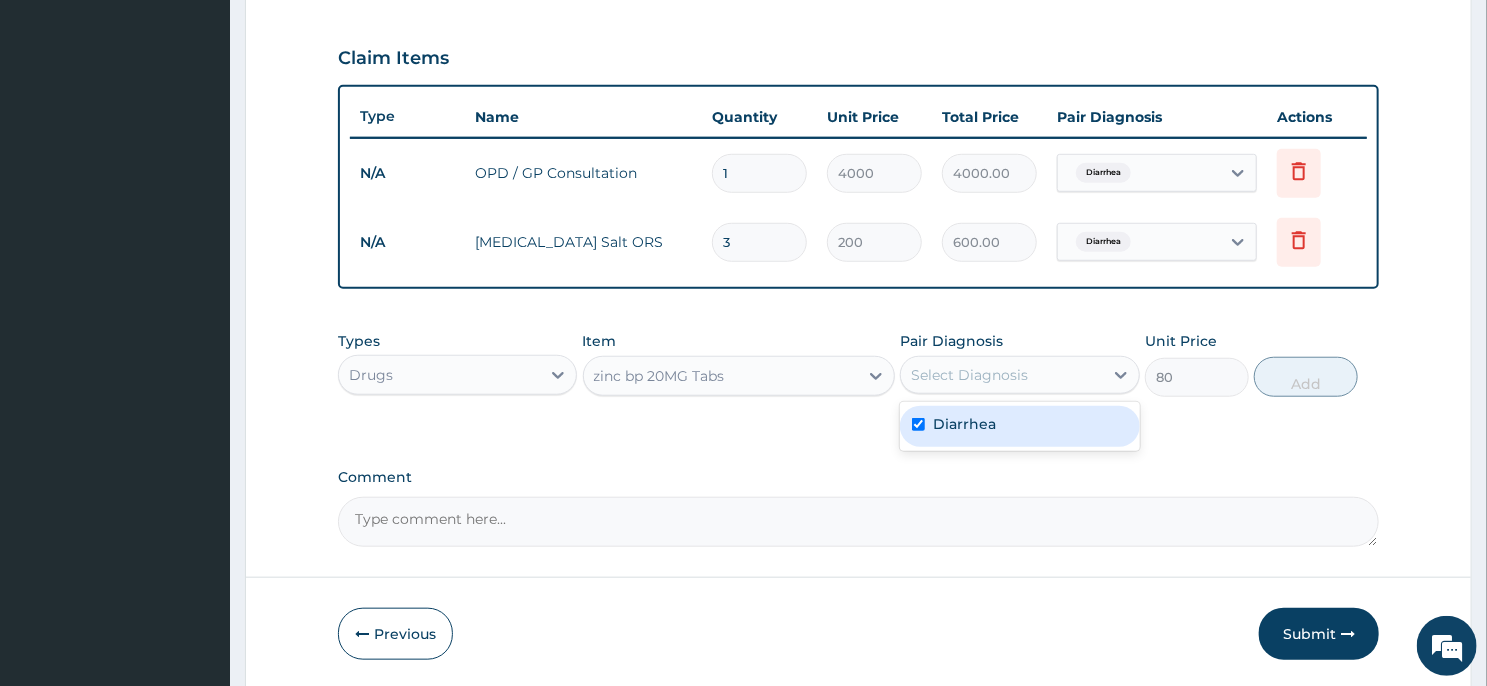 checkbox on "true" 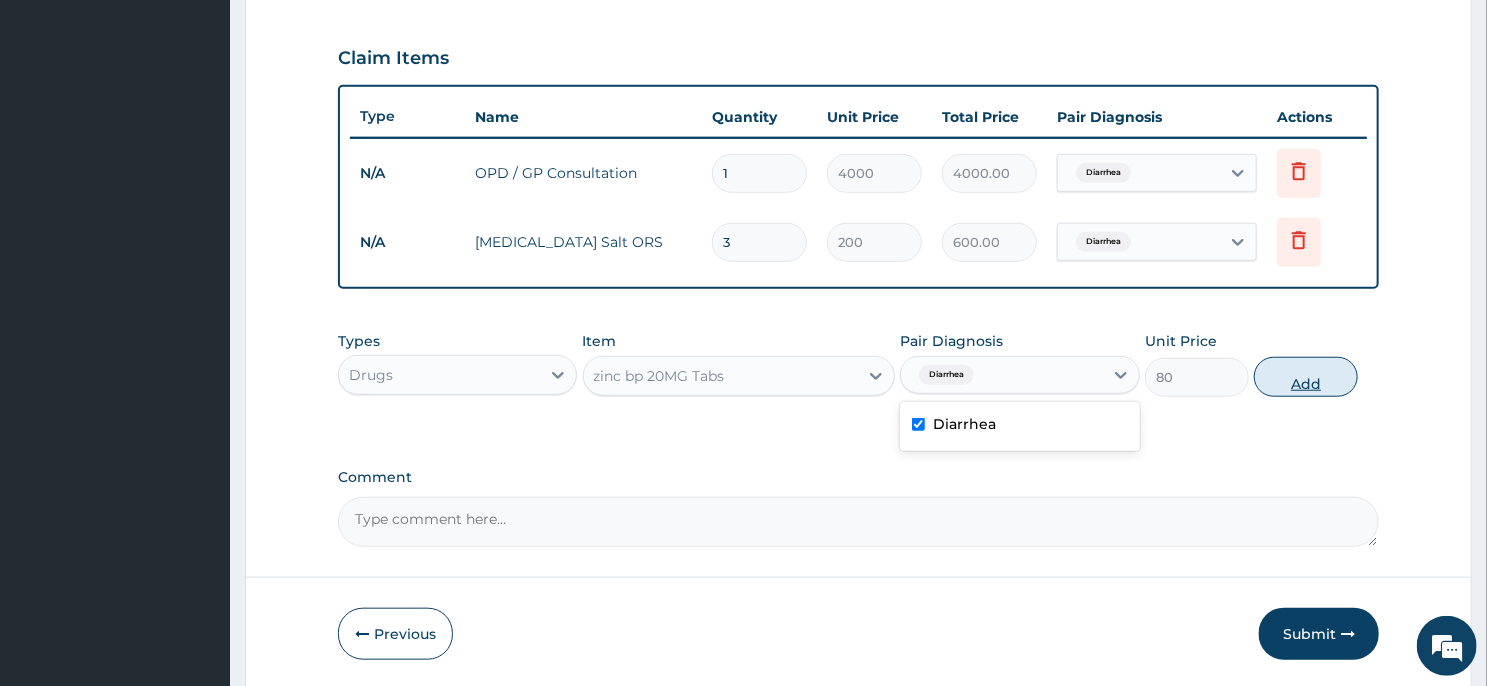 click on "Add" at bounding box center [1306, 377] 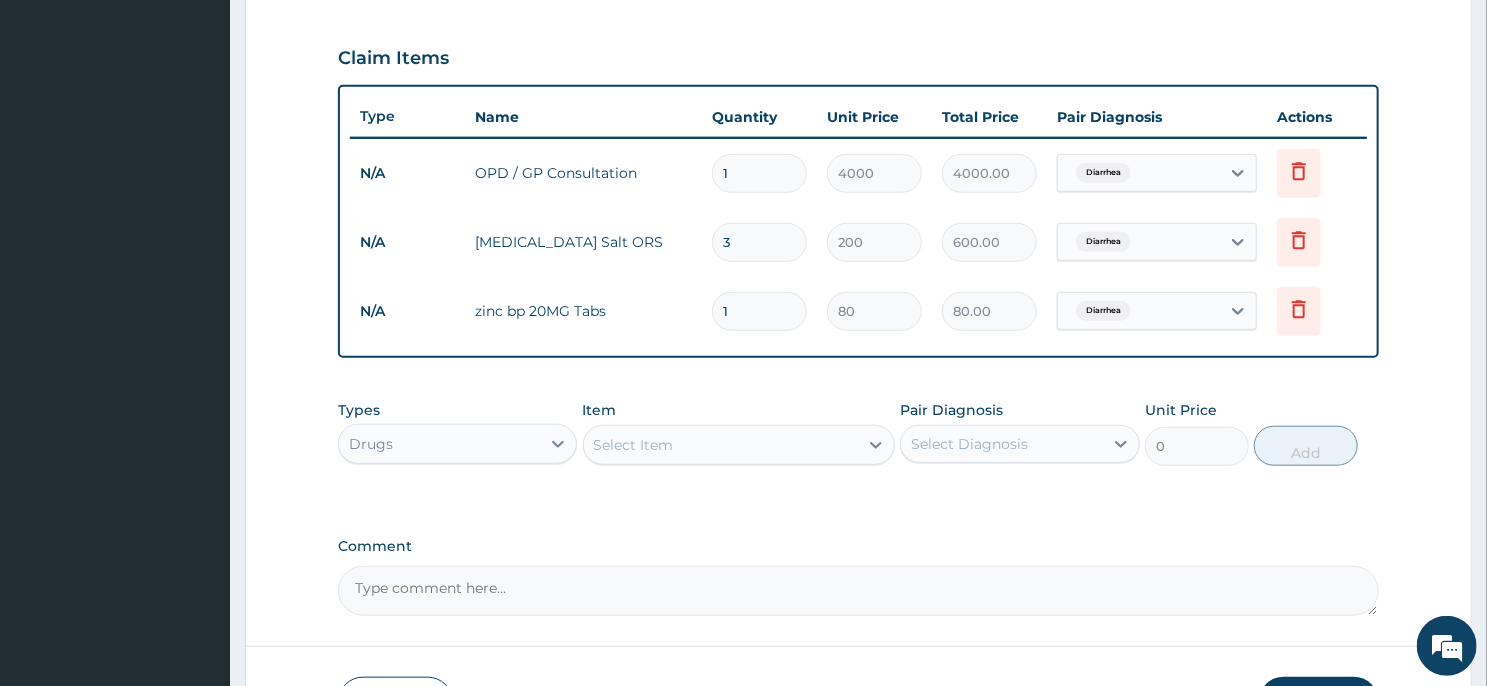 click on "1" at bounding box center [759, 311] 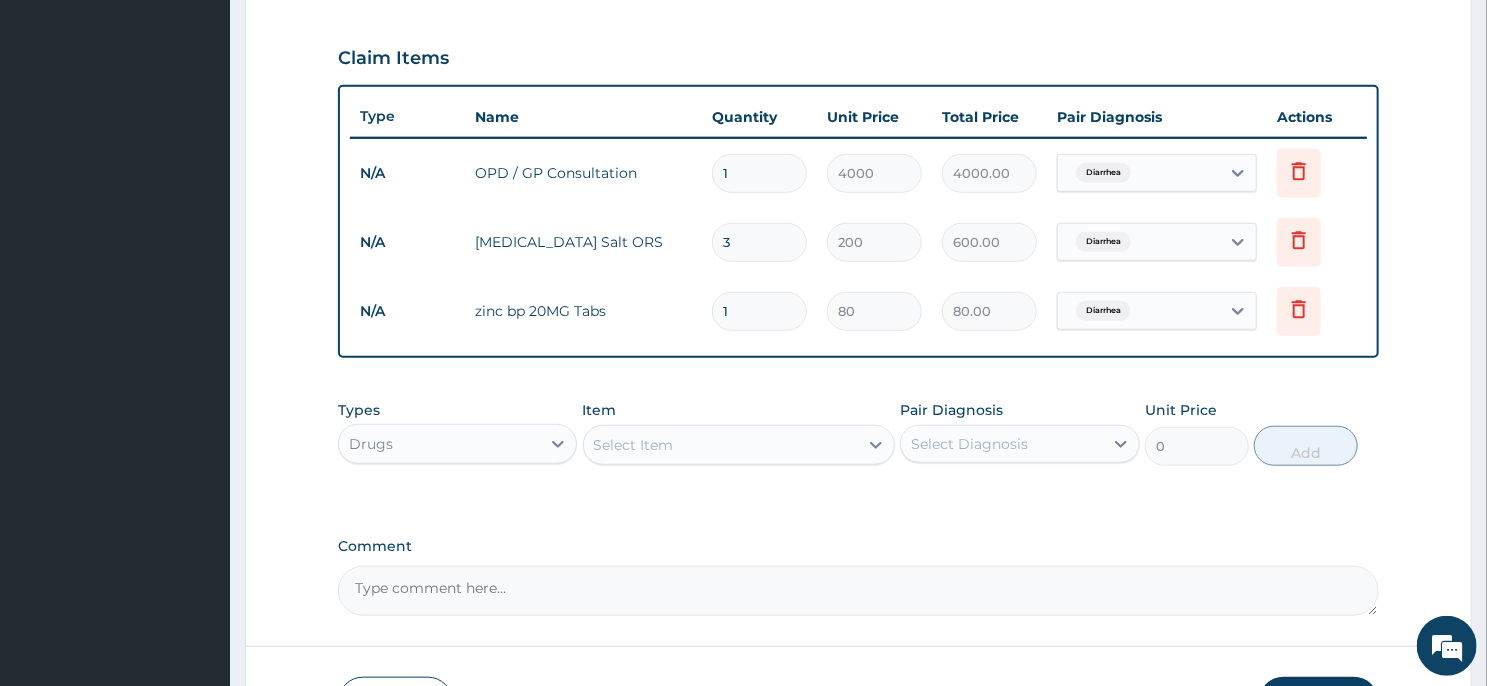 type on "10" 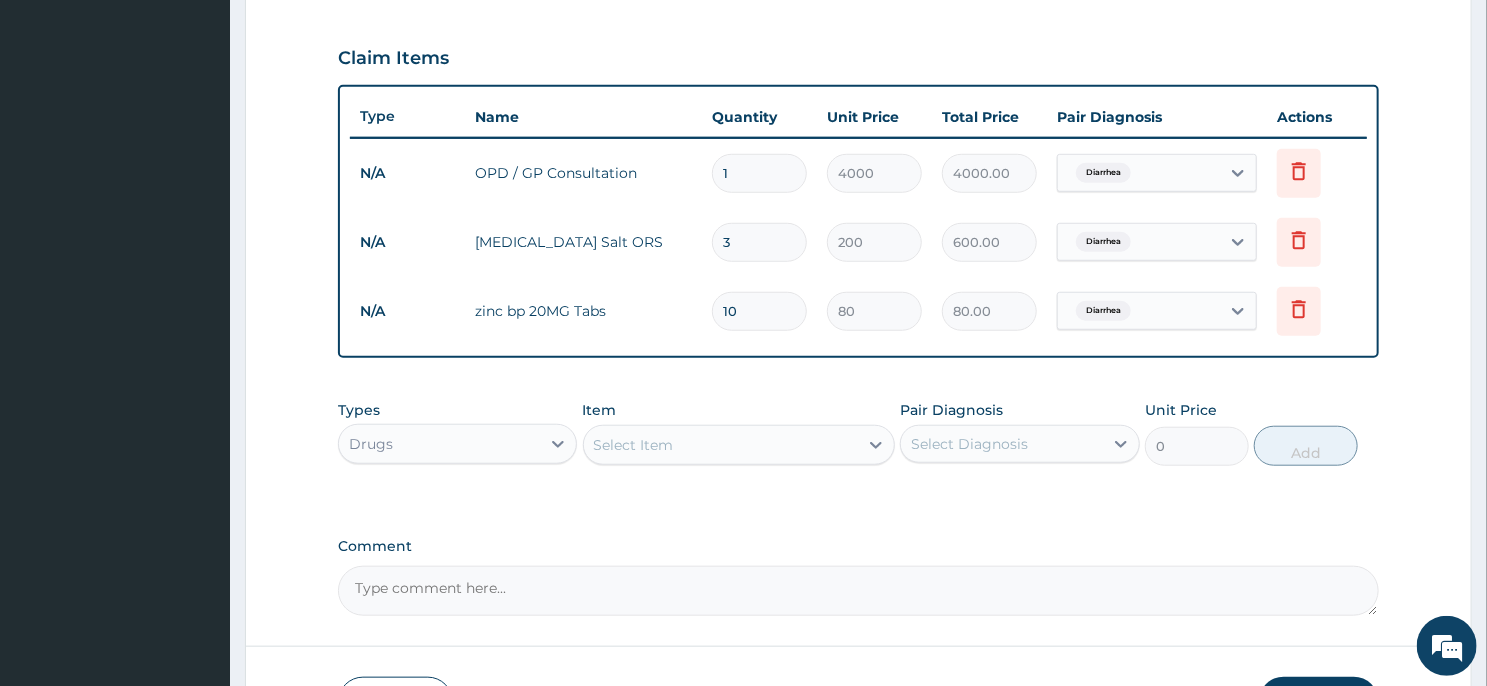 type on "800.00" 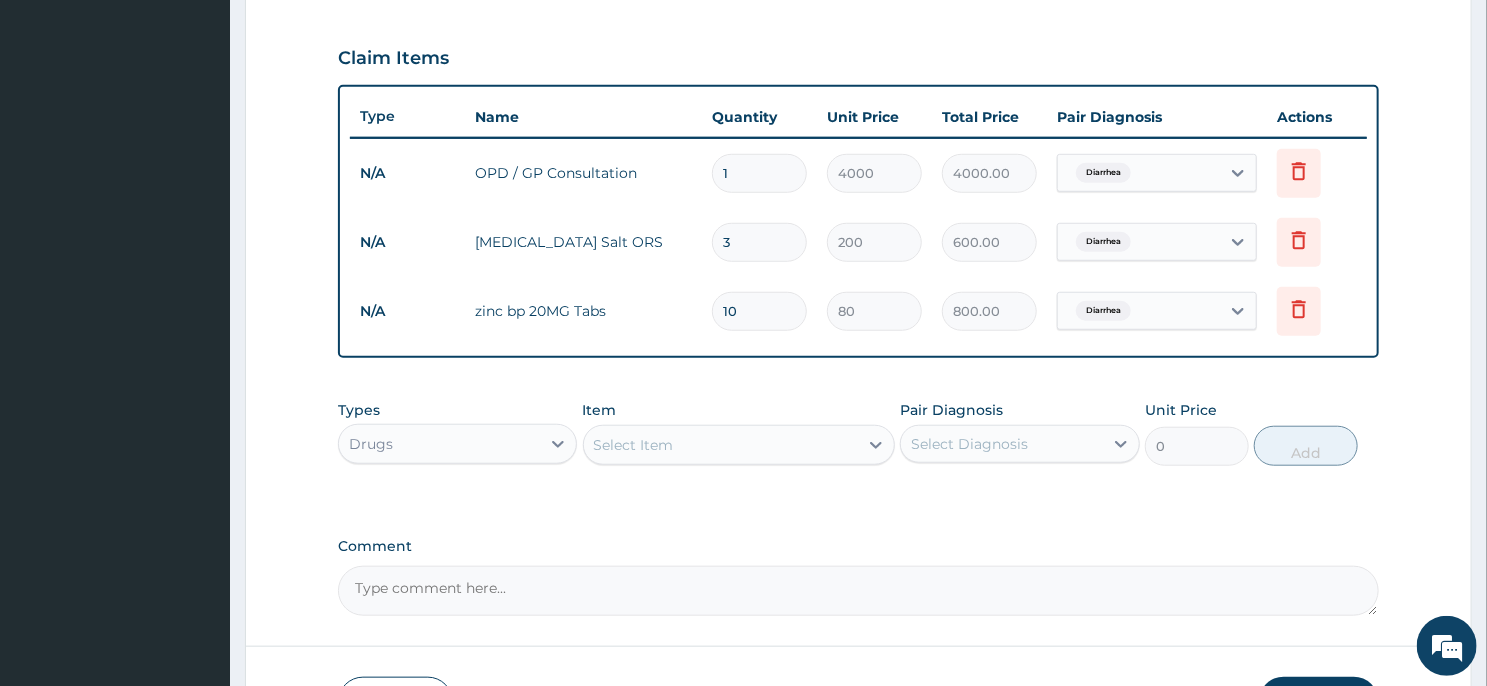type on "10" 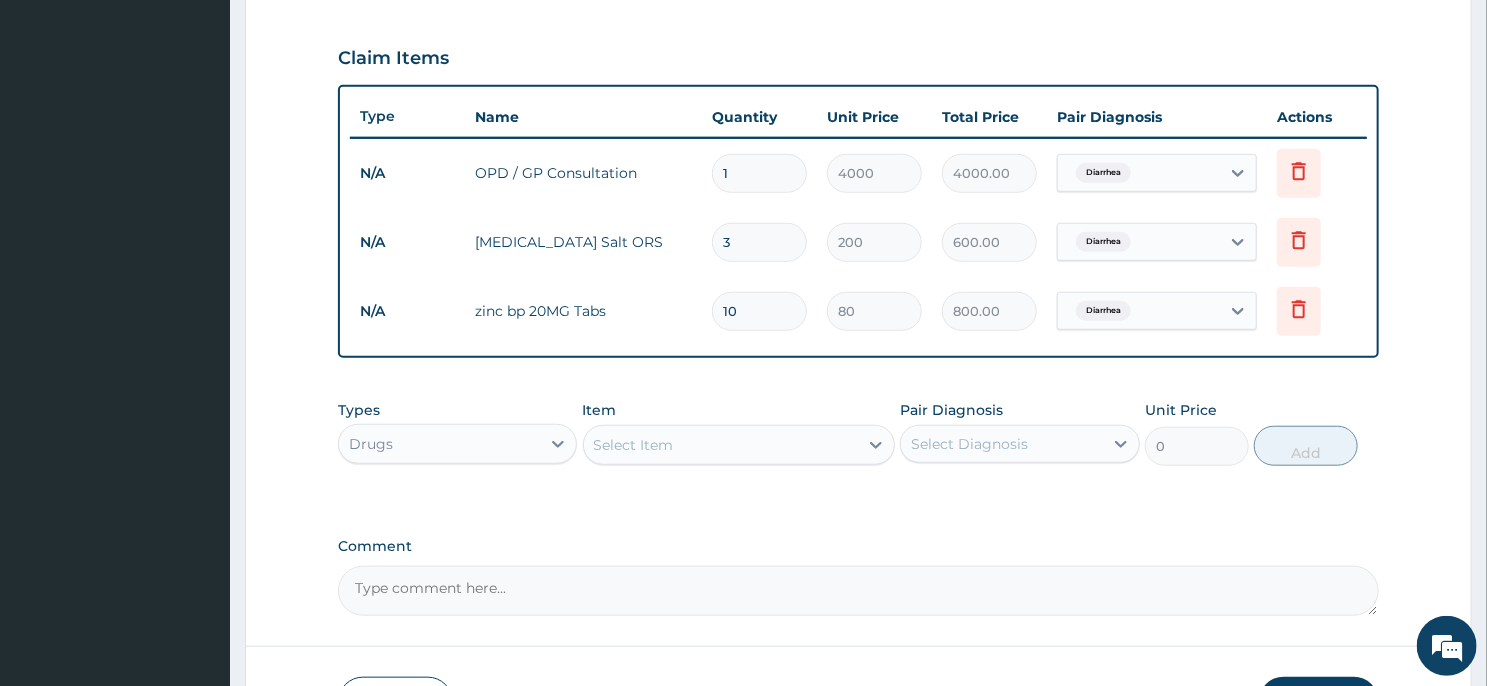 click on "Step  2  of 2 PA Code / Prescription Code Enter Code(Secondary Care Only) Encounter Date 28-01-2025 Important Notice Please enter PA codes before entering items that are not attached to a PA code   All diagnoses entered must be linked to a claim item. Diagnosis & Claim Items that are visible but inactive cannot be edited because they were imported from an already approved PA code. Diagnosis Diarrhea Confirmed NB: All diagnosis must be linked to a claim item Claim Items Type Name Quantity Unit Price Total Price Pair Diagnosis Actions N/A OPD / GP Consultation 1 4000 4000.00 Diarrhea Delete N/A Oral Rehydration Salt ORS 3 200 600.00 Diarrhea Delete N/A zinc bp 20MG Tabs 10 80 800.00 Diarrhea Delete Types Drugs Item Select Item Pair Diagnosis Select Diagnosis Unit Price 0 Add Comment     Previous   Submit" at bounding box center (858, 103) 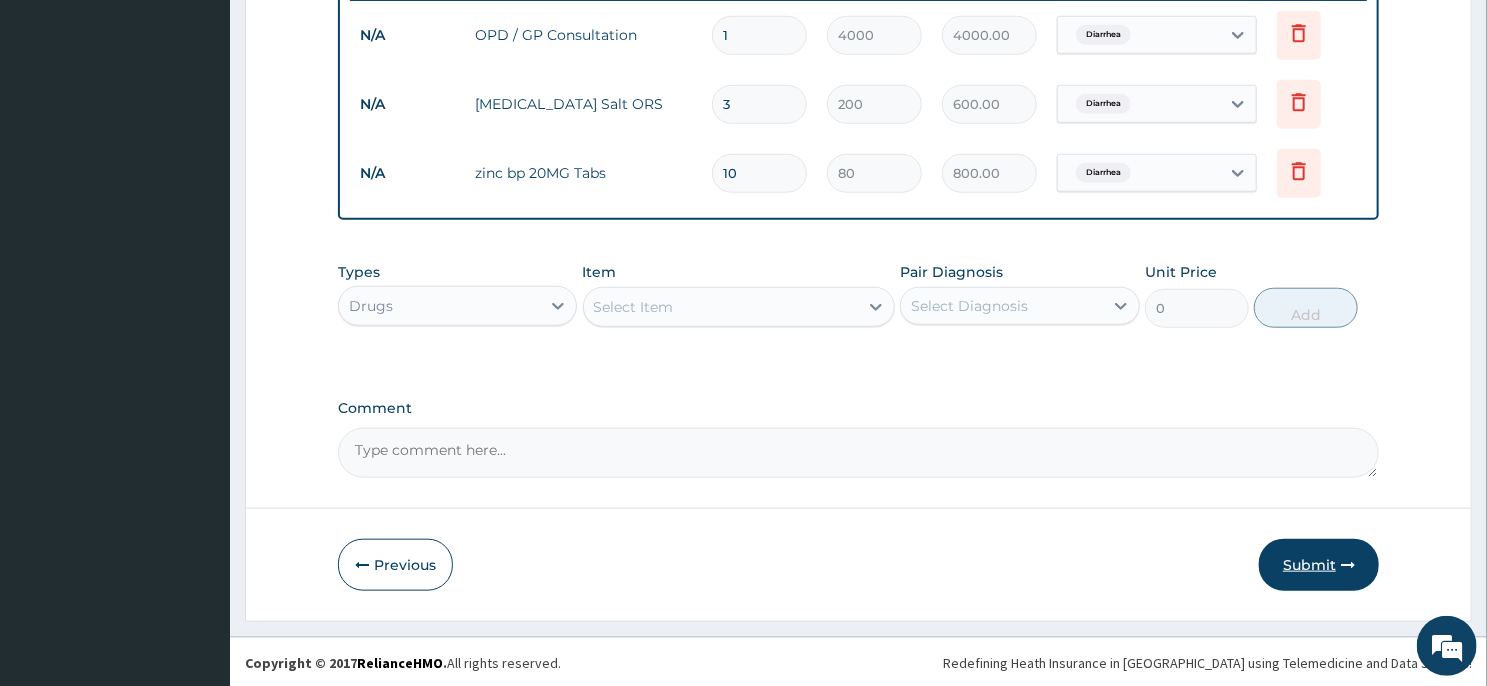 click on "Submit" at bounding box center (1319, 565) 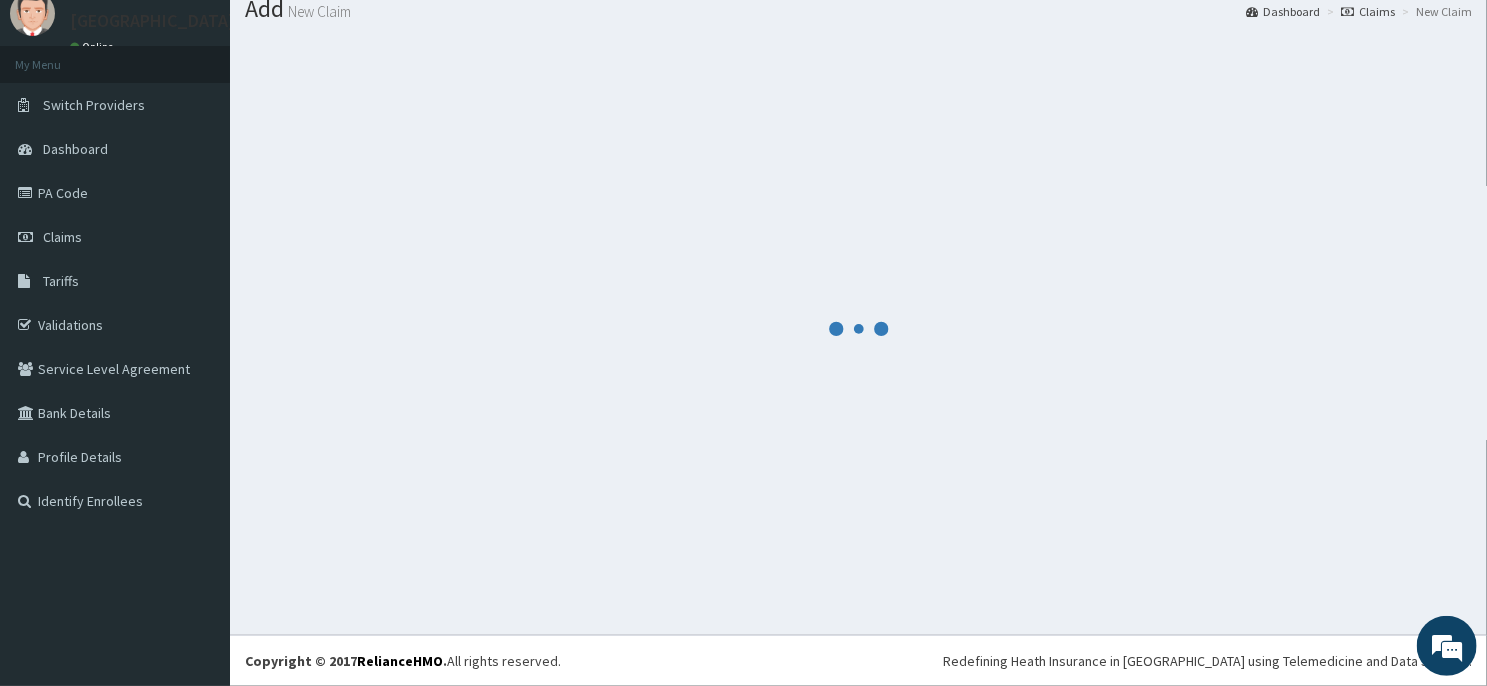 scroll, scrollTop: 69, scrollLeft: 0, axis: vertical 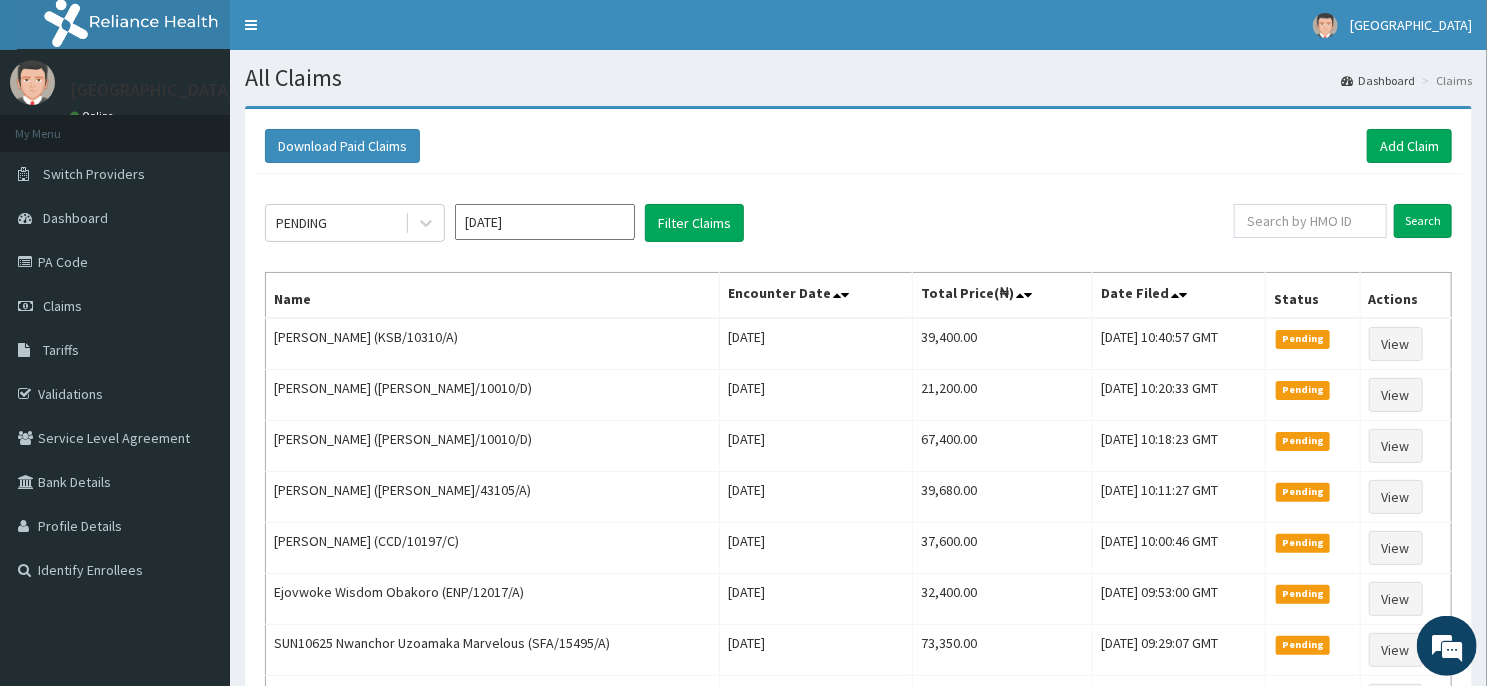 click on "[DATE]" at bounding box center [545, 222] 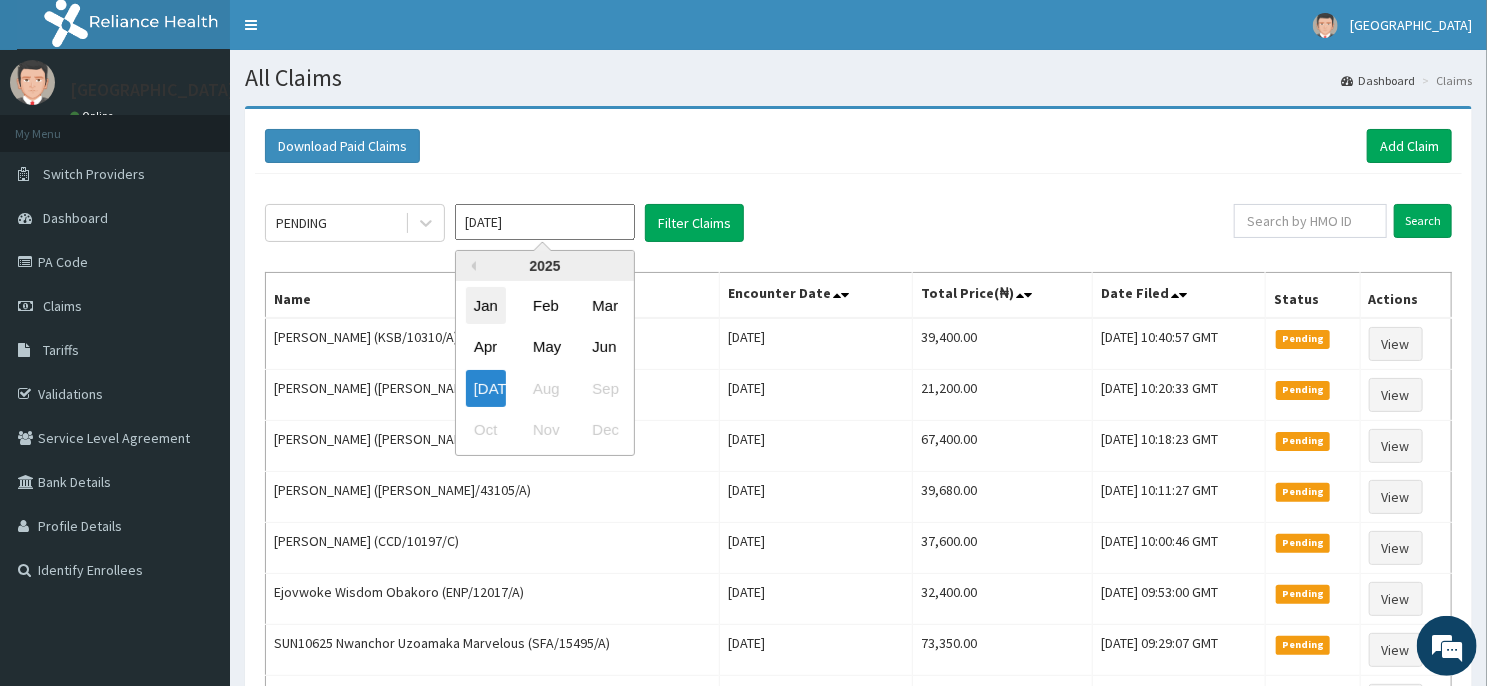 click on "Jan" at bounding box center (486, 305) 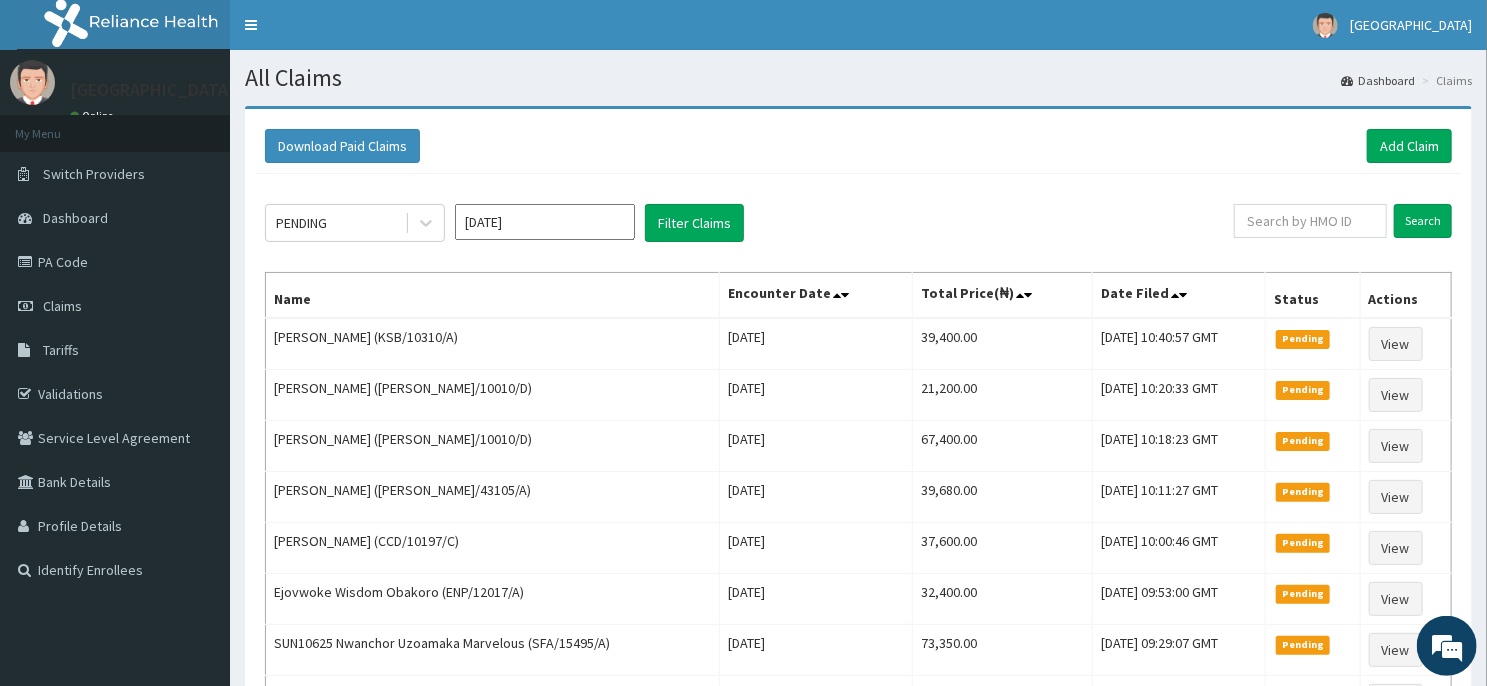 type on "[DATE]" 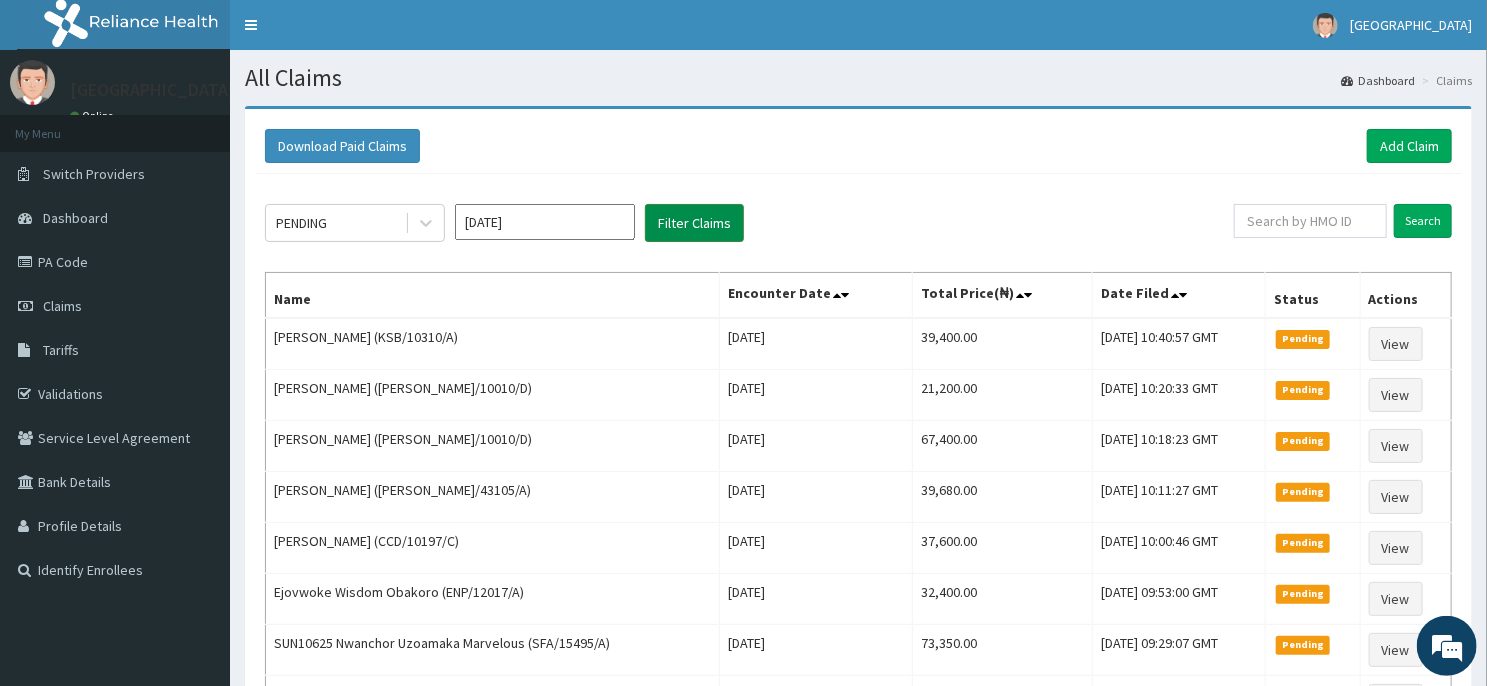 click on "Filter Claims" at bounding box center (694, 223) 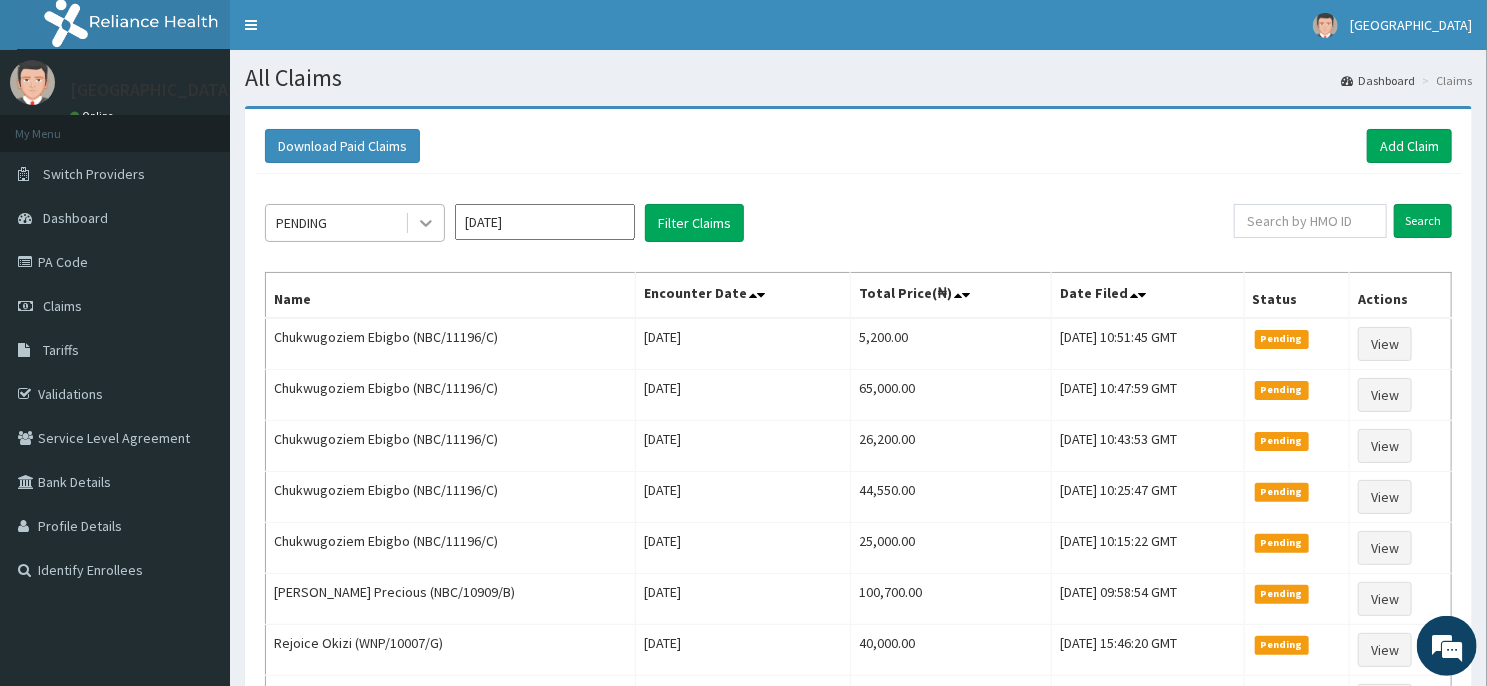 click 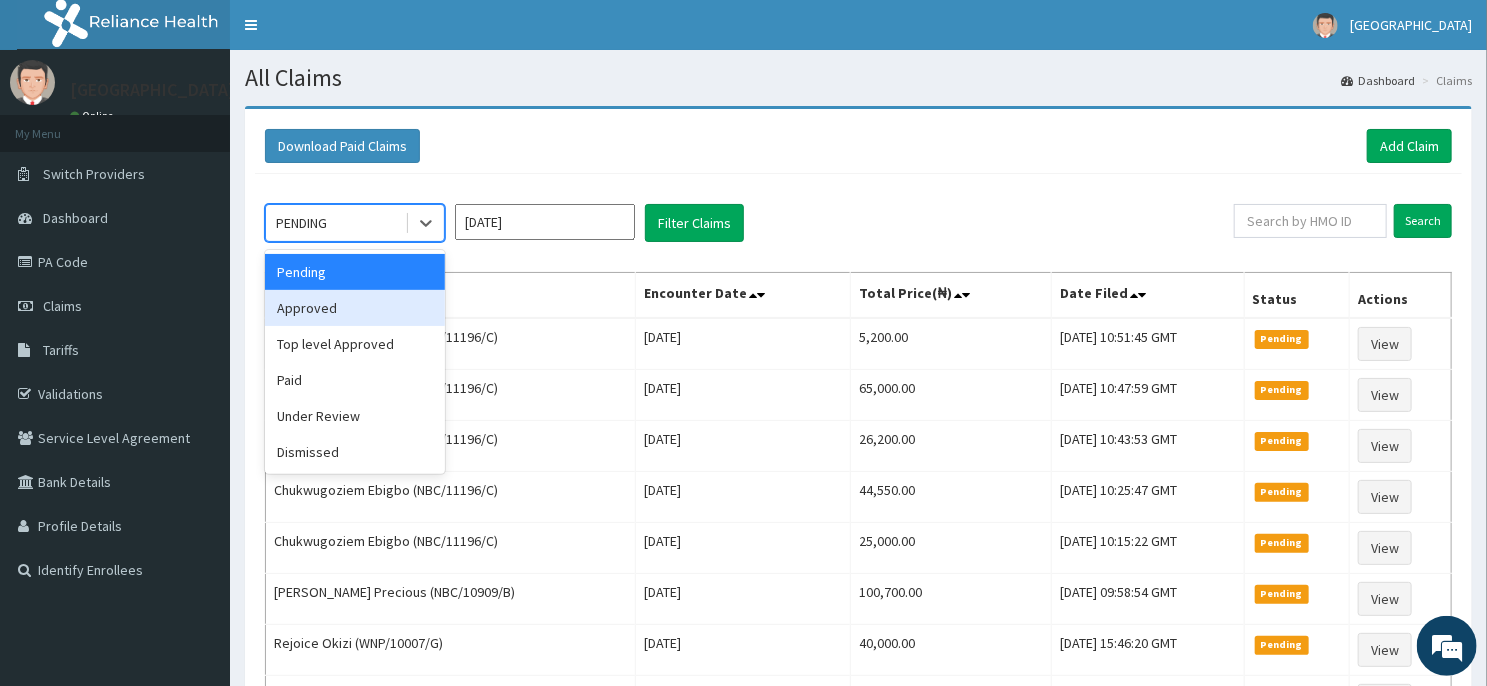 click on "Approved" at bounding box center [355, 308] 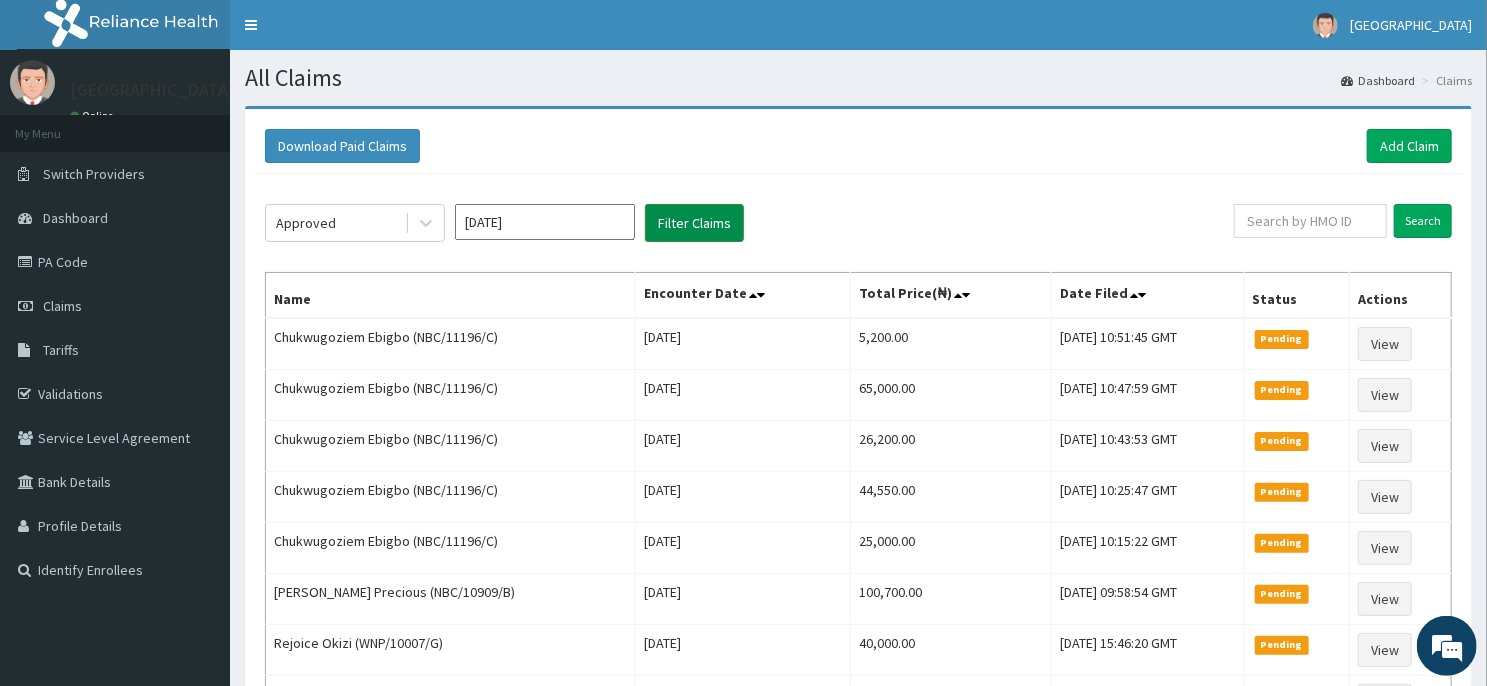 click on "Filter Claims" at bounding box center (694, 223) 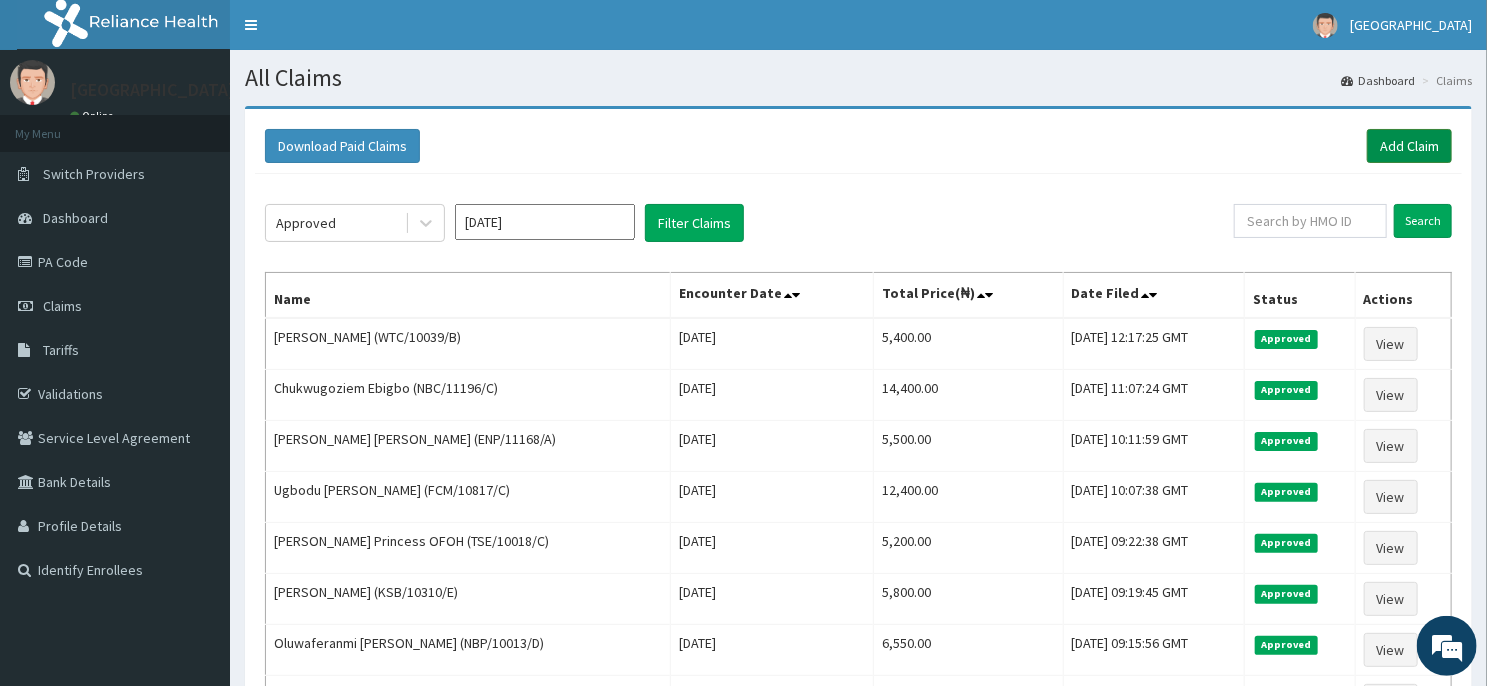 click on "Add Claim" at bounding box center (1409, 146) 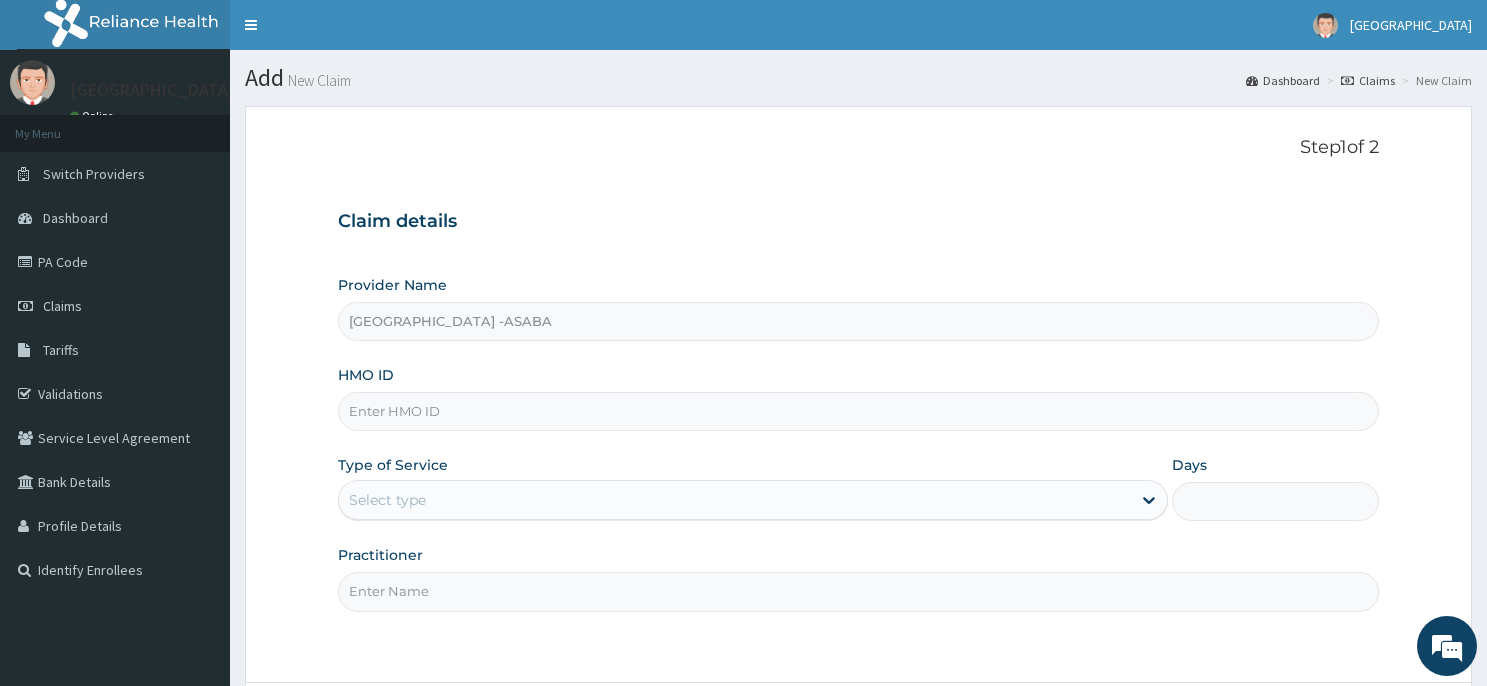 scroll, scrollTop: 0, scrollLeft: 0, axis: both 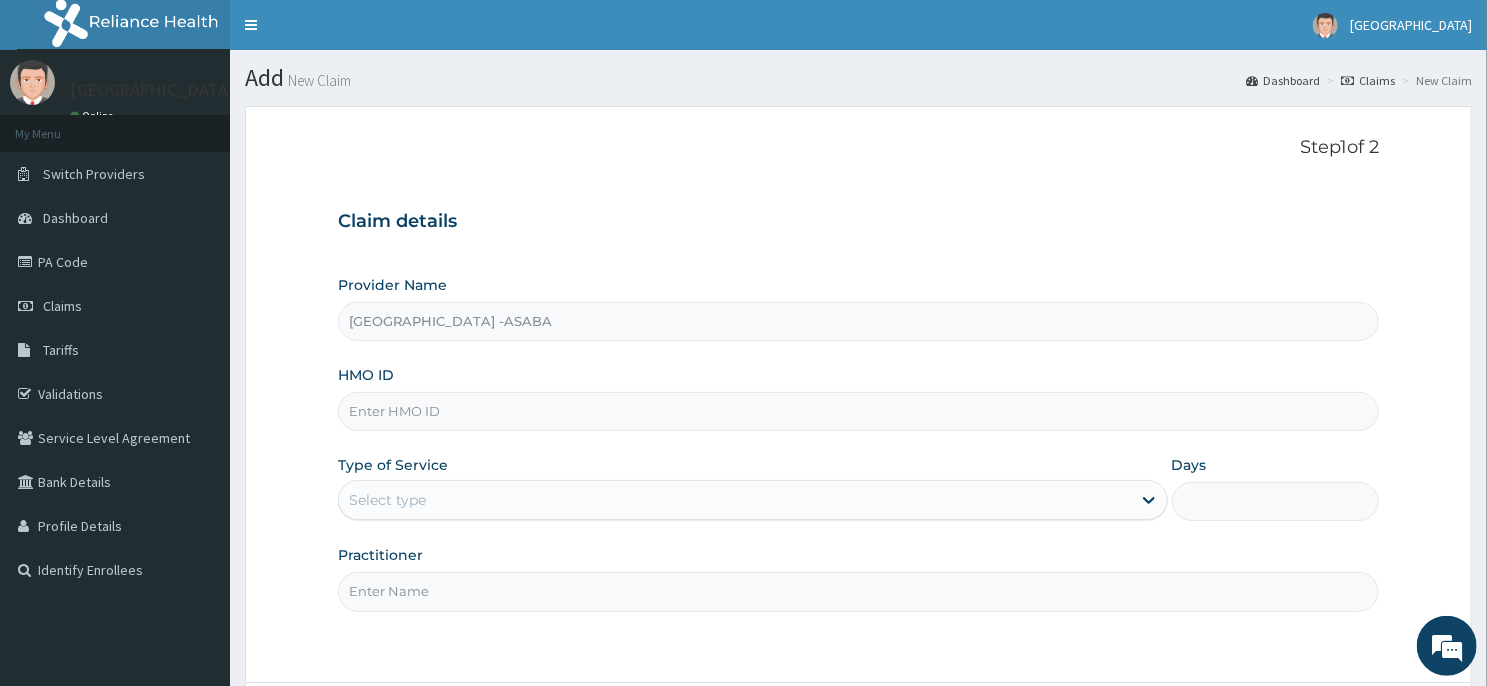 click on "HMO ID" at bounding box center [858, 411] 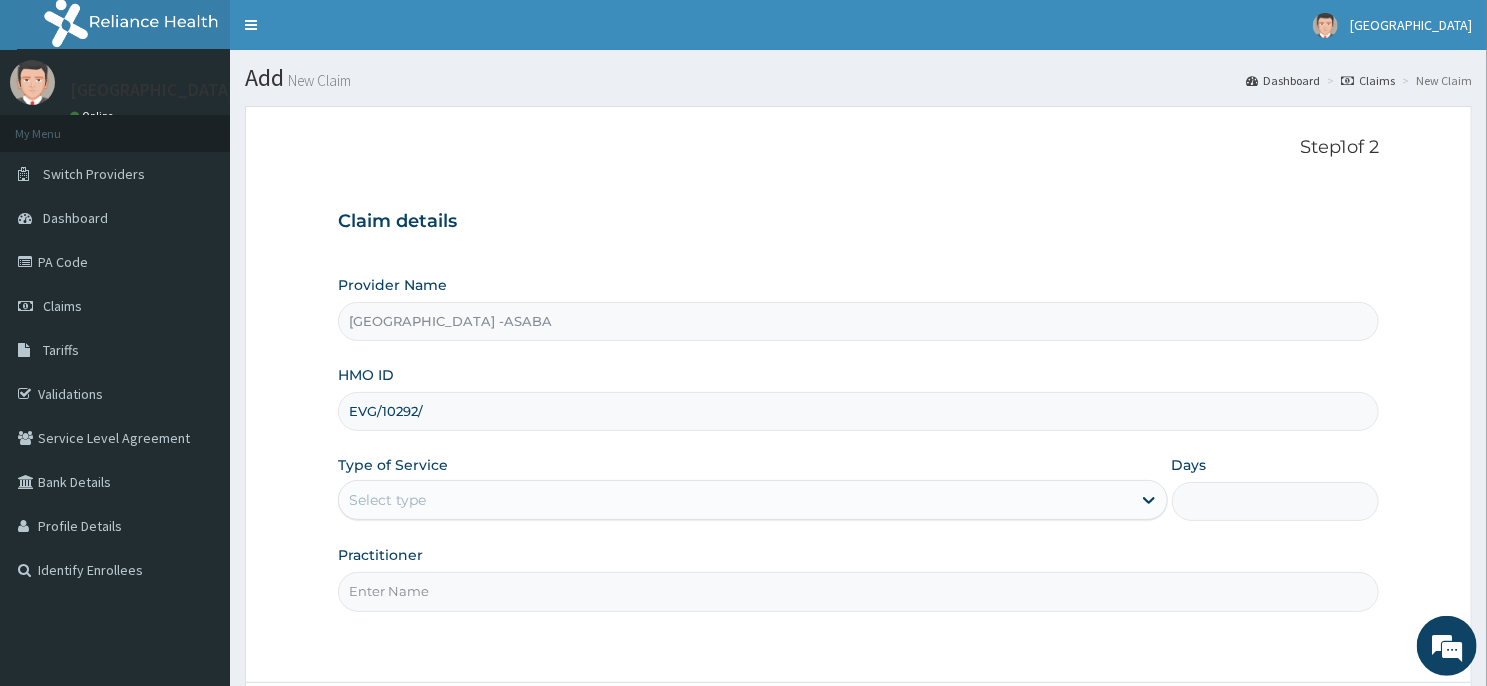 type on "EVG/10292/" 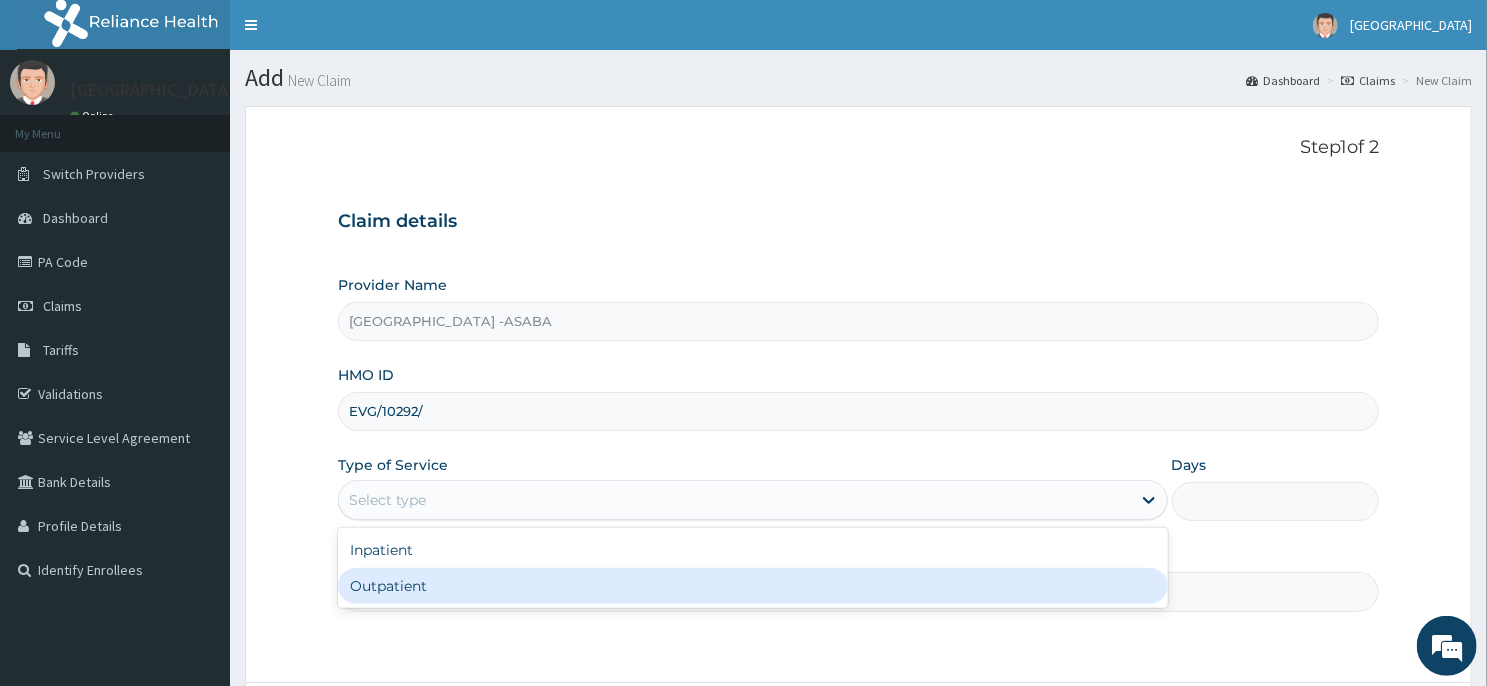 click on "Outpatient" at bounding box center (753, 586) 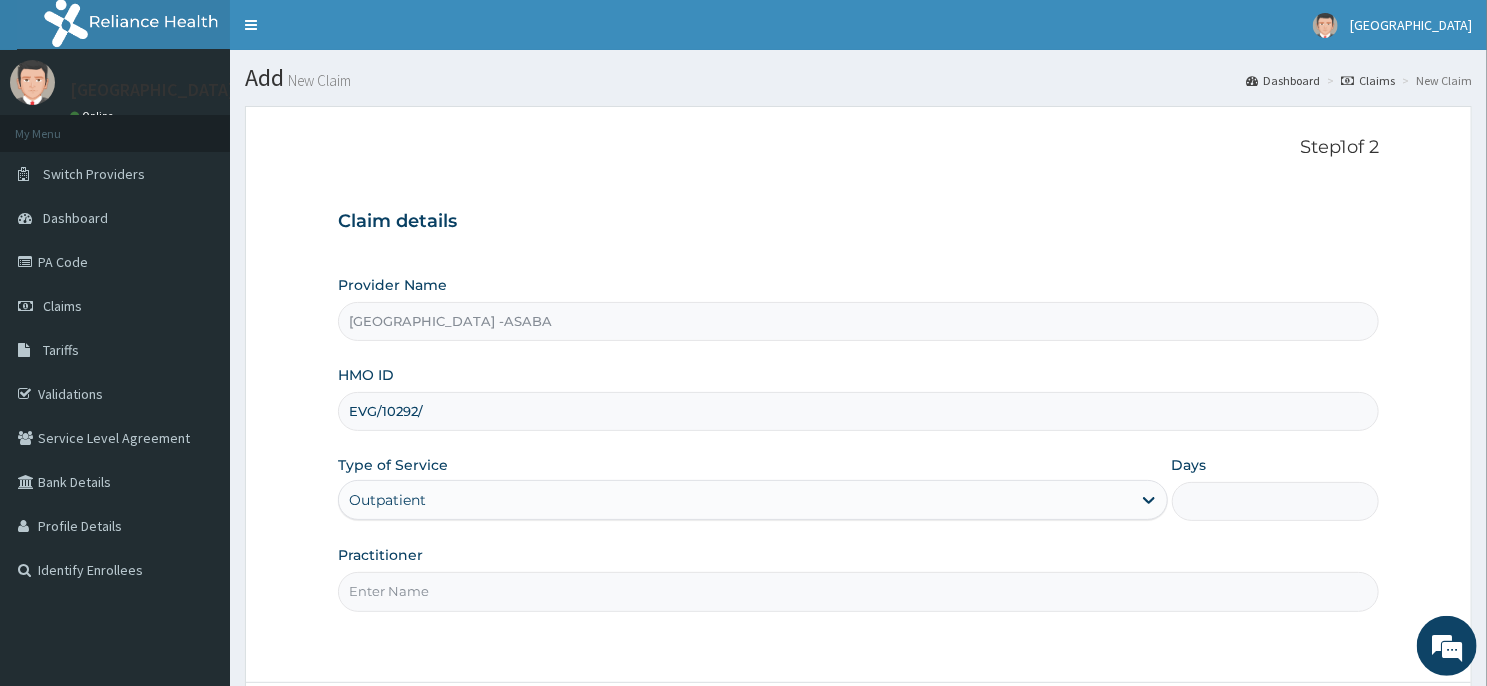 type on "1" 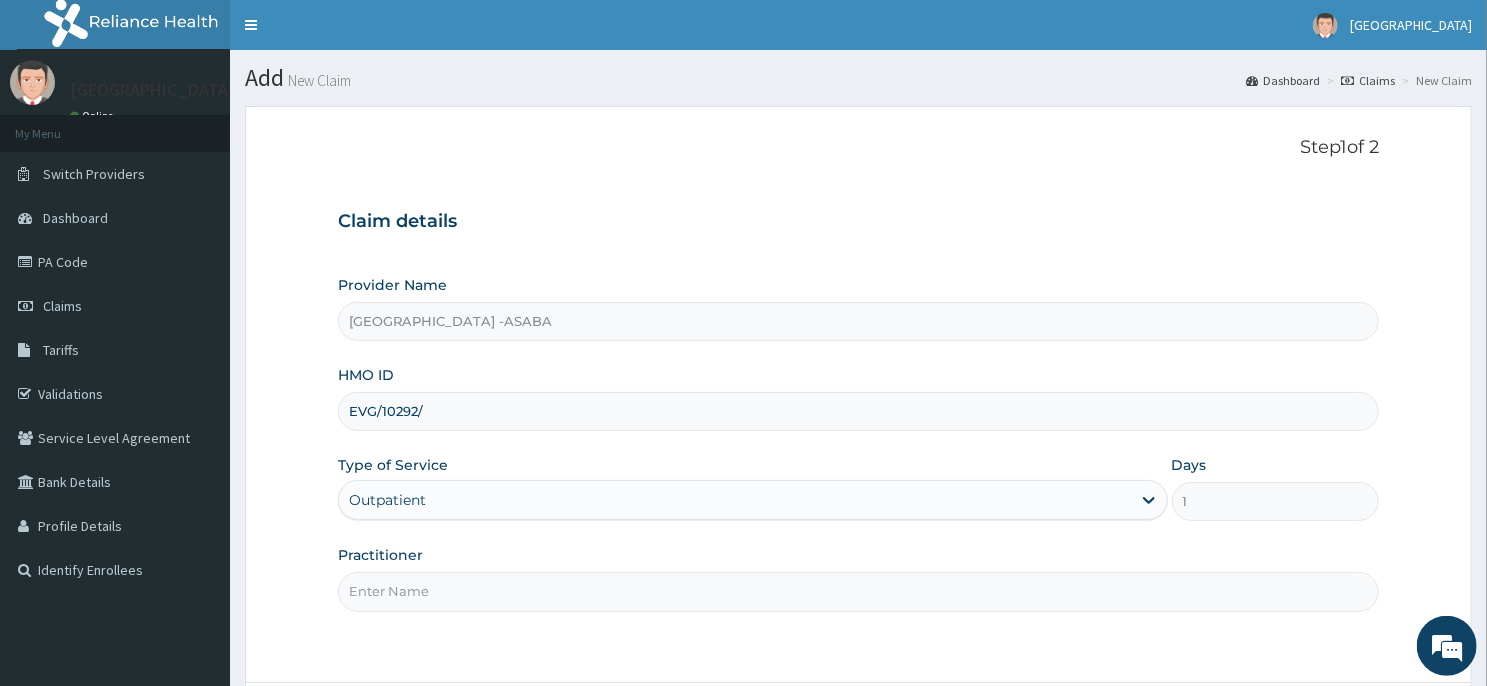 click on "Practitioner" at bounding box center (858, 591) 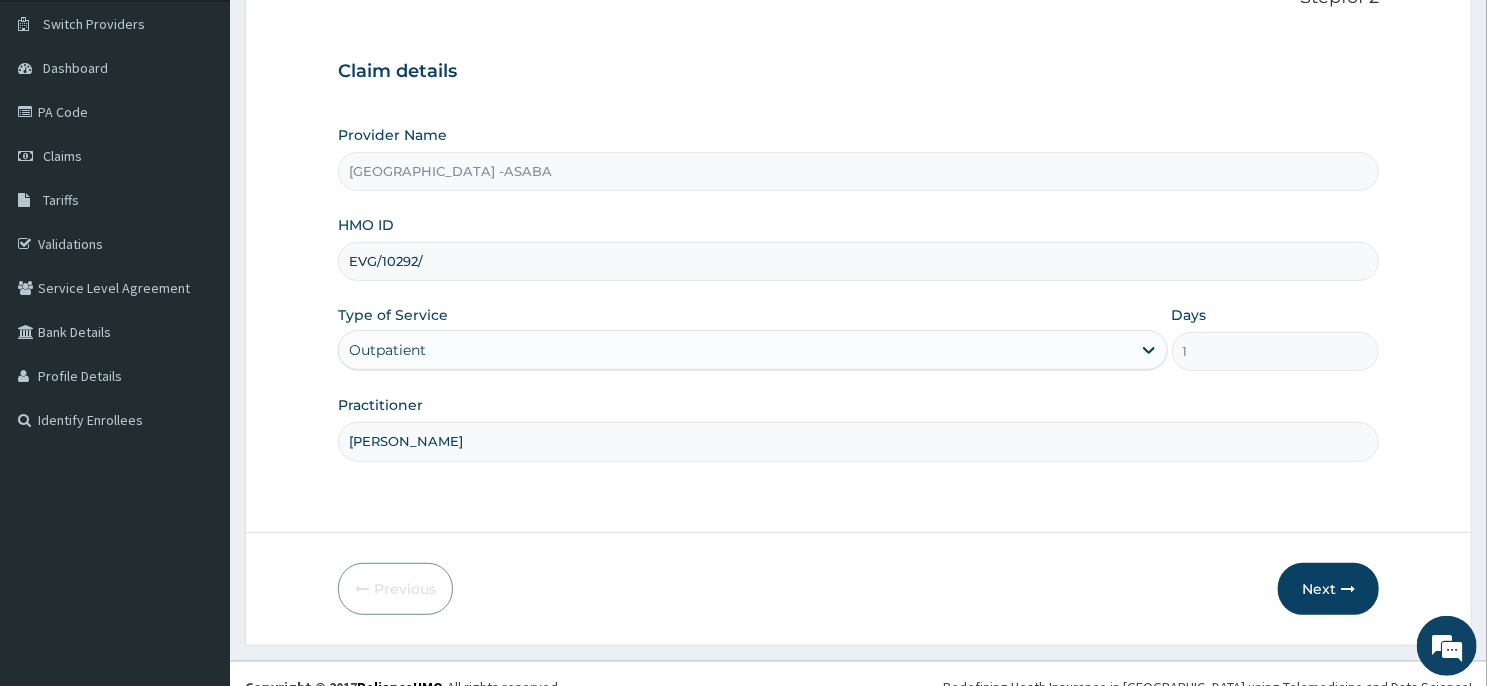 scroll, scrollTop: 176, scrollLeft: 0, axis: vertical 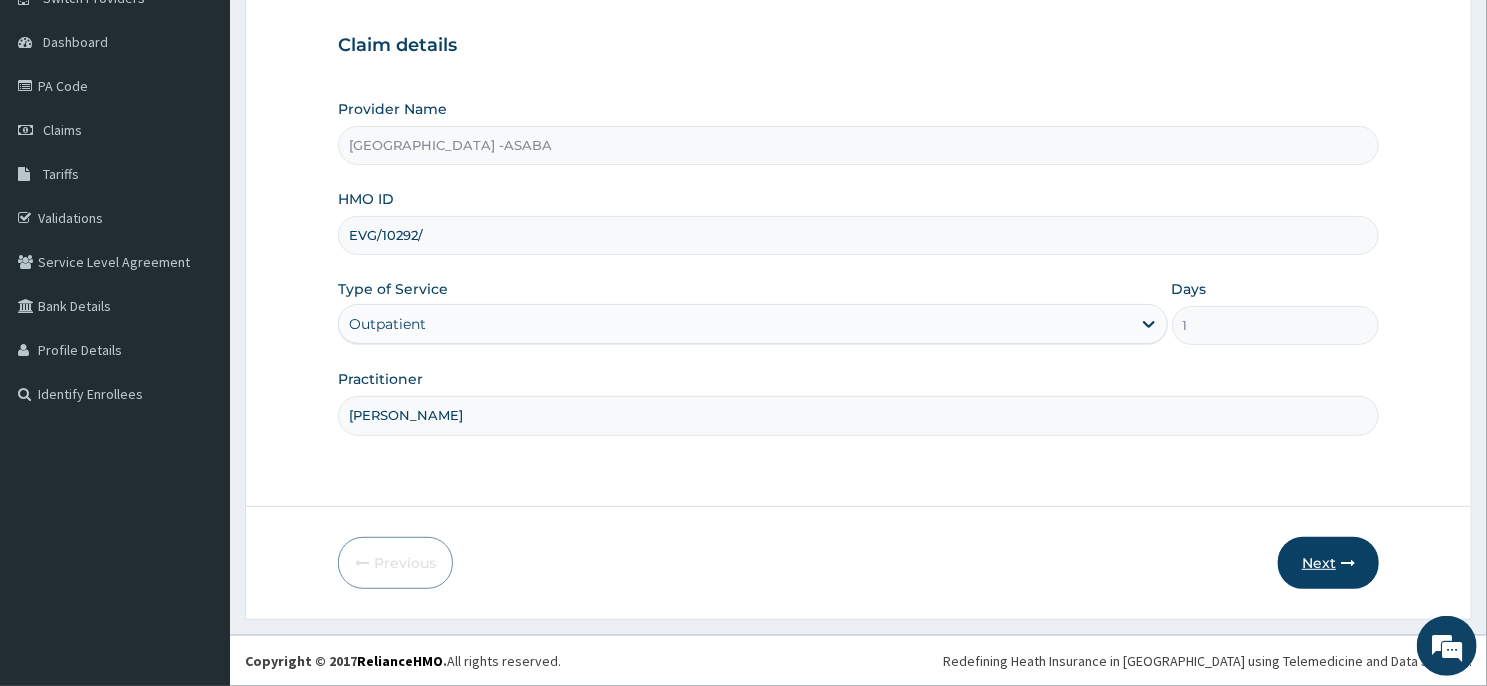 type on "DR BRUNO" 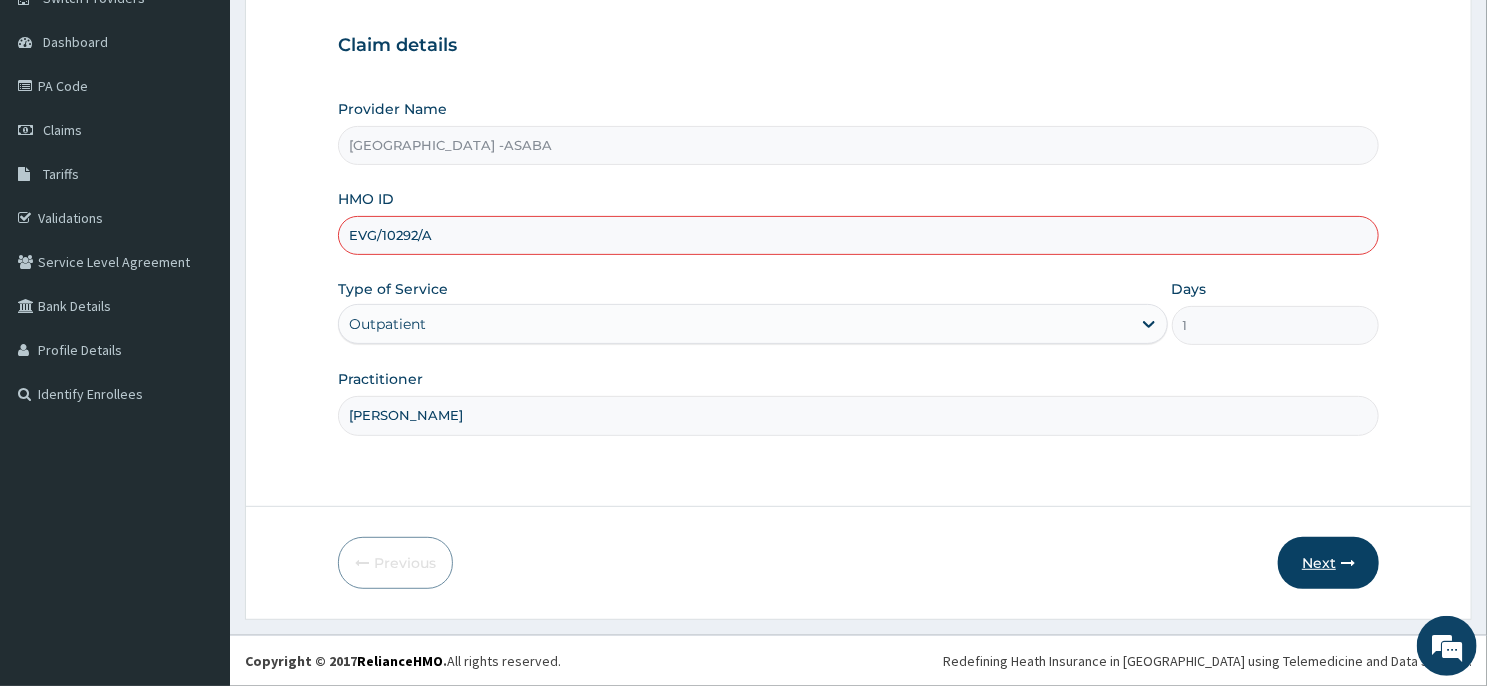 type on "EVG/10292/A" 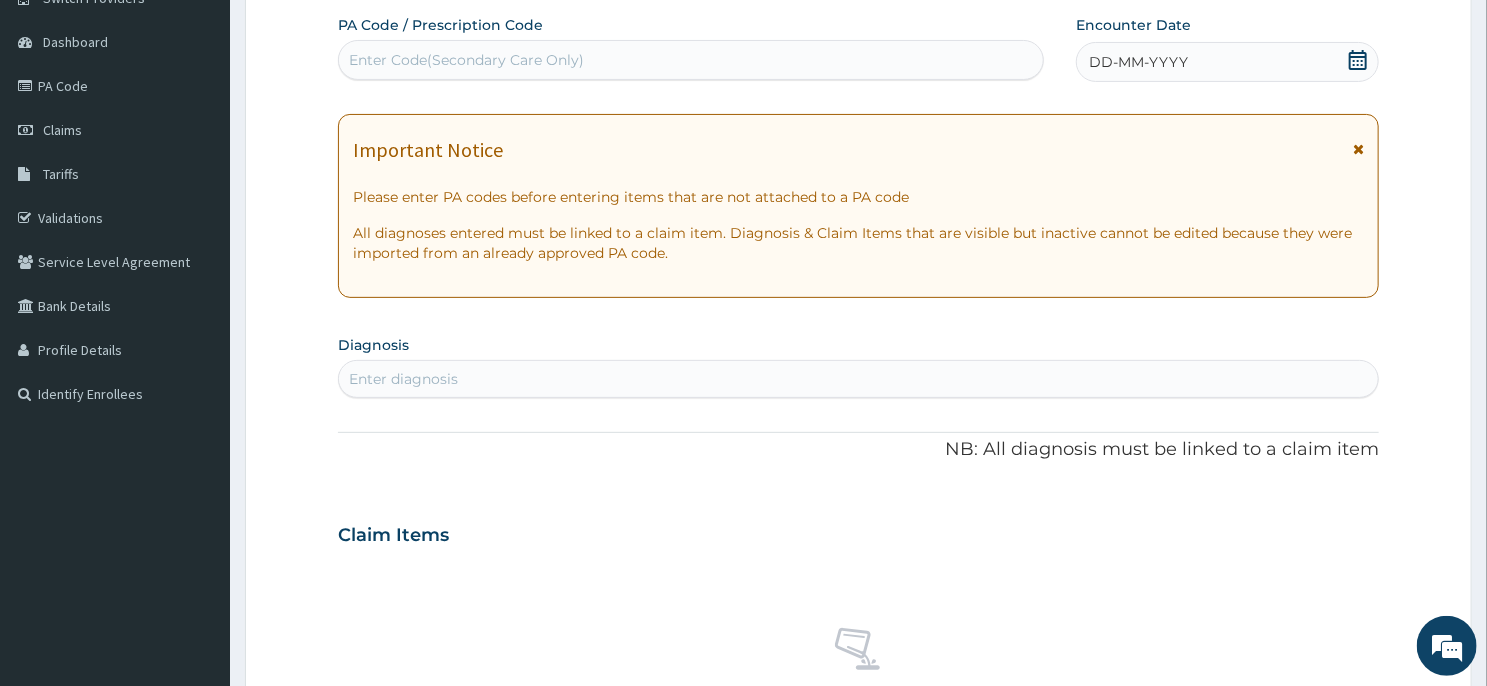 click on "DD-MM-YYYY" at bounding box center (1227, 62) 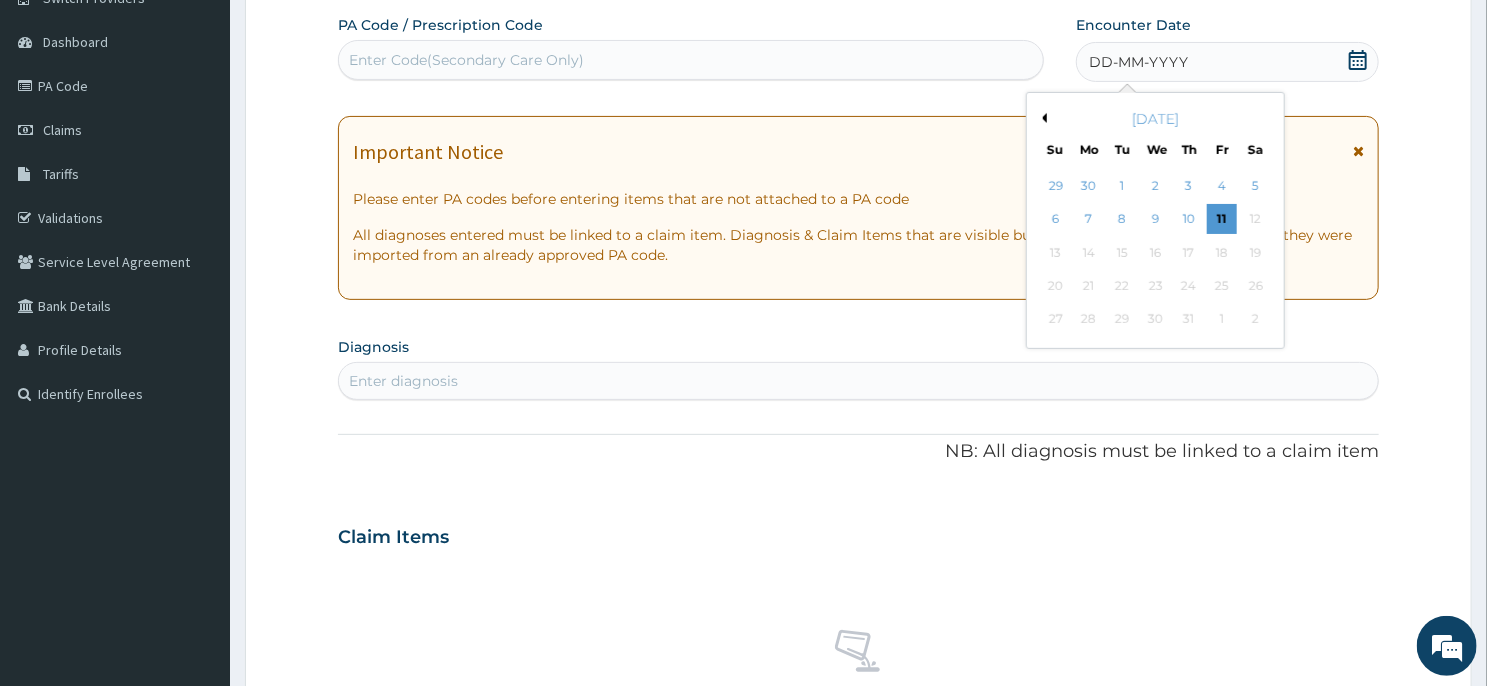 click on "Previous Month" at bounding box center [1042, 118] 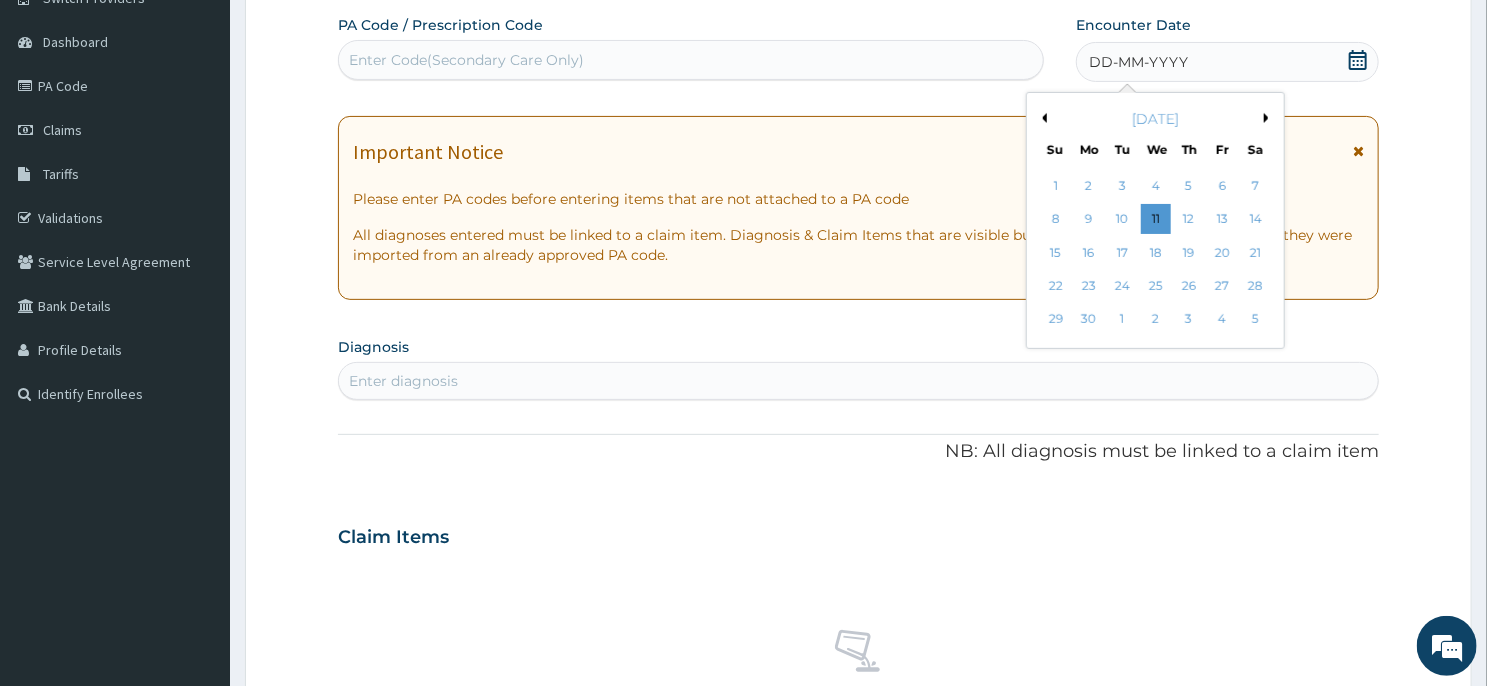 click on "Previous Month" at bounding box center [1042, 118] 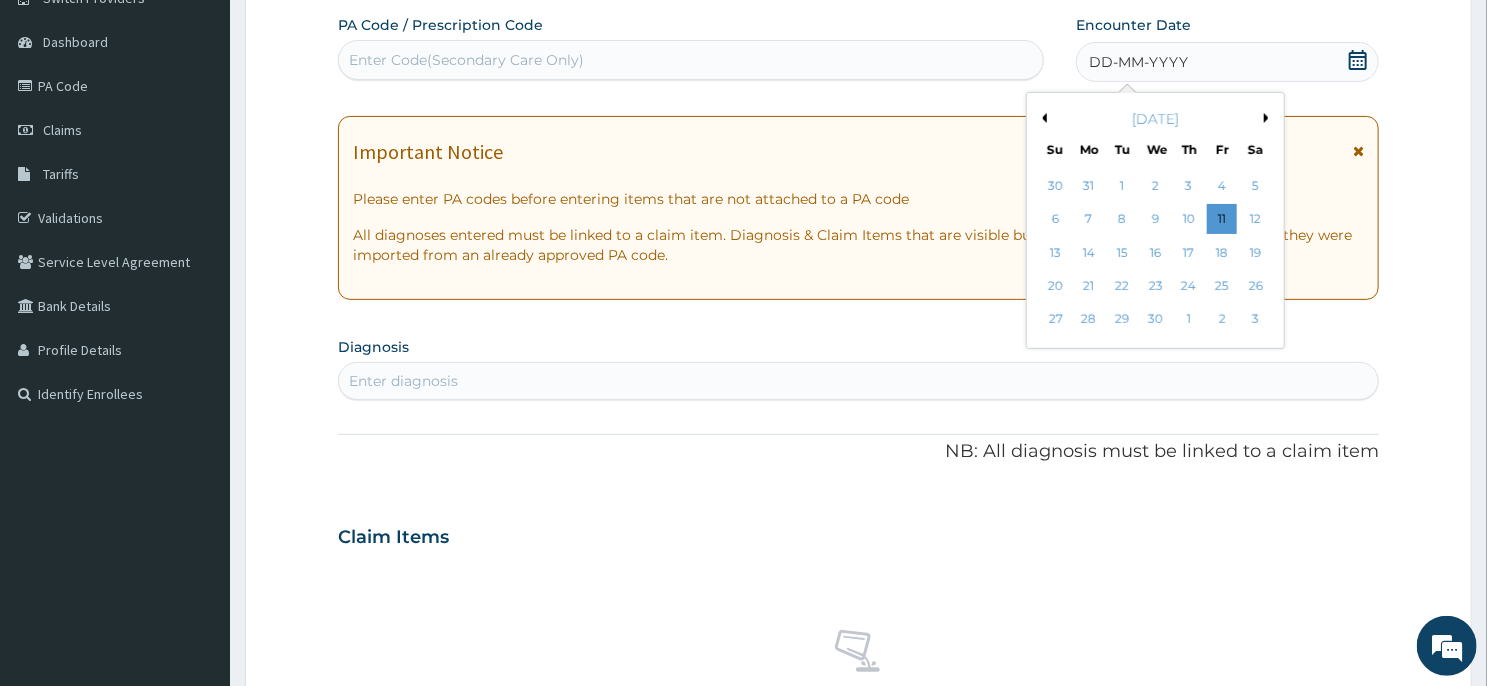 click on "Previous Month" at bounding box center [1042, 118] 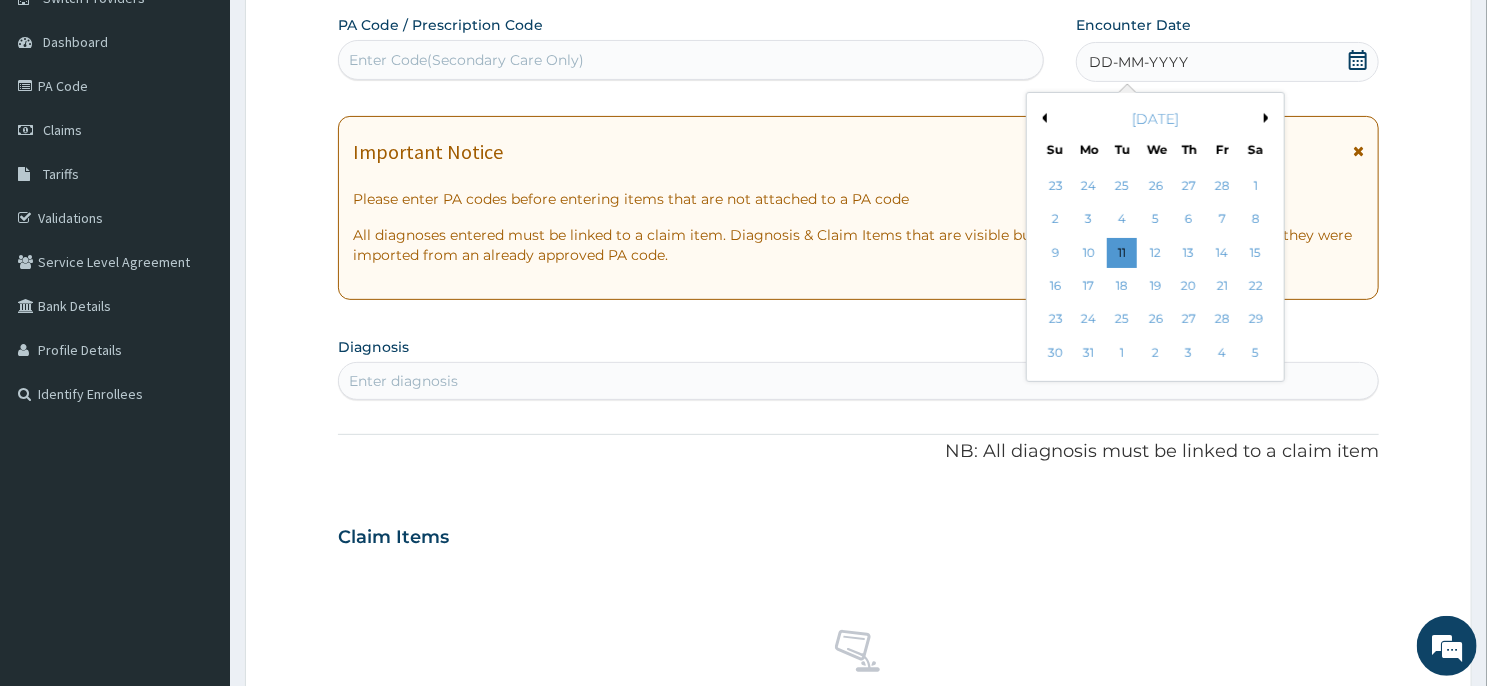 click on "Previous Month" at bounding box center [1042, 118] 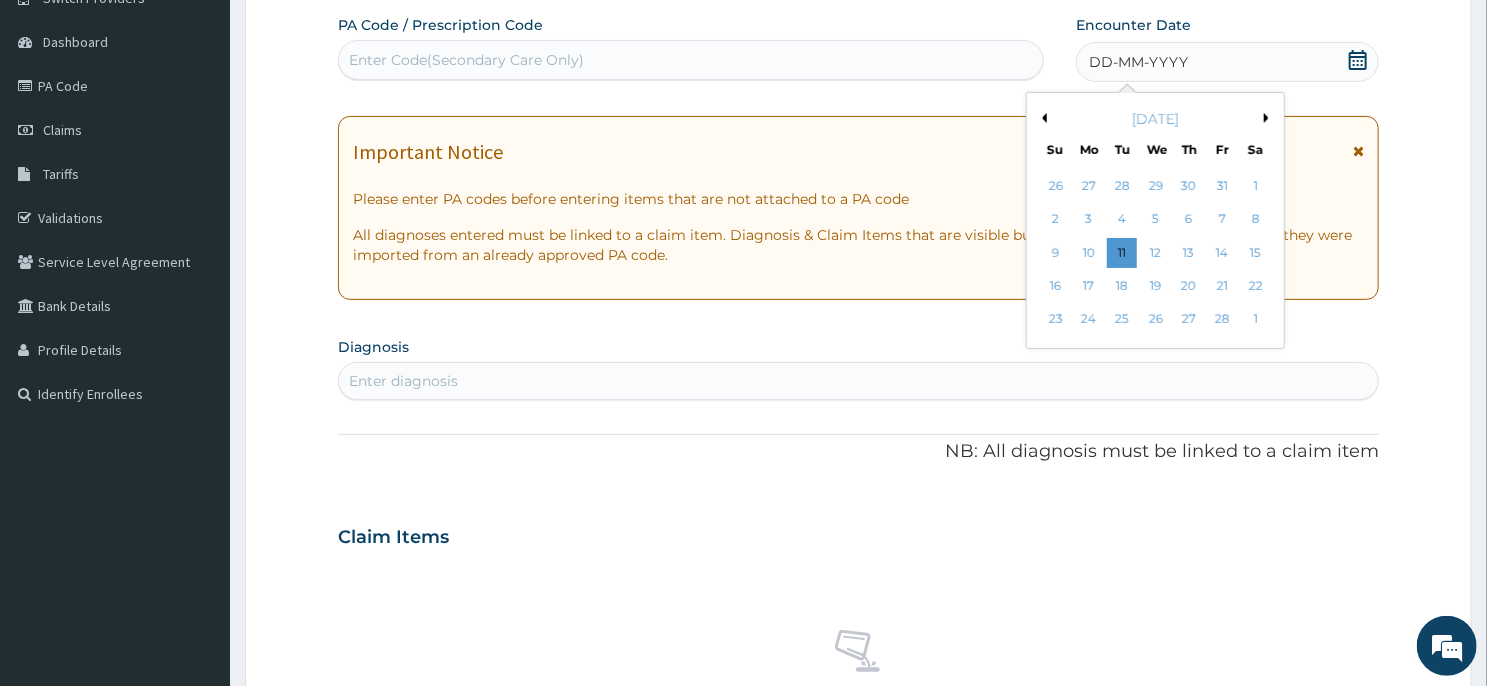 click on "Previous Month" at bounding box center [1042, 118] 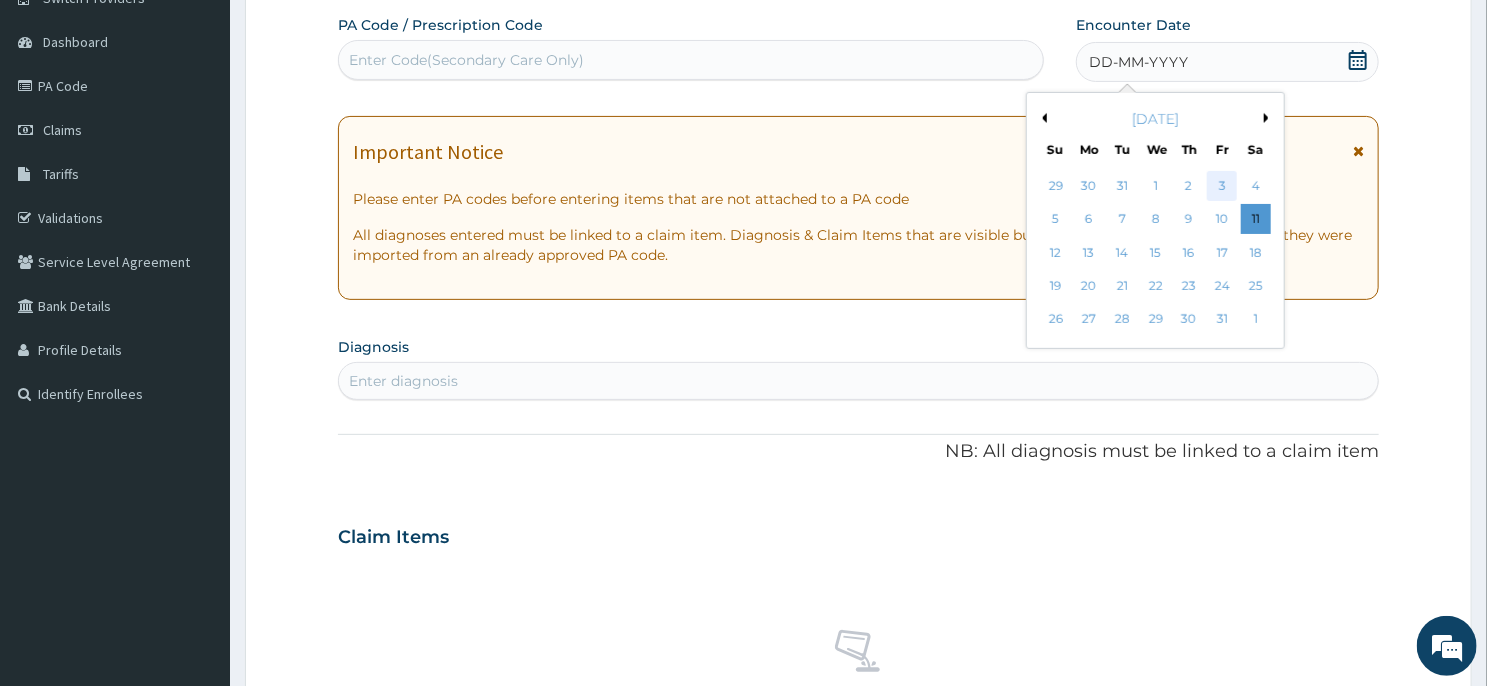 click on "3" at bounding box center (1223, 186) 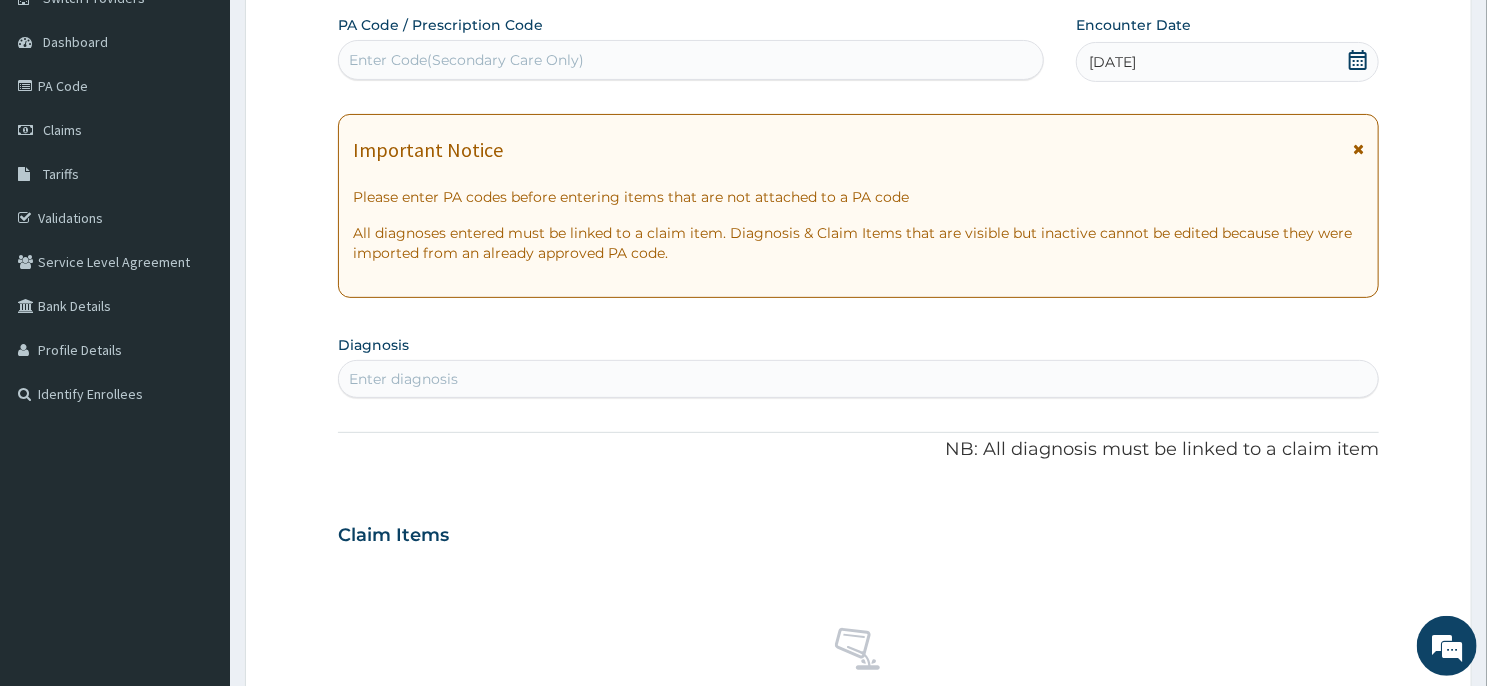 click on "Enter diagnosis" at bounding box center [858, 379] 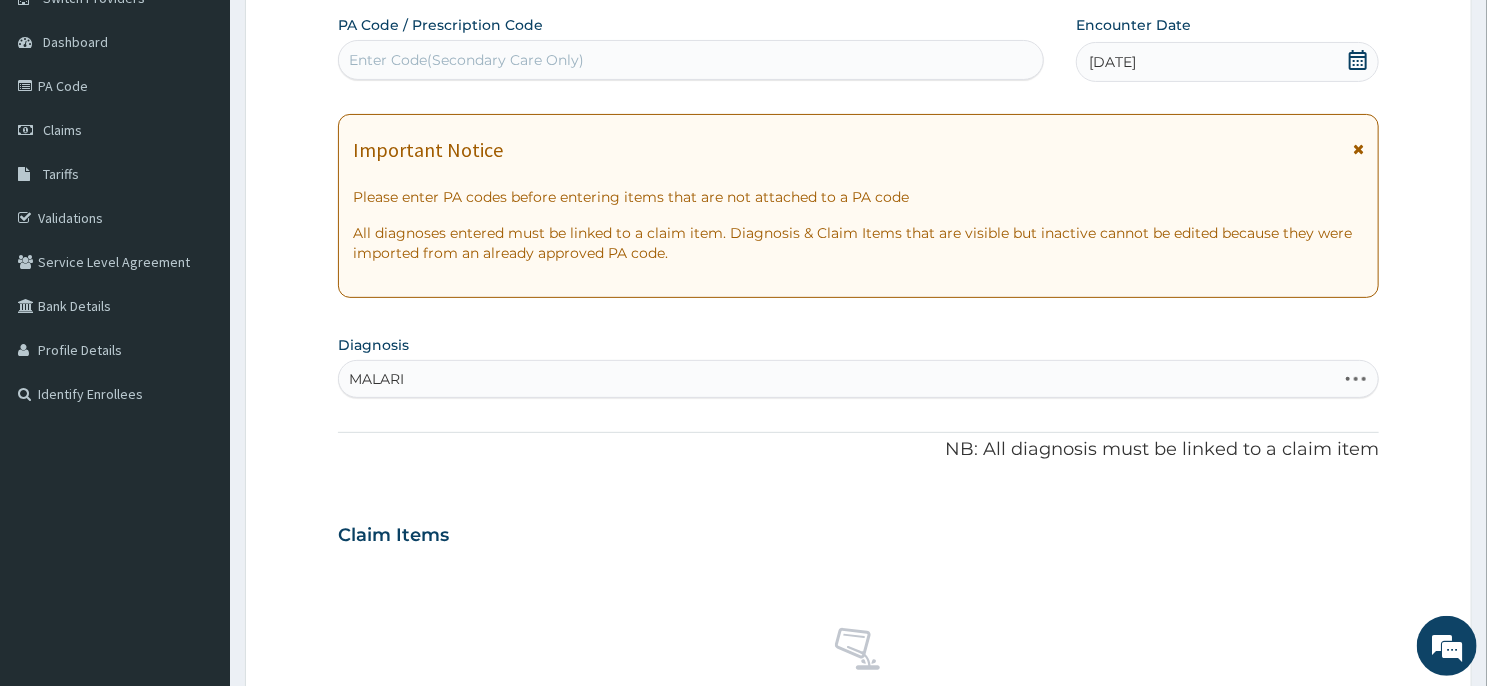 type on "[MEDICAL_DATA]" 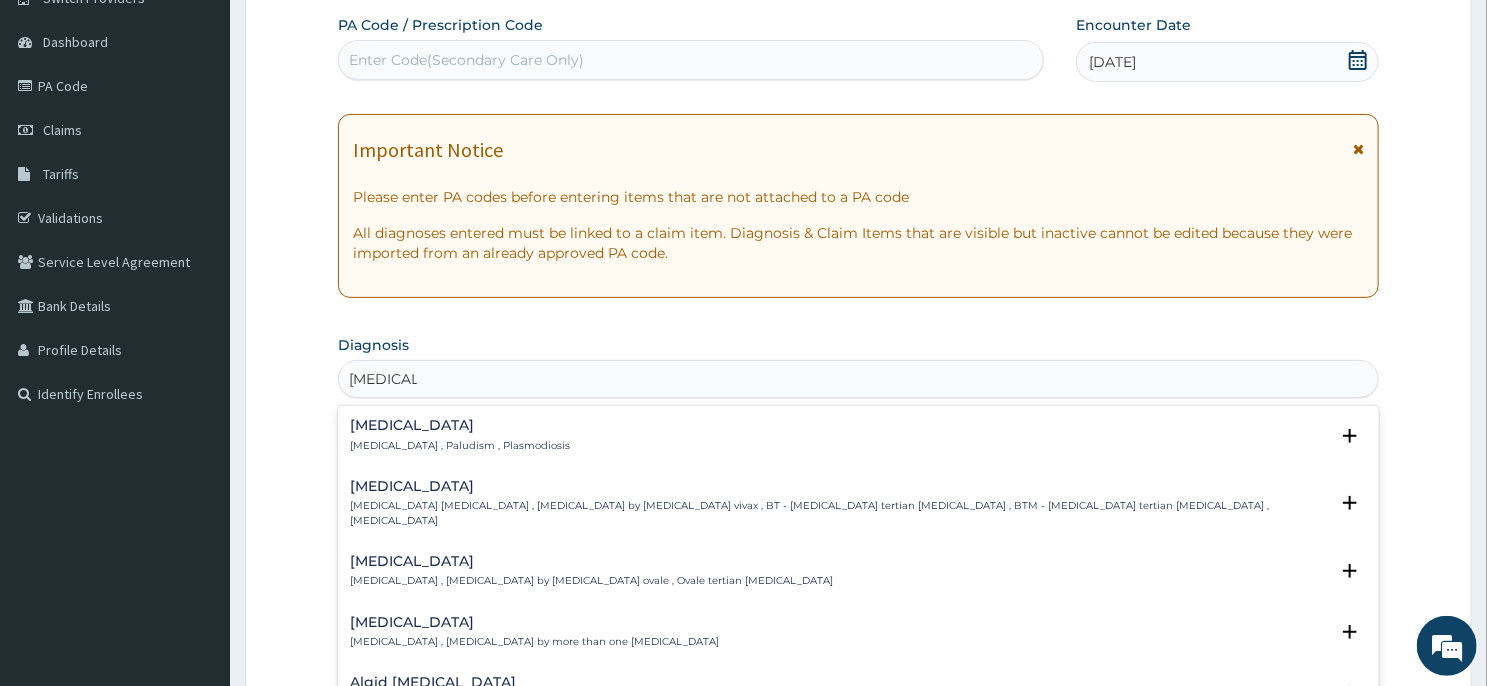 click on "[MEDICAL_DATA]" at bounding box center (460, 425) 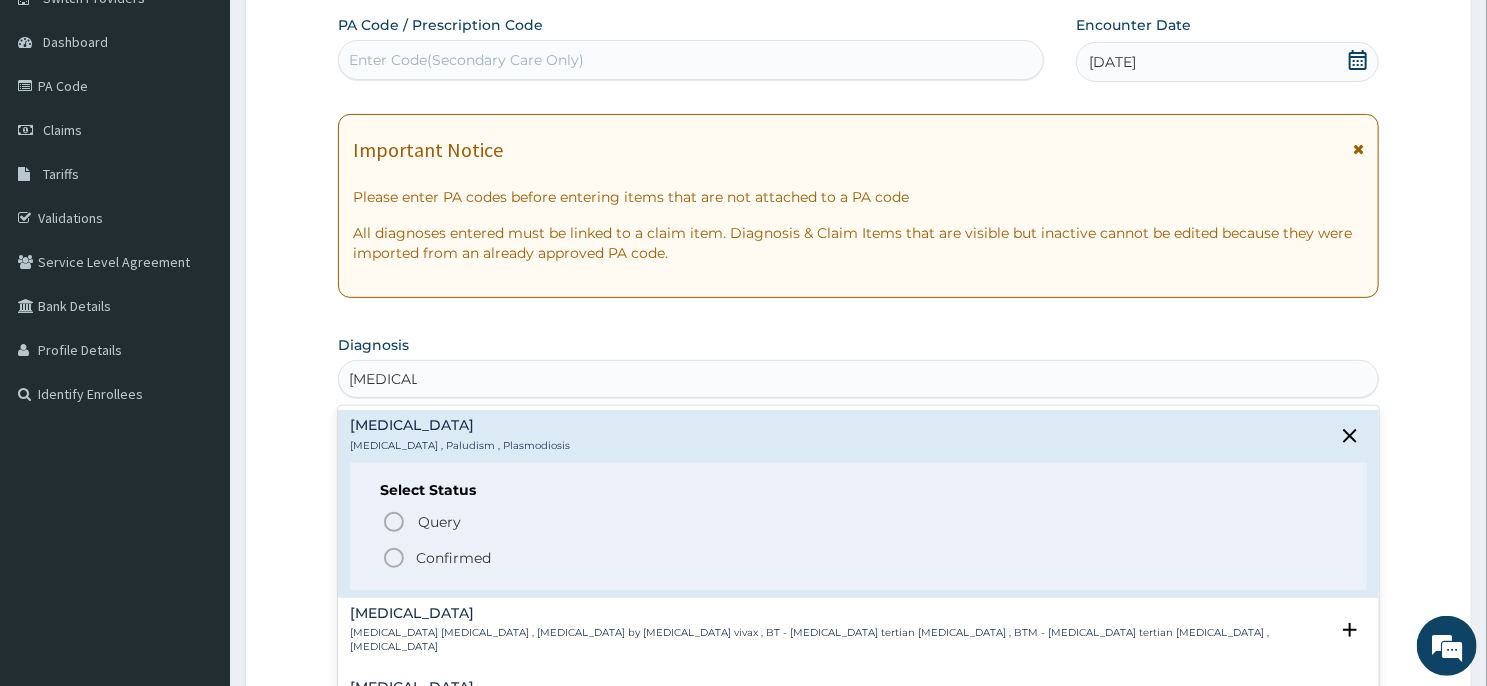 click 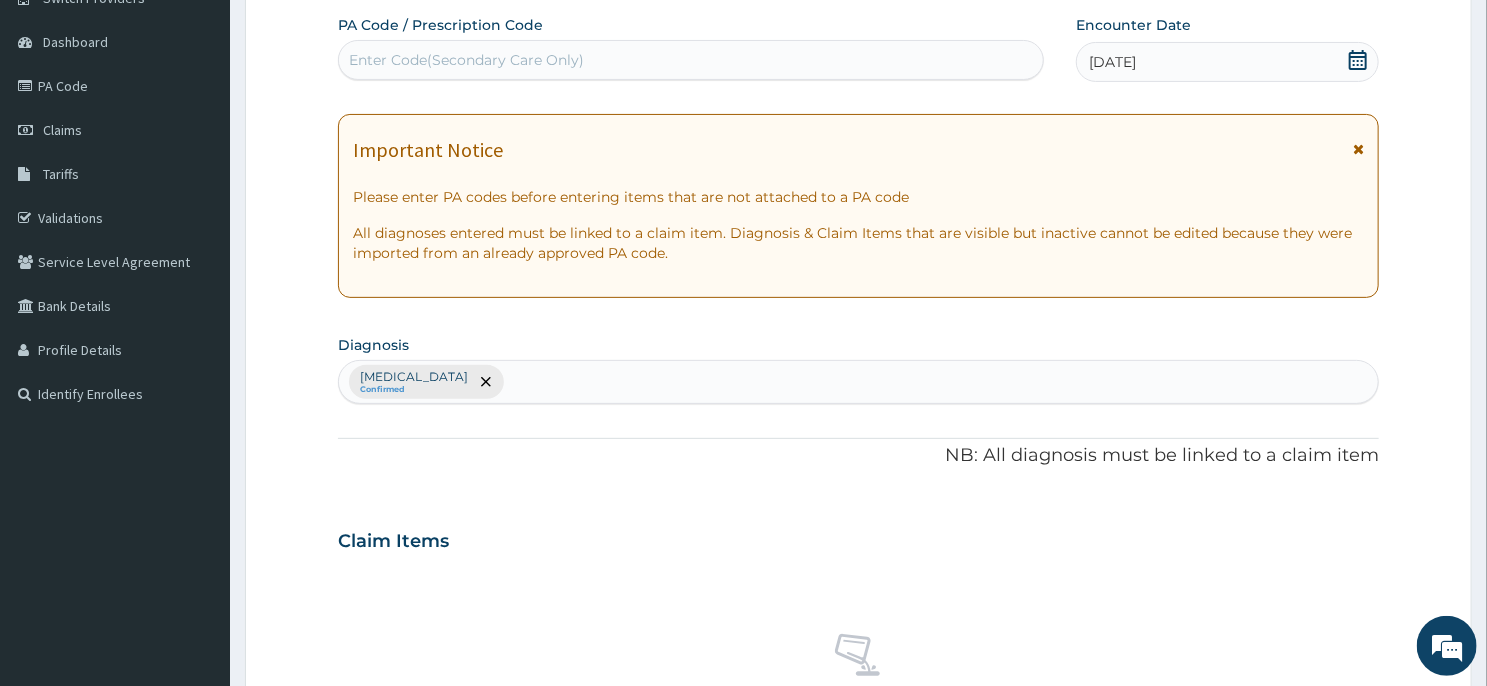 click on "Malaria Confirmed" at bounding box center (858, 382) 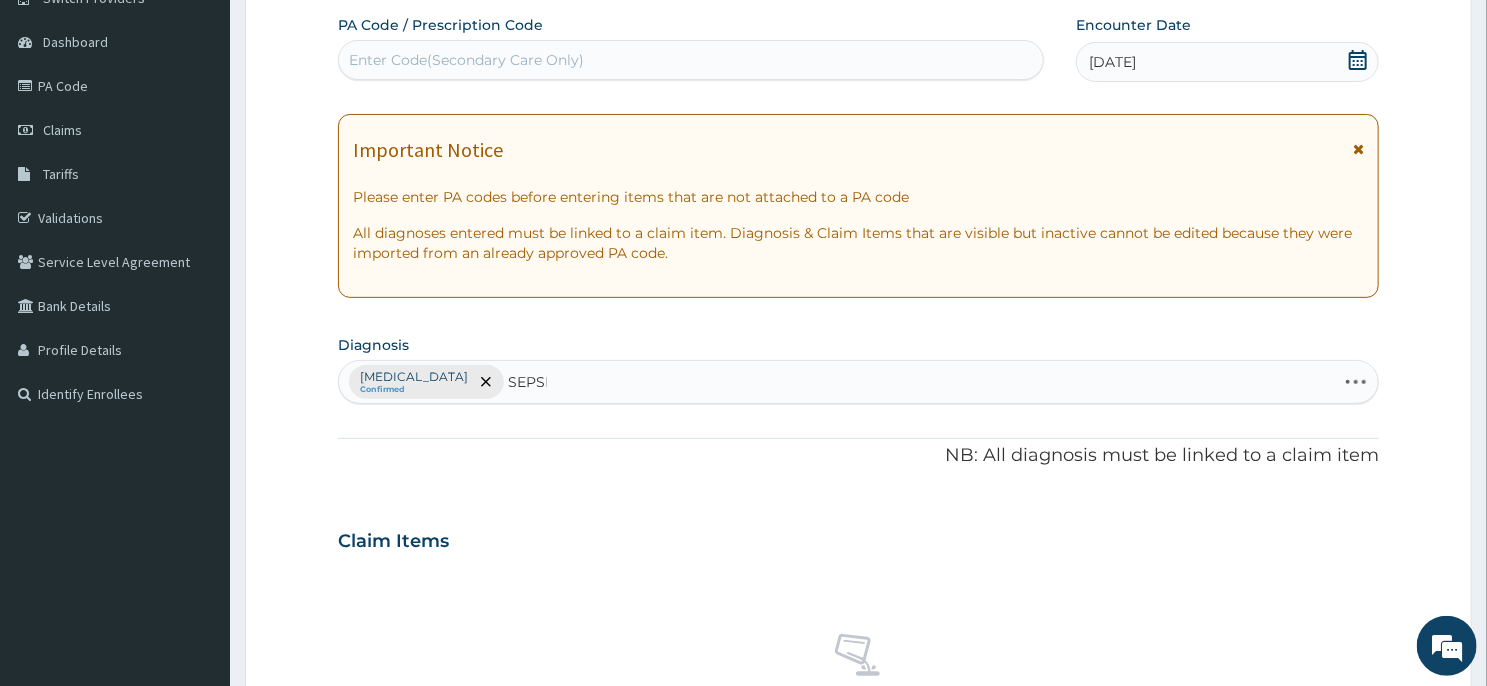 type on "SEPSIS" 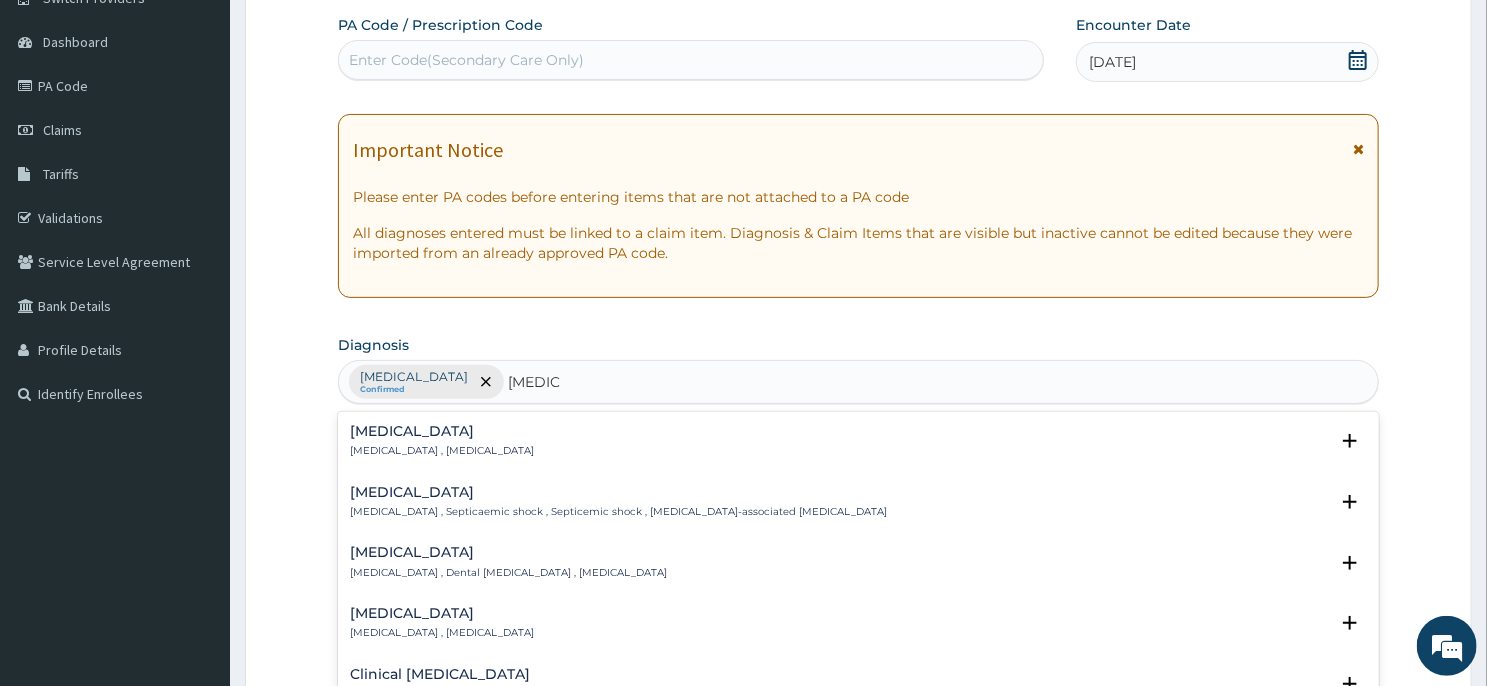 click on "[MEDICAL_DATA]" at bounding box center [442, 431] 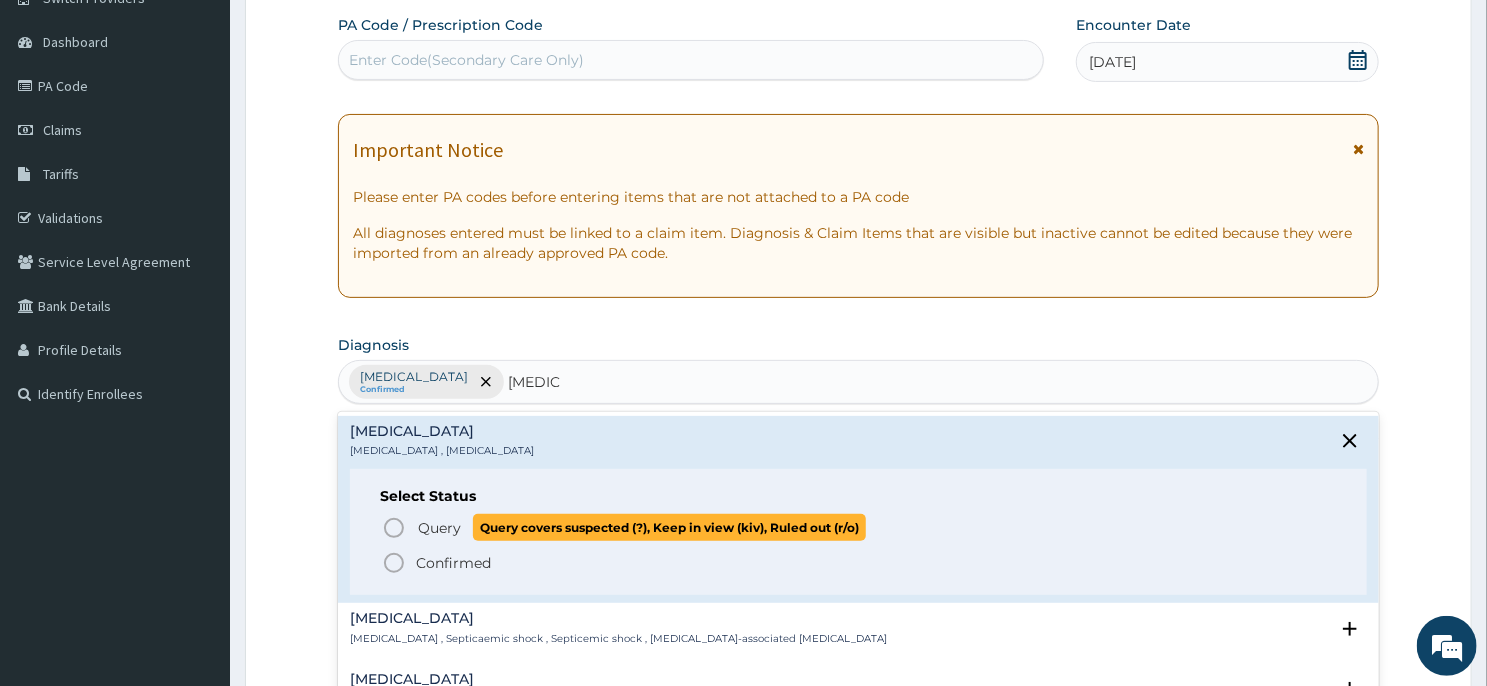 click 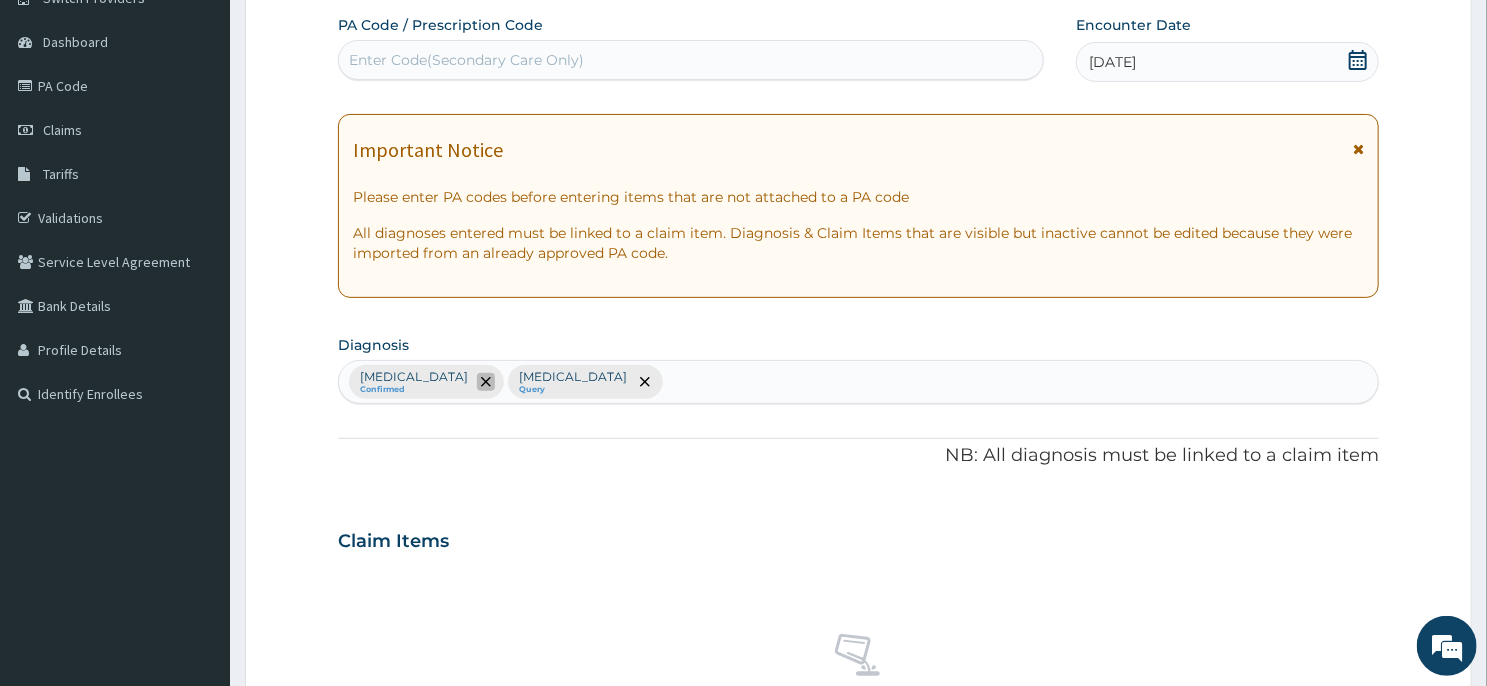 click at bounding box center [486, 382] 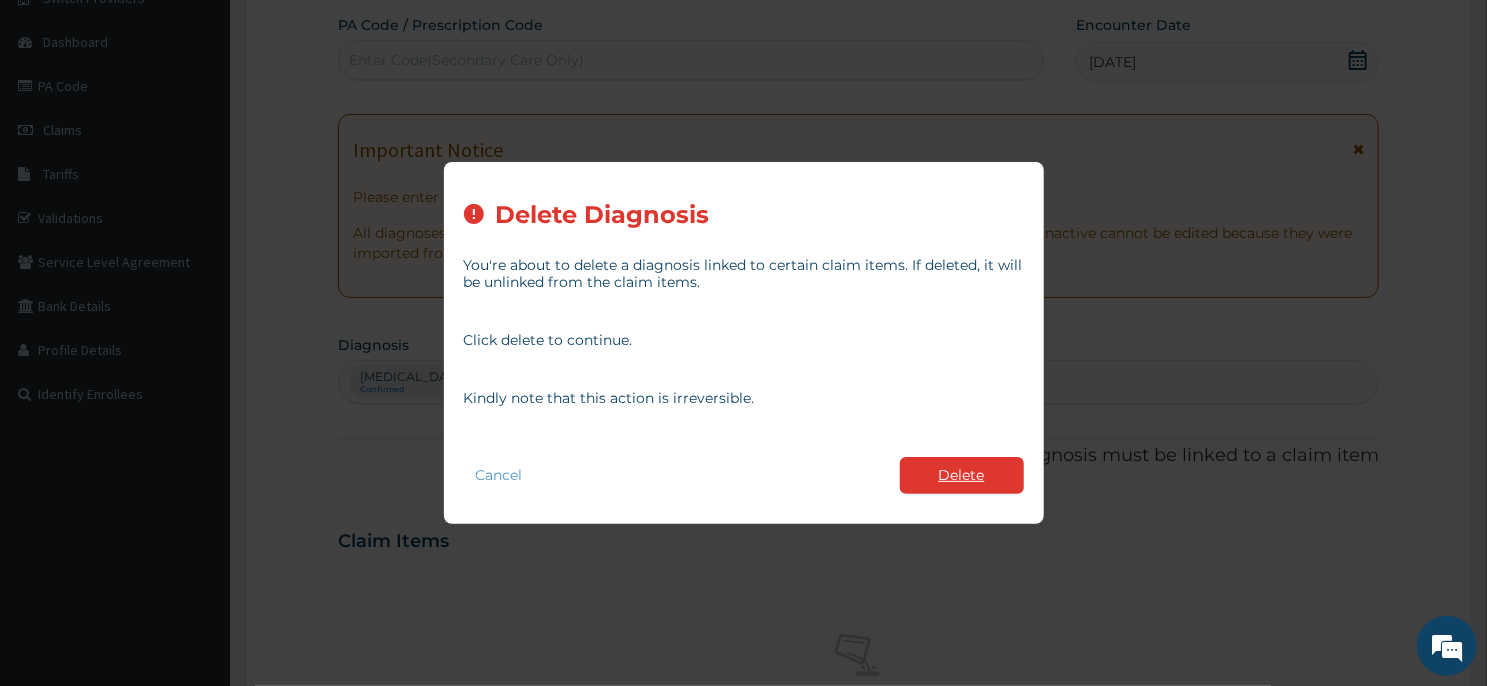 click on "Delete" at bounding box center (962, 475) 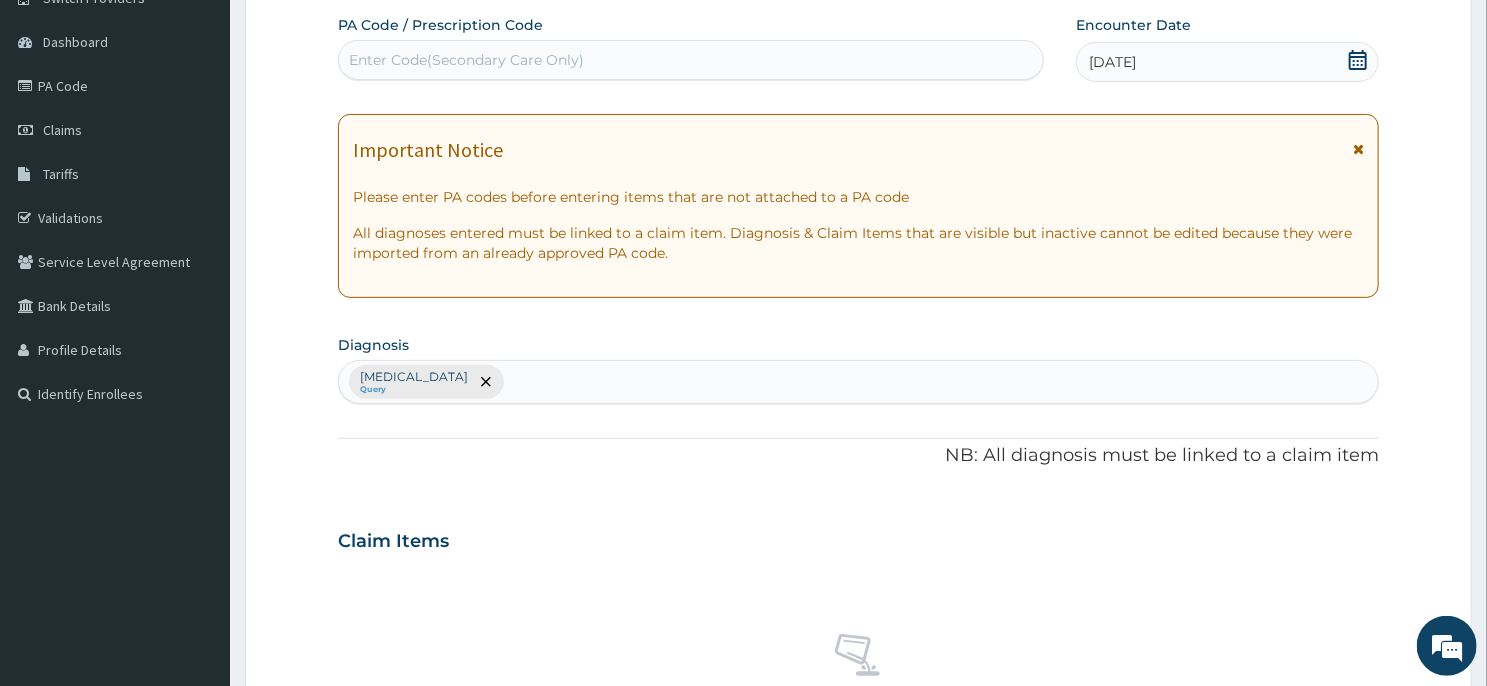 click on "Sepsis Query" at bounding box center [858, 382] 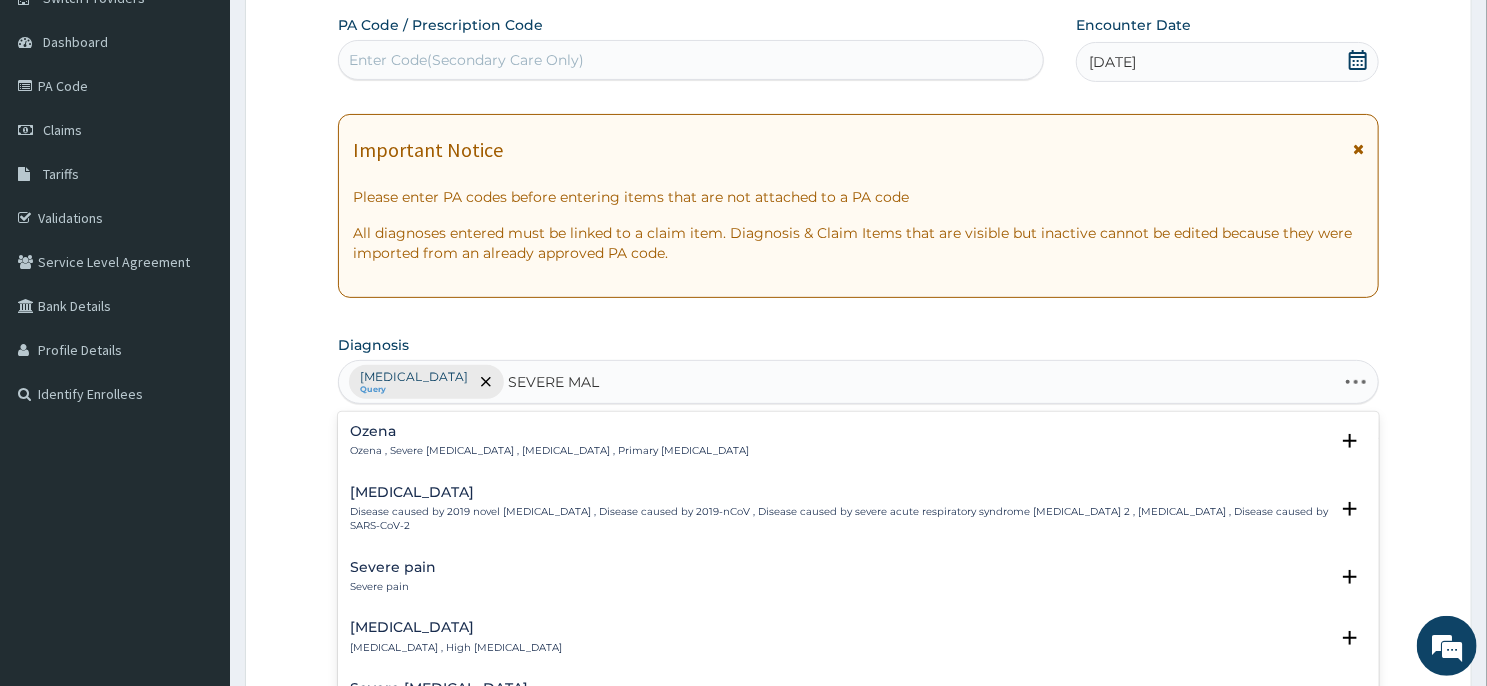 type on "SEVERE MALA" 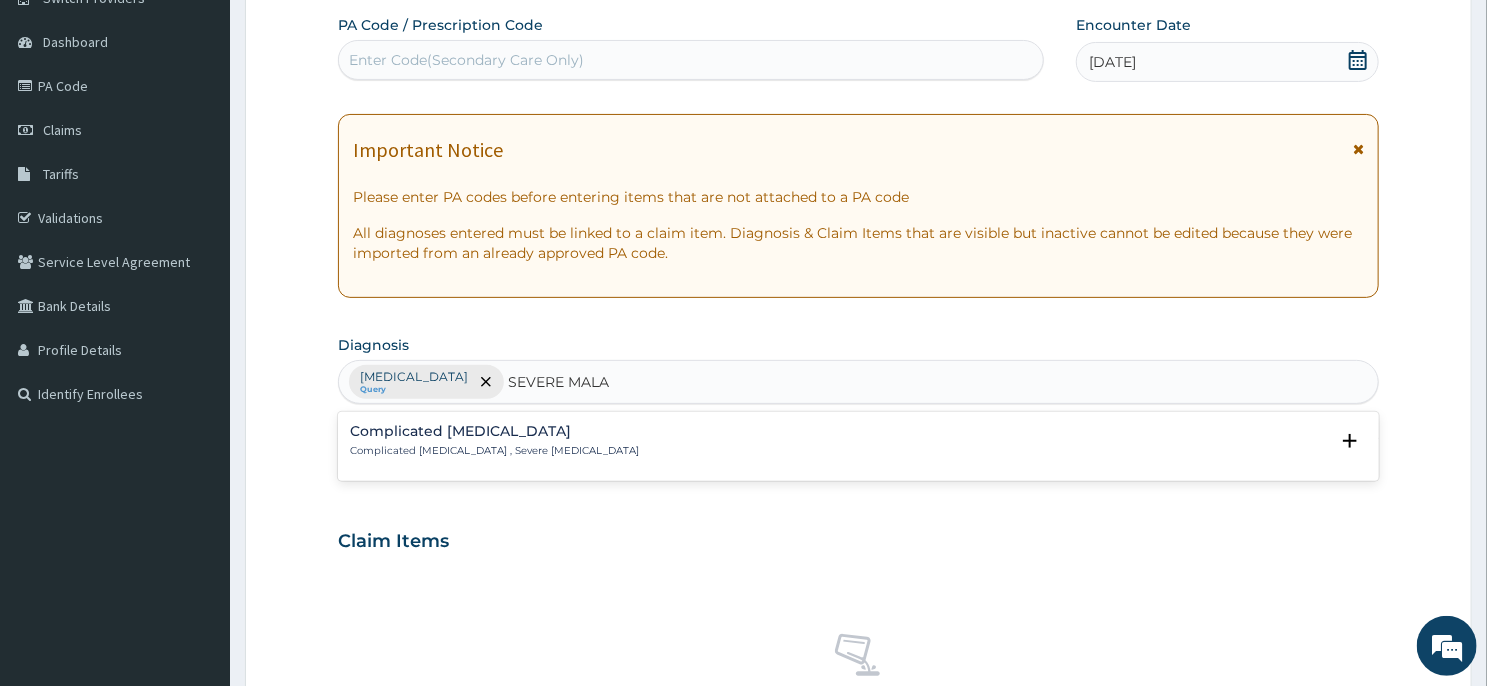click on "Complicated [MEDICAL_DATA] , Severe [MEDICAL_DATA]" at bounding box center [494, 451] 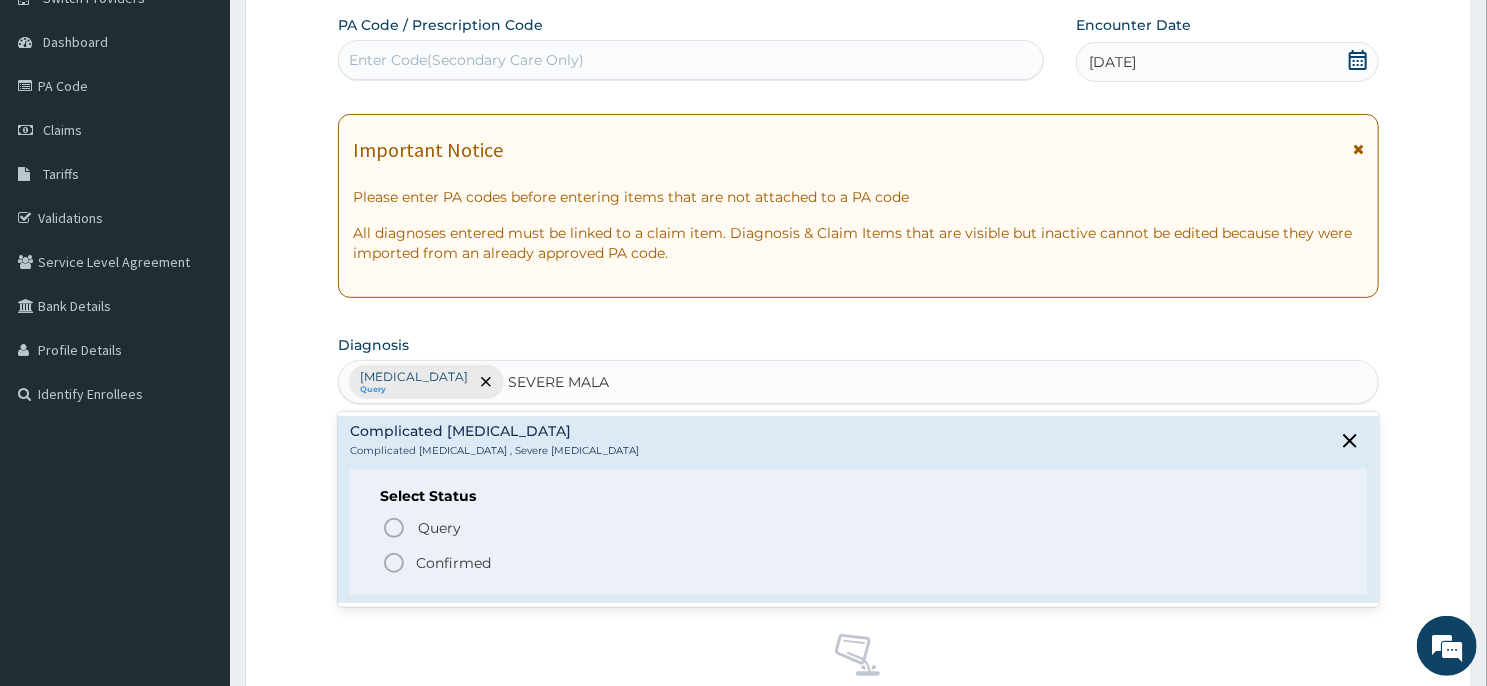 click 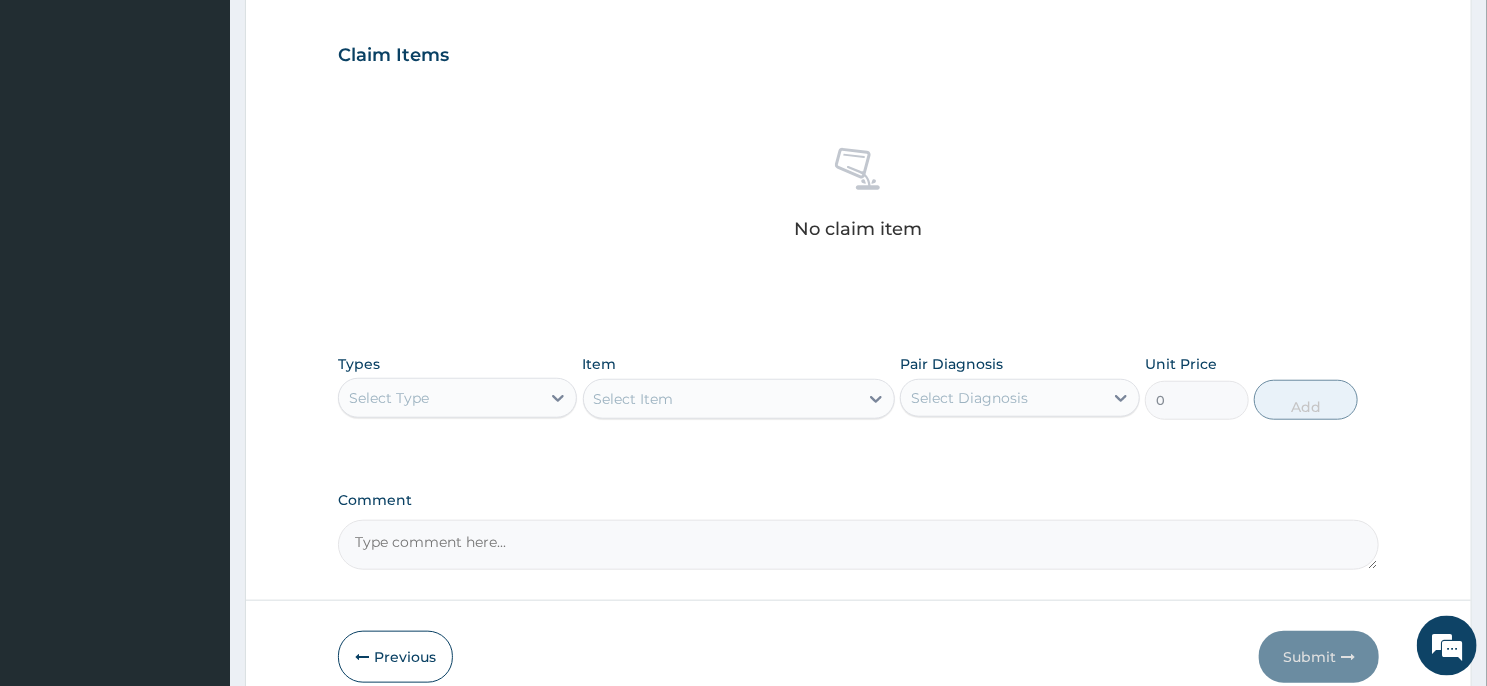 scroll, scrollTop: 757, scrollLeft: 0, axis: vertical 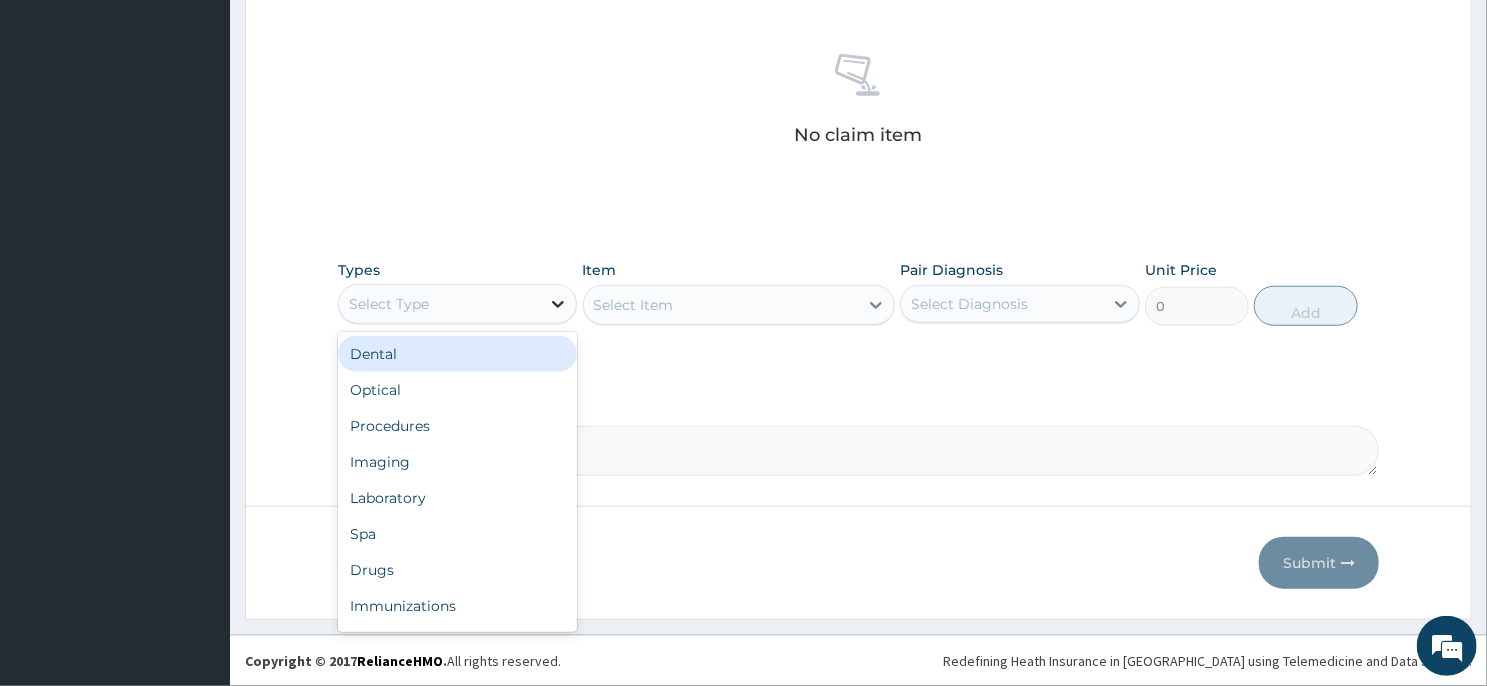 click at bounding box center [558, 304] 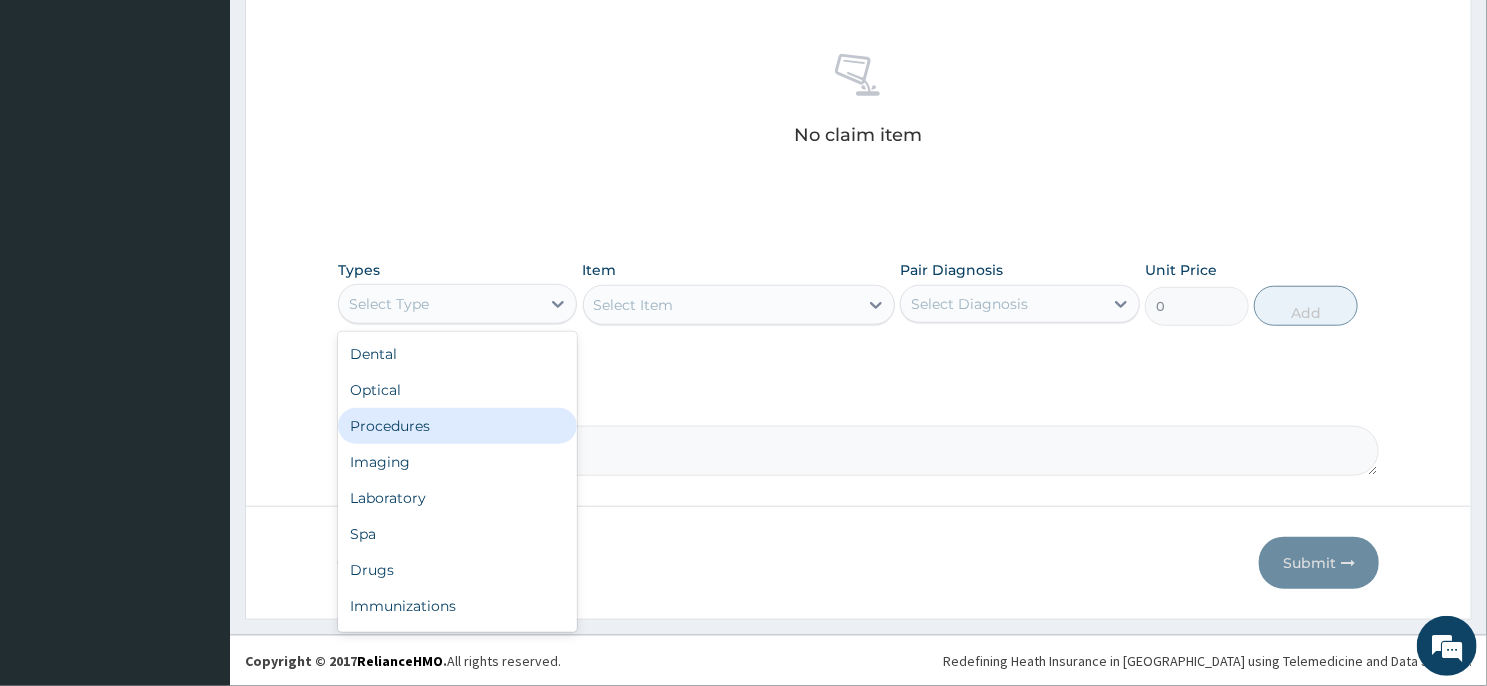 click on "Procedures" at bounding box center (457, 426) 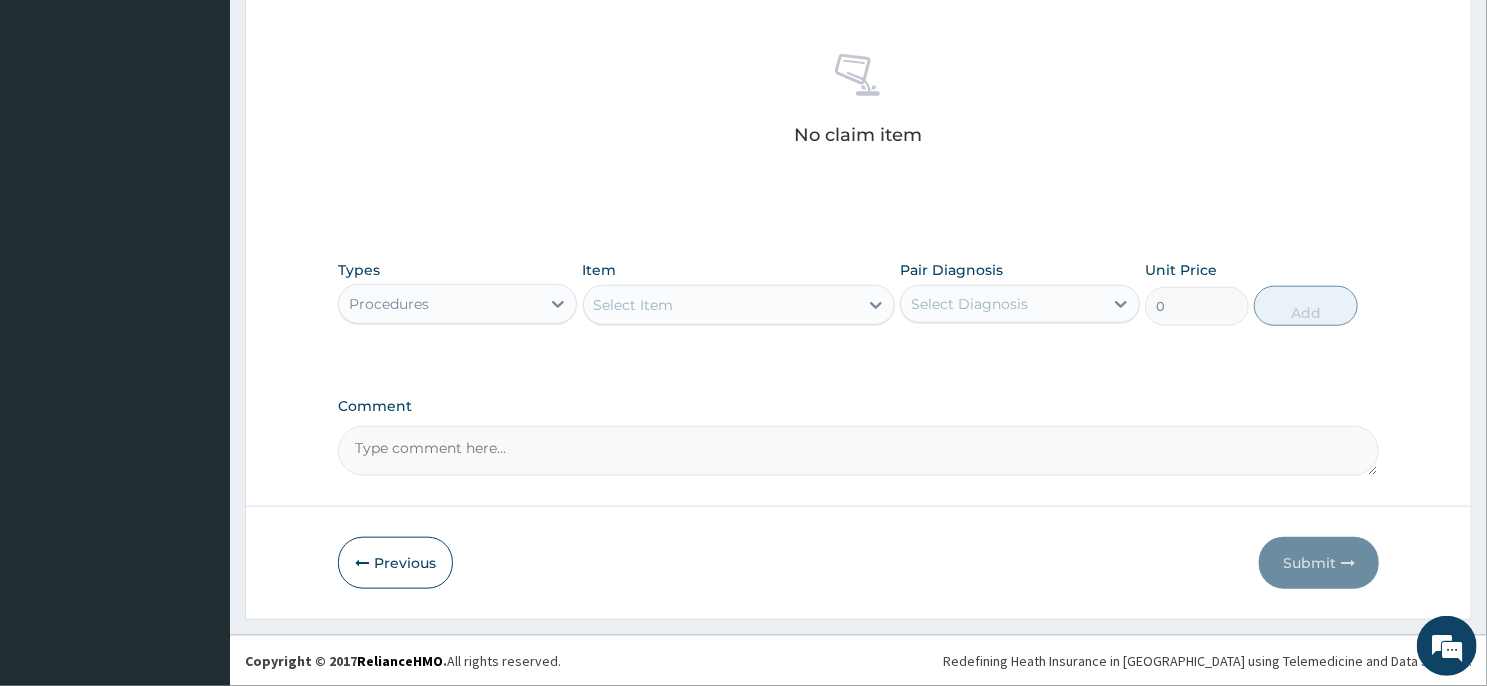 click on "Select Item" at bounding box center [721, 305] 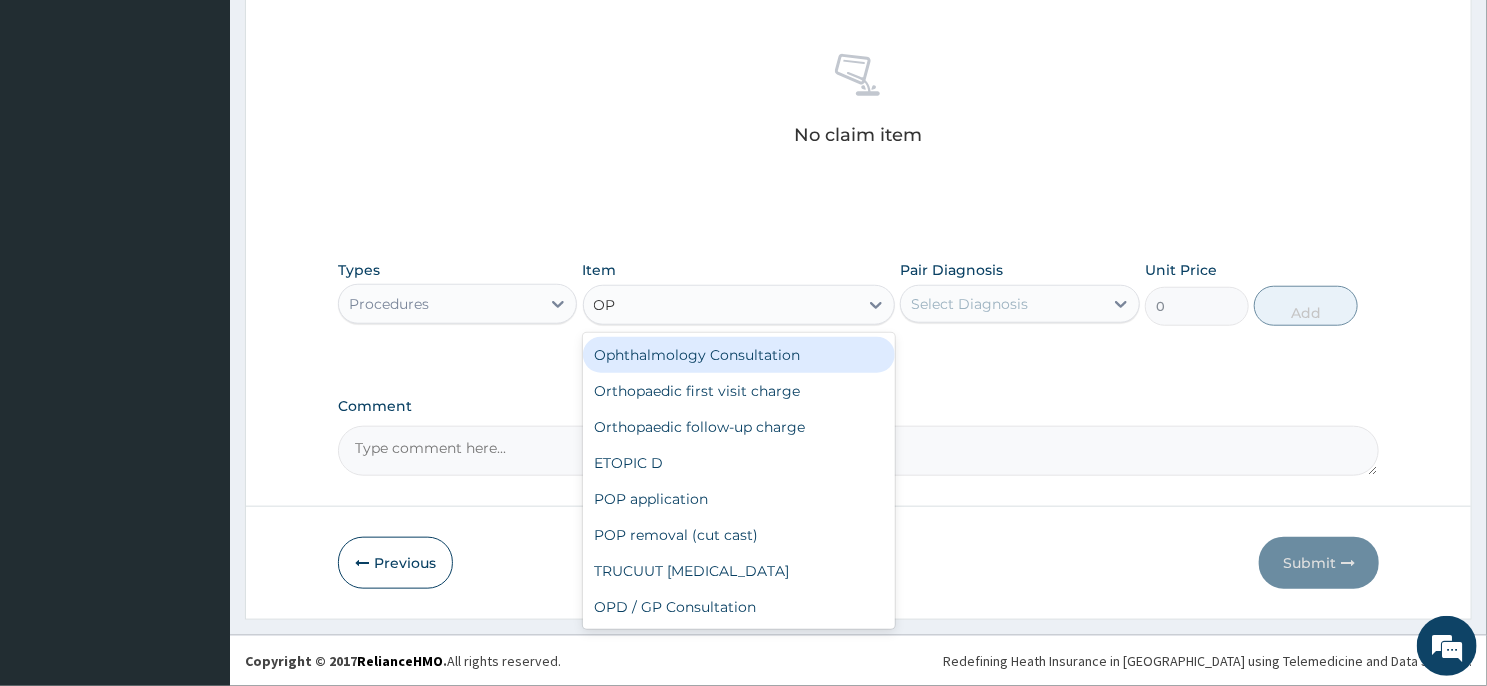 type on "OPD" 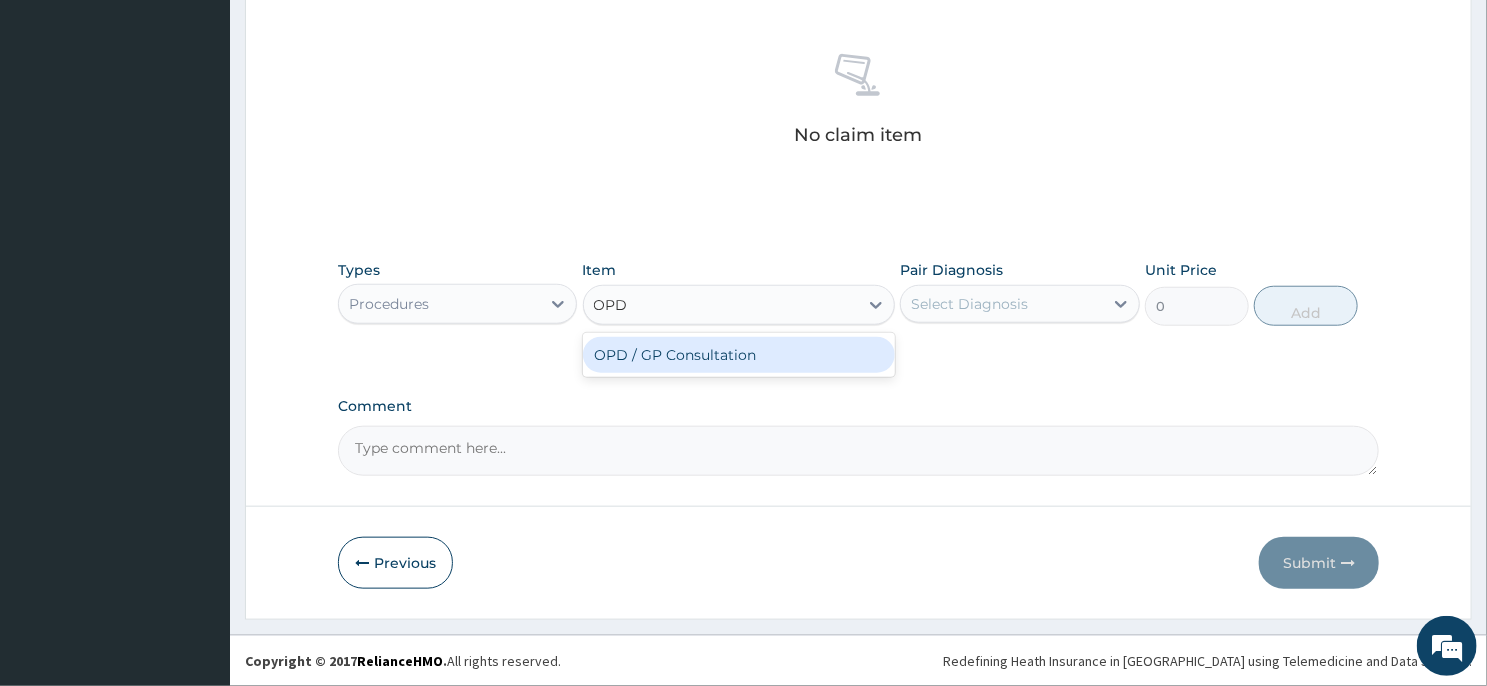 click on "OPD / GP Consultation" at bounding box center [739, 355] 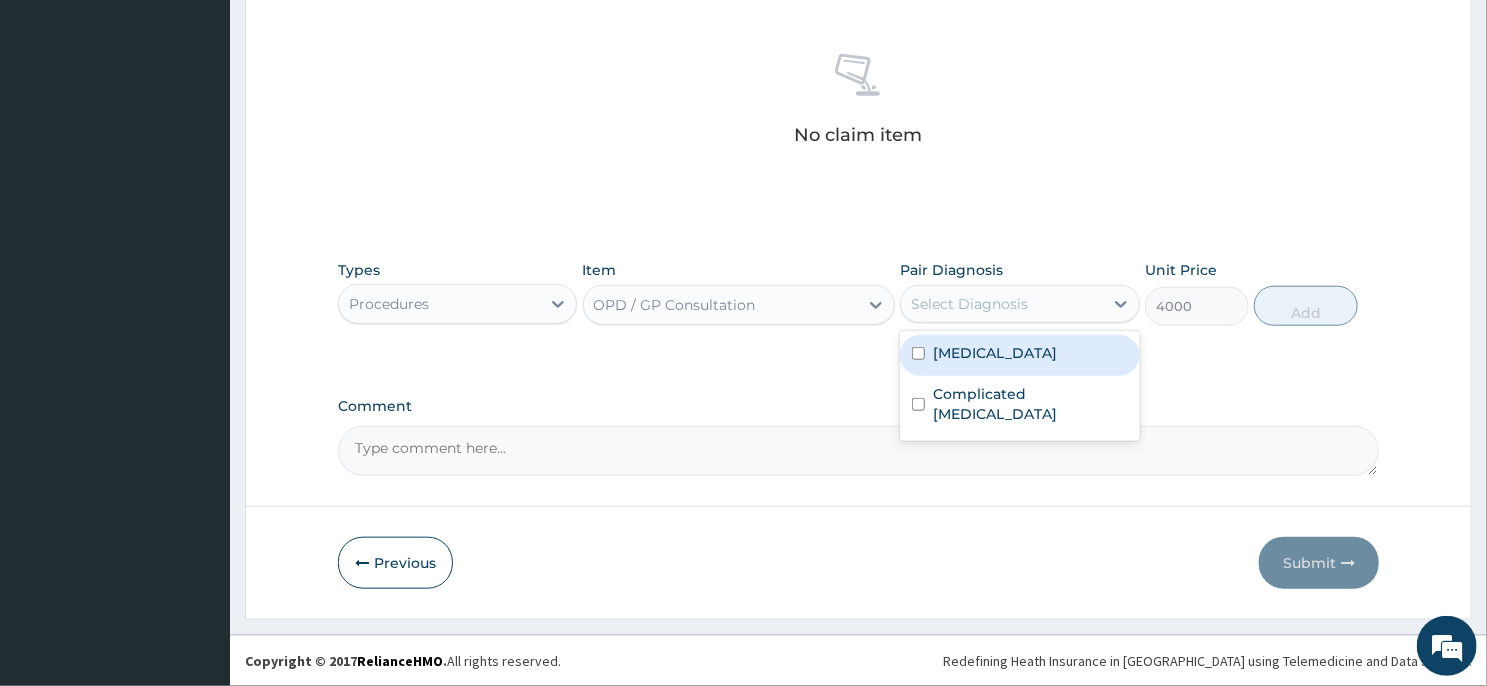 click on "Select Diagnosis" at bounding box center (969, 304) 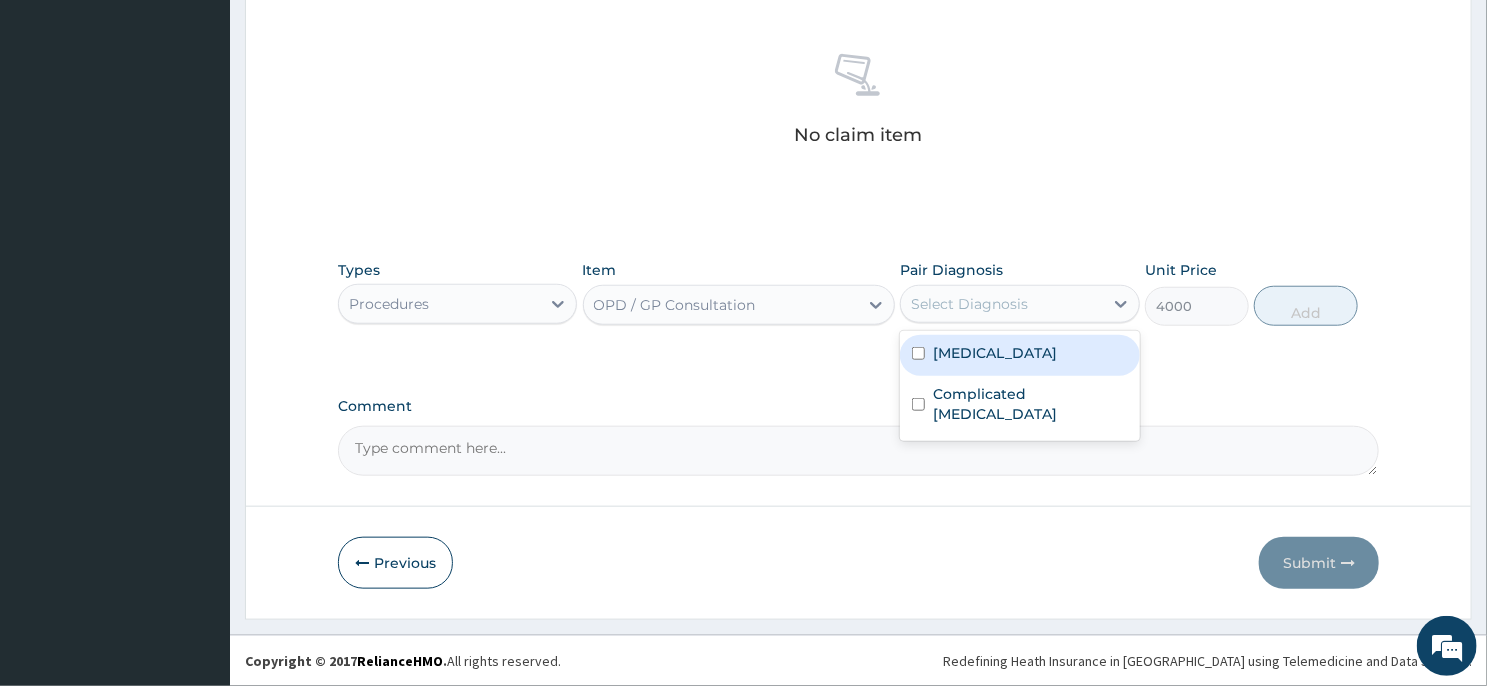 click on "[MEDICAL_DATA]" at bounding box center (995, 353) 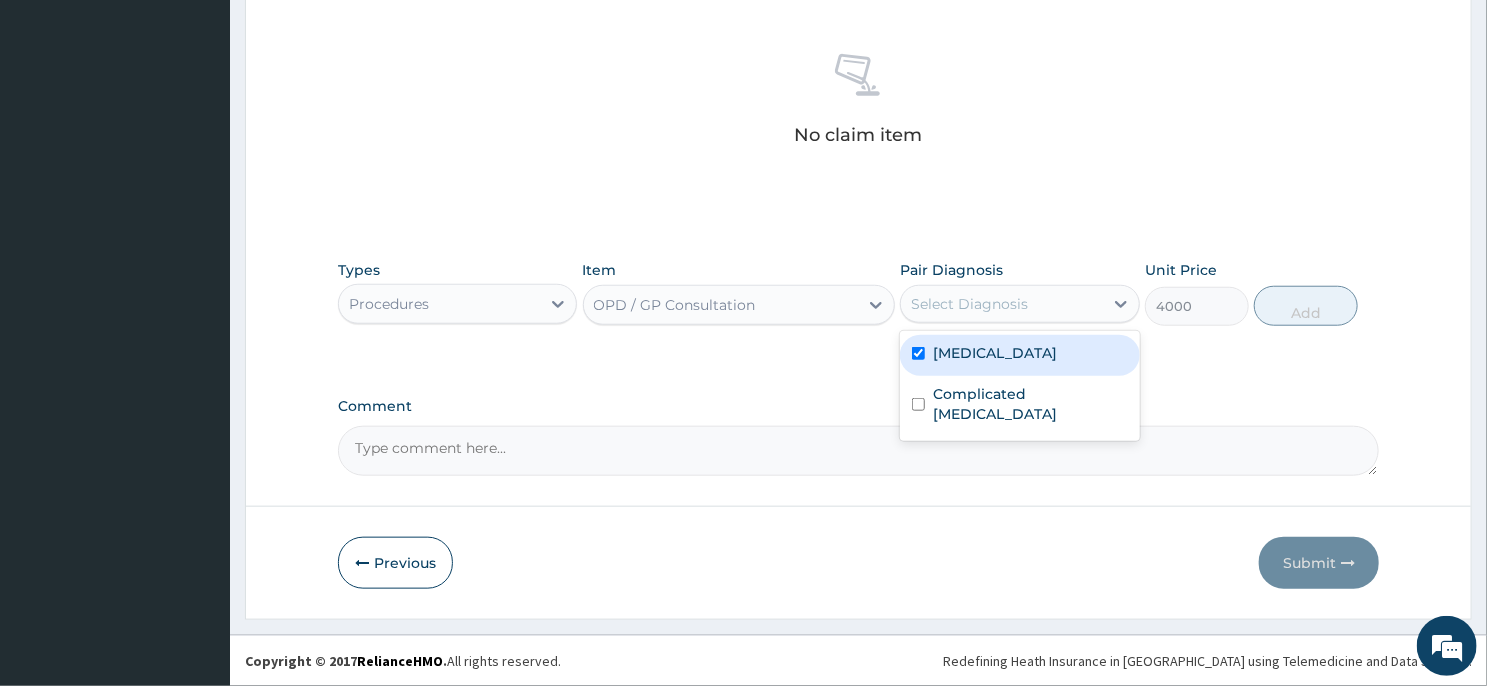 checkbox on "true" 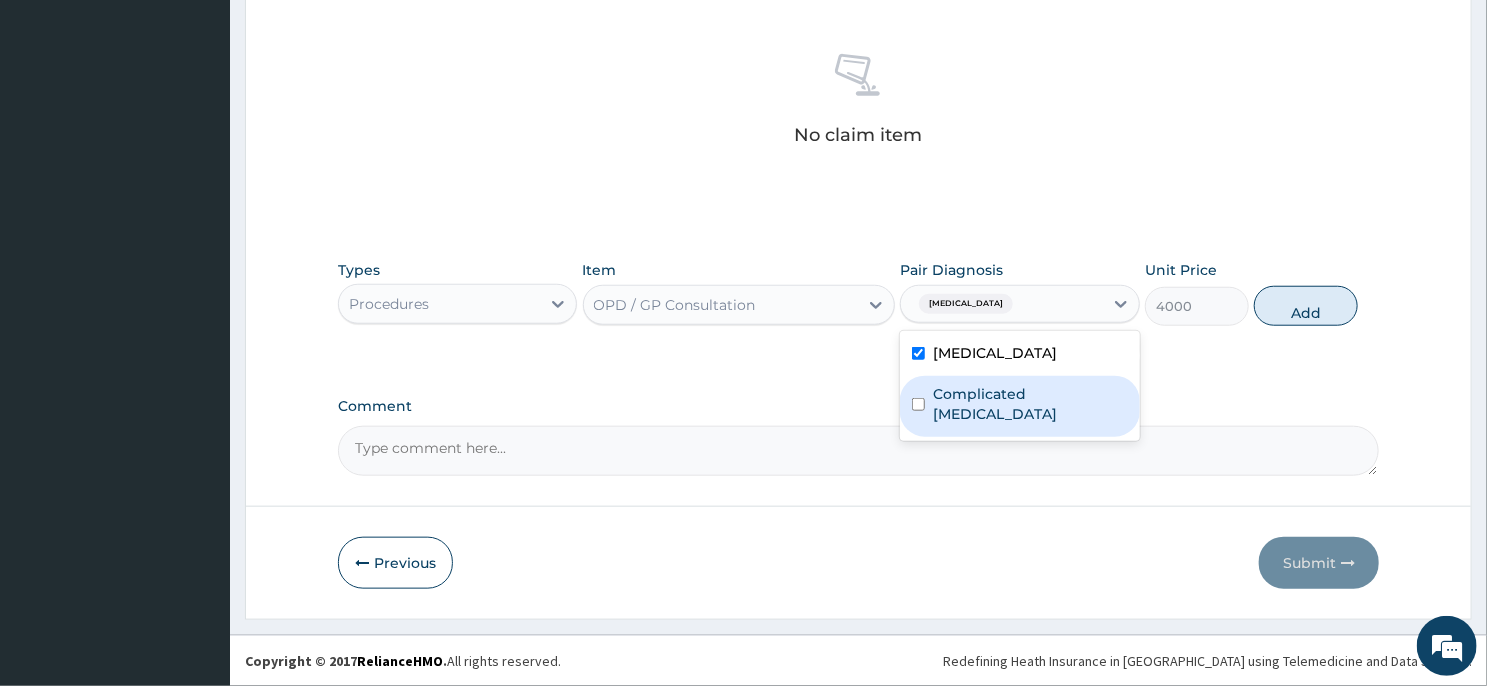 click on "Complicated [MEDICAL_DATA]" at bounding box center (1030, 404) 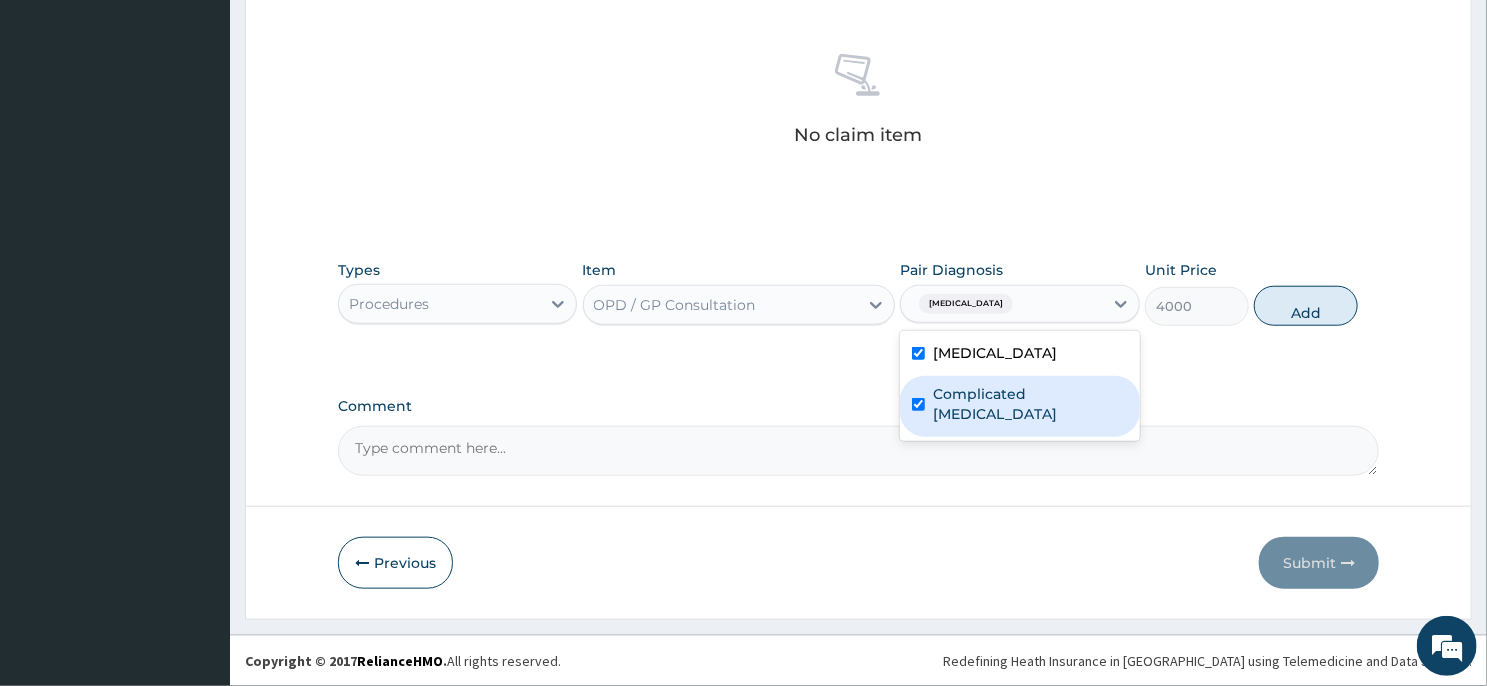 checkbox on "true" 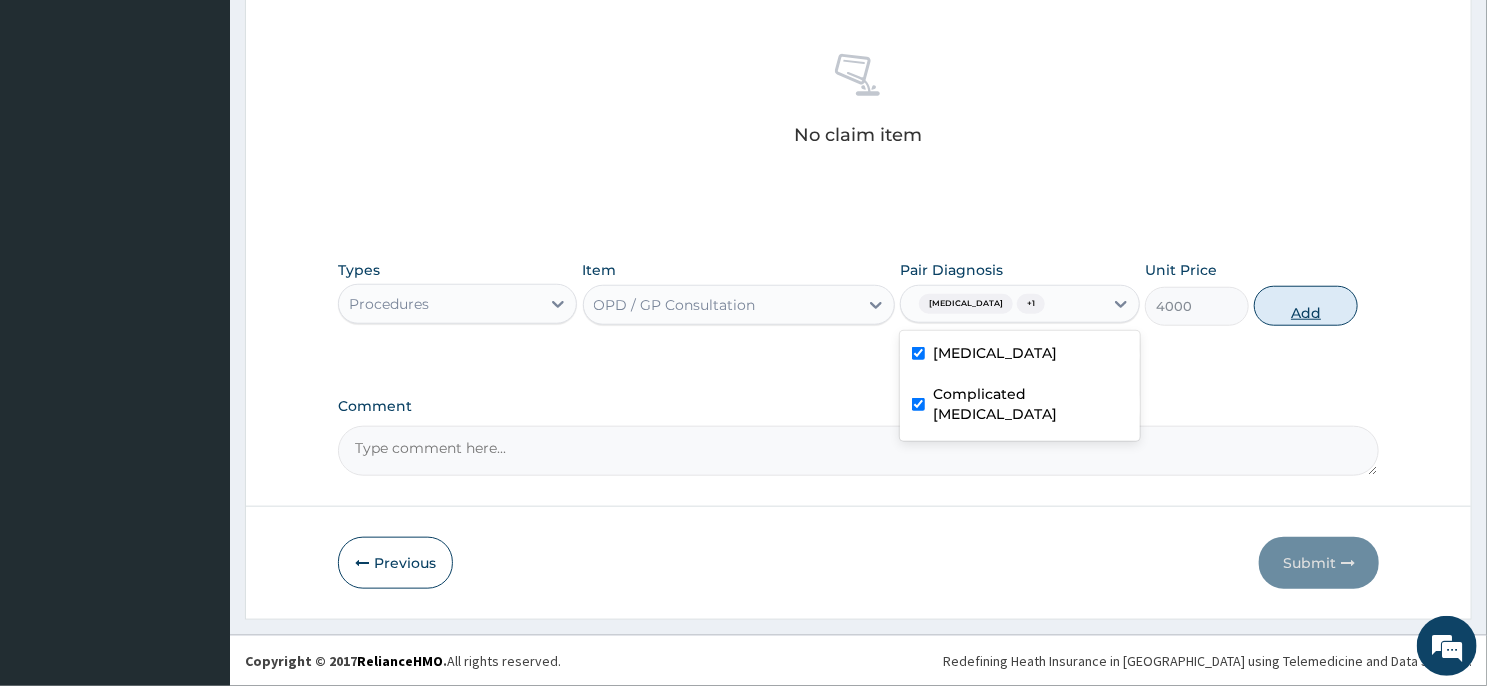click on "Add" at bounding box center (1306, 306) 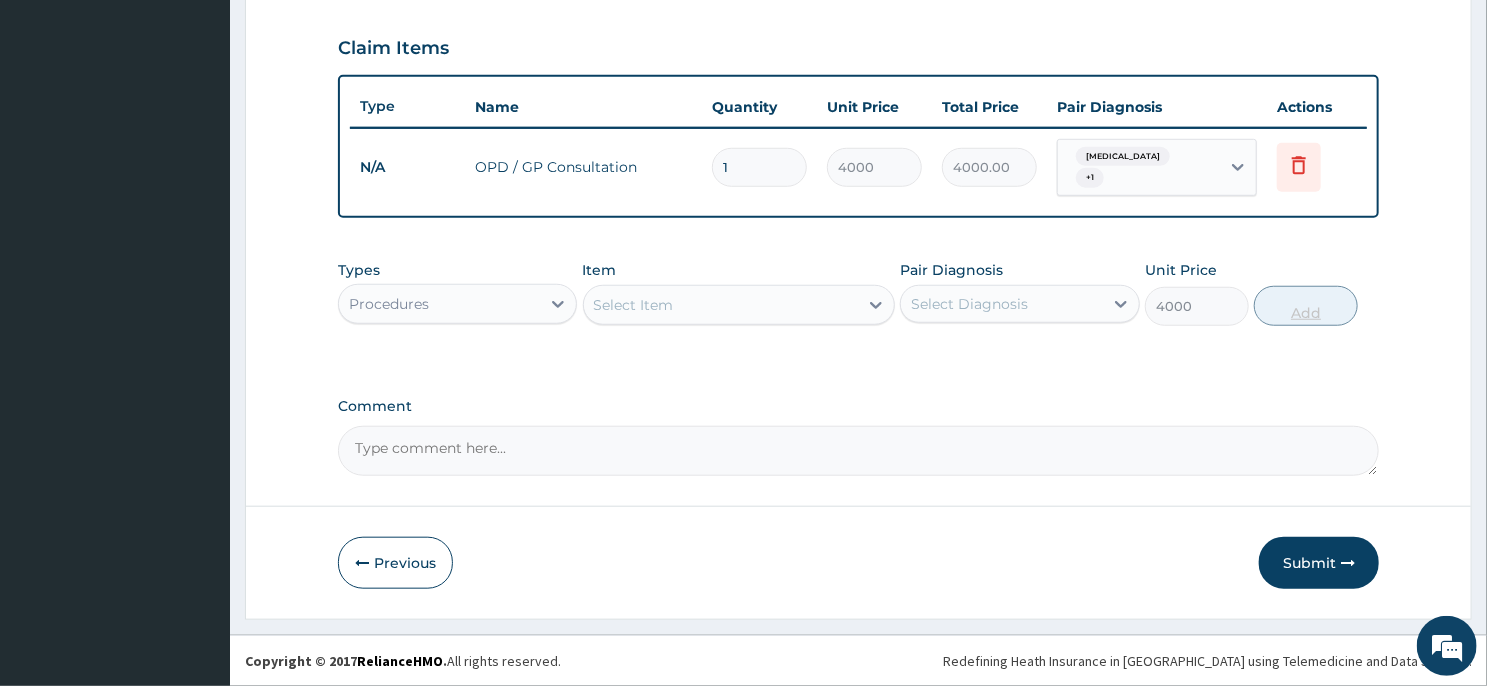 type on "0" 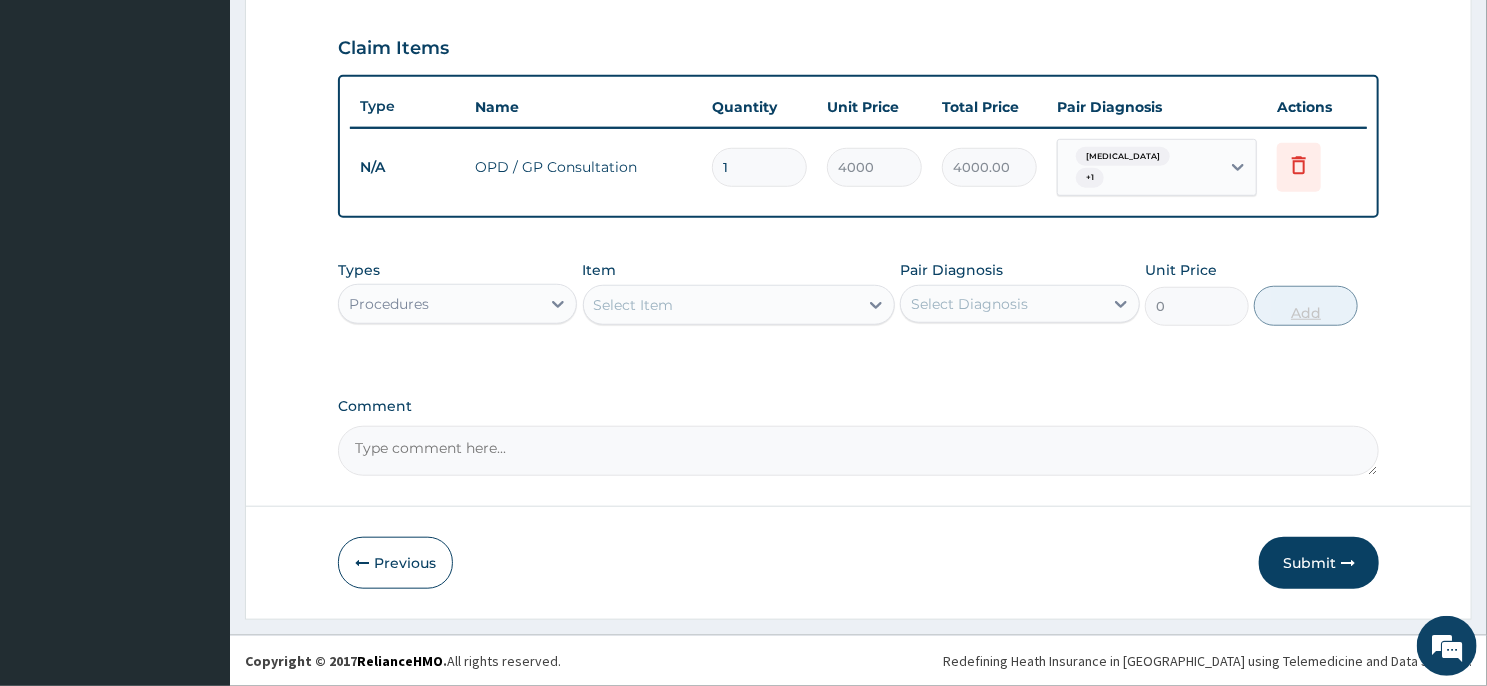 scroll, scrollTop: 659, scrollLeft: 0, axis: vertical 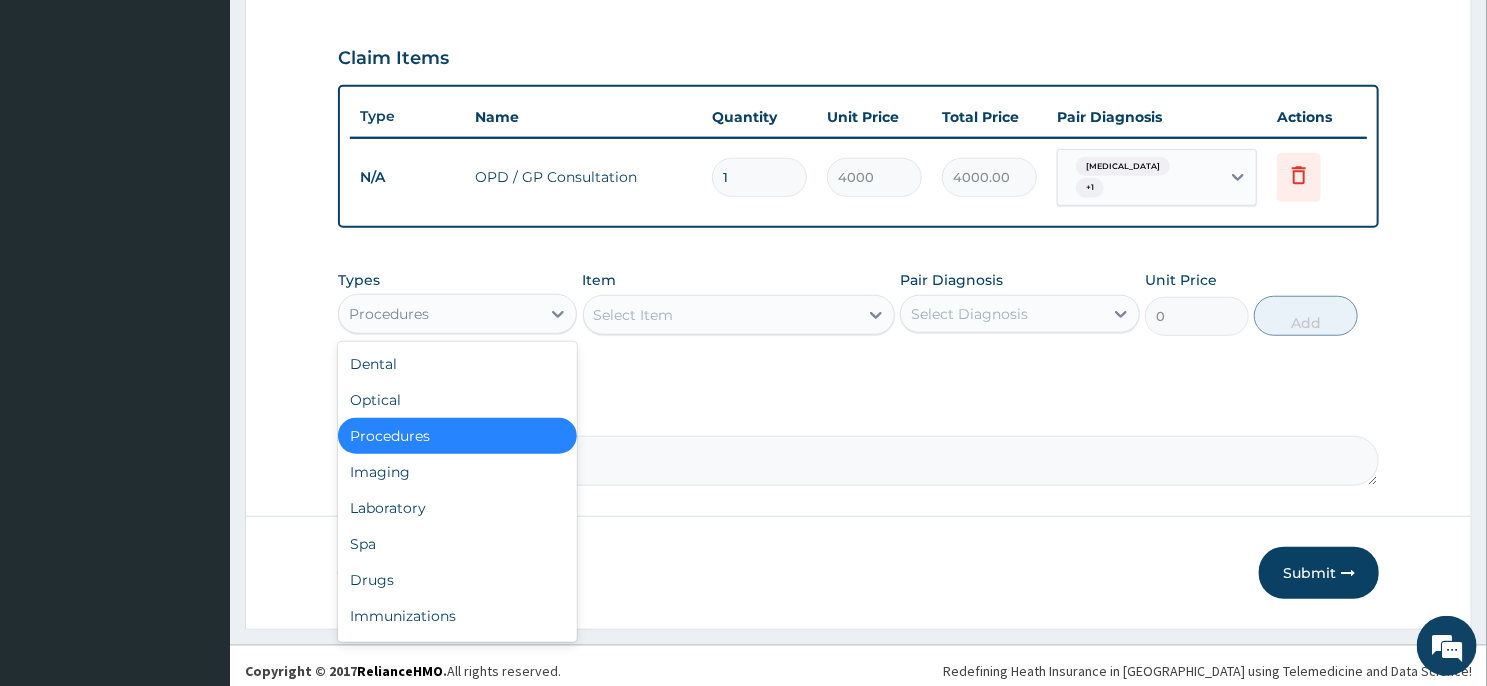 click on "Procedures" at bounding box center [439, 314] 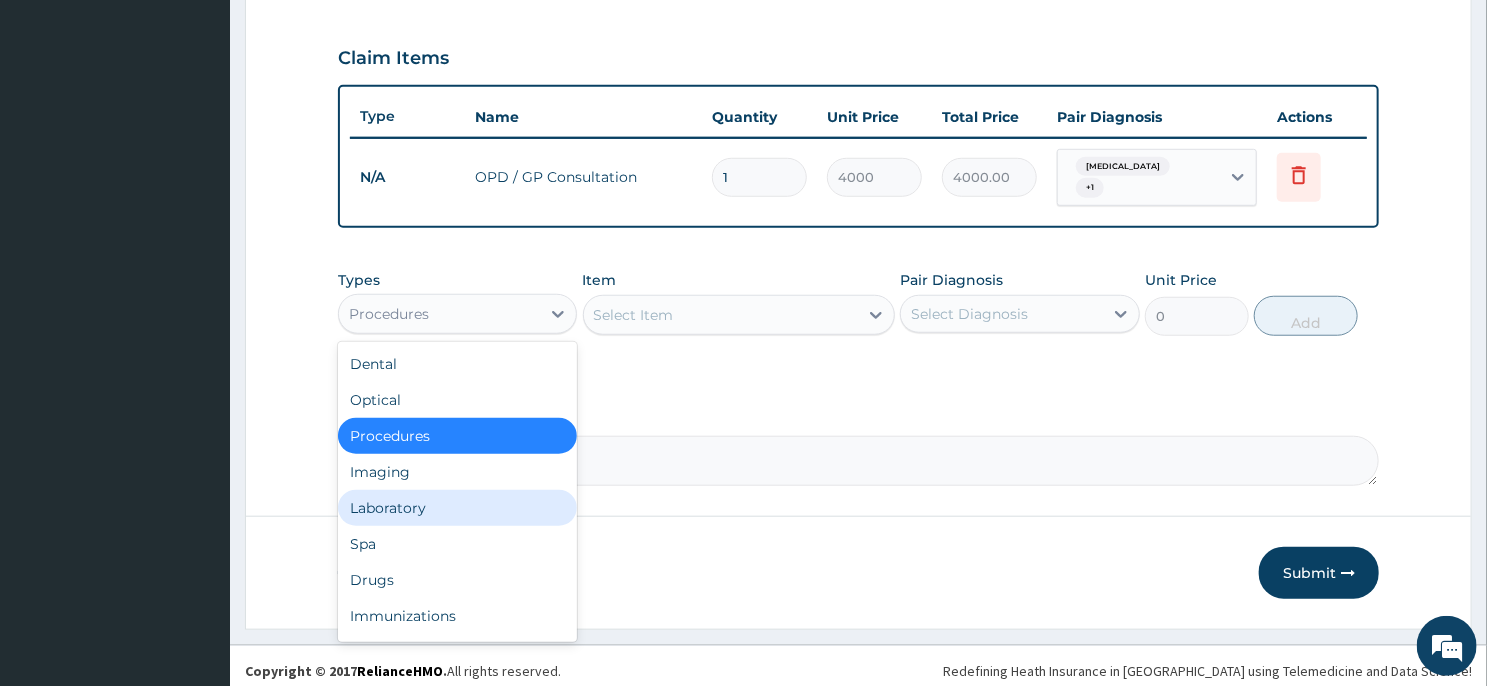 click on "Laboratory" at bounding box center (457, 508) 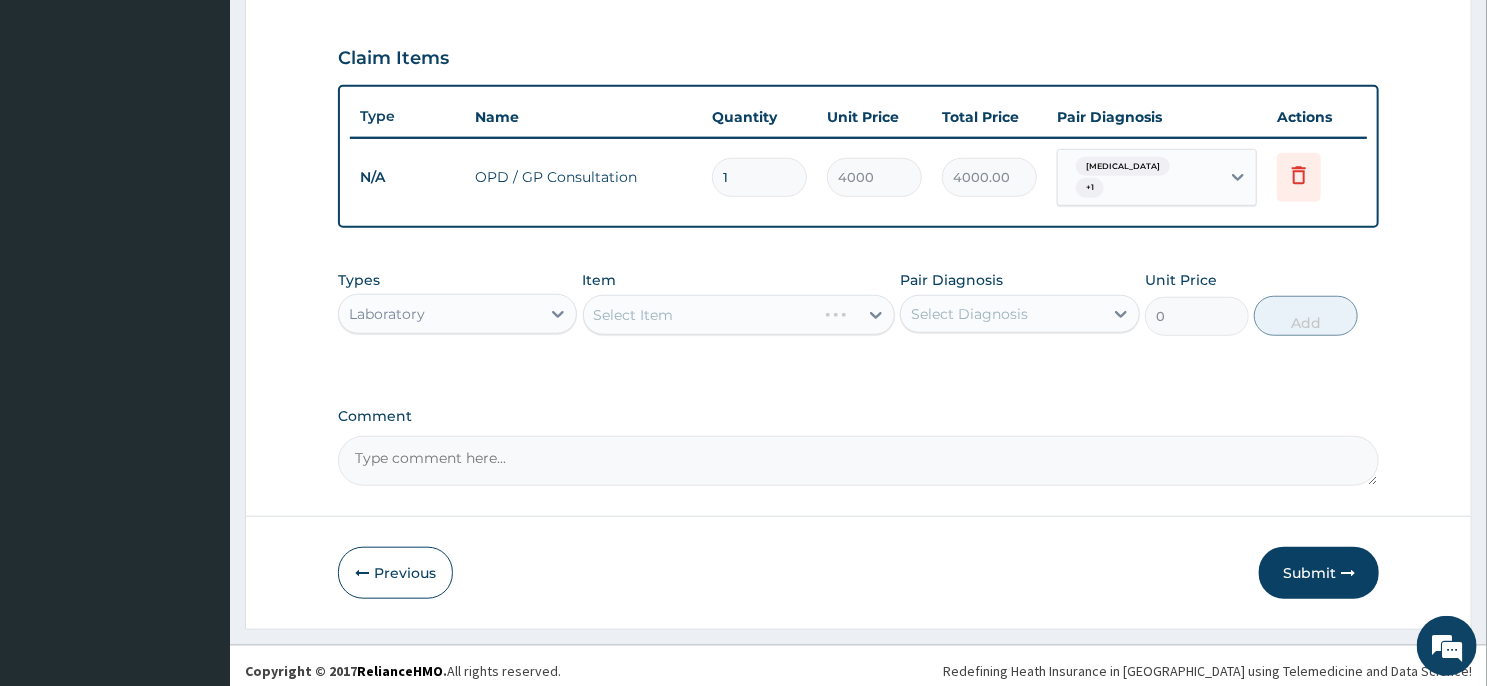 click on "Select Item" at bounding box center [700, 315] 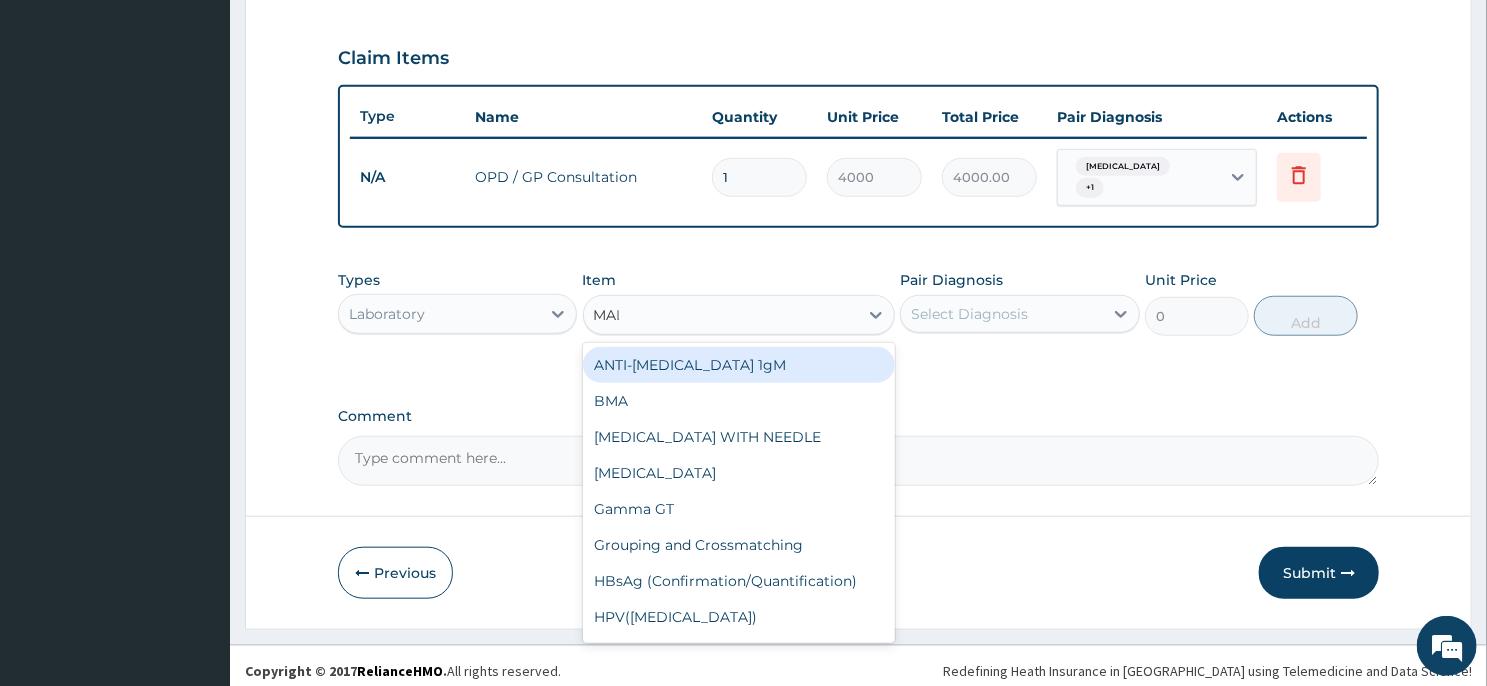 type on "MALA" 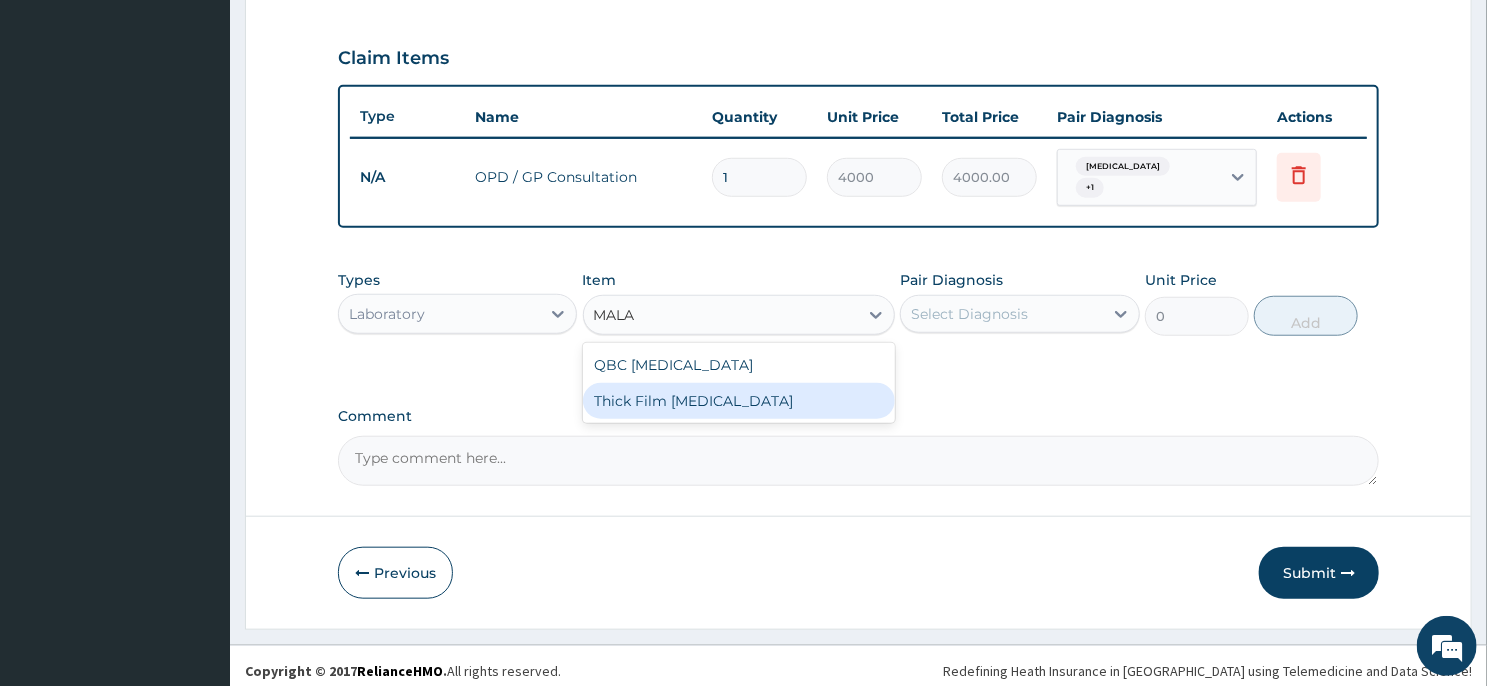click on "Thick Film [MEDICAL_DATA]" at bounding box center (739, 401) 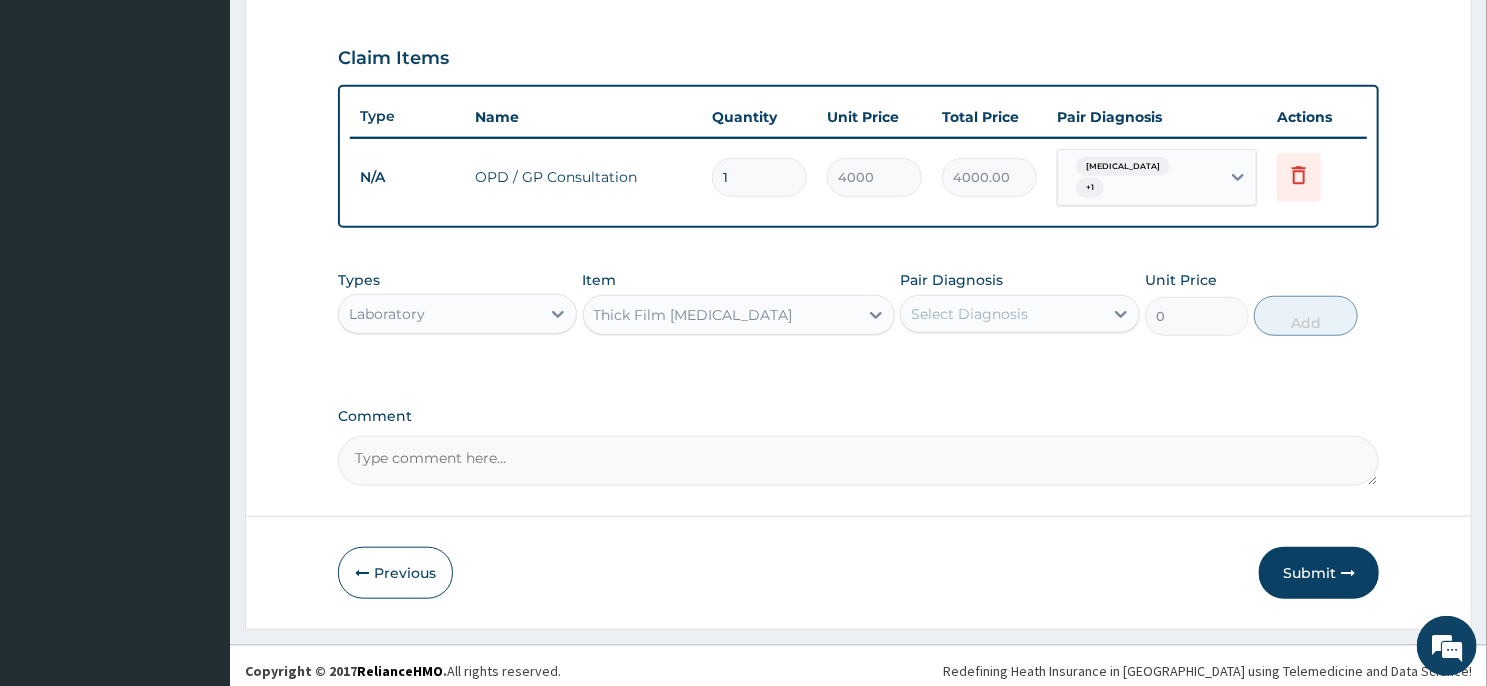 type 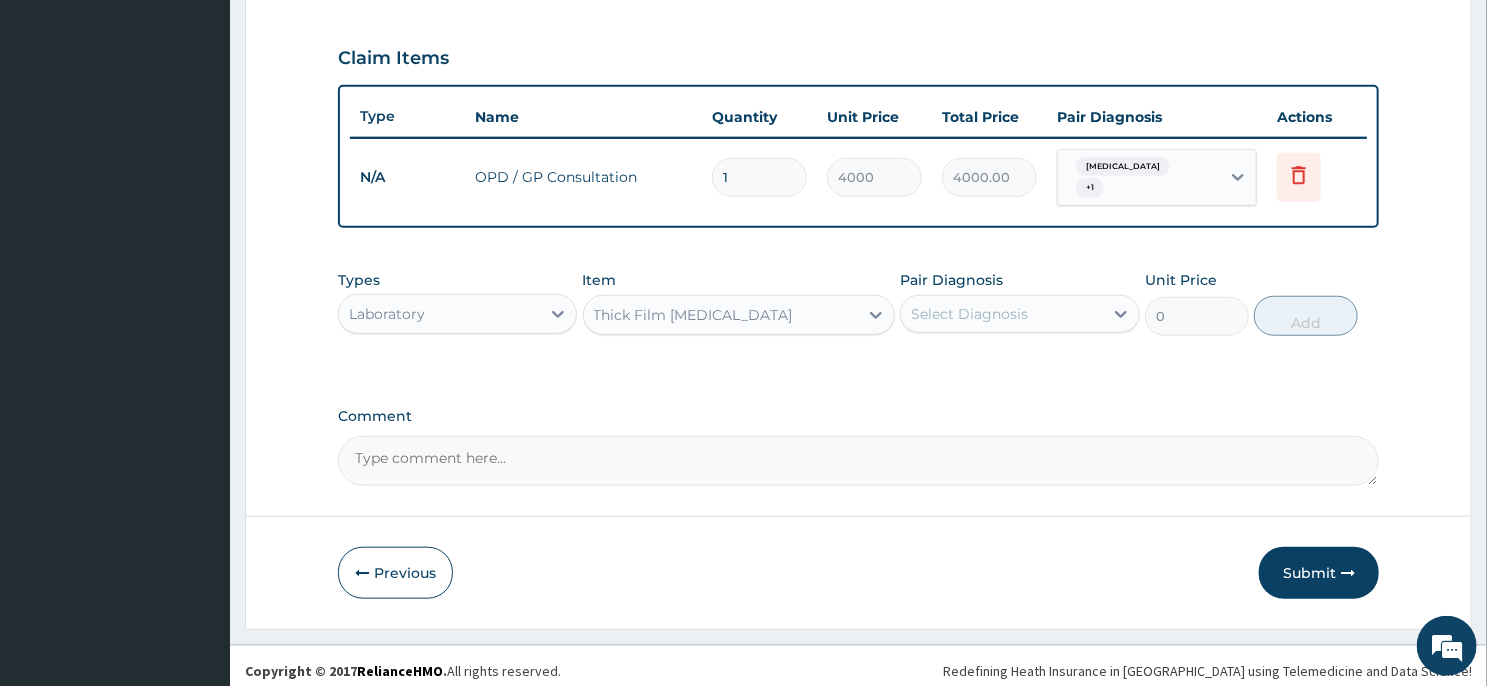 type on "2000" 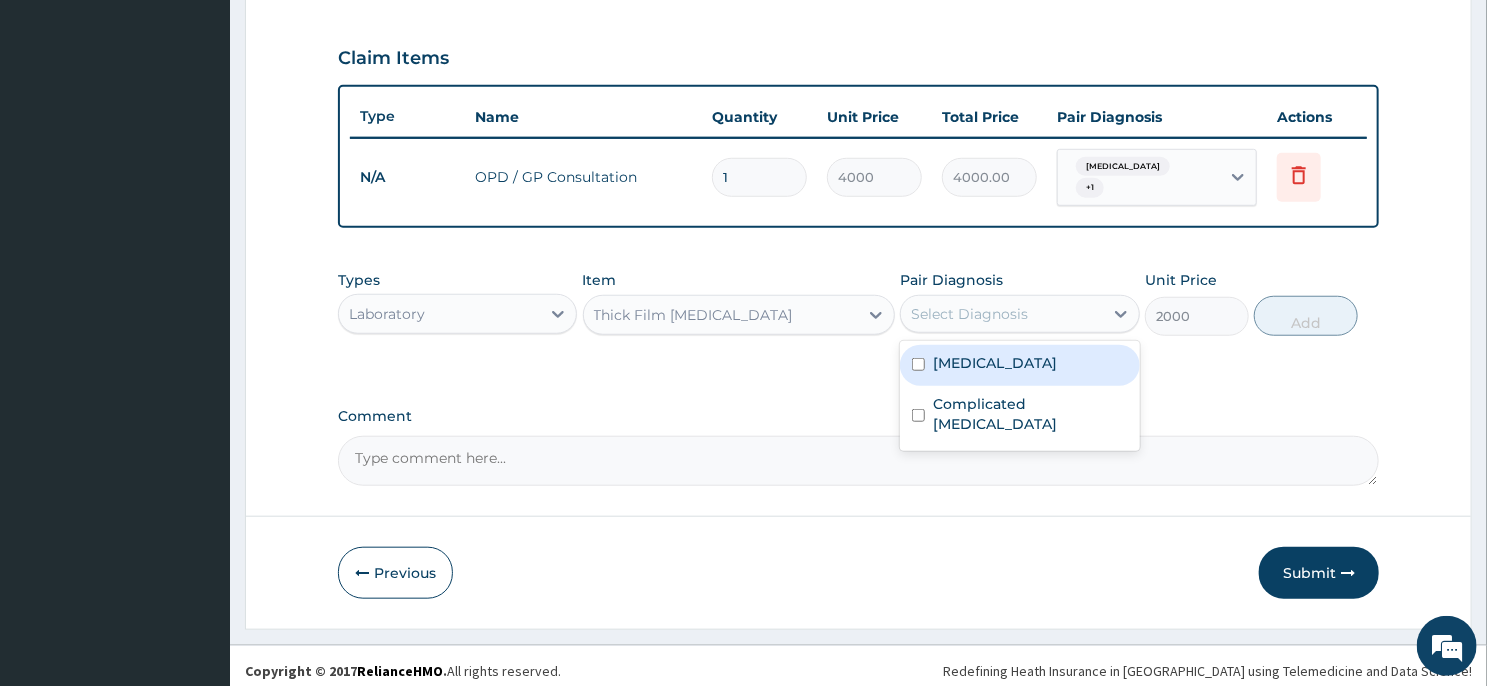 click on "Select Diagnosis" at bounding box center [969, 314] 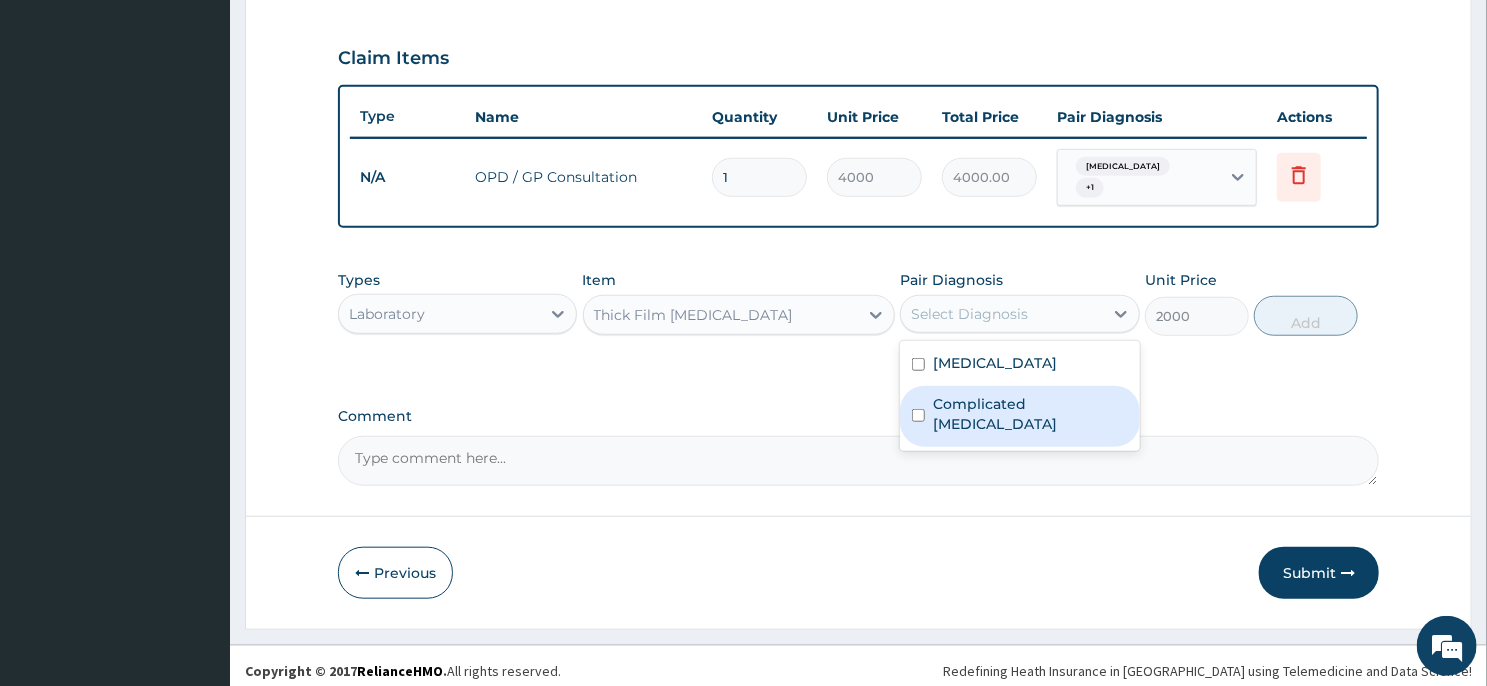 click on "Complicated [MEDICAL_DATA]" at bounding box center [1030, 414] 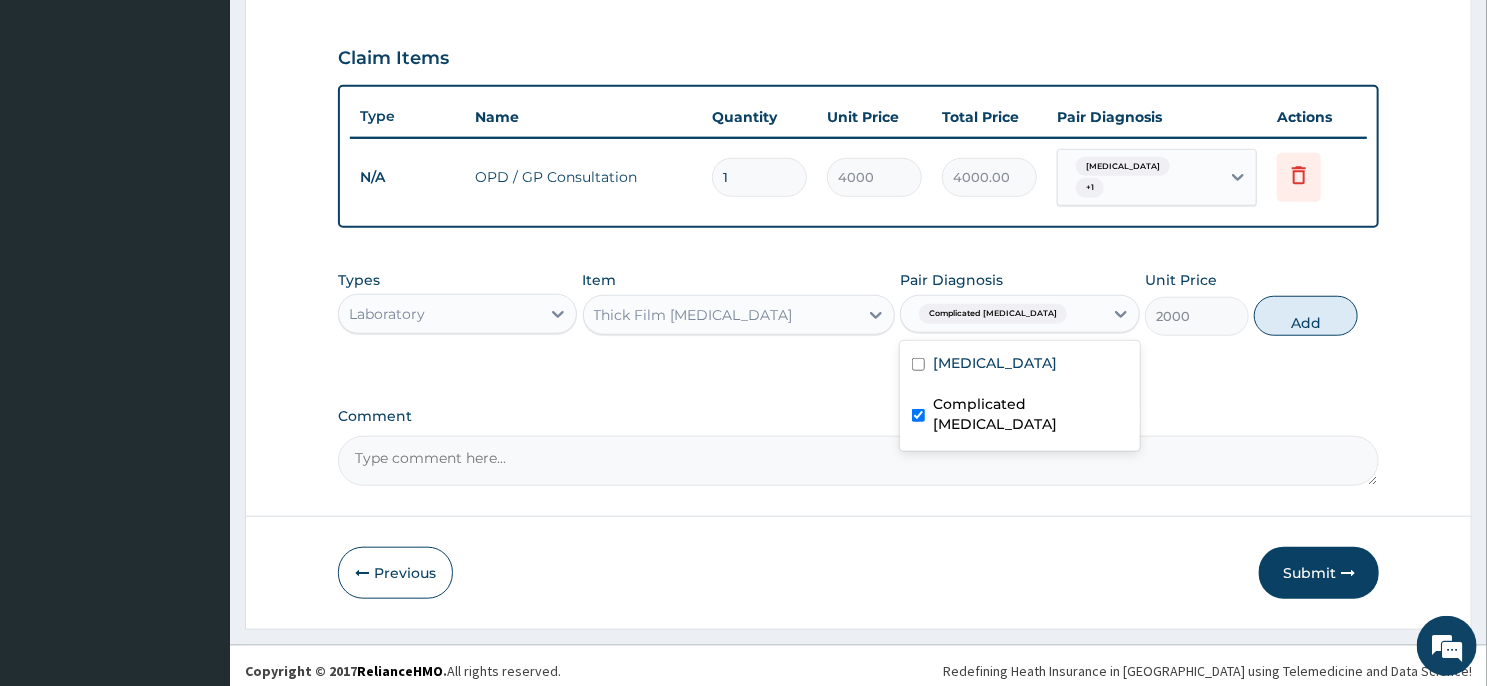checkbox on "true" 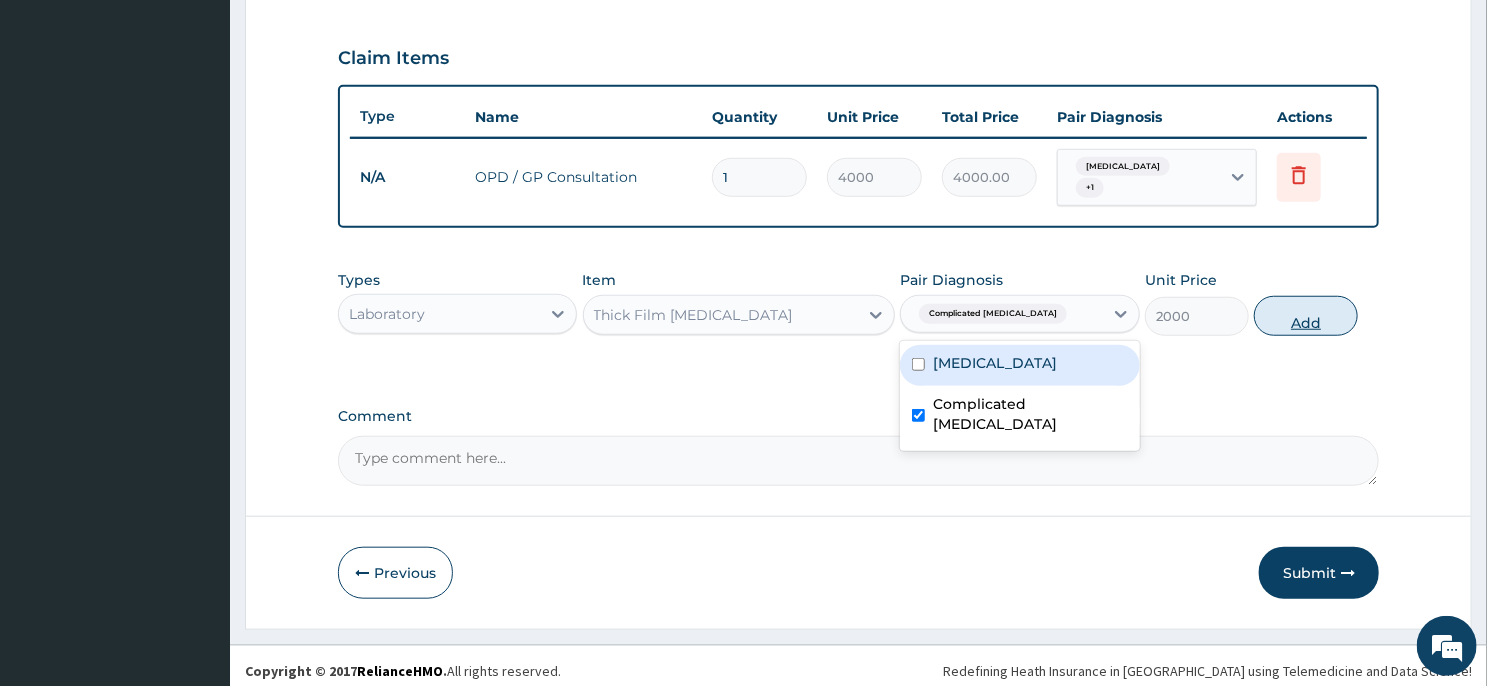 click on "Add" at bounding box center (1306, 316) 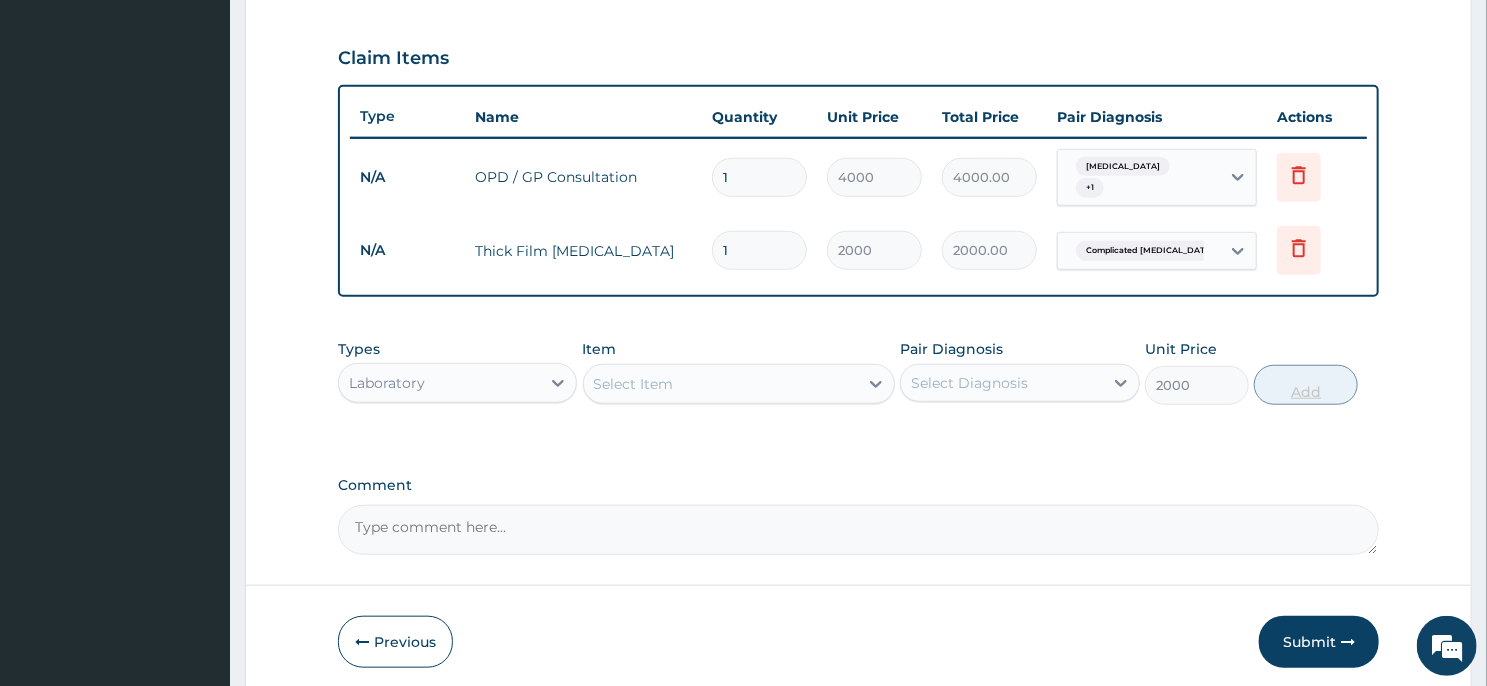 type on "0" 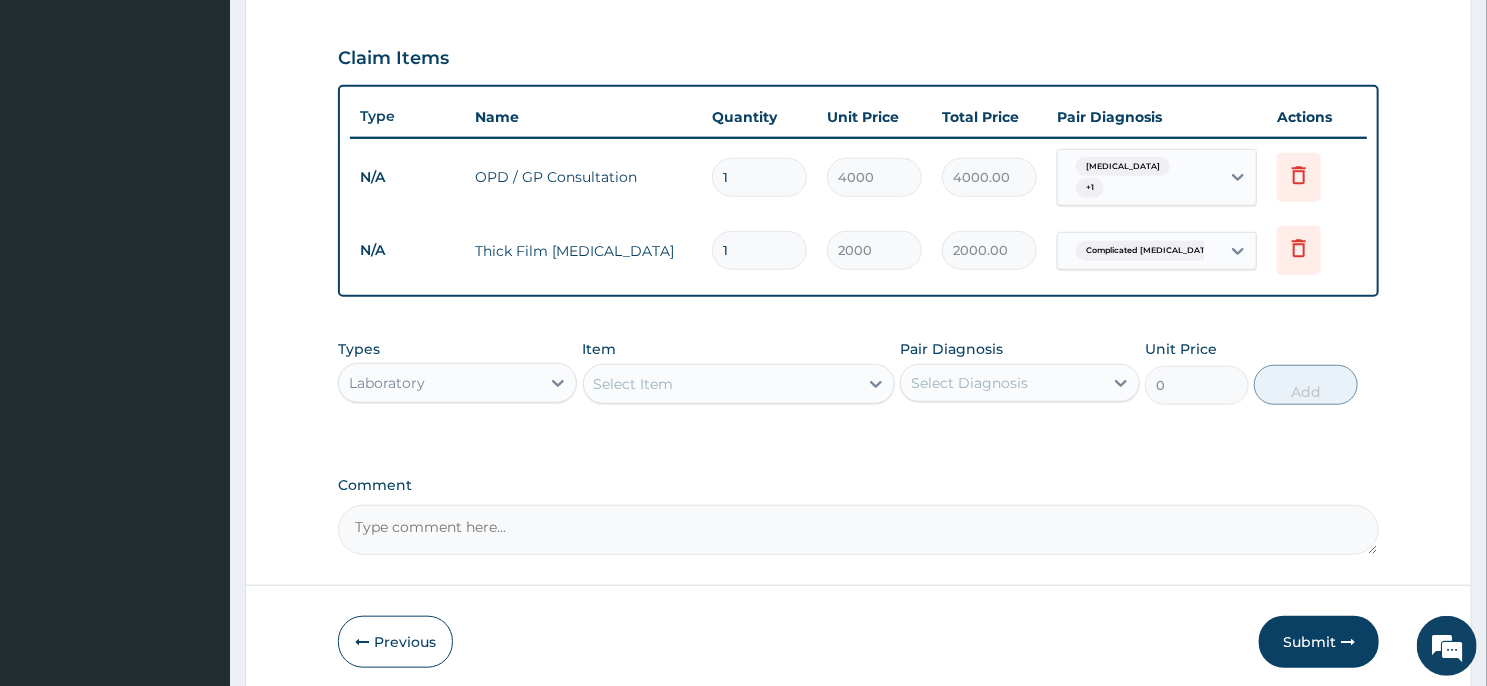 click on "Select Item" at bounding box center (739, 384) 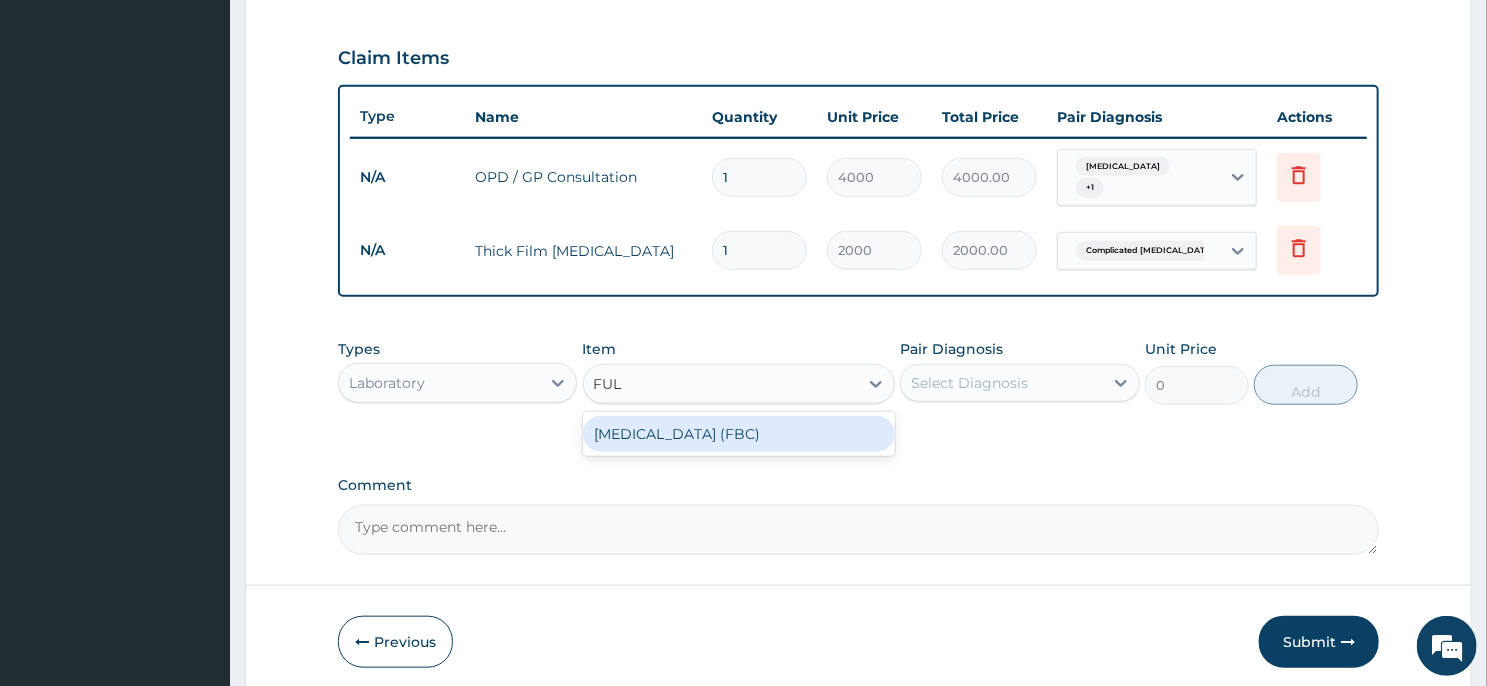 type on "FULL" 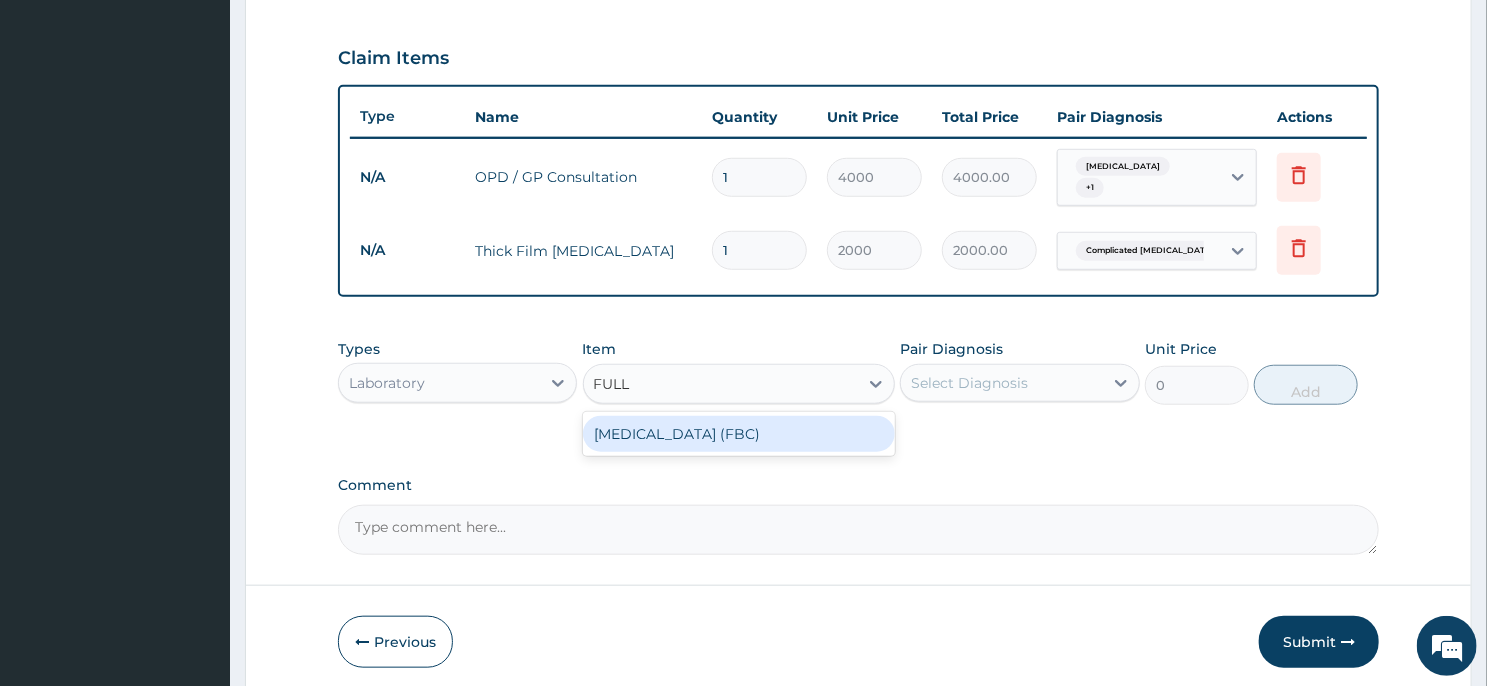 click on "Full Blood Count (FBC)" at bounding box center (739, 434) 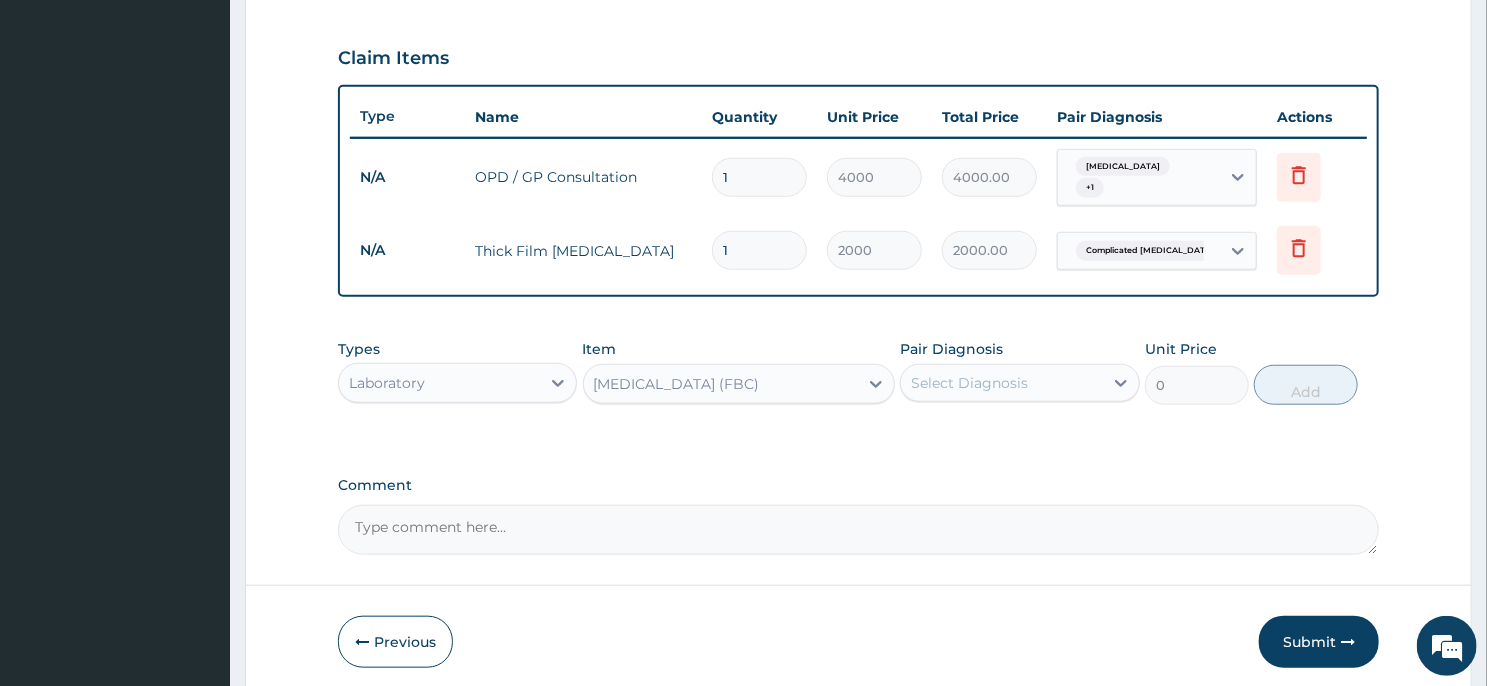 type 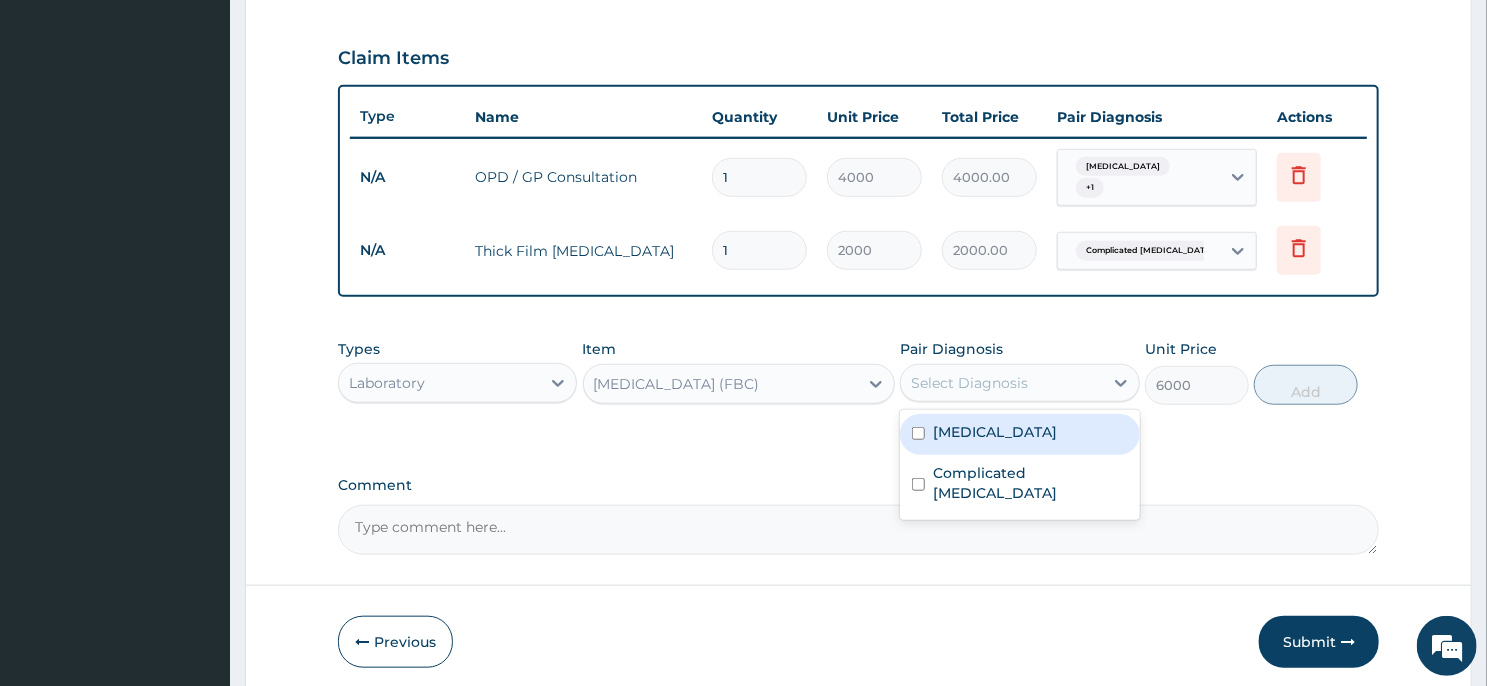 click on "Select Diagnosis" at bounding box center [969, 383] 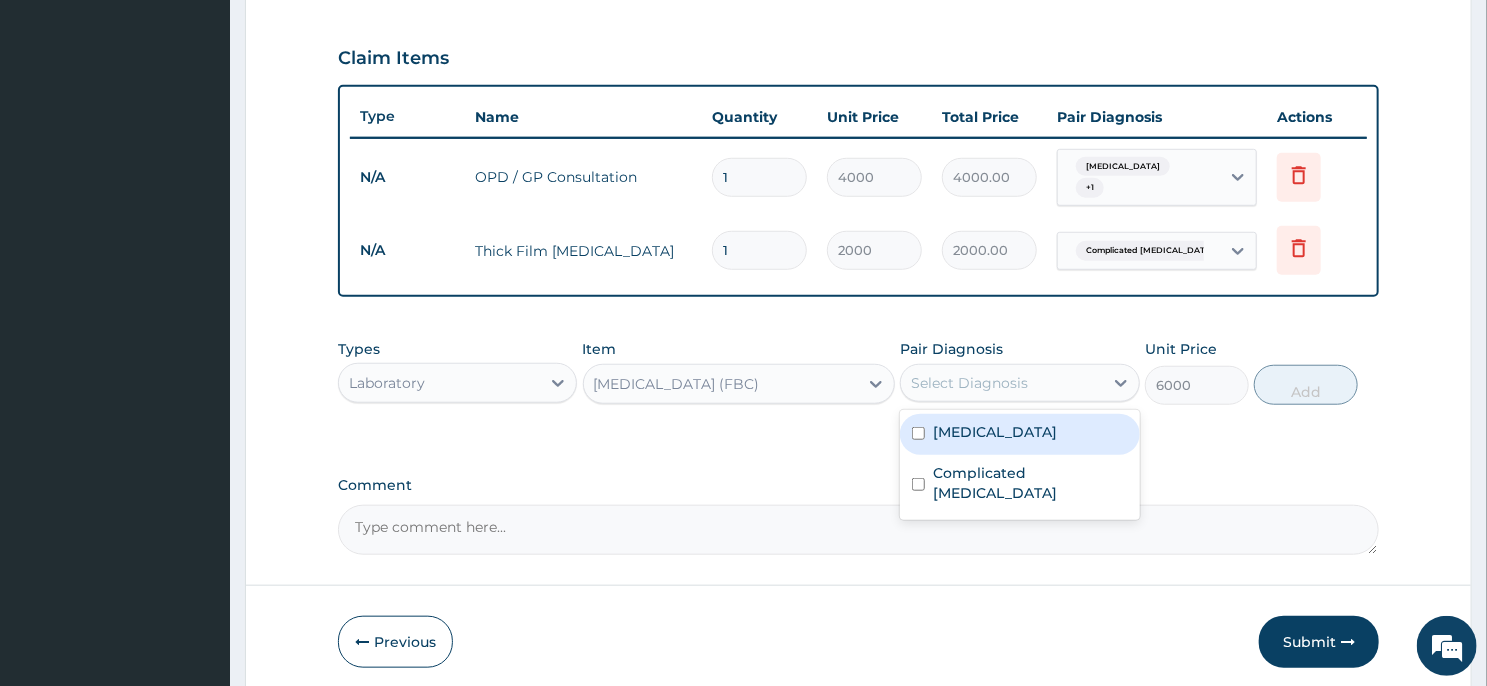 click on "Sepsis" at bounding box center [1019, 434] 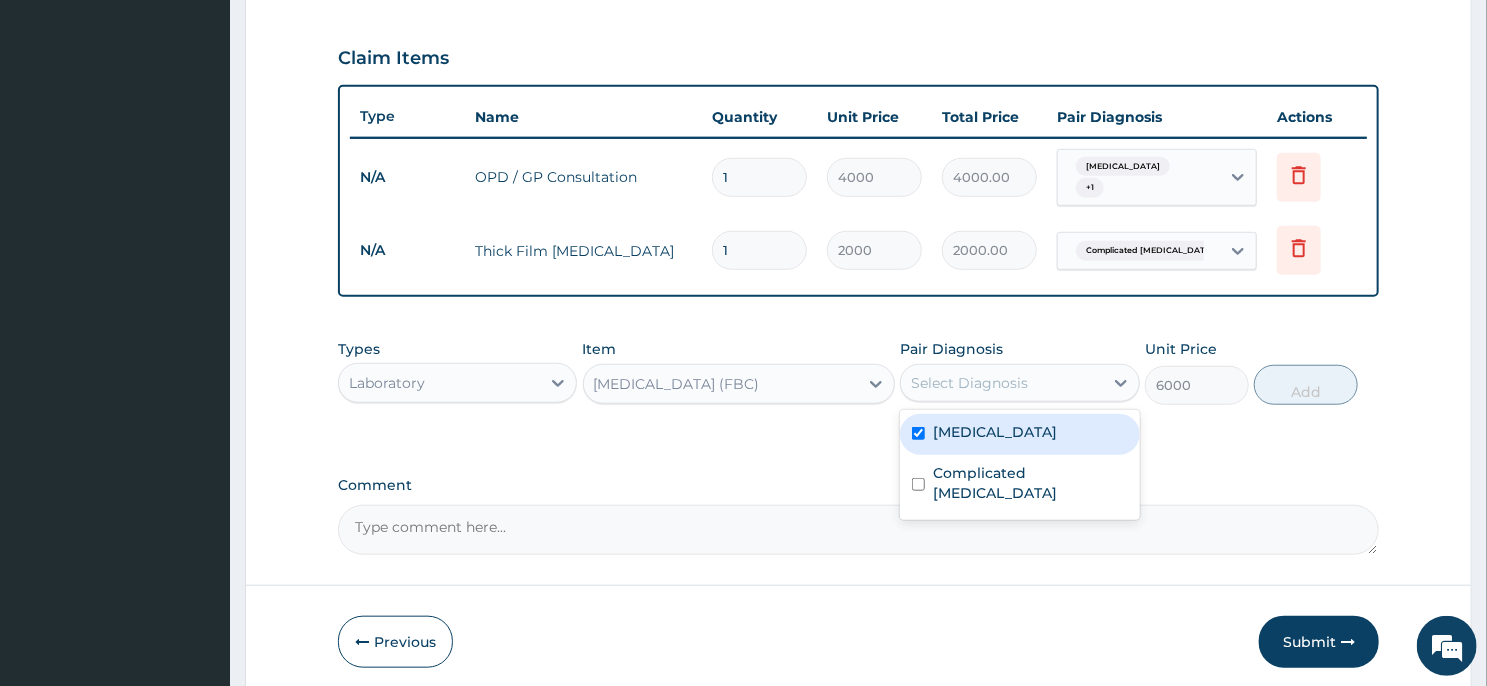 checkbox on "true" 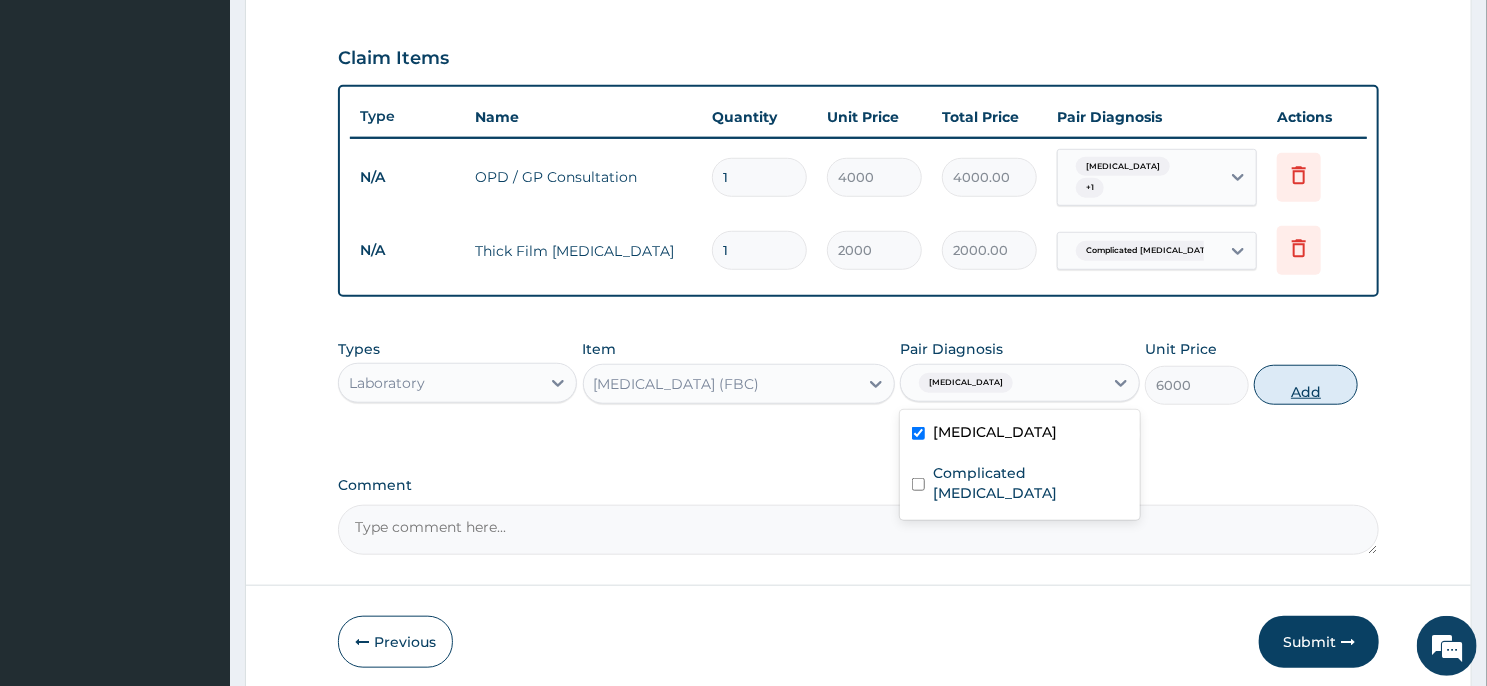 click on "Add" at bounding box center (1306, 385) 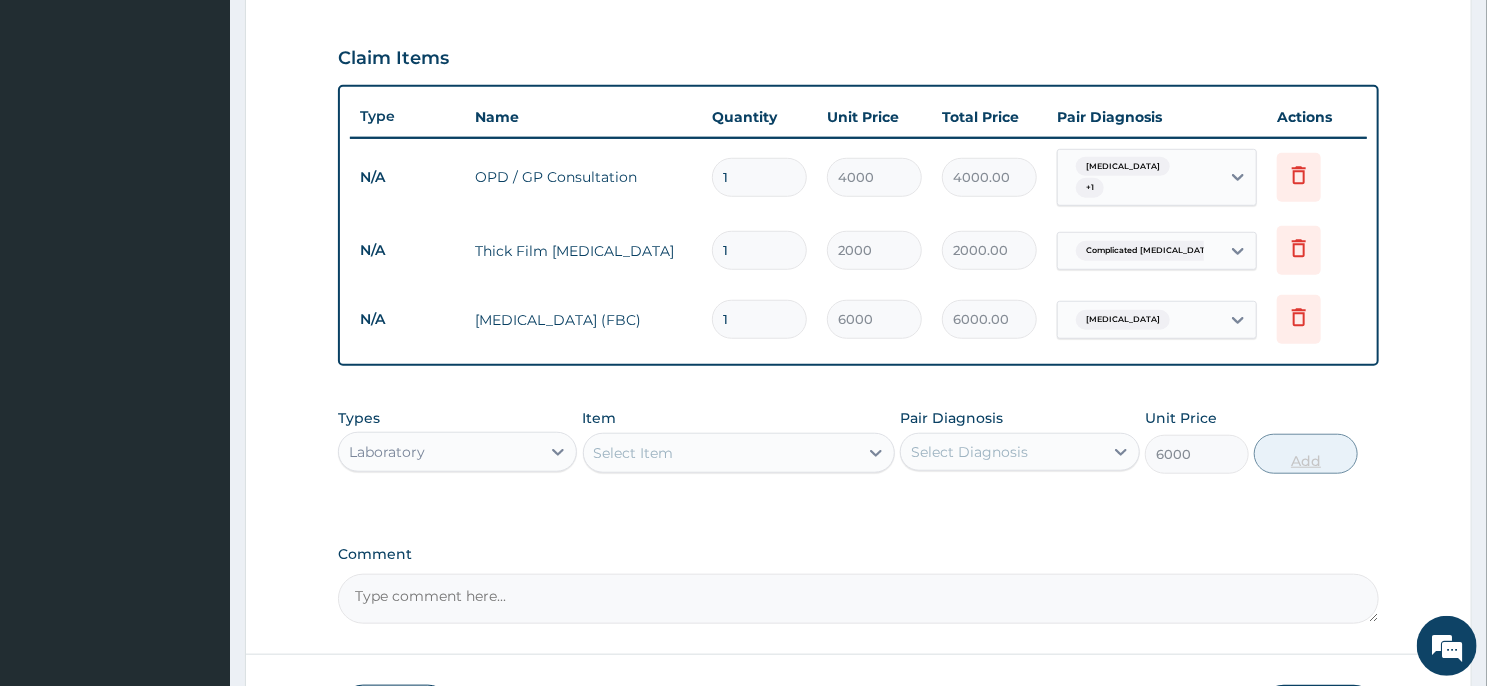 type on "0" 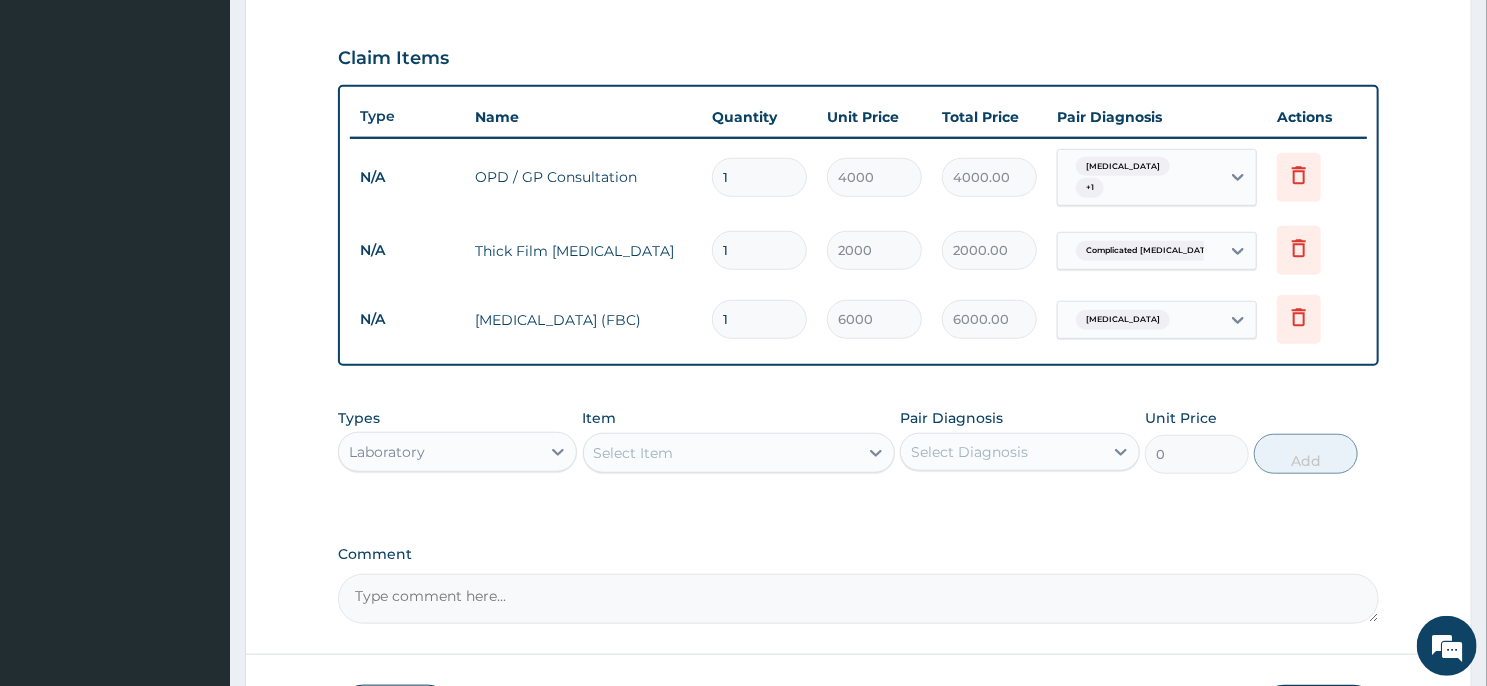 scroll, scrollTop: 795, scrollLeft: 0, axis: vertical 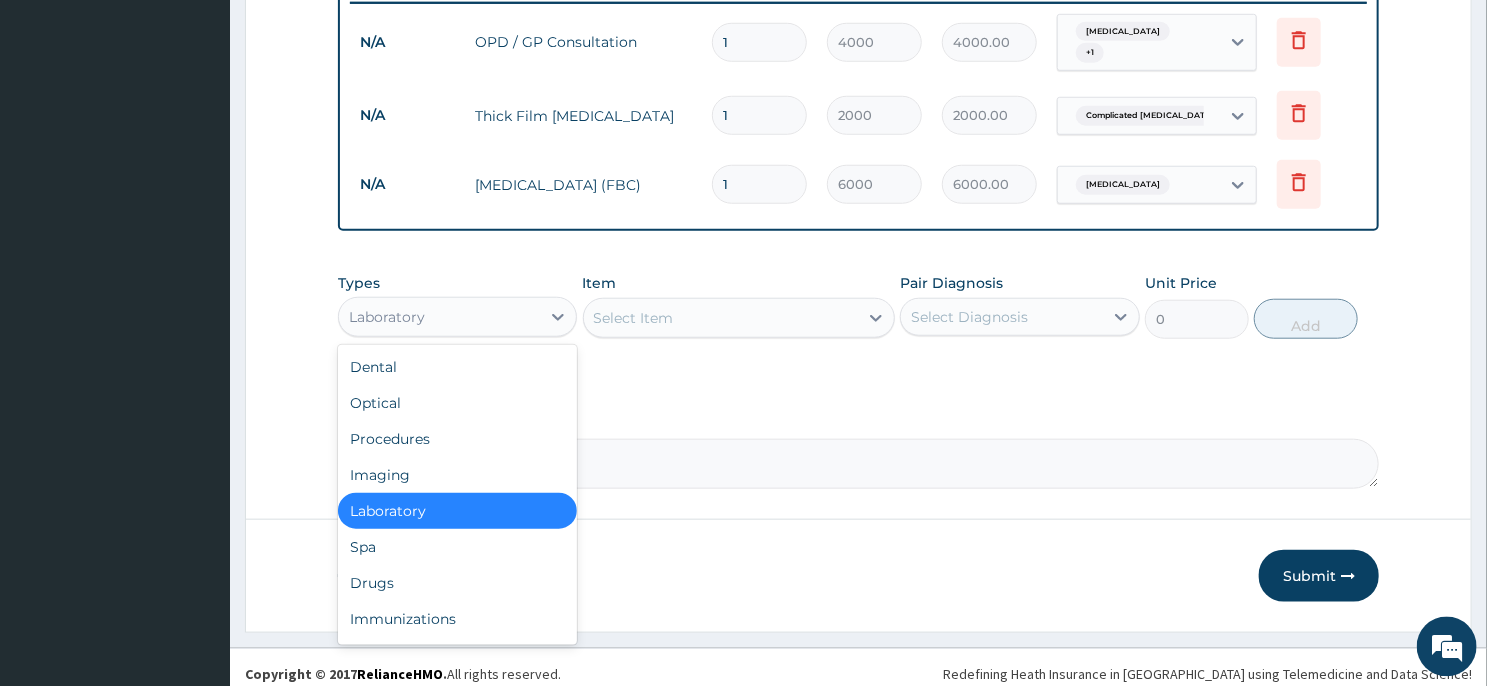 click on "Laboratory" at bounding box center (439, 316) 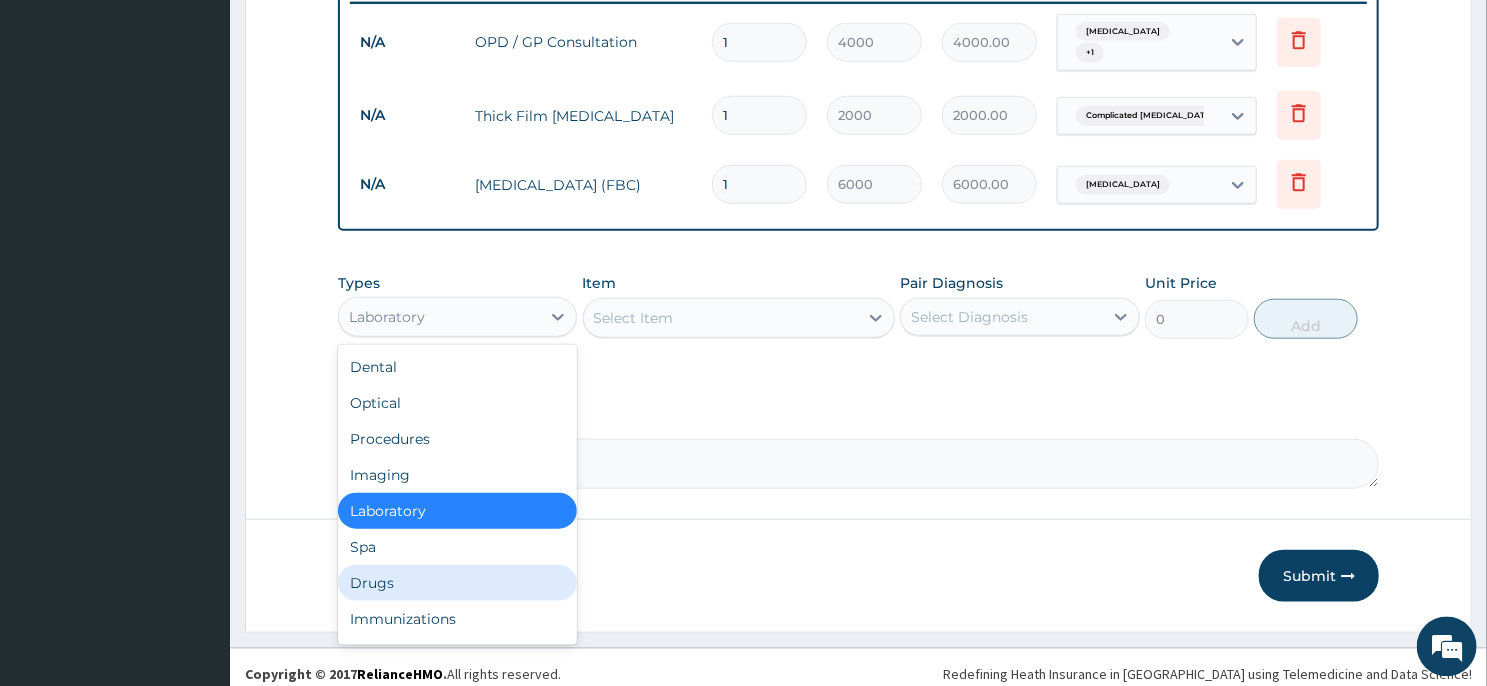 click on "Drugs" at bounding box center [457, 582] 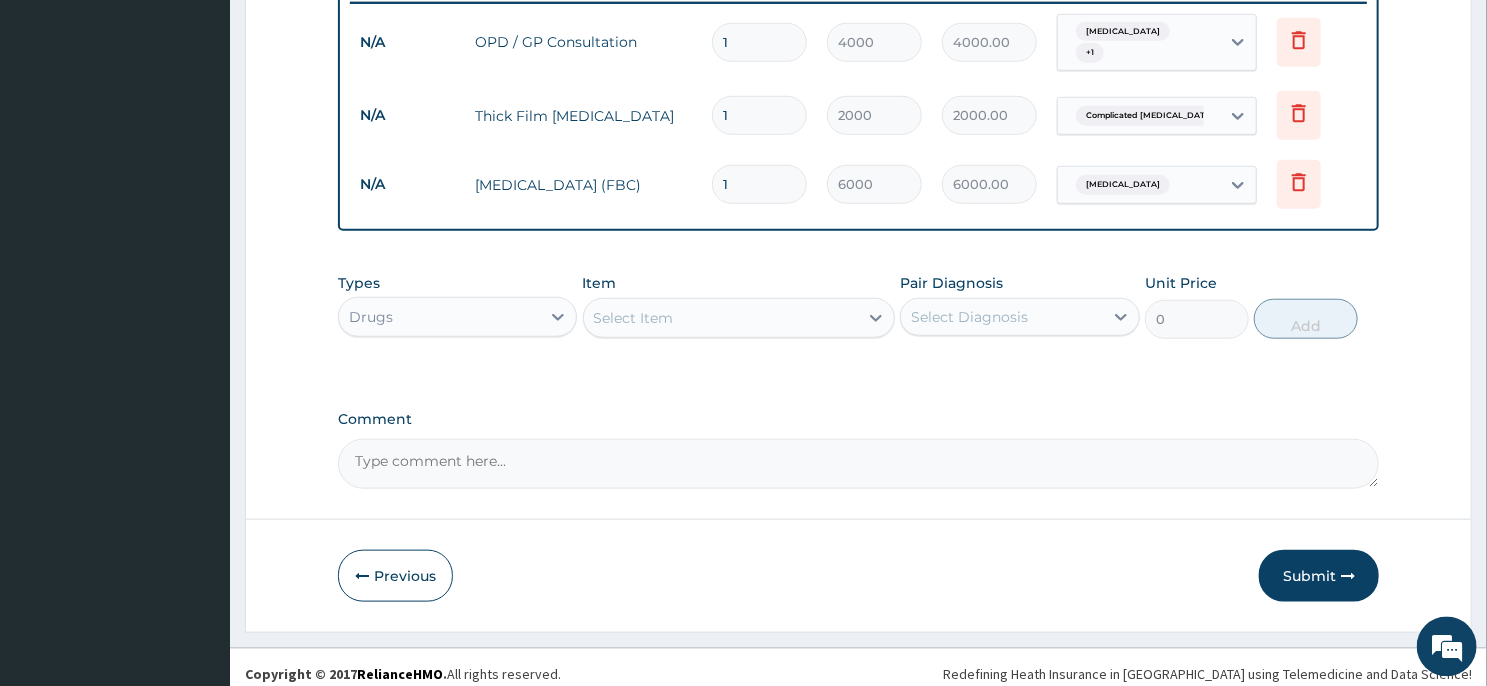 click on "Select Item" at bounding box center [721, 317] 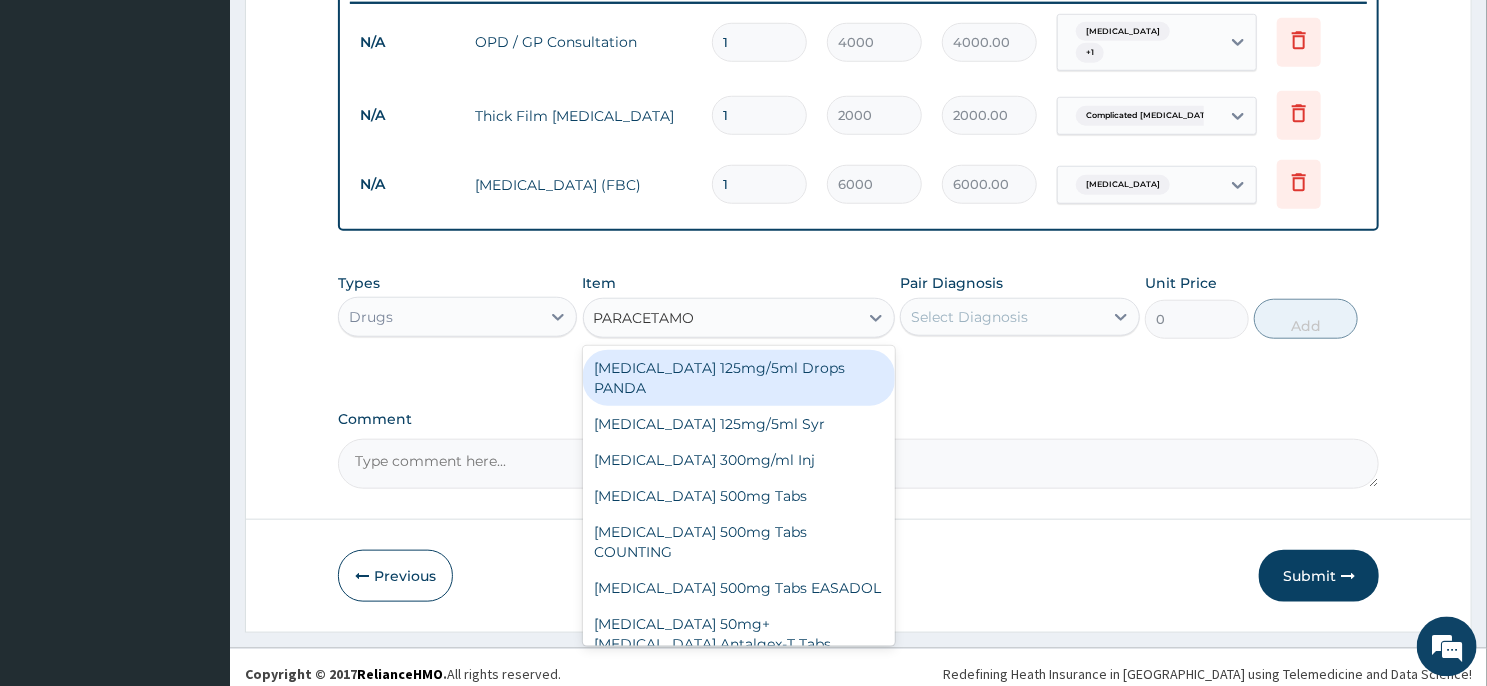 type on "PARACETAMOL" 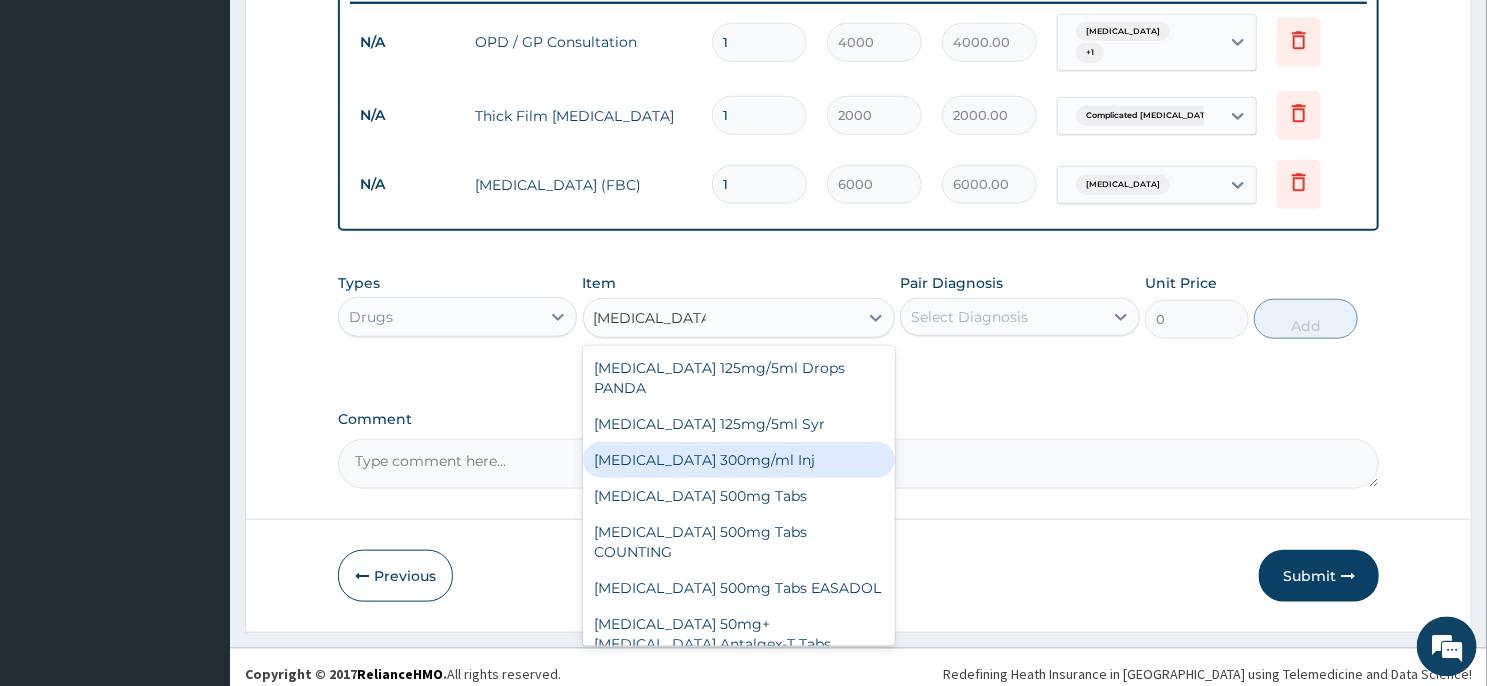 click on "Paracetamol 300mg/ml Inj" at bounding box center (739, 459) 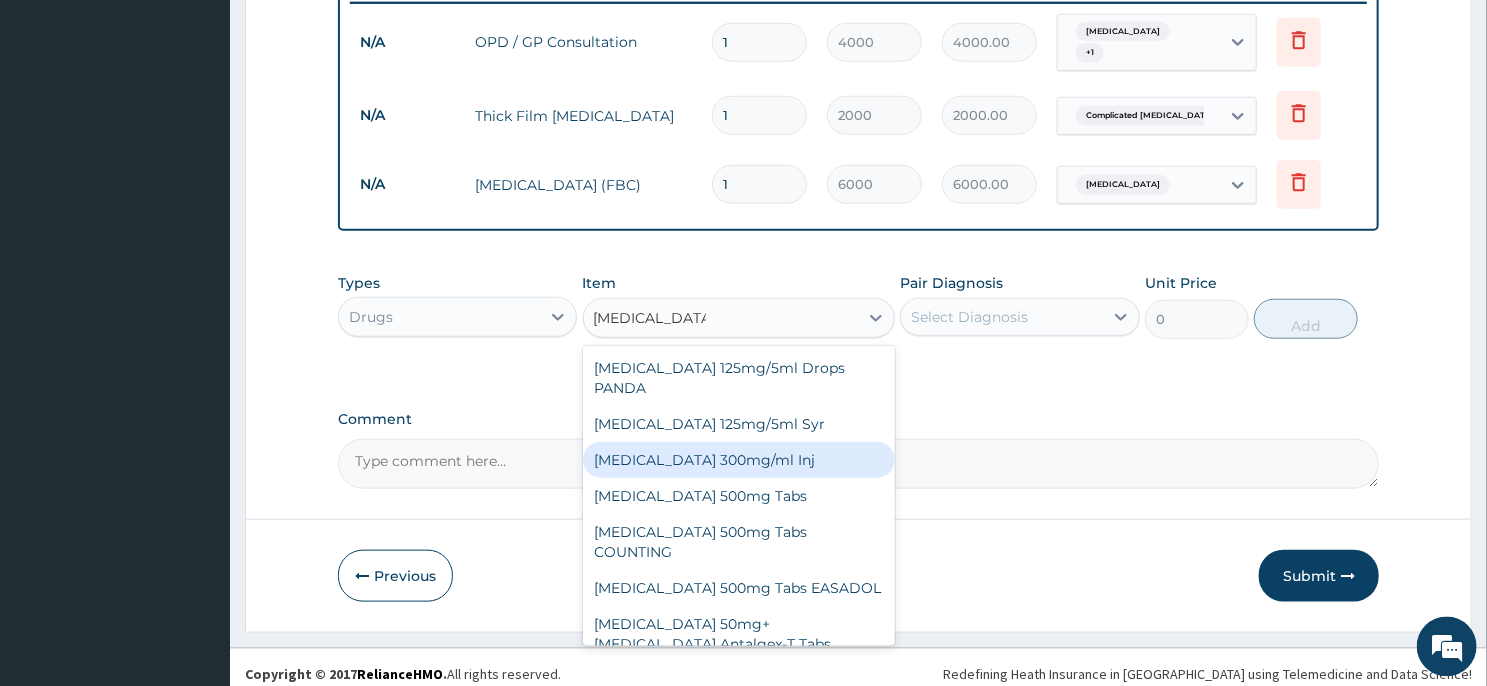 type 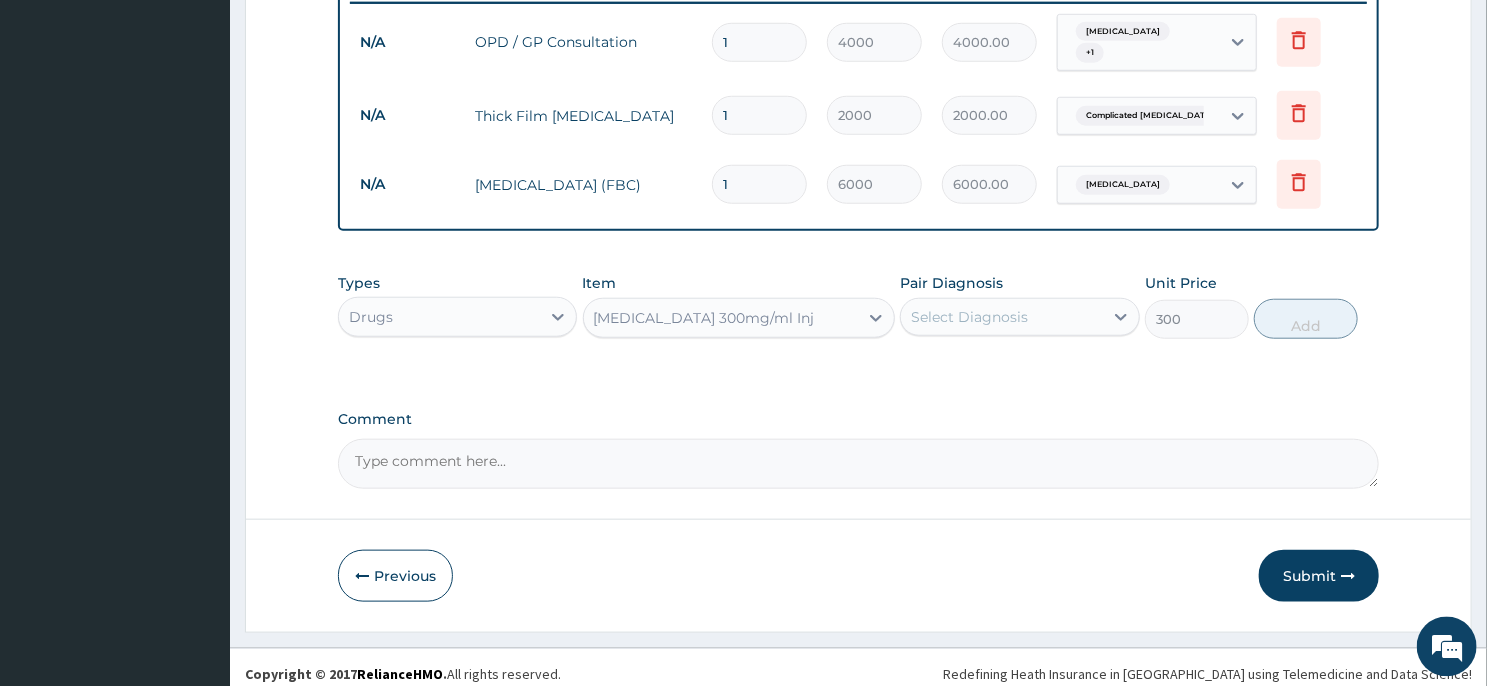 click on "Select Diagnosis" at bounding box center [1001, 316] 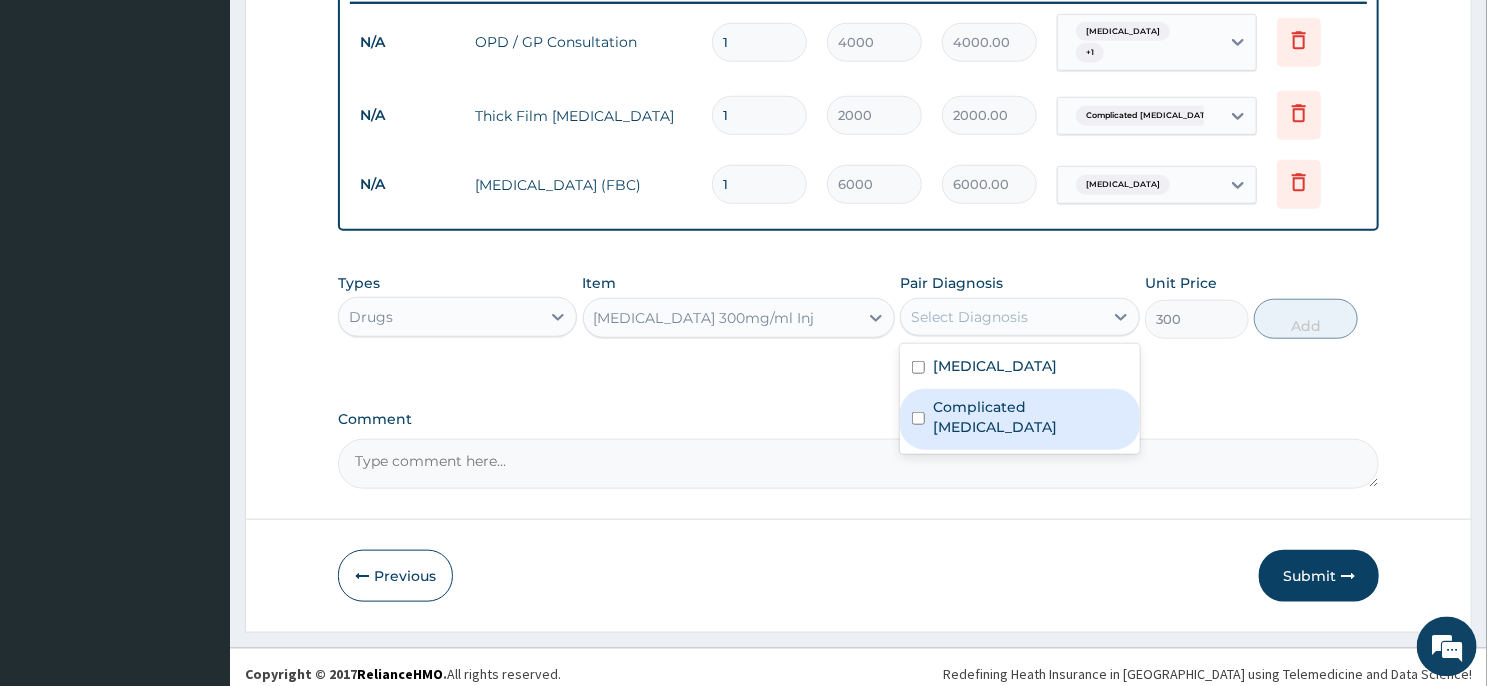 click on "Complicated malaria" at bounding box center (1019, 418) 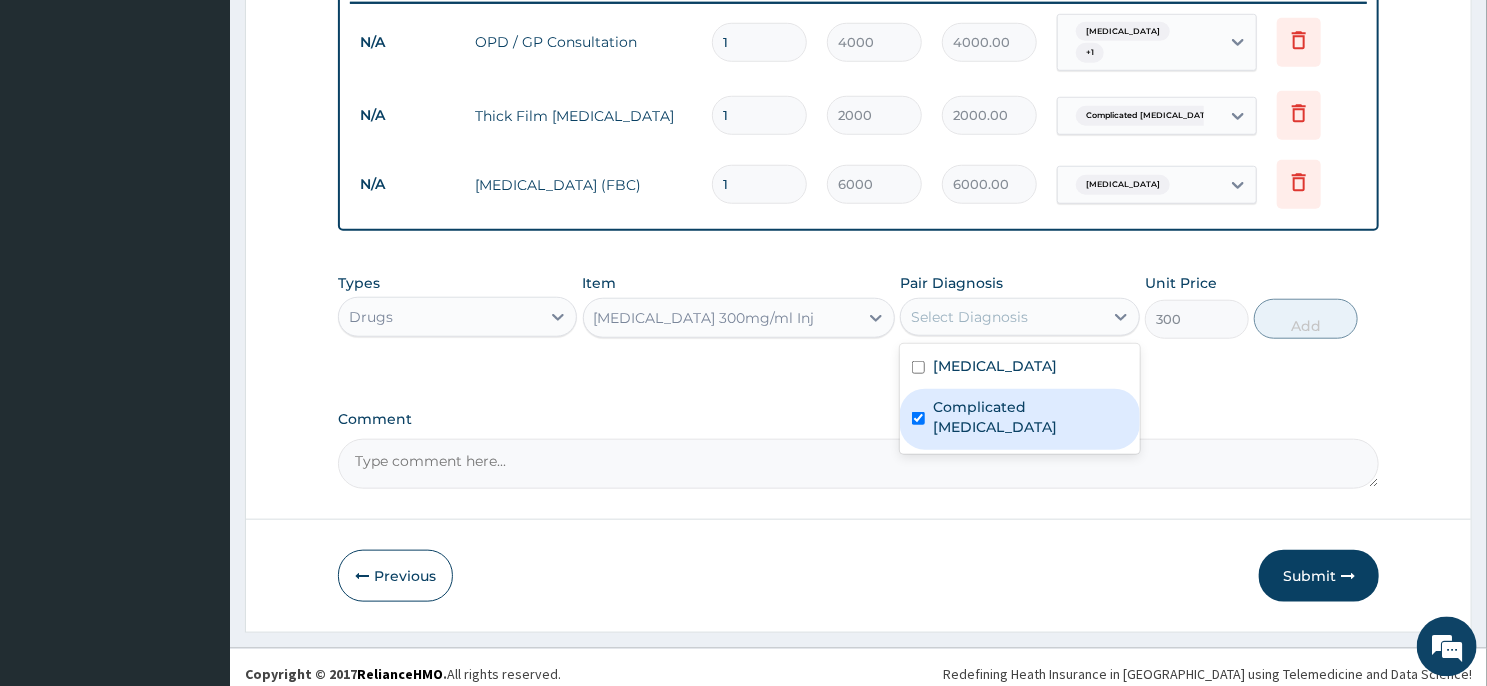 checkbox on "true" 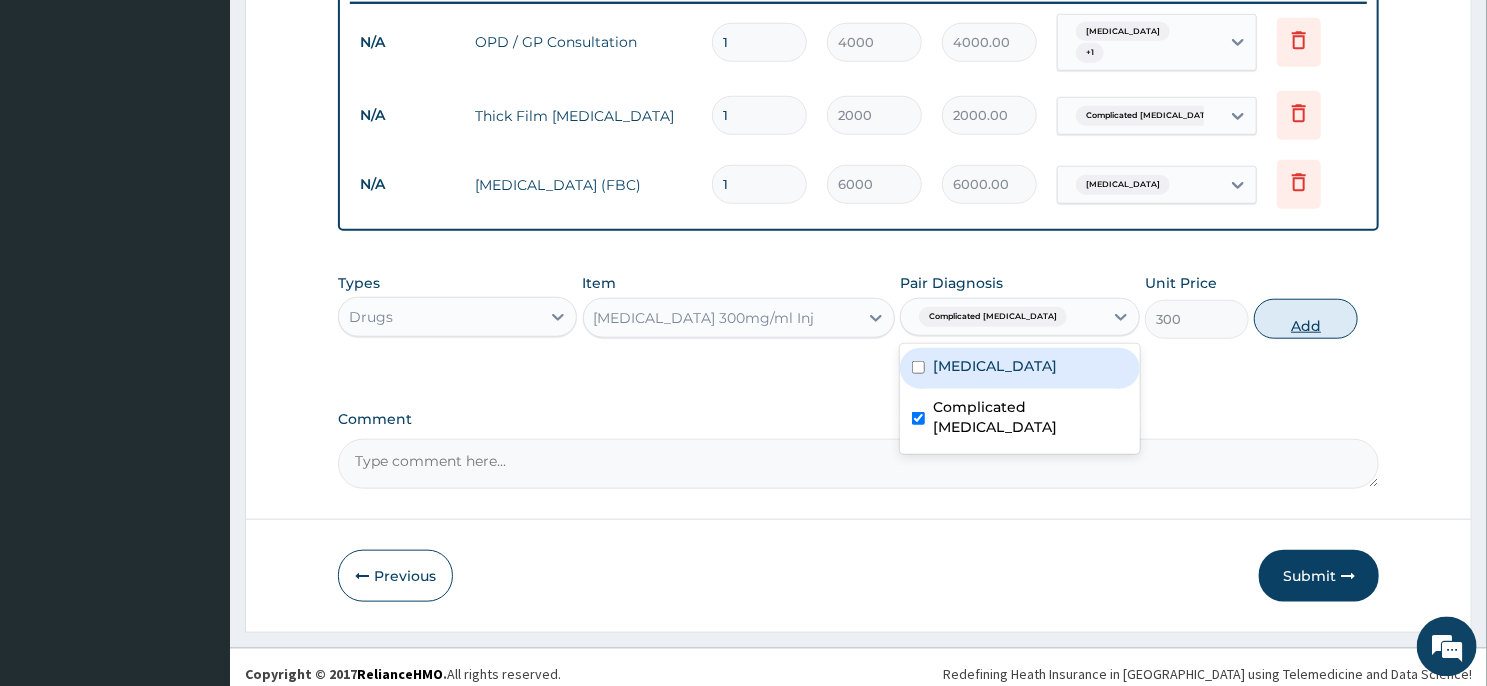 click on "Add" at bounding box center (1306, 318) 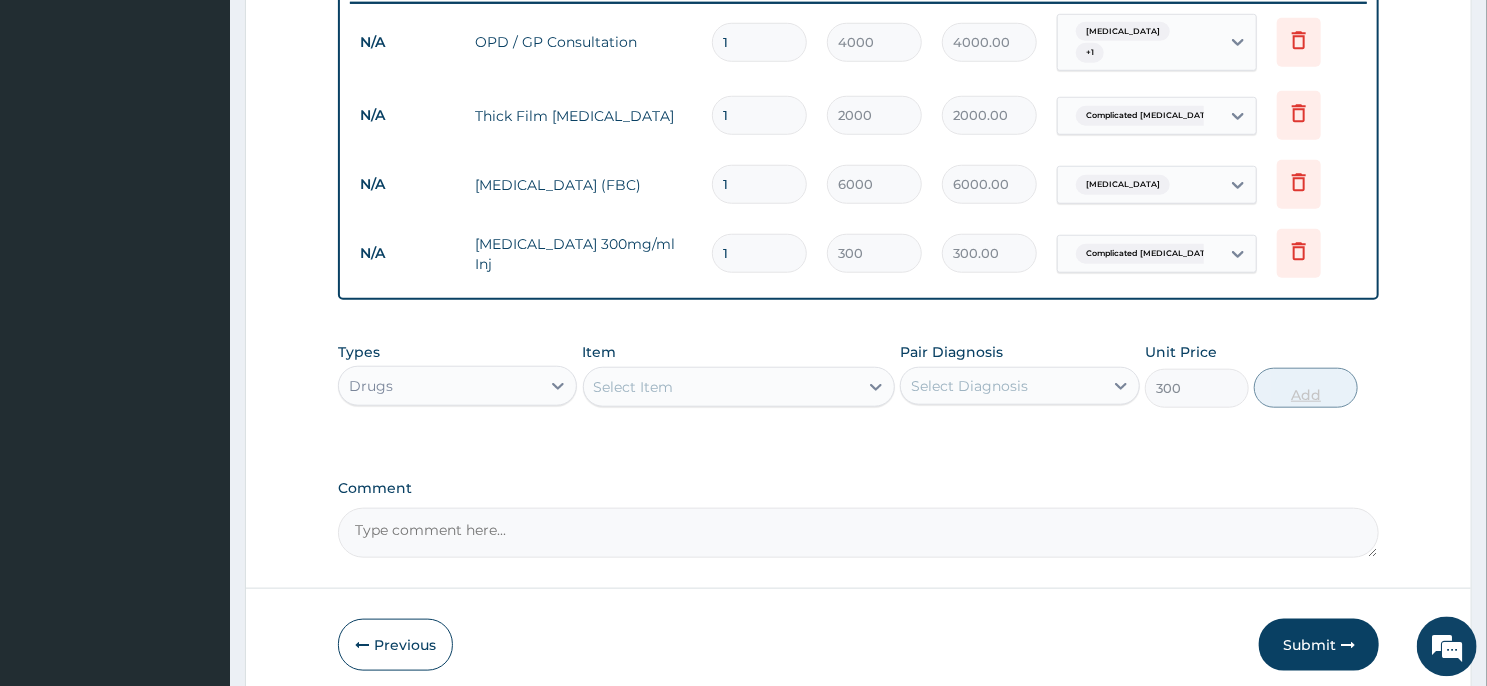 type on "0" 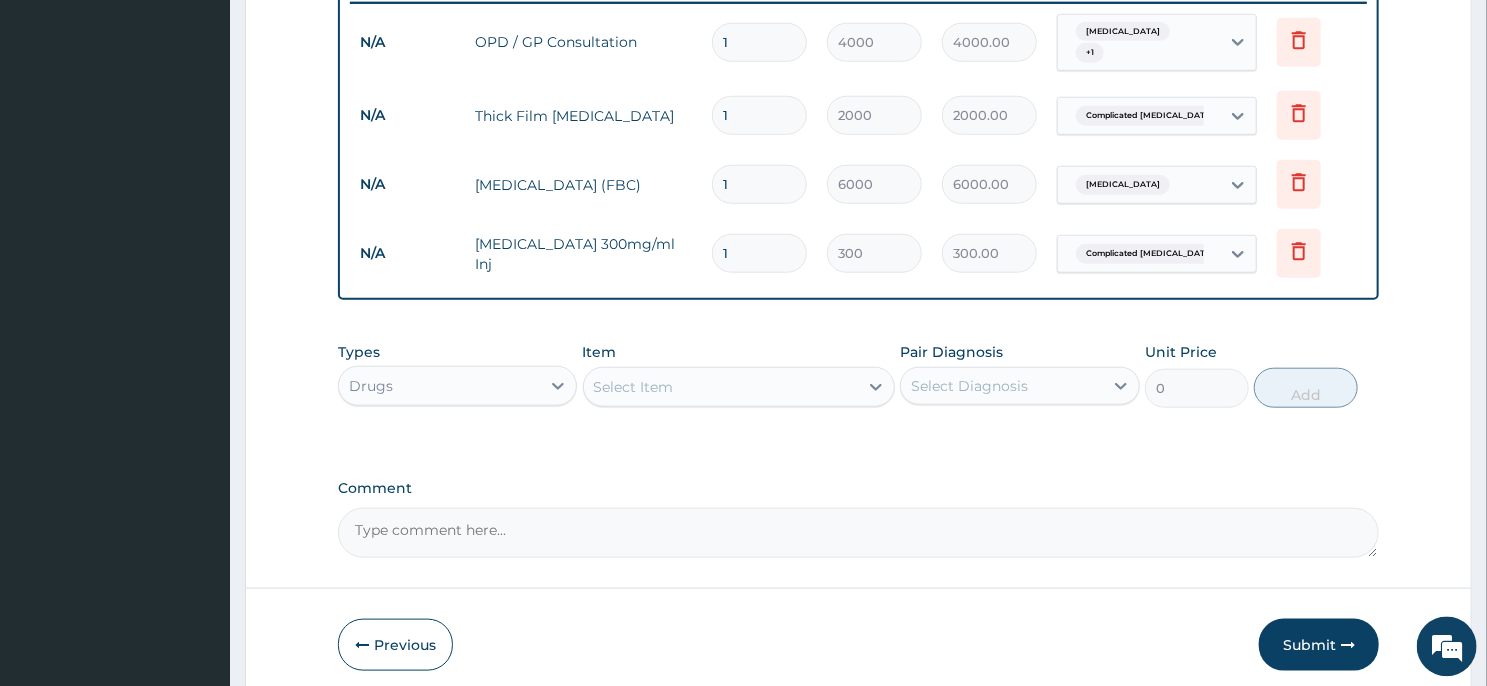 click on "1" at bounding box center (759, 252) 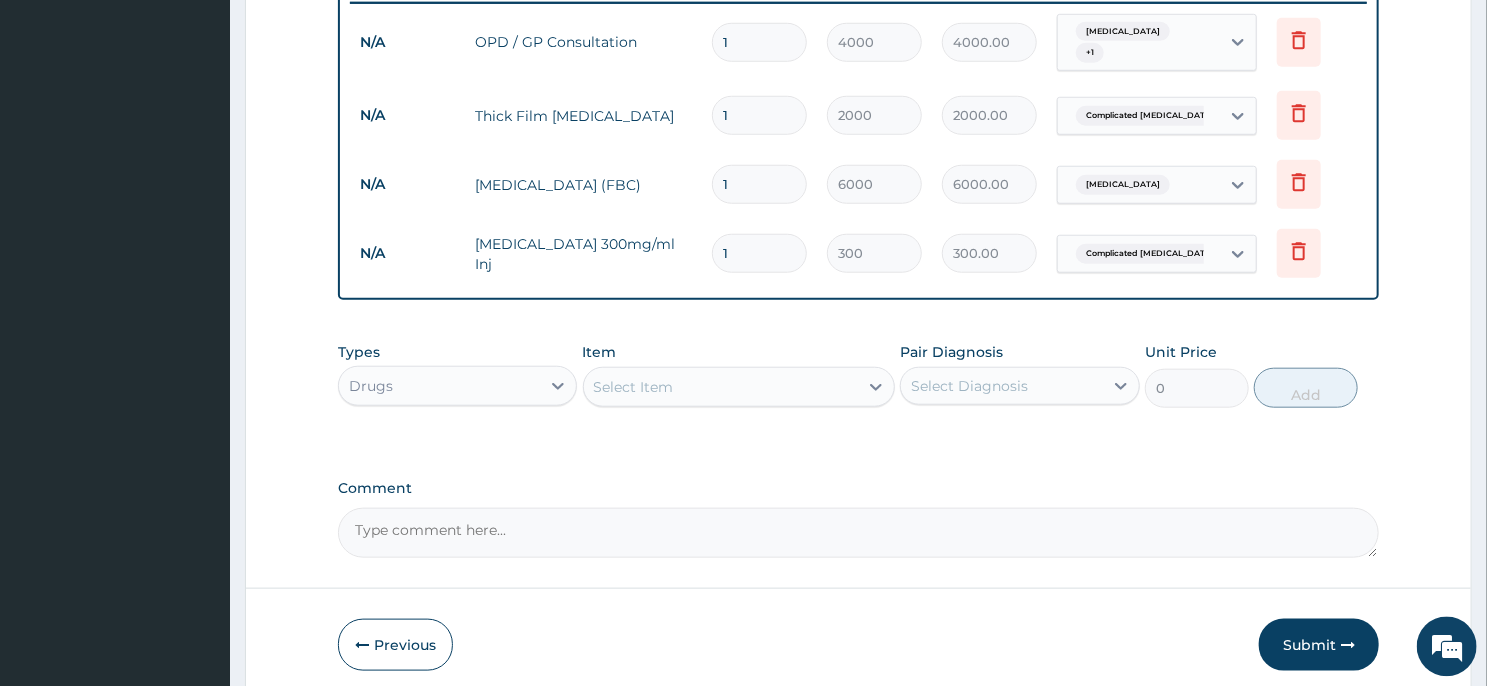 type 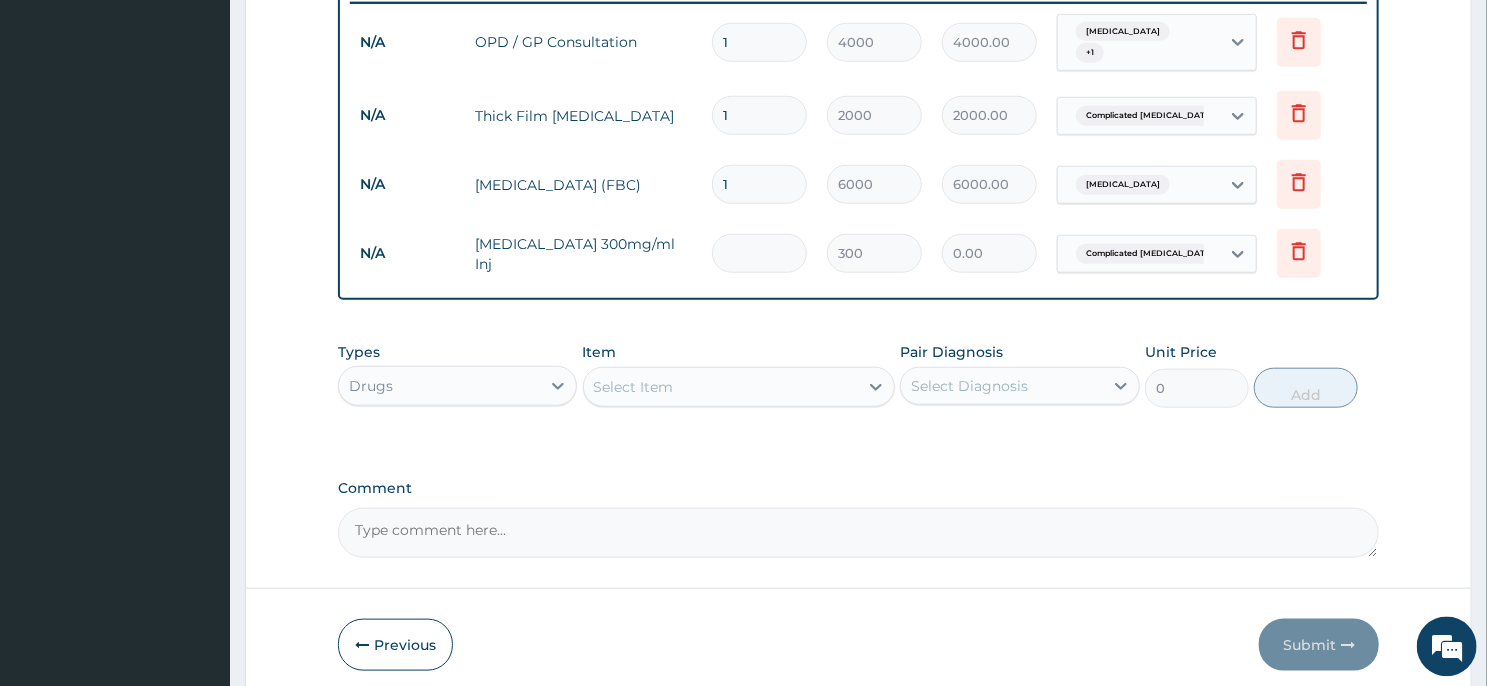 type on "2" 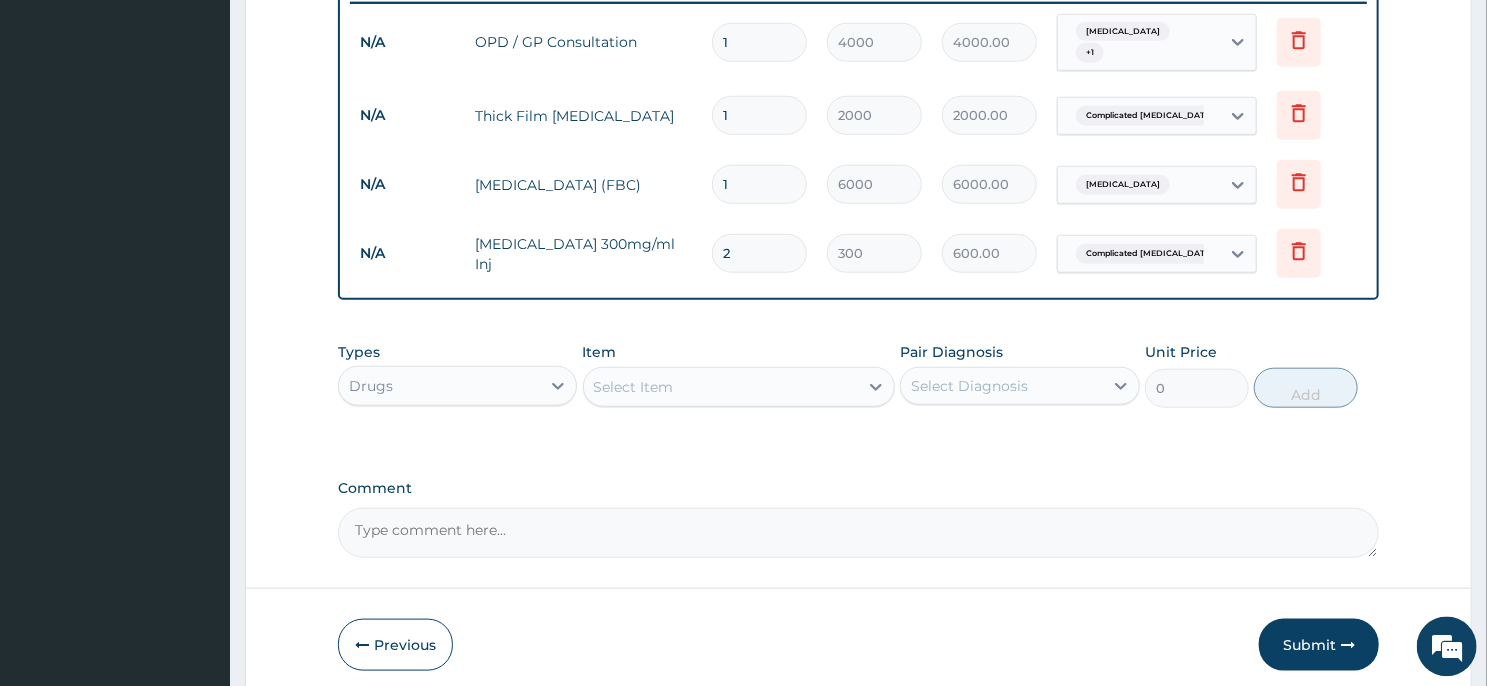 type on "2" 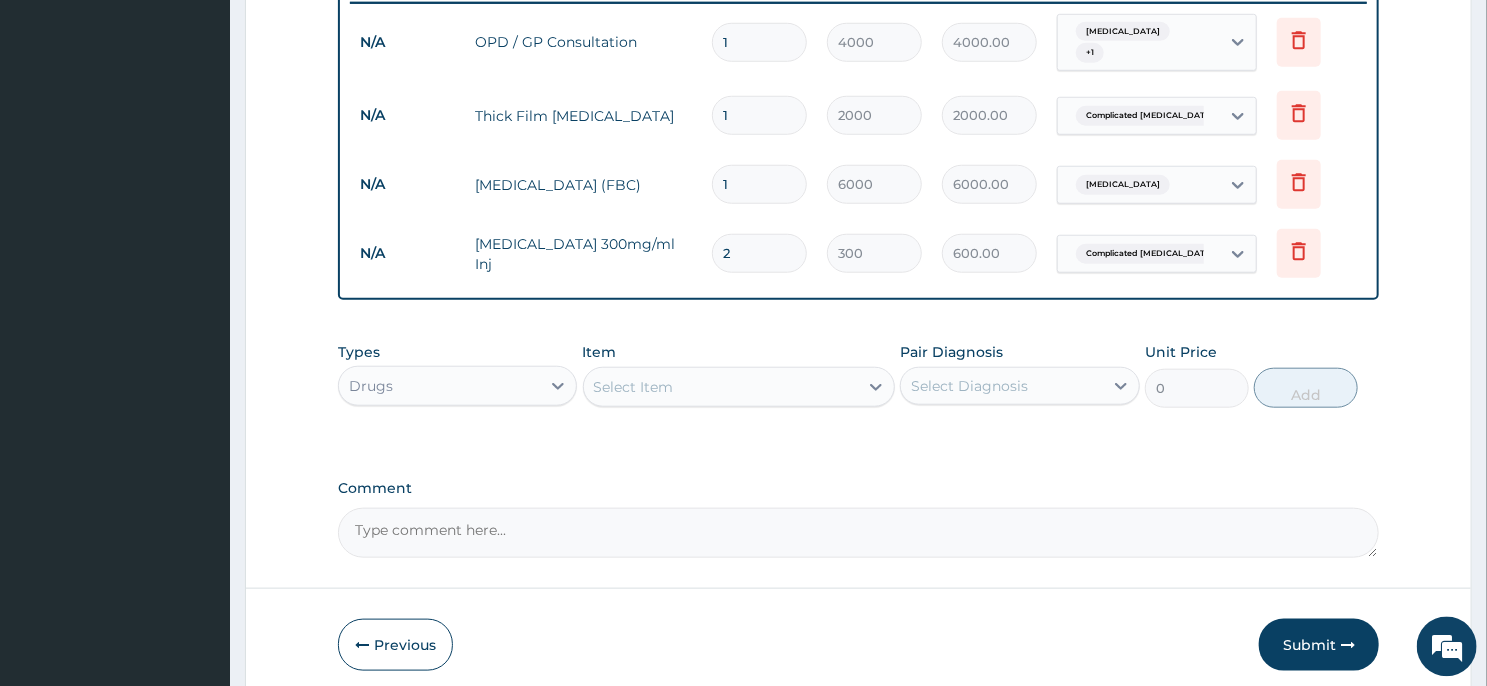 click on "Select Item" at bounding box center (721, 386) 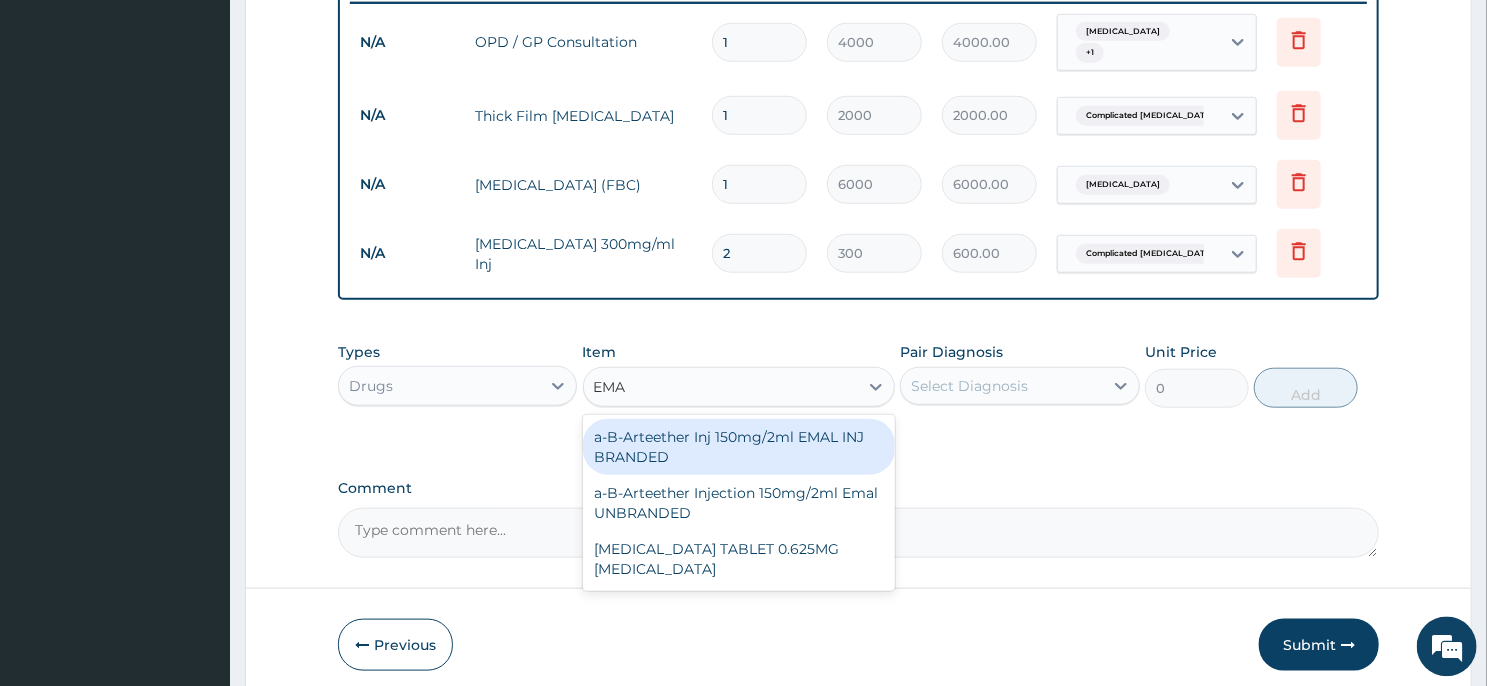 type on "EMAL" 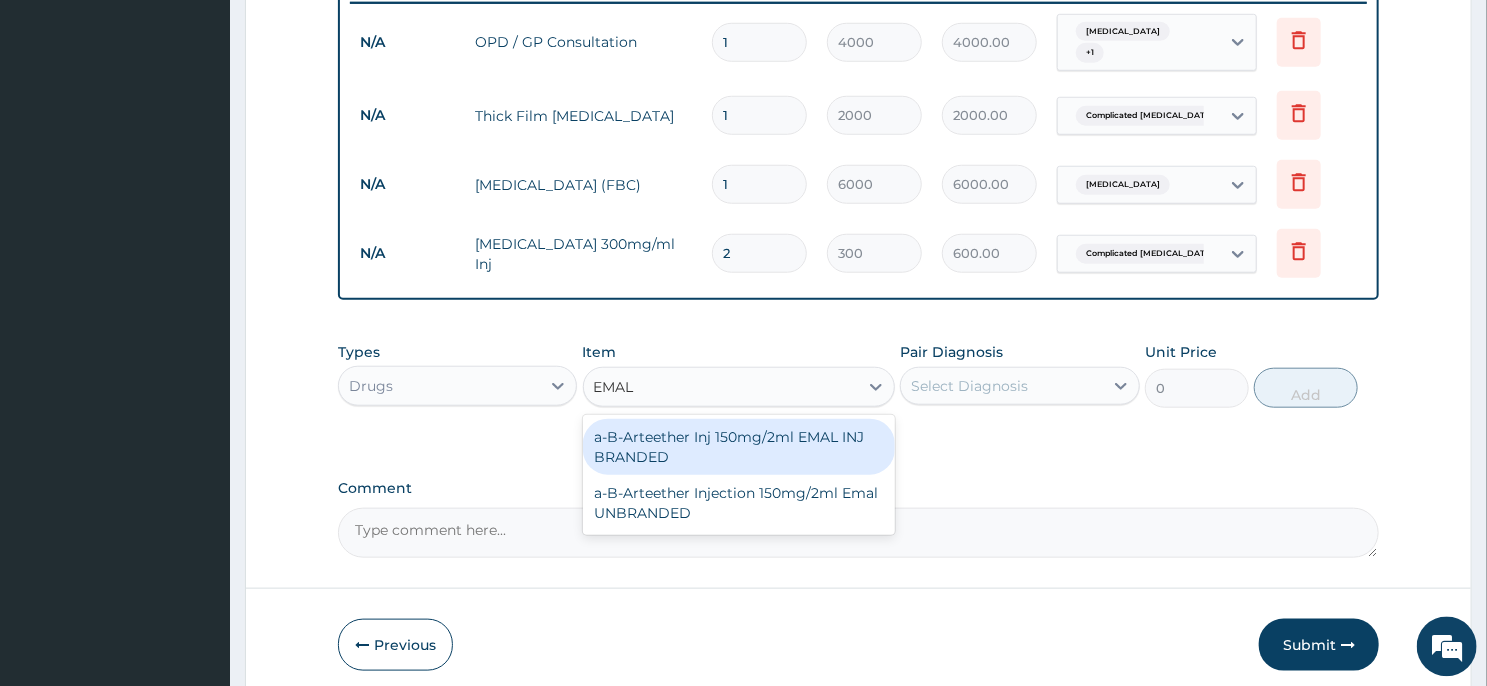 click on "a-B-Arteether Inj 150mg/2ml EMAL INJ BRANDED" at bounding box center (739, 446) 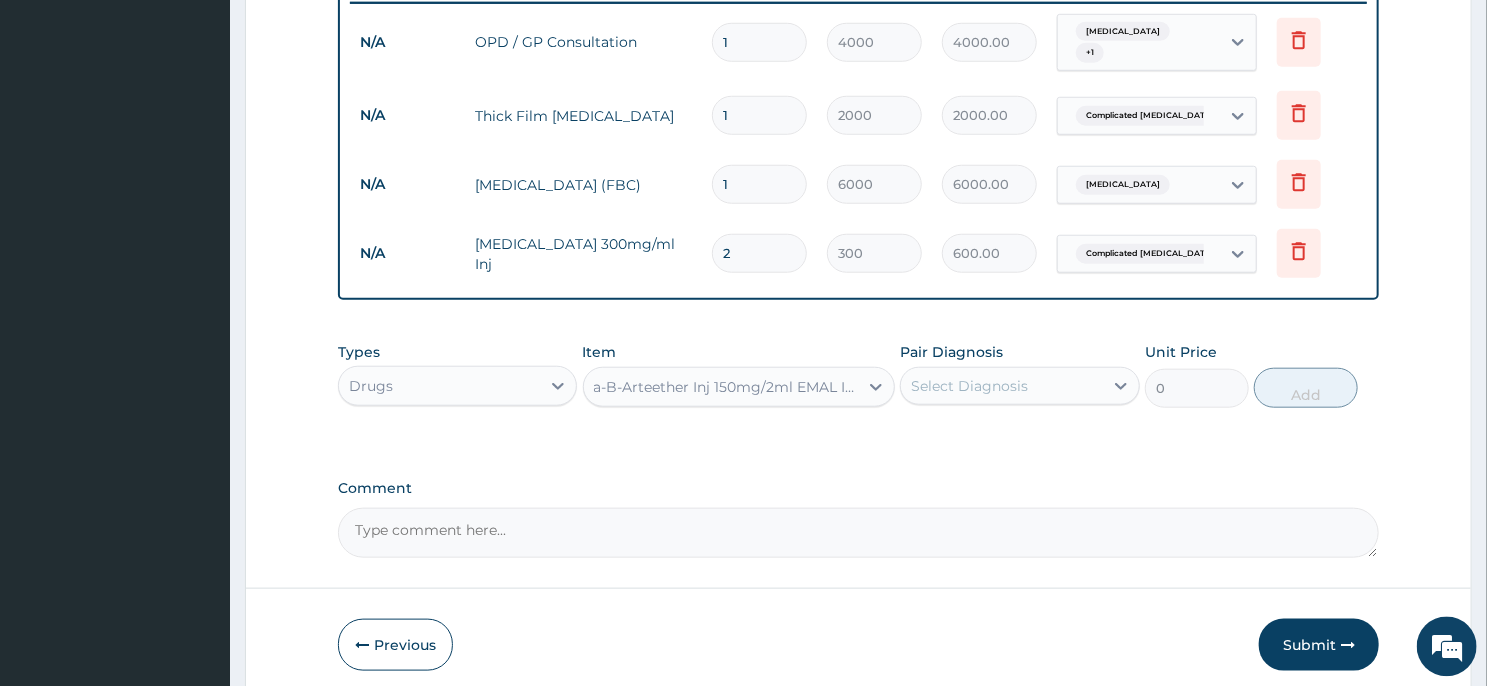 type 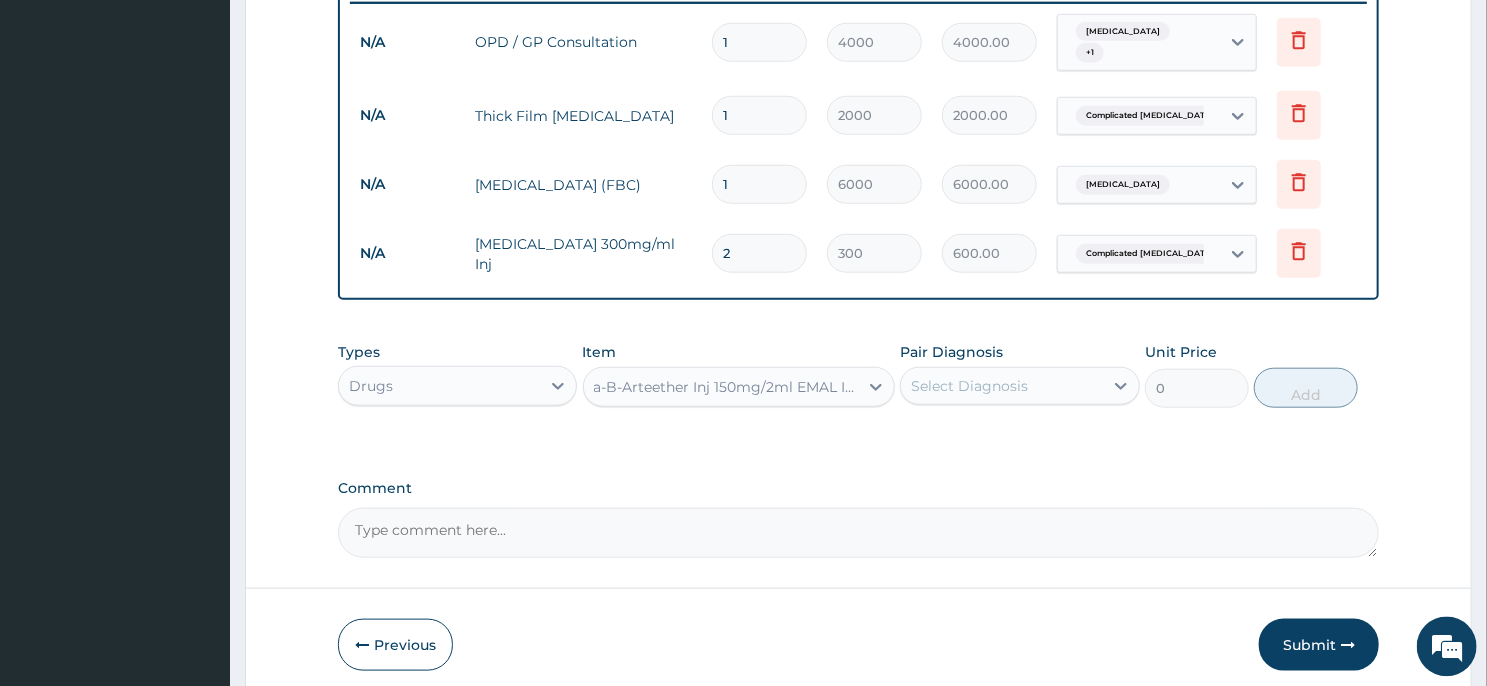 type on "2000" 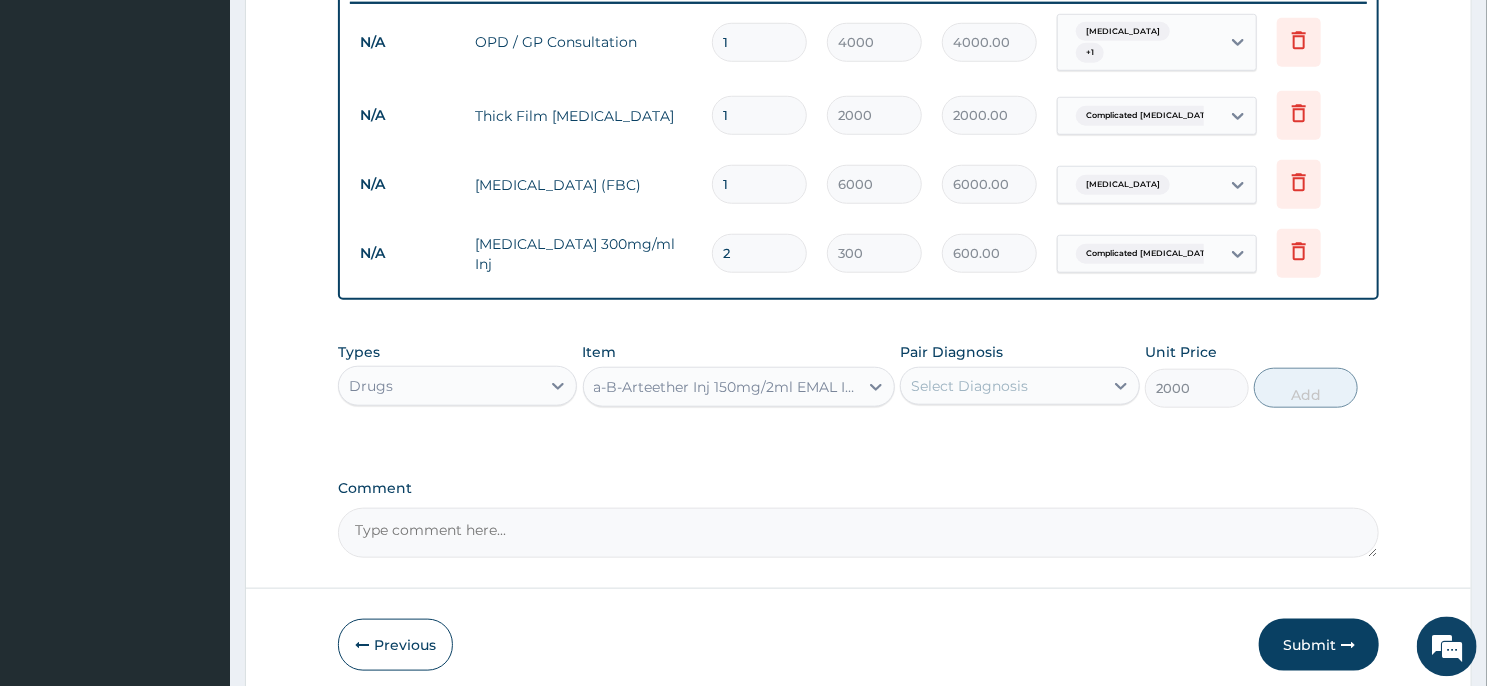 click on "Select Diagnosis" at bounding box center [1001, 385] 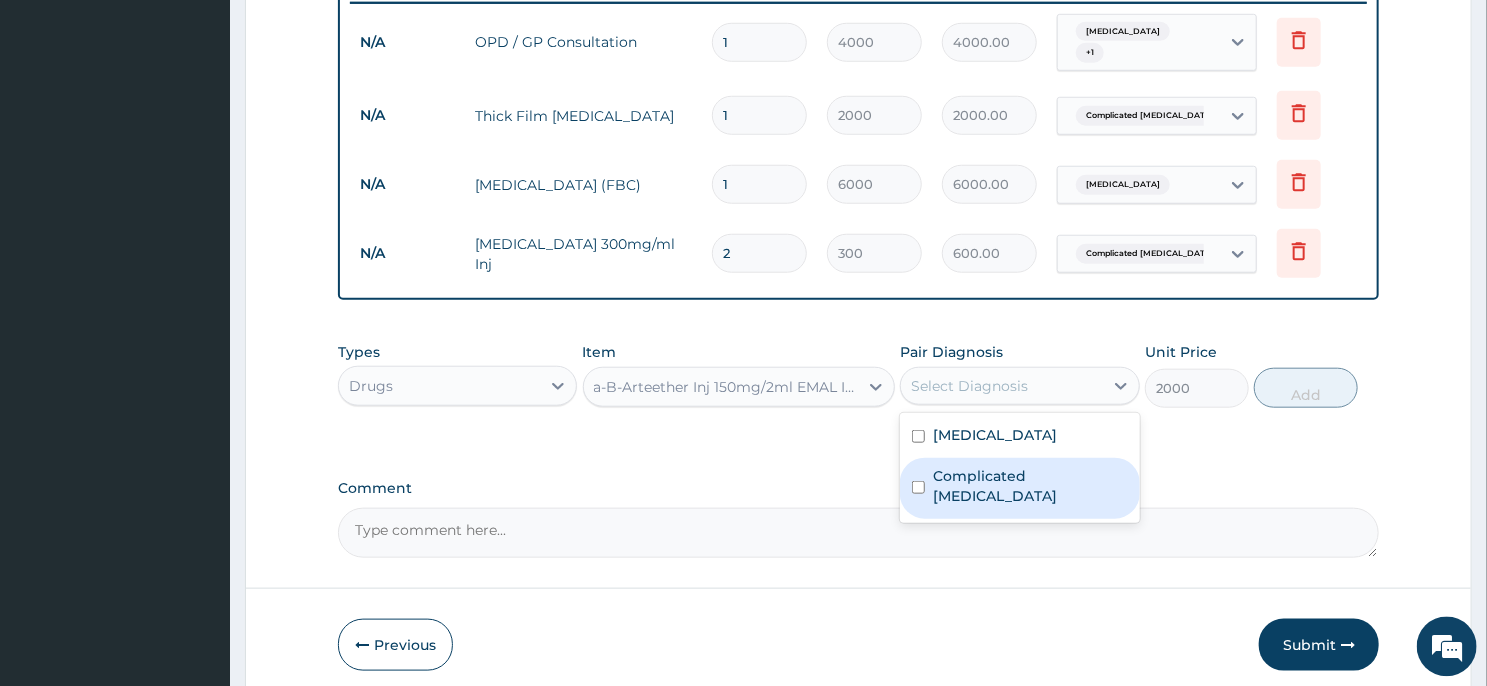 click on "Complicated malaria" at bounding box center [1030, 485] 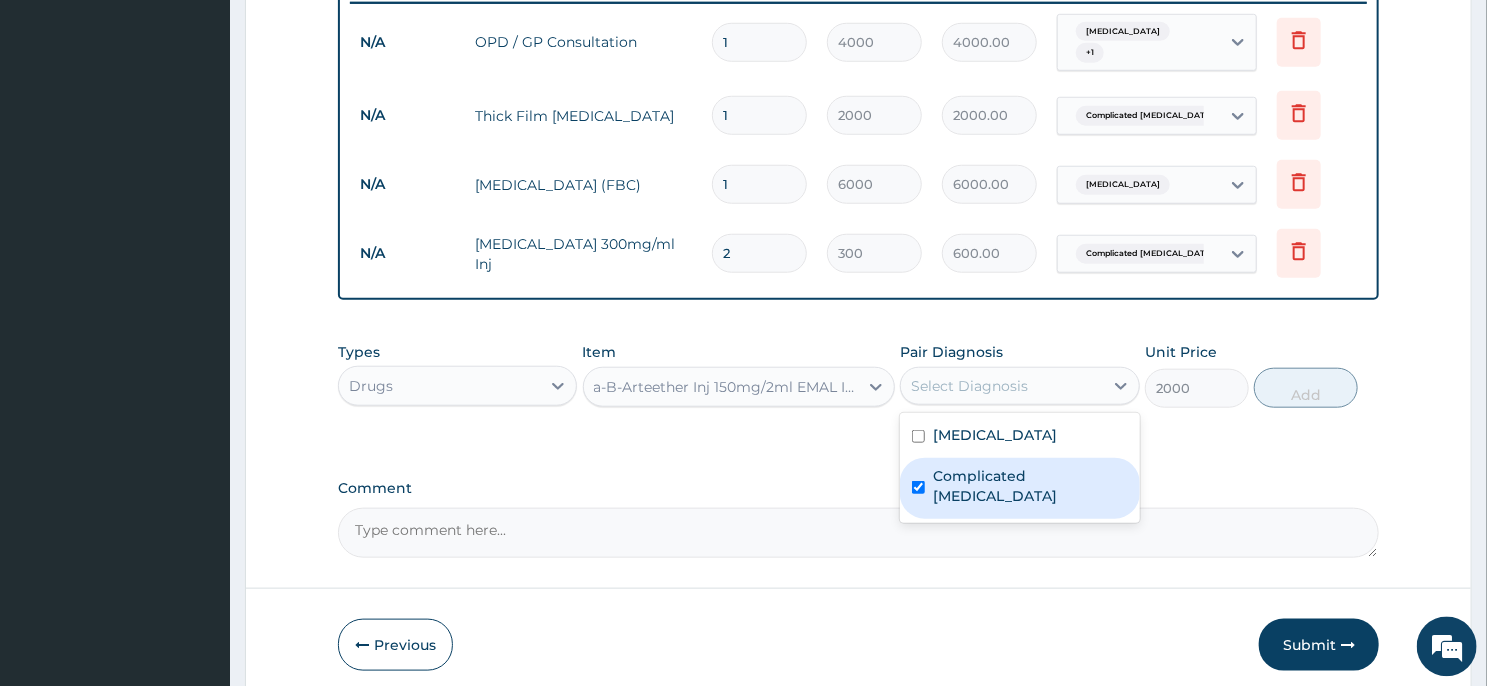 checkbox on "true" 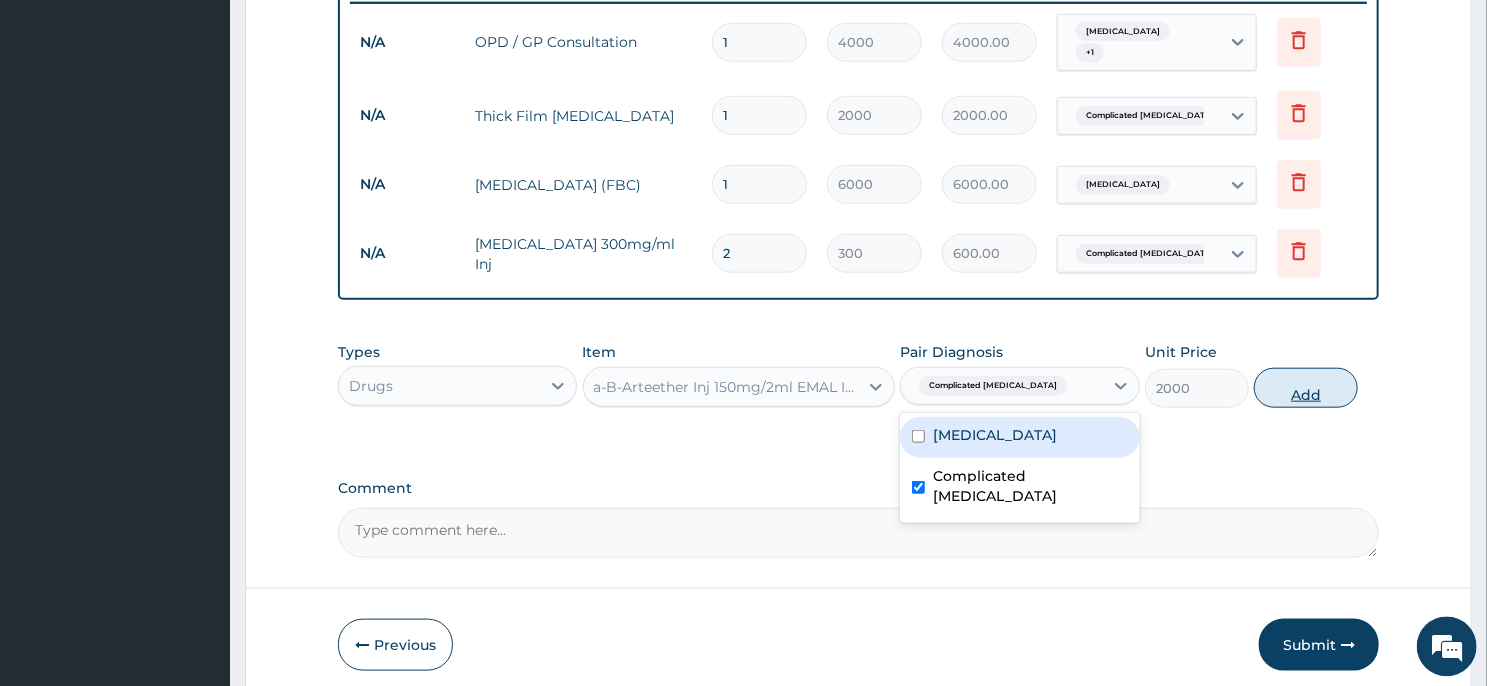 click on "Add" at bounding box center (1306, 387) 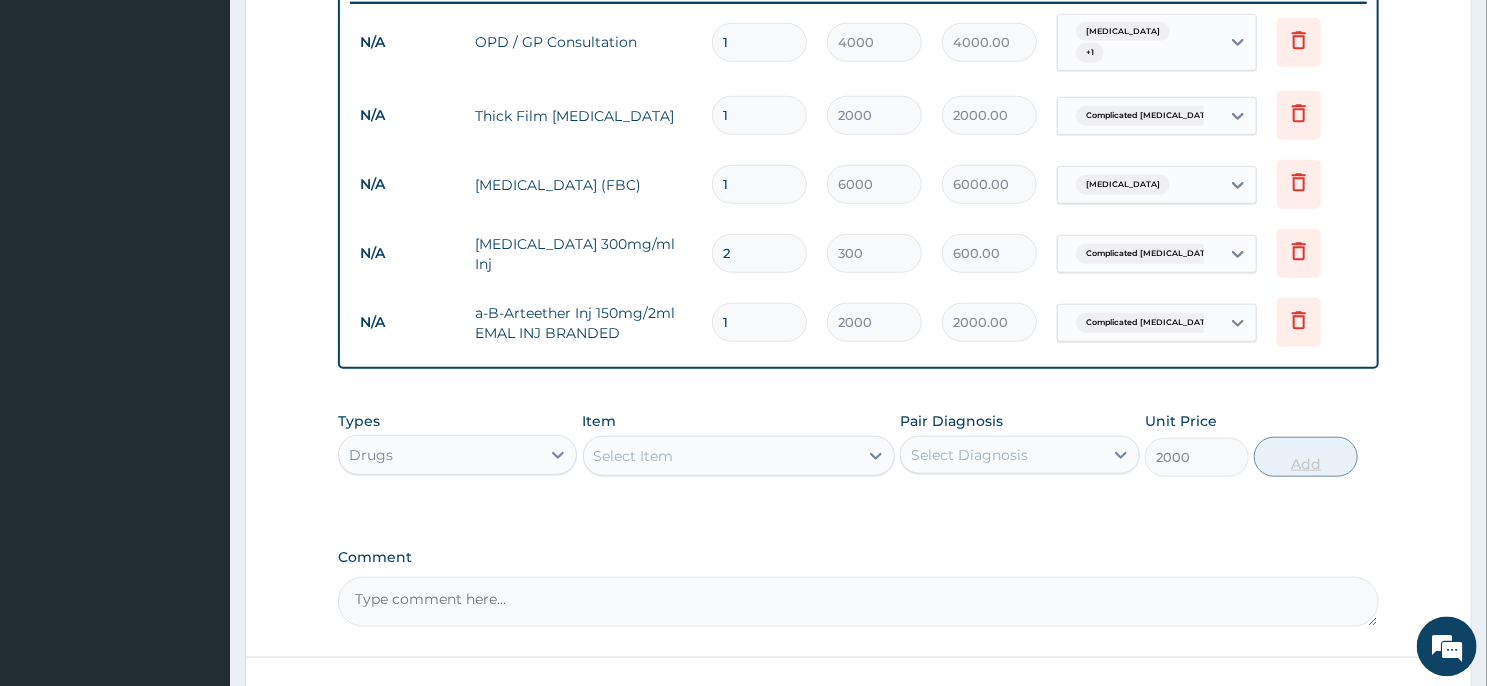 type on "0" 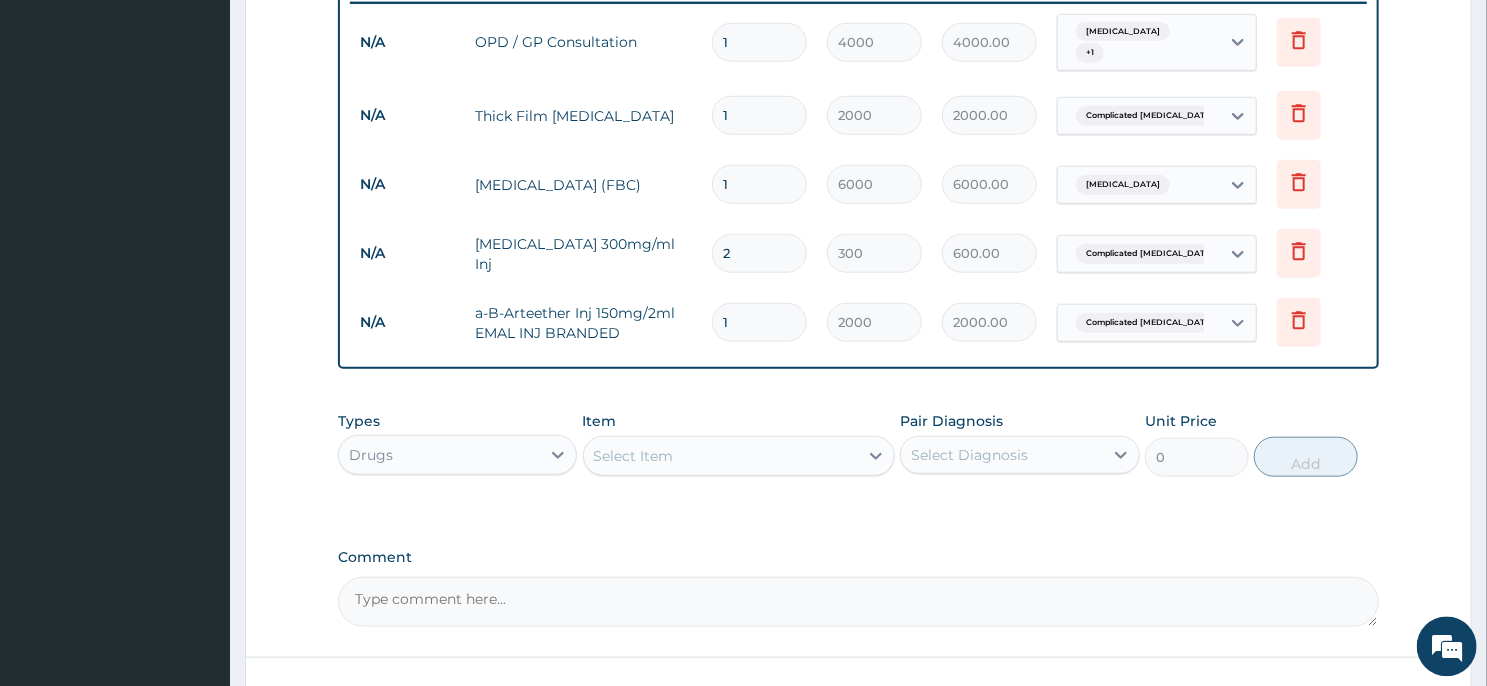 click on "1" at bounding box center (759, 321) 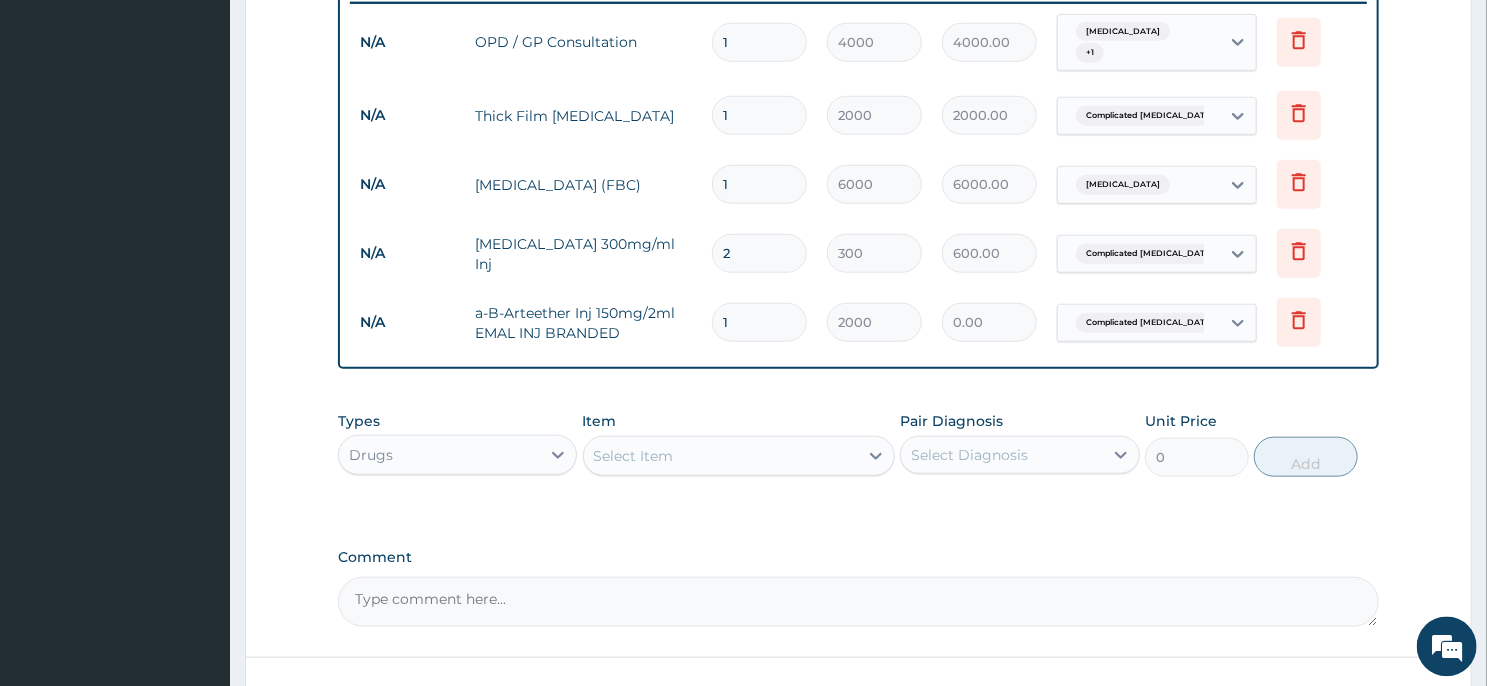 type 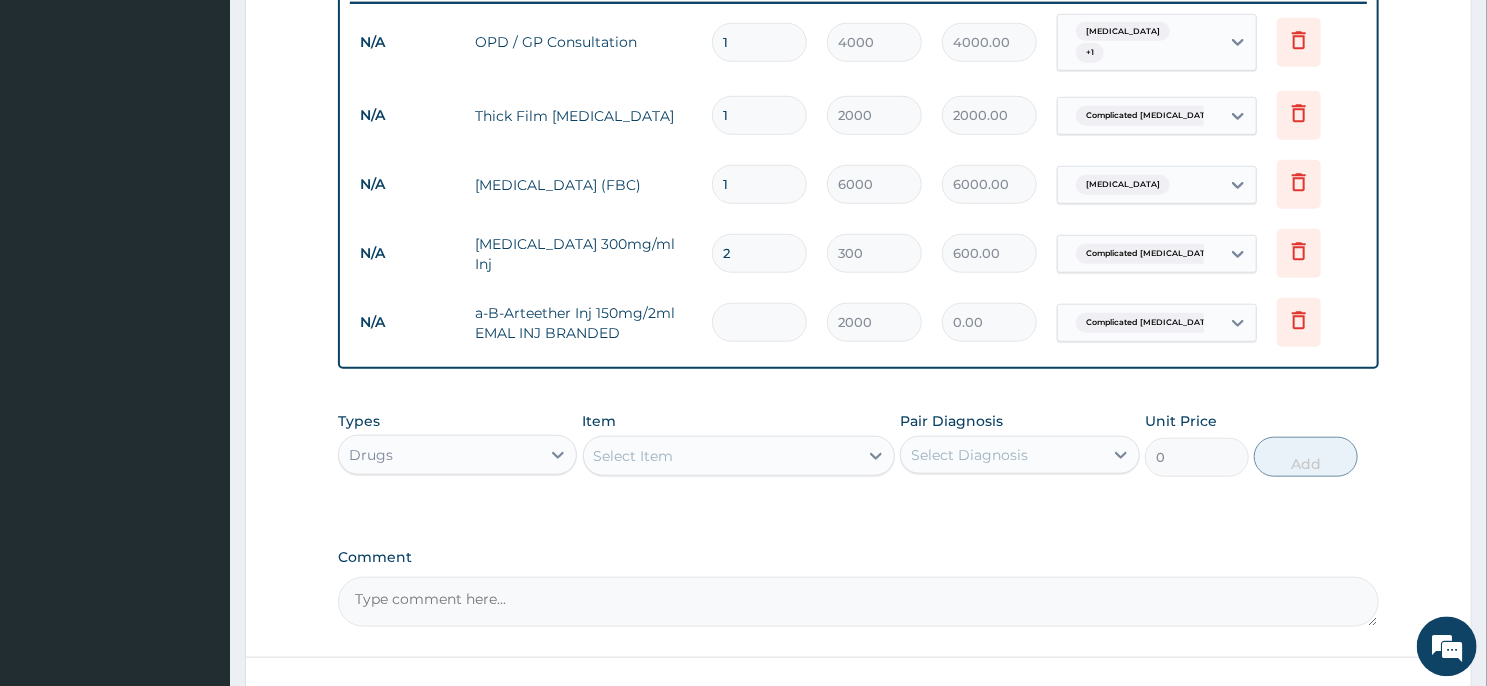 type on "0.00" 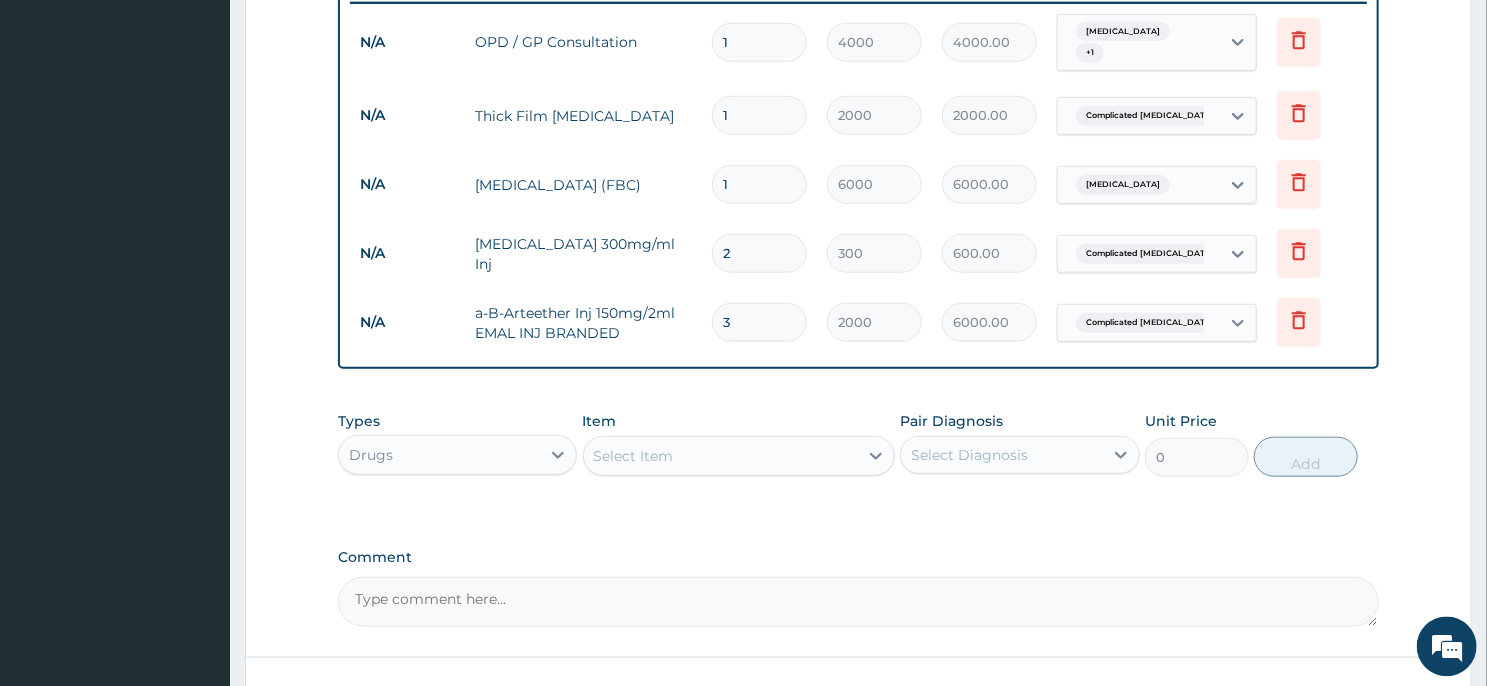 type on "3" 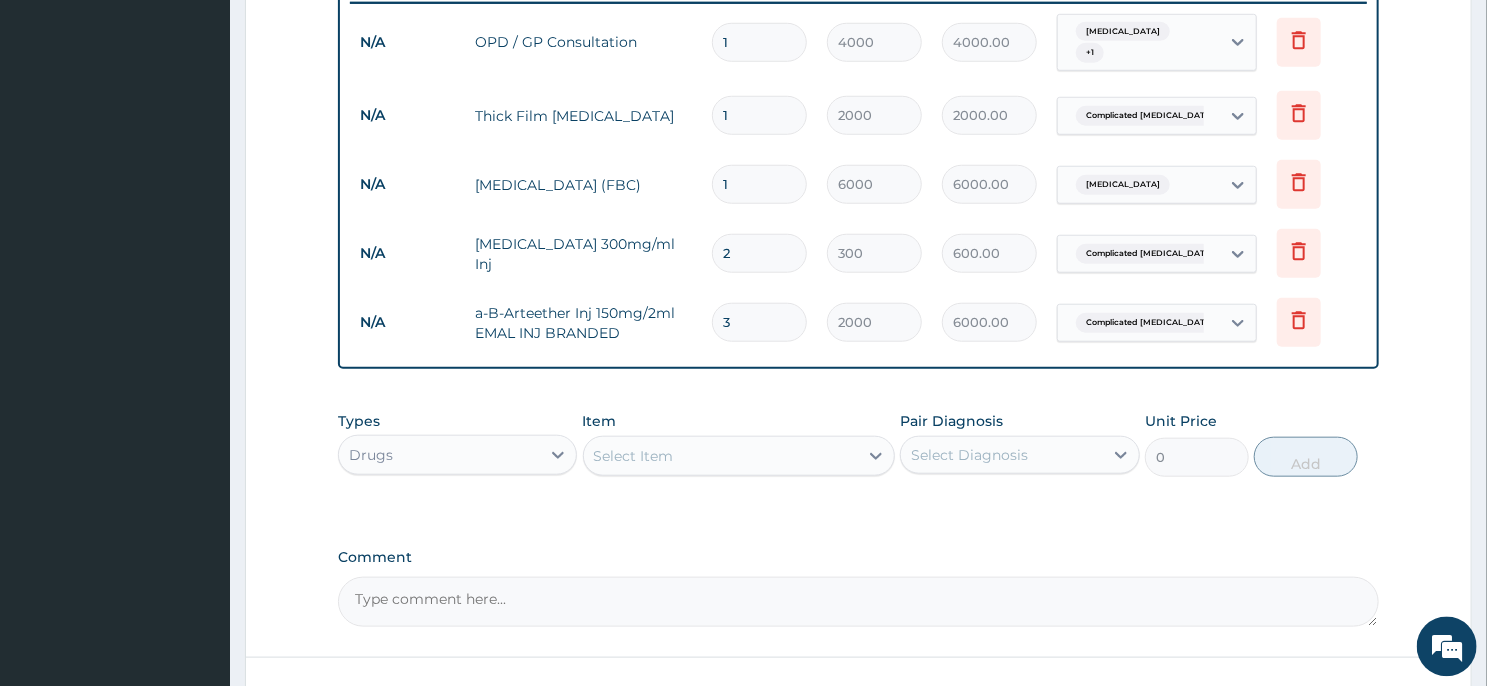 click on "Select Item" at bounding box center [721, 455] 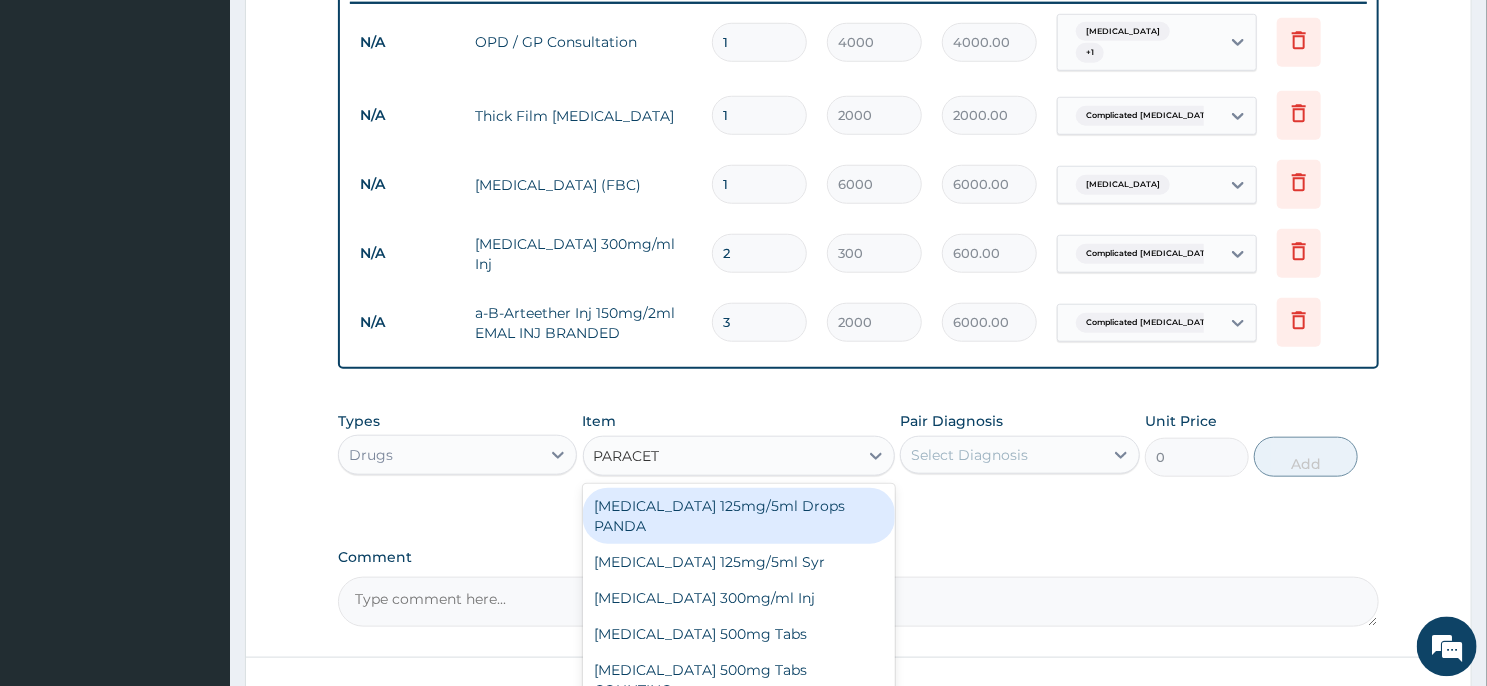 type on "PARACETA" 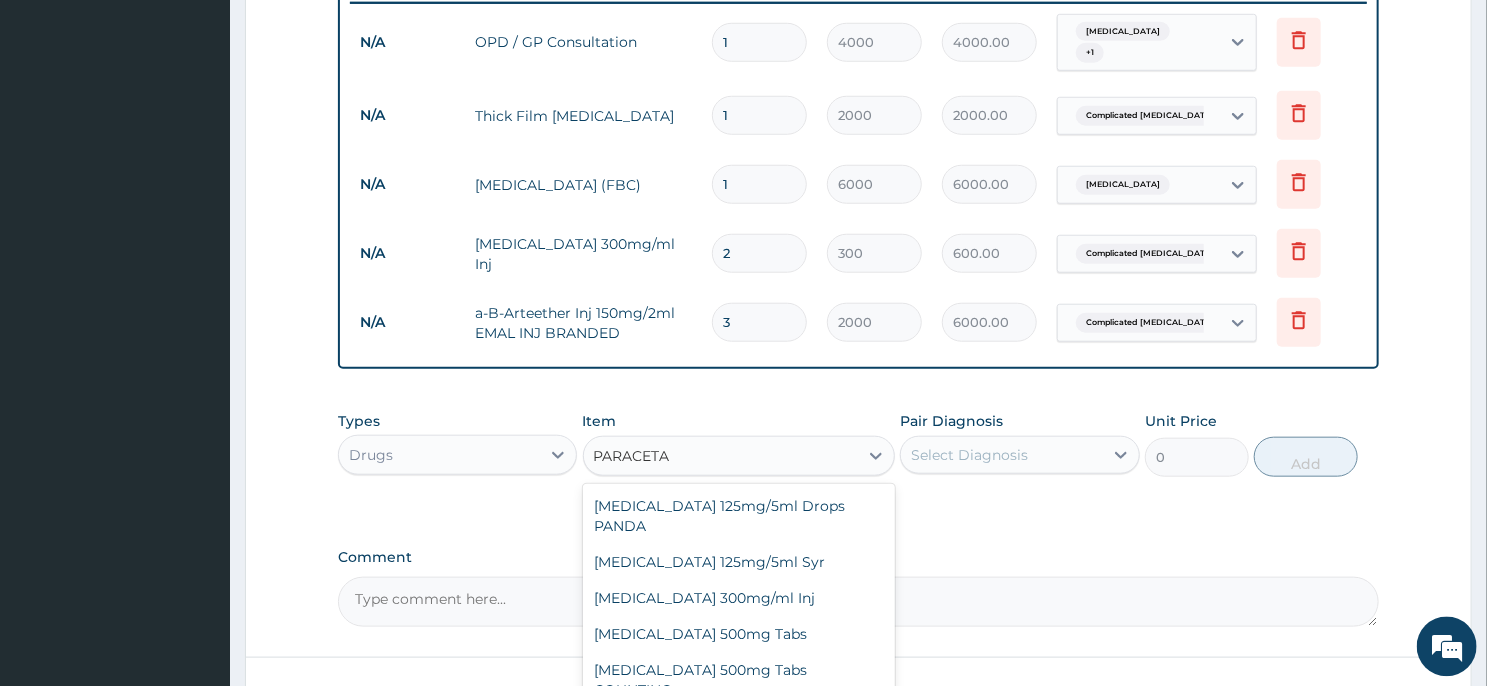 click on "Paracetamol 500mg Tabs EASADOL" at bounding box center [739, 725] 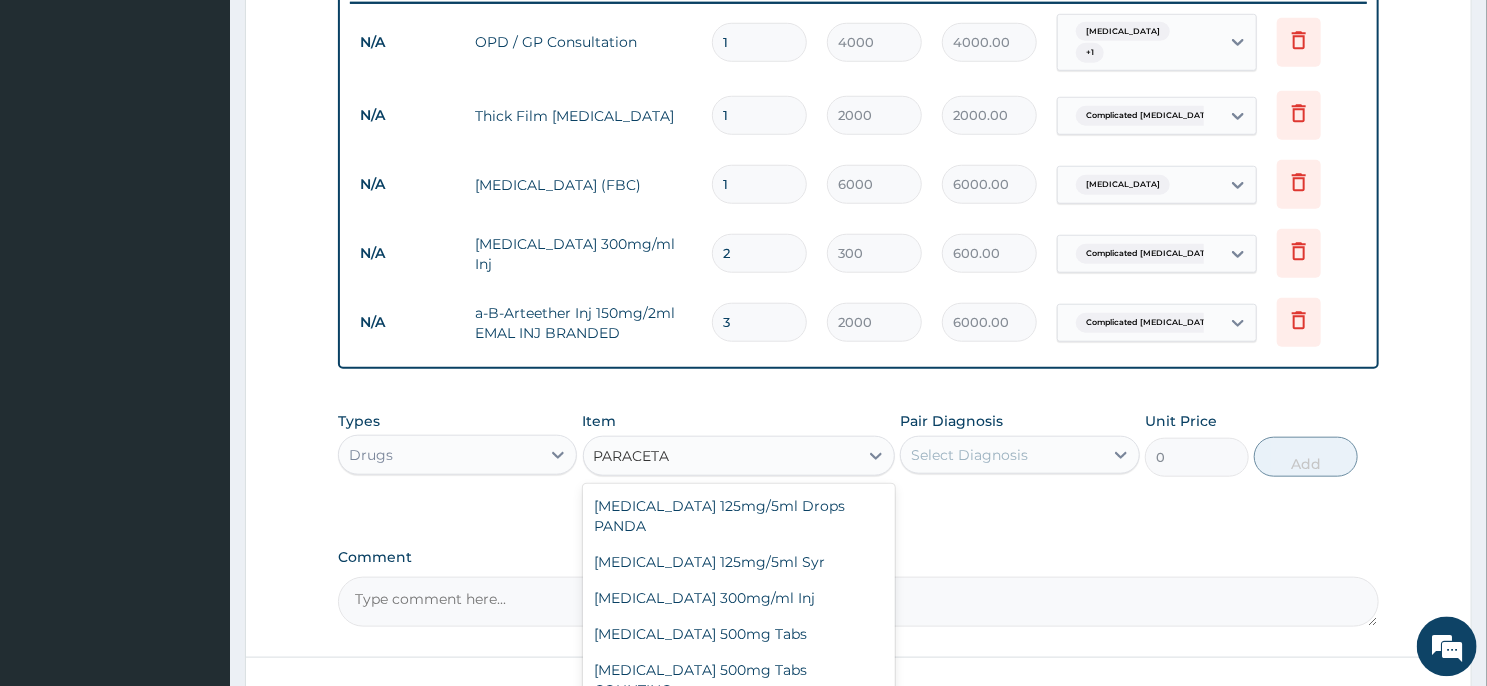 click on "Step  2  of 2 PA Code / Prescription Code Enter Code(Secondary Care Only) Encounter Date 03-01-2025 Important Notice Please enter PA codes before entering items that are not attached to a PA code   All diagnoses entered must be linked to a claim item. Diagnosis & Claim Items that are visible but inactive cannot be edited because they were imported from an already approved PA code. Diagnosis Sepsis Query Complicated malaria Confirmed NB: All diagnosis must be linked to a claim item Claim Items Type Name Quantity Unit Price Total Price Pair Diagnosis Actions N/A OPD / GP Consultation 1 4000 4000.00 Sepsis  + 1 Delete N/A Thick Film Malaria 1 2000 2000.00 Complicated malaria Delete N/A Full Blood Count (FBC) 1 6000 6000.00 Sepsis Delete N/A Paracetamol 300mg/ml Inj 2 300 600.00 Complicated malaria Delete N/A a-B-Arteether Inj 150mg/2ml EMAL INJ BRANDED 3 2000 6000.00 Complicated malaria Delete Types Drugs Item option a-B-Arteether Inj 150mg/2ml EMAL INJ BRANDED, selected. PARACETA PARACETA Paracetamol 500mg Tabs" at bounding box center (858, 40) 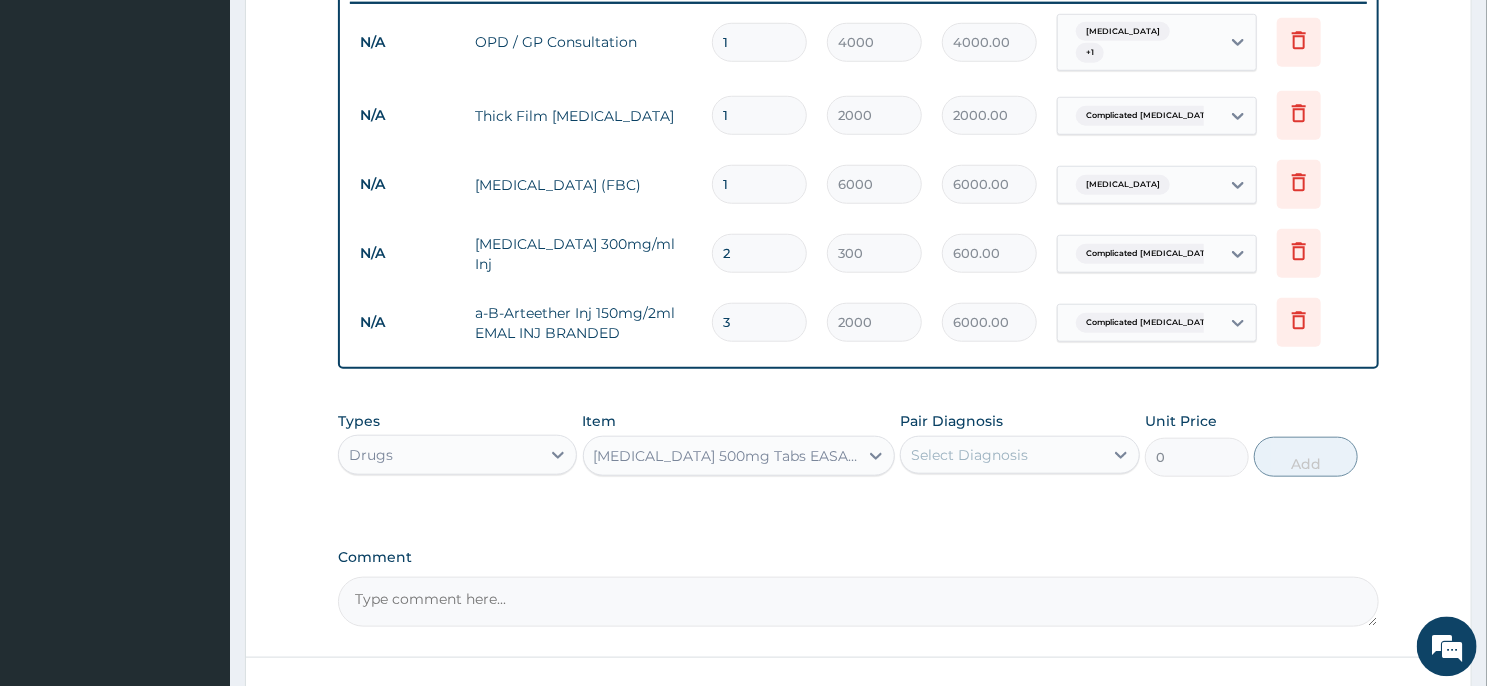 type 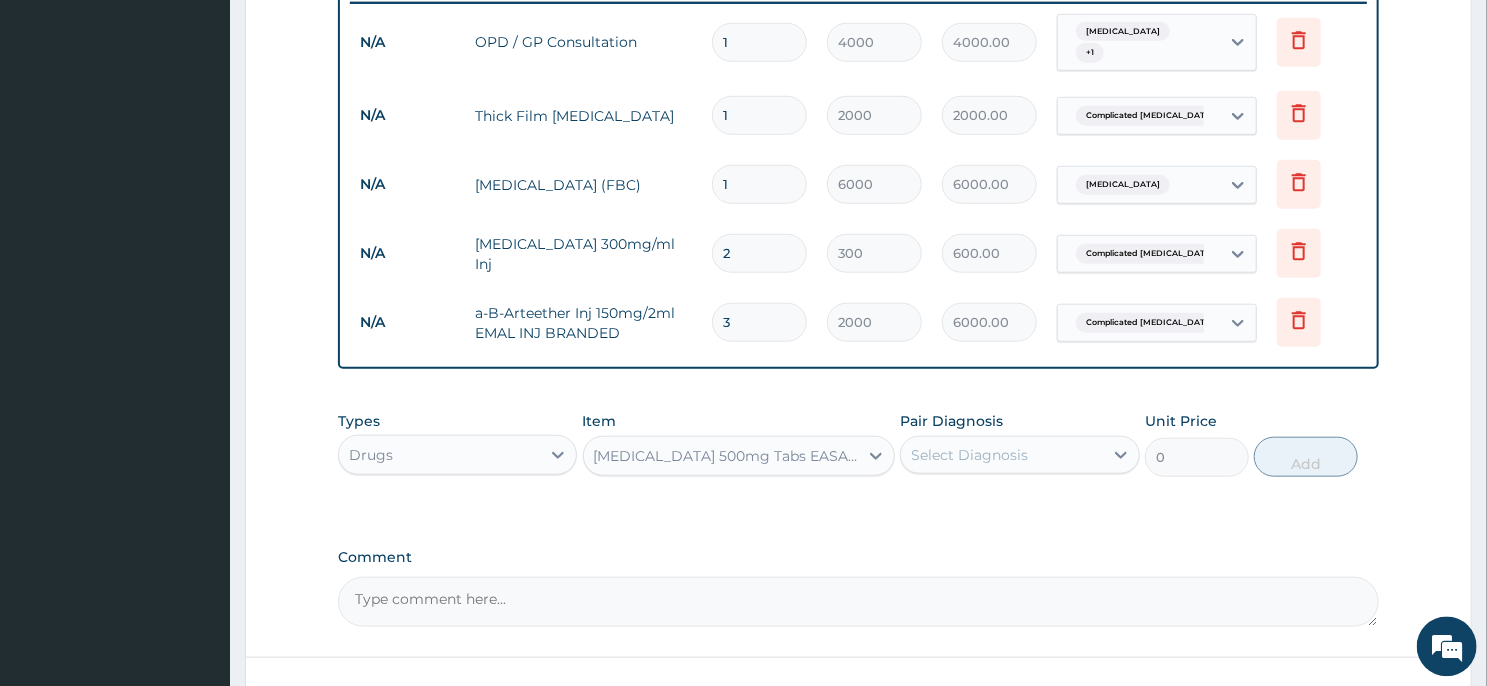 type on "20" 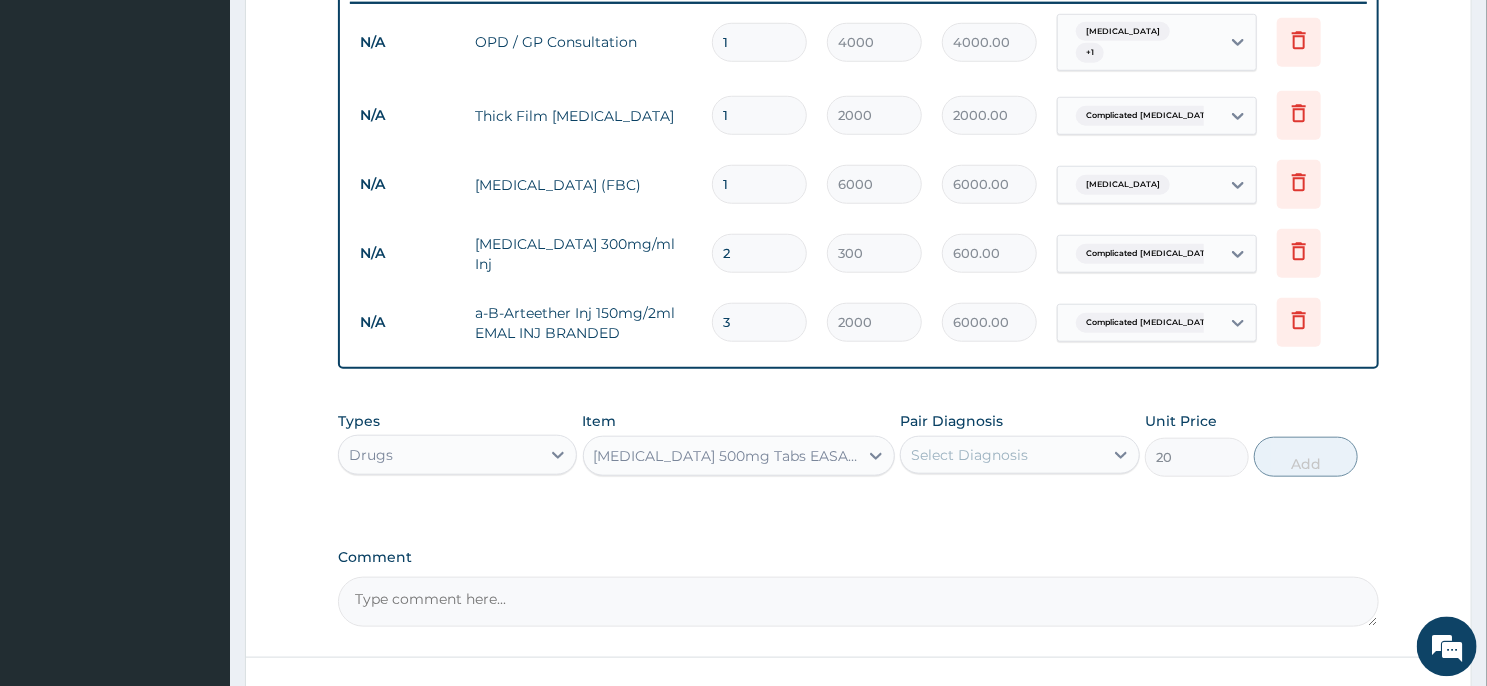 click on "Select Diagnosis" at bounding box center [969, 454] 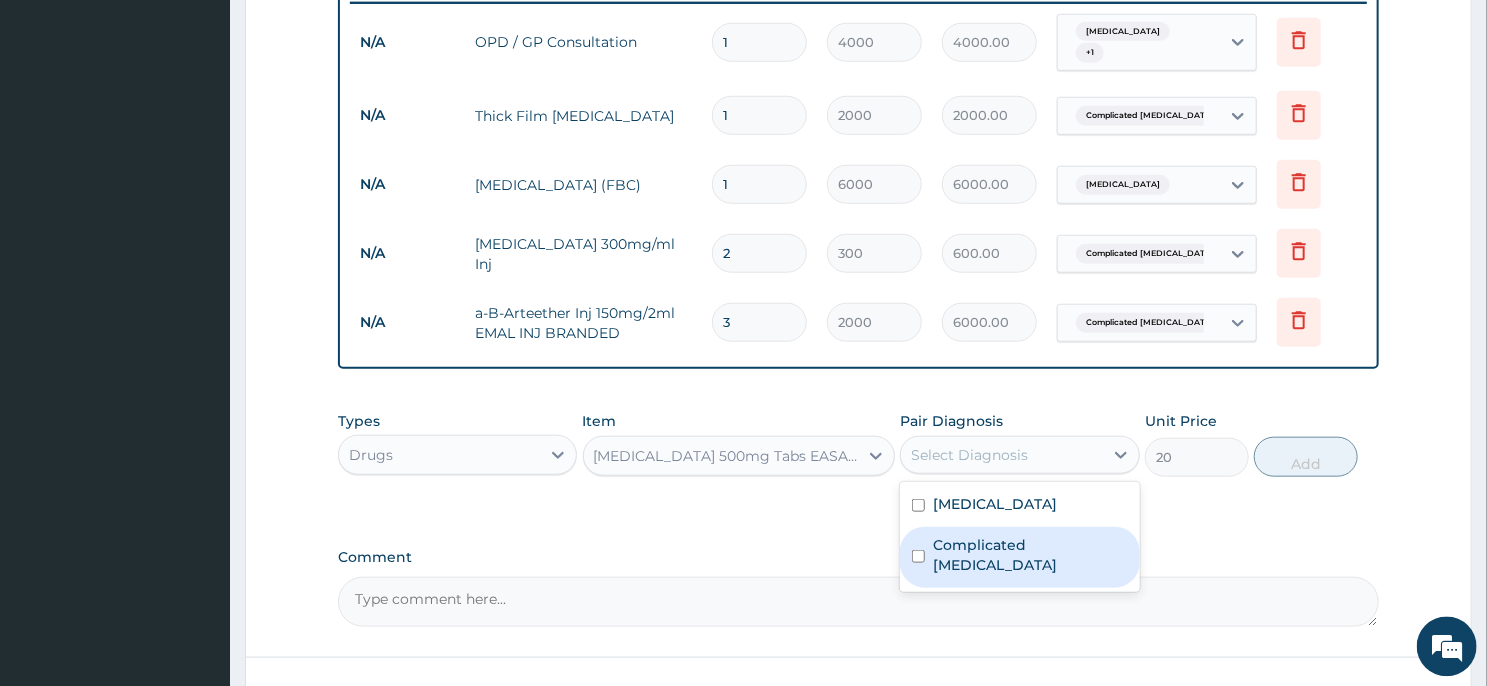 click on "Complicated malaria" at bounding box center (1030, 554) 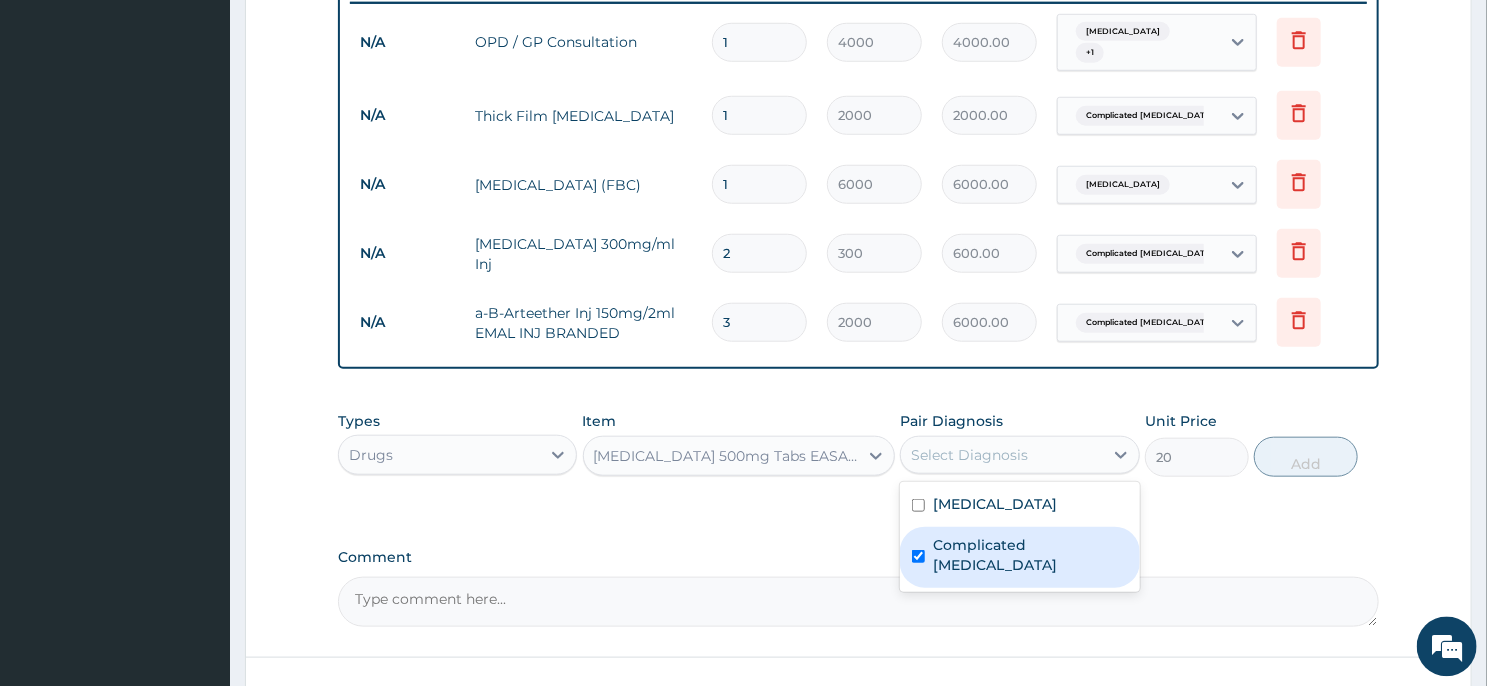 checkbox on "true" 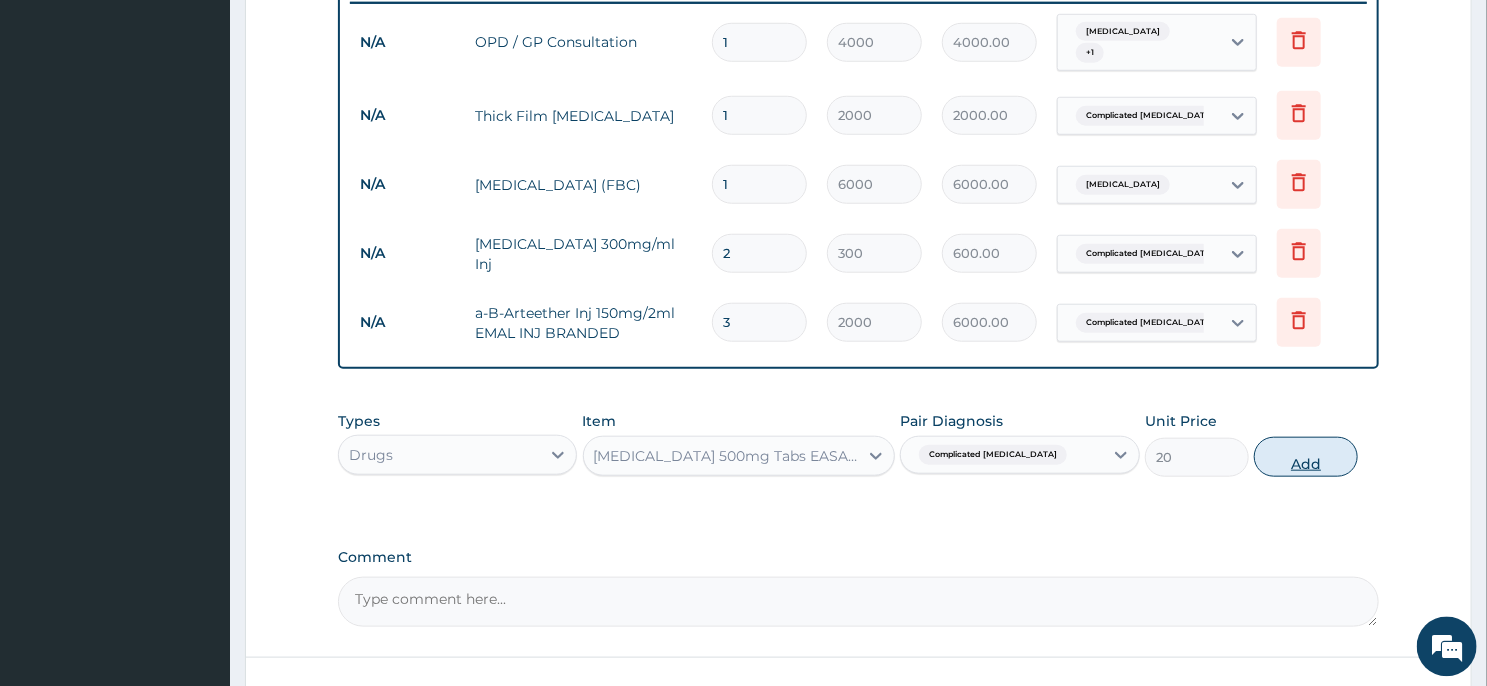 click on "Add" at bounding box center (1306, 456) 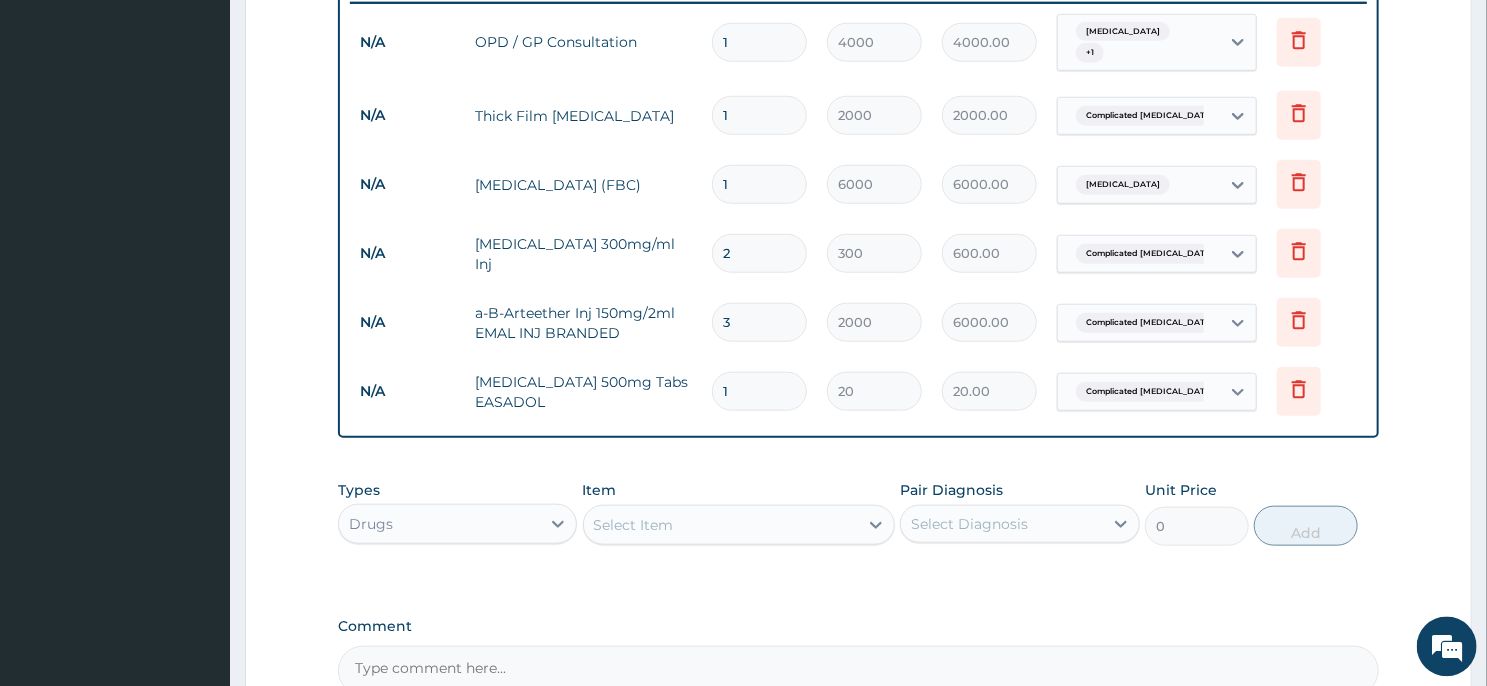 click on "1" at bounding box center [759, 390] 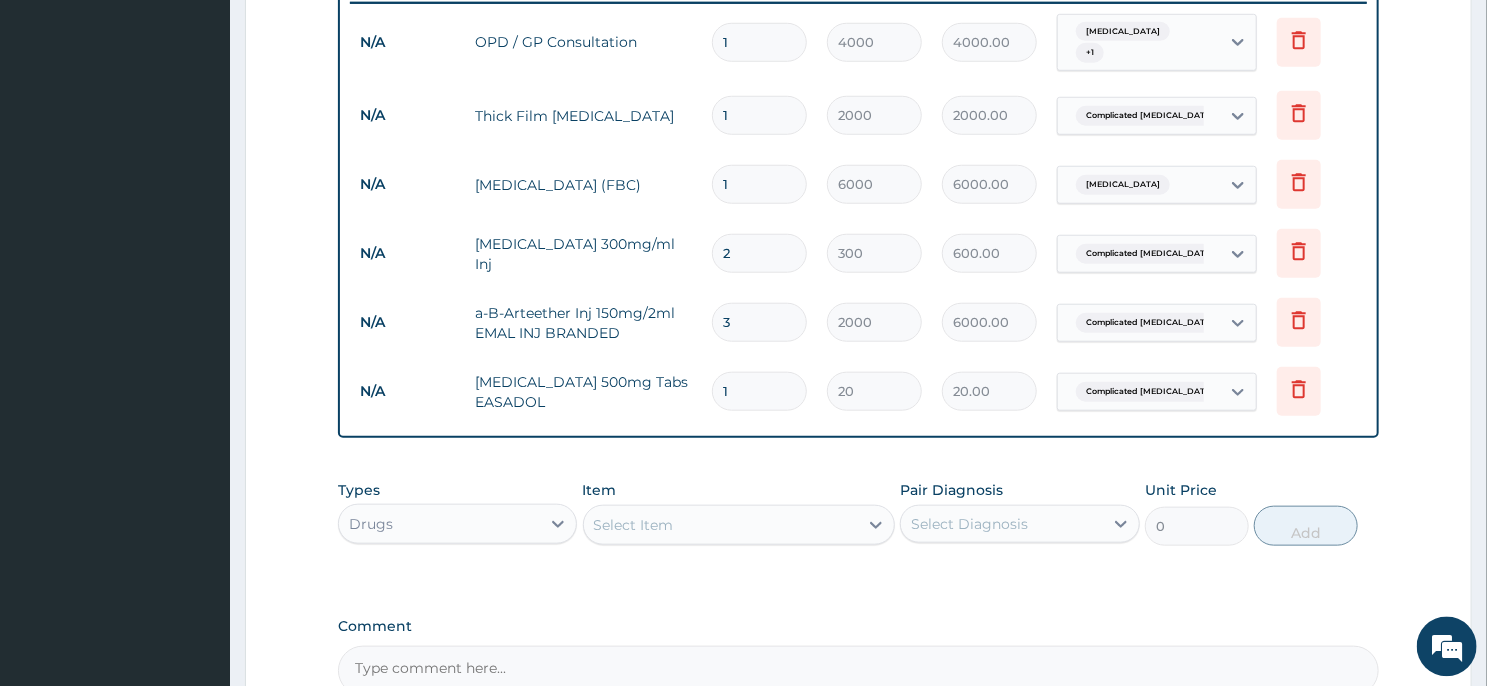 type 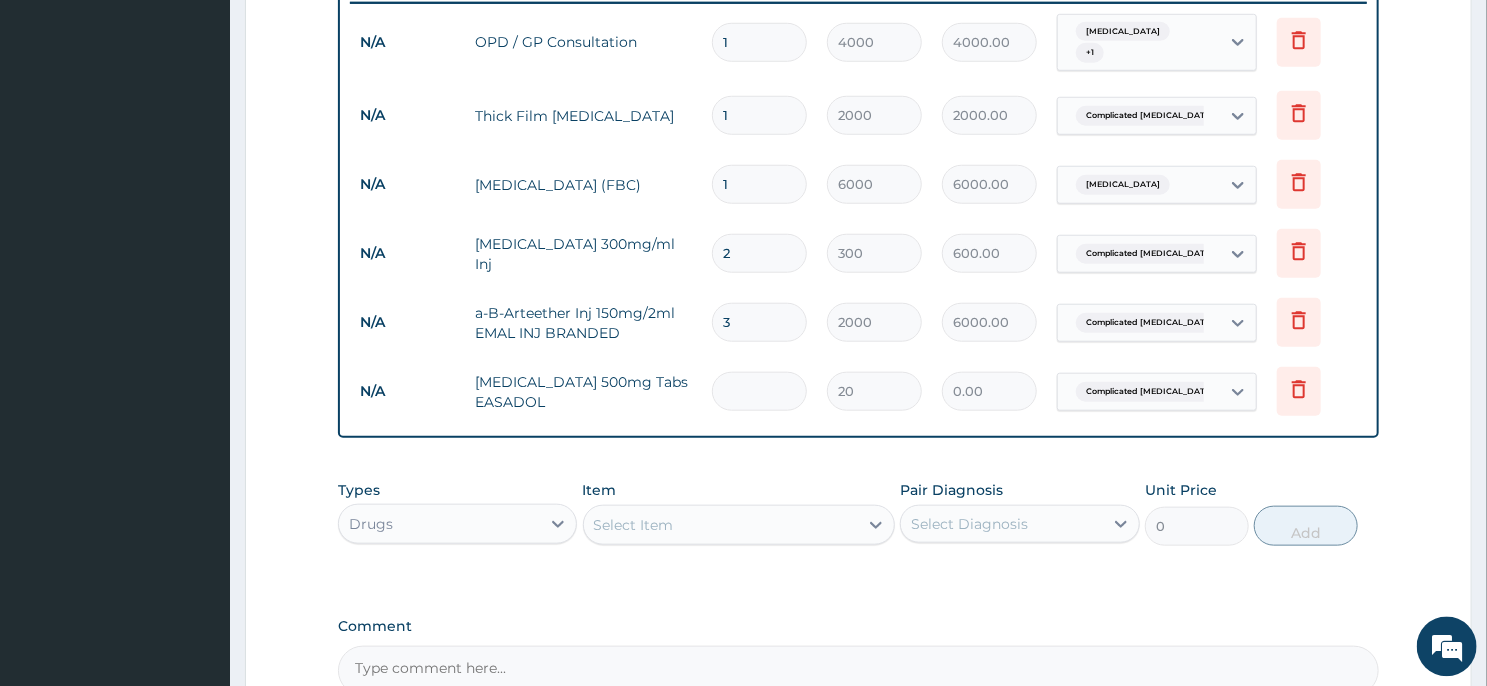 type on "3" 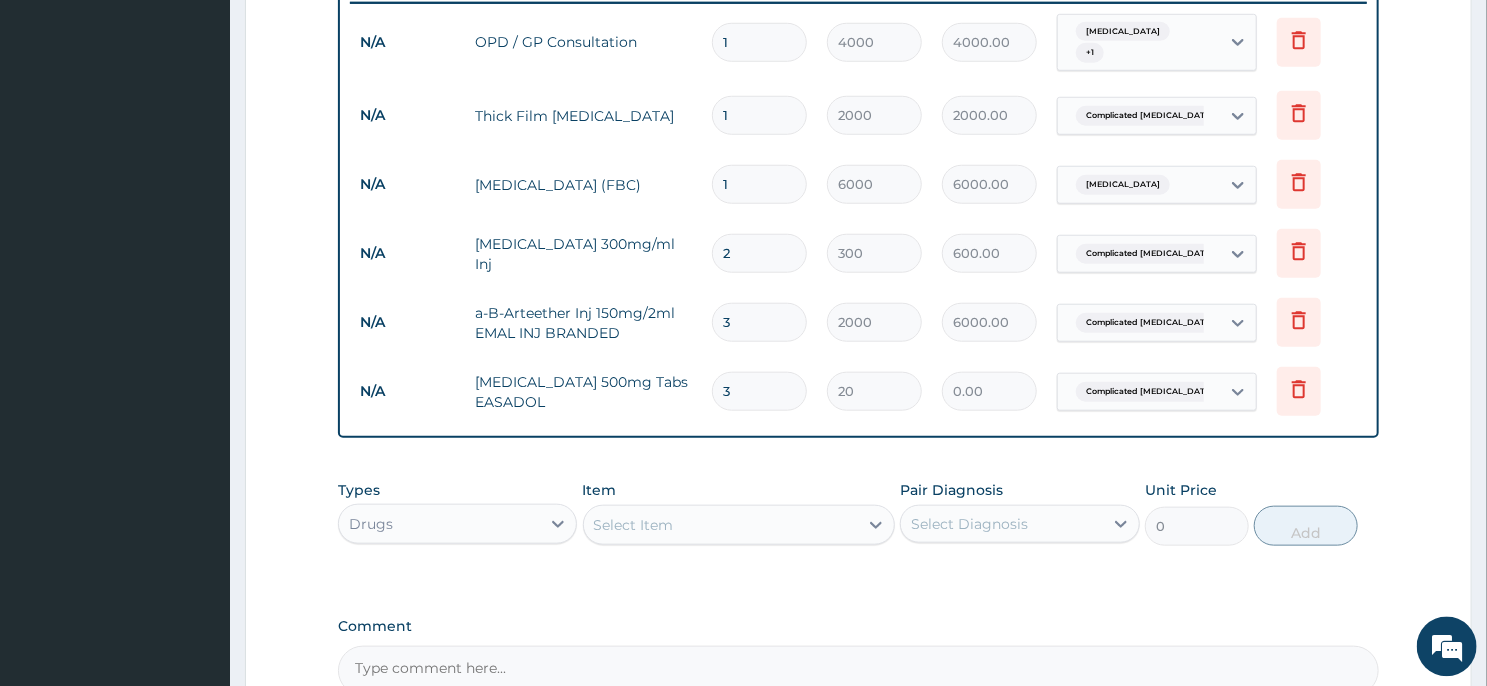 type on "60.00" 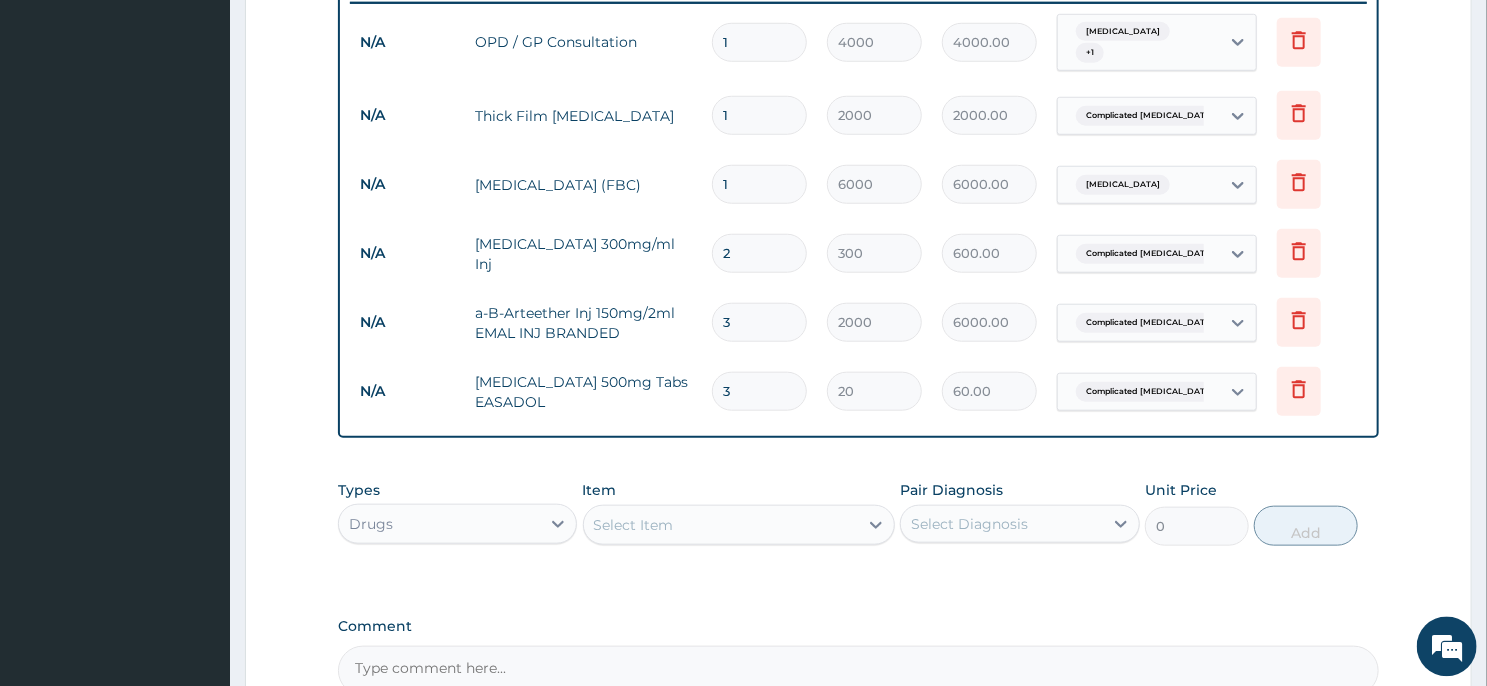 type 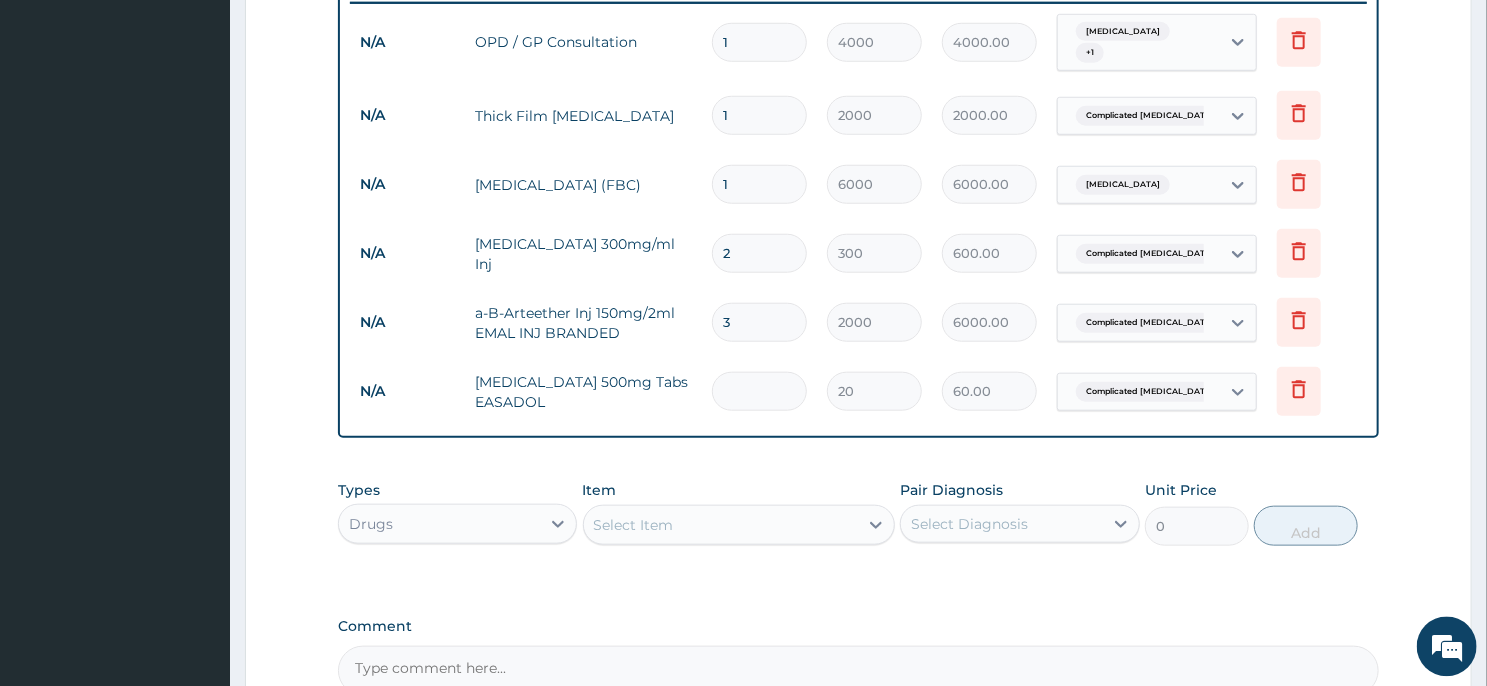 type on "0.00" 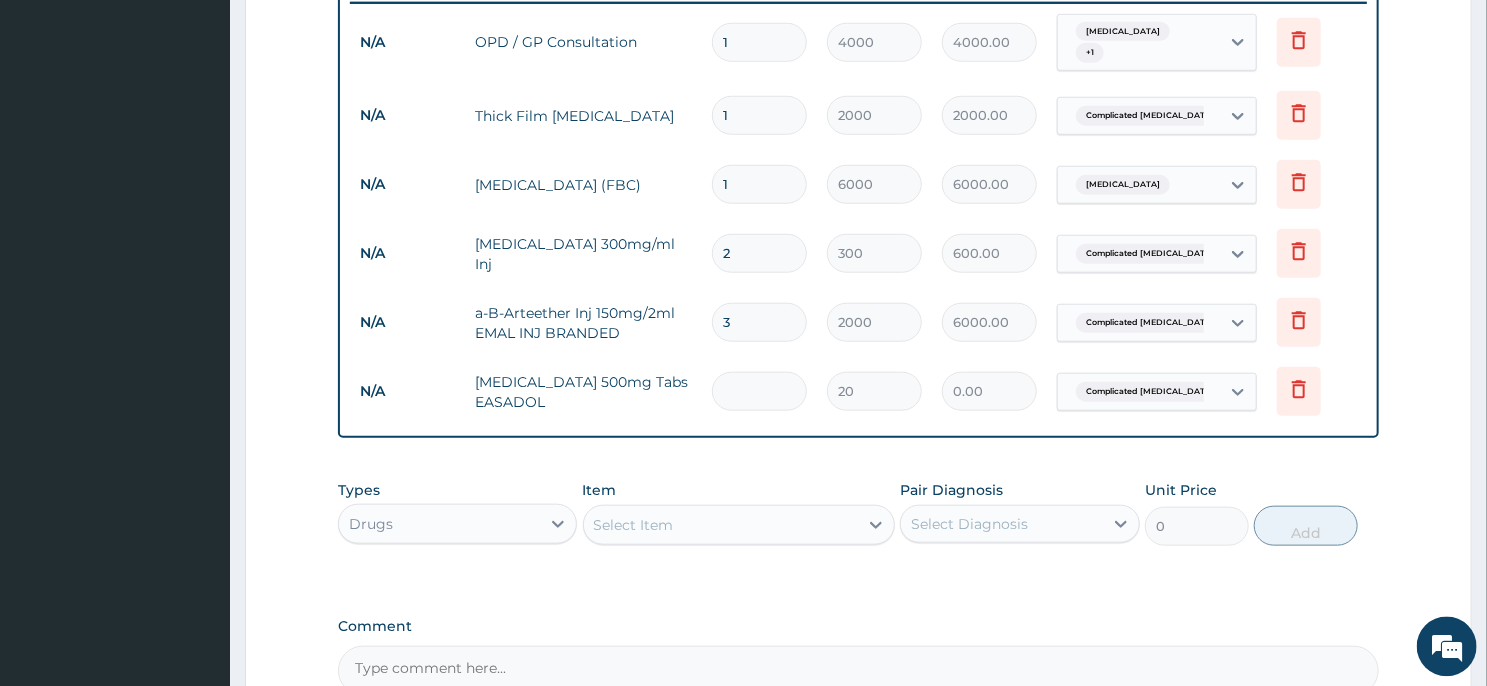 type on "2" 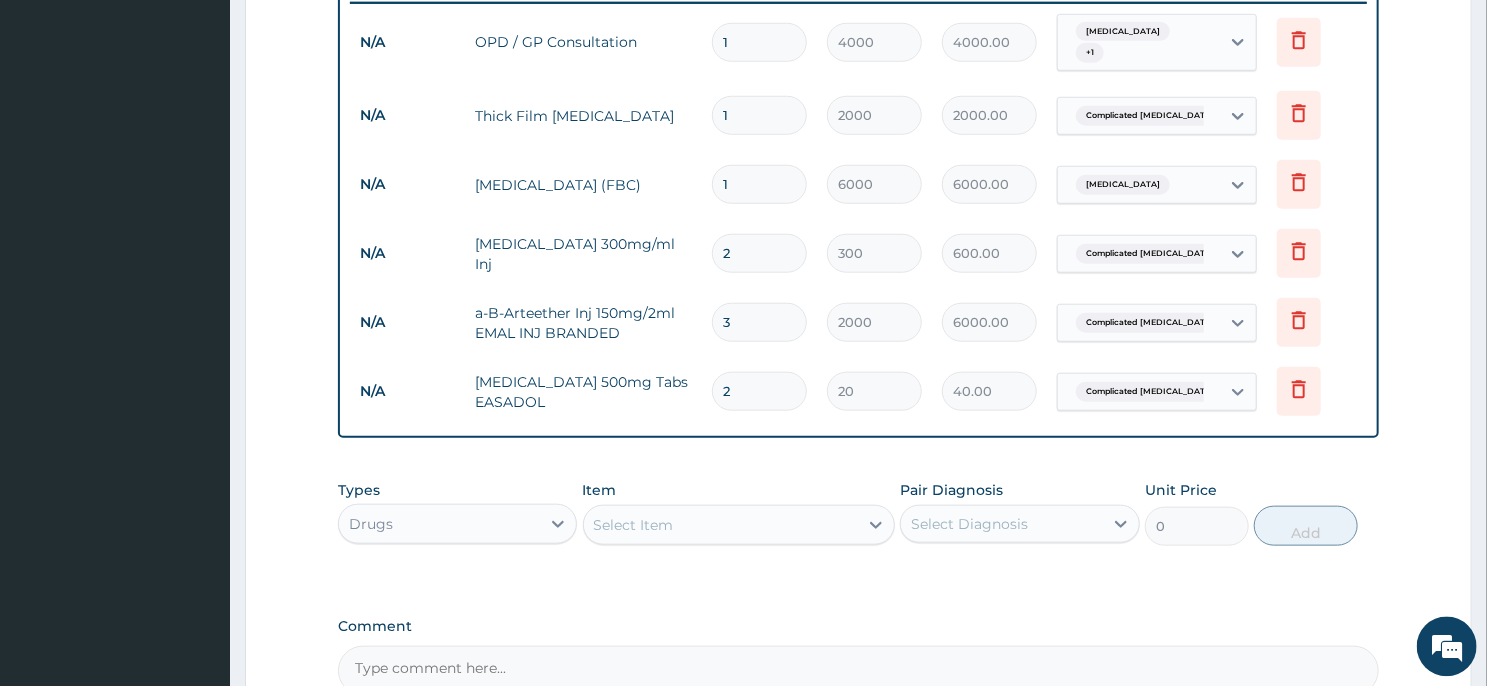type on "20" 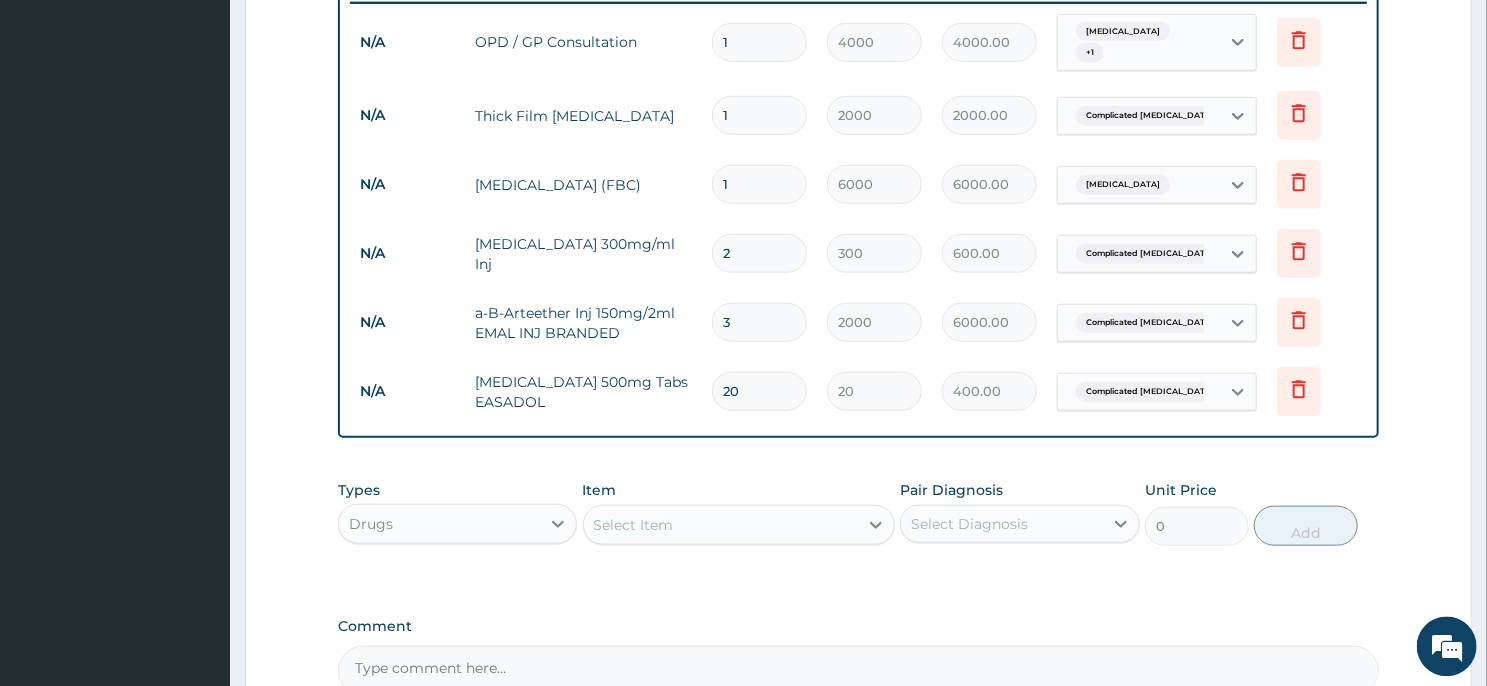 type on "20" 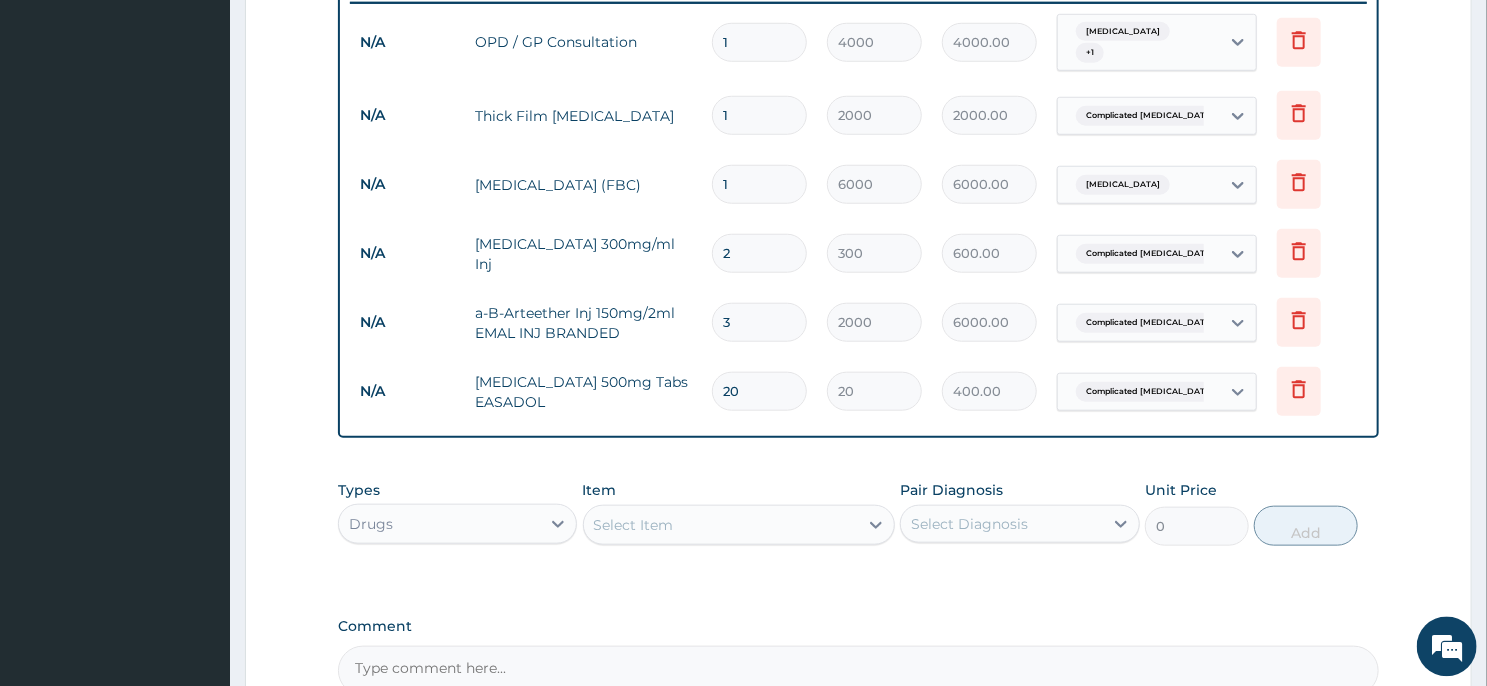 click on "Select Item" at bounding box center (721, 524) 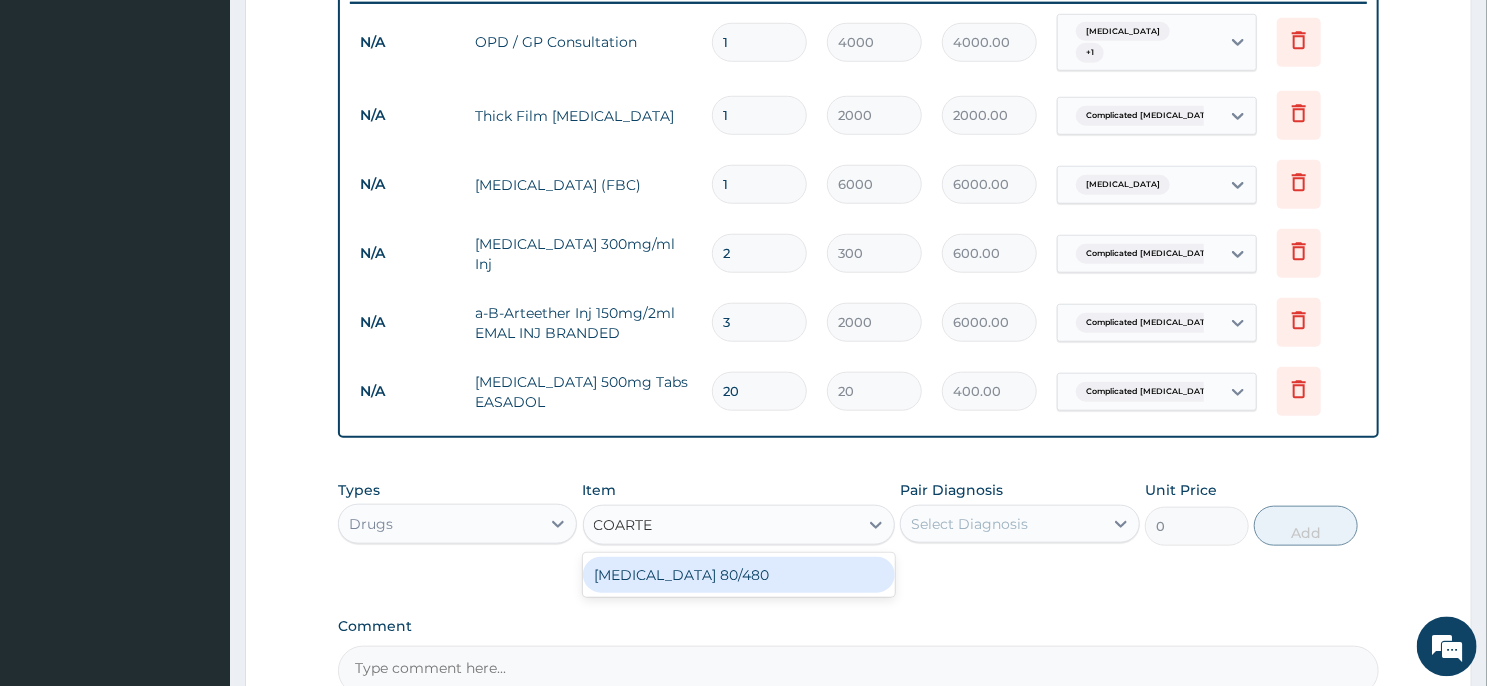 type on "COARTEM" 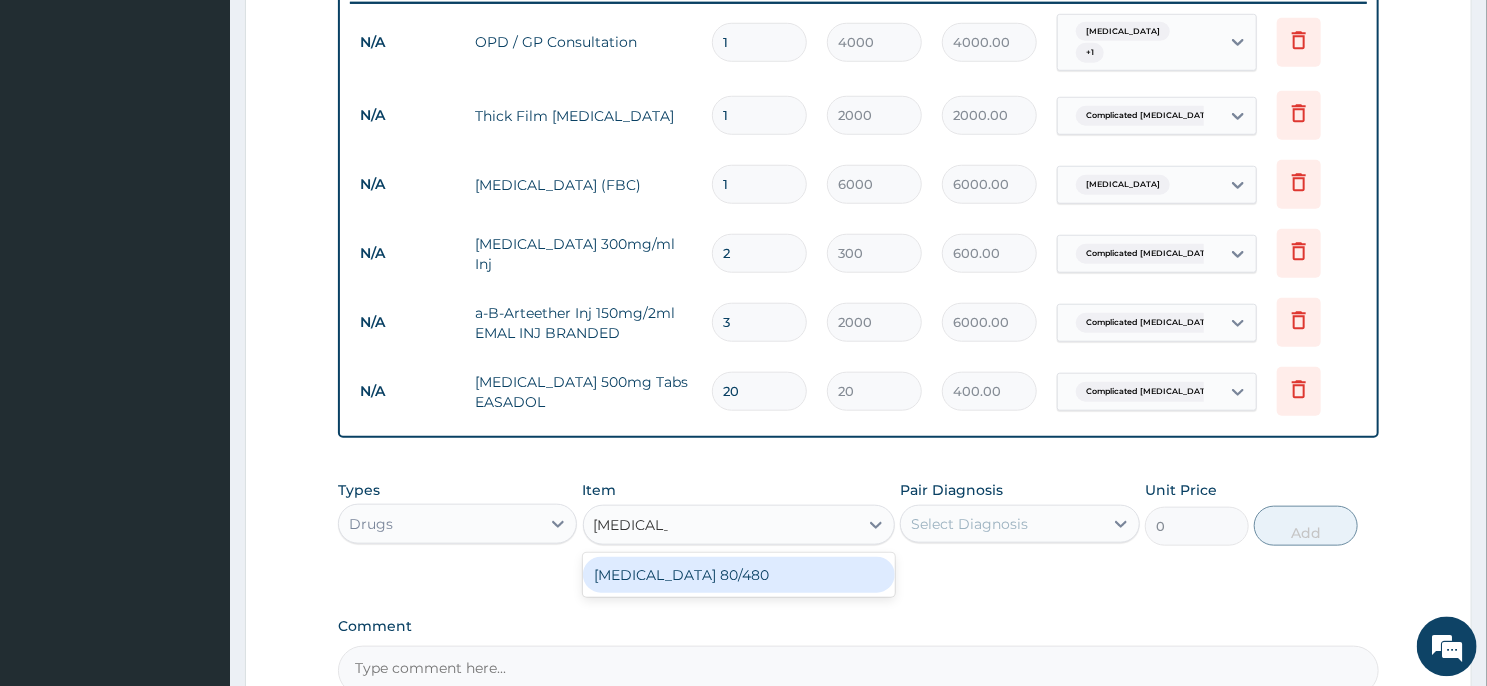 click on "COARTEM 80/480" at bounding box center [739, 574] 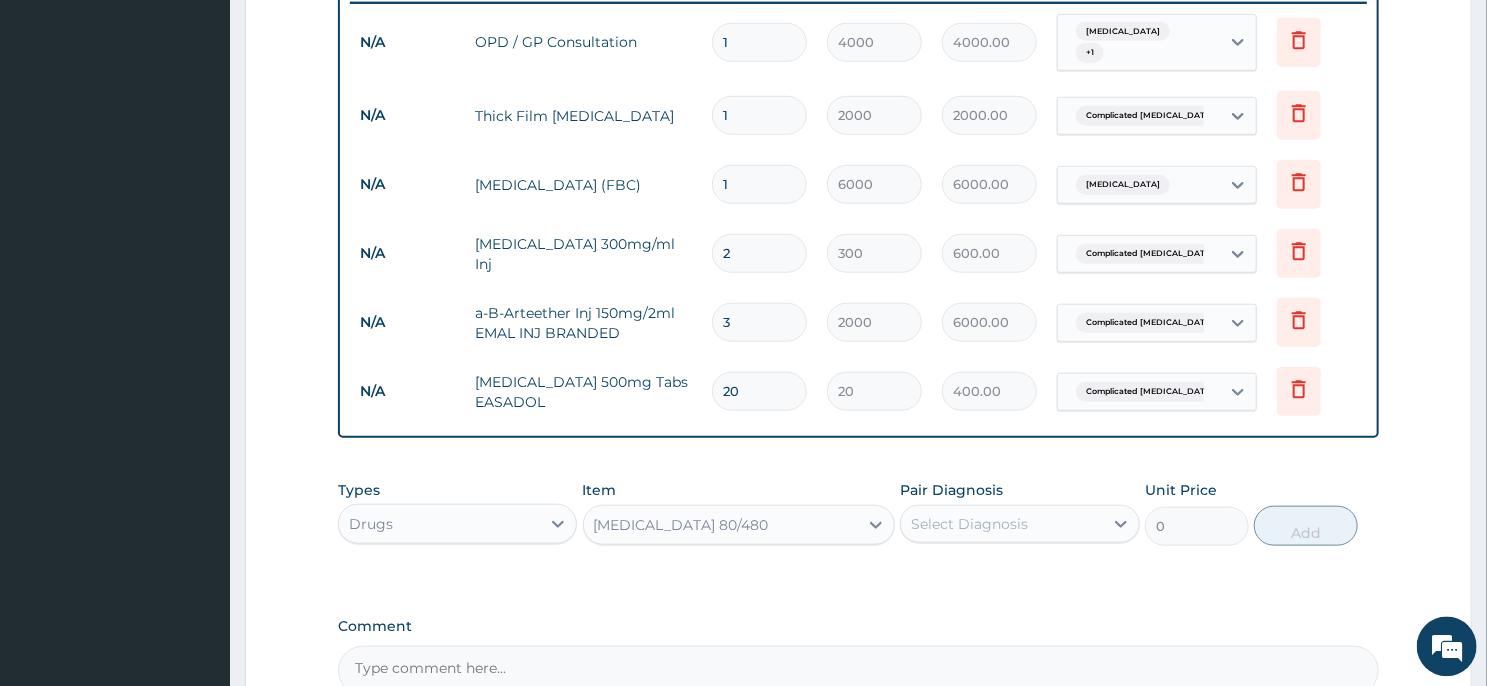 type 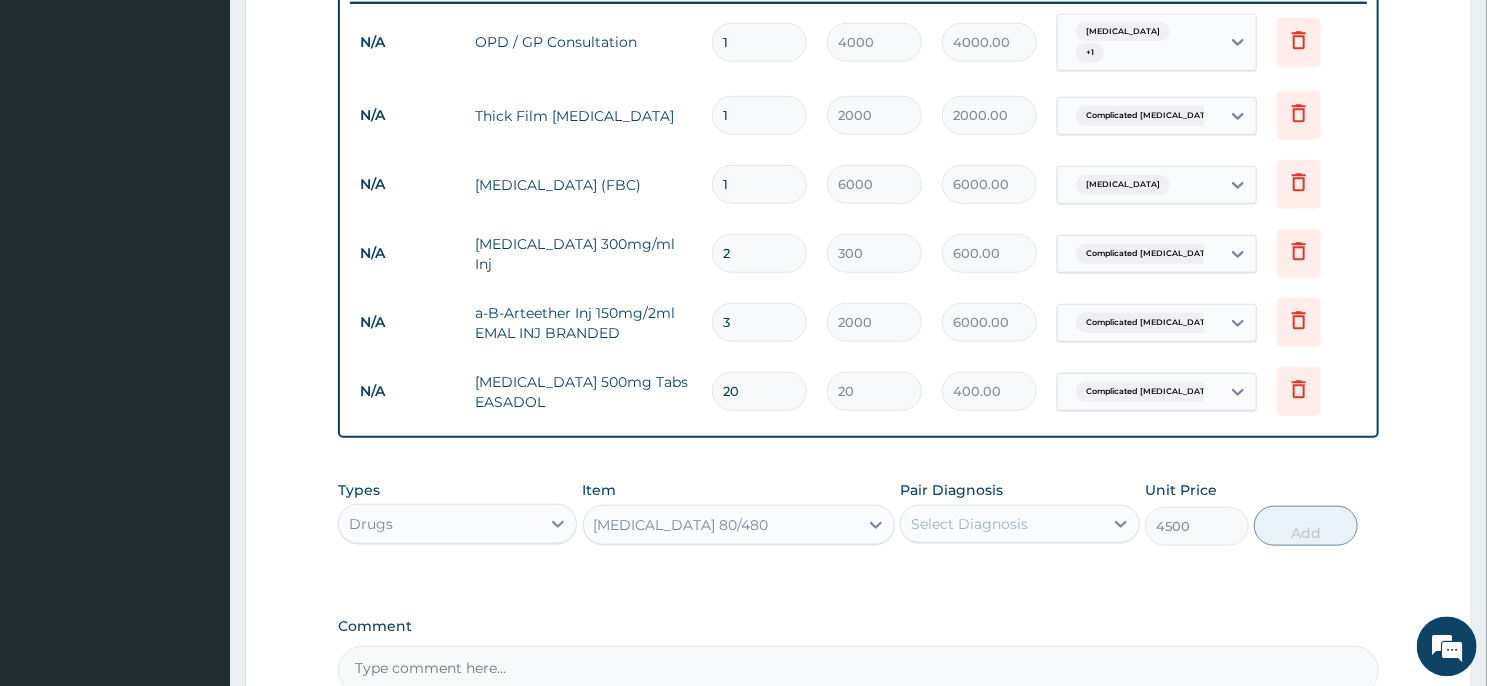 click on "Select Diagnosis" at bounding box center (969, 523) 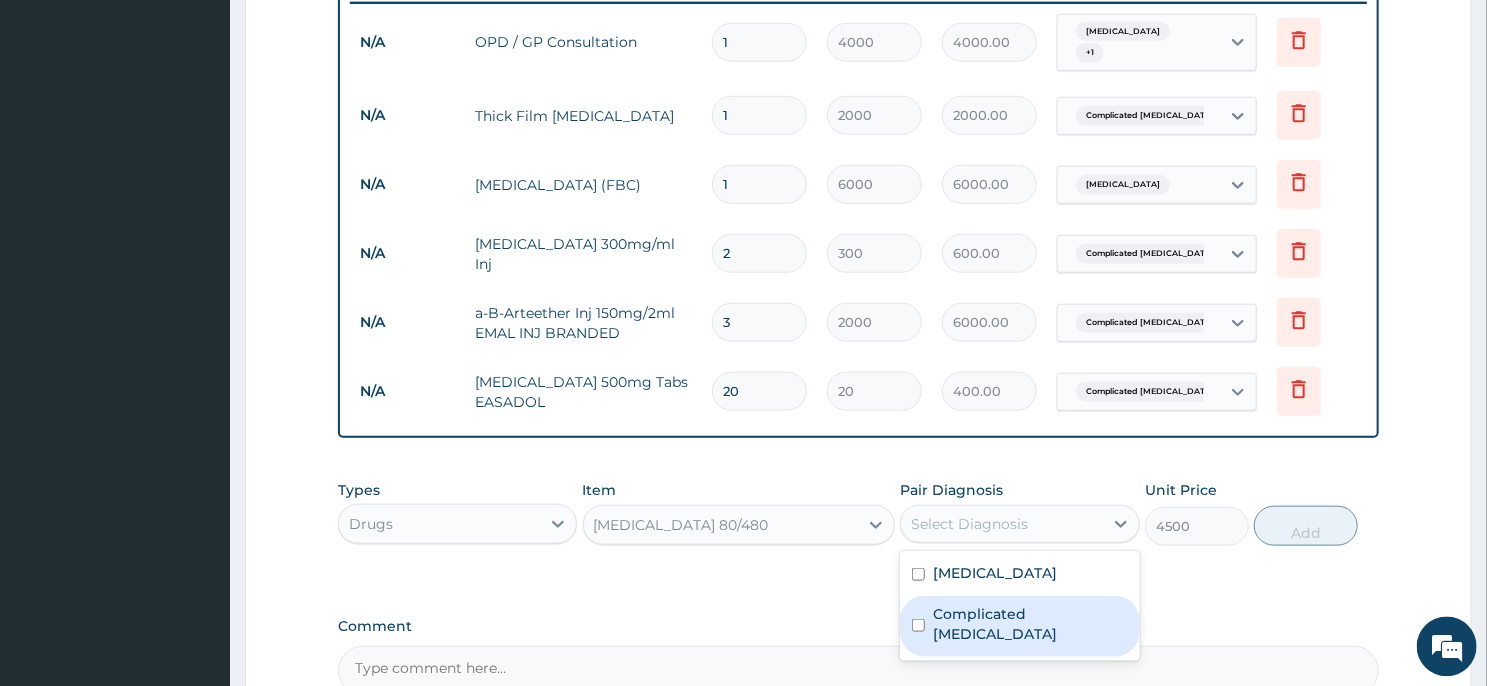 click on "Complicated malaria" at bounding box center (1030, 623) 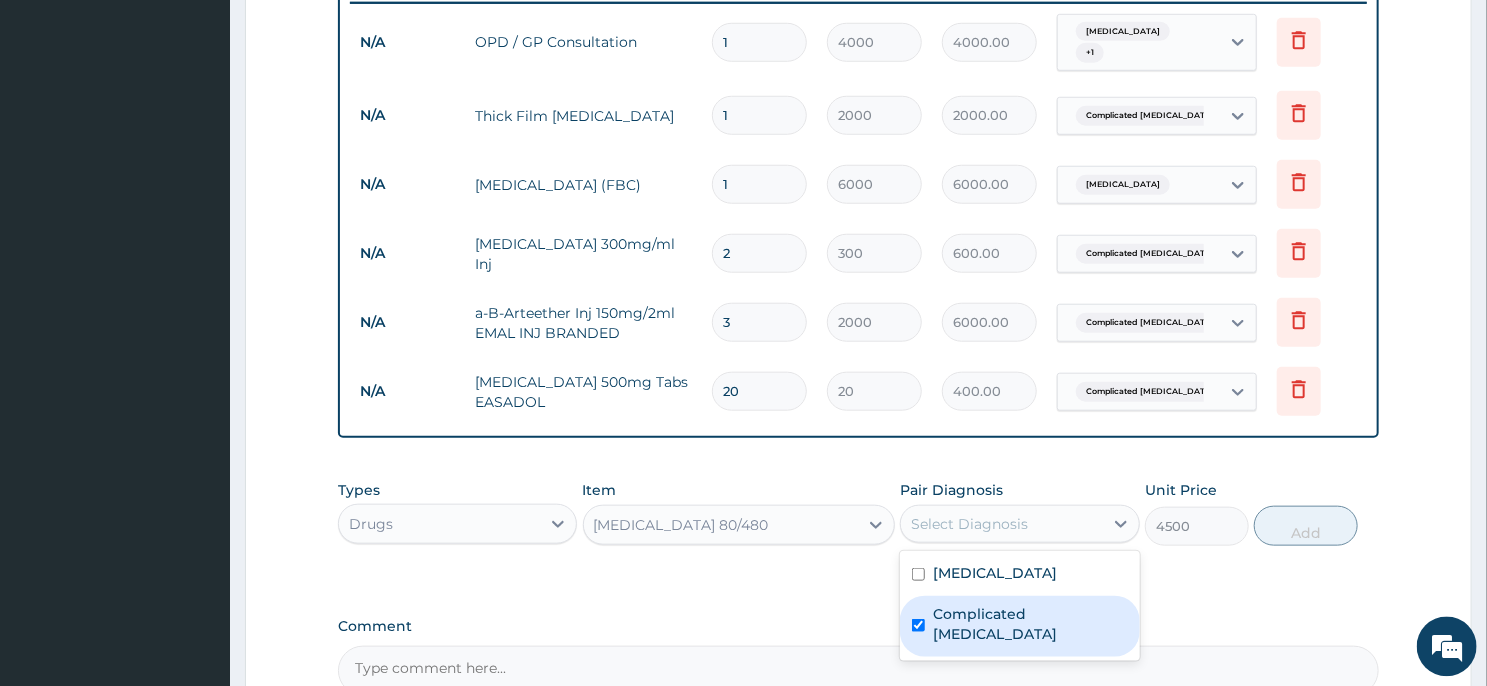 checkbox on "true" 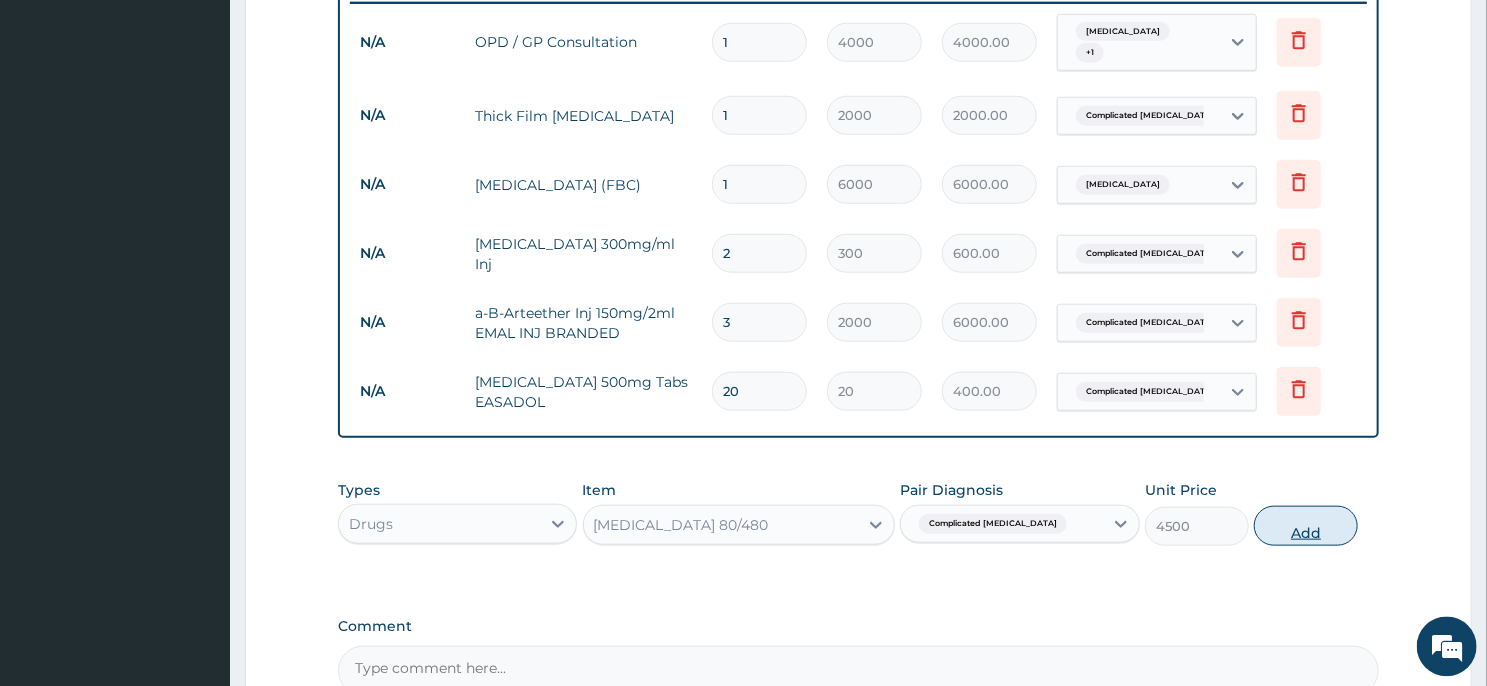 click on "Add" at bounding box center [1306, 525] 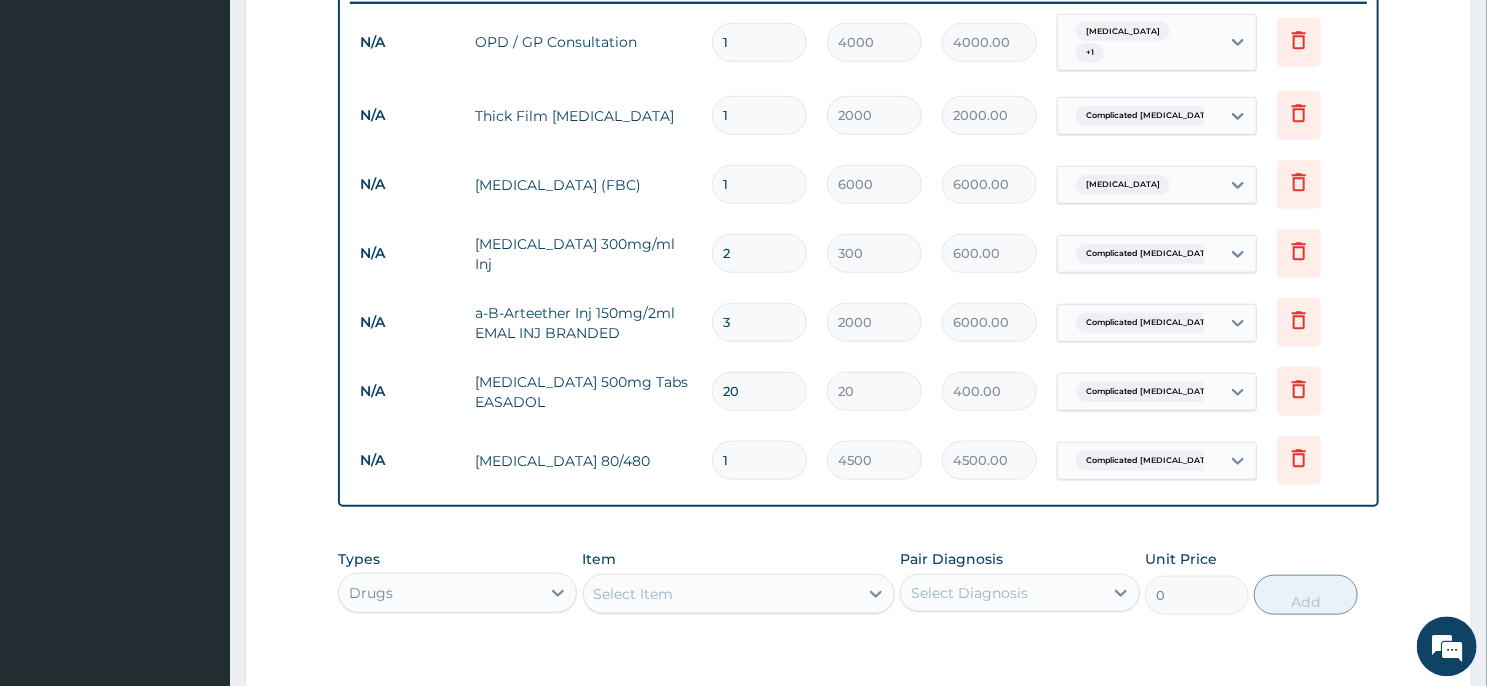 scroll, scrollTop: 1073, scrollLeft: 0, axis: vertical 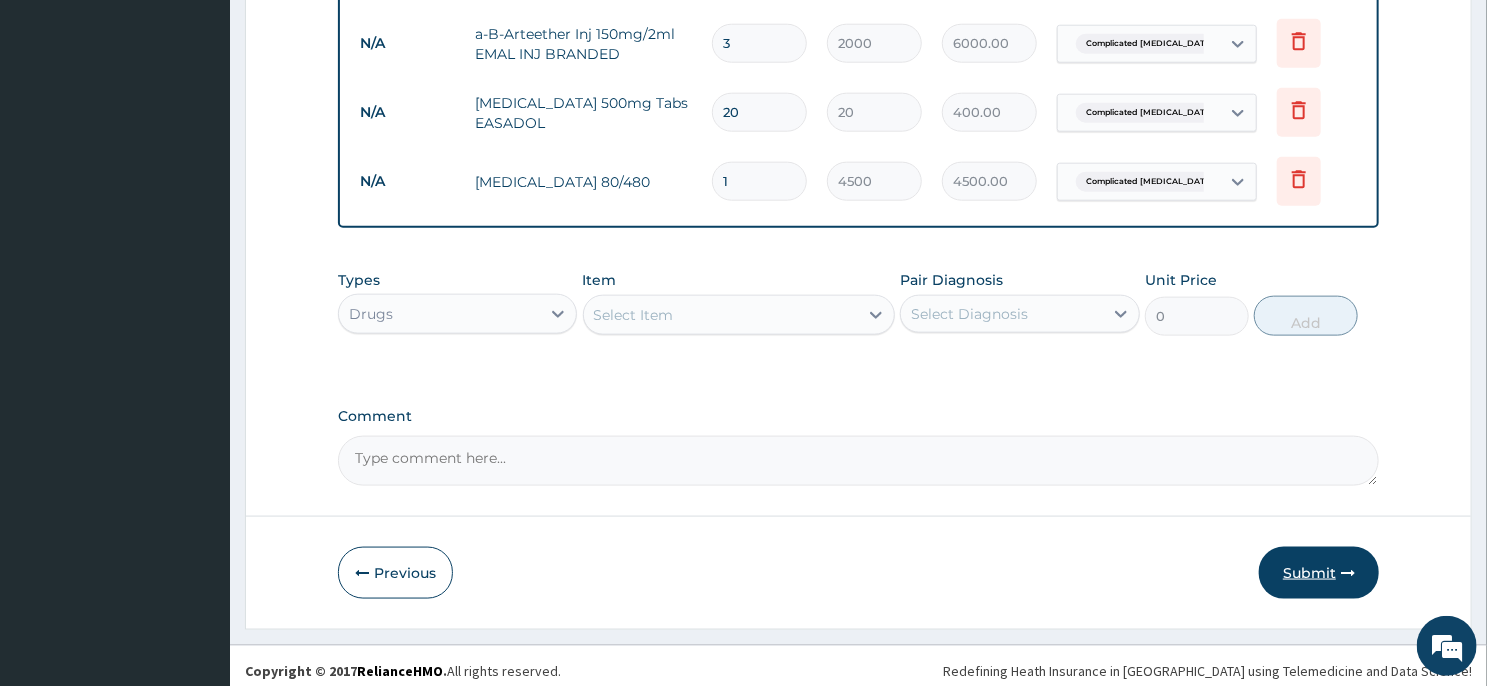 click on "Submit" at bounding box center [1319, 573] 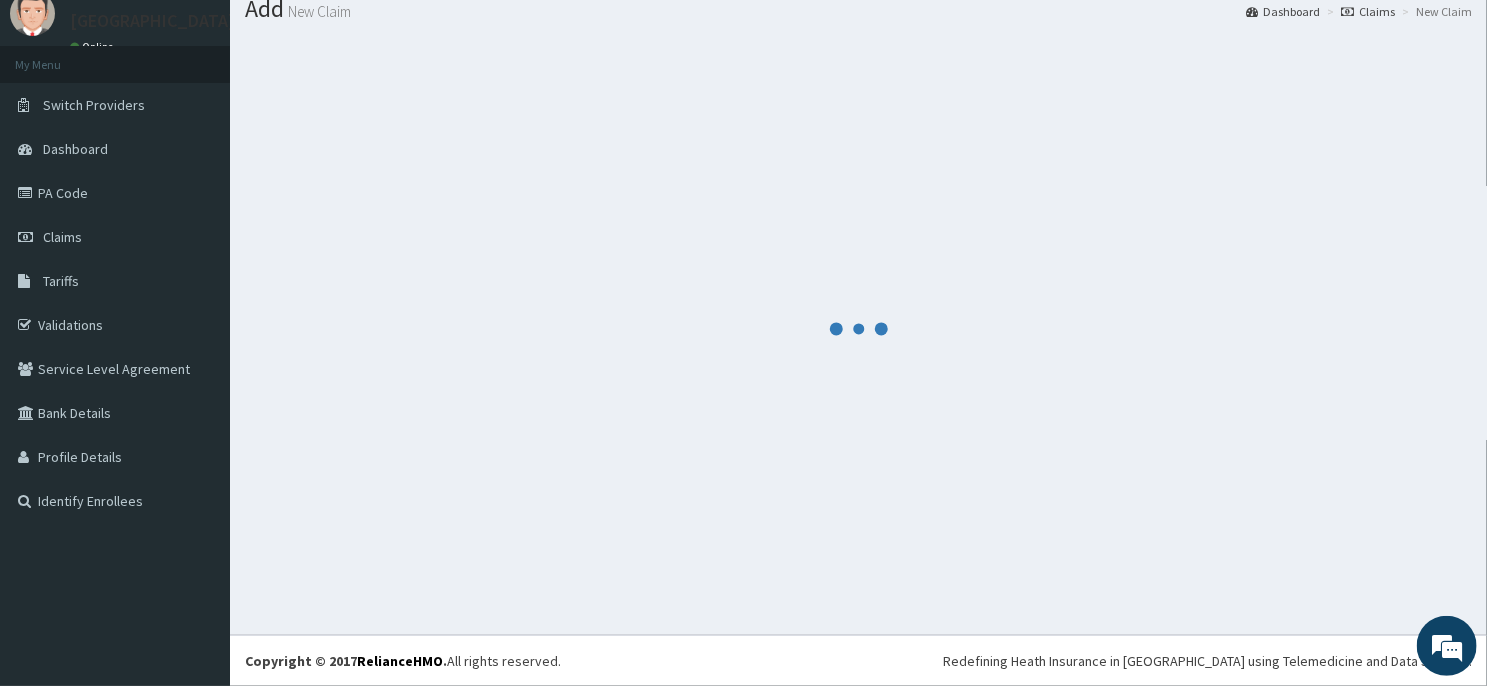scroll, scrollTop: 69, scrollLeft: 0, axis: vertical 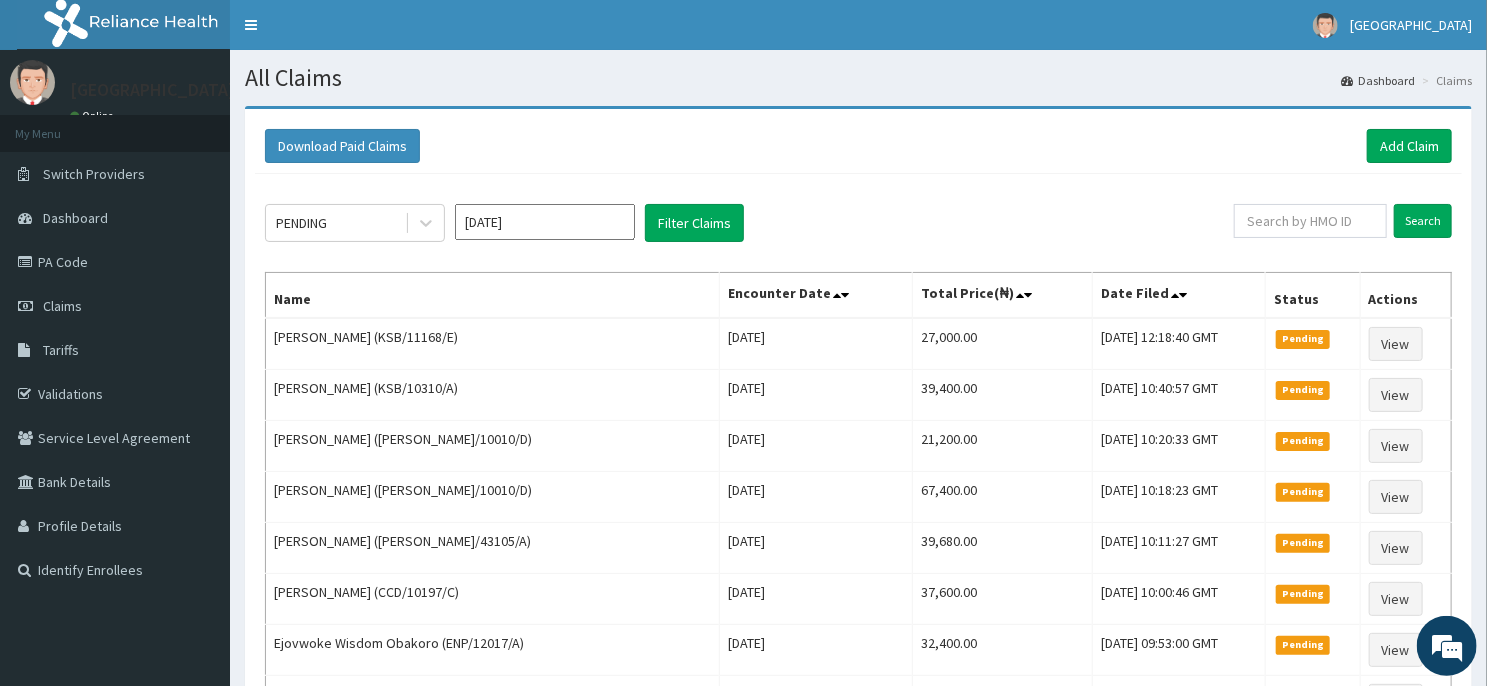 click on "[DATE]" at bounding box center [545, 222] 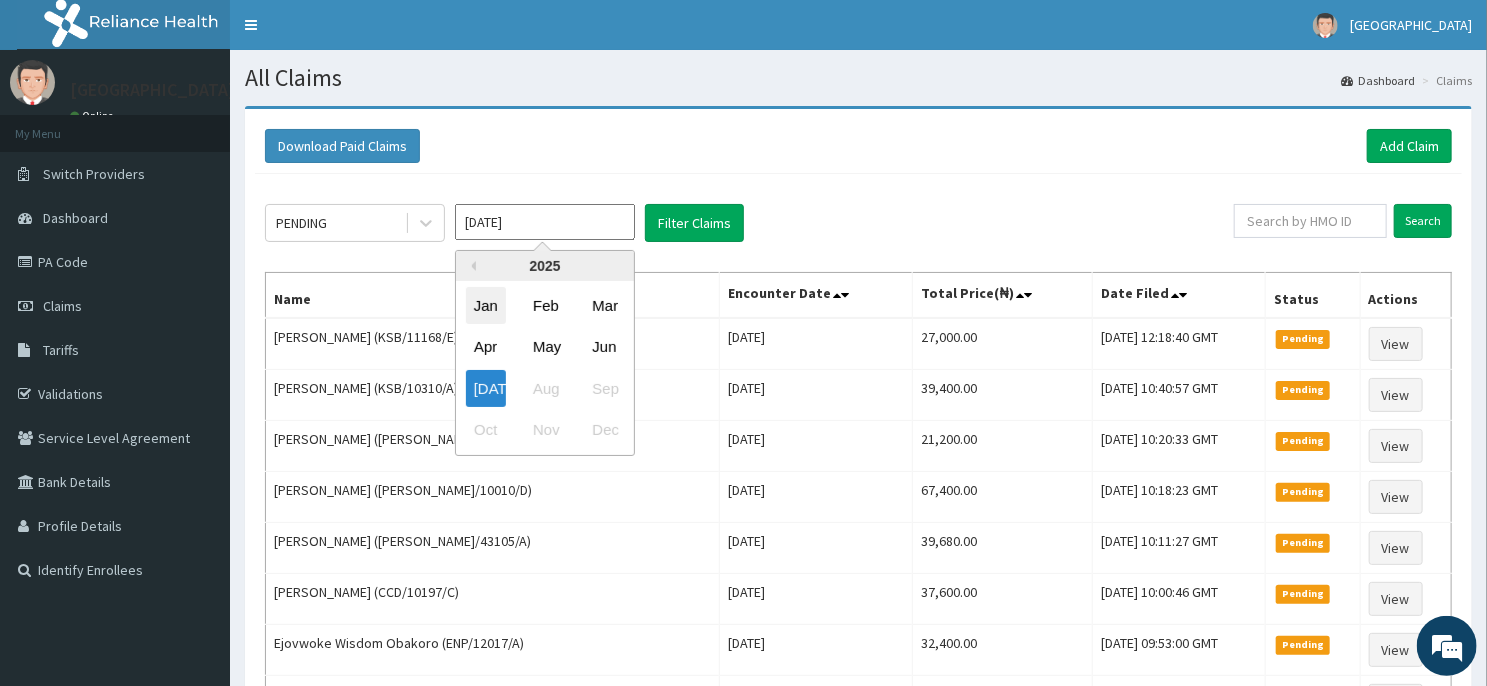 click on "Jan" at bounding box center (486, 305) 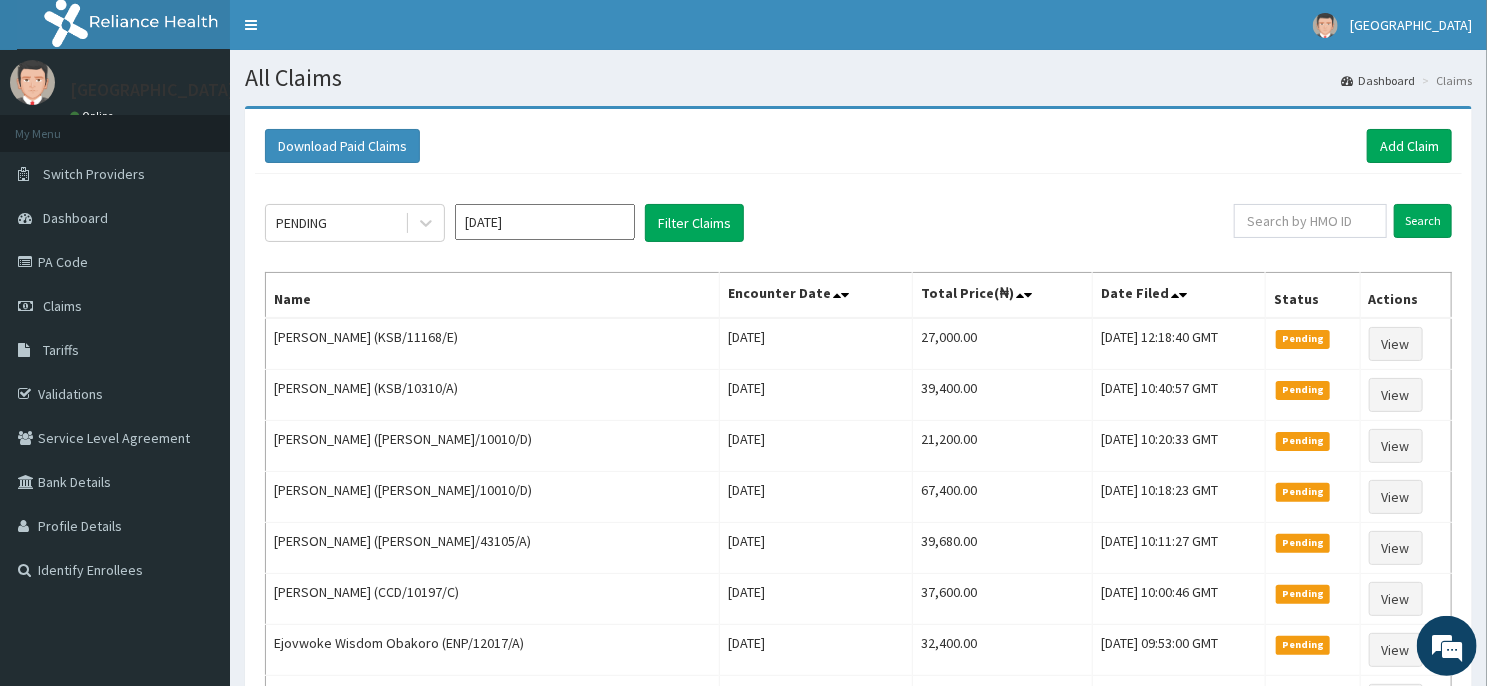 type on "[DATE]" 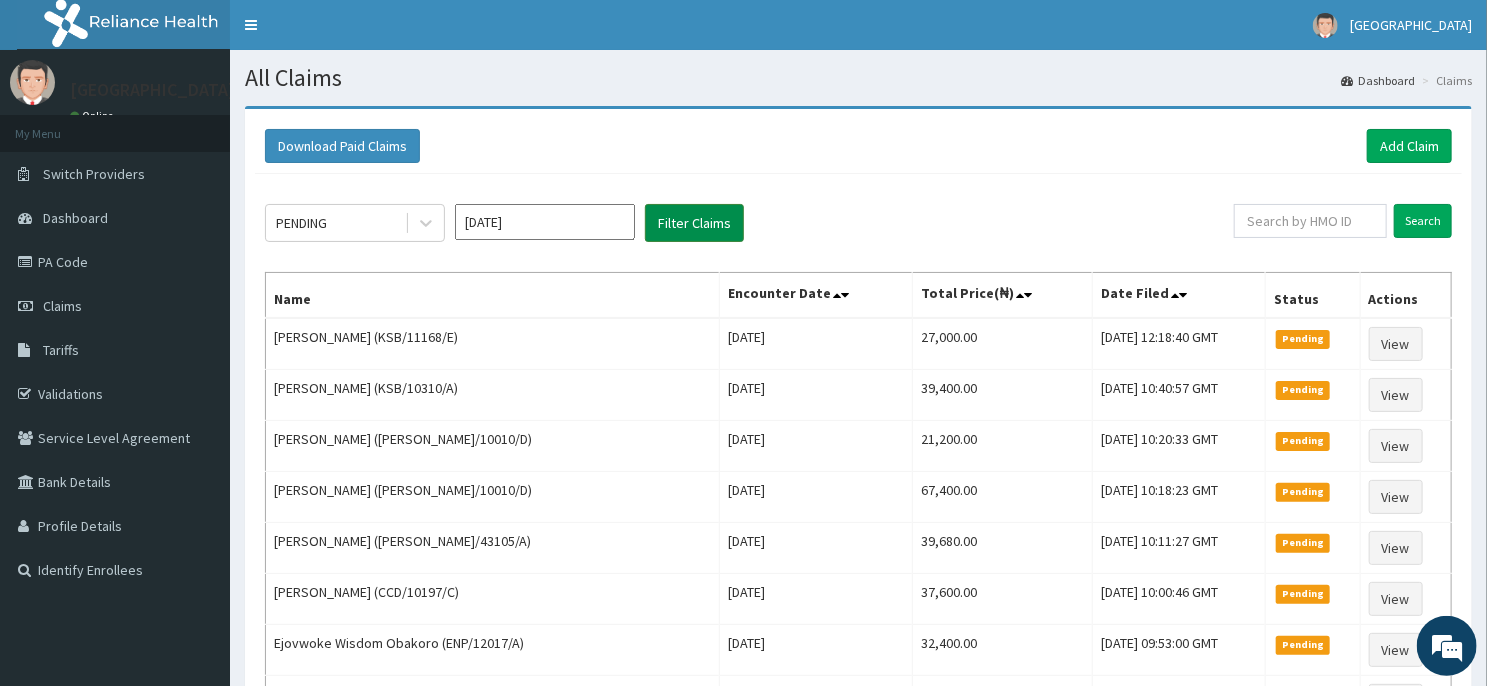 click on "Filter Claims" at bounding box center [694, 223] 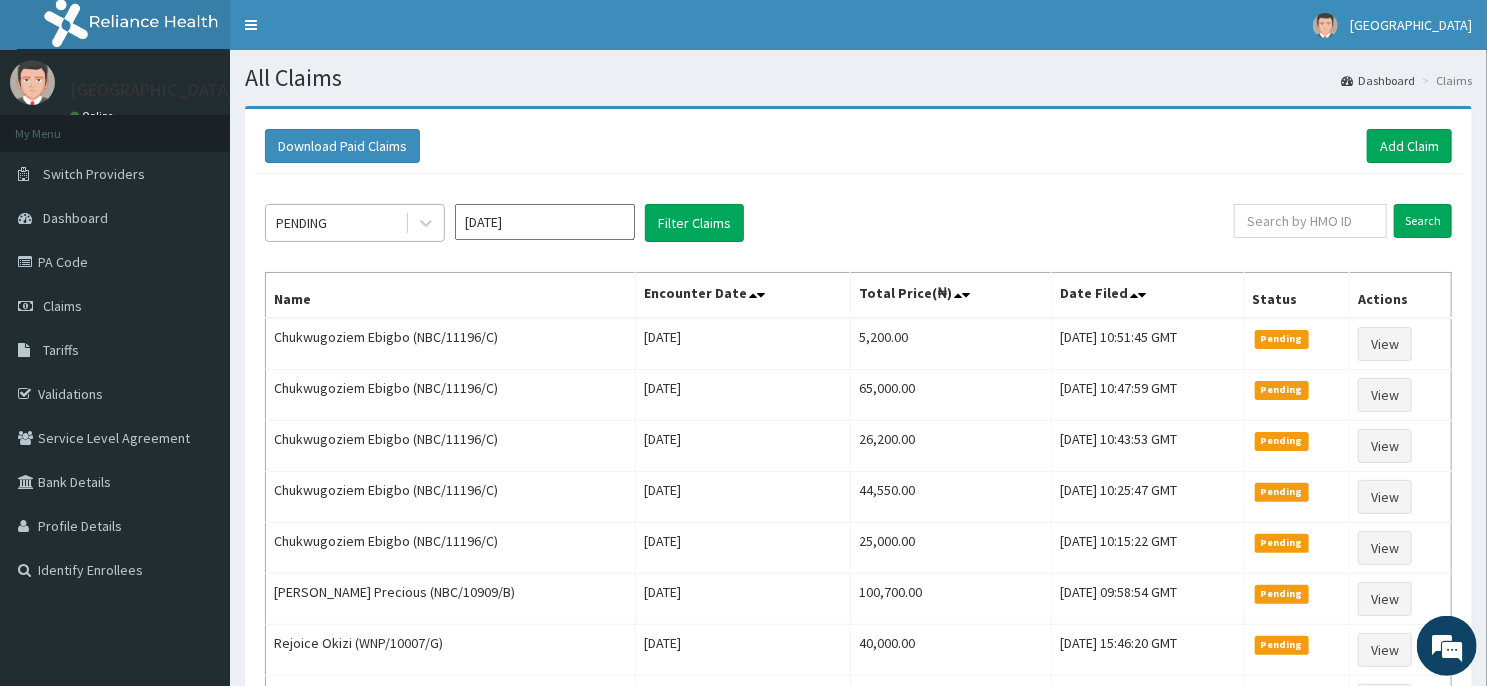click on "PENDING" at bounding box center (335, 223) 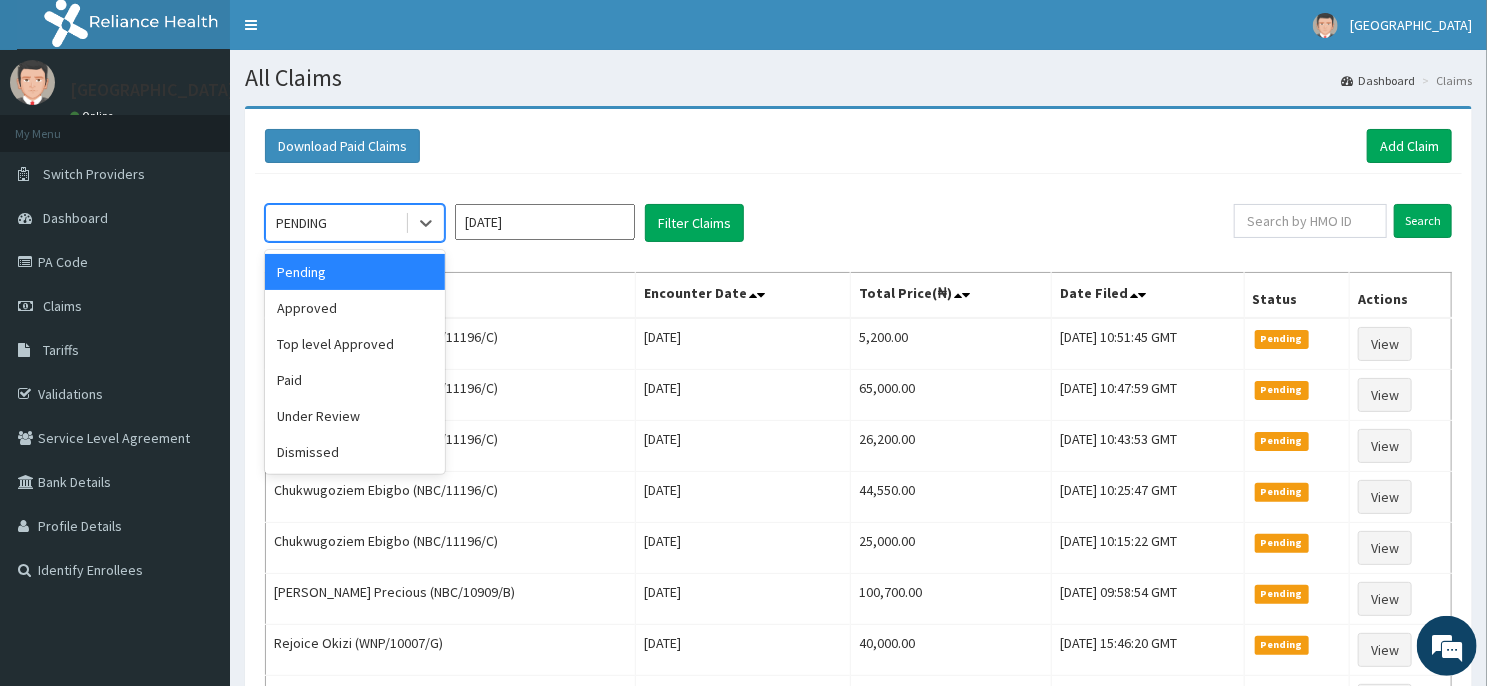 scroll, scrollTop: 0, scrollLeft: 0, axis: both 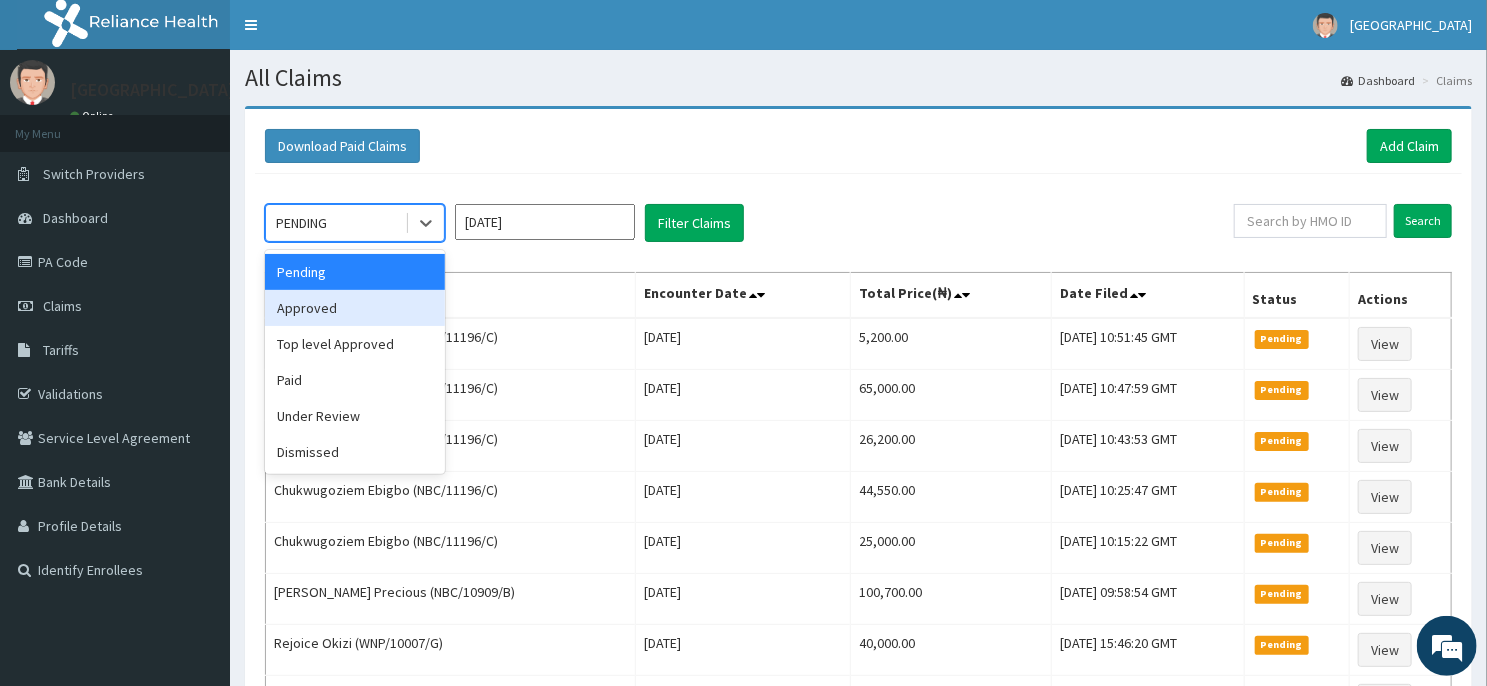 click on "Approved" at bounding box center [355, 308] 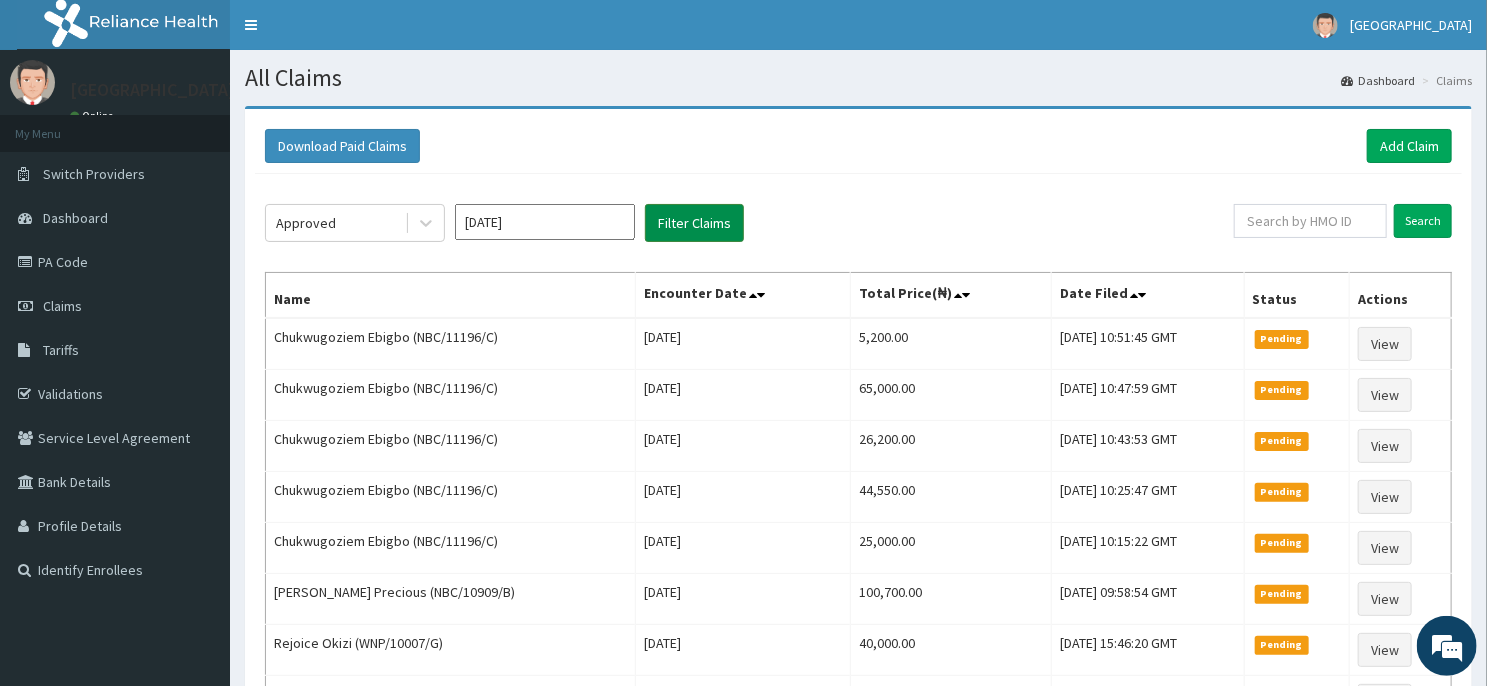 click on "Filter Claims" at bounding box center (694, 223) 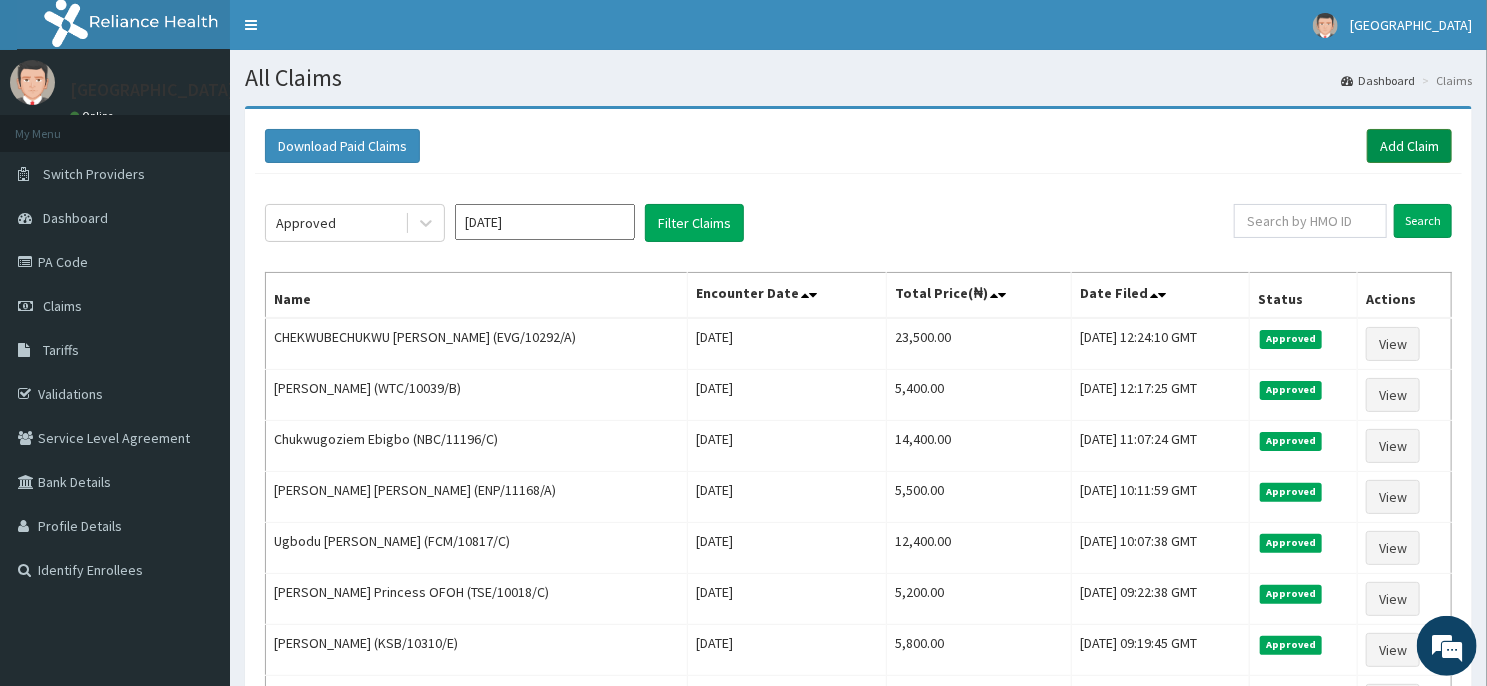 click on "Add Claim" at bounding box center [1409, 146] 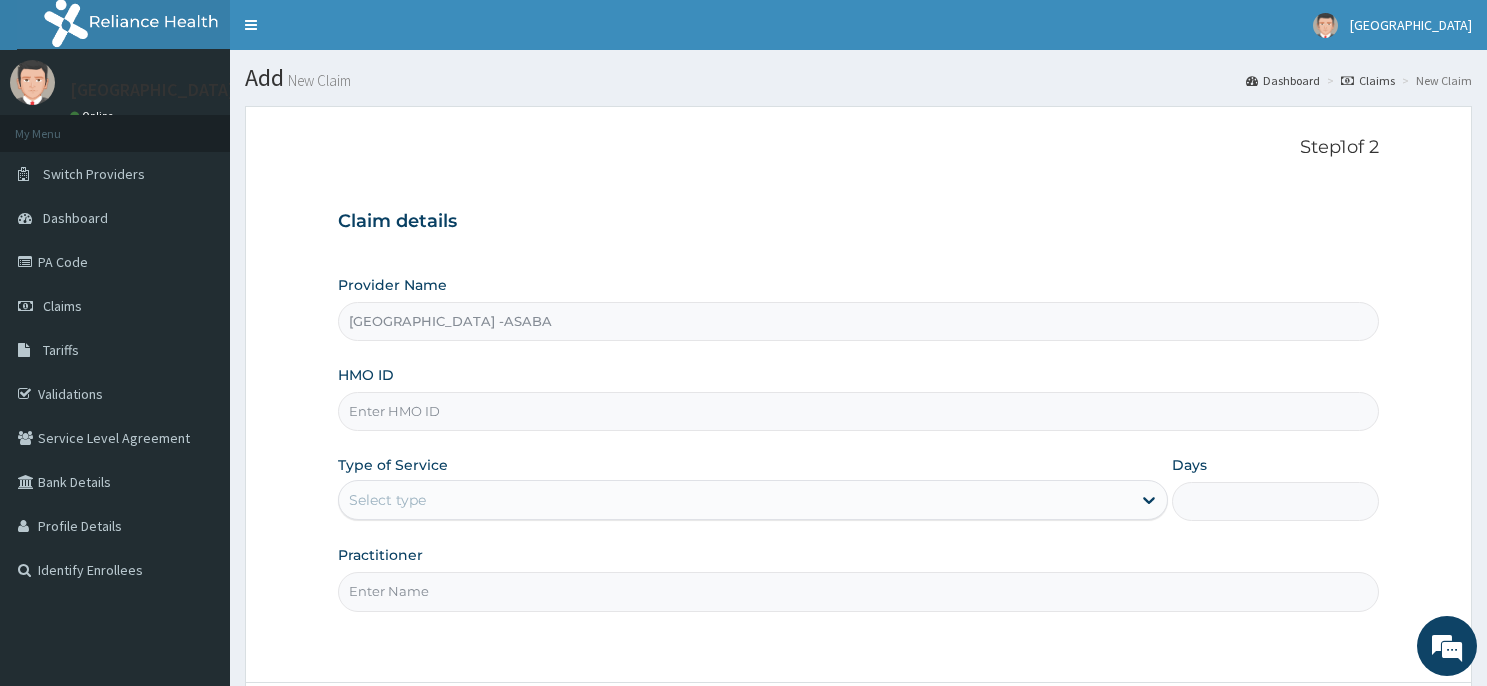 scroll, scrollTop: 0, scrollLeft: 0, axis: both 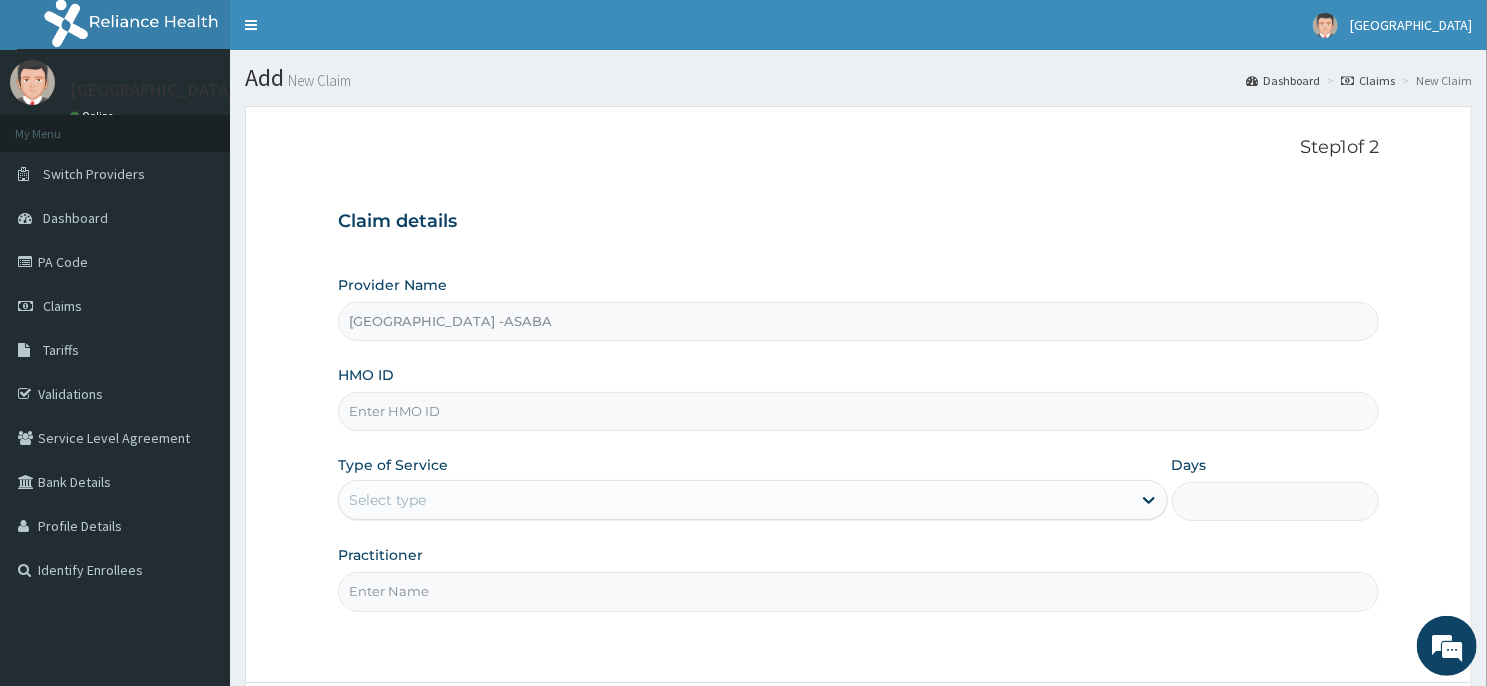 click on "HMO ID" at bounding box center (858, 411) 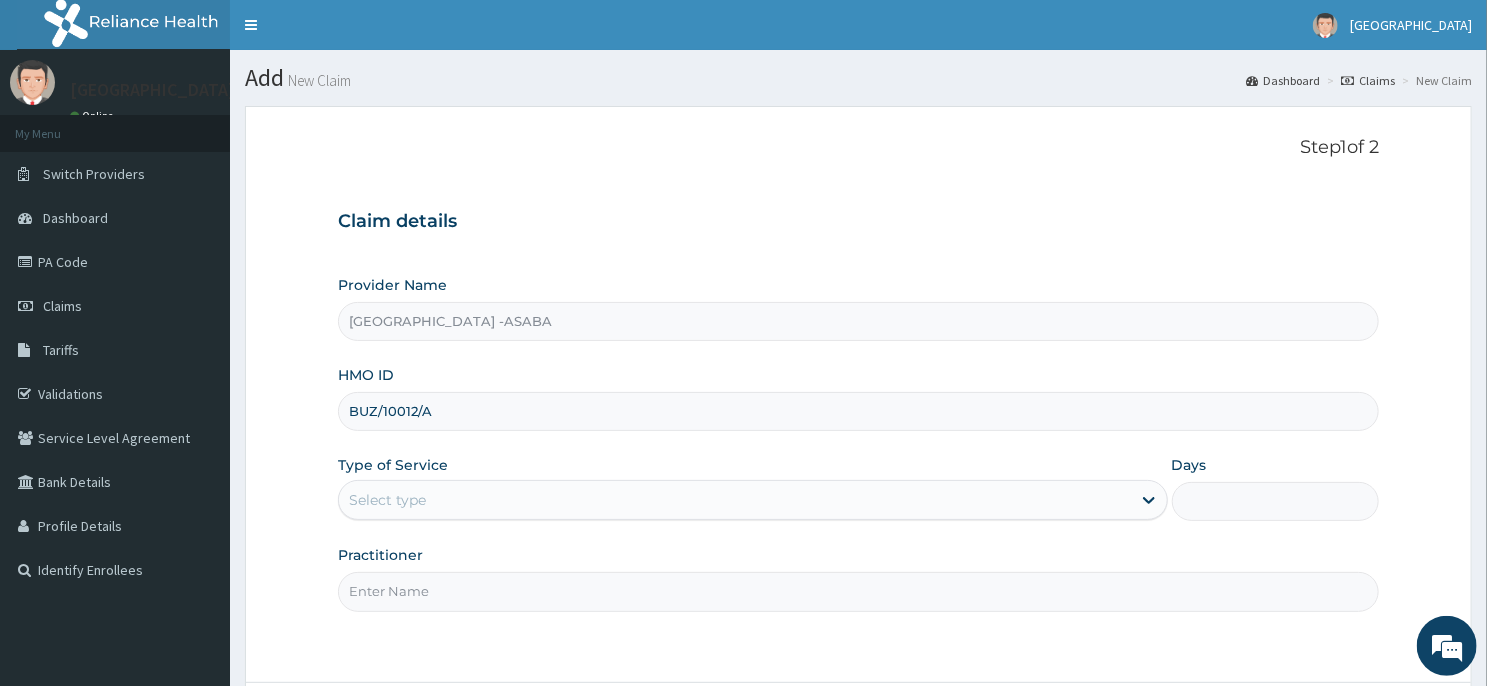 type on "BUZ/10012/A" 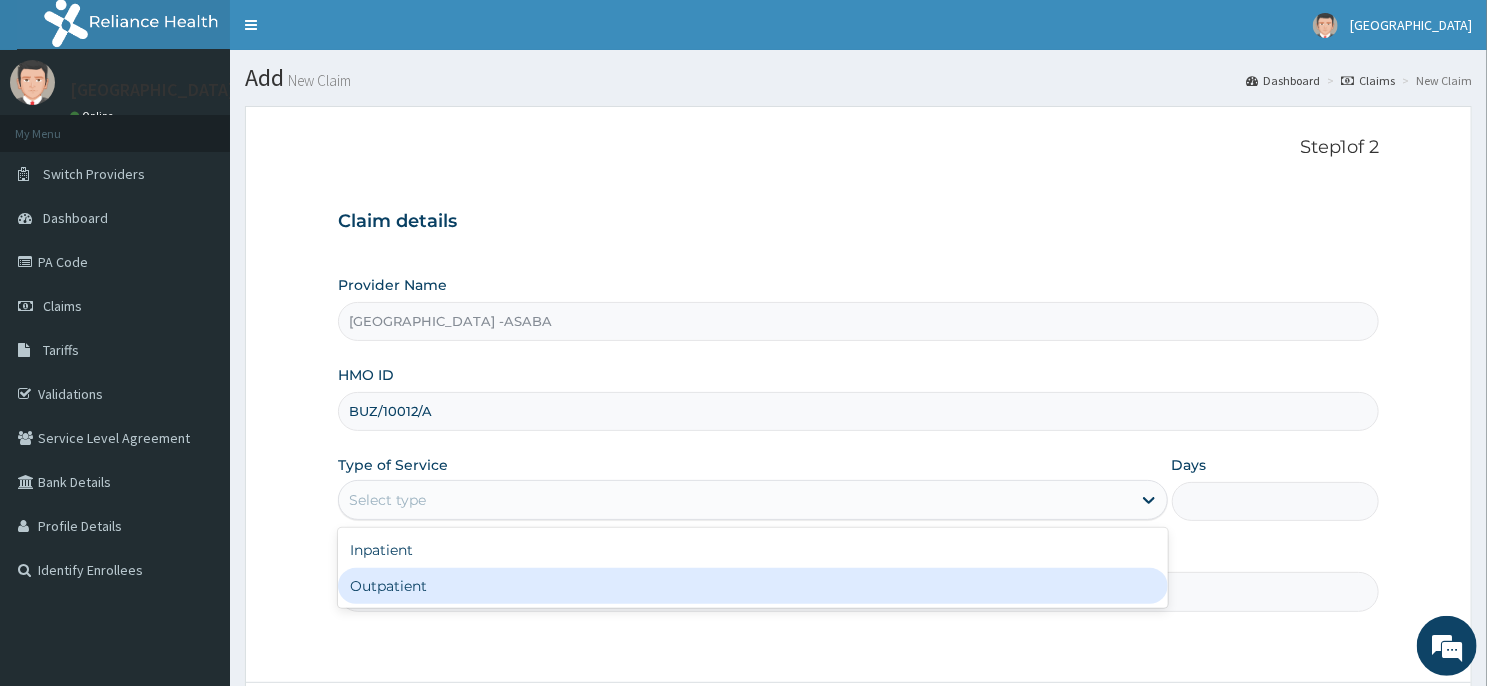 click on "Outpatient" at bounding box center (753, 586) 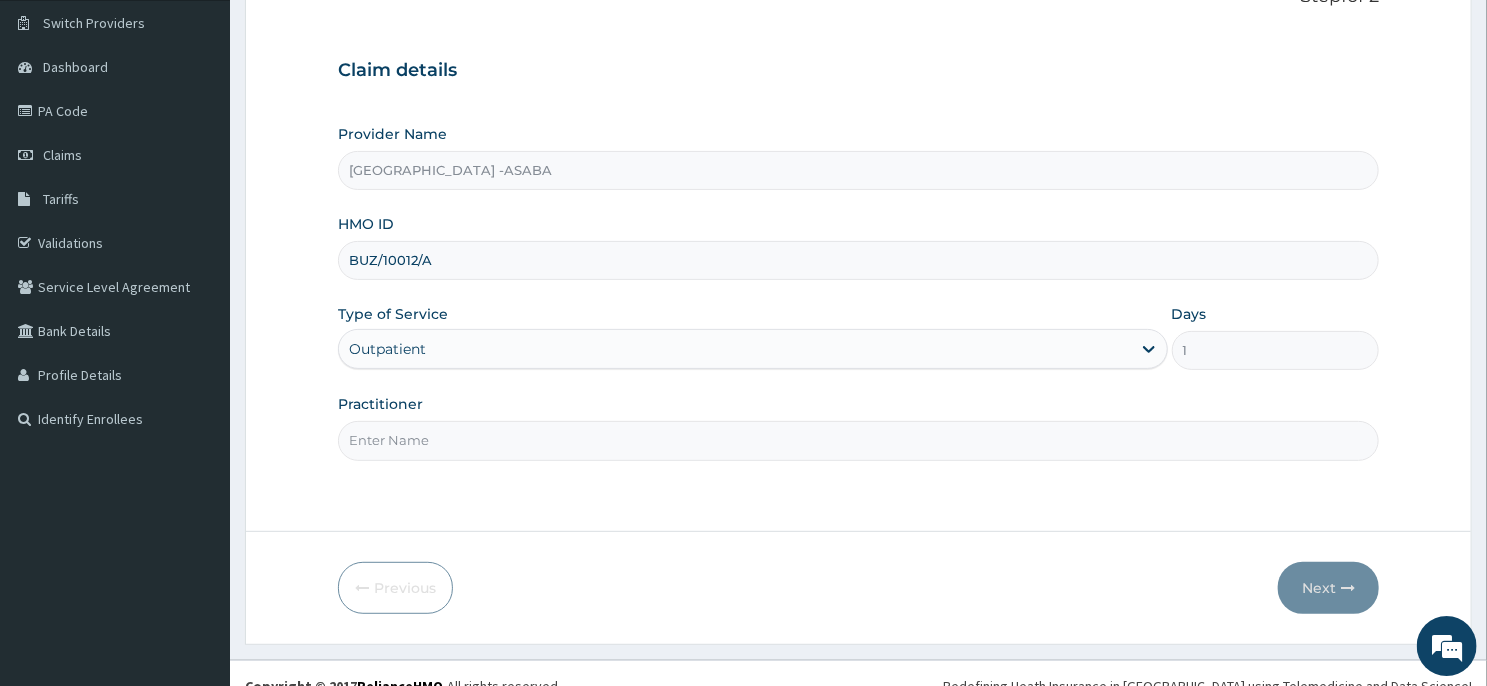 scroll, scrollTop: 176, scrollLeft: 0, axis: vertical 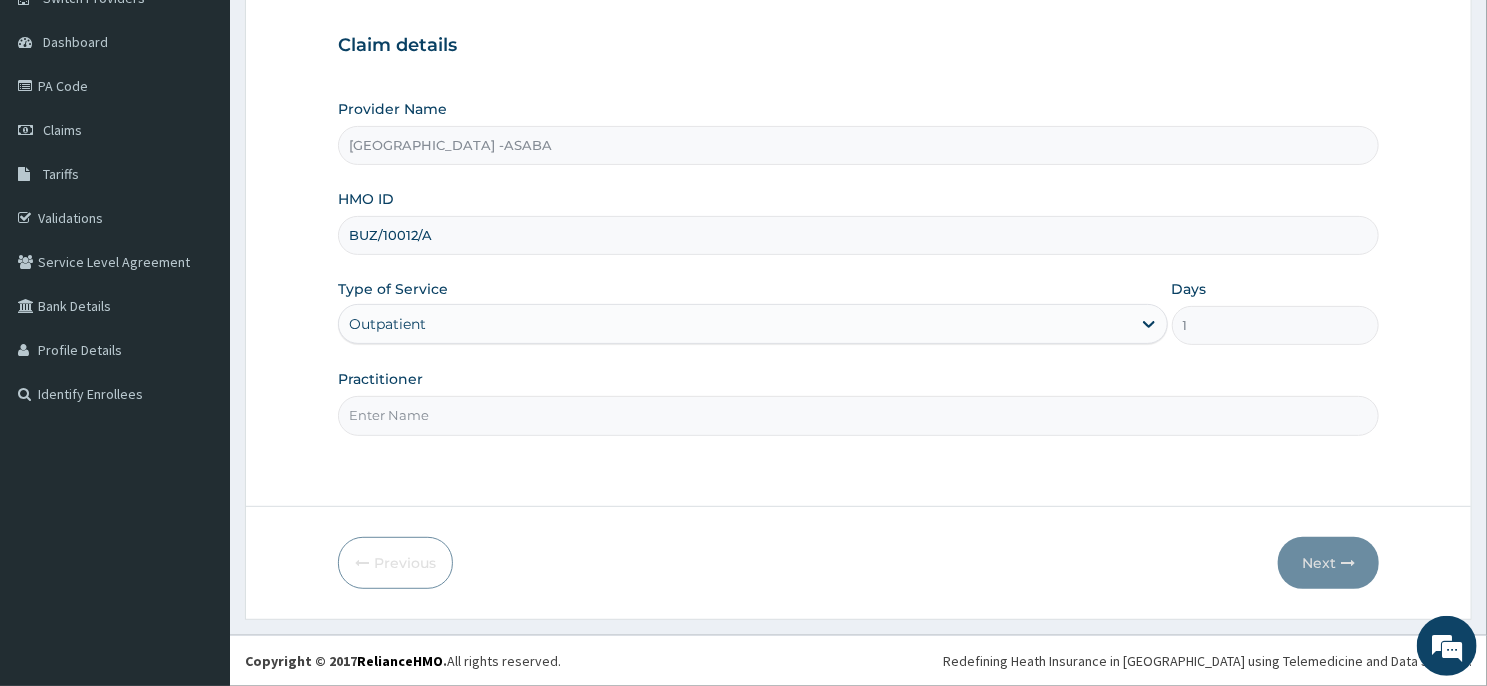 click on "Practitioner" at bounding box center [858, 415] 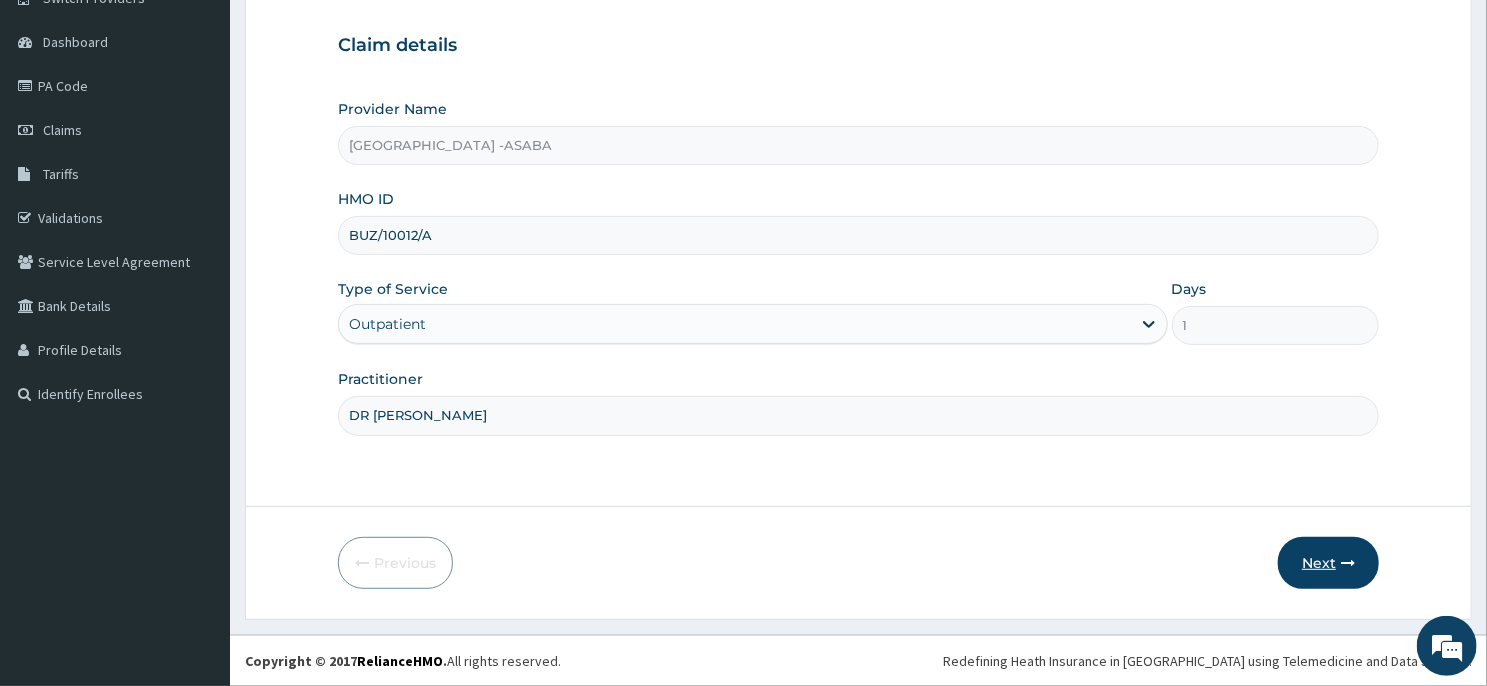 type on "DR [PERSON_NAME]" 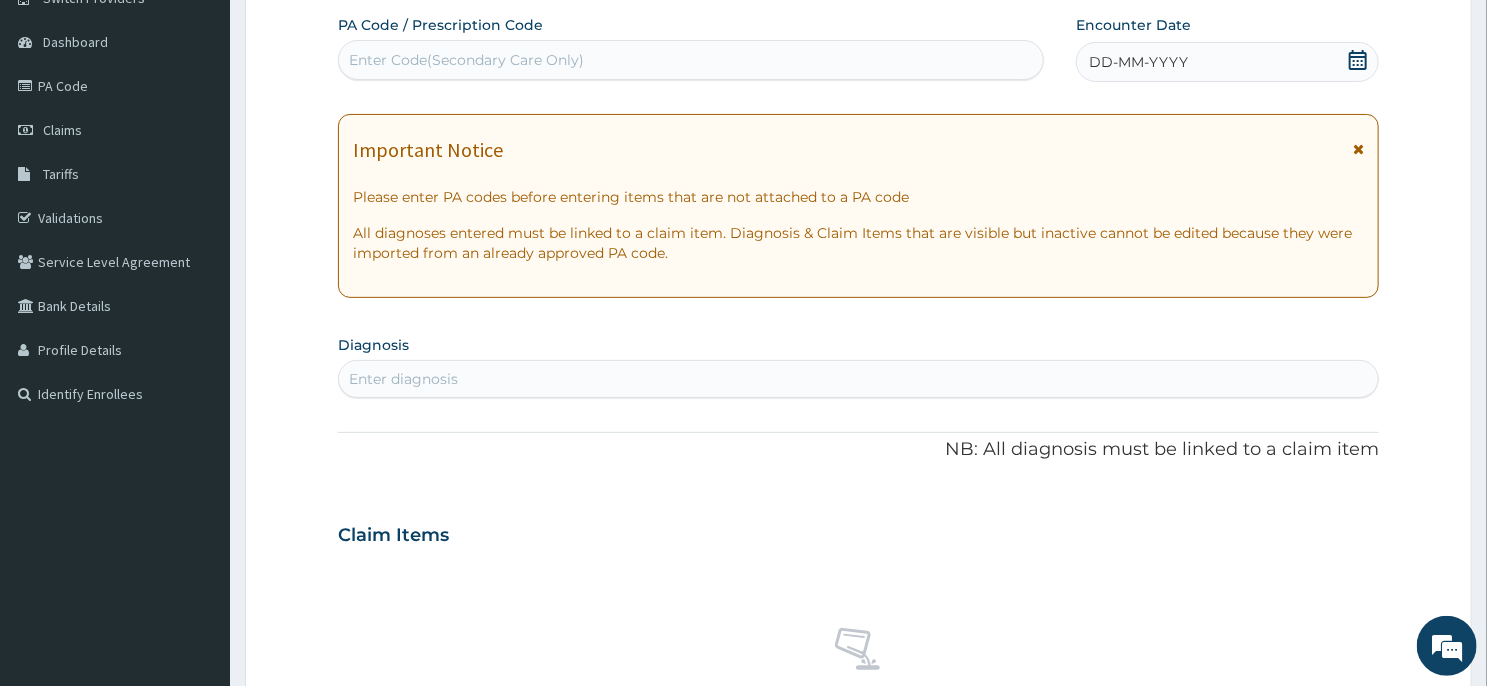 click on "Enter Code(Secondary Care Only)" at bounding box center [691, 60] 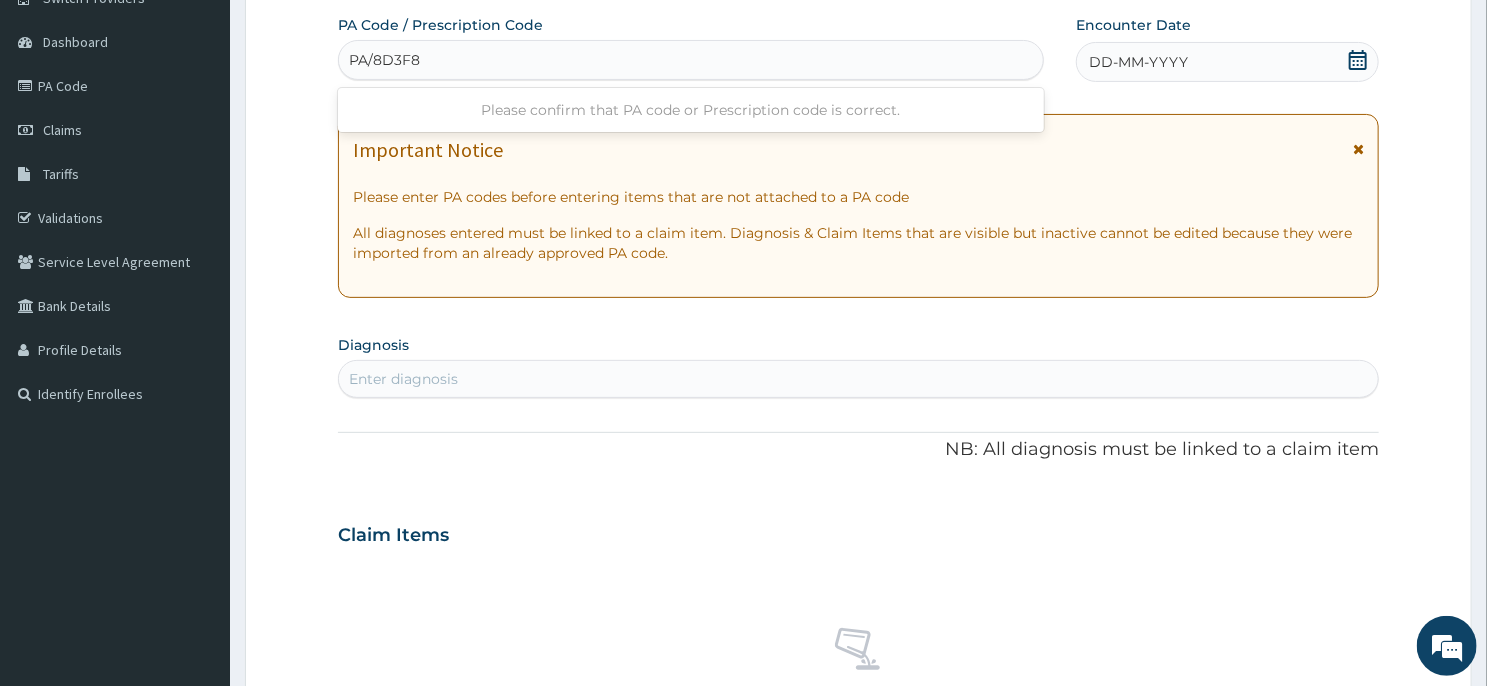 type on "PA/8D3F82" 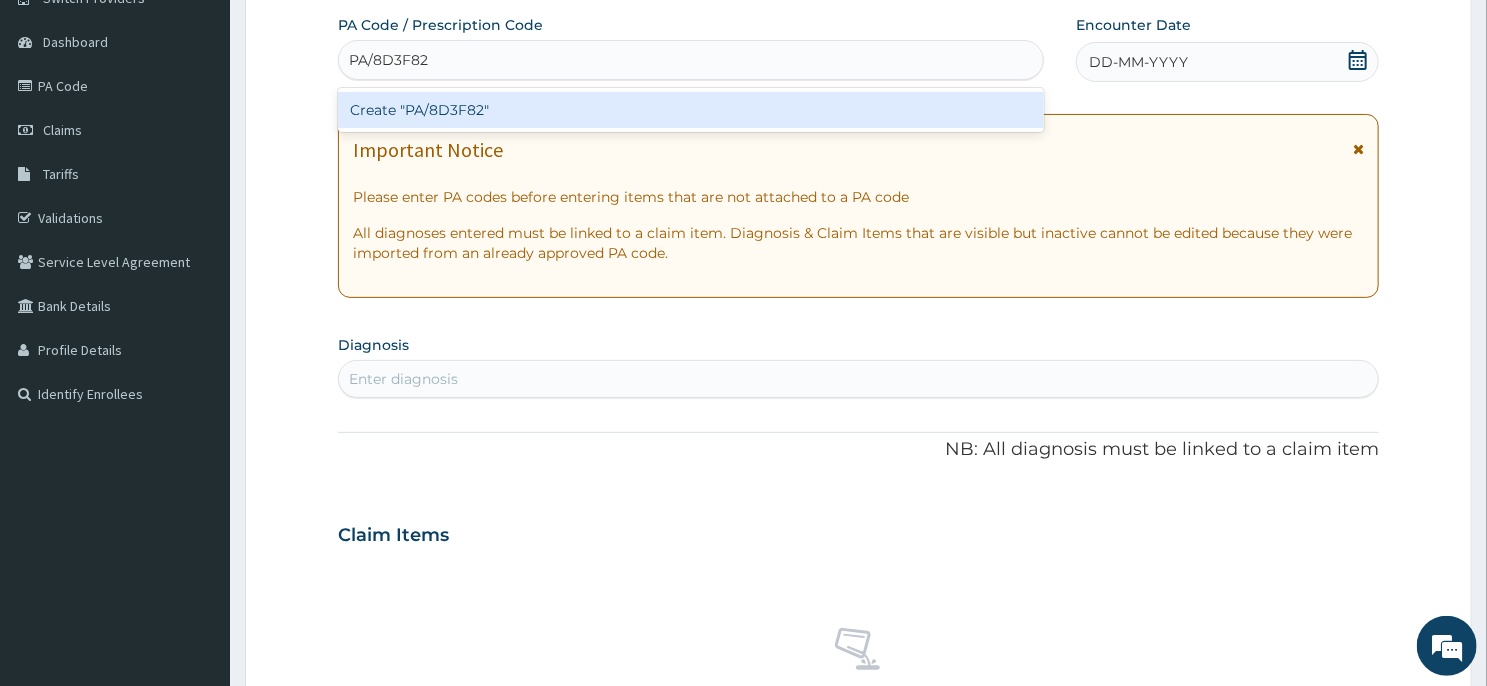 click on "Create "PA/8D3F82"" at bounding box center (691, 110) 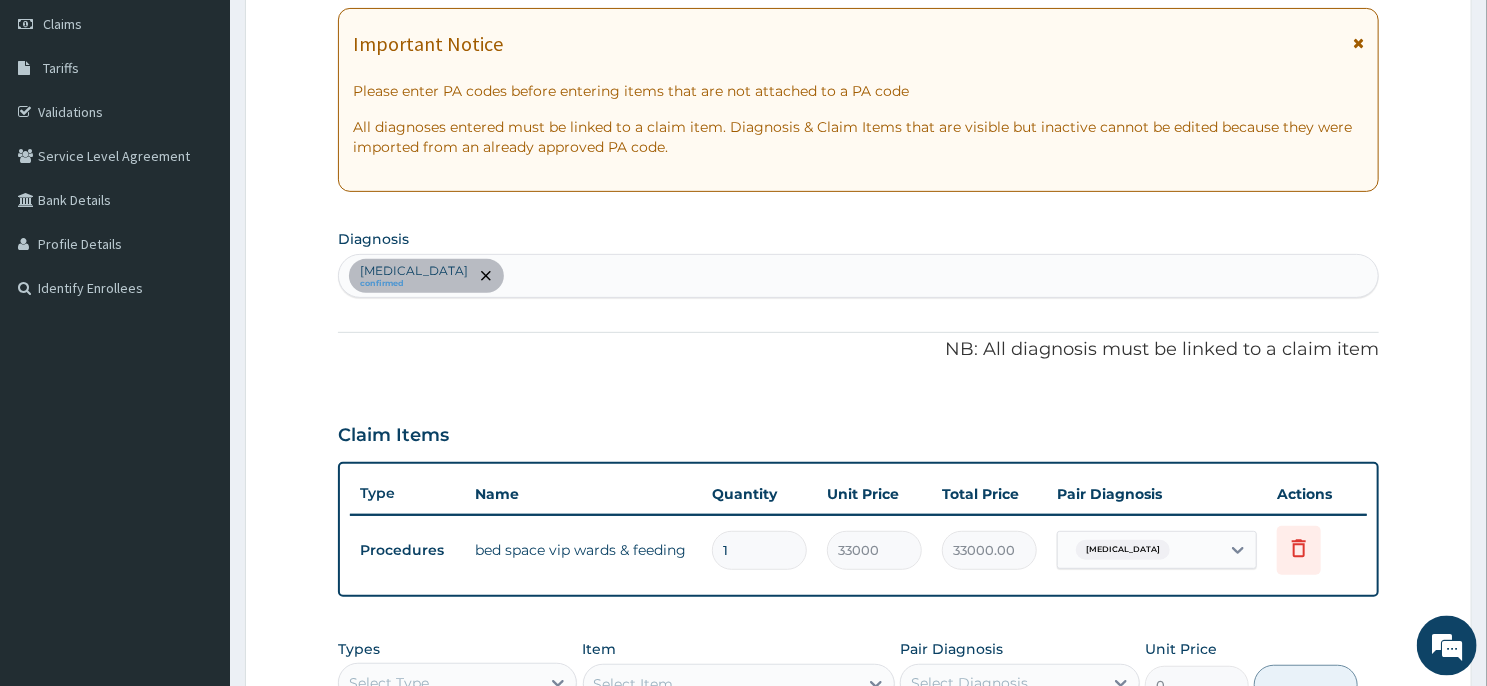 scroll, scrollTop: 283, scrollLeft: 0, axis: vertical 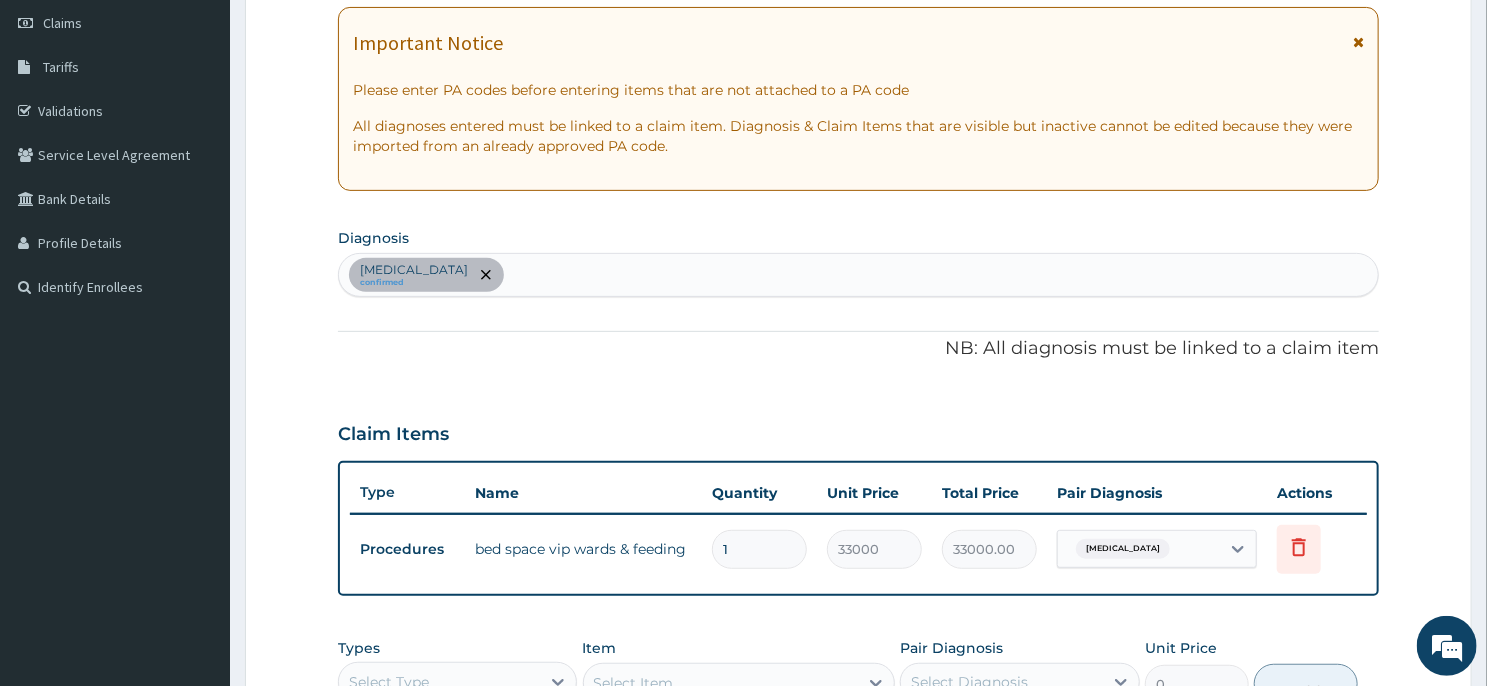 click on "1" at bounding box center [759, 549] 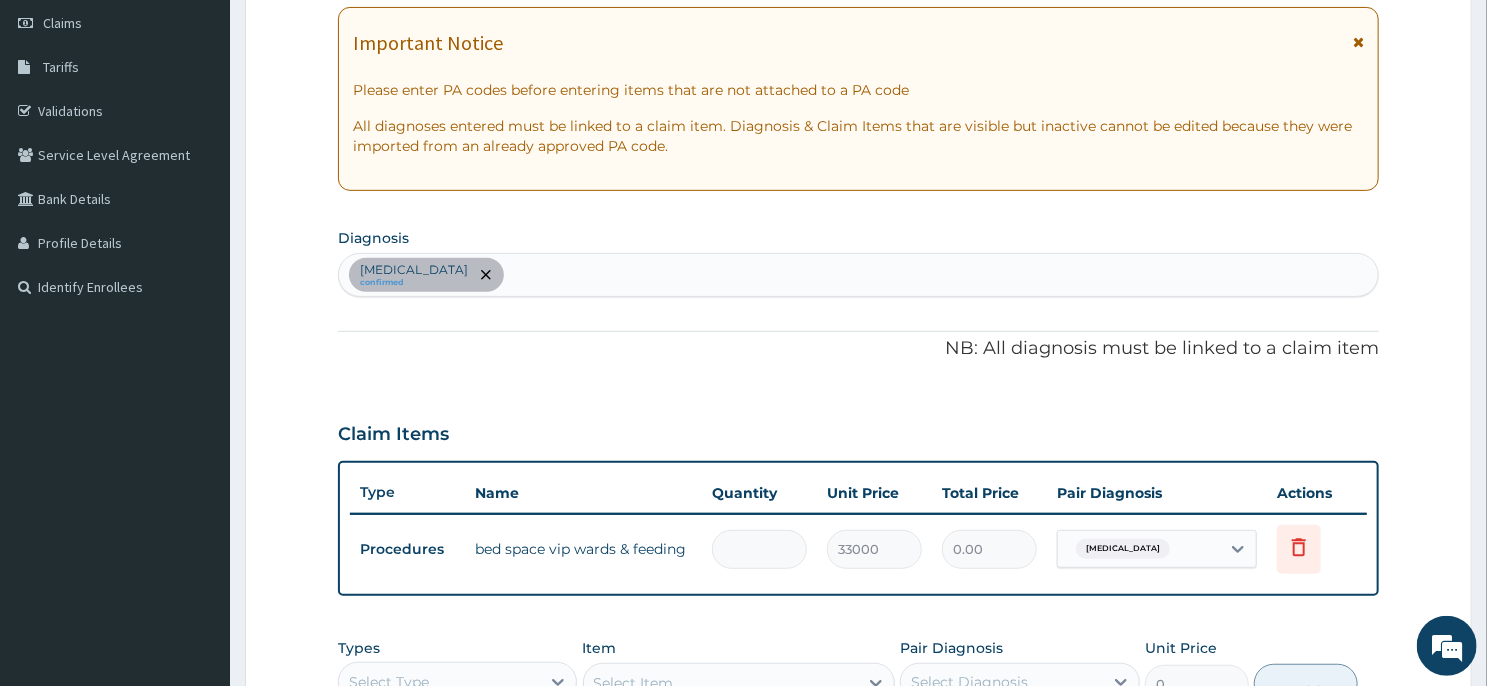 type on "2" 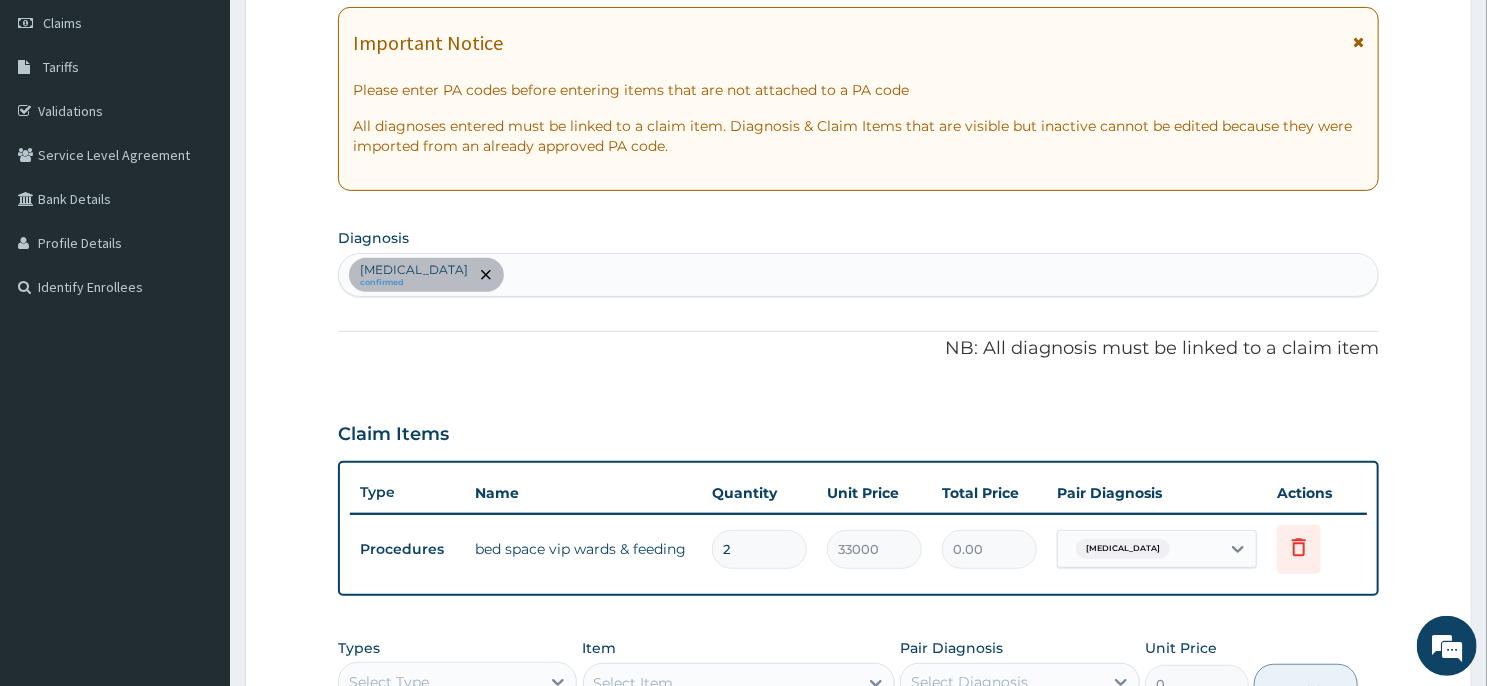 type on "66000.00" 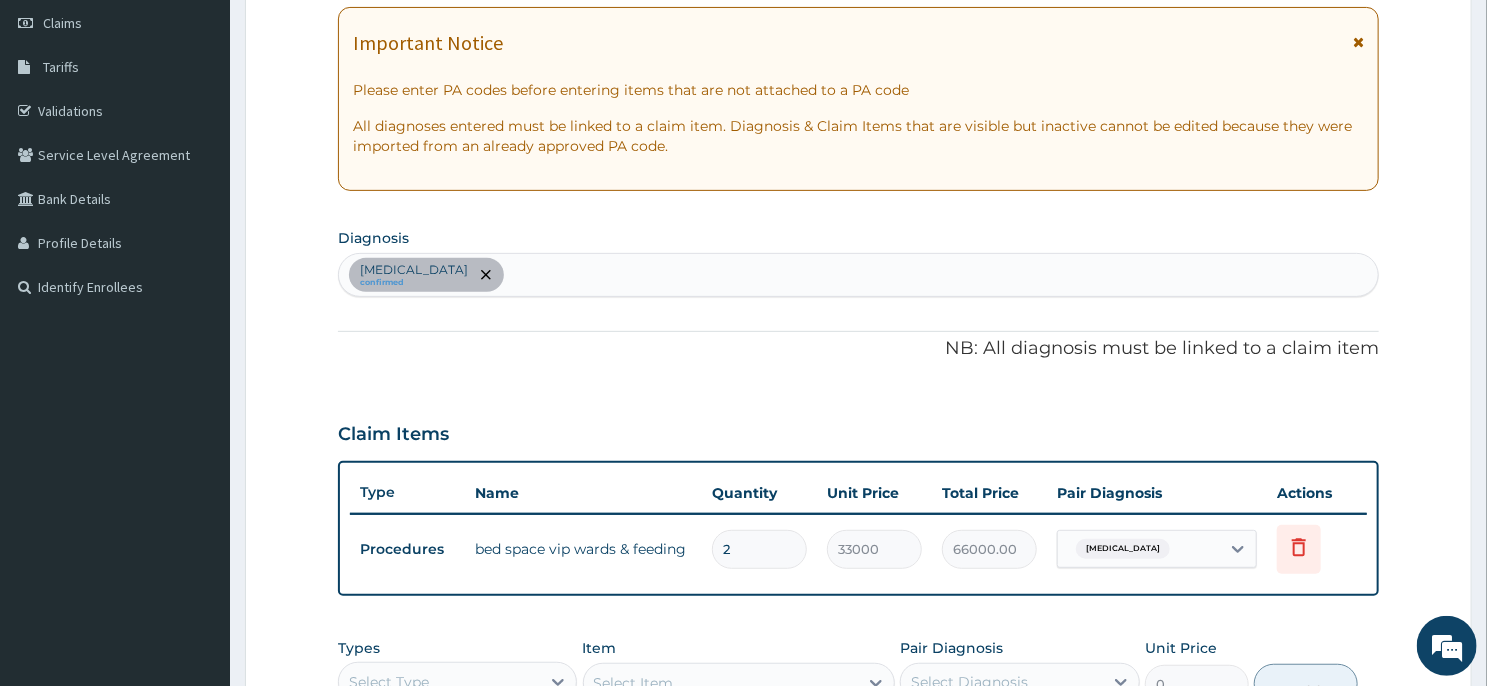 type on "2" 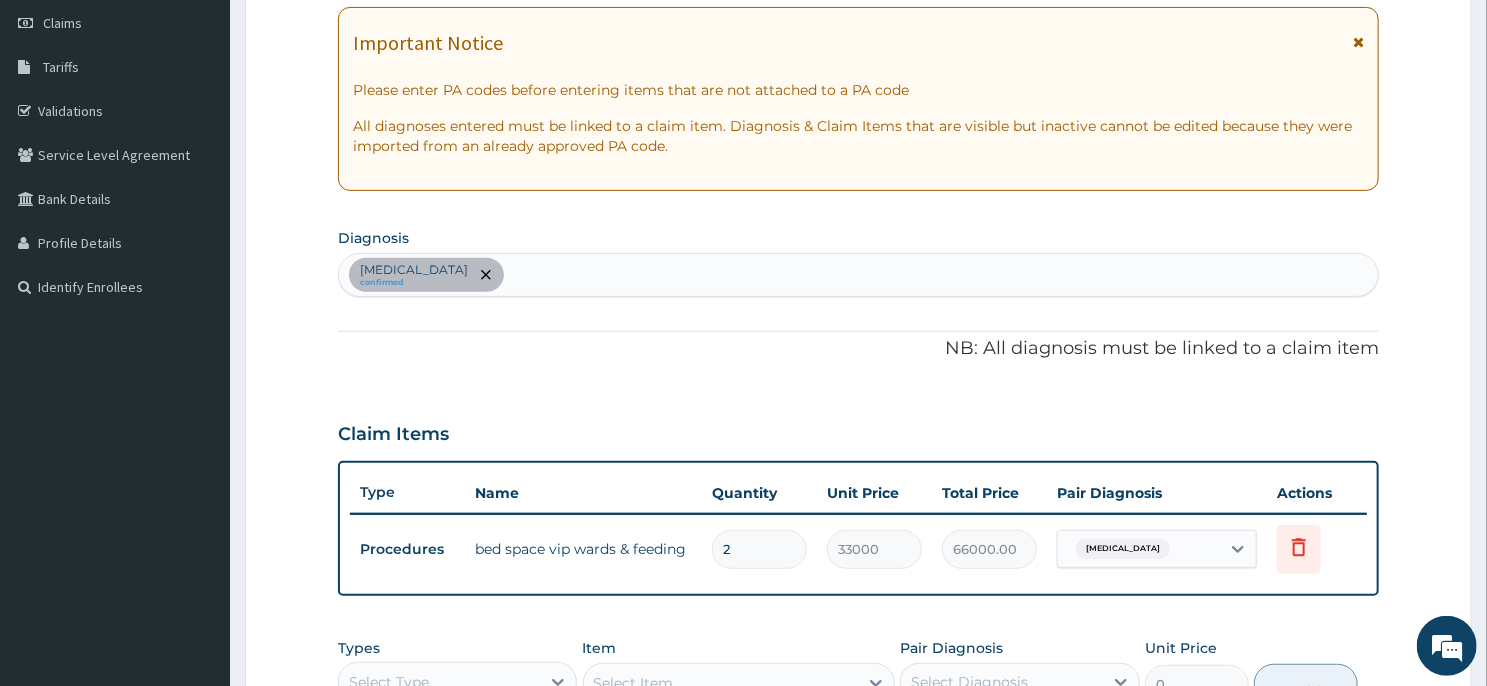click on "[MEDICAL_DATA] confirmed" at bounding box center [858, 275] 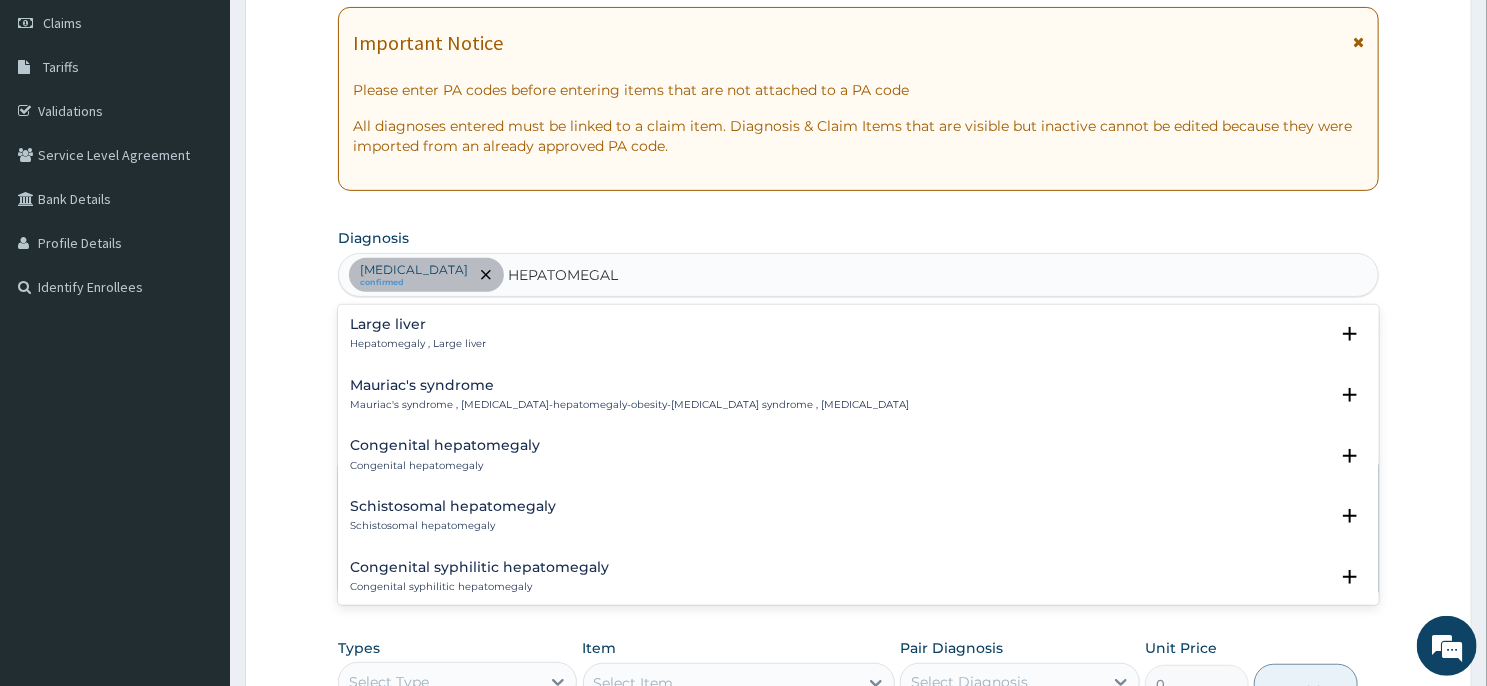 type on "HEPATOMEGALY" 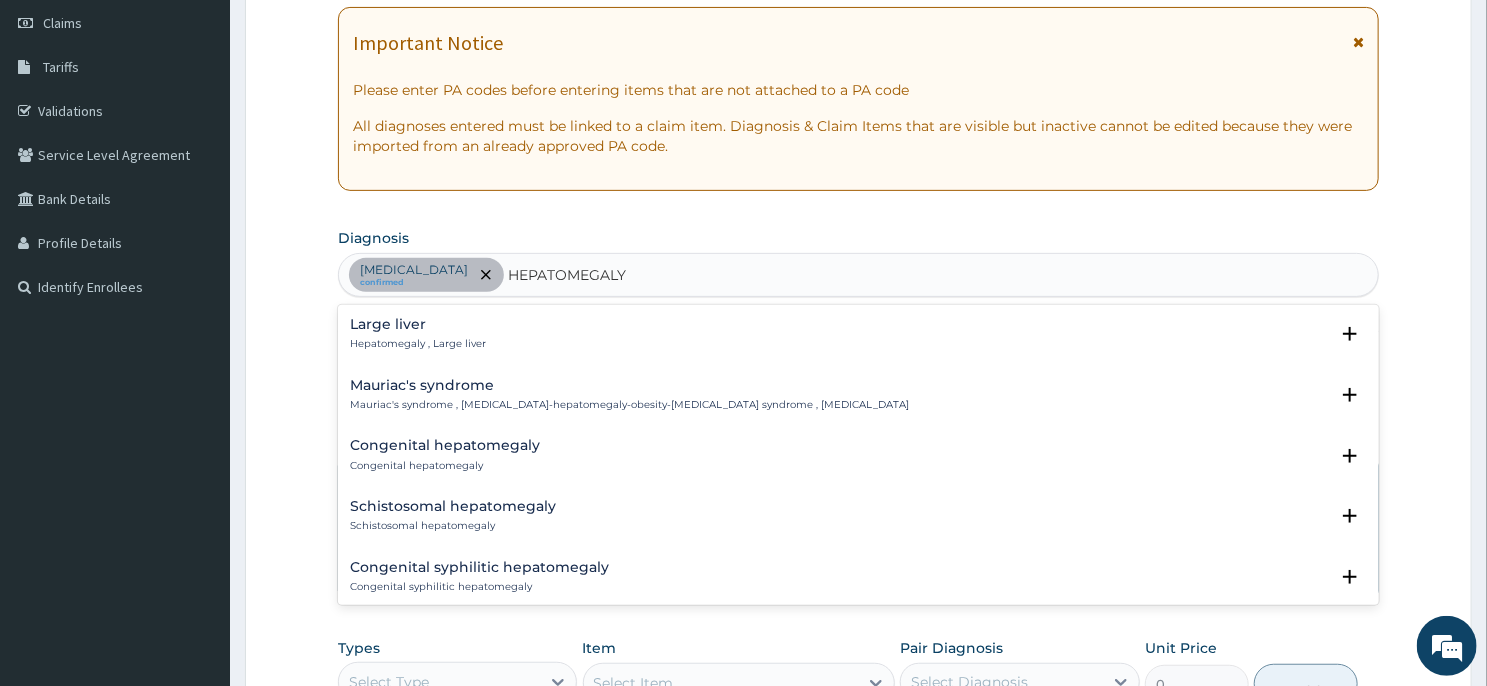 click on "Large liver" at bounding box center [418, 324] 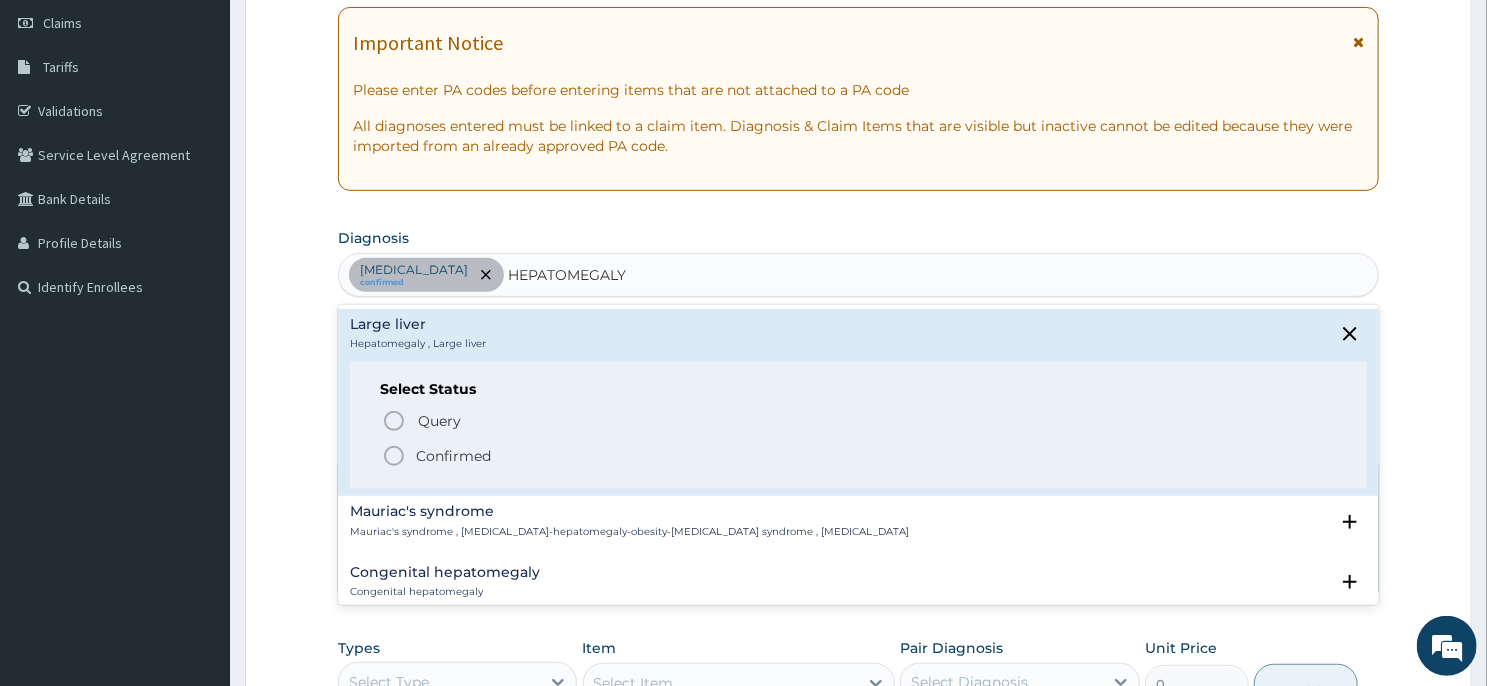 click 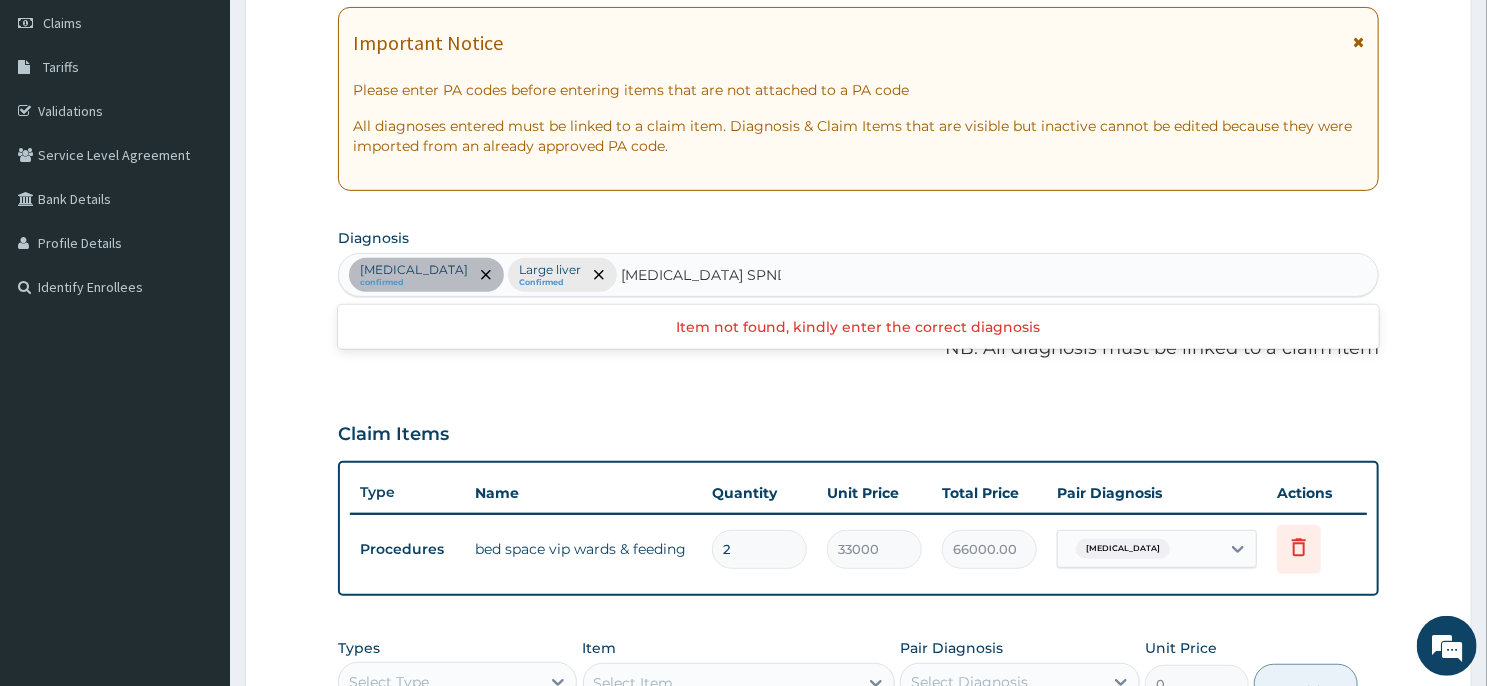 click on "[MEDICAL_DATA] SPNDYLOSIS" at bounding box center (701, 275) 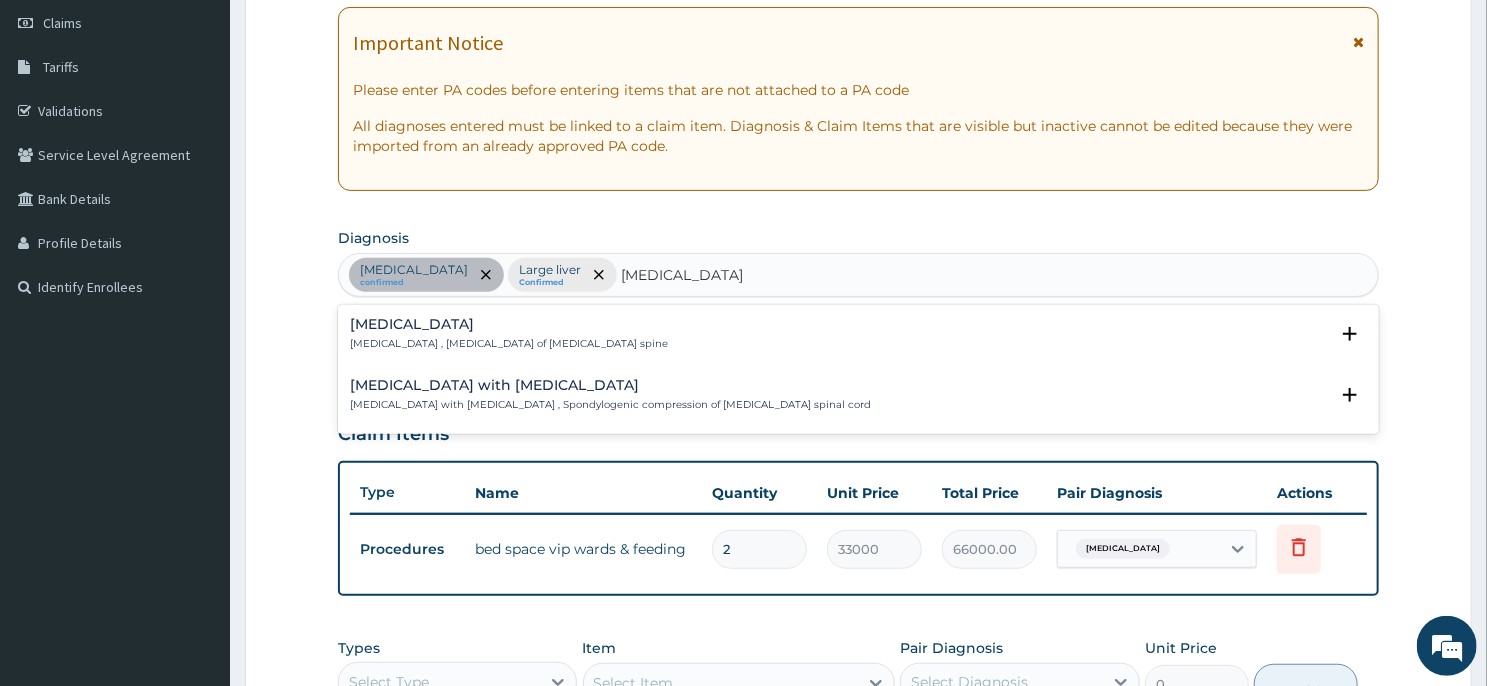 click on "[MEDICAL_DATA]" at bounding box center [509, 324] 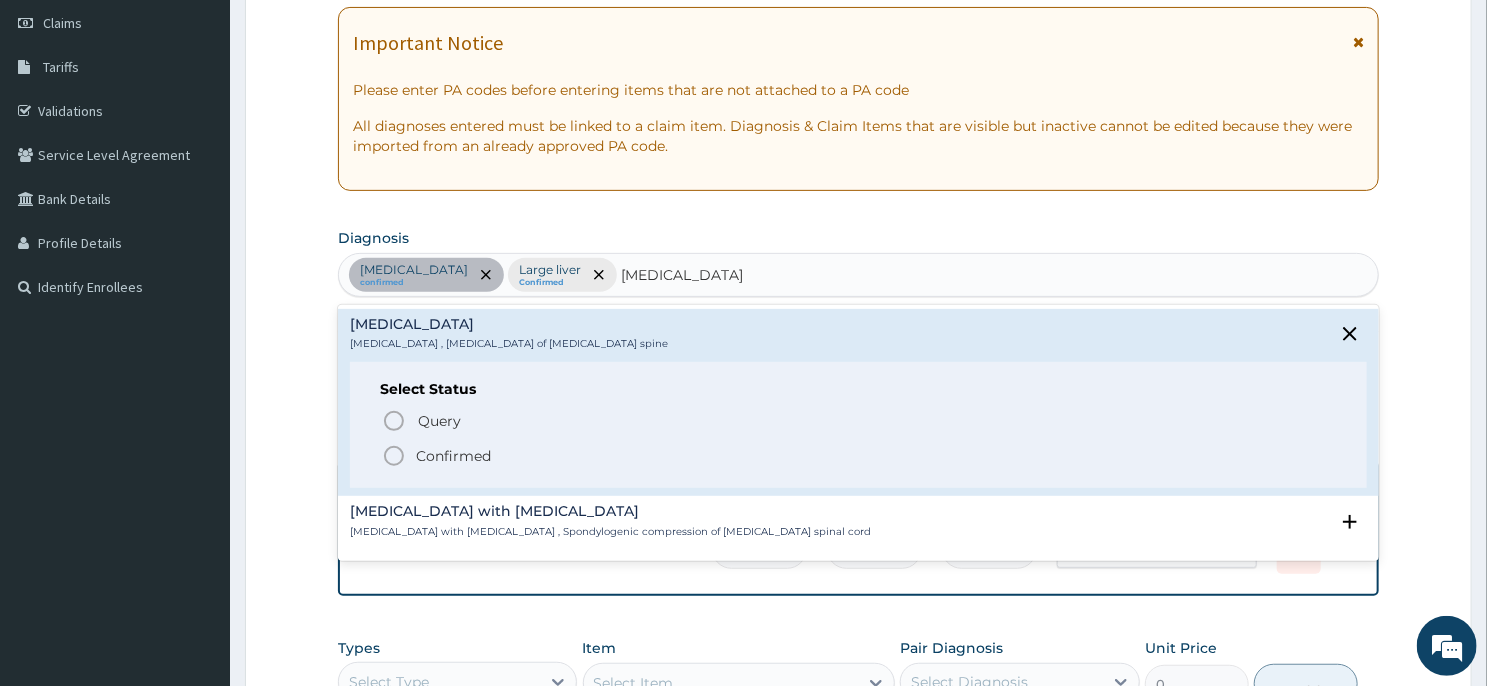 click 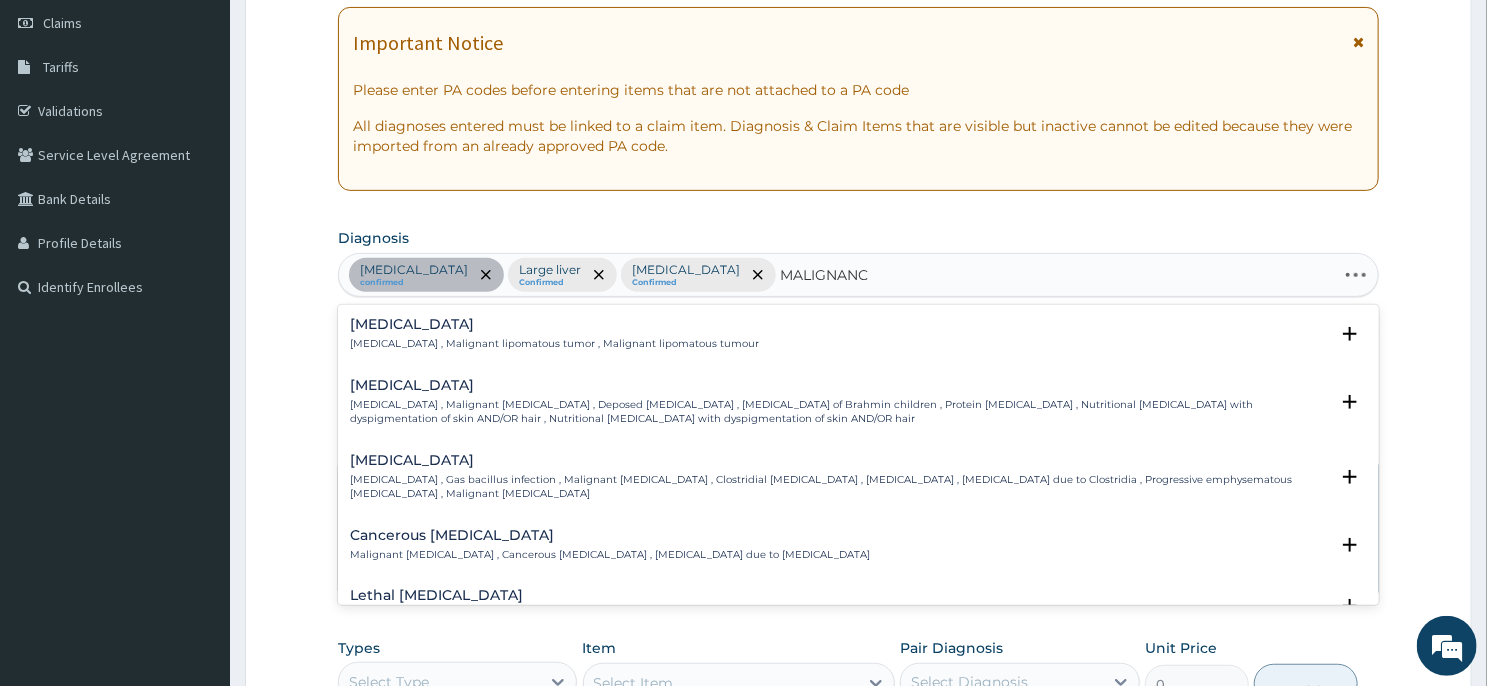 type on "[MEDICAL_DATA]" 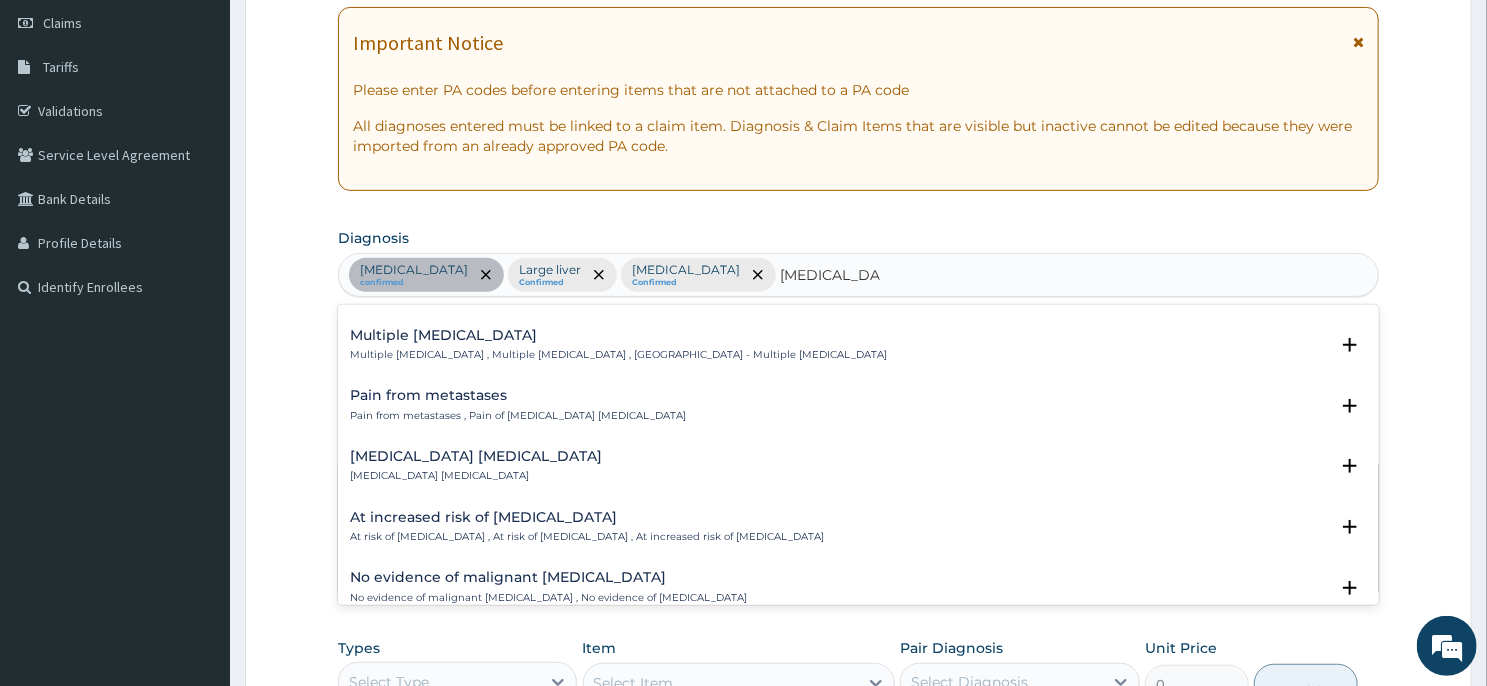 scroll, scrollTop: 101, scrollLeft: 0, axis: vertical 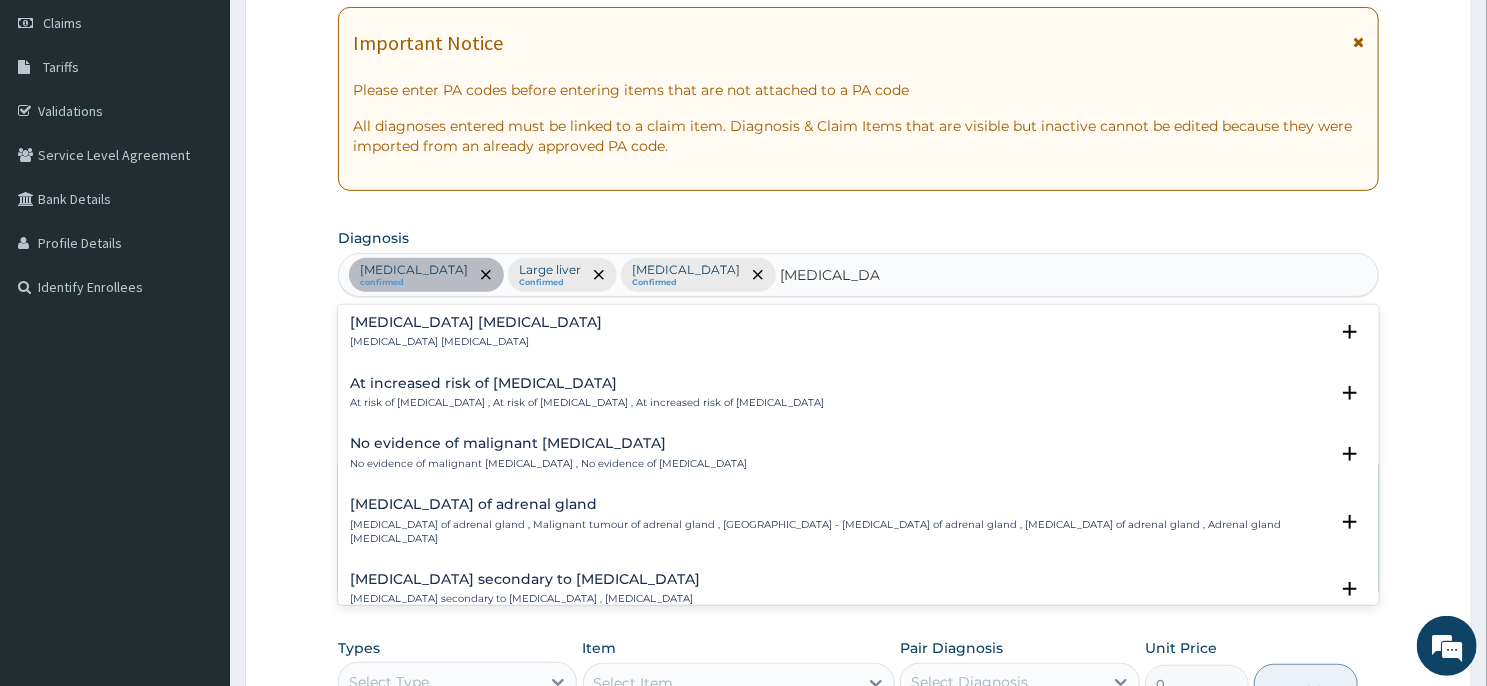 click on "Mast cell malignancy Mast cell malignancy" at bounding box center [476, 332] 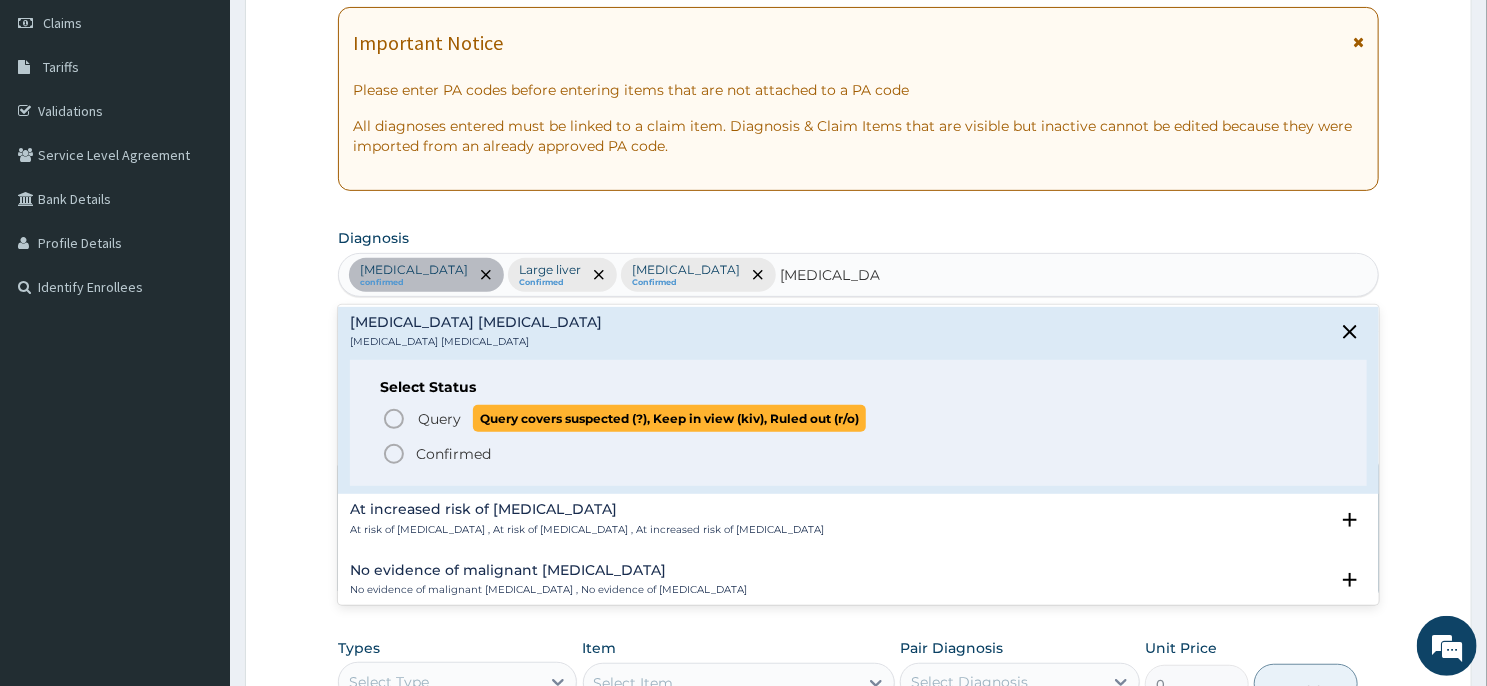 click 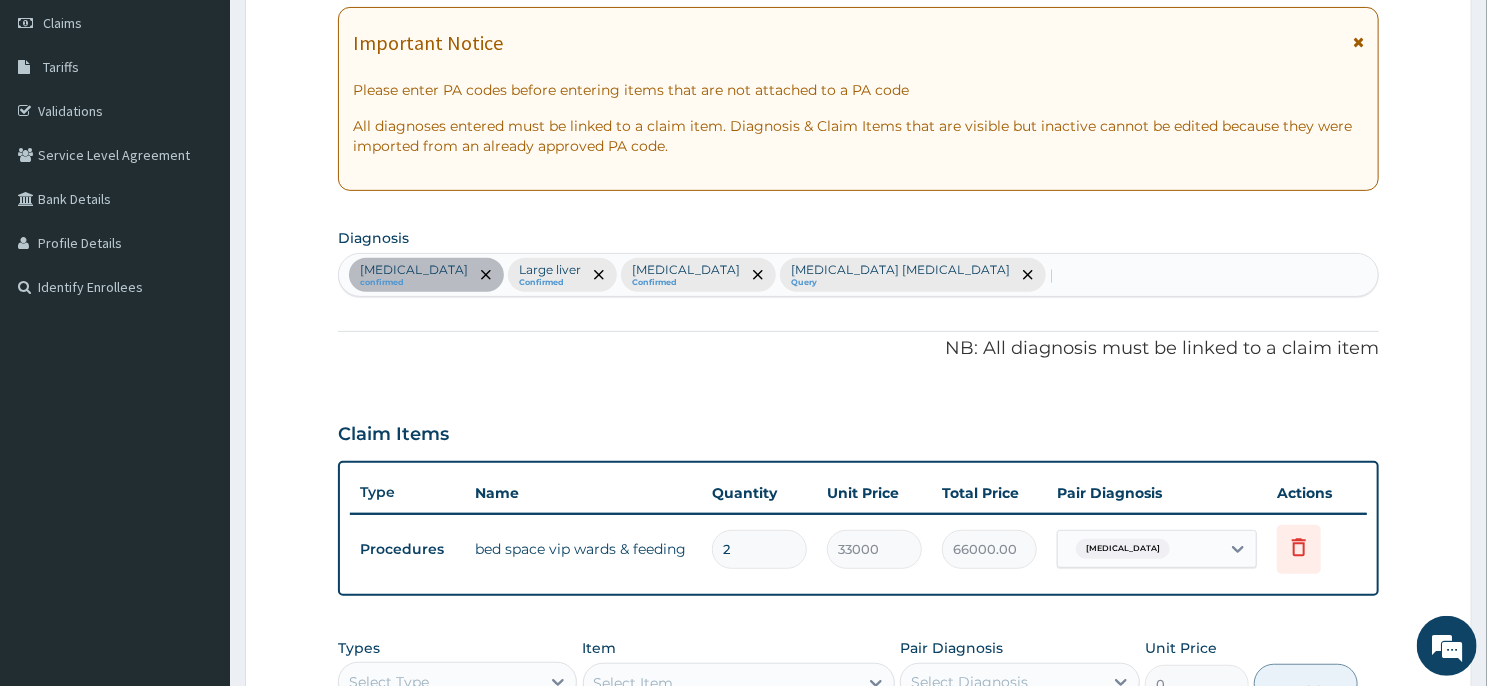 type 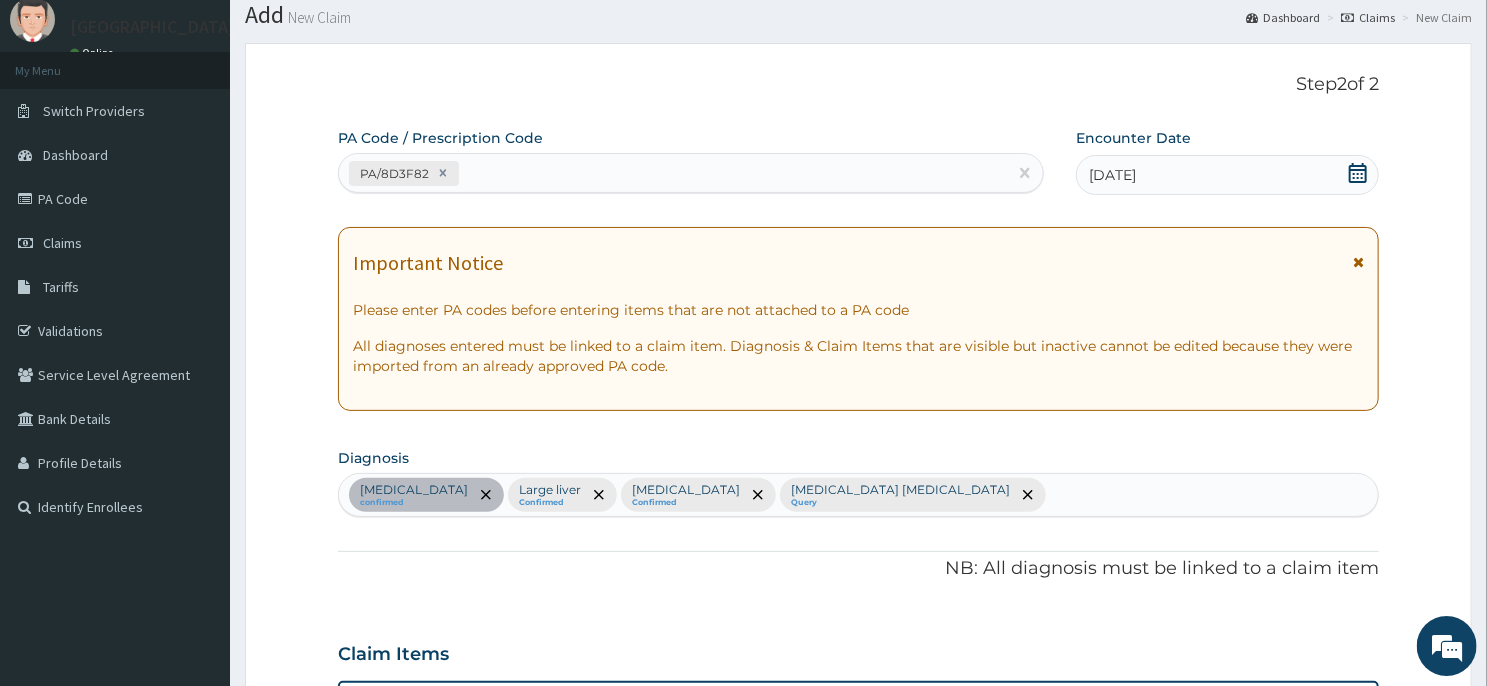 scroll, scrollTop: 0, scrollLeft: 0, axis: both 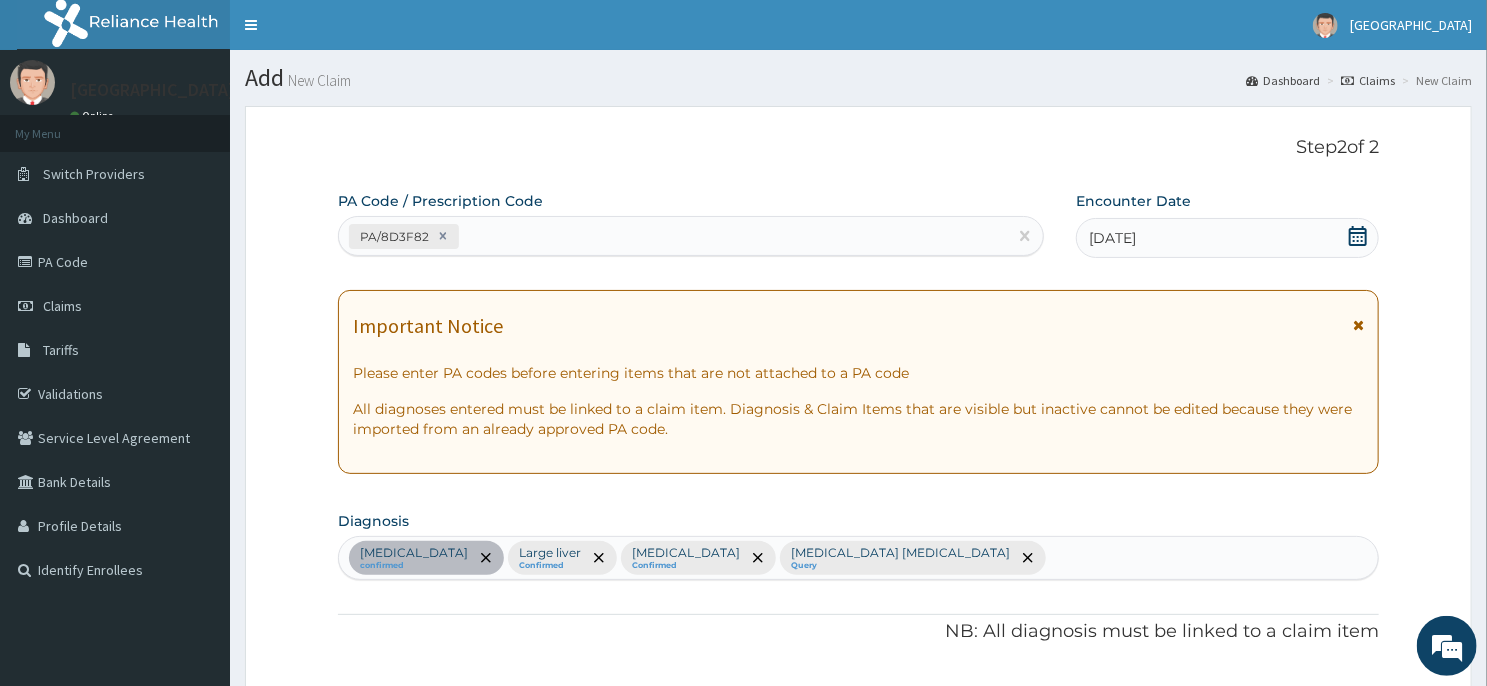 click on "PA/8D3F82" at bounding box center (673, 236) 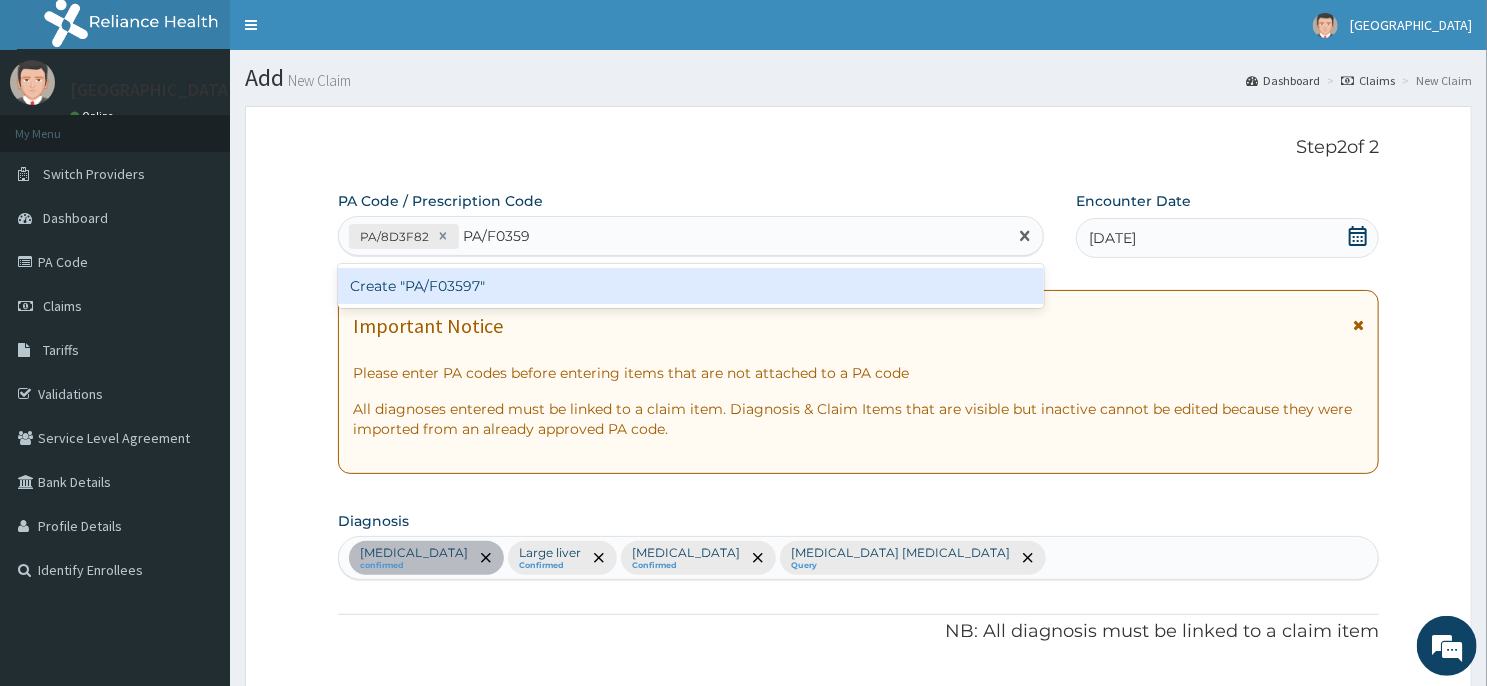 type on "PA/F03597" 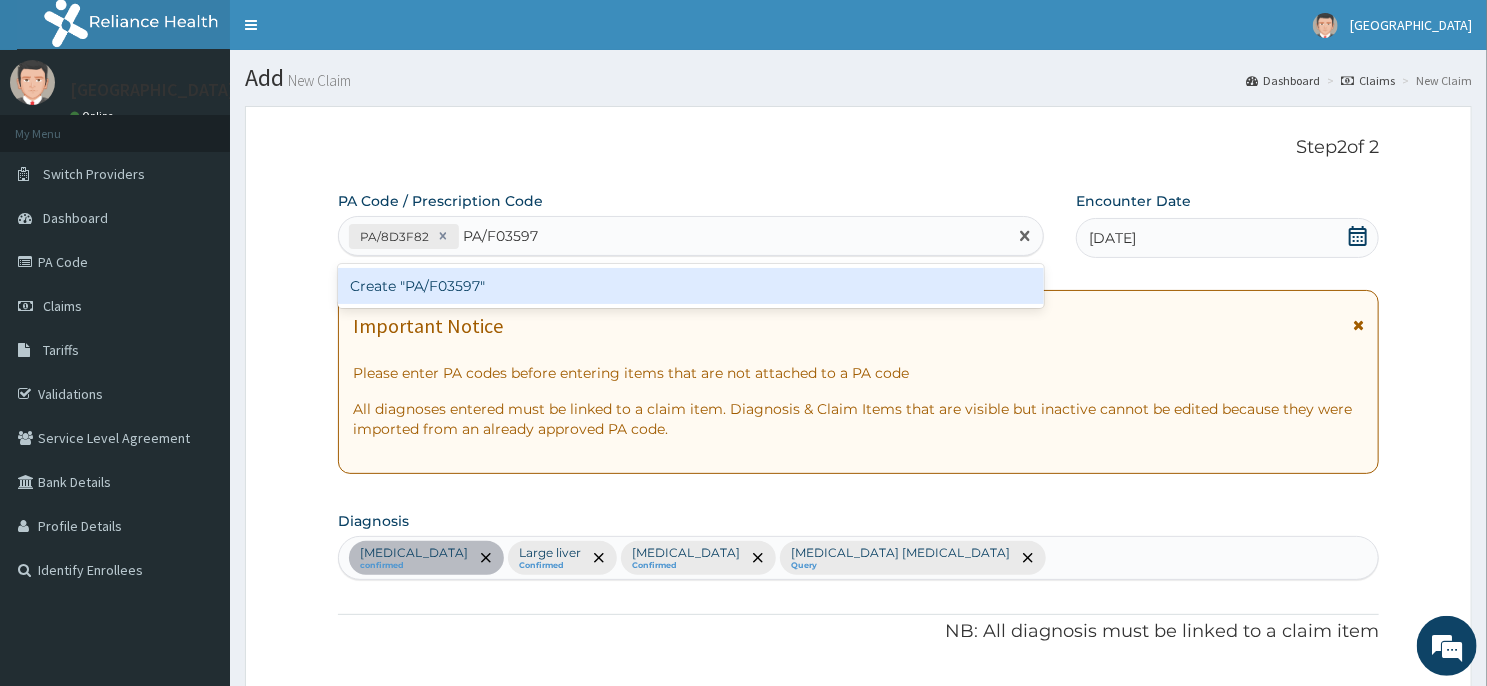 click on "Create "PA/F03597"" at bounding box center [691, 286] 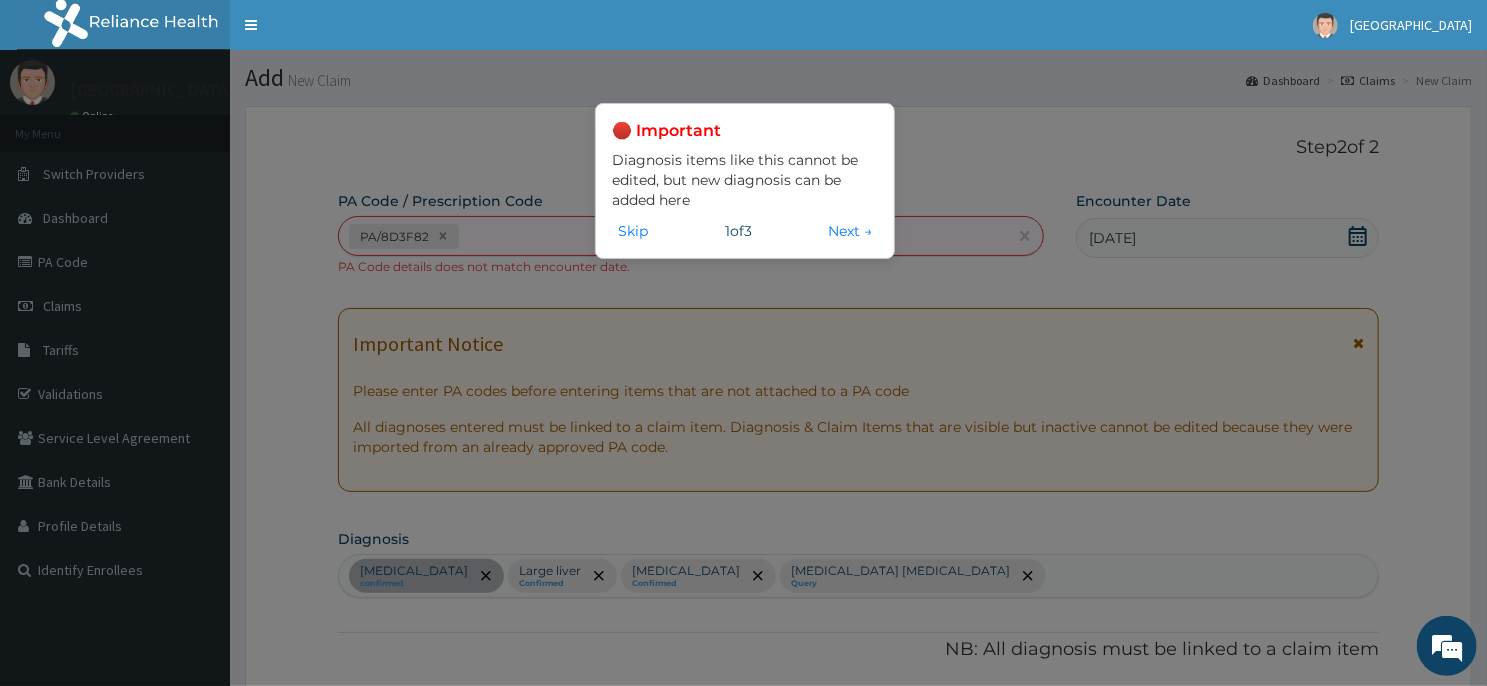 scroll, scrollTop: 505, scrollLeft: 0, axis: vertical 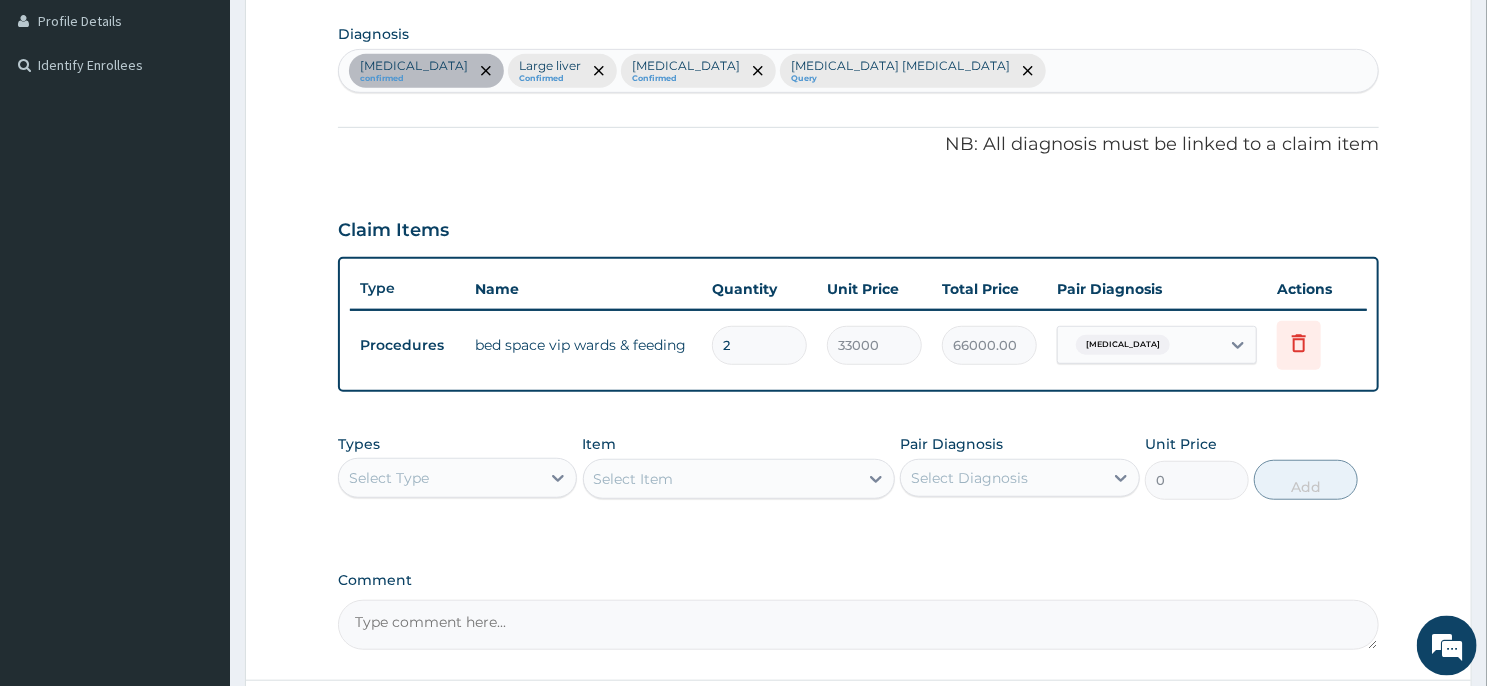 click on "Step  2  of 2 PA Code / Prescription Code PA/8D3F82 PA Code details does not match encounter date. Encounter Date 30-01-2025 Important Notice Please enter PA codes before entering items that are not attached to a PA code   All diagnoses entered must be linked to a claim item. Diagnosis & Claim Items that are visible but inactive cannot be edited because they were imported from an already approved PA code. Diagnosis Uterine leiomyoma confirmed Large liver Confirmed Lumbar spondylosis Confirmed Mast cell malignancy Query NB: All diagnosis must be linked to a claim item Claim Items Type Name Quantity Unit Price Total Price Pair Diagnosis Actions Procedures bed space vip wards & feeding 2 33000 66000.00 Uterine leiomyoma Delete Types Select Type Item Select Item Pair Diagnosis Select Diagnosis Unit Price 0 Add Comment     Previous   Submit" at bounding box center (858, 197) 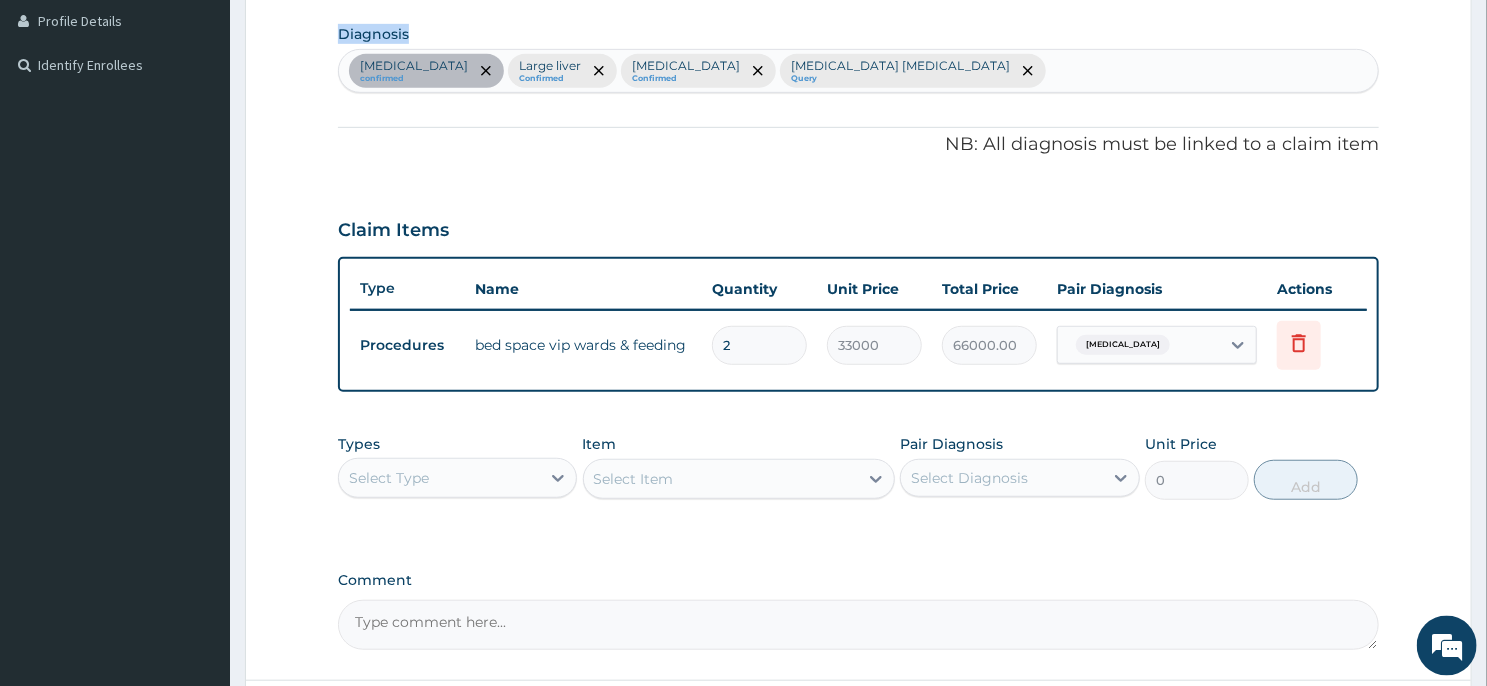 click on "Step  2  of 2 PA Code / Prescription Code PA/8D3F82 PA Code details does not match encounter date. Encounter Date 30-01-2025 Important Notice Please enter PA codes before entering items that are not attached to a PA code   All diagnoses entered must be linked to a claim item. Diagnosis & Claim Items that are visible but inactive cannot be edited because they were imported from an already approved PA code. Diagnosis Uterine leiomyoma confirmed Large liver Confirmed Lumbar spondylosis Confirmed Mast cell malignancy Query NB: All diagnosis must be linked to a claim item Claim Items Type Name Quantity Unit Price Total Price Pair Diagnosis Actions Procedures bed space vip wards & feeding 2 33000 66000.00 Uterine leiomyoma Delete Types Select Type Item Select Item Pair Diagnosis Select Diagnosis Unit Price 0 Add Comment     Previous   Submit" at bounding box center [858, 197] 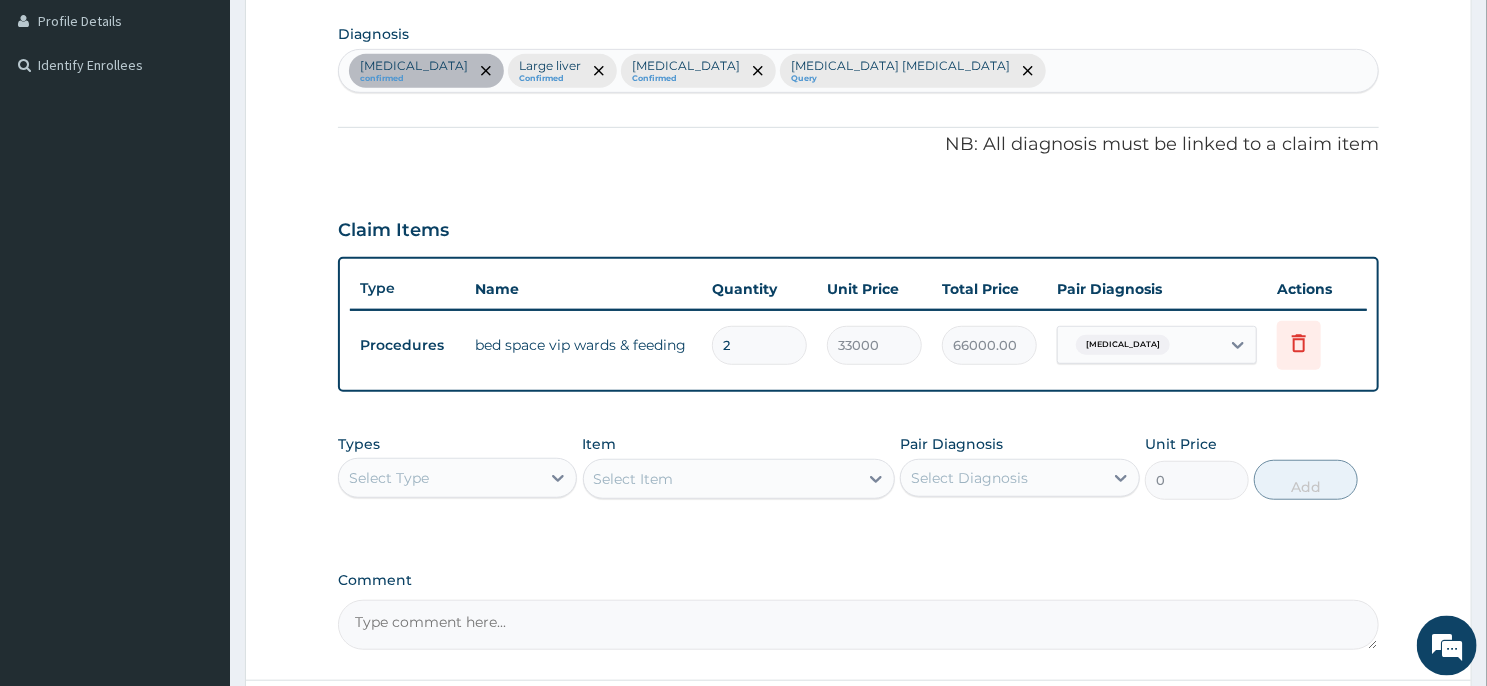 click on "Step  2  of 2 PA Code / Prescription Code PA/8D3F82 PA Code details does not match encounter date. Encounter Date 30-01-2025 Important Notice Please enter PA codes before entering items that are not attached to a PA code   All diagnoses entered must be linked to a claim item. Diagnosis & Claim Items that are visible but inactive cannot be edited because they were imported from an already approved PA code. Diagnosis Uterine leiomyoma confirmed Large liver Confirmed Lumbar spondylosis Confirmed Mast cell malignancy Query NB: All diagnosis must be linked to a claim item Claim Items Type Name Quantity Unit Price Total Price Pair Diagnosis Actions Procedures bed space vip wards & feeding 2 33000 66000.00 Uterine leiomyoma Delete Types Select Type Item Select Item Pair Diagnosis Select Diagnosis Unit Price 0 Add Comment     Previous   Submit" at bounding box center [858, 197] 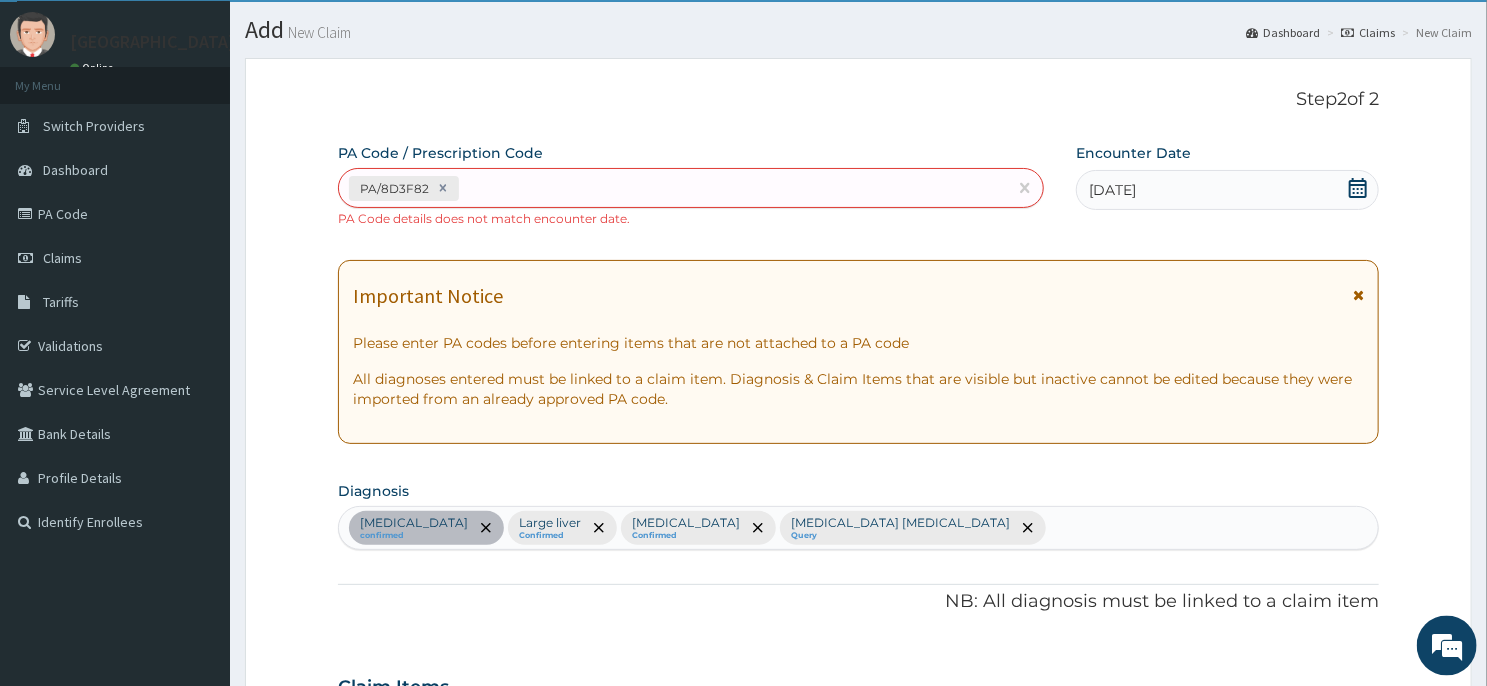 scroll, scrollTop: 0, scrollLeft: 0, axis: both 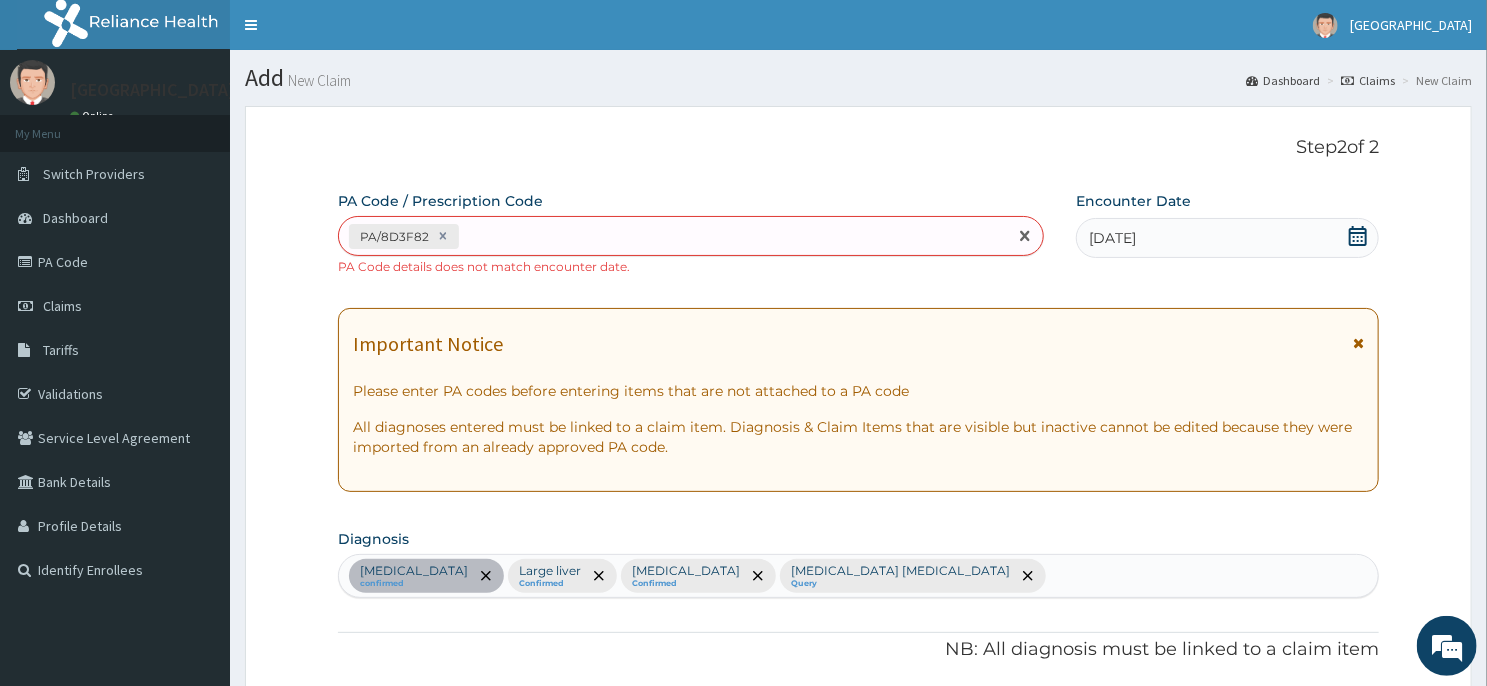 click on "PA/8D3F82" at bounding box center (673, 236) 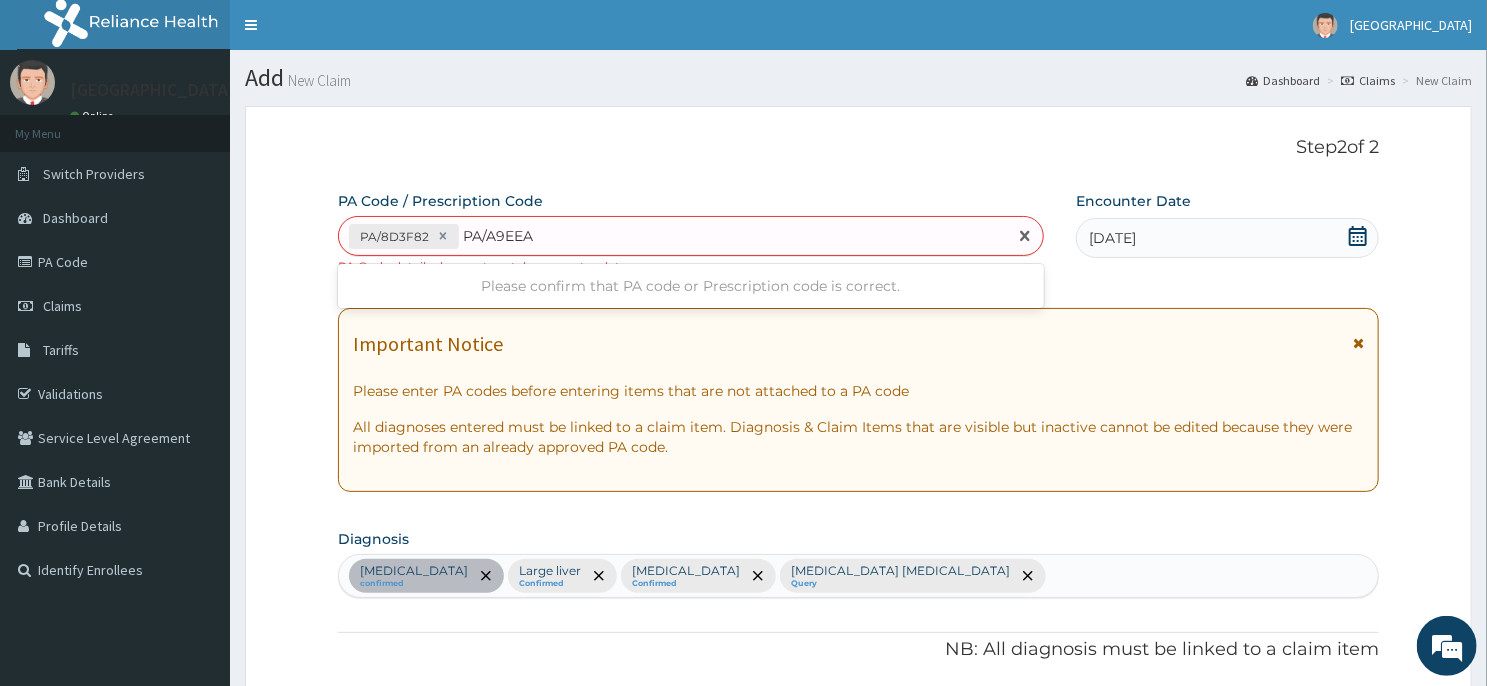 type on "PA/A9EEA8" 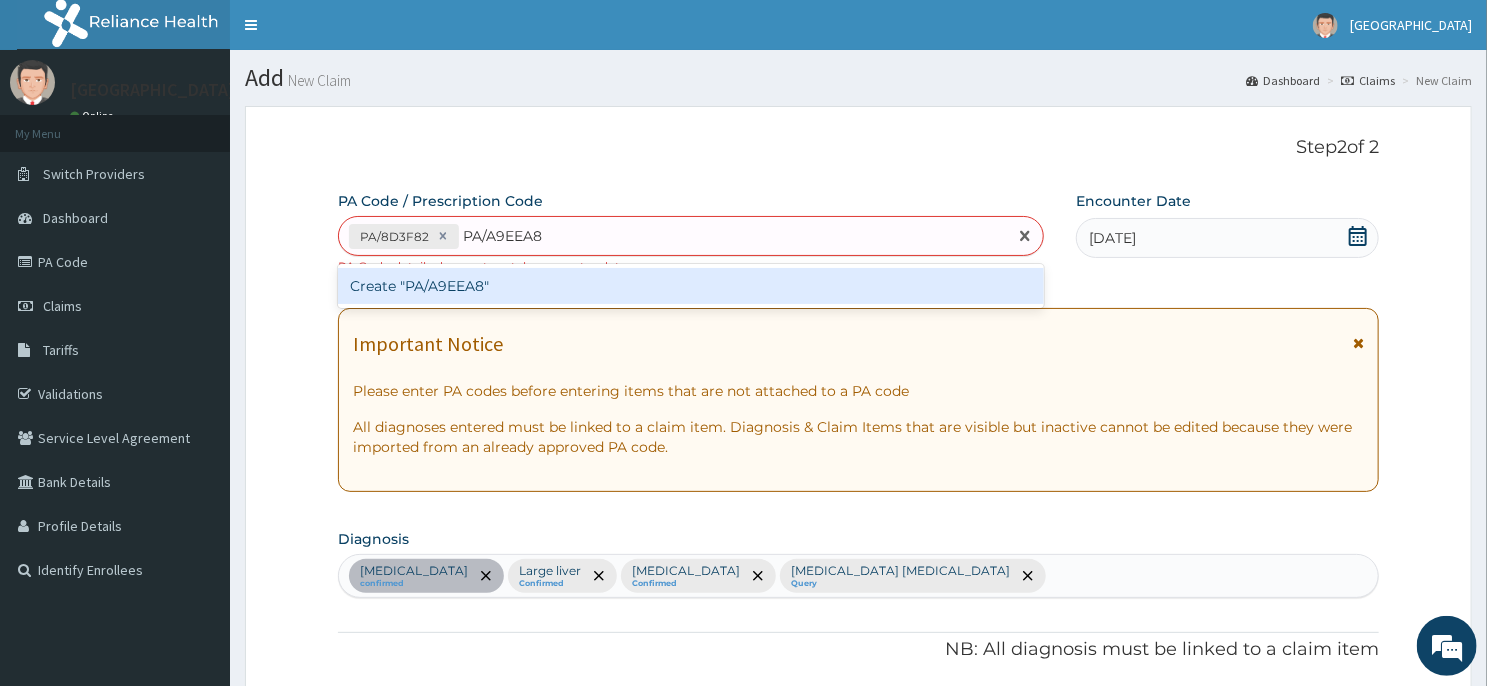 click on "Create "PA/A9EEA8"" at bounding box center [691, 286] 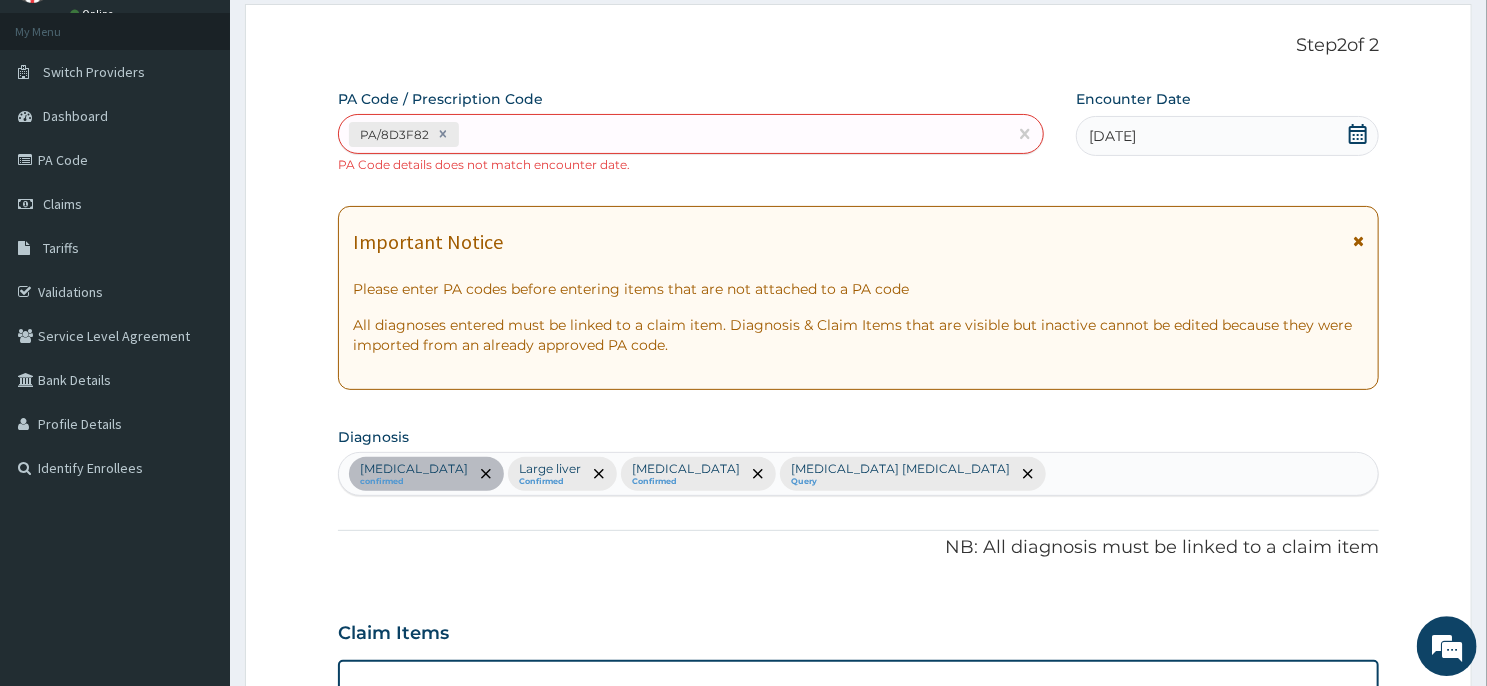 scroll, scrollTop: 0, scrollLeft: 0, axis: both 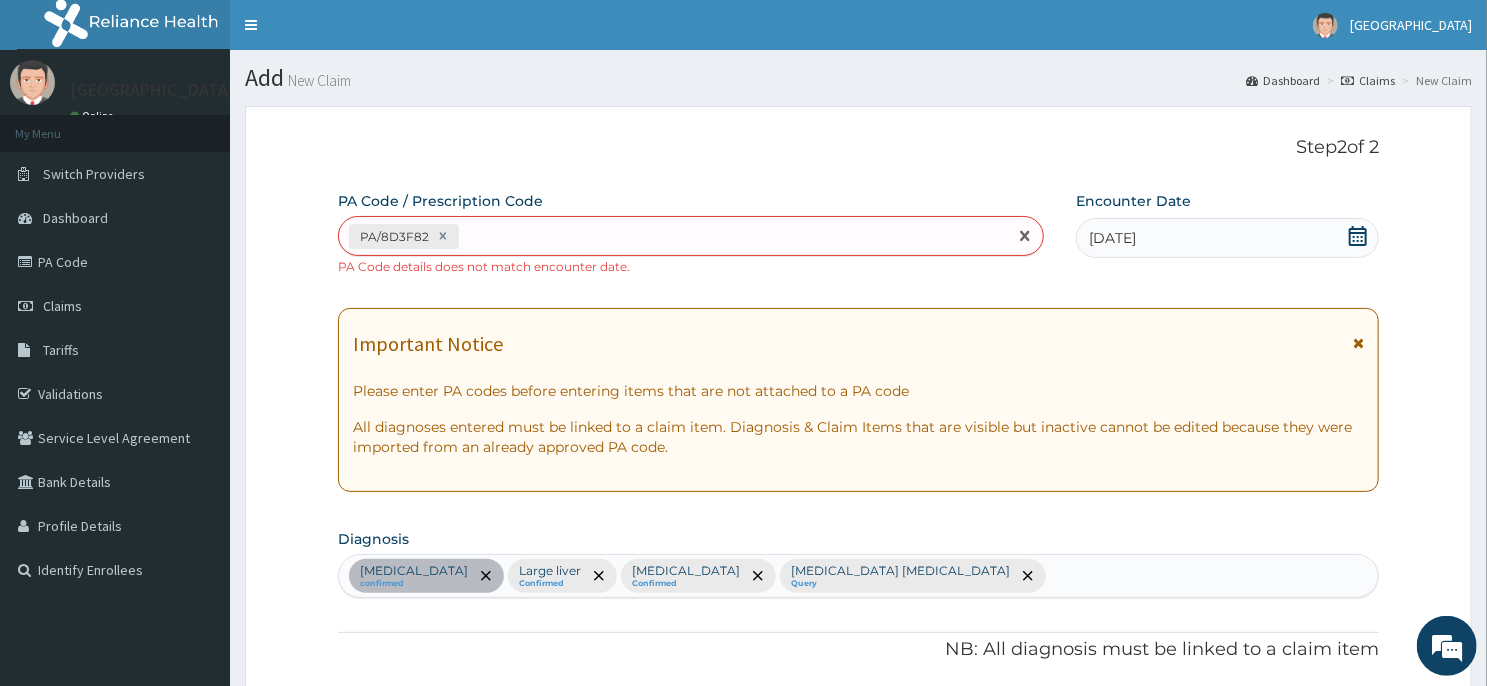 click on "PA/8D3F82" at bounding box center [673, 236] 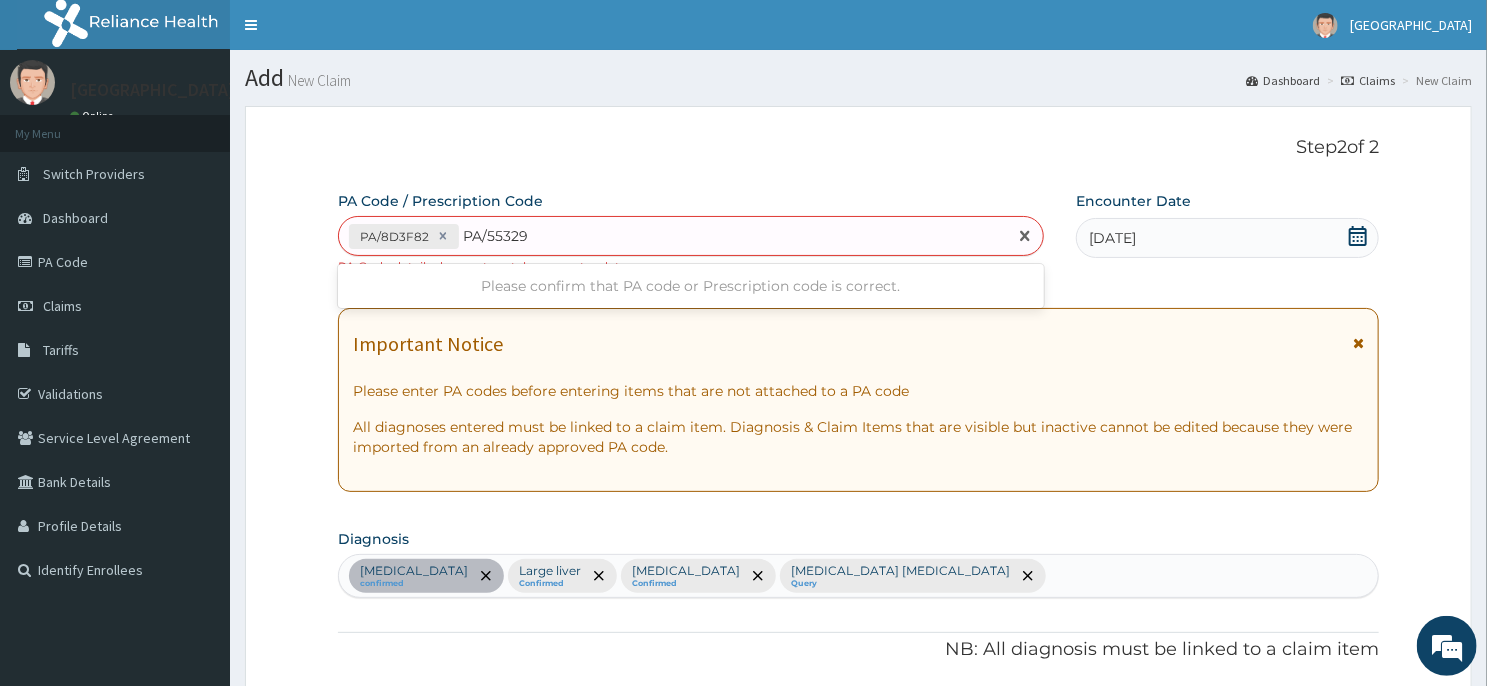 type on "PA/553291" 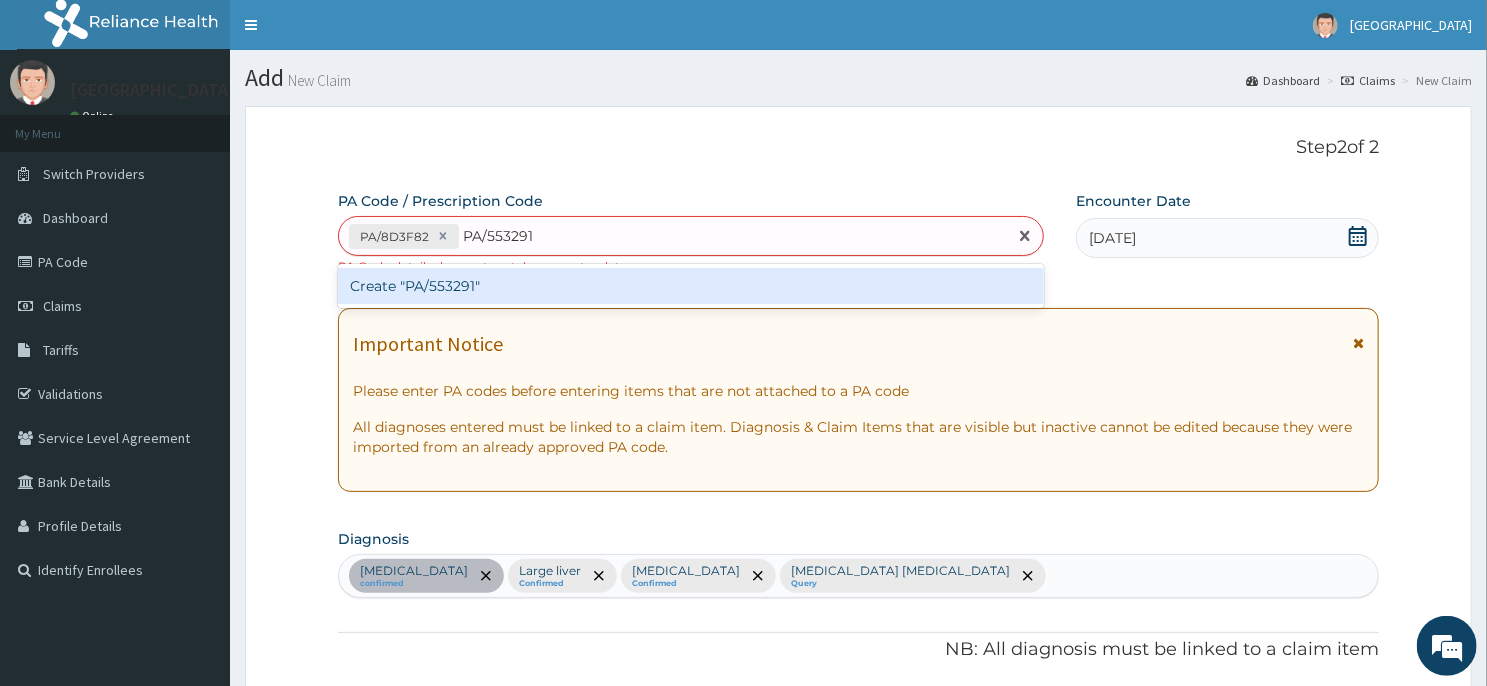 click on "Create "PA/553291"" at bounding box center (691, 286) 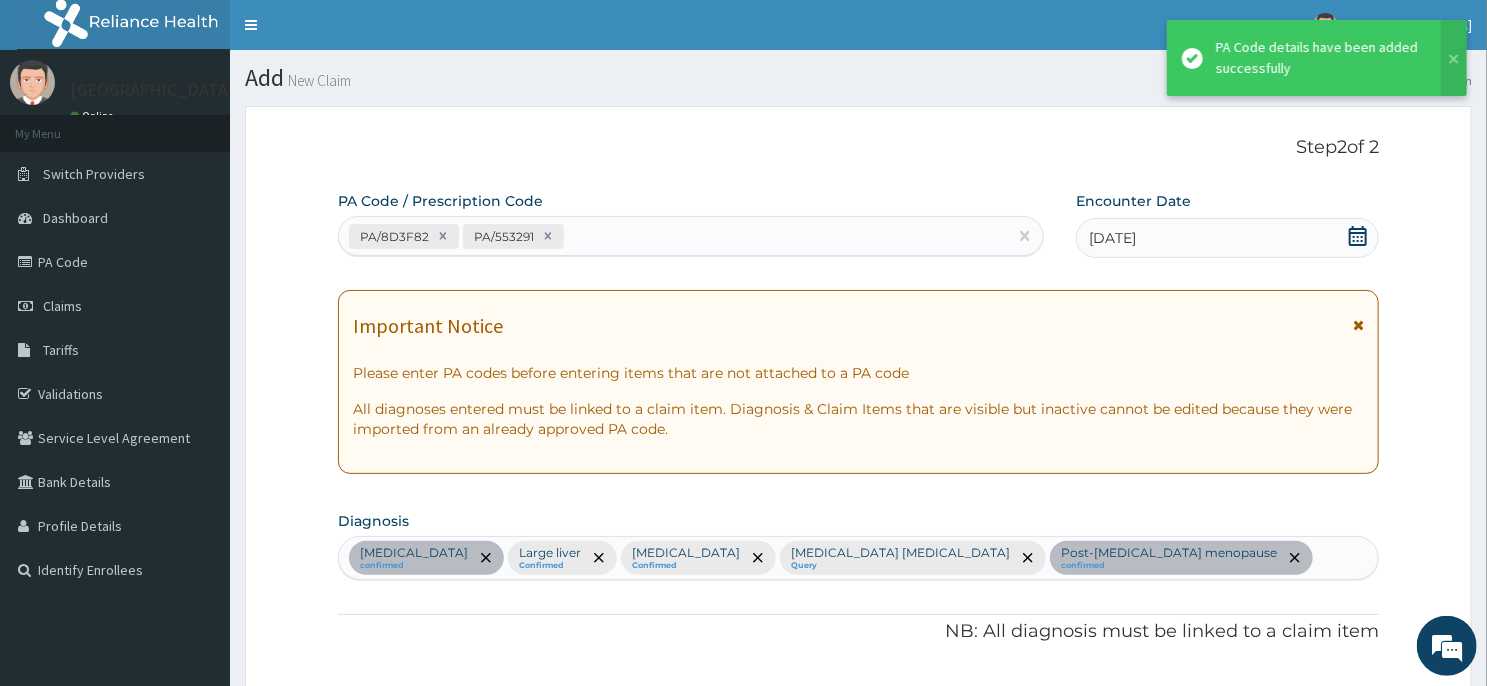 scroll, scrollTop: 557, scrollLeft: 0, axis: vertical 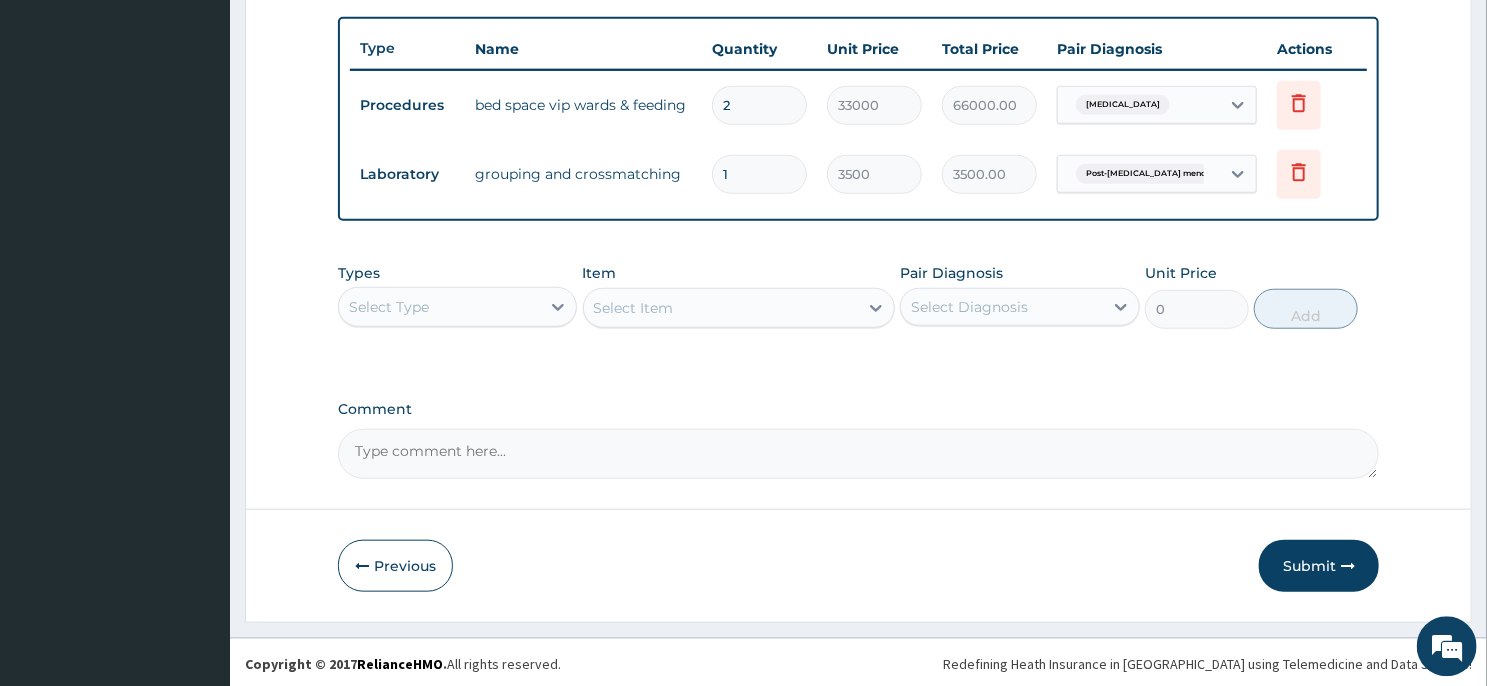 click on "Select Type" at bounding box center [439, 306] 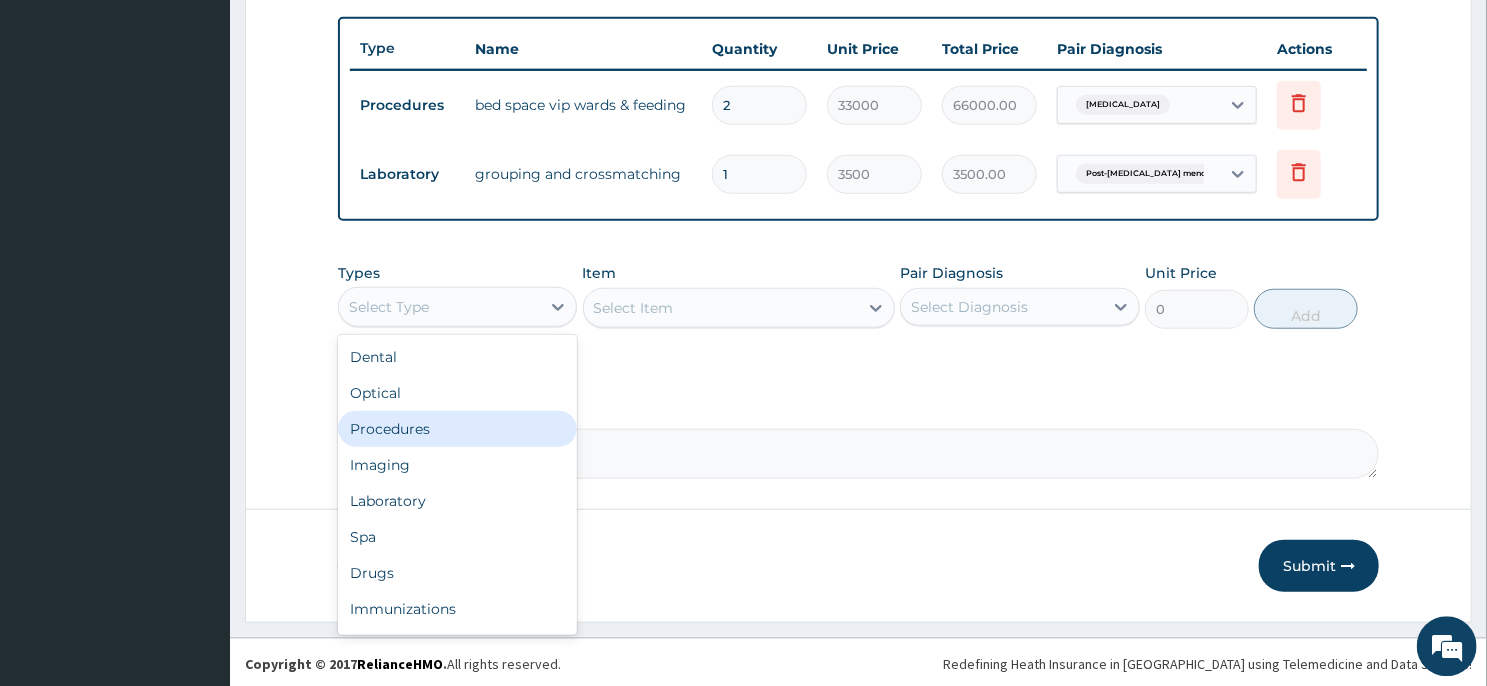 click on "Procedures" at bounding box center (457, 428) 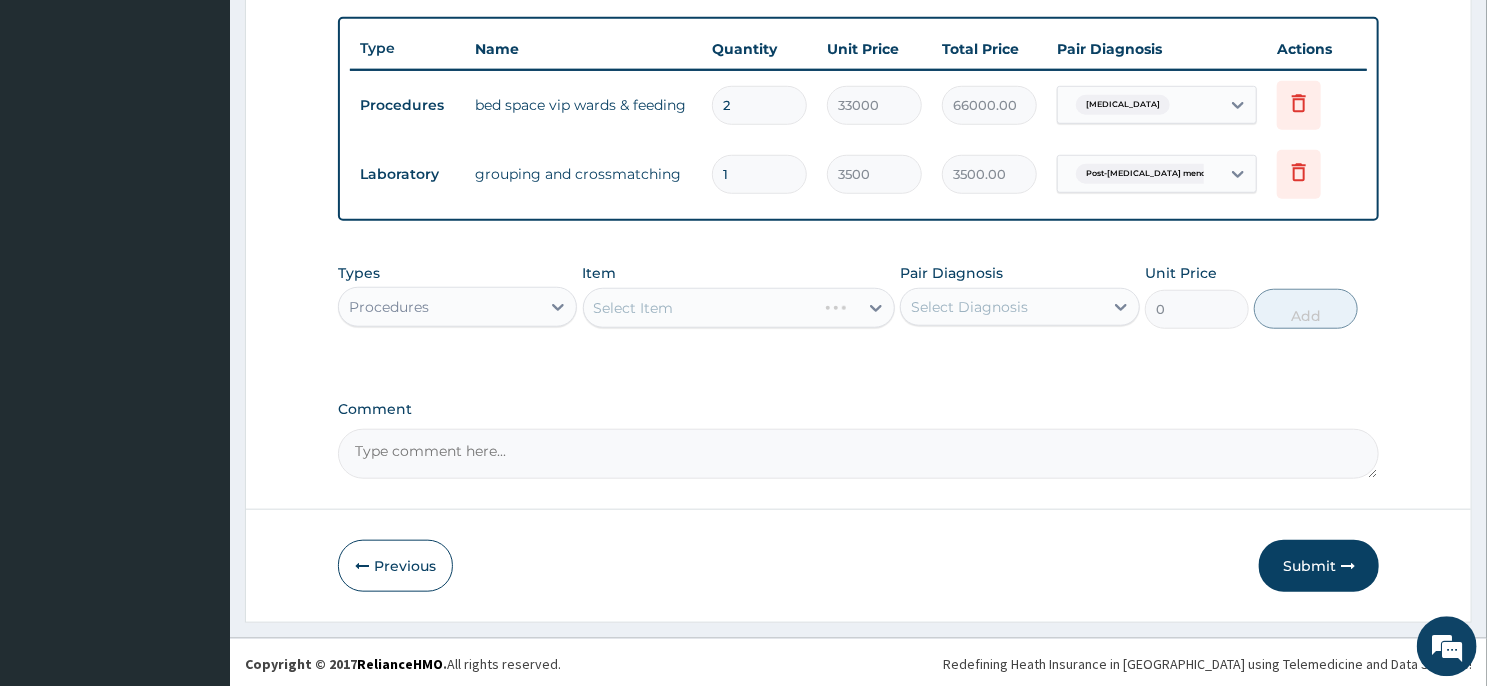 click on "Select Item" at bounding box center (739, 307) 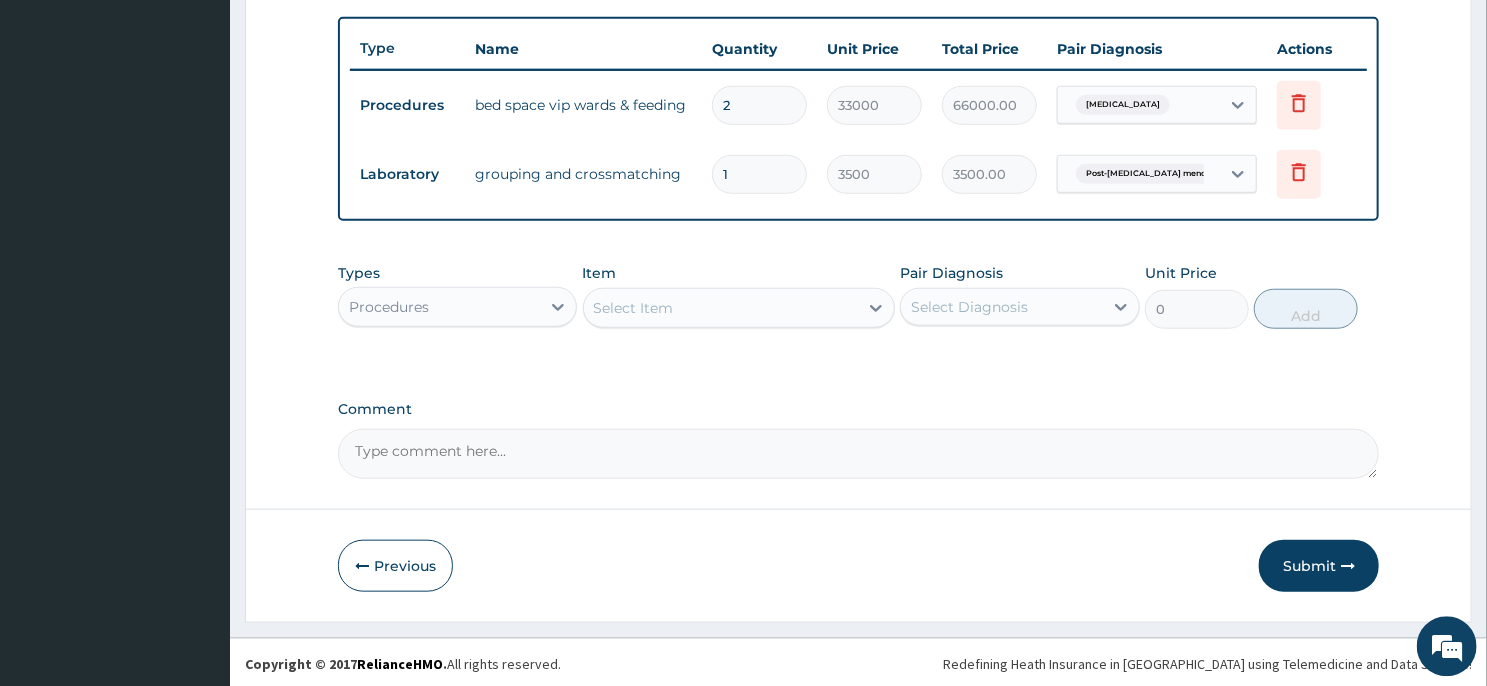 click on "Select Item" at bounding box center (634, 307) 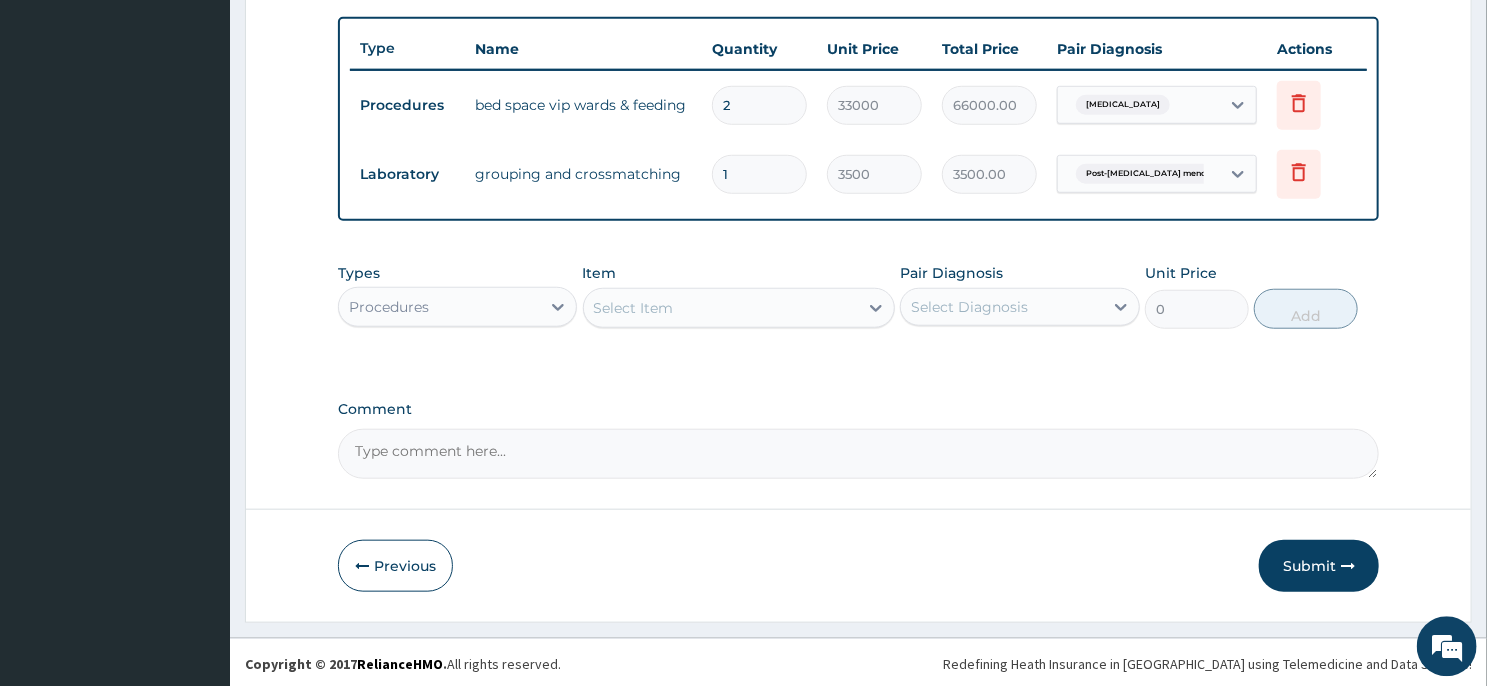 click on "Select Item" at bounding box center [634, 307] 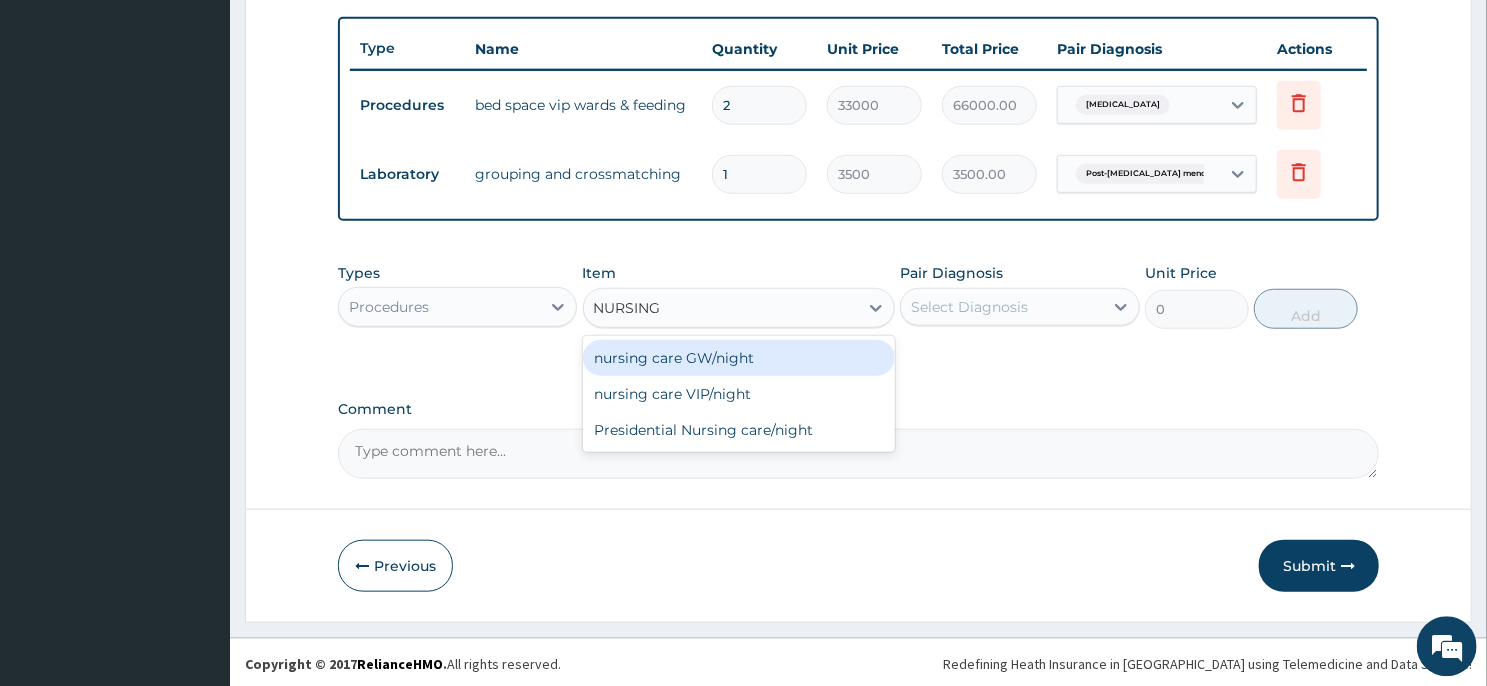 type on "NURSING" 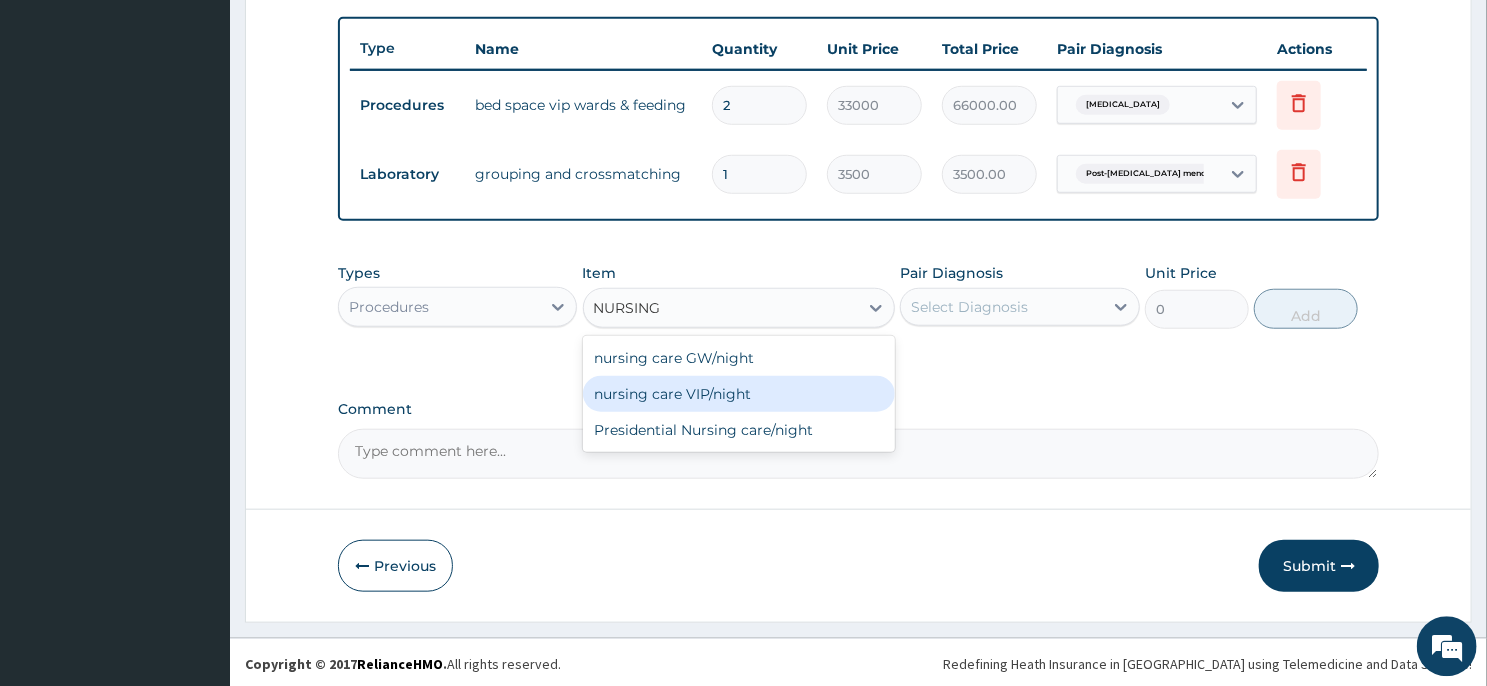 click on "nursing care VIP/night" at bounding box center [739, 393] 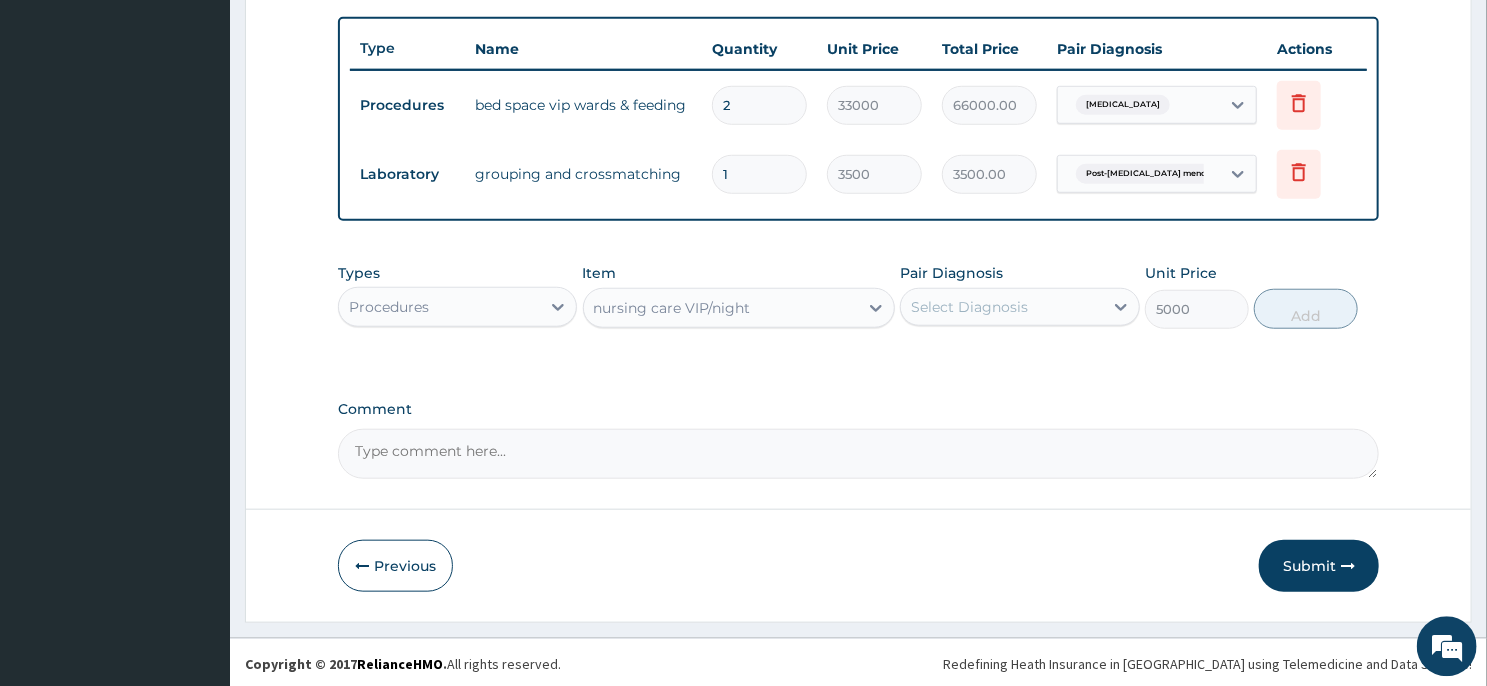 click on "Select Diagnosis" at bounding box center [969, 306] 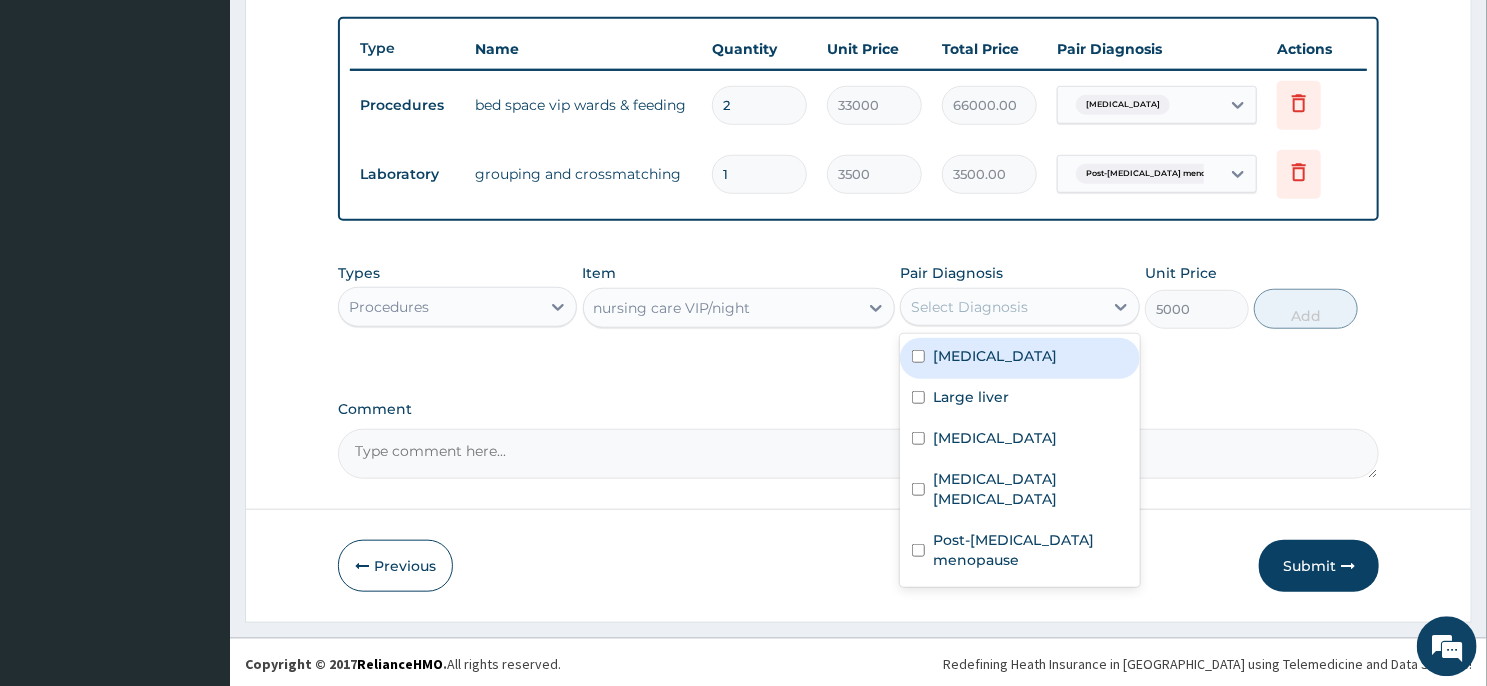 click on "[MEDICAL_DATA]" at bounding box center (1019, 357) 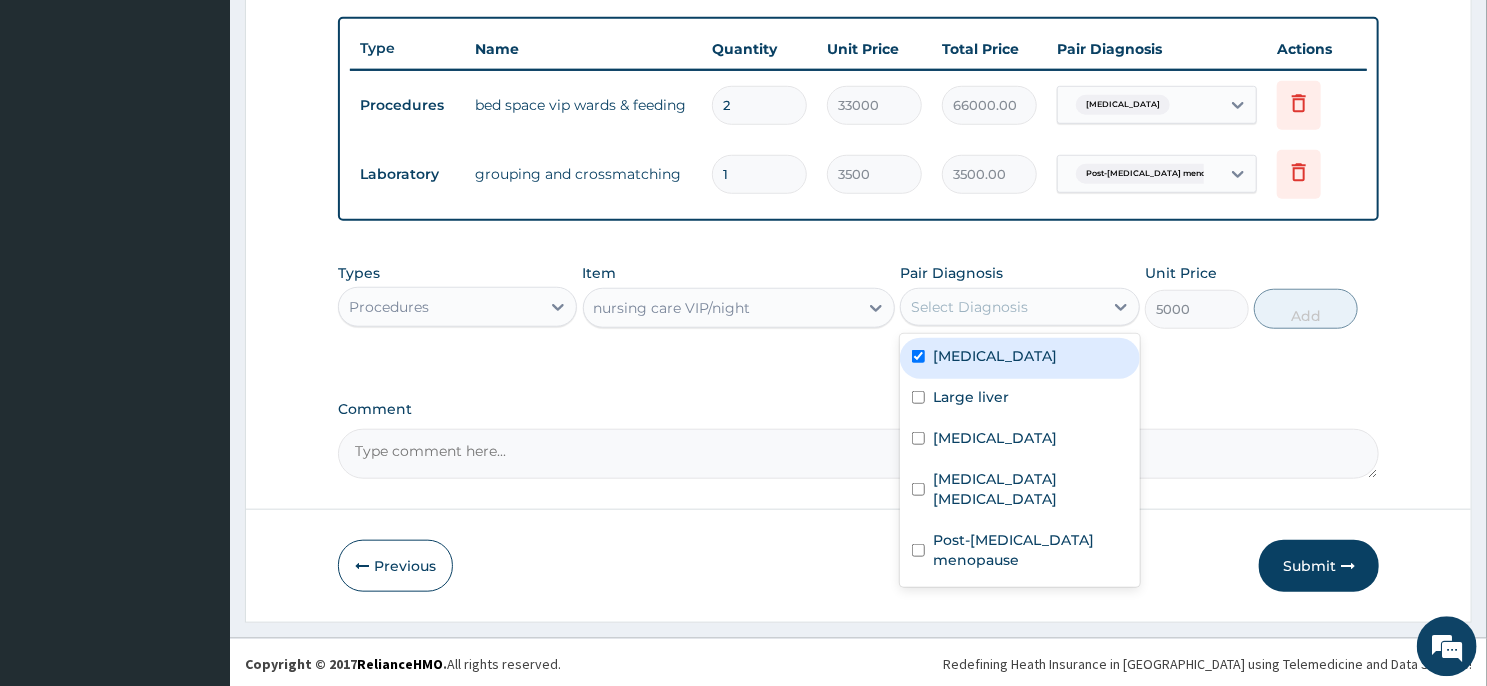 checkbox on "true" 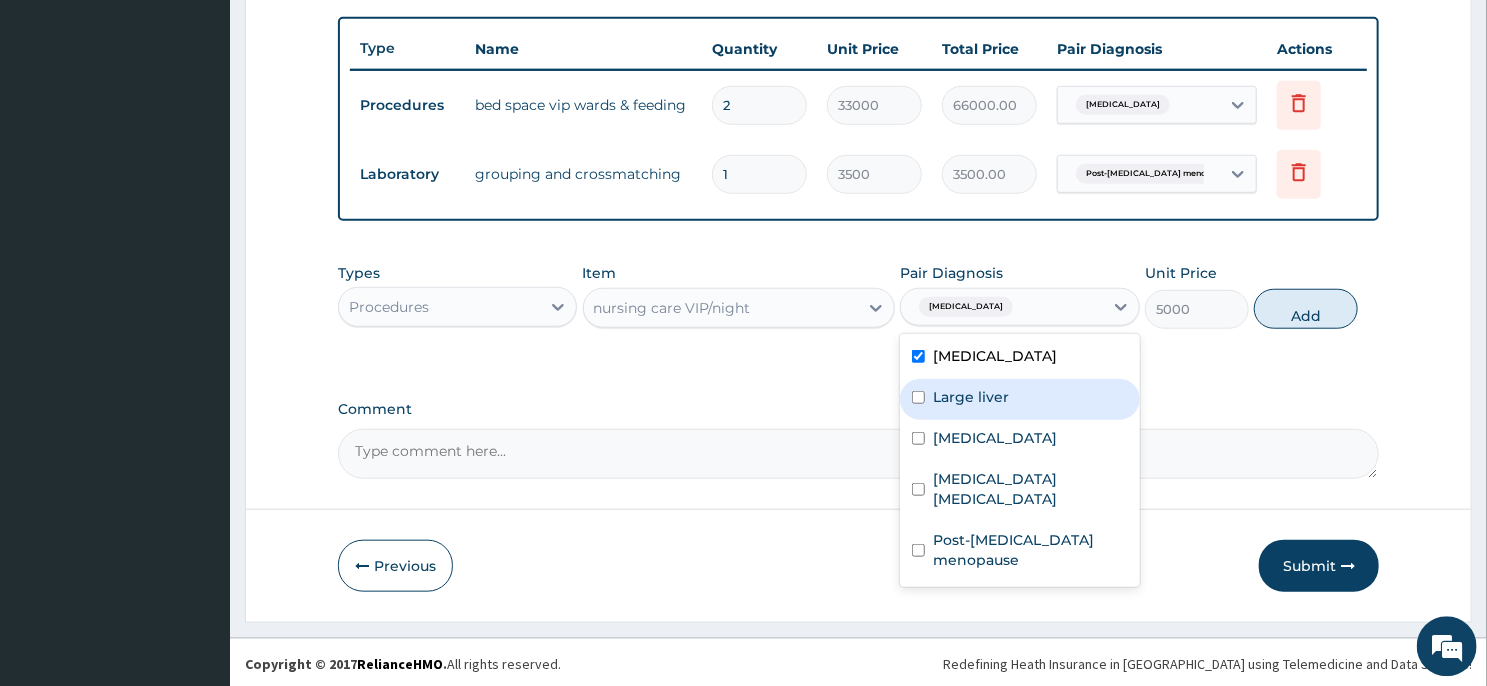 click on "Large liver" at bounding box center (971, 396) 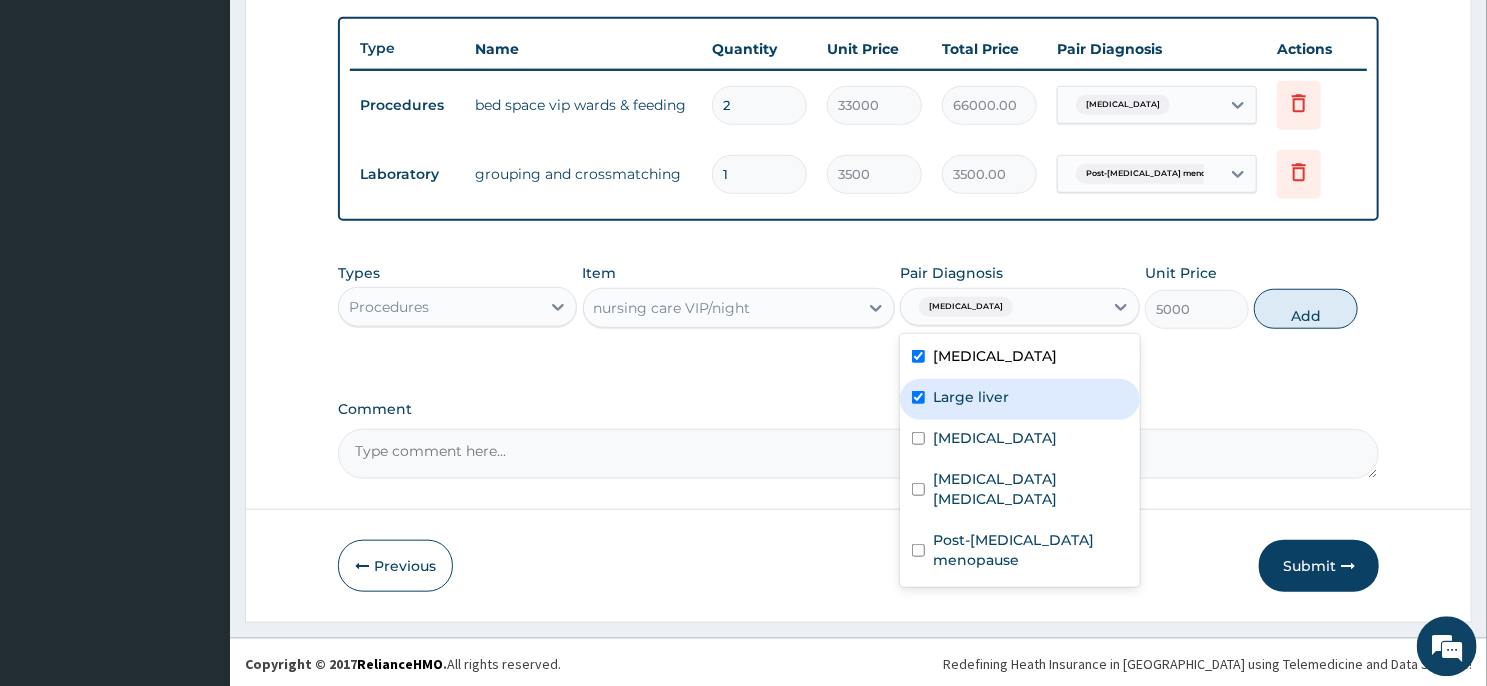 checkbox on "true" 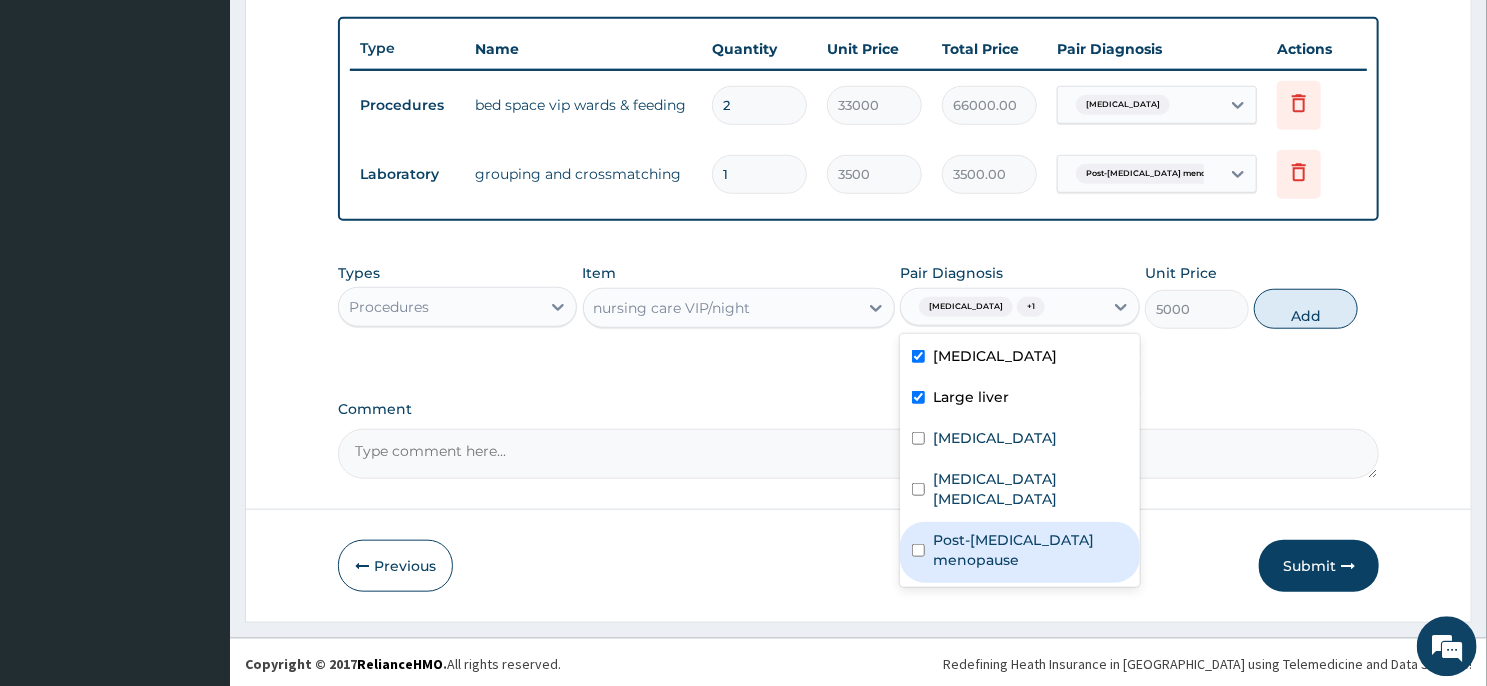 click on "Post-hysterectomy menopause" at bounding box center [1030, 549] 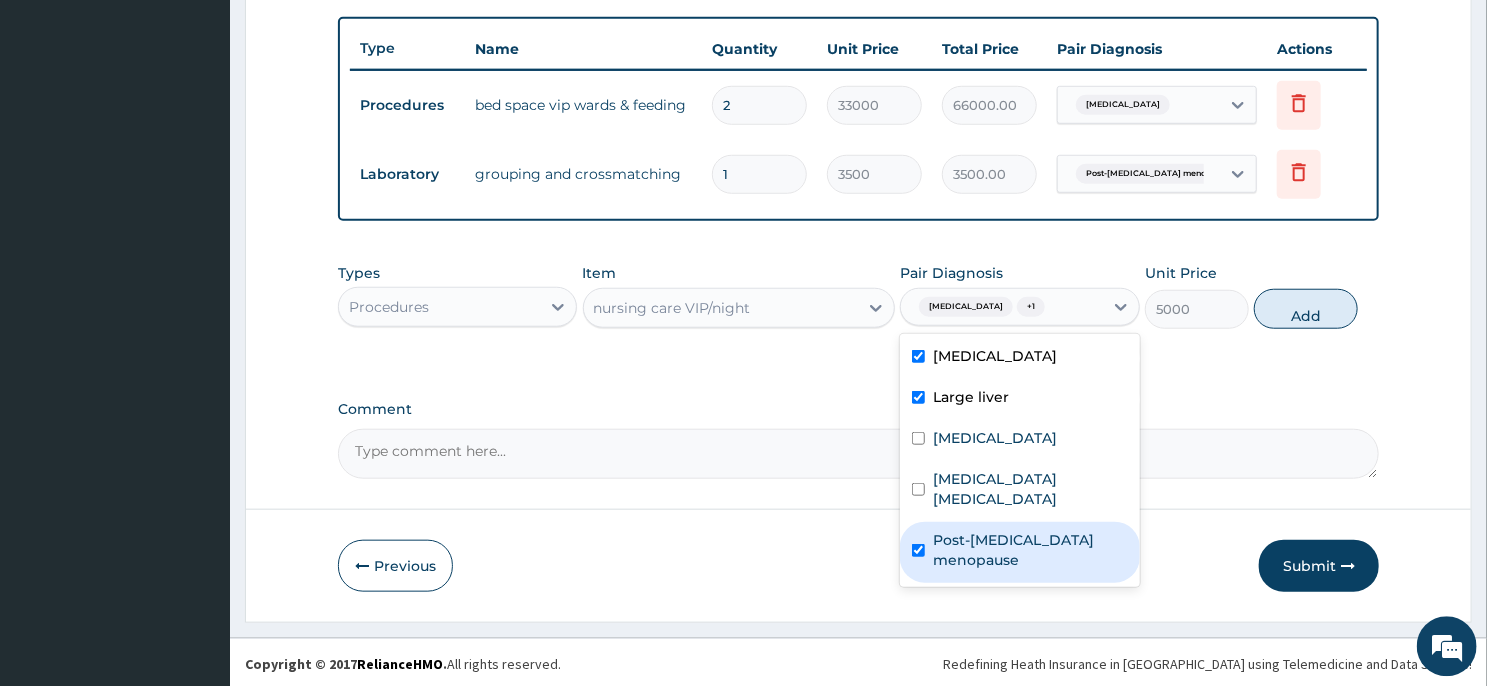 checkbox on "true" 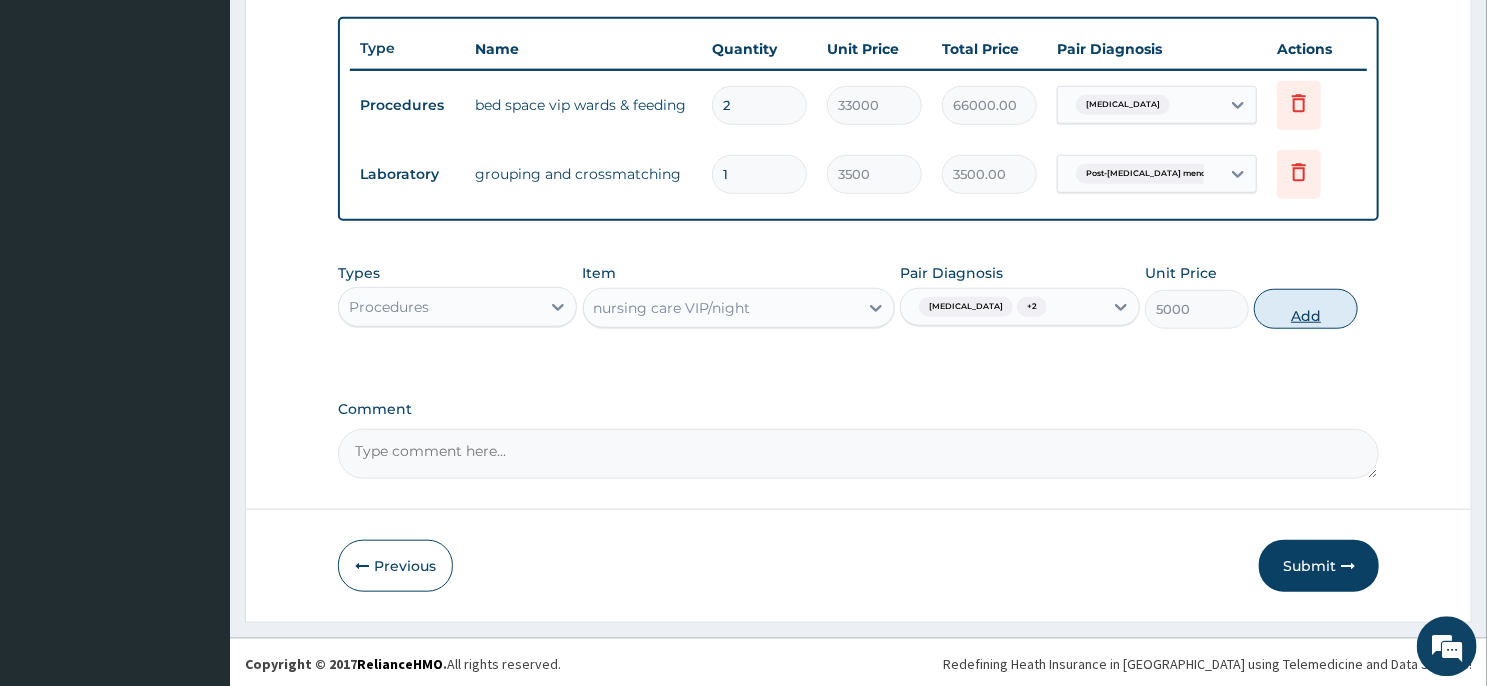 click on "Add" at bounding box center (1306, 308) 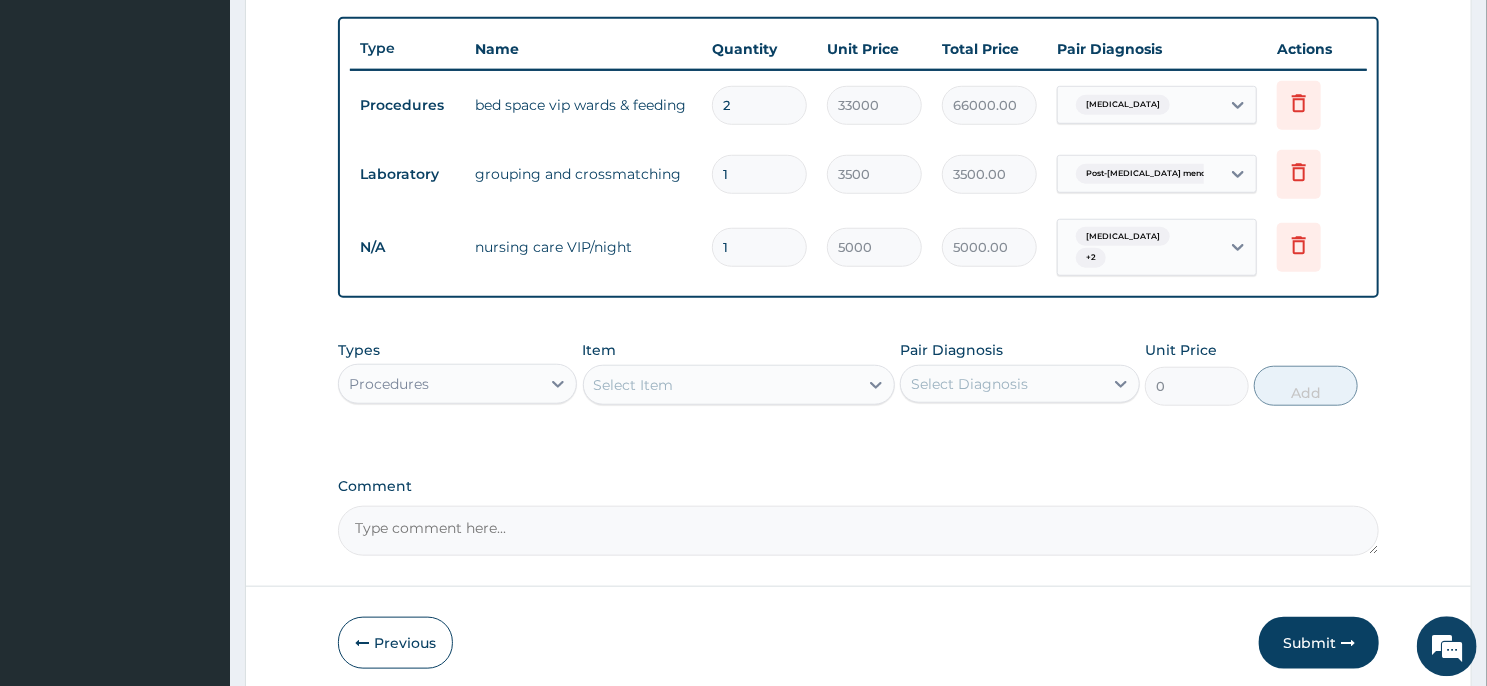 click on "1" at bounding box center (759, 246) 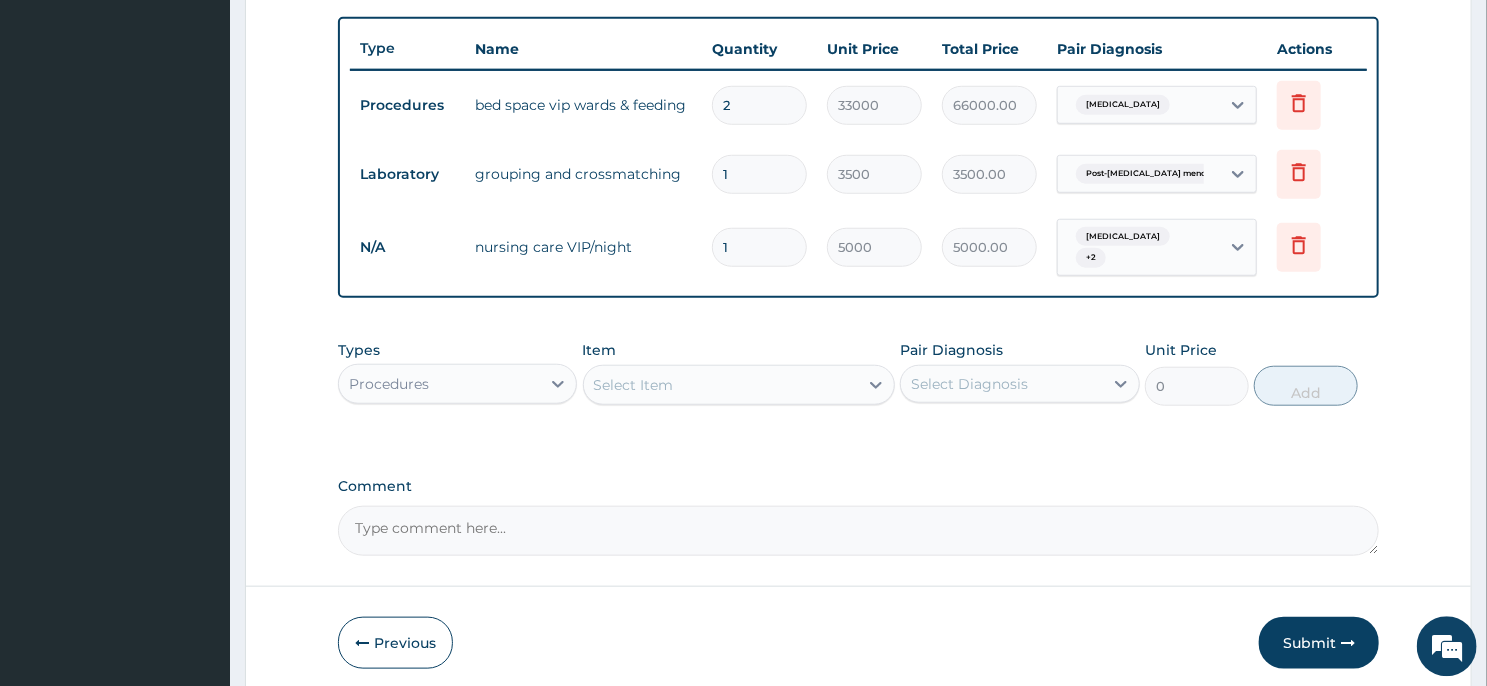 type 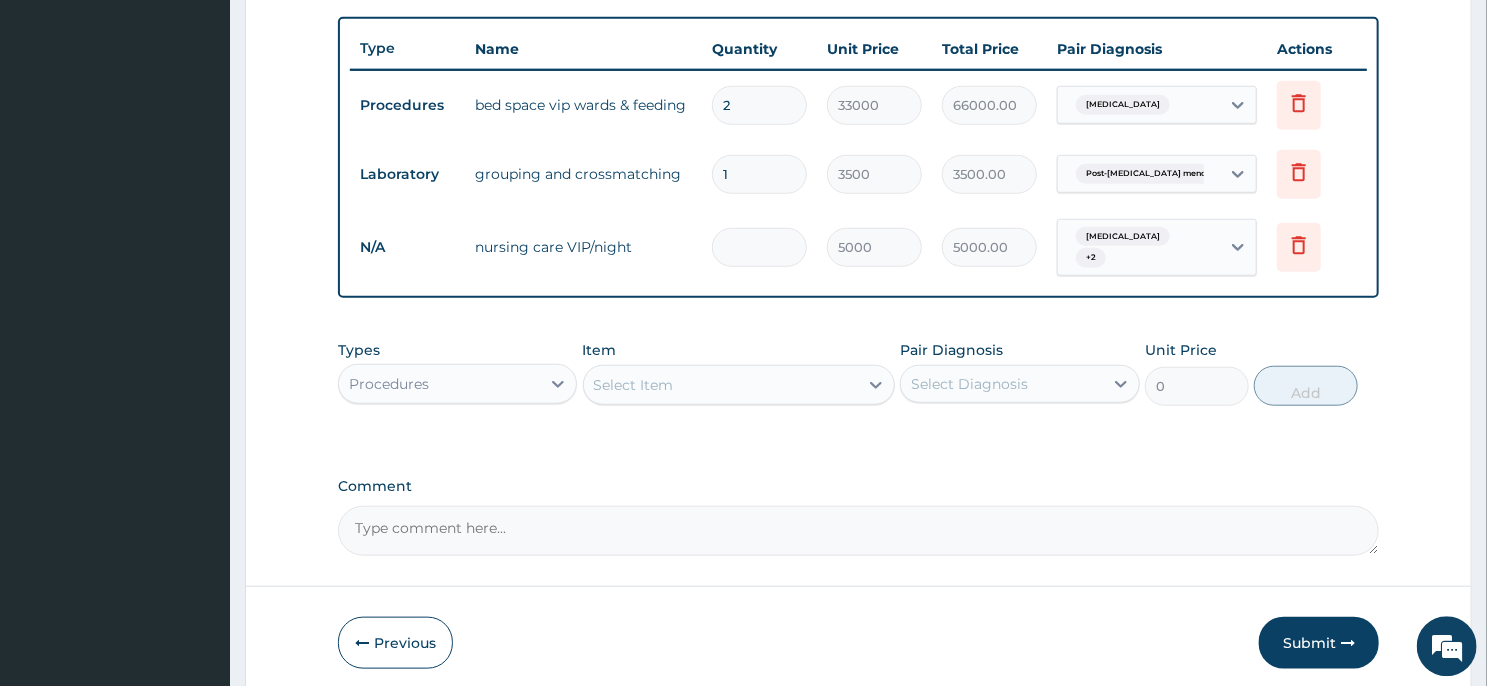 type on "0.00" 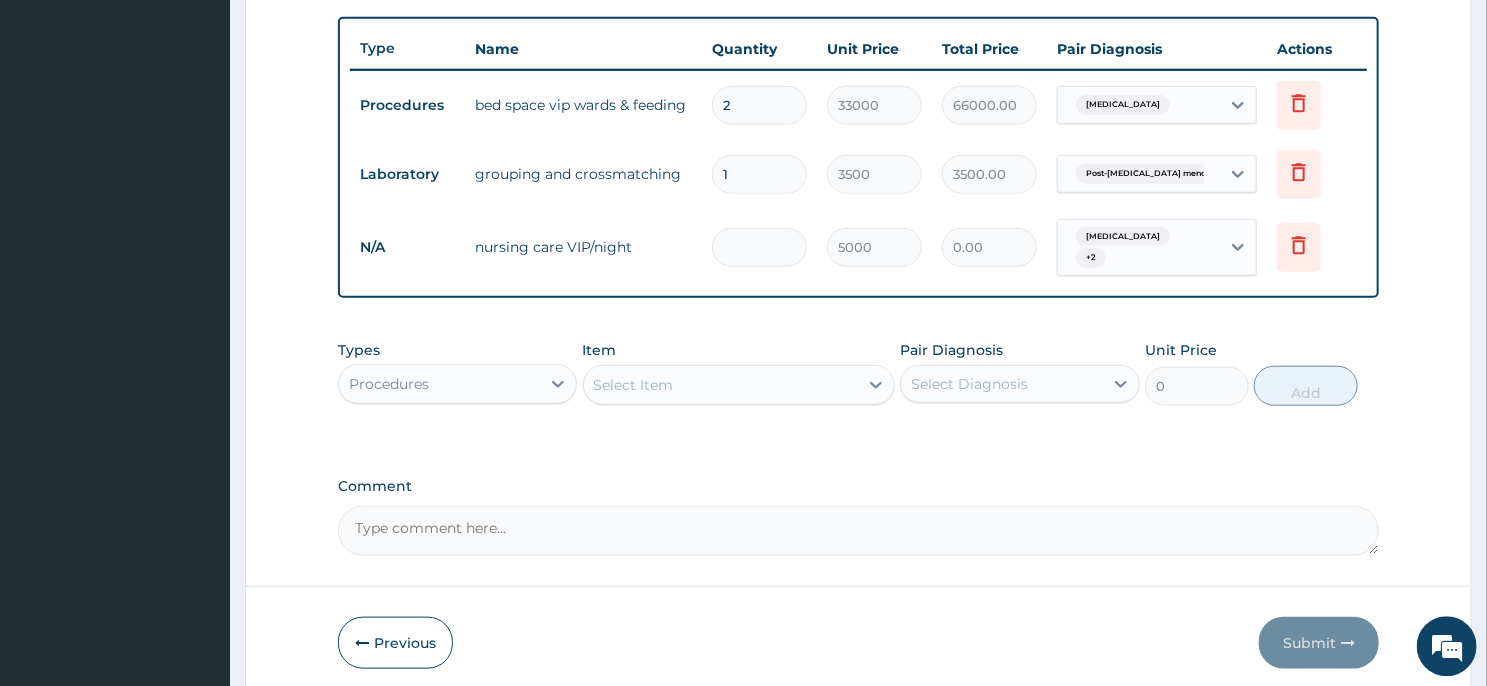 type on "2" 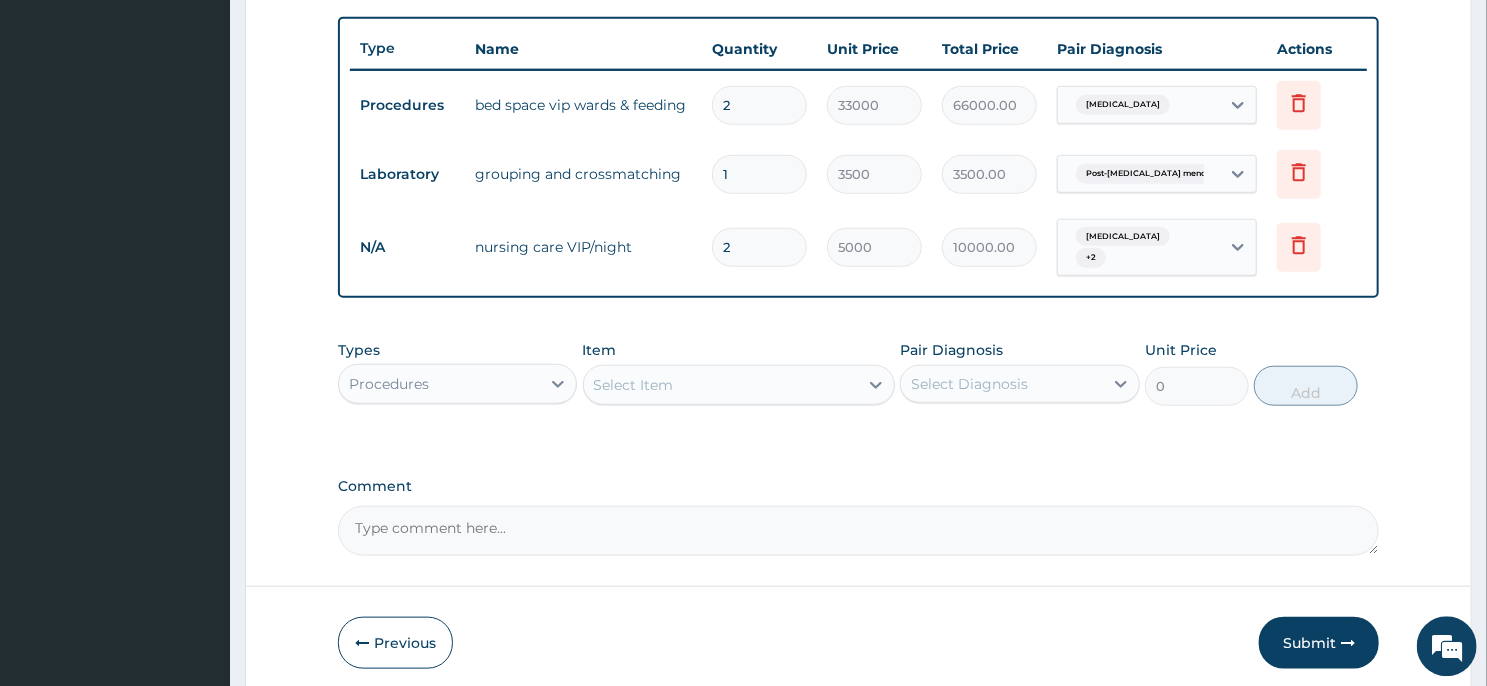 type on "2" 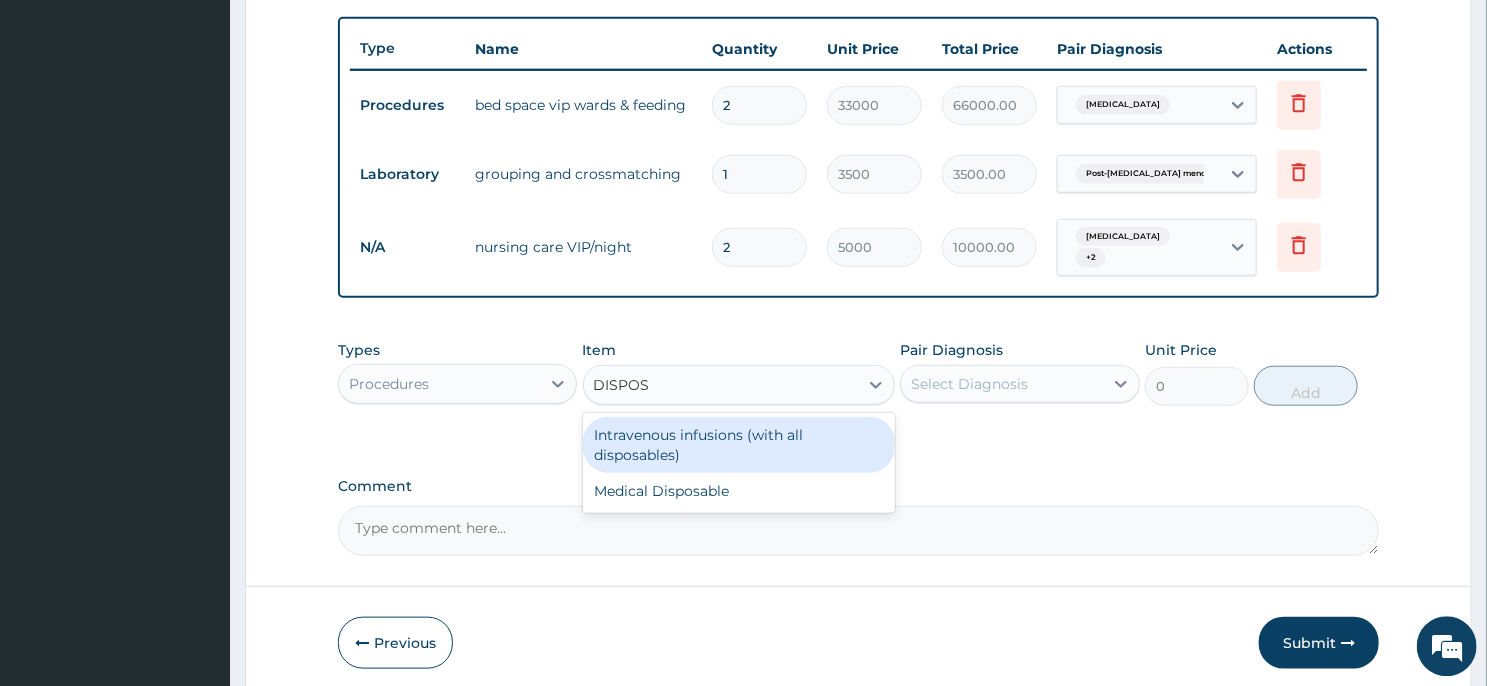 type on "DISPOSA" 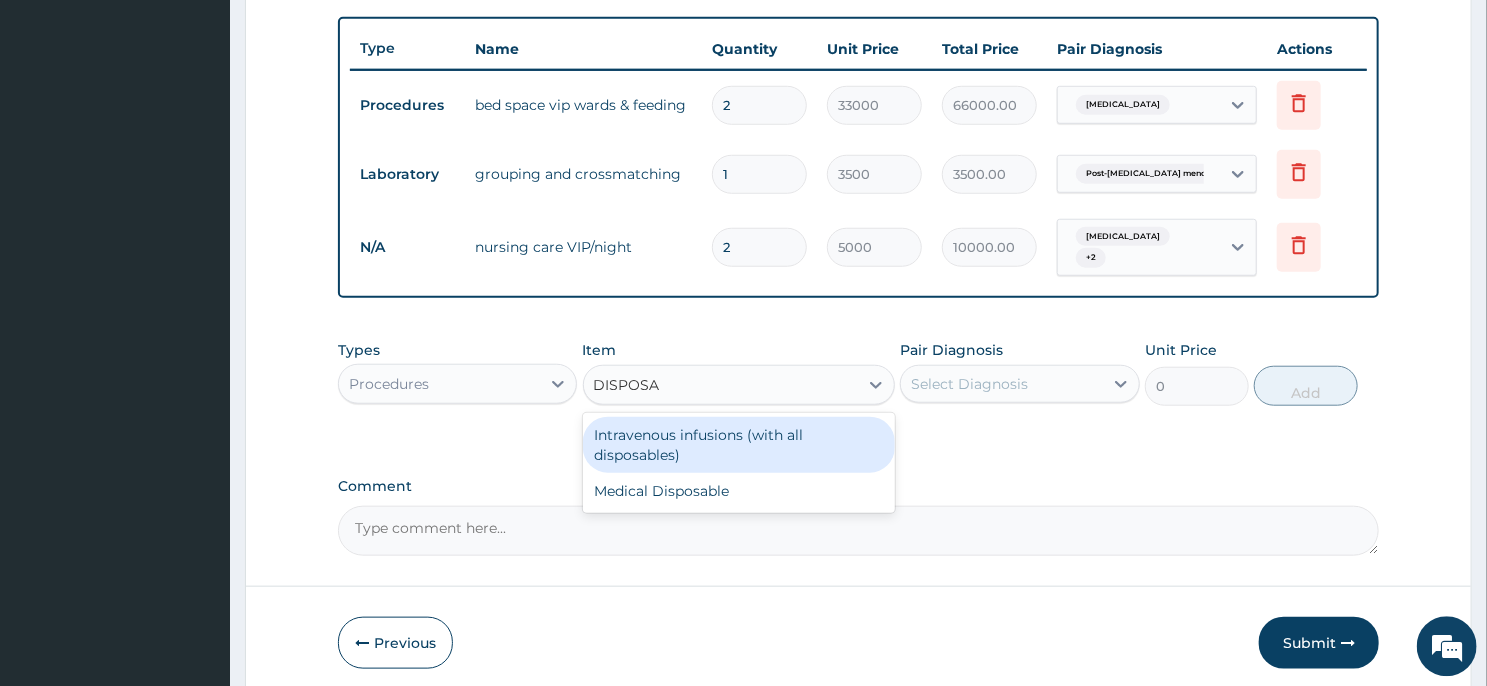 click on "Intravenous infusions (with all disposables)" at bounding box center [739, 444] 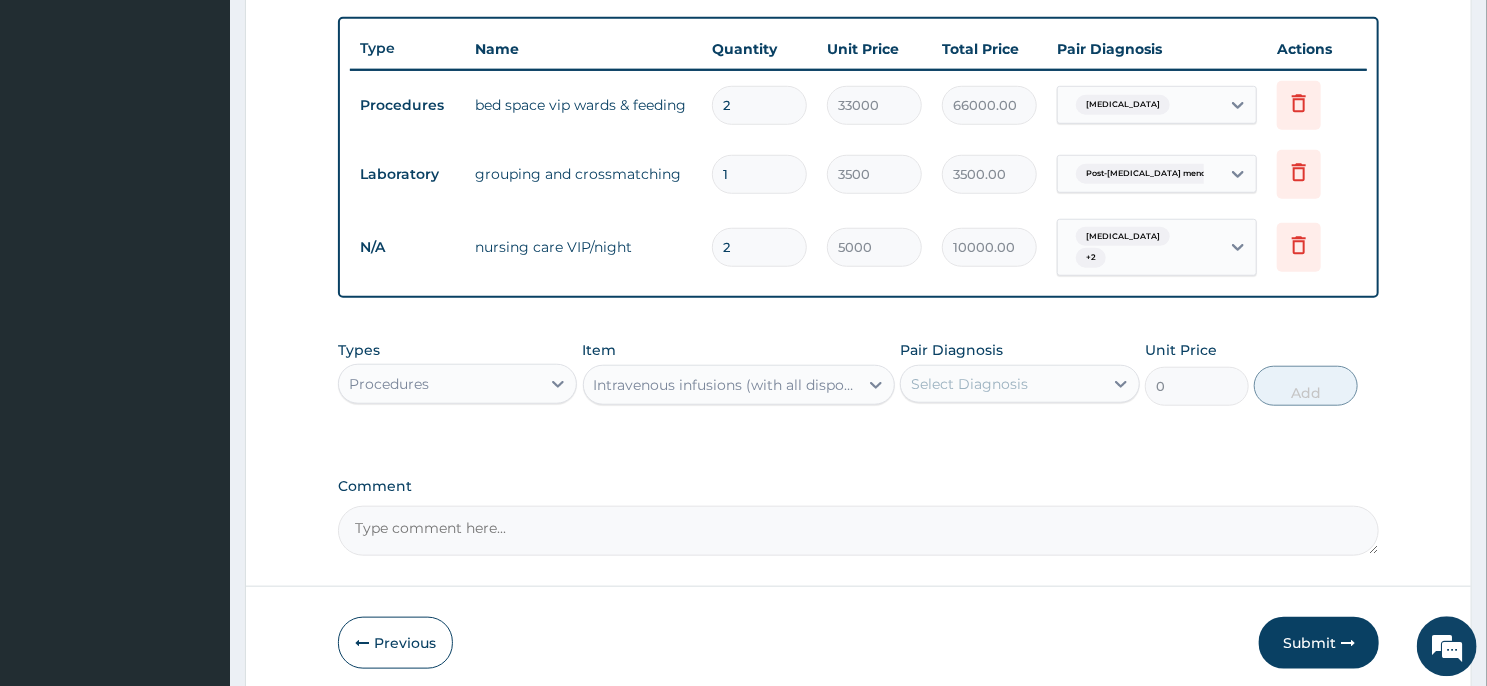 type 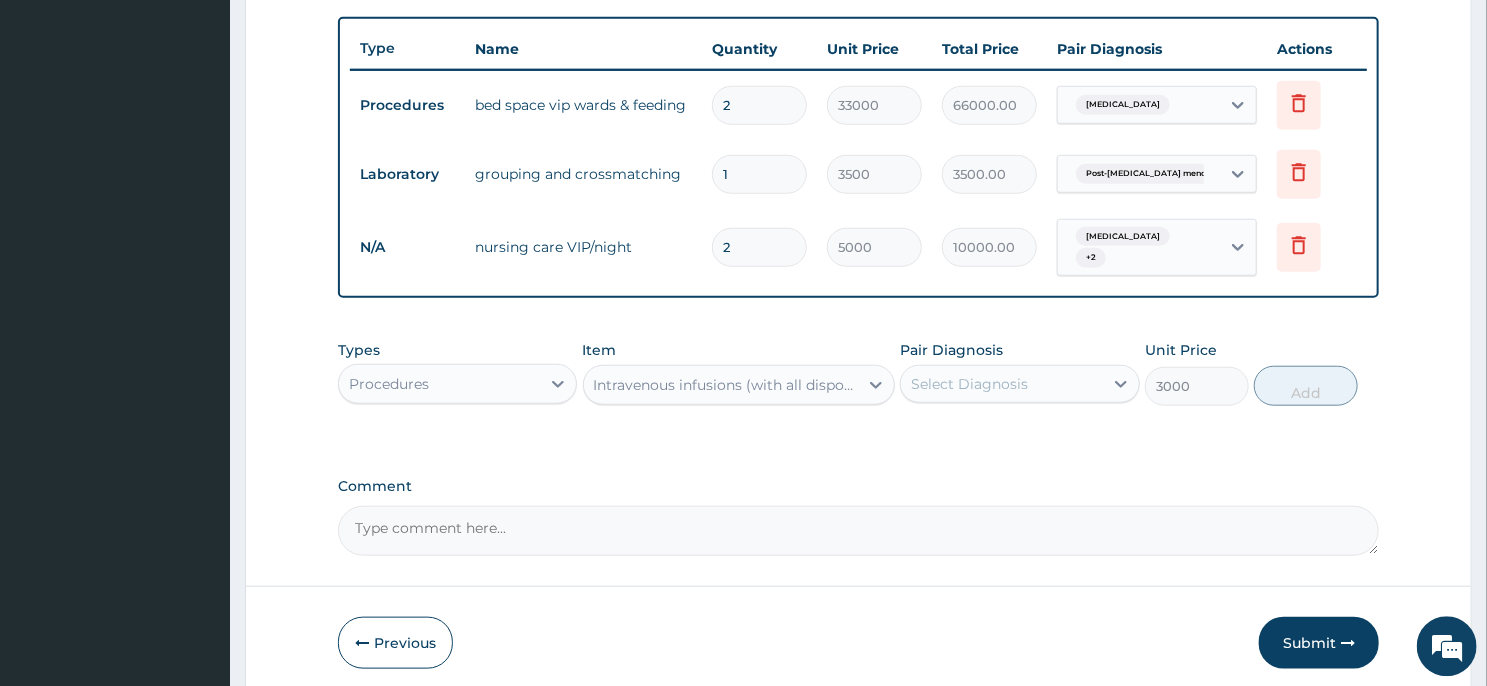click on "Select Diagnosis" at bounding box center (969, 383) 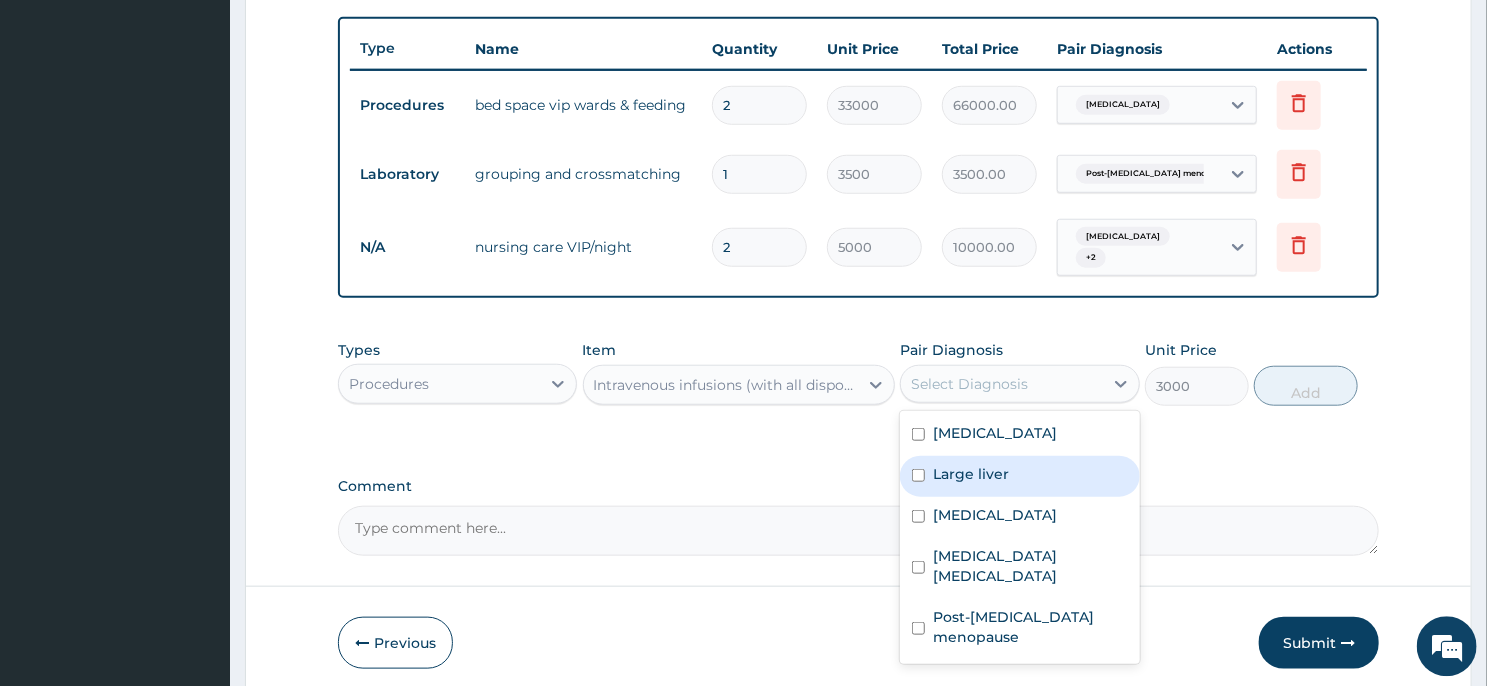 click on "Intravenous infusions (with all disposables)" at bounding box center (721, 384) 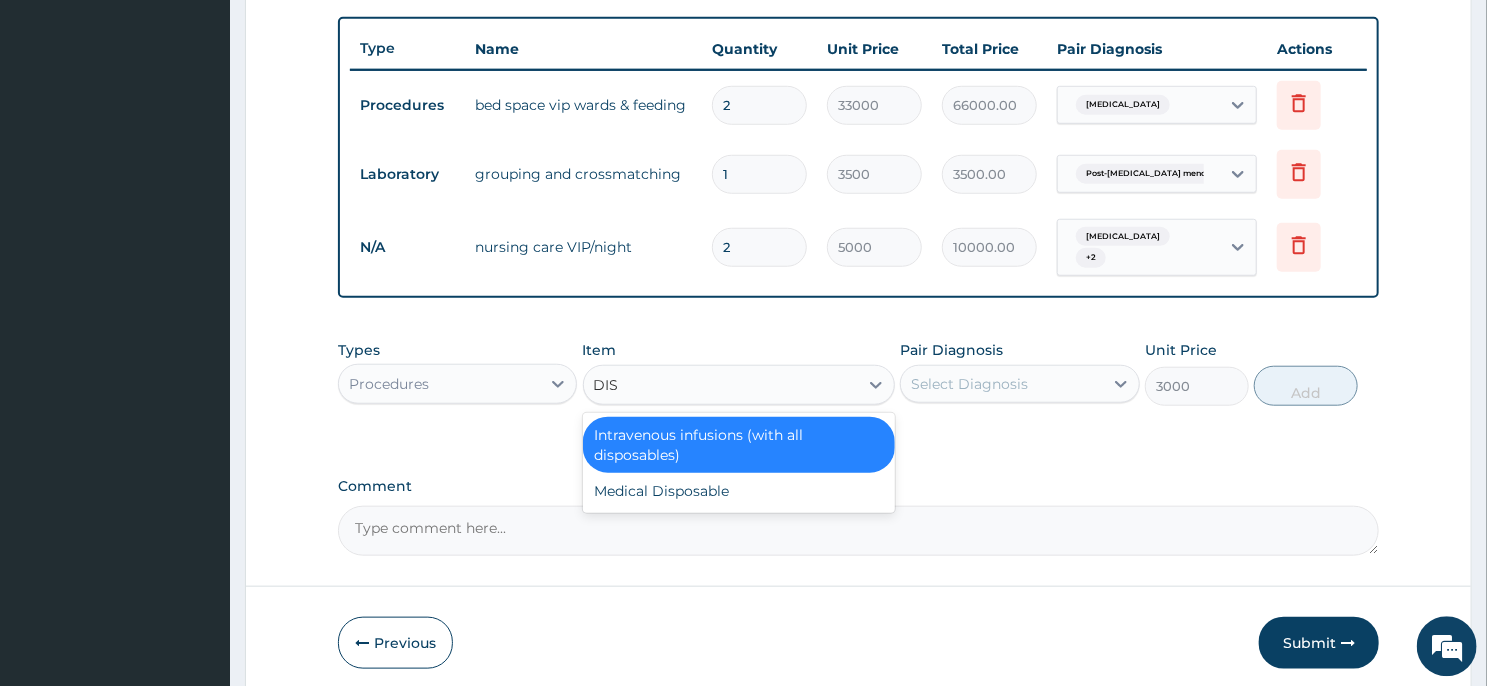 scroll, scrollTop: 0, scrollLeft: 0, axis: both 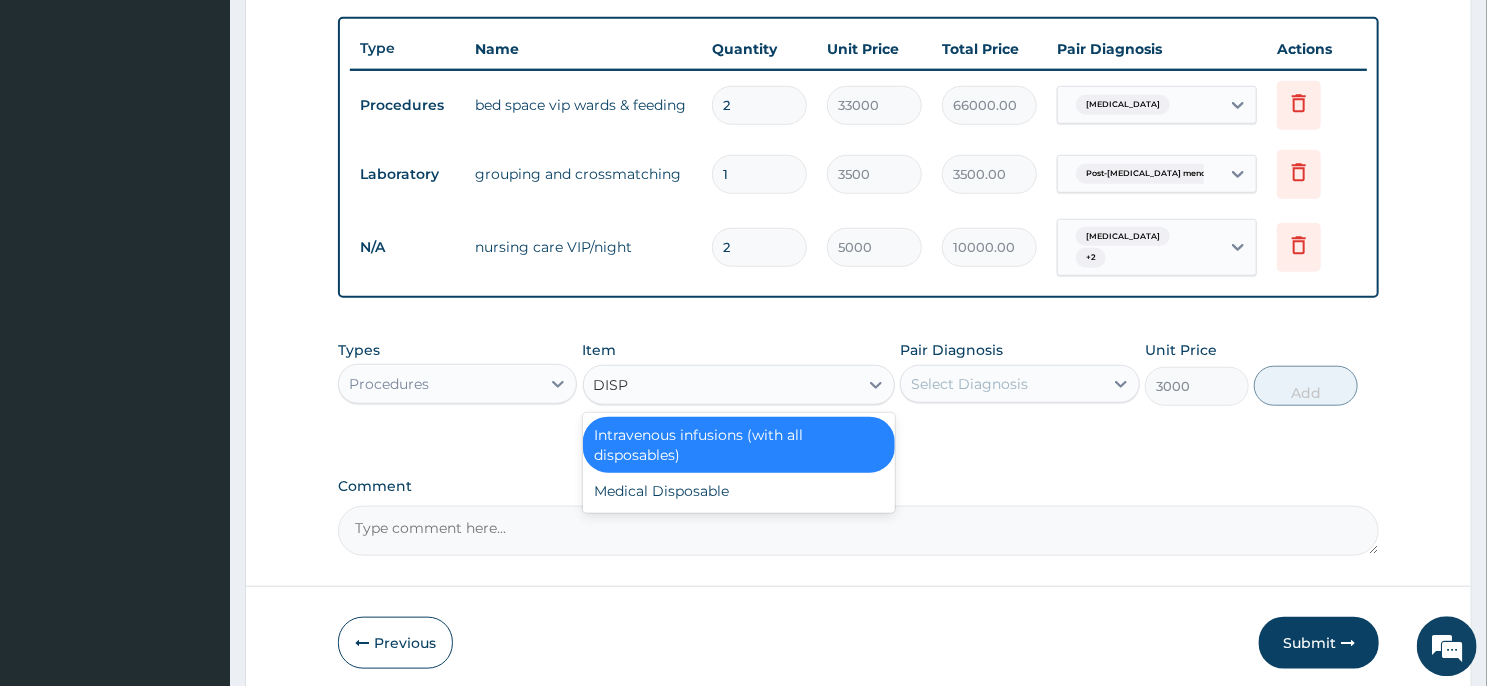 type on "DISPO" 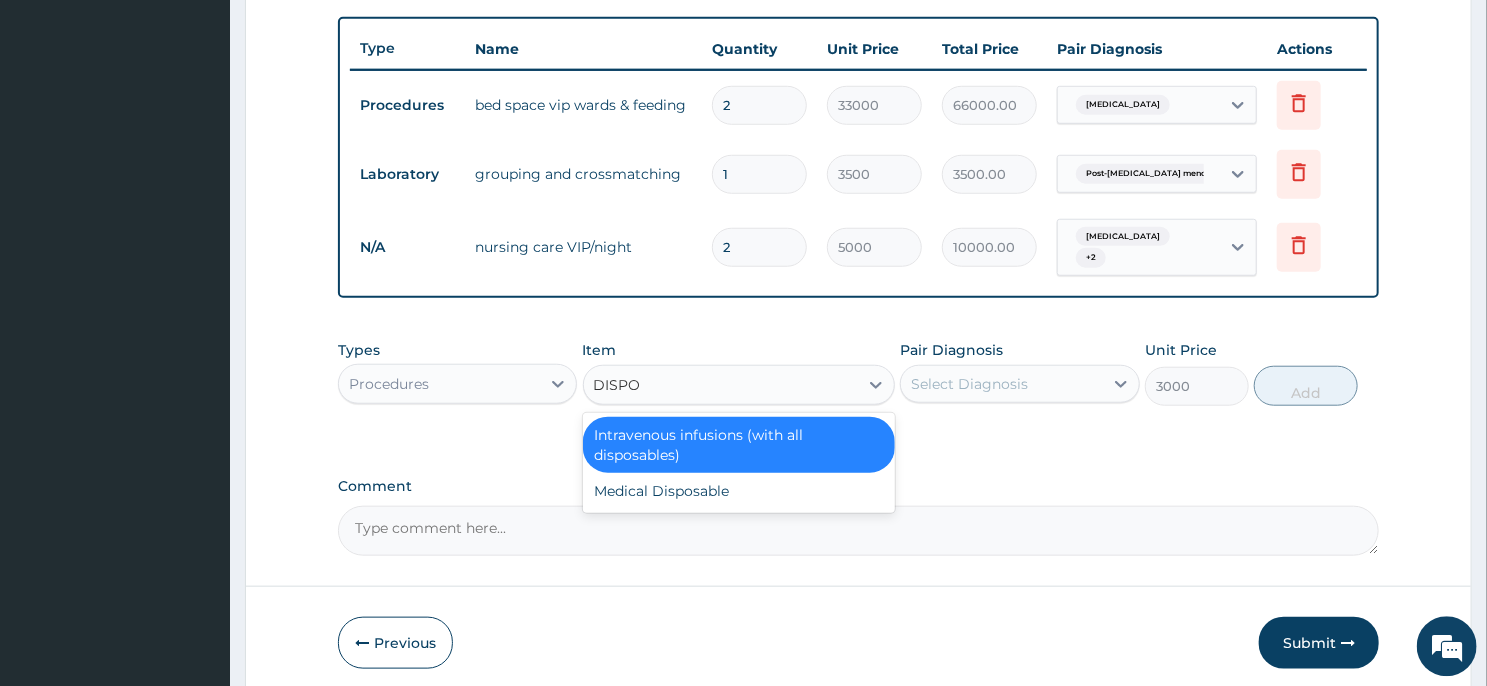 click on "Intravenous infusions (with all disposables)" at bounding box center (739, 444) 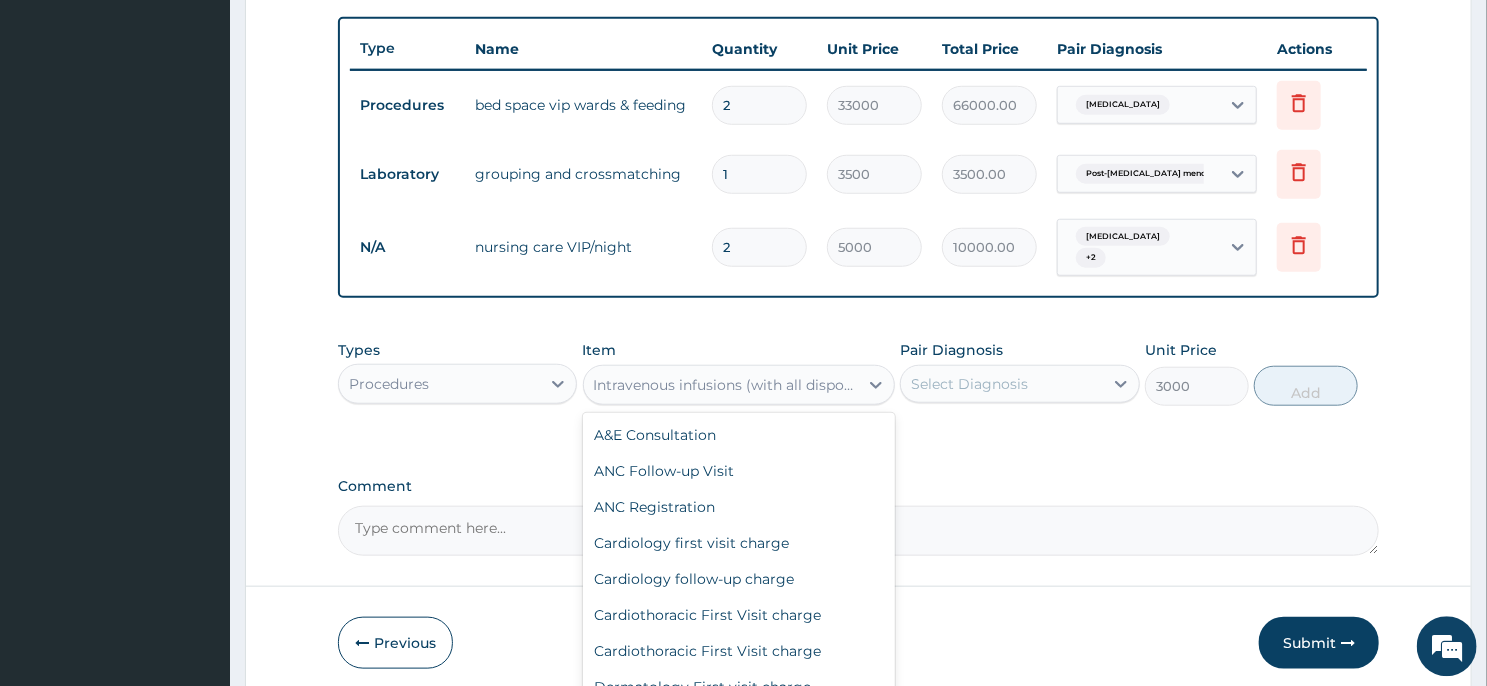 click on "Intravenous infusions (with all disposables)" at bounding box center [721, 384] 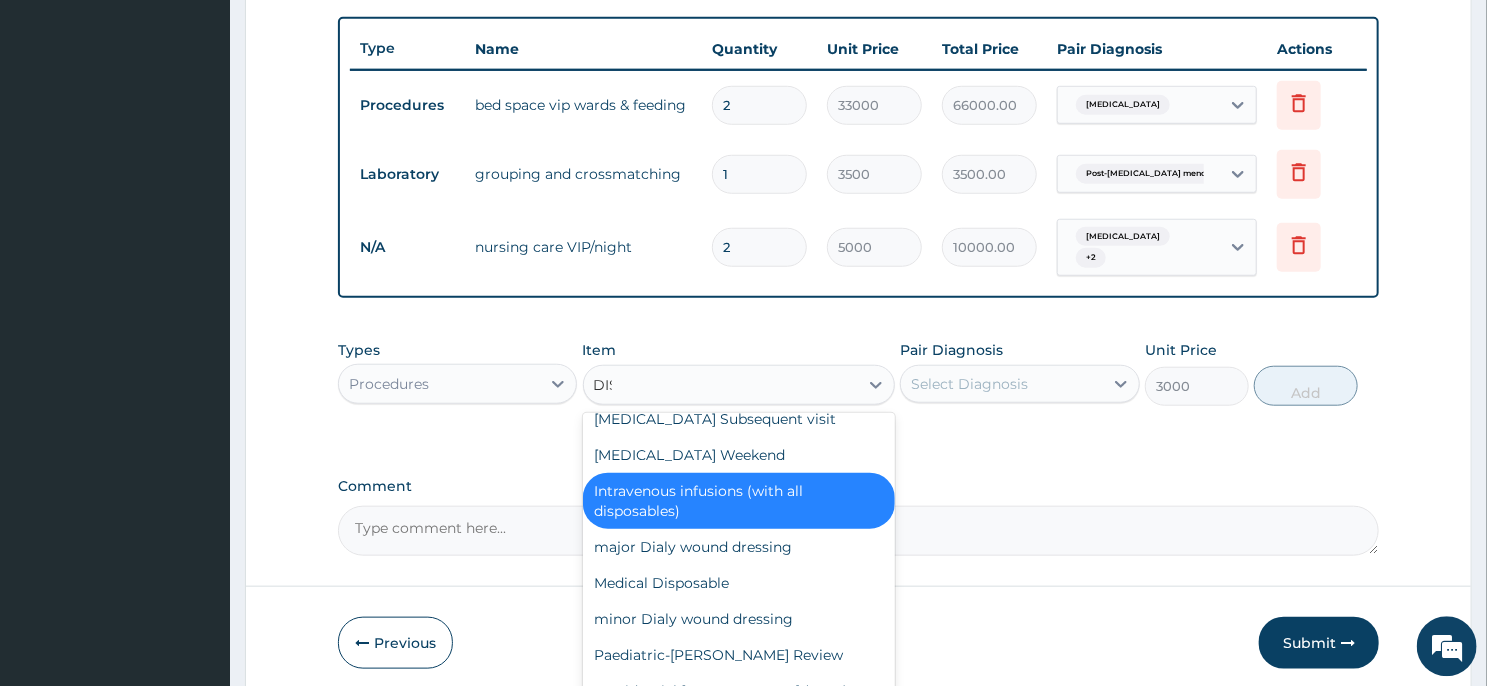 scroll, scrollTop: 0, scrollLeft: 0, axis: both 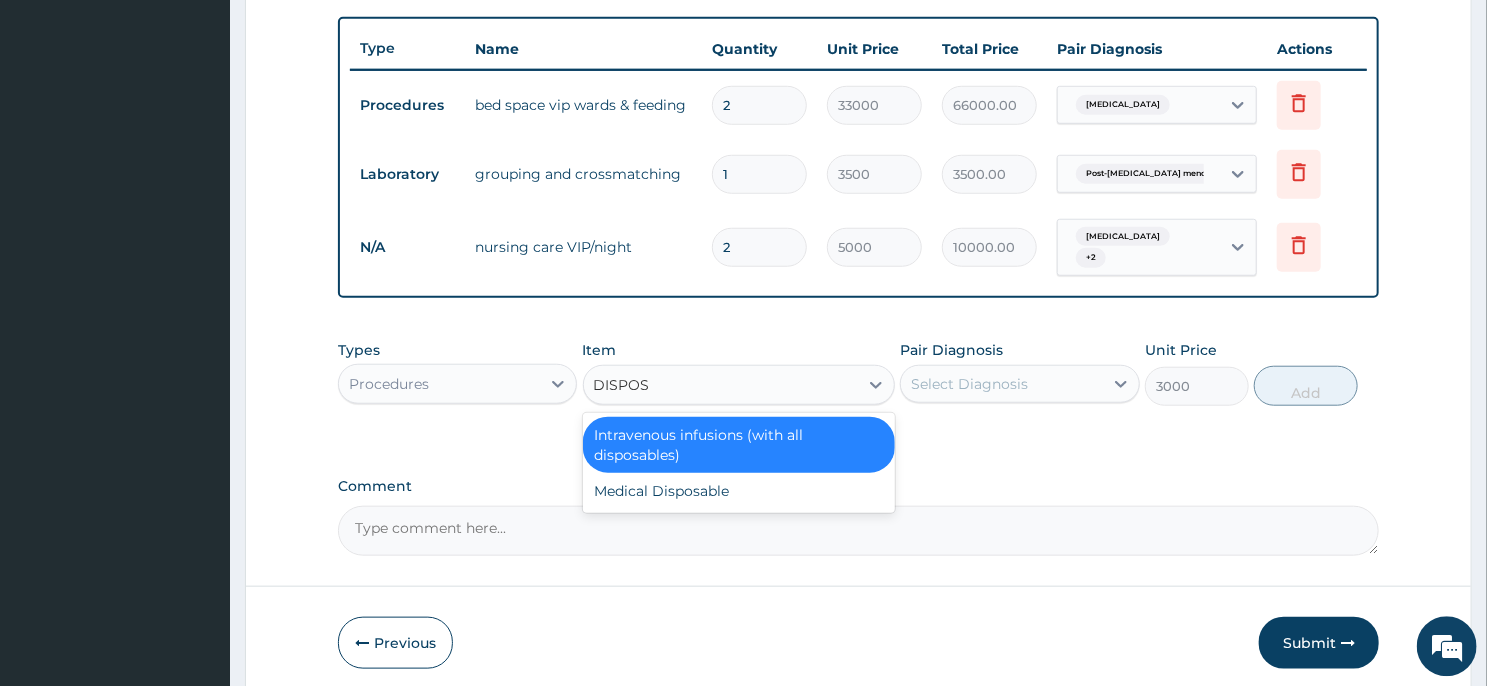 type on "DISPOSA" 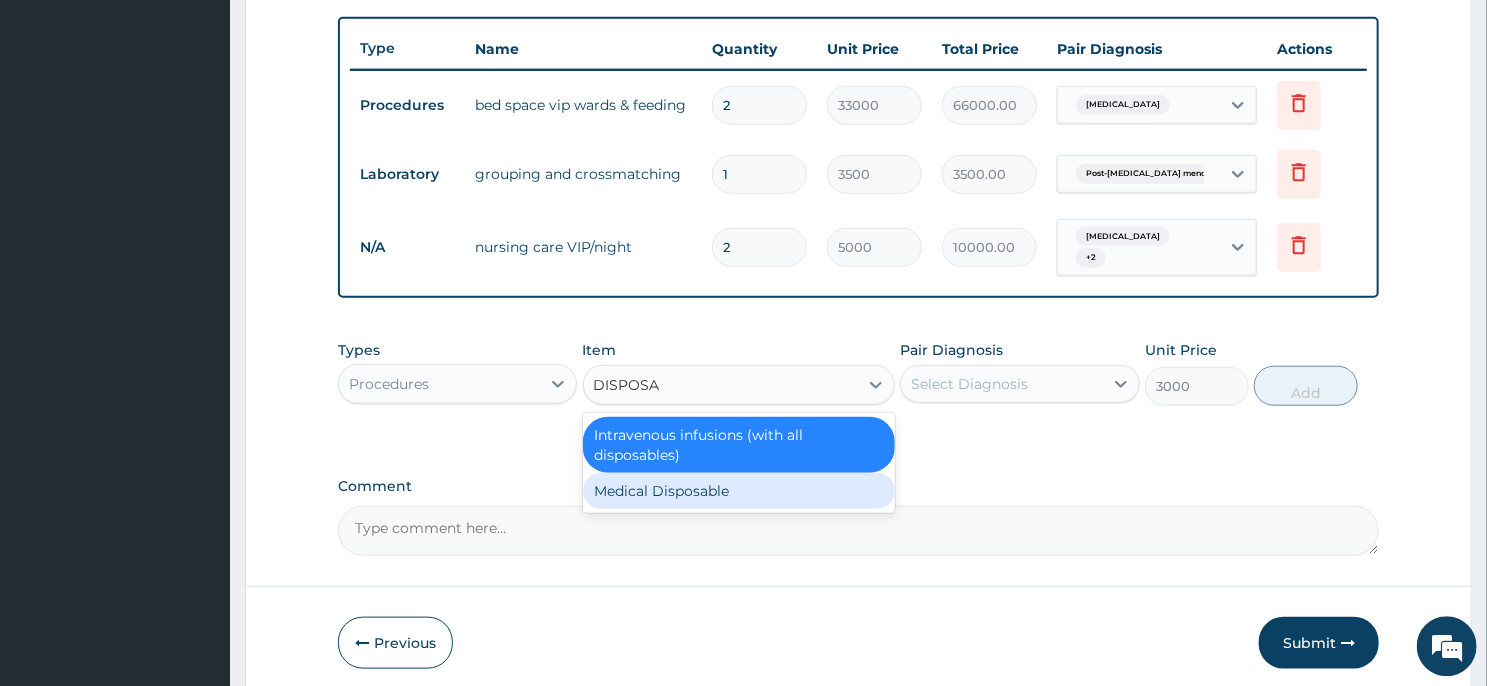 click on "Medical Disposable" at bounding box center [739, 490] 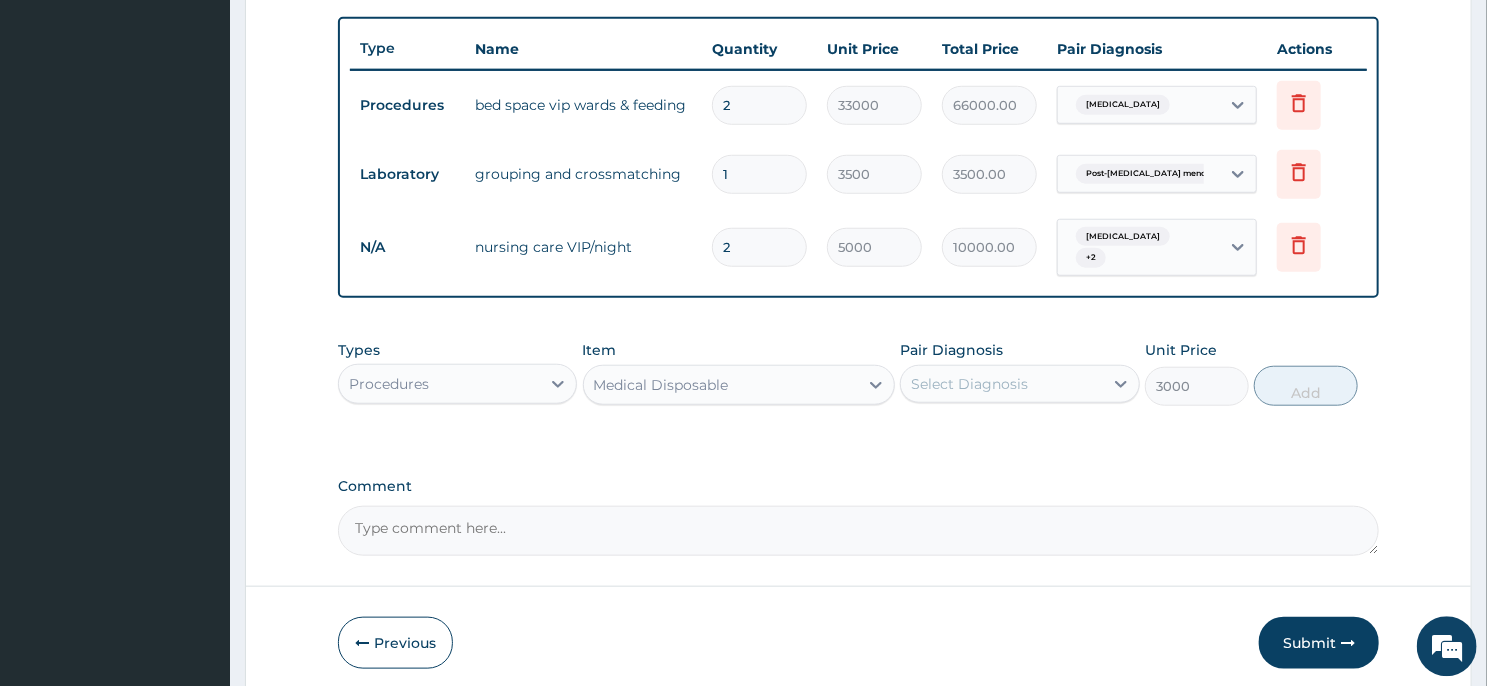 type 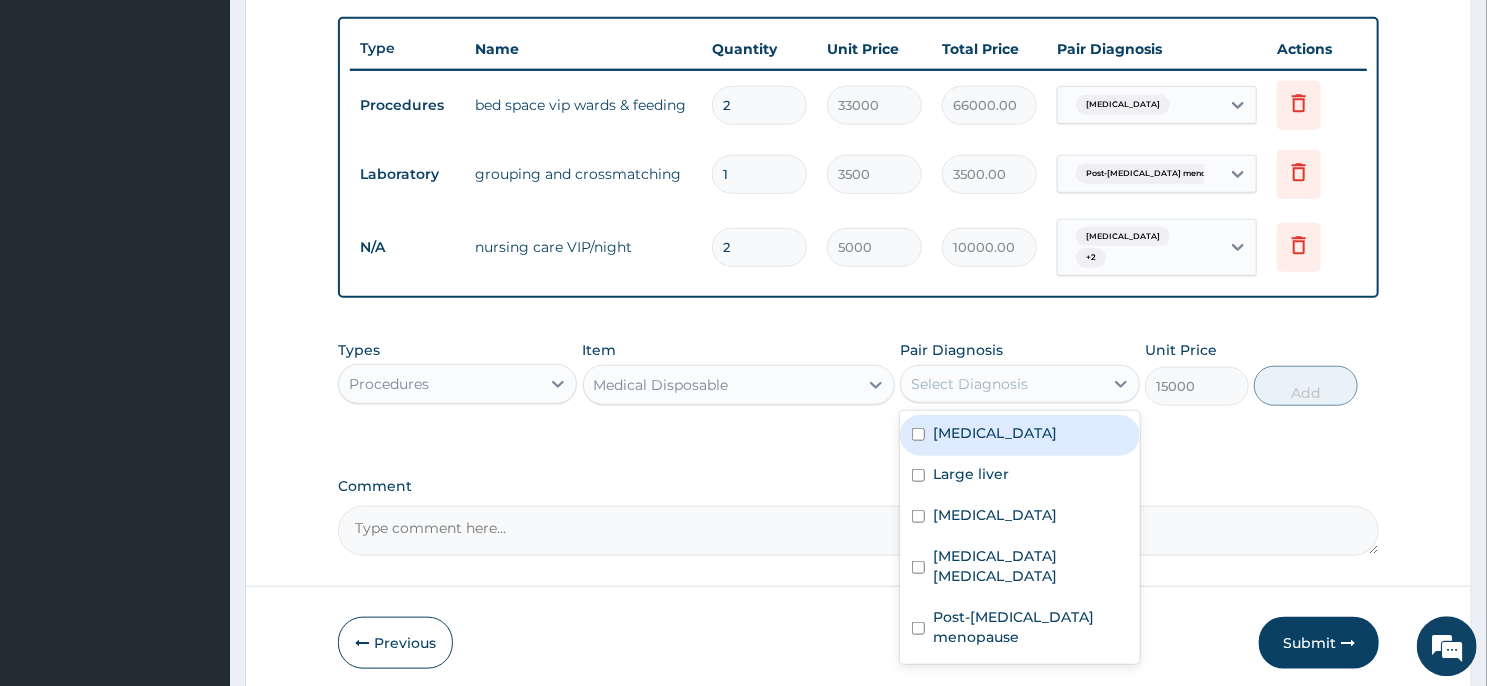click on "Select Diagnosis" at bounding box center [969, 383] 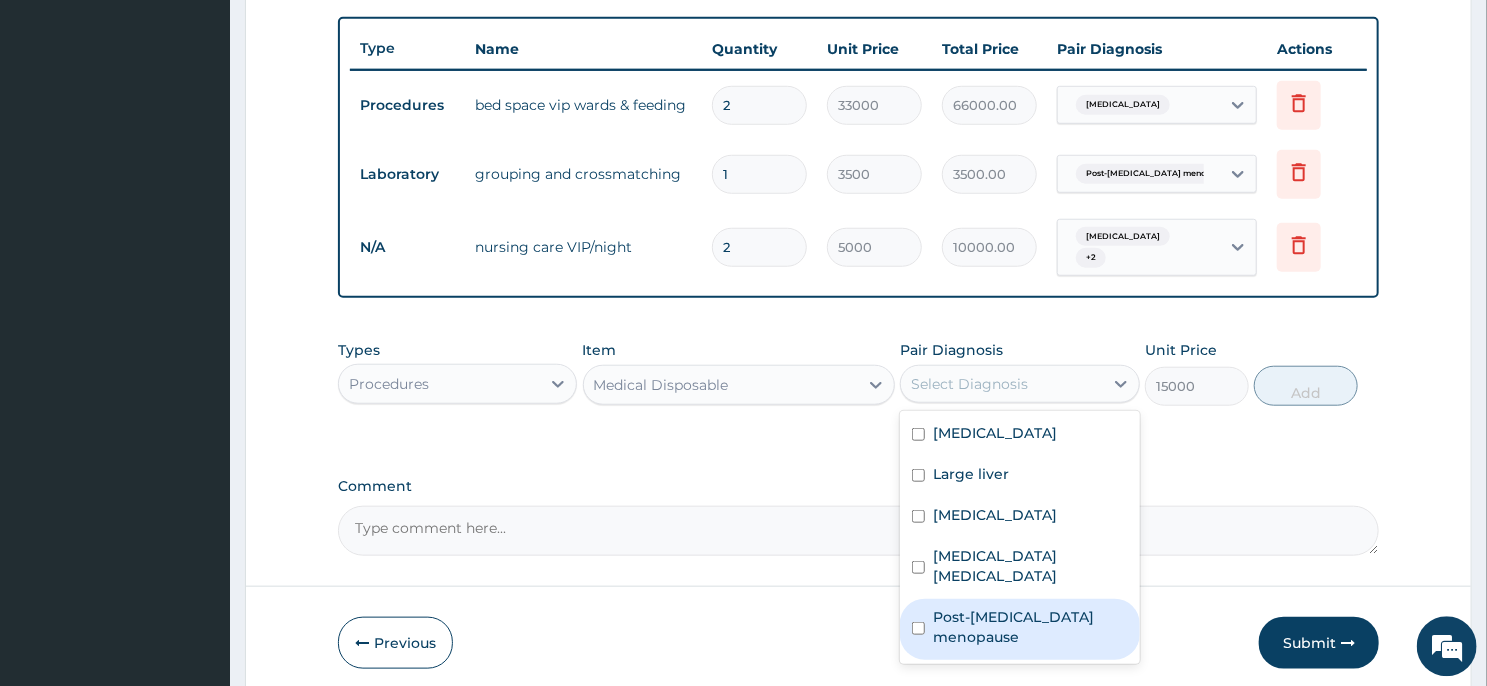 click on "Post-[MEDICAL_DATA] menopause" at bounding box center (1030, 626) 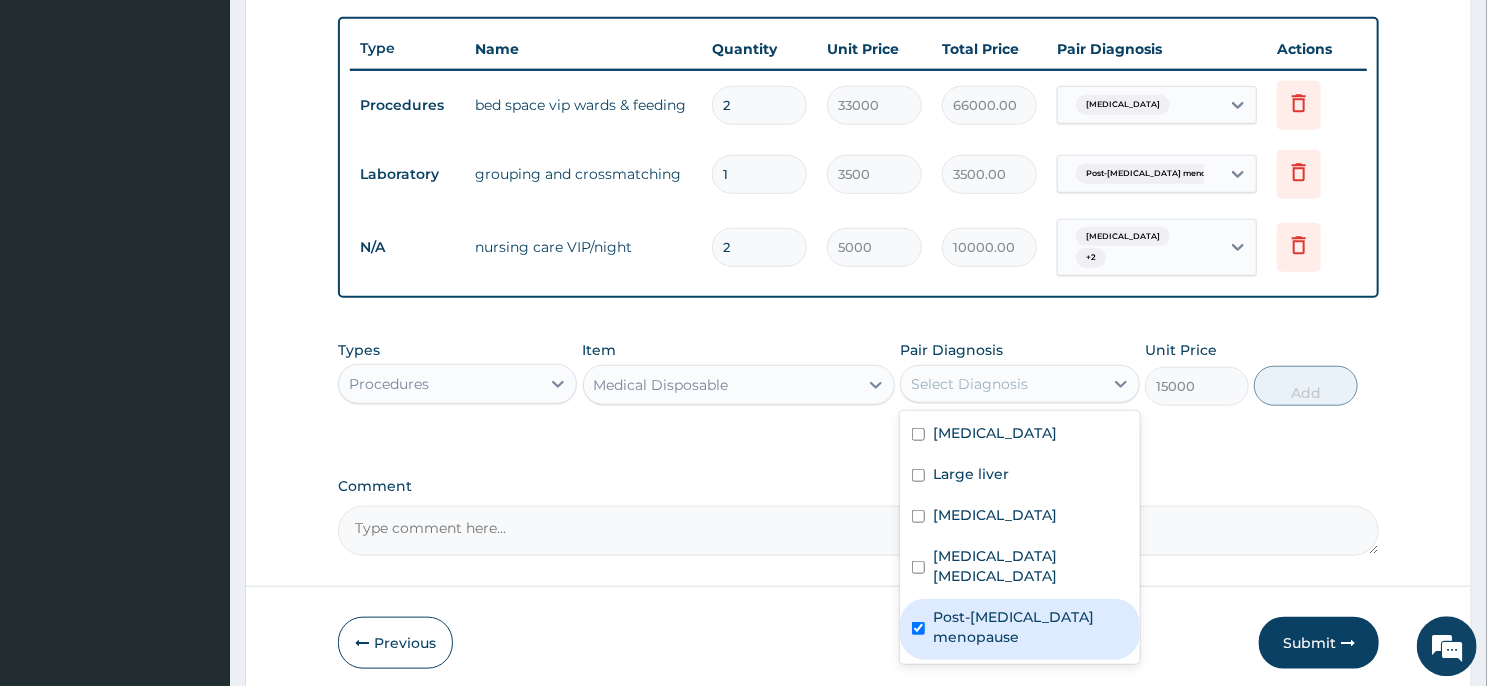 checkbox on "true" 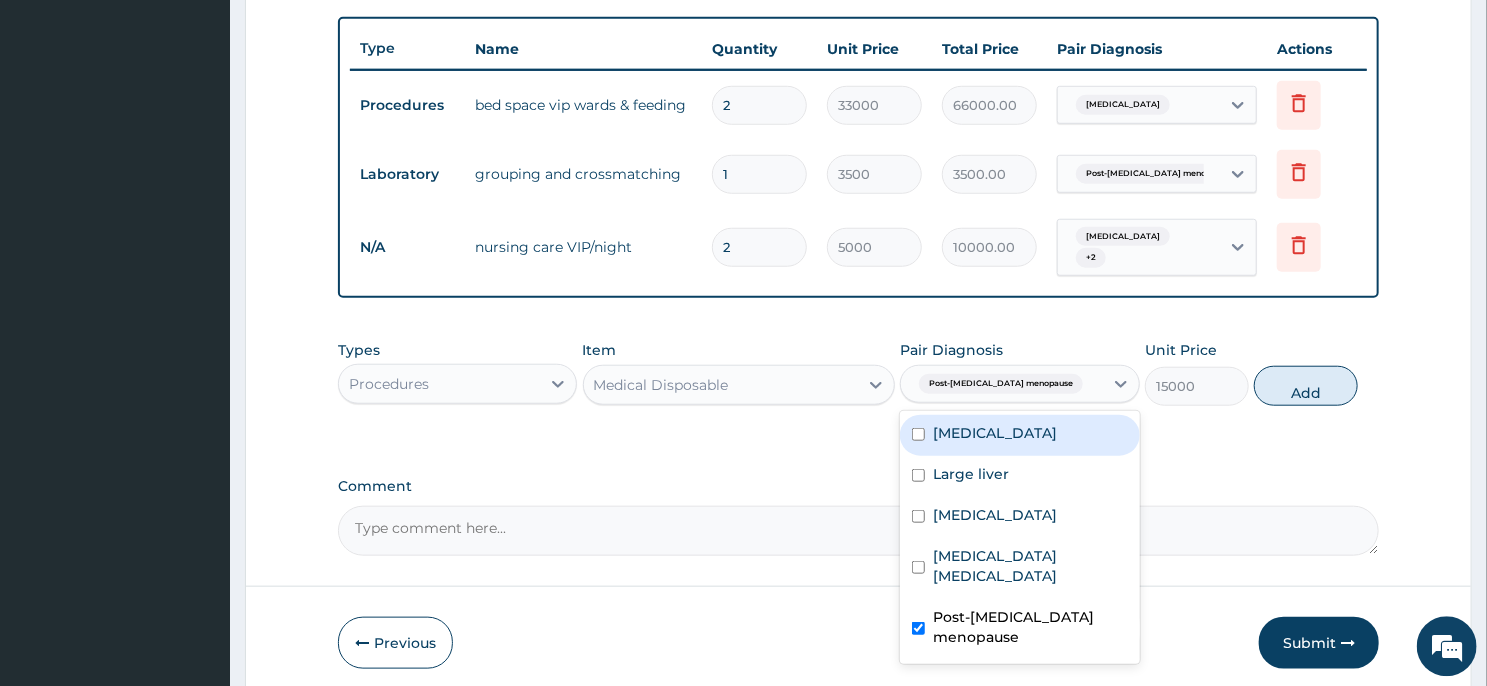 click on "[MEDICAL_DATA]" at bounding box center (995, 432) 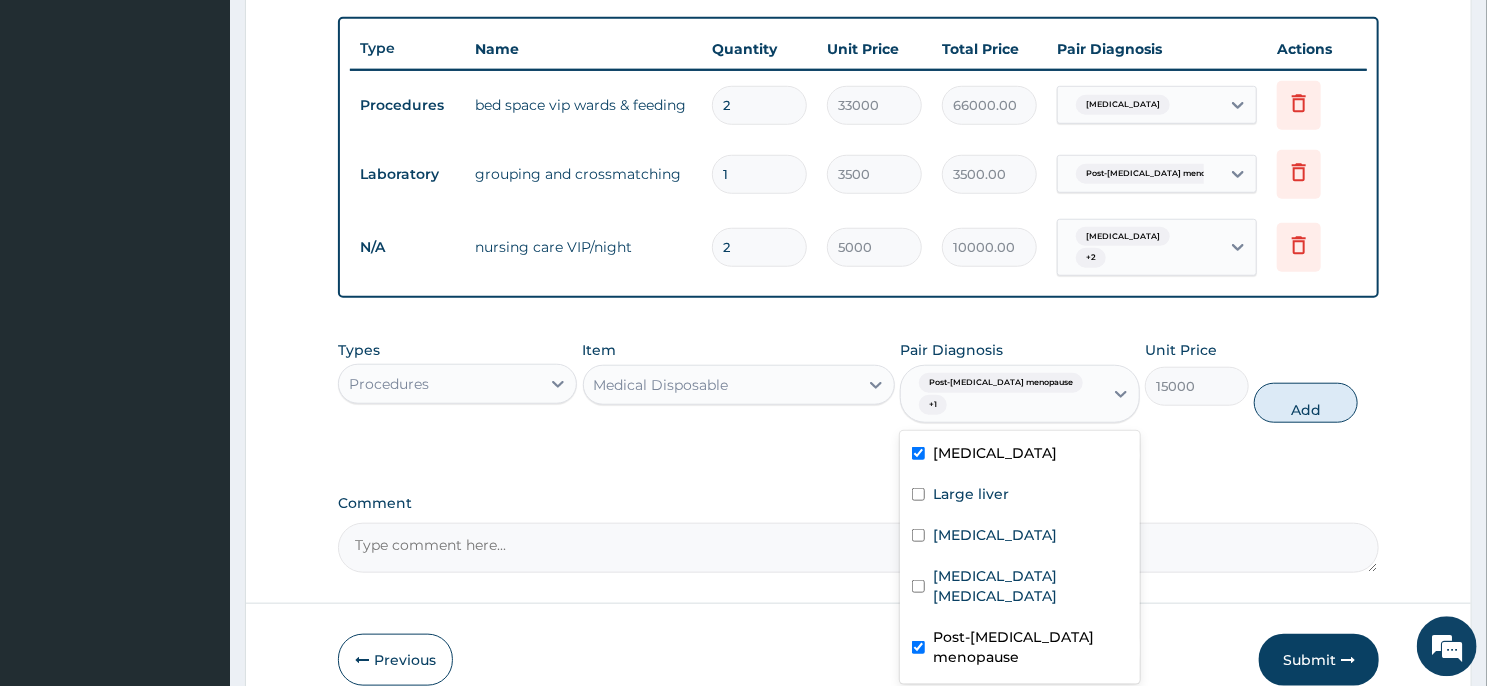 checkbox on "true" 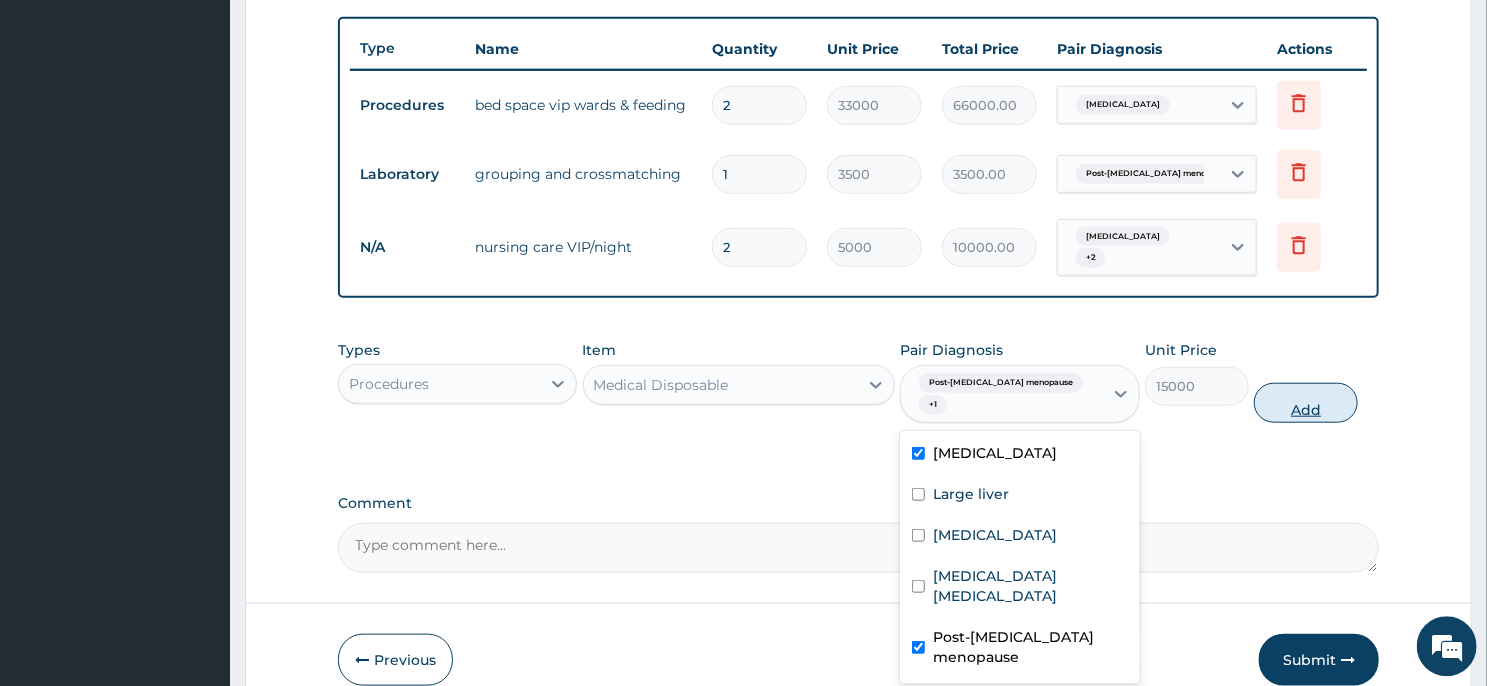 click on "Add" at bounding box center (1306, 402) 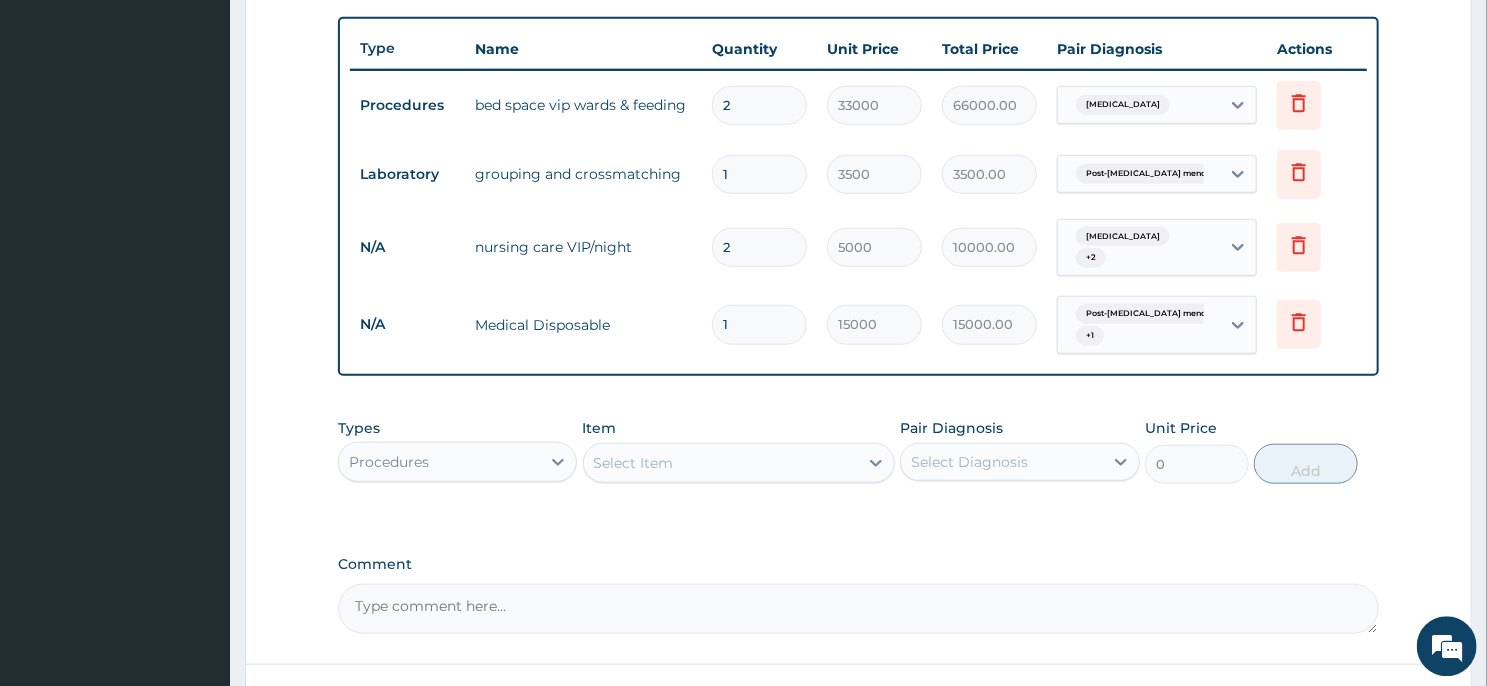 click on "1" at bounding box center [759, 323] 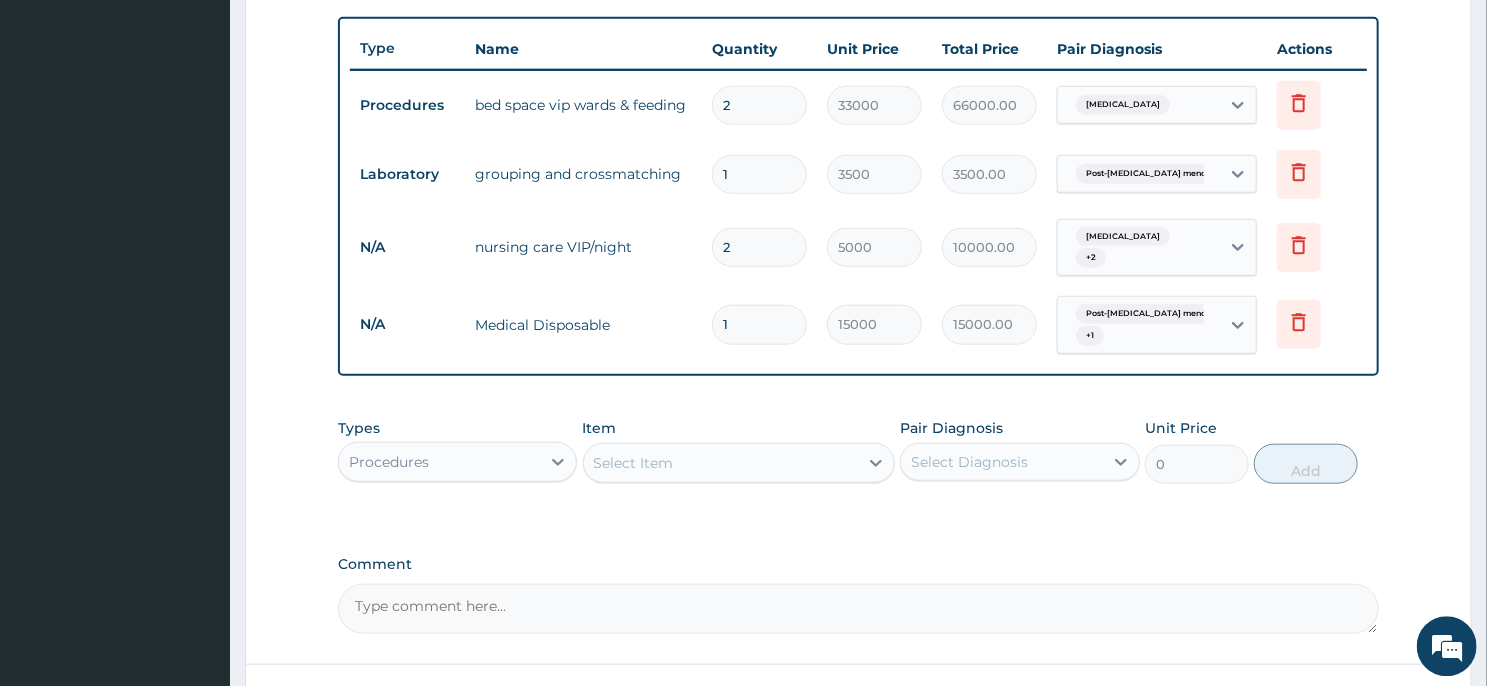 type 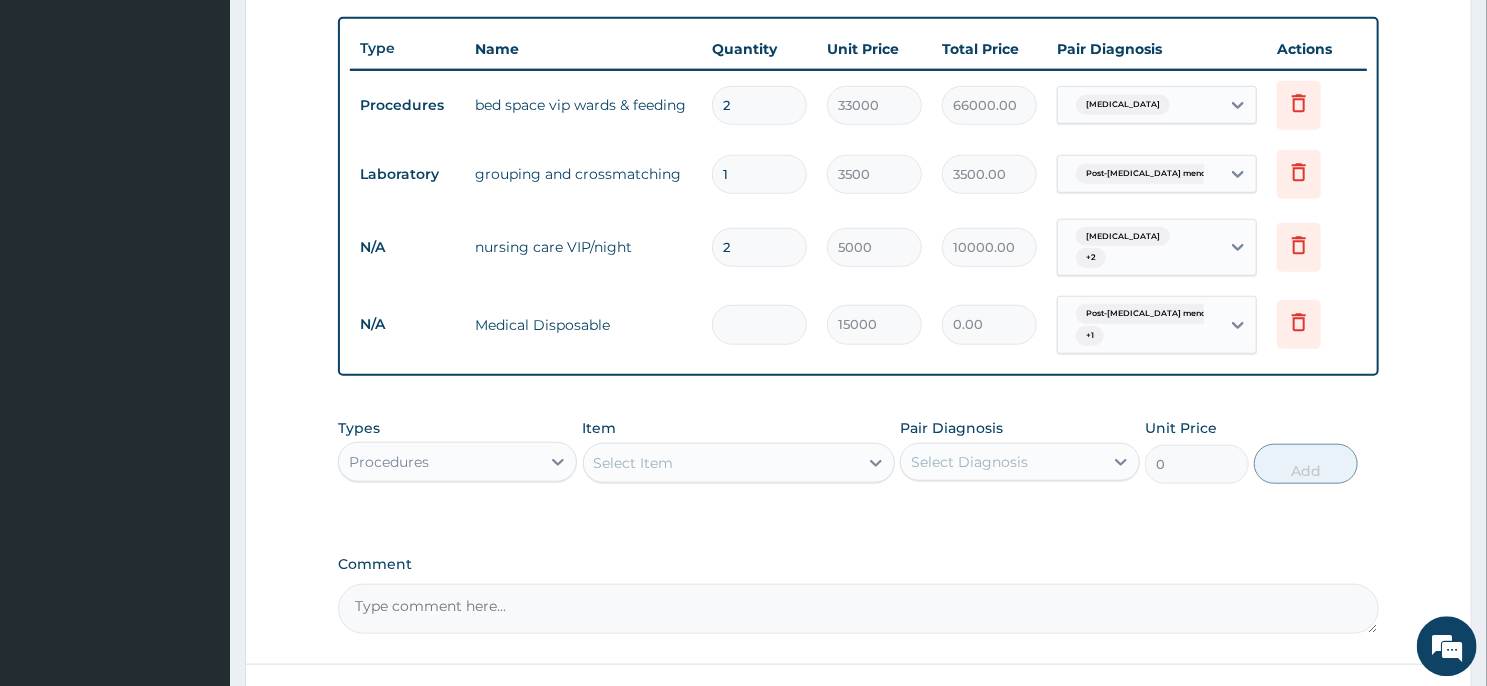 type on "2" 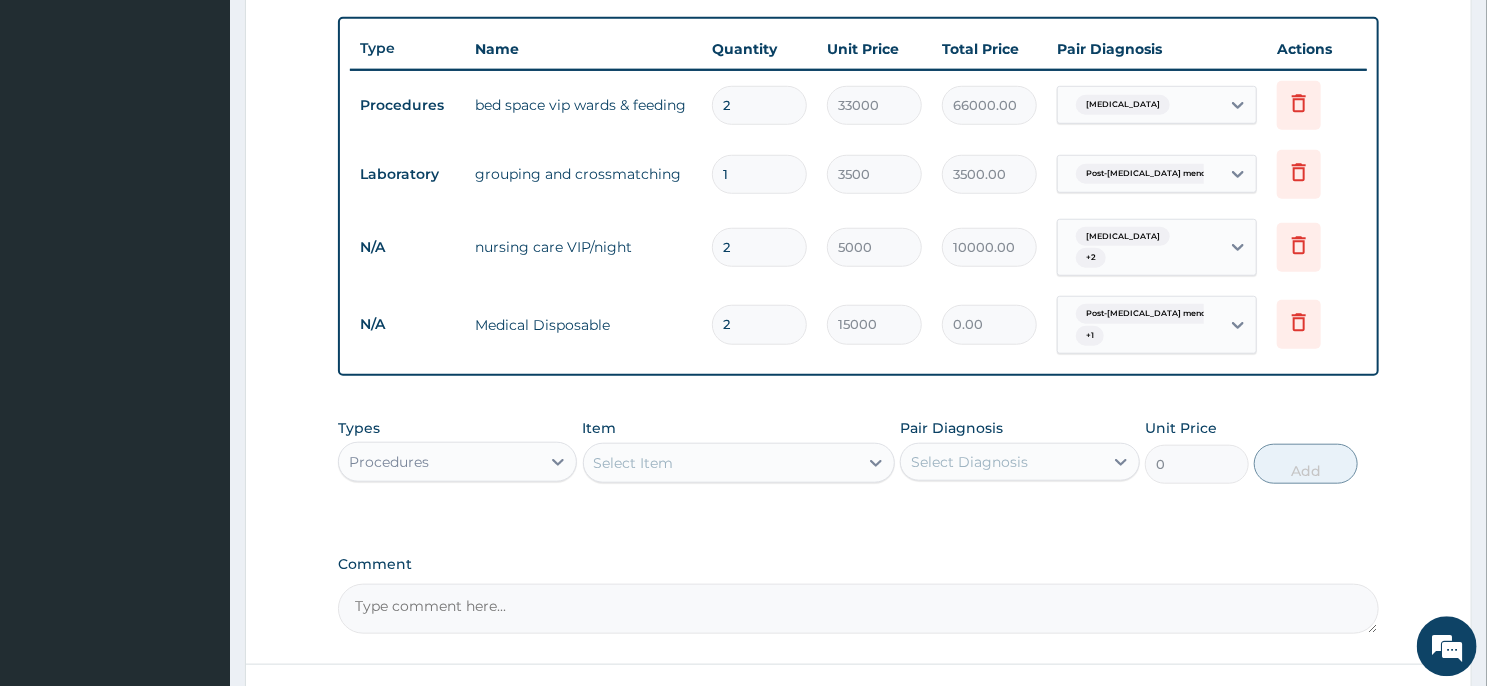 type on "30000.00" 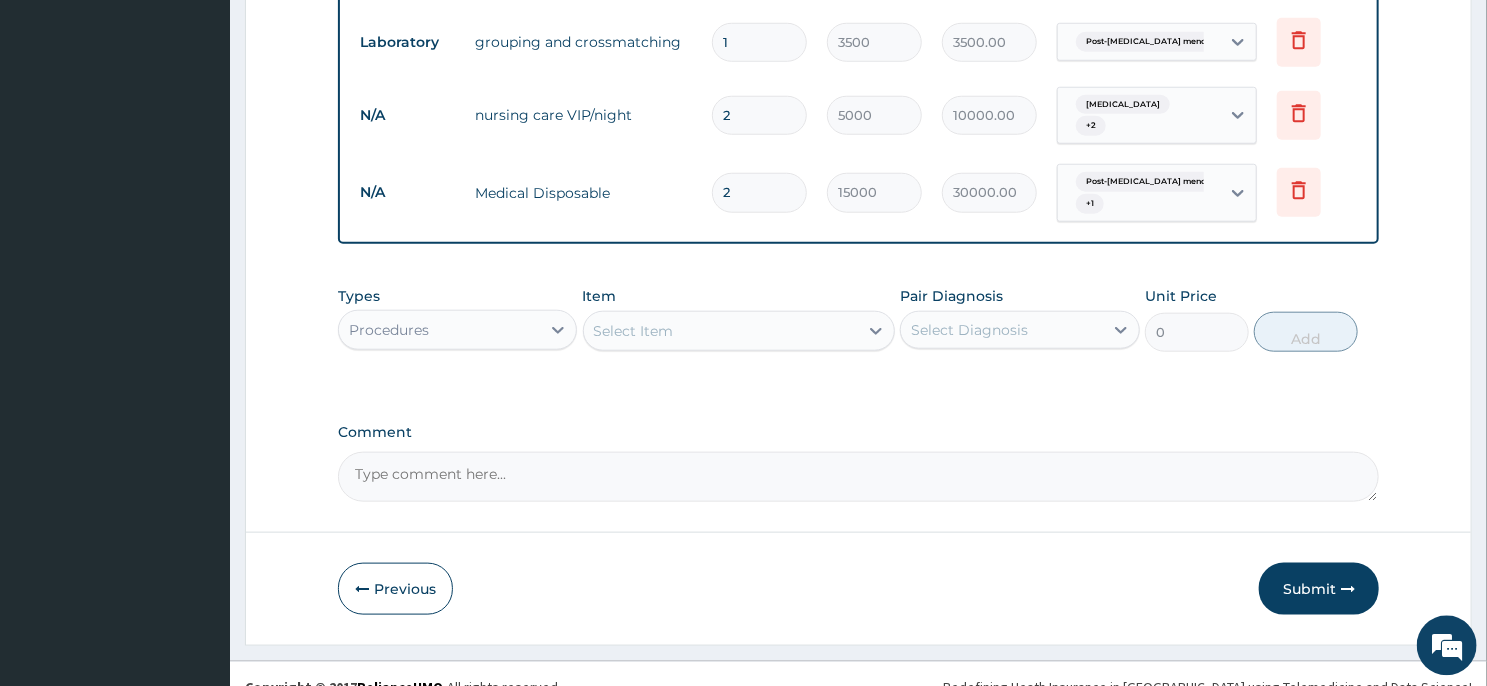 scroll, scrollTop: 884, scrollLeft: 0, axis: vertical 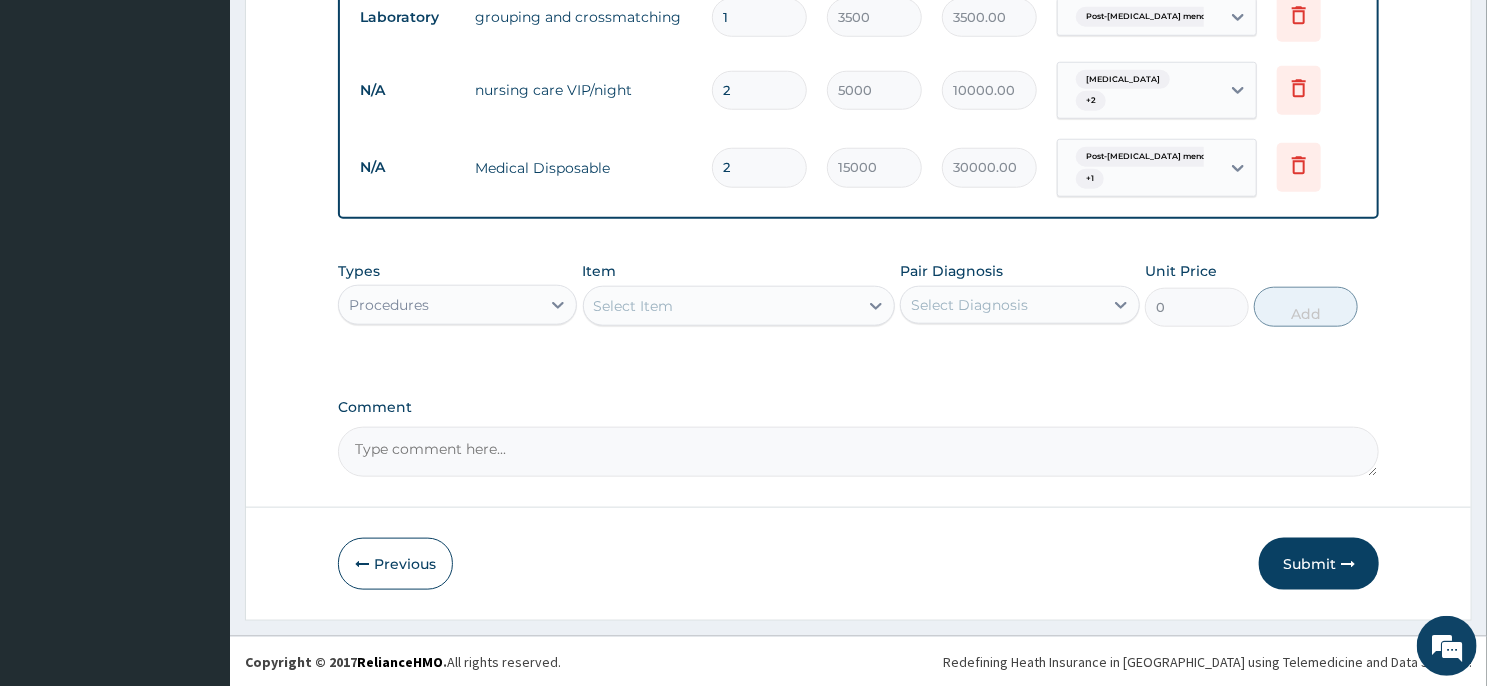 type on "2" 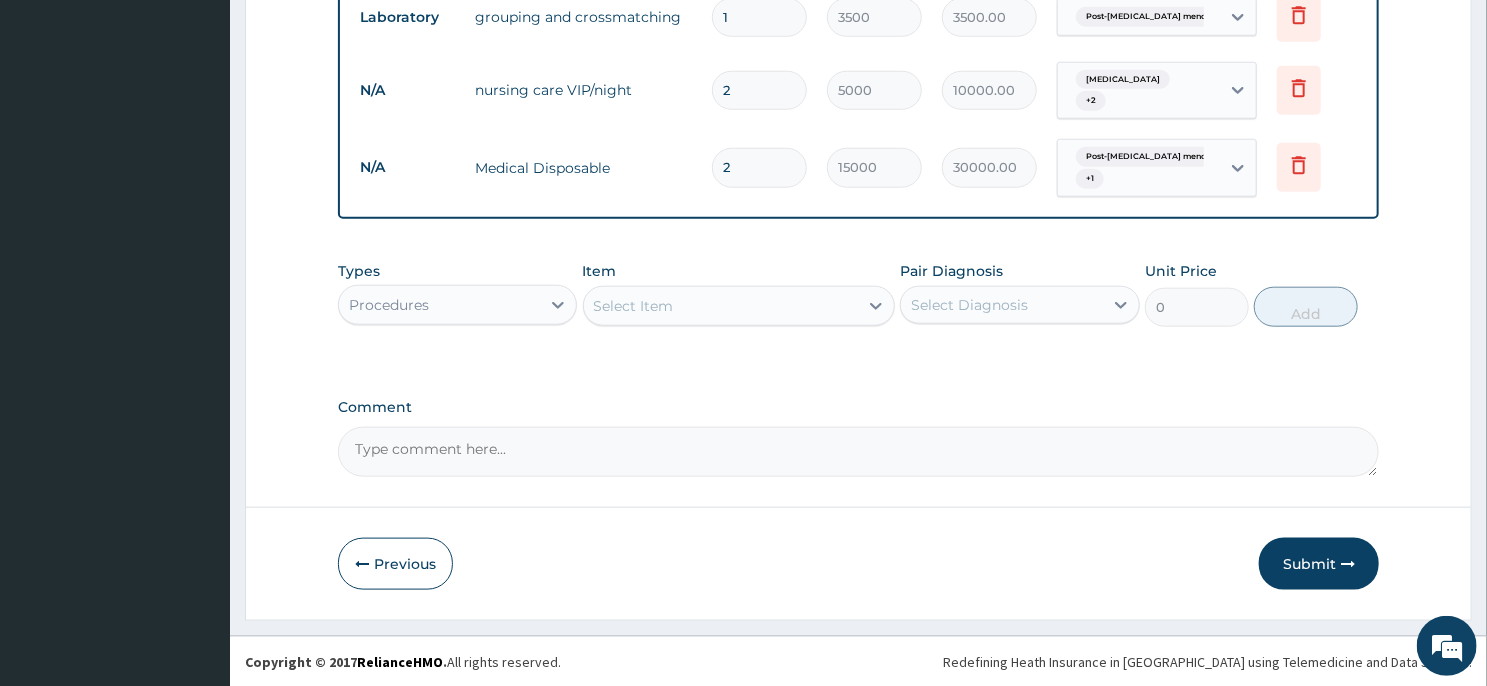 click on "Select Item" at bounding box center [721, 306] 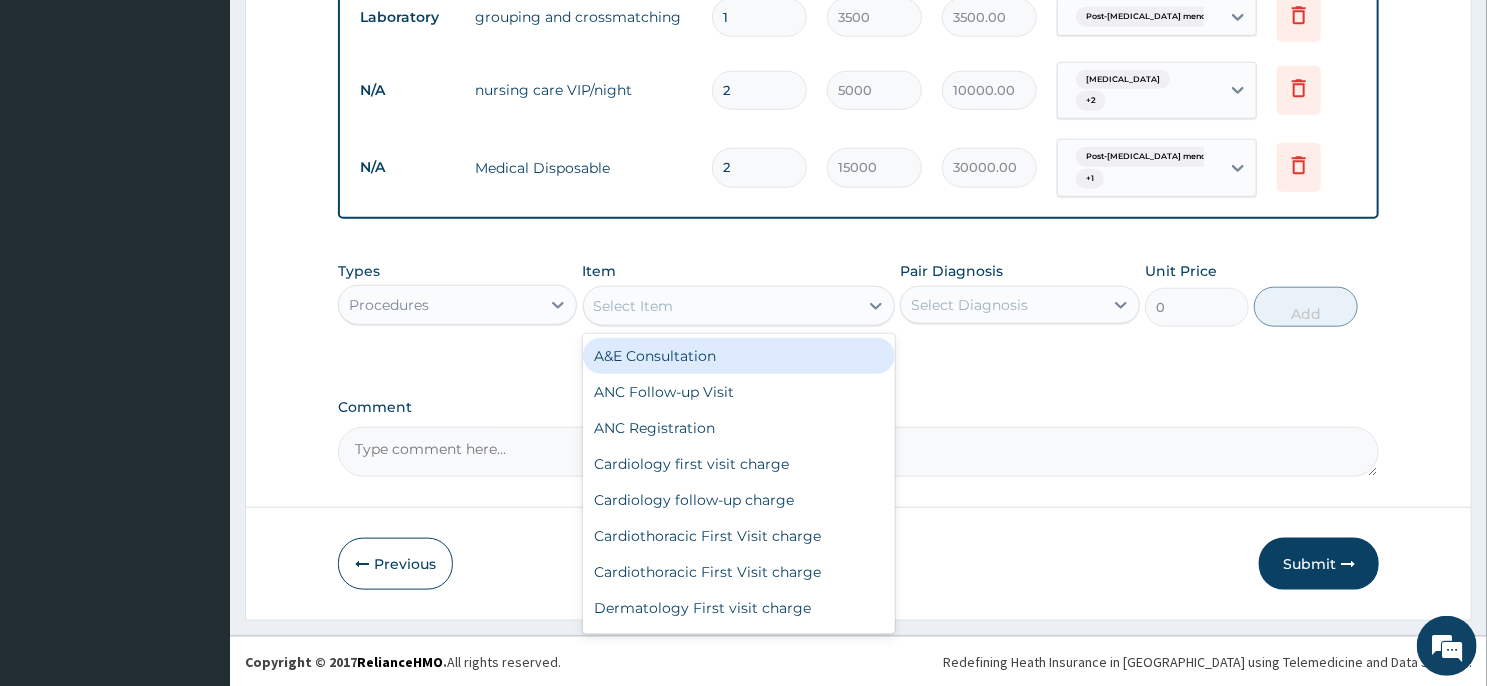 click on "Procedures" at bounding box center [439, 305] 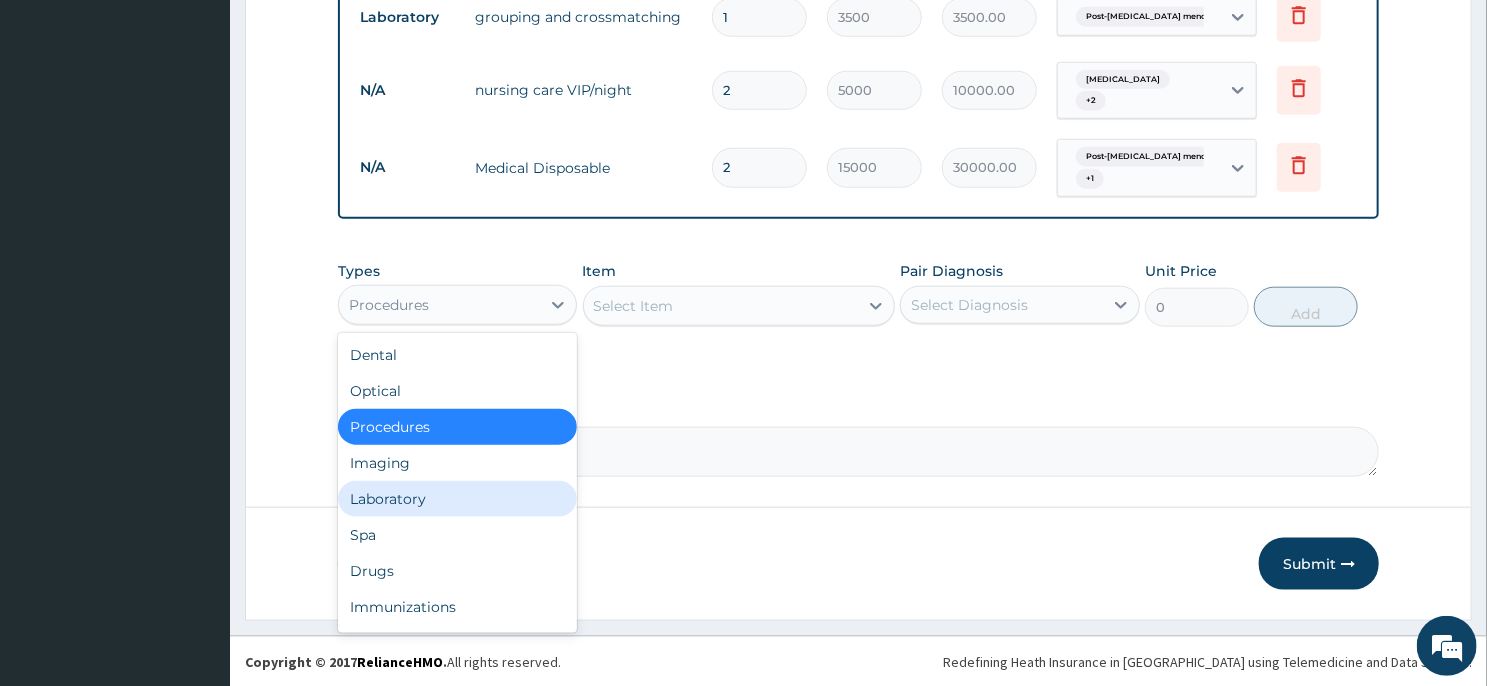 click on "Laboratory" at bounding box center (457, 499) 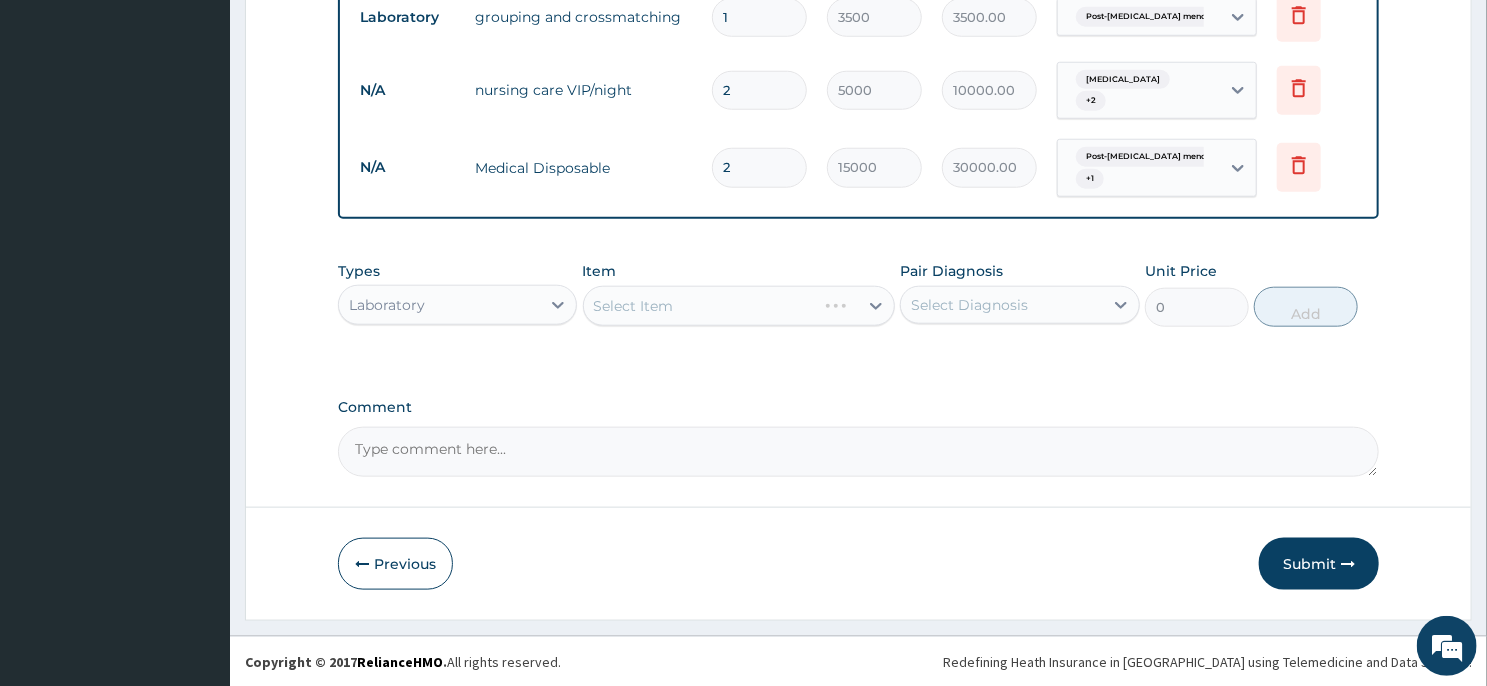 click on "Select Item" at bounding box center (739, 306) 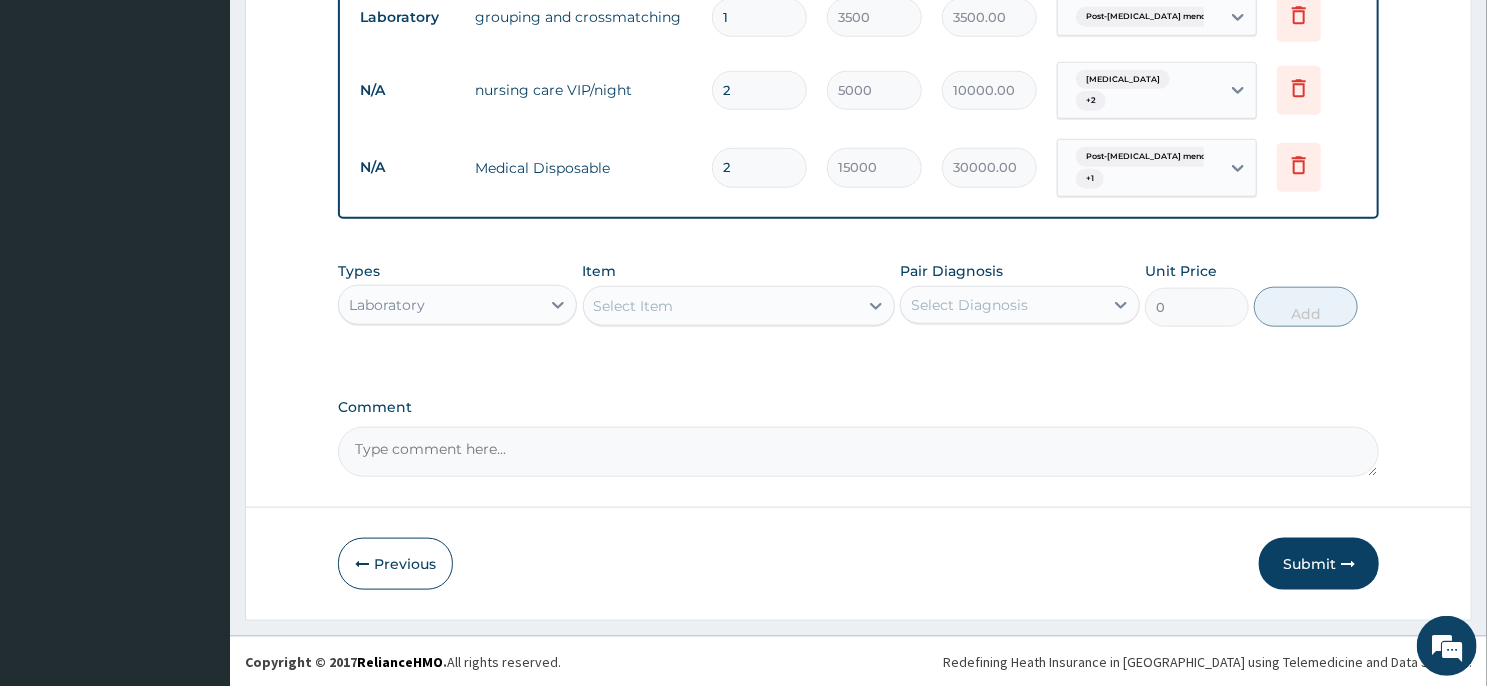click on "Select Item" at bounding box center (721, 306) 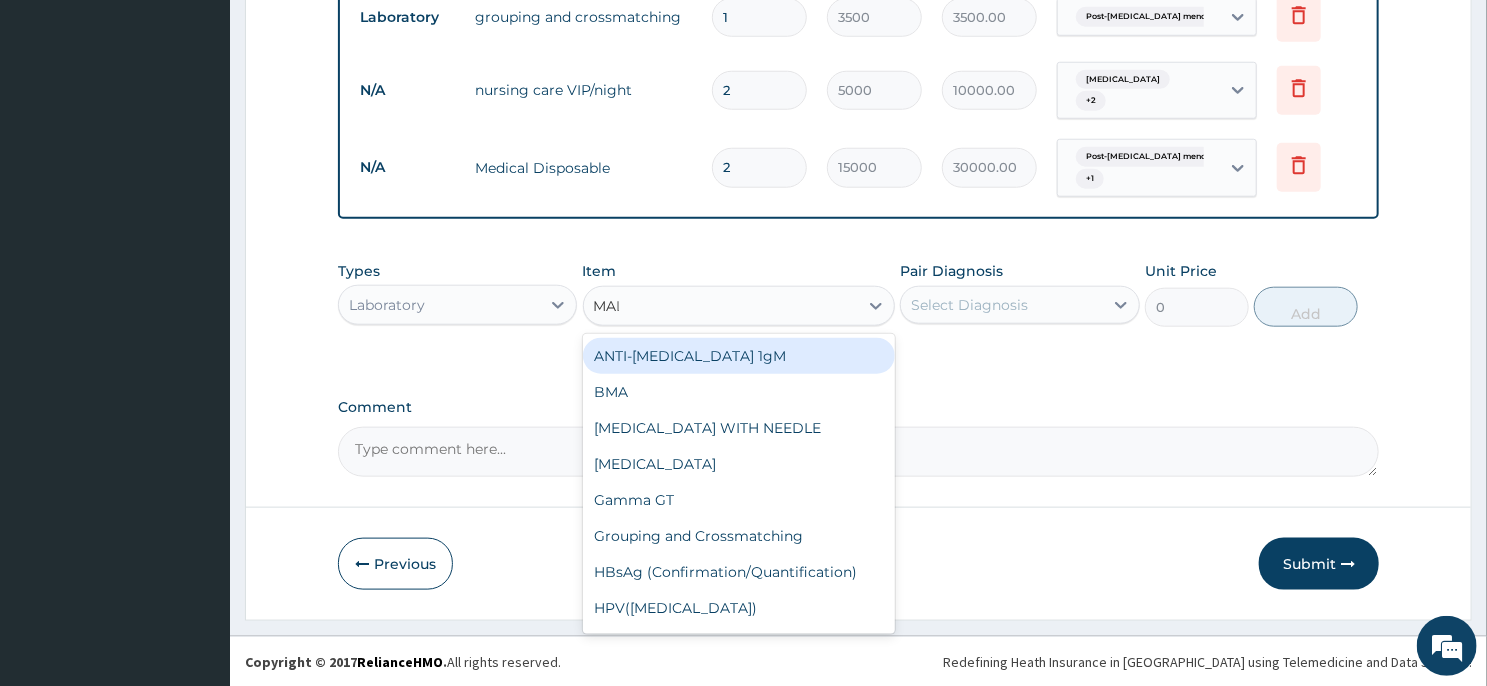 type on "MALA" 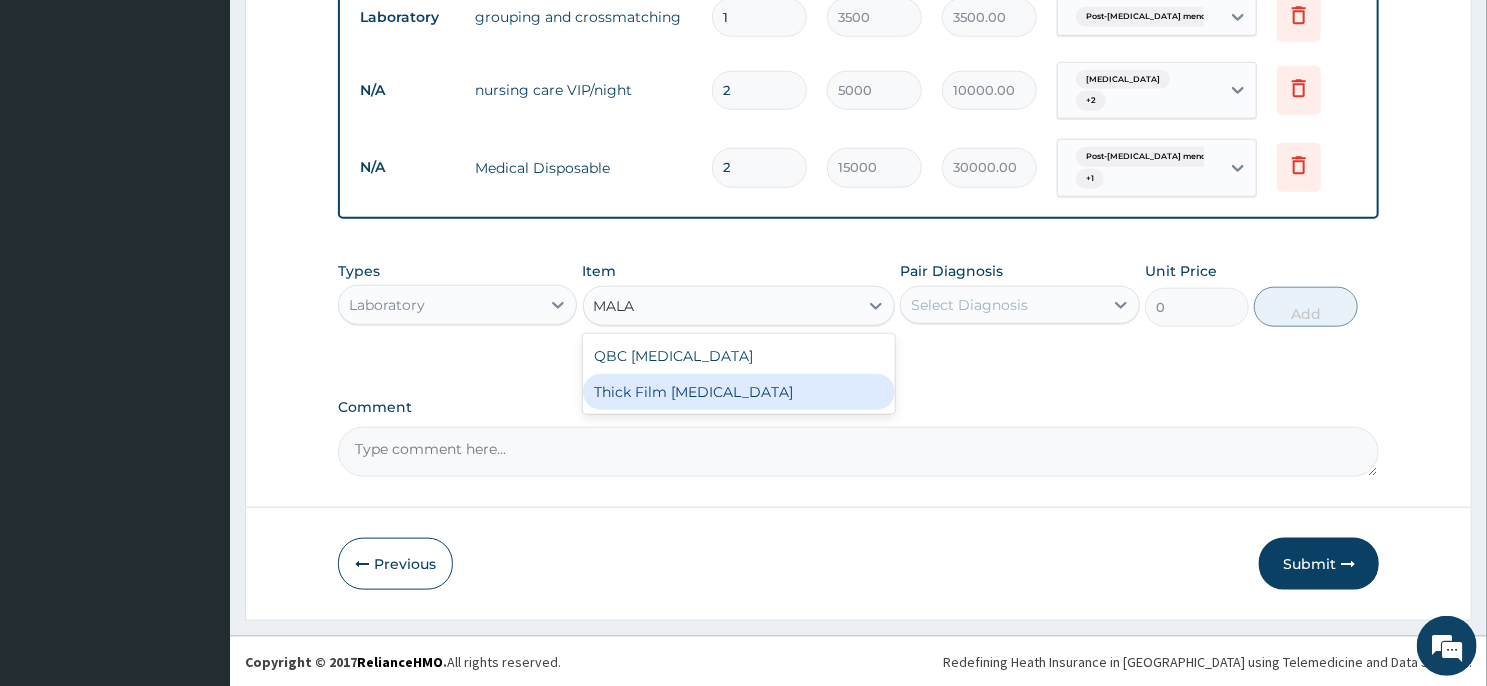 click on "Thick Film [MEDICAL_DATA]" at bounding box center (739, 392) 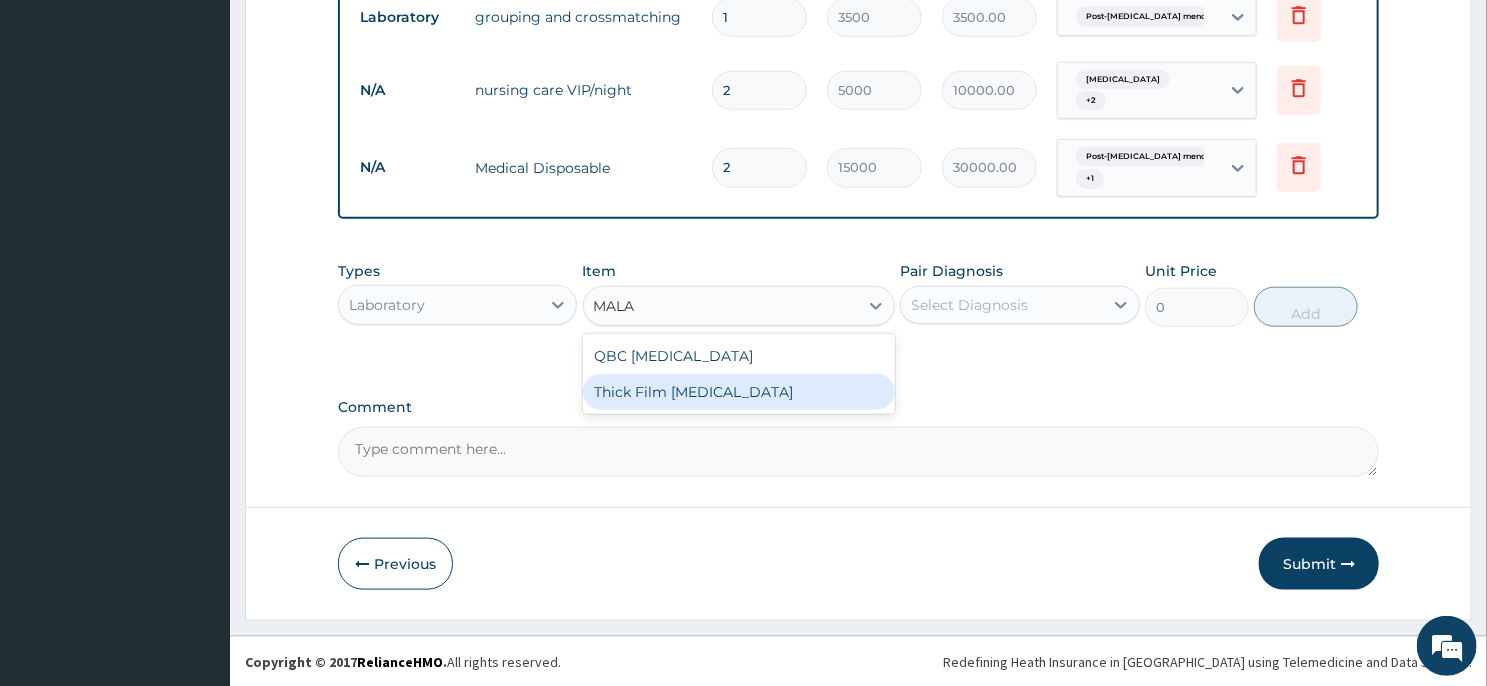 type 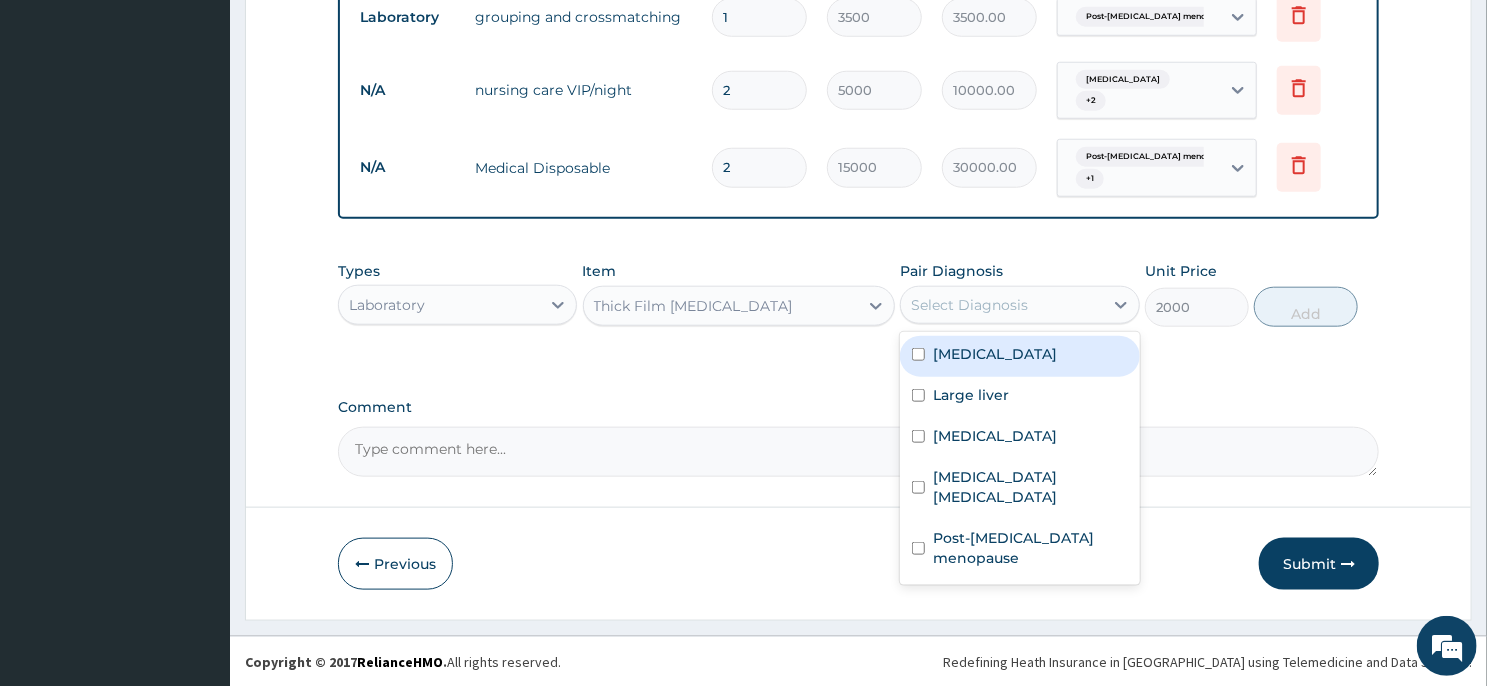 click on "Select Diagnosis" at bounding box center (1001, 305) 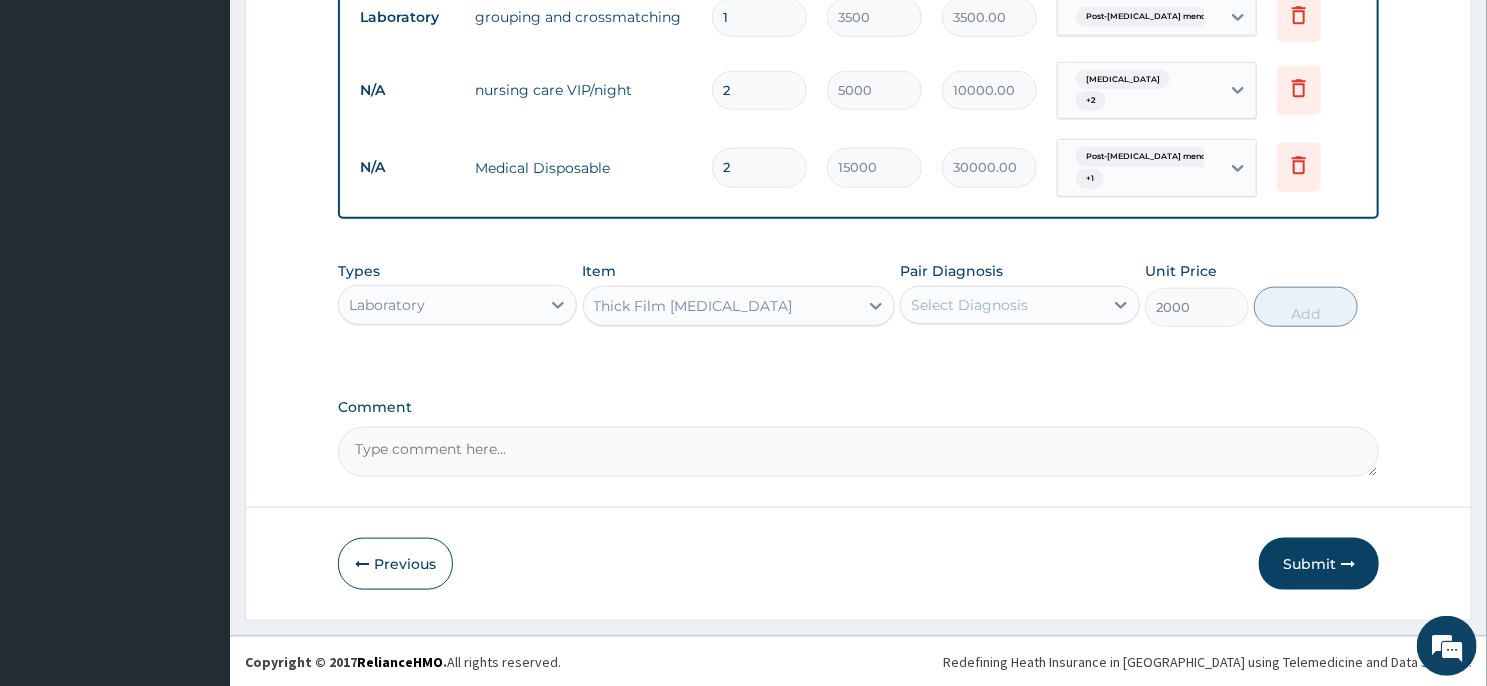 click on "Step  2  of 2 PA Code / Prescription Code PA/8D3F82 PA/553291 Encounter Date 30-01-2025 Important Notice Please enter PA codes before entering items that are not attached to a PA code   All diagnoses entered must be linked to a claim item. Diagnosis & Claim Items that are visible but inactive cannot be edited because they were imported from an already approved PA code. Diagnosis Uterine leiomyoma confirmed Large liver Confirmed Lumbar spondylosis Confirmed Mast cell malignancy Query Post-hysterectomy menopause confirmed NB: All diagnosis must be linked to a claim item Claim Items Type Name Quantity Unit Price Total Price Pair Diagnosis Actions Procedures bed space vip wards & feeding 2 33000 66000.00 Uterine leiomyoma Delete Laboratory grouping and crossmatching 1 3500 3500.00 Post-hysterectomy menopause Delete N/A nursing care VIP/night 2 5000 10000.00 Uterine leiomyoma  + 2 Delete N/A Medical Disposable 2 15000 30000.00 Post-hysterectomy menopause  + 1 Delete Types" at bounding box center (858, -79) 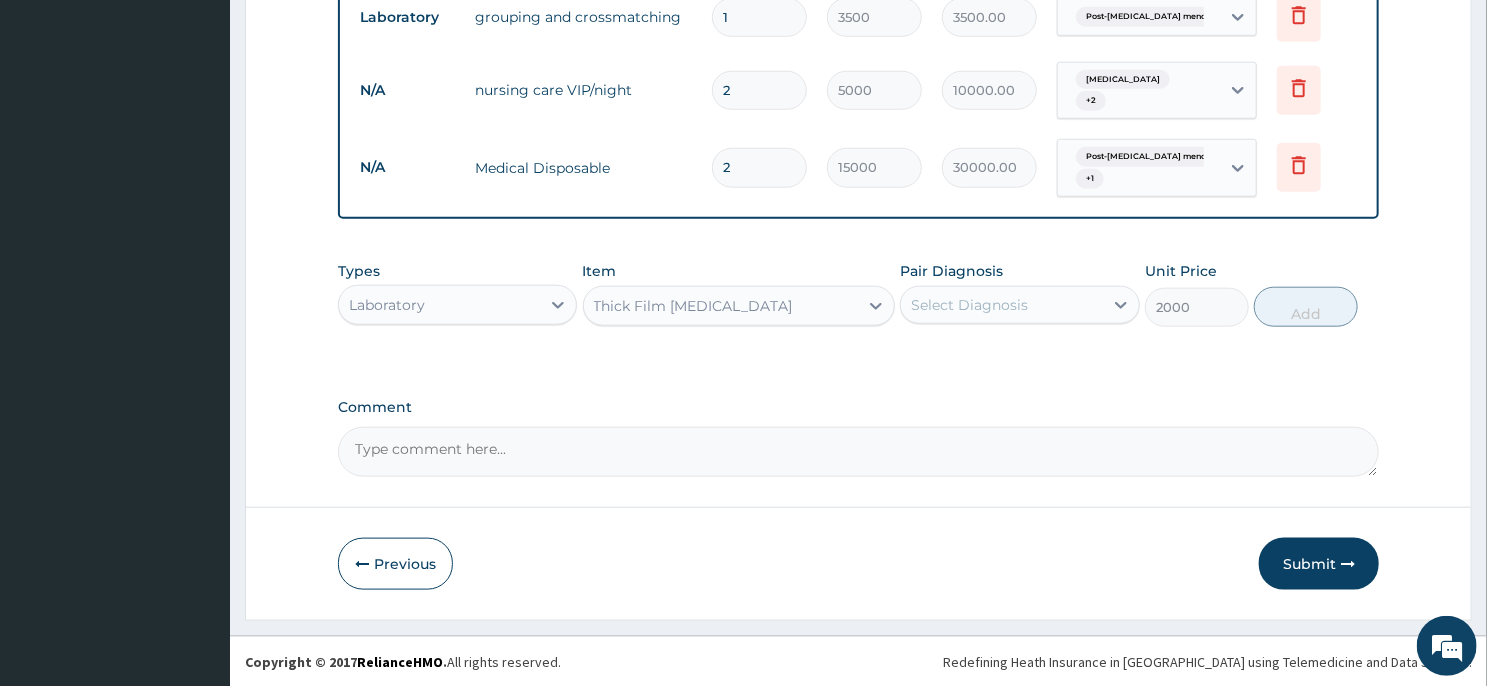 drag, startPoint x: 1480, startPoint y: 90, endPoint x: 1490, endPoint y: 60, distance: 31.622776 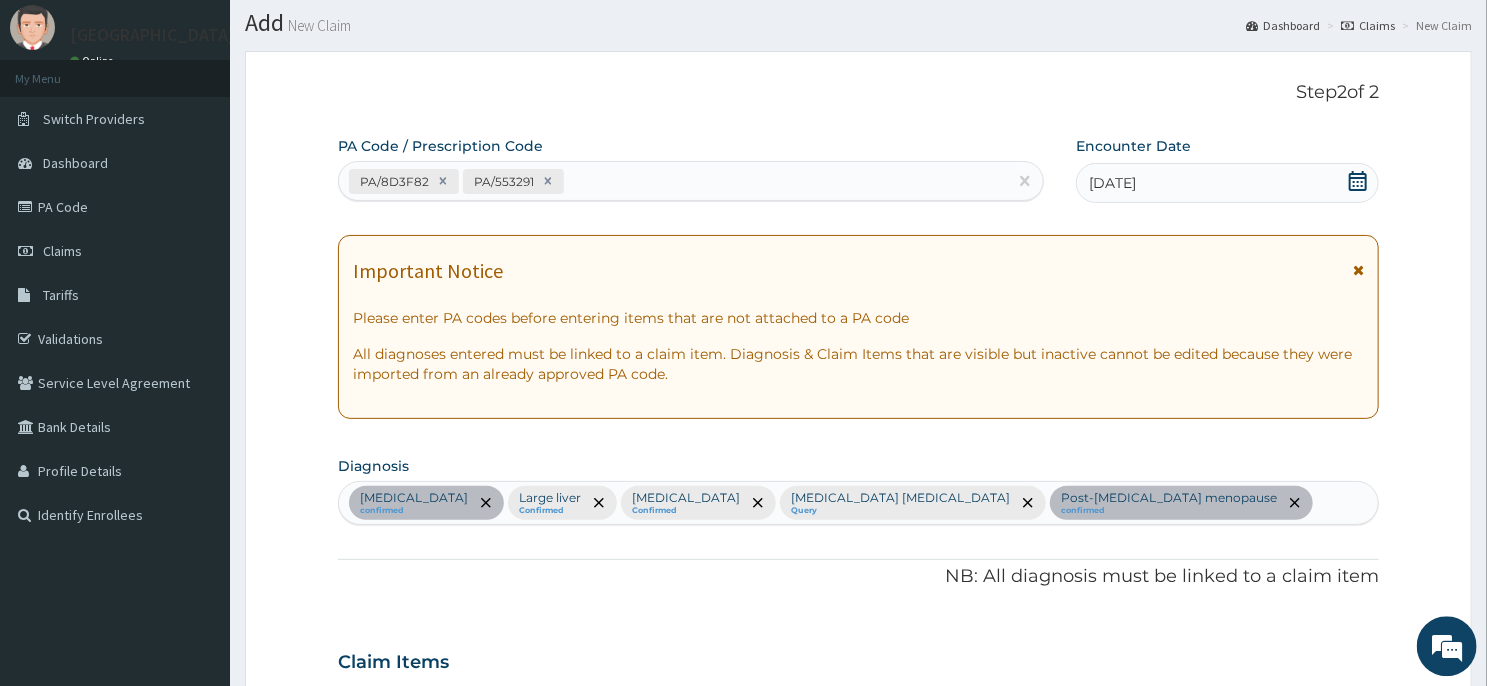 scroll, scrollTop: 0, scrollLeft: 0, axis: both 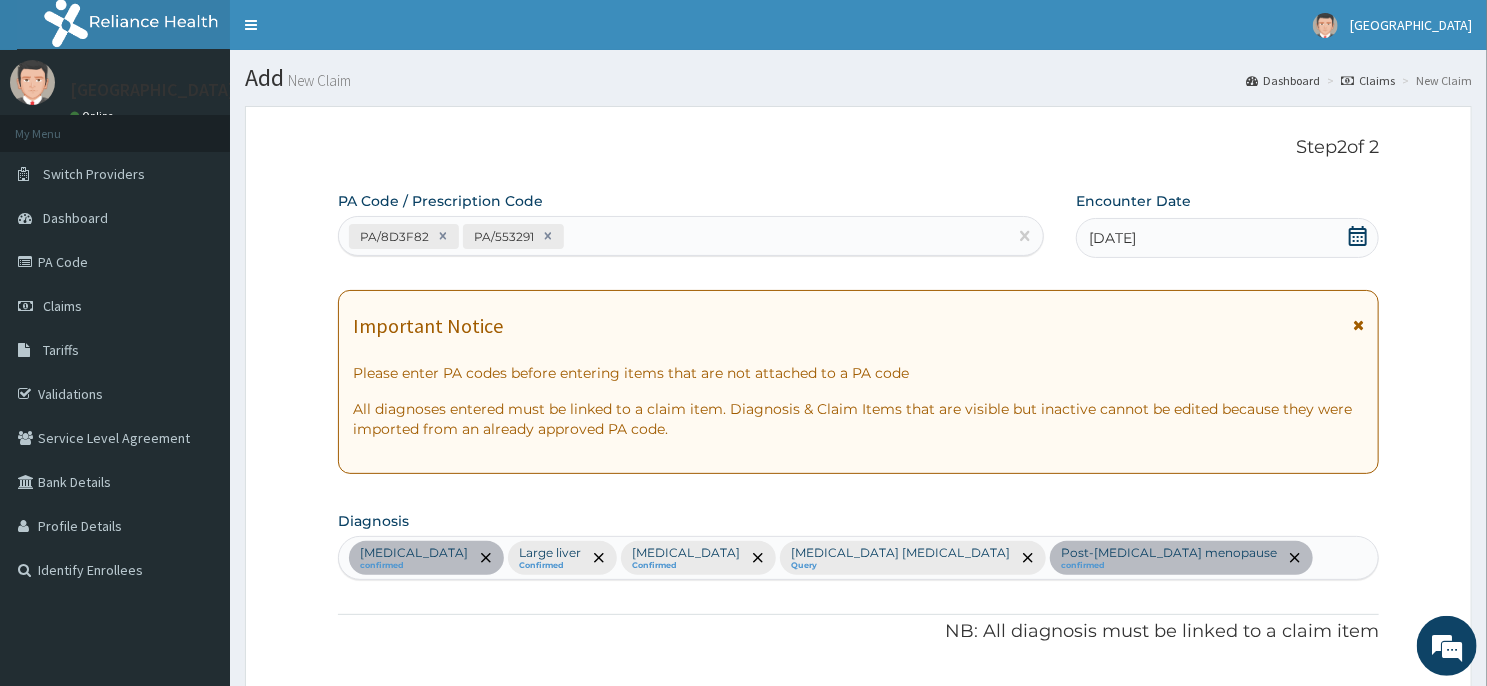click on "Uterine leiomyoma confirmed Large liver Confirmed Lumbar spondylosis Confirmed Mast cell malignancy Query Post-hysterectomy menopause confirmed" at bounding box center [858, 558] 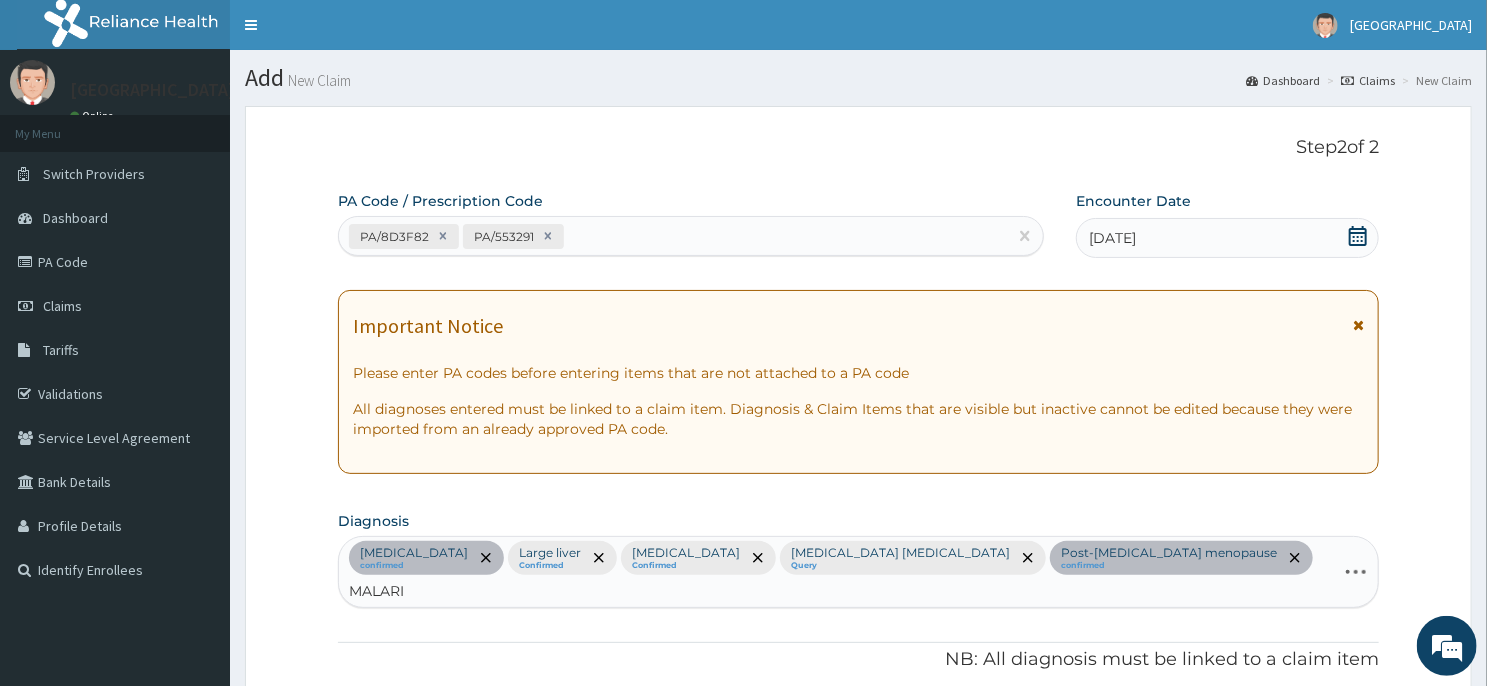 type on "MALARIA" 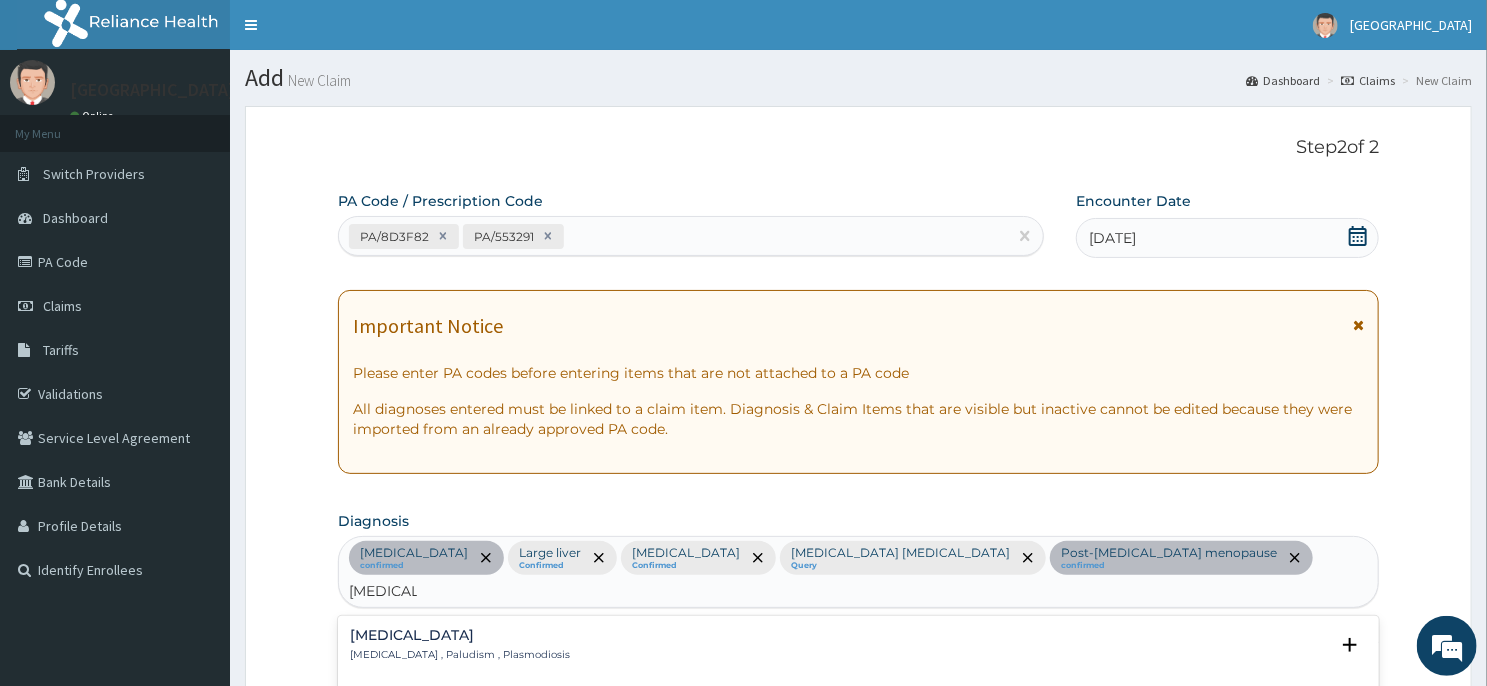 click on "[MEDICAL_DATA]" at bounding box center (460, 635) 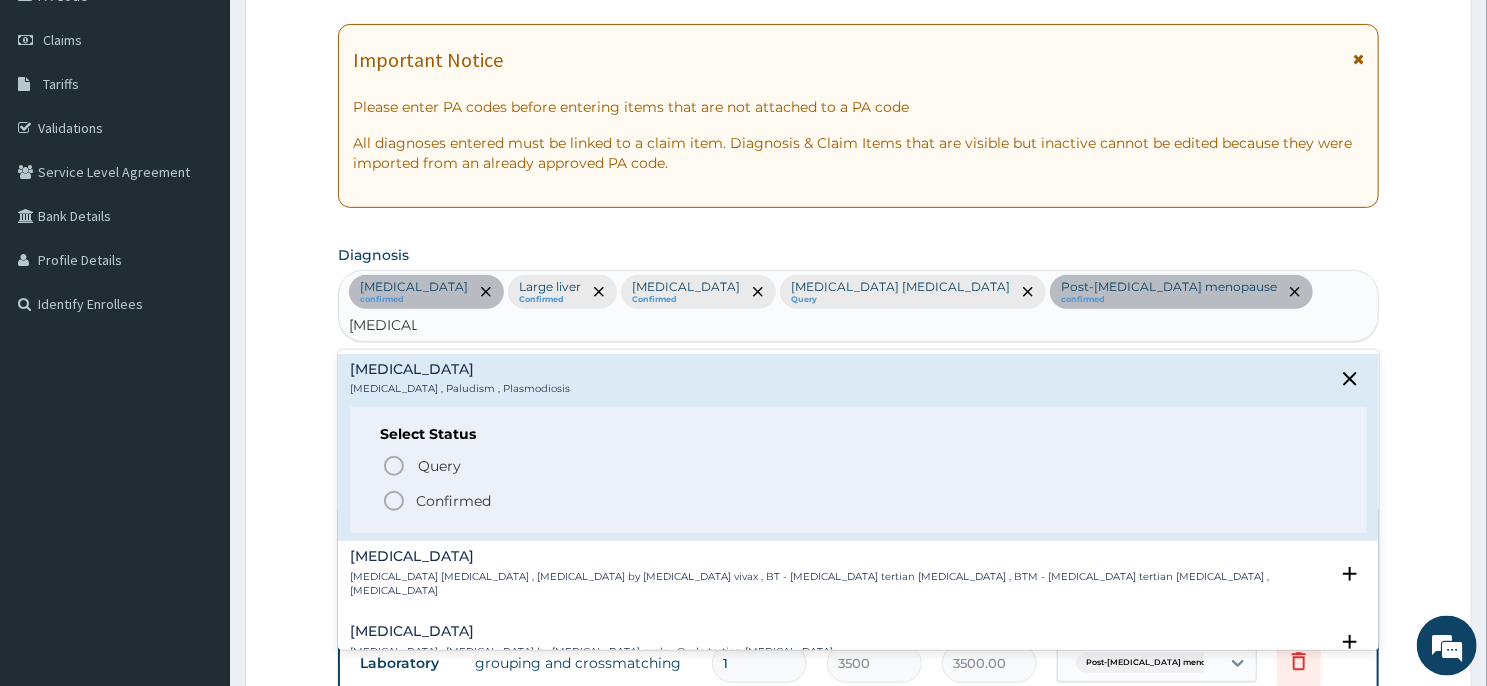 scroll, scrollTop: 268, scrollLeft: 0, axis: vertical 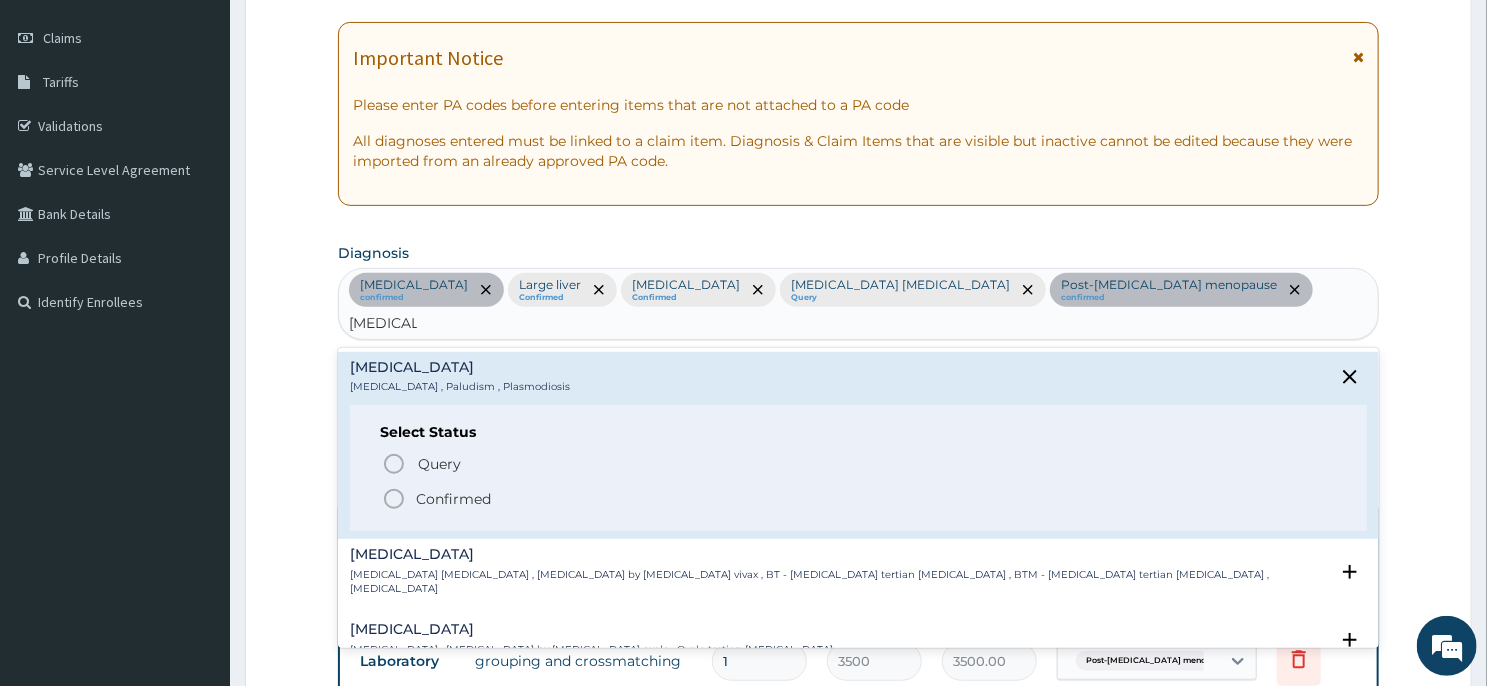 click 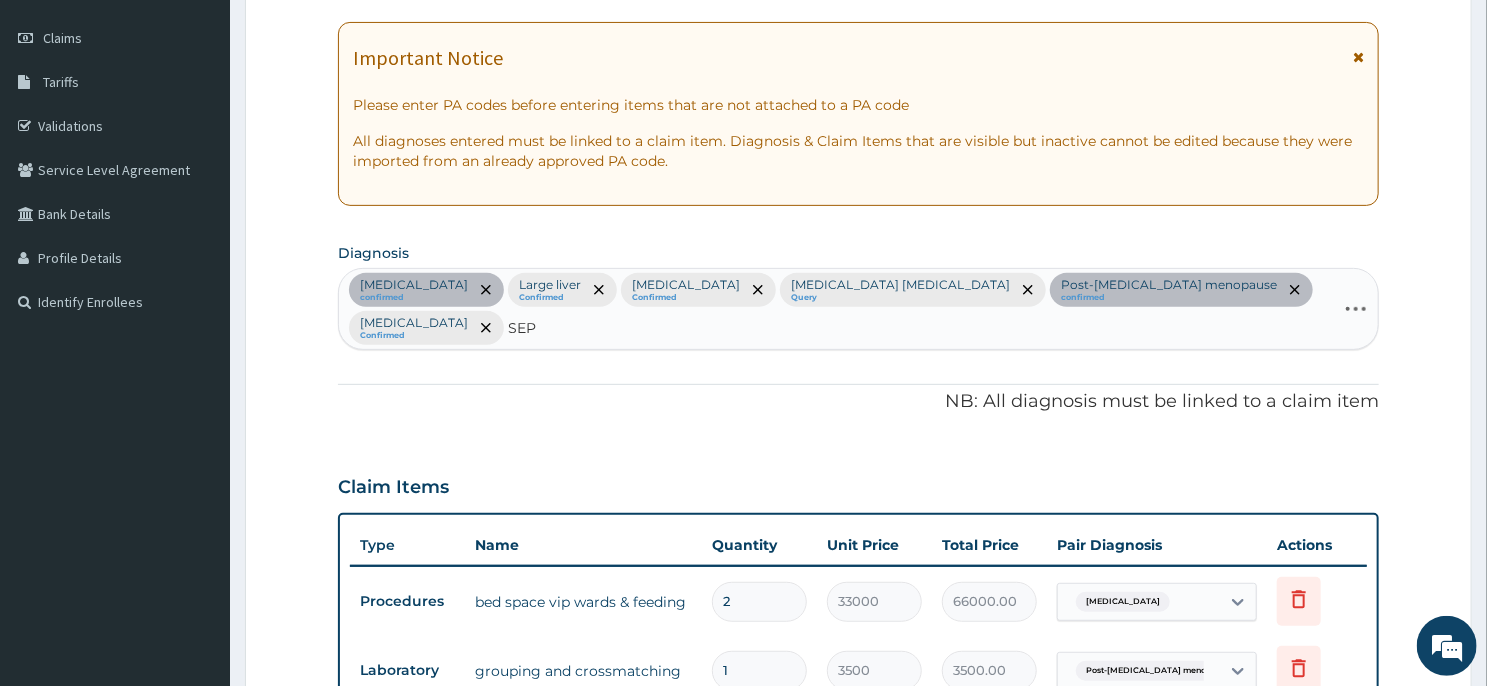 type on "SEPS" 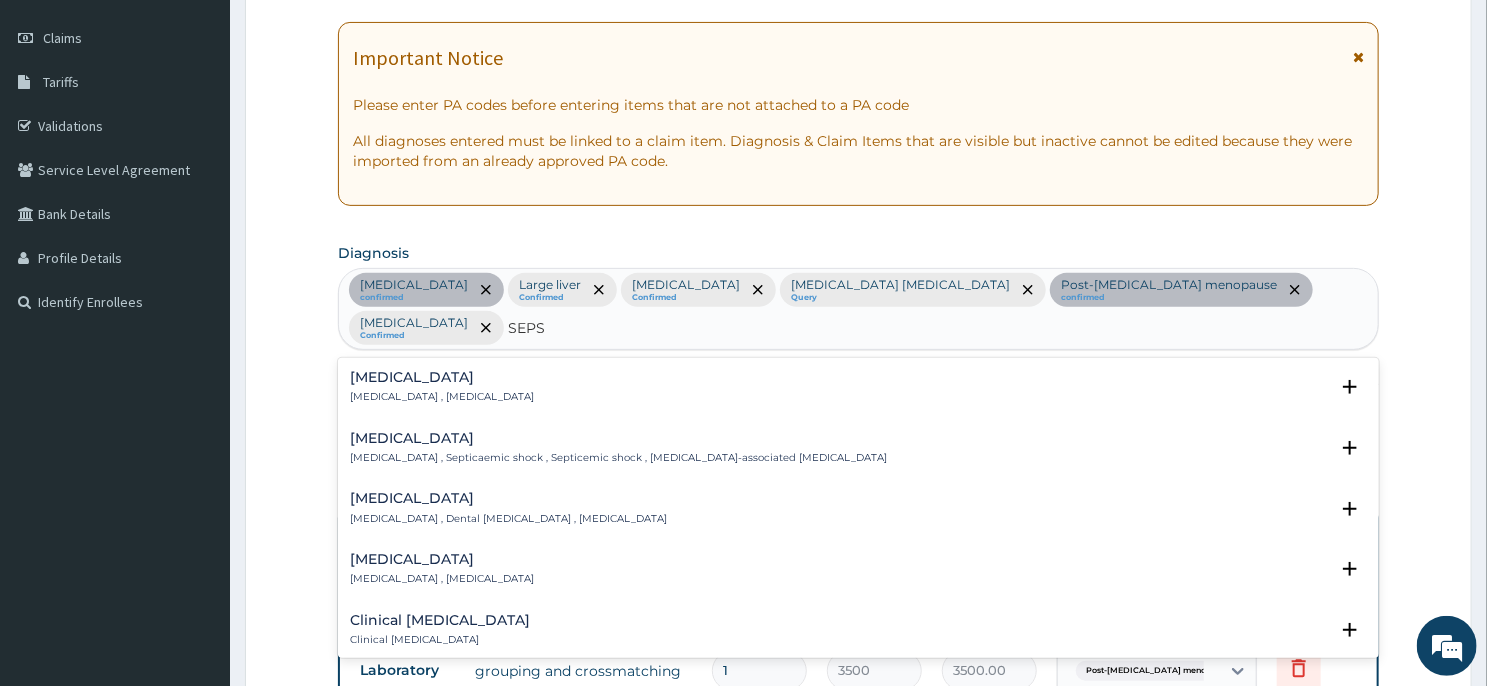 click on "[MEDICAL_DATA]" at bounding box center [442, 377] 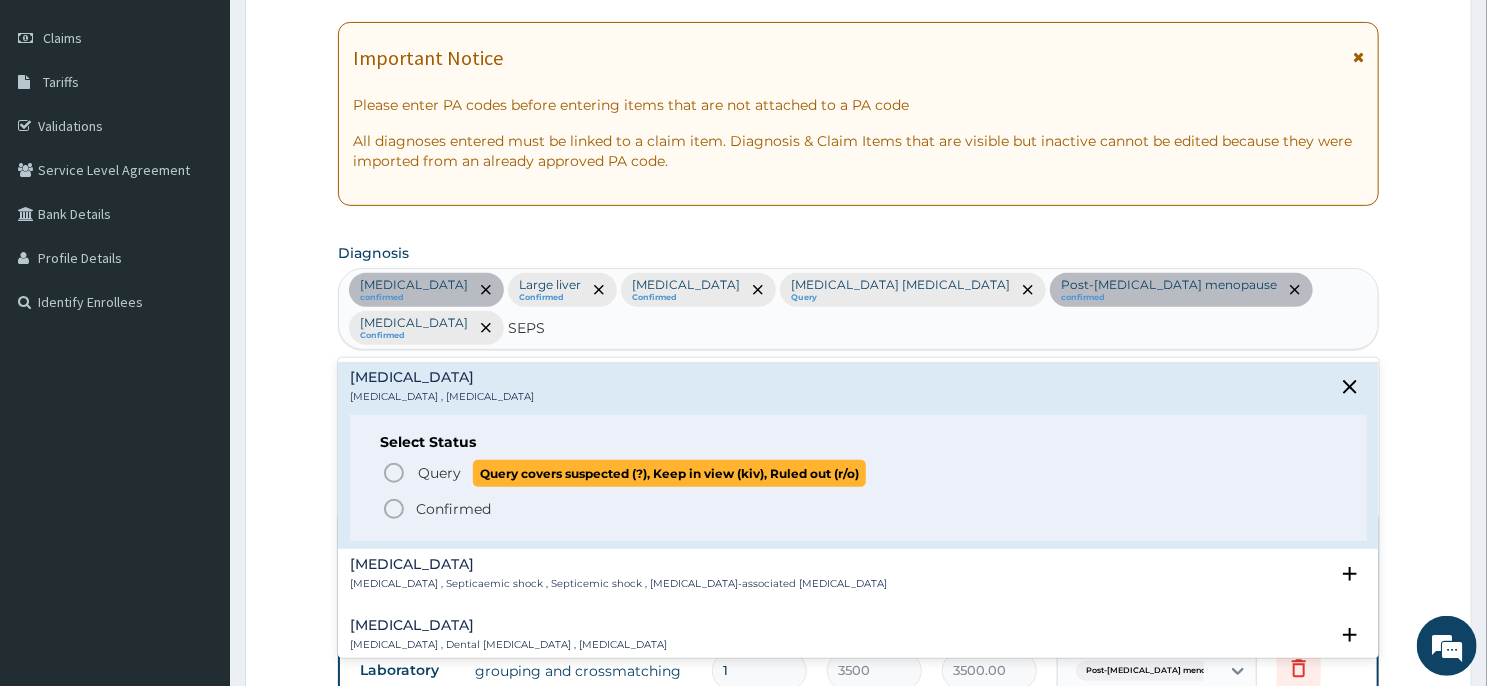 click 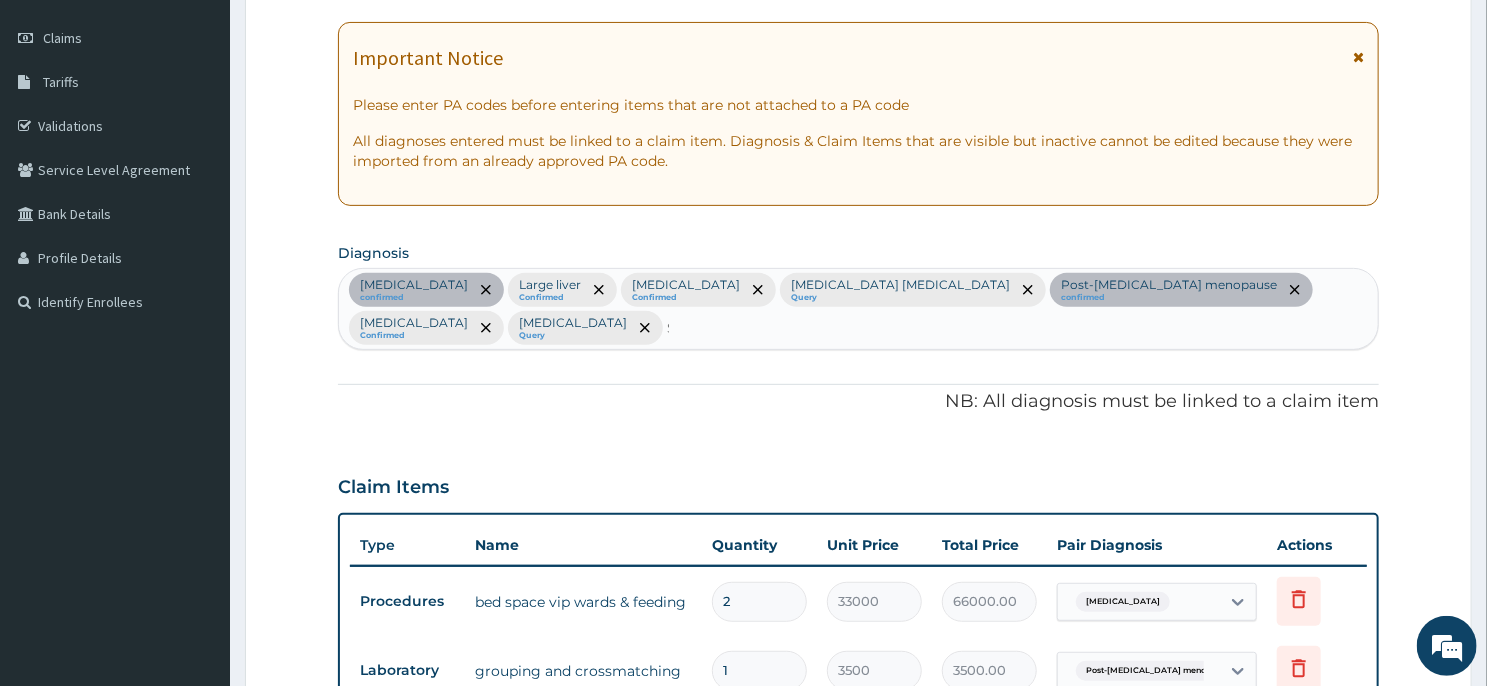 type 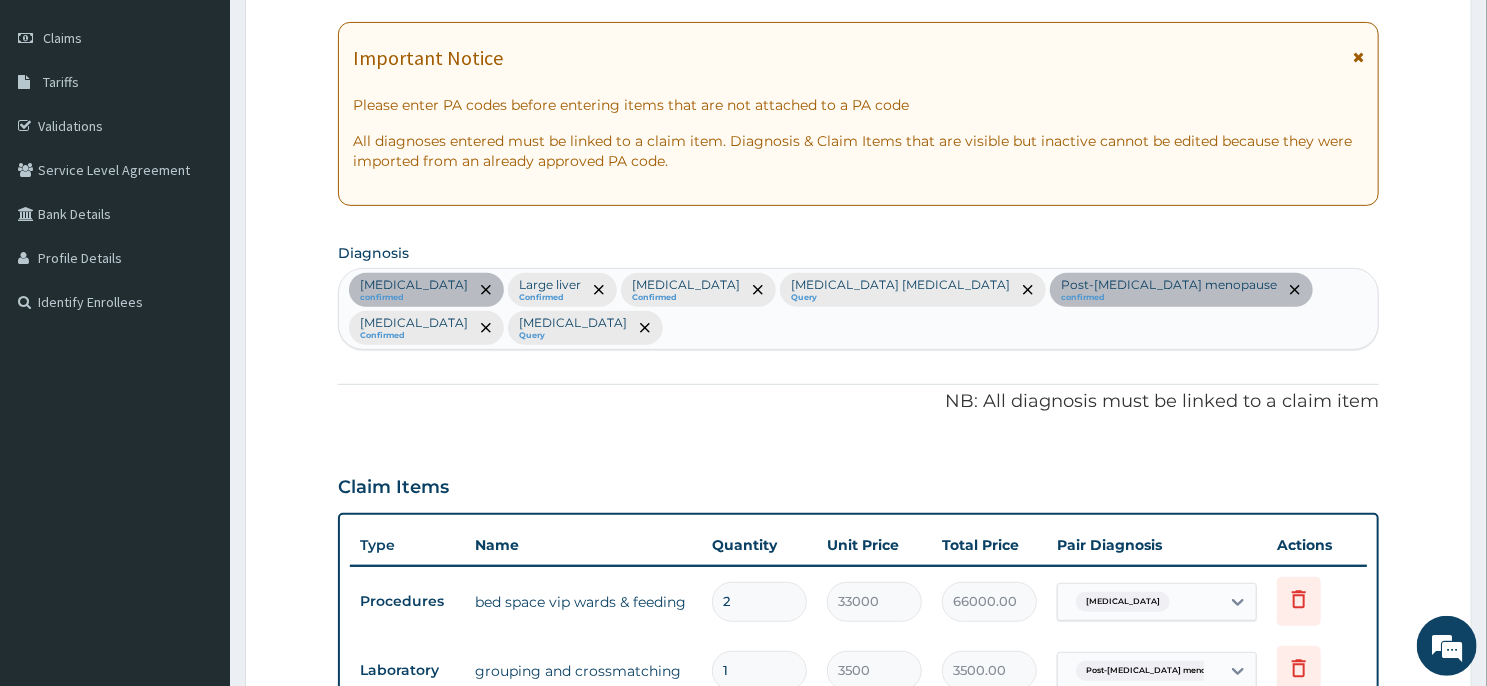 scroll, scrollTop: 917, scrollLeft: 0, axis: vertical 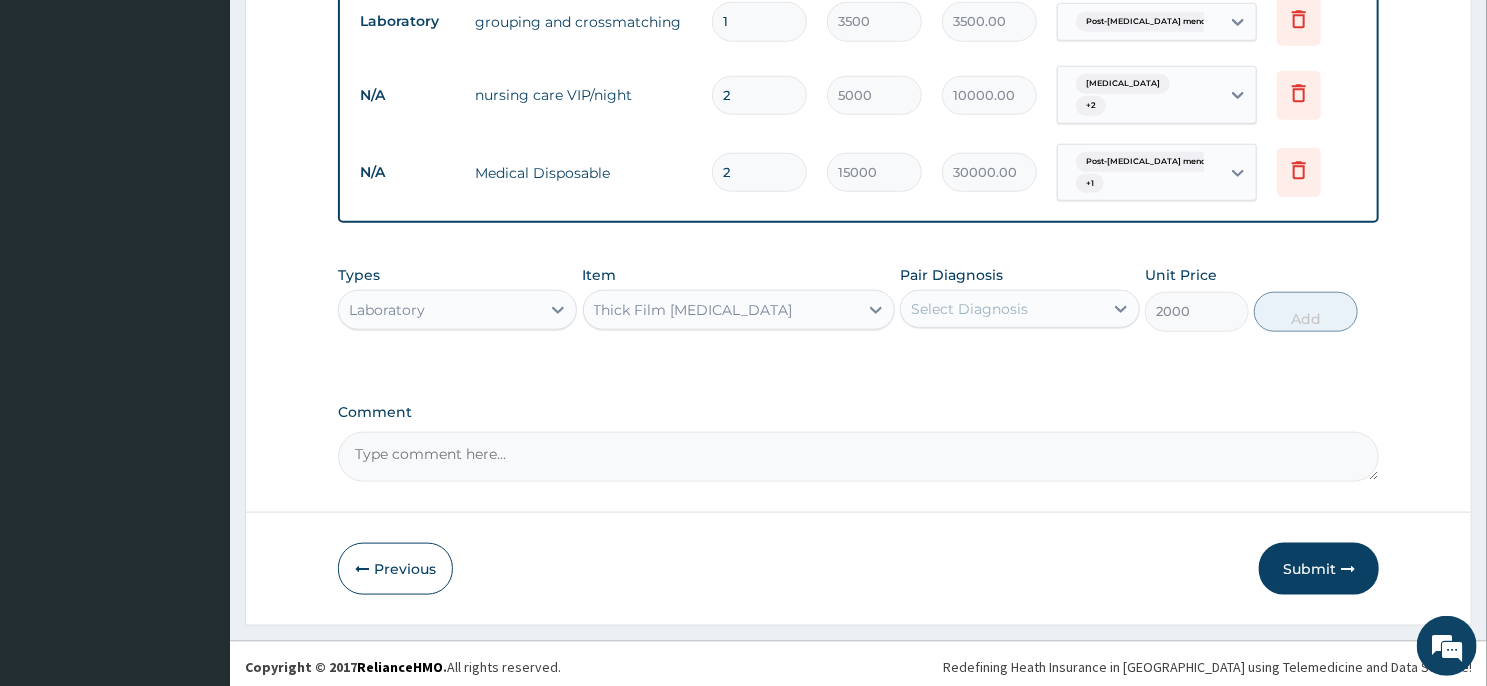 click on "Select Diagnosis" at bounding box center [969, 309] 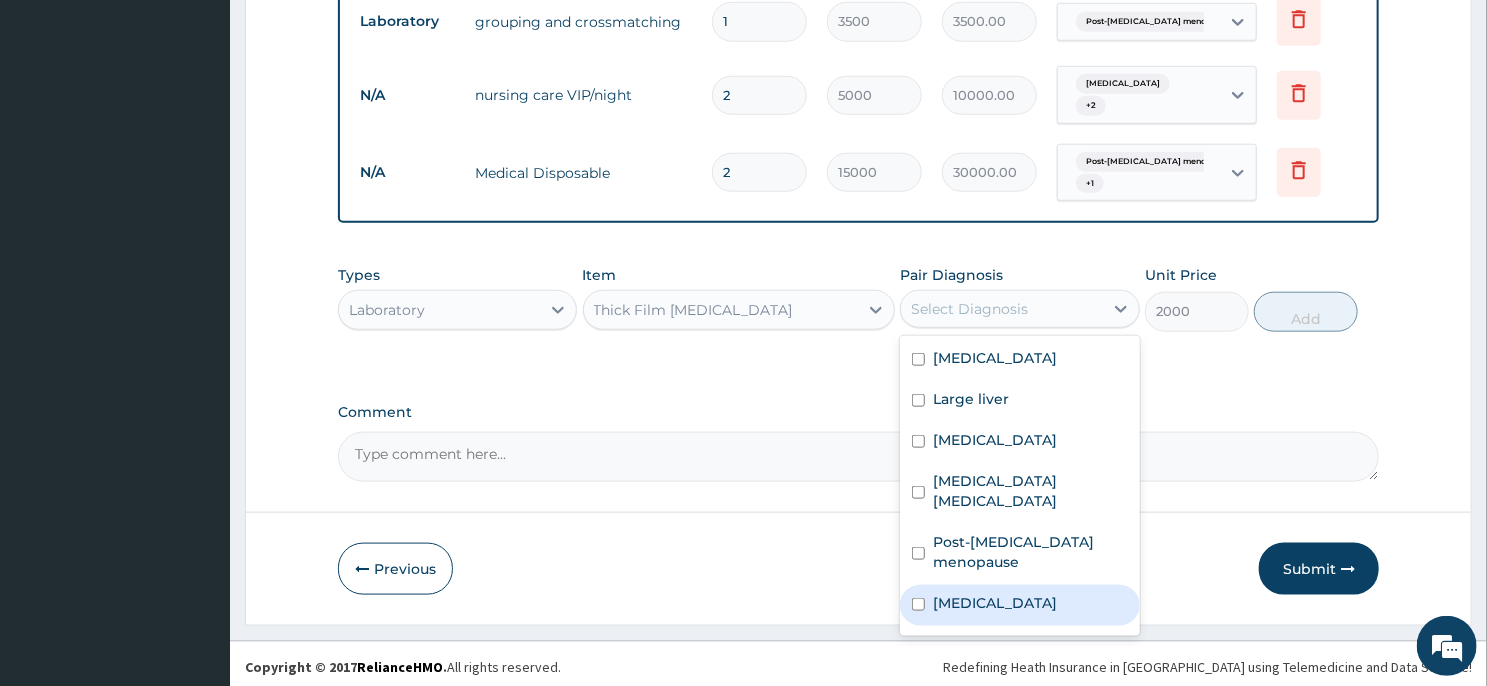 click on "Malaria" at bounding box center (995, 603) 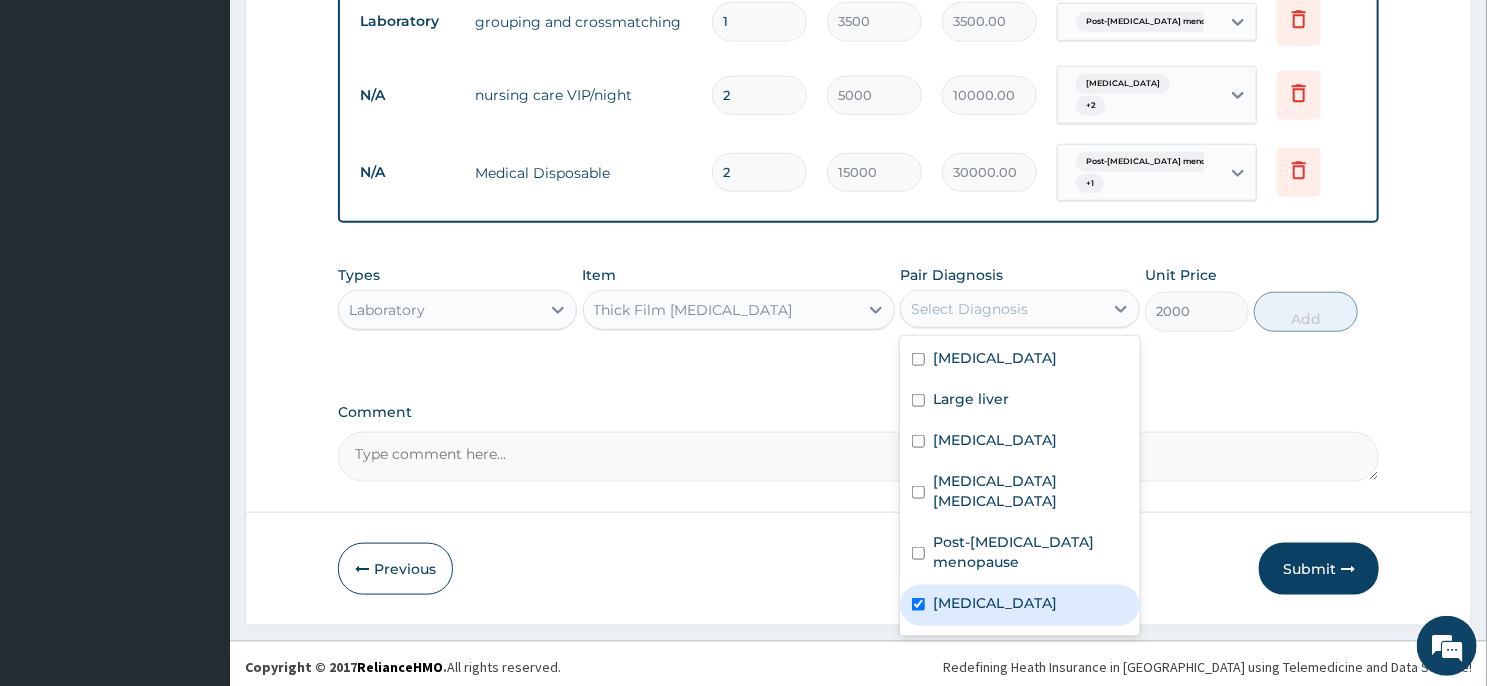 checkbox on "true" 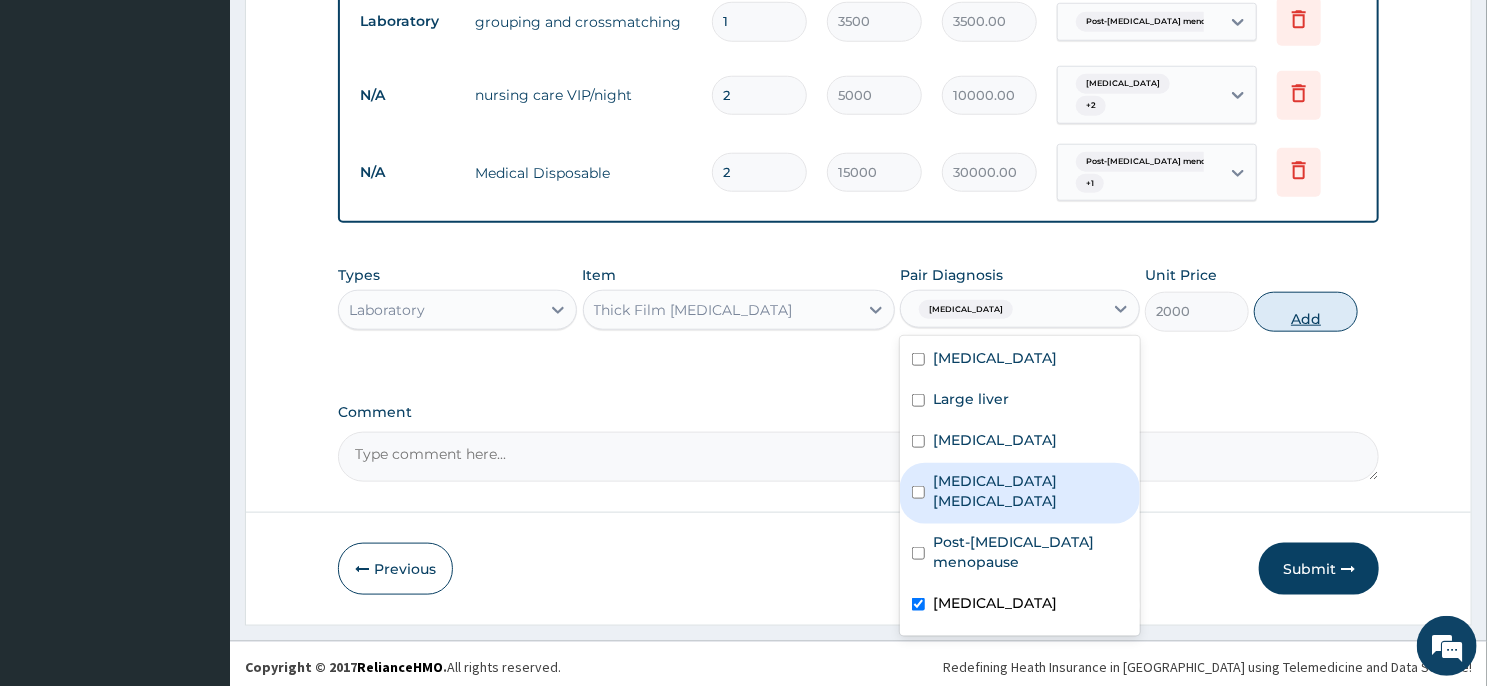 click on "Add" at bounding box center (1306, 312) 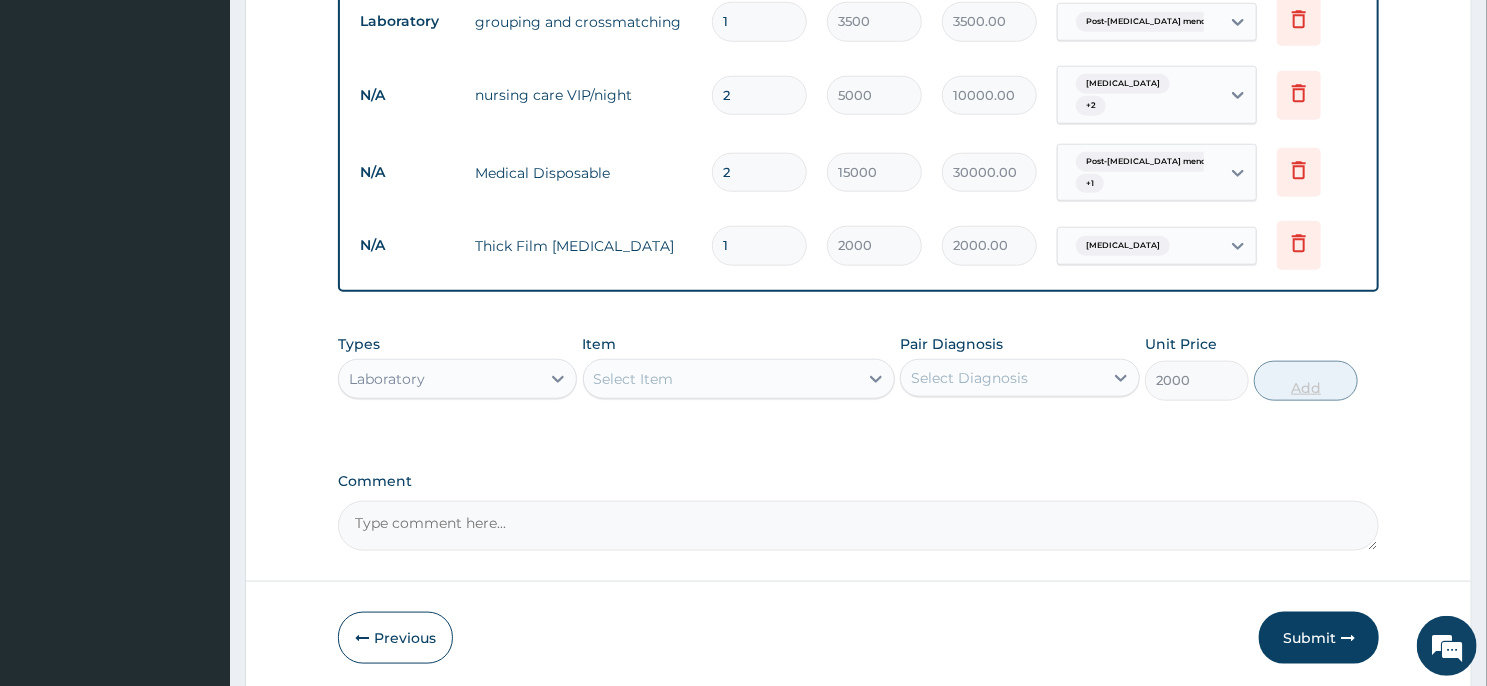 type on "0" 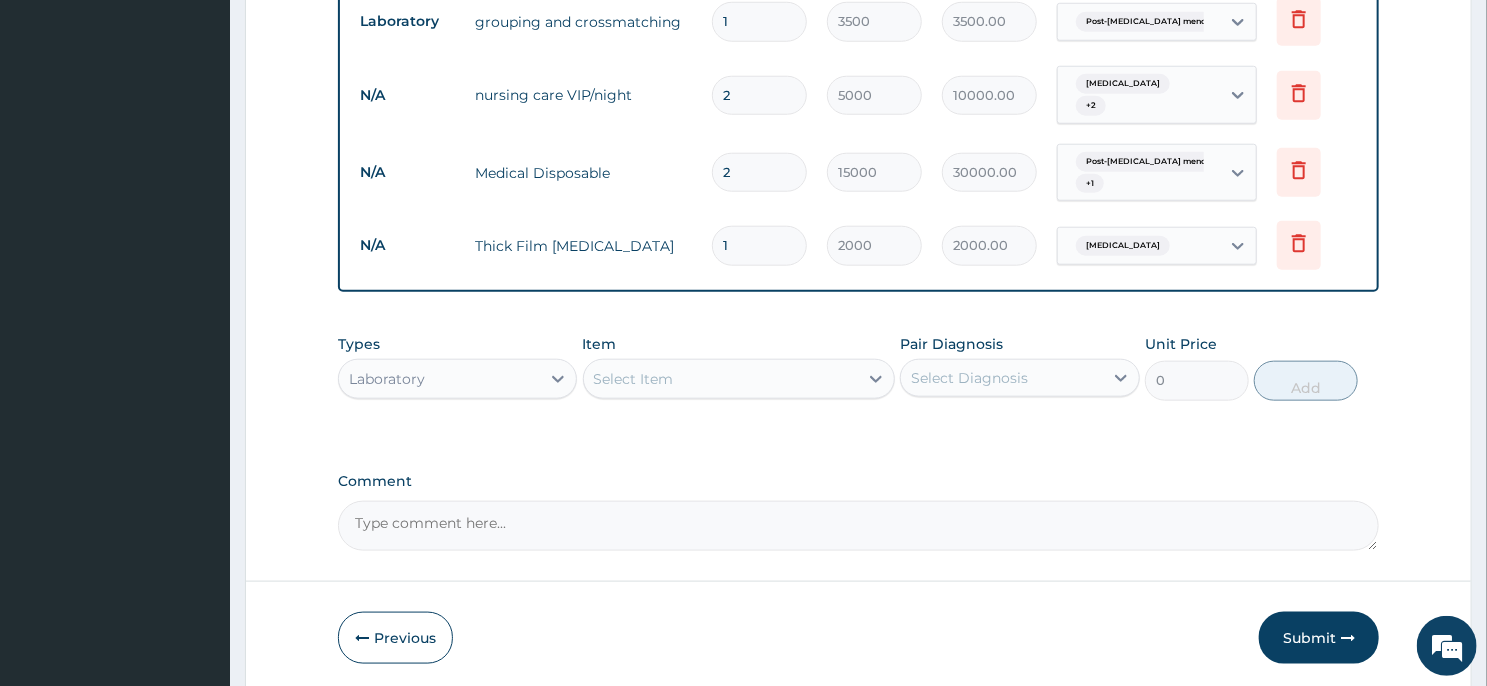 click on "Select Item" at bounding box center [721, 379] 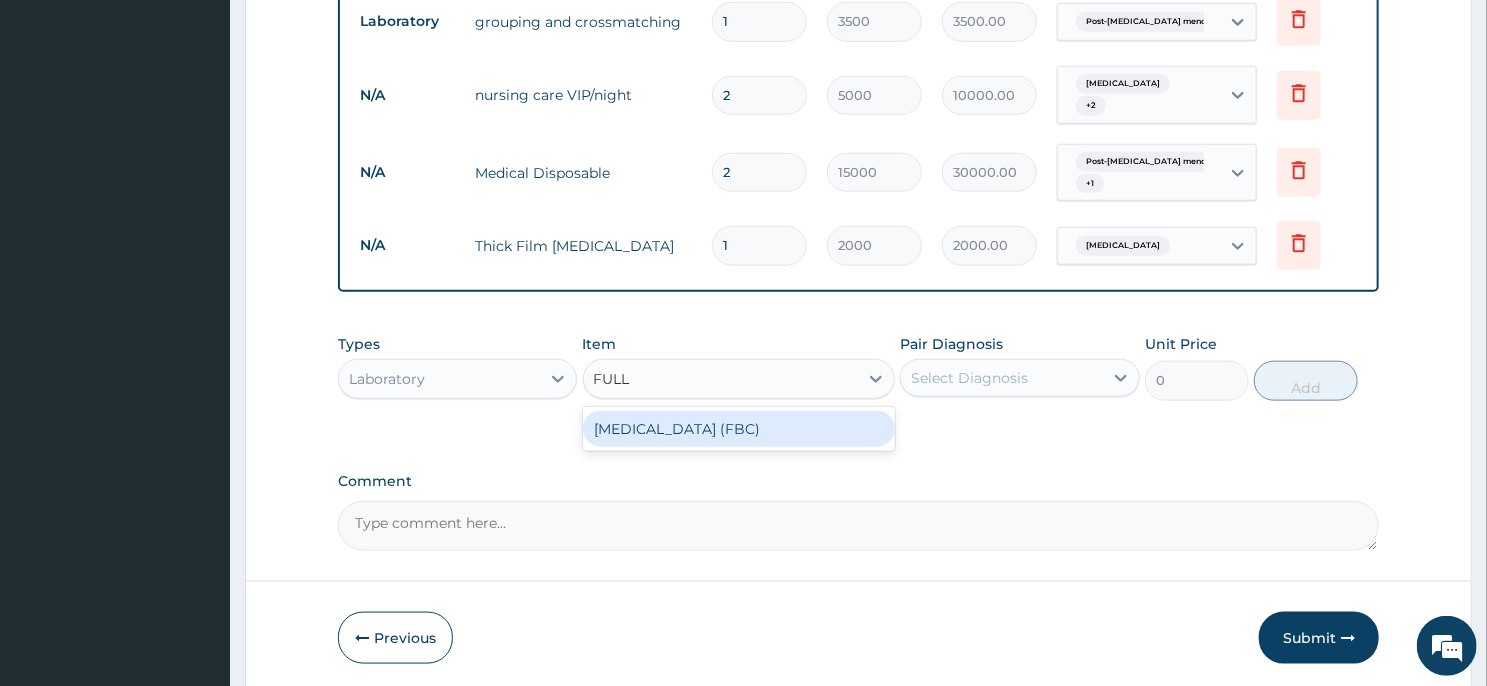 type on "FULL" 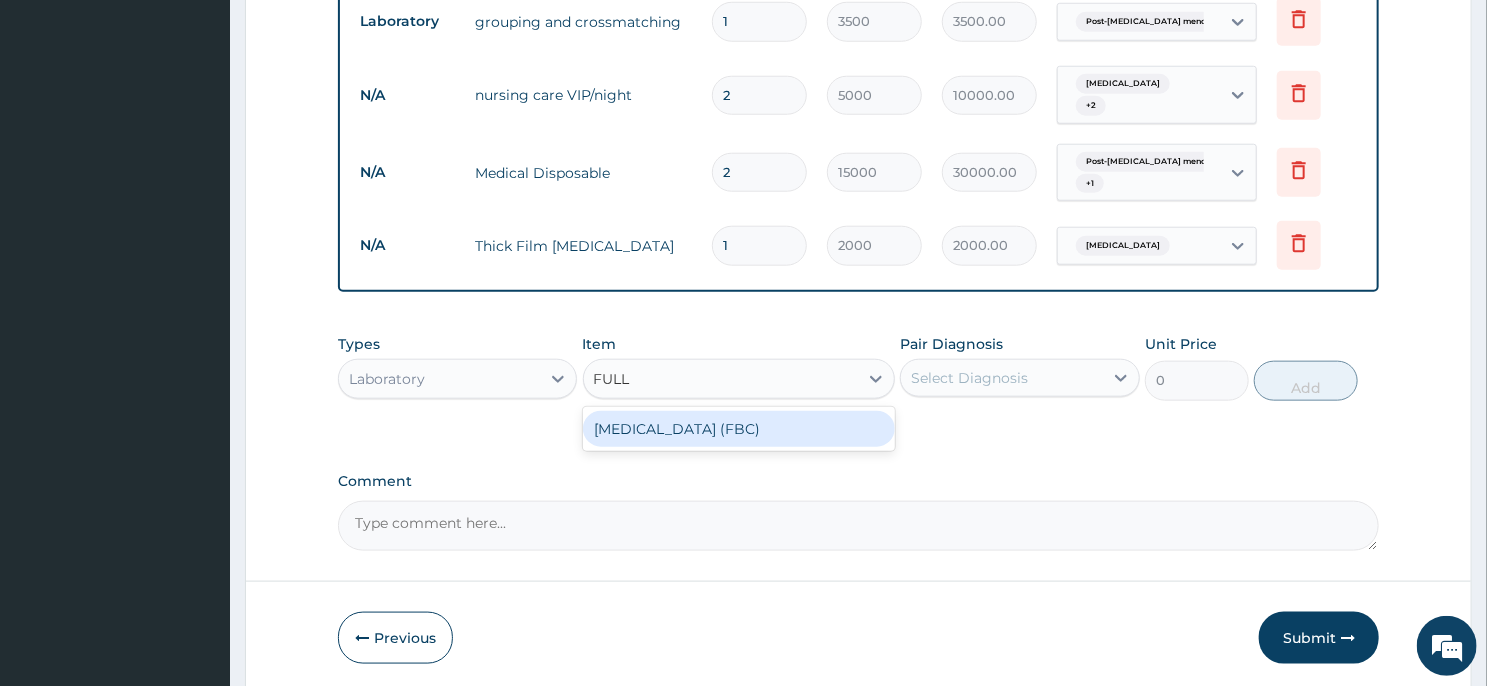 type 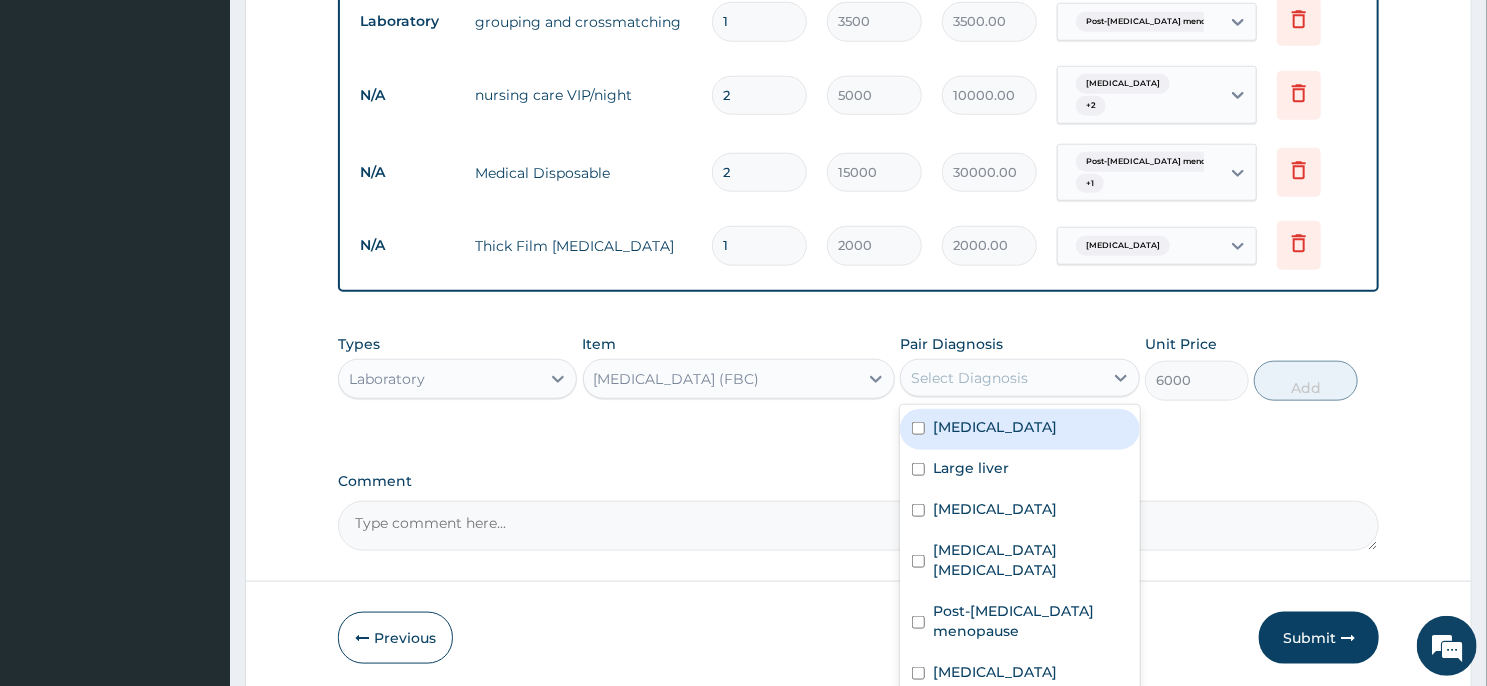click on "Select Diagnosis" at bounding box center [969, 378] 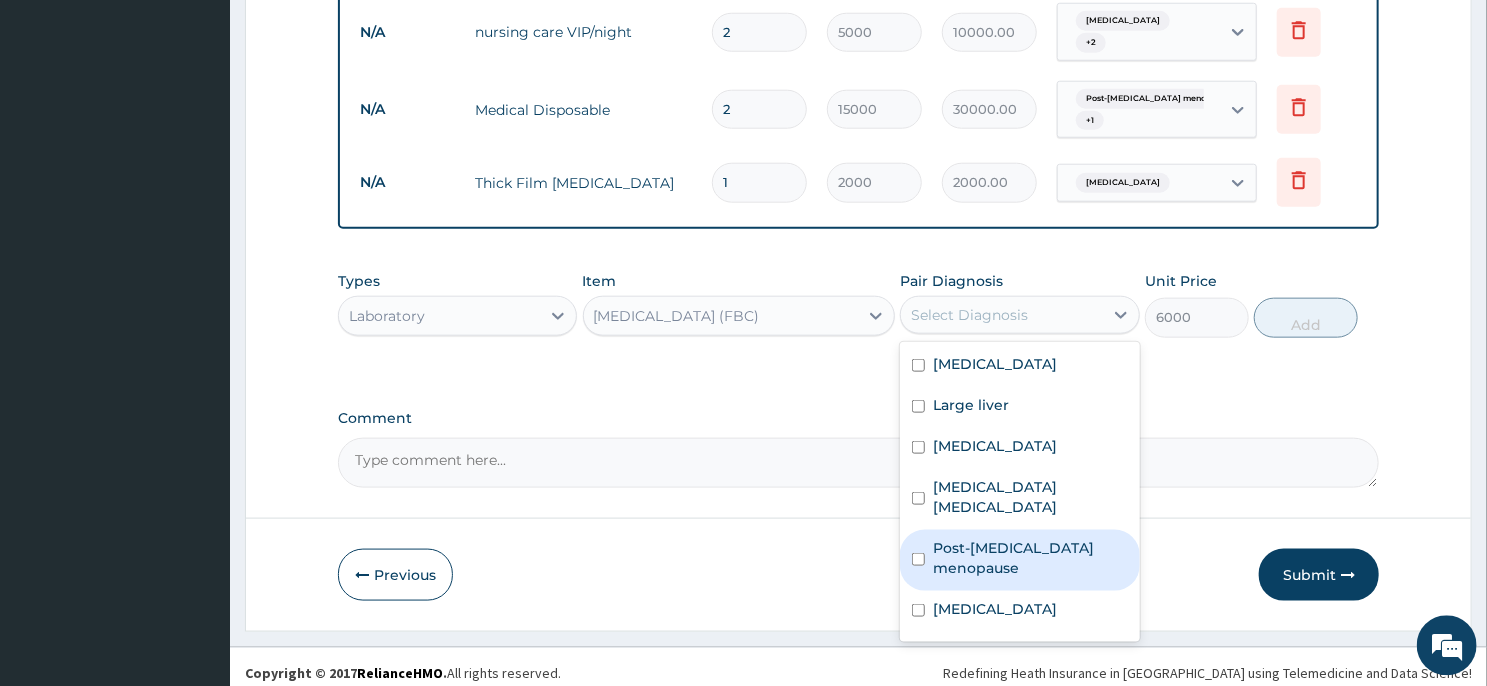 scroll, scrollTop: 990, scrollLeft: 0, axis: vertical 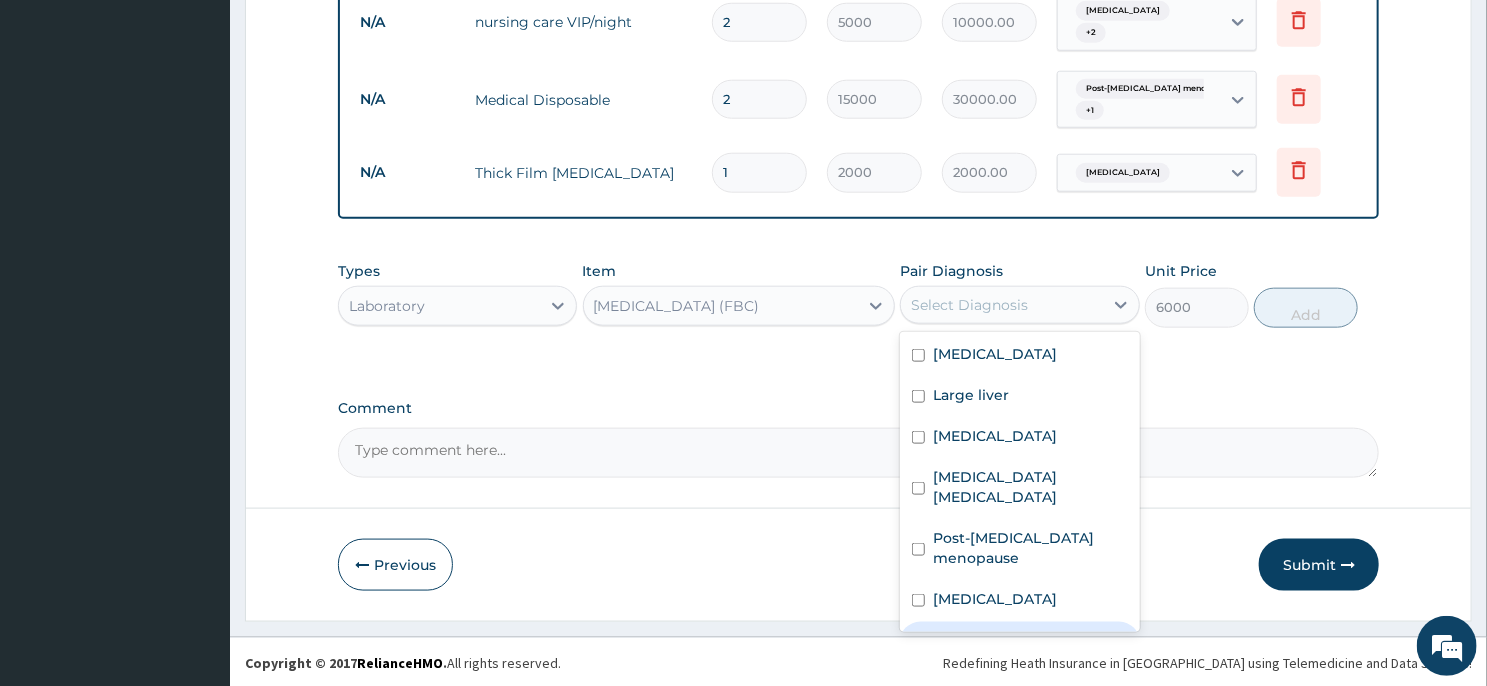click on "Sepsis" at bounding box center [995, 640] 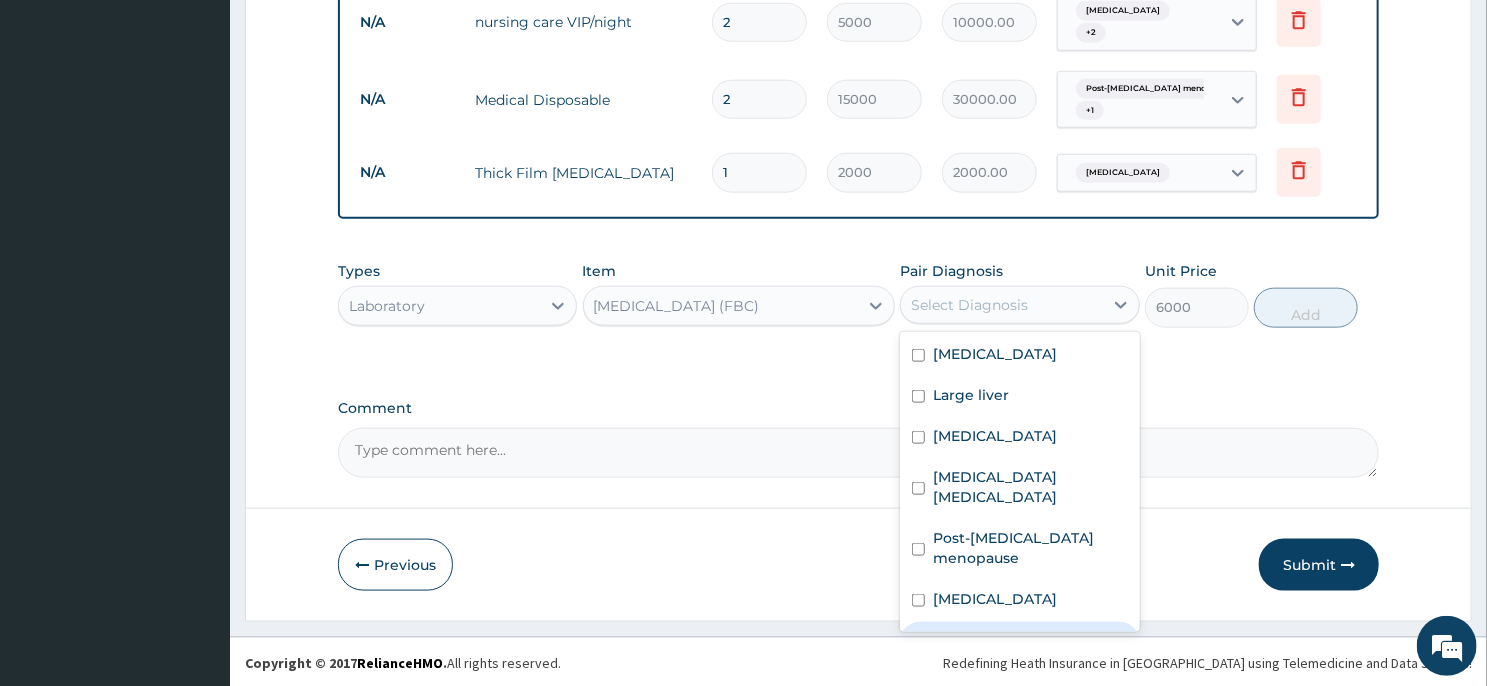 checkbox on "true" 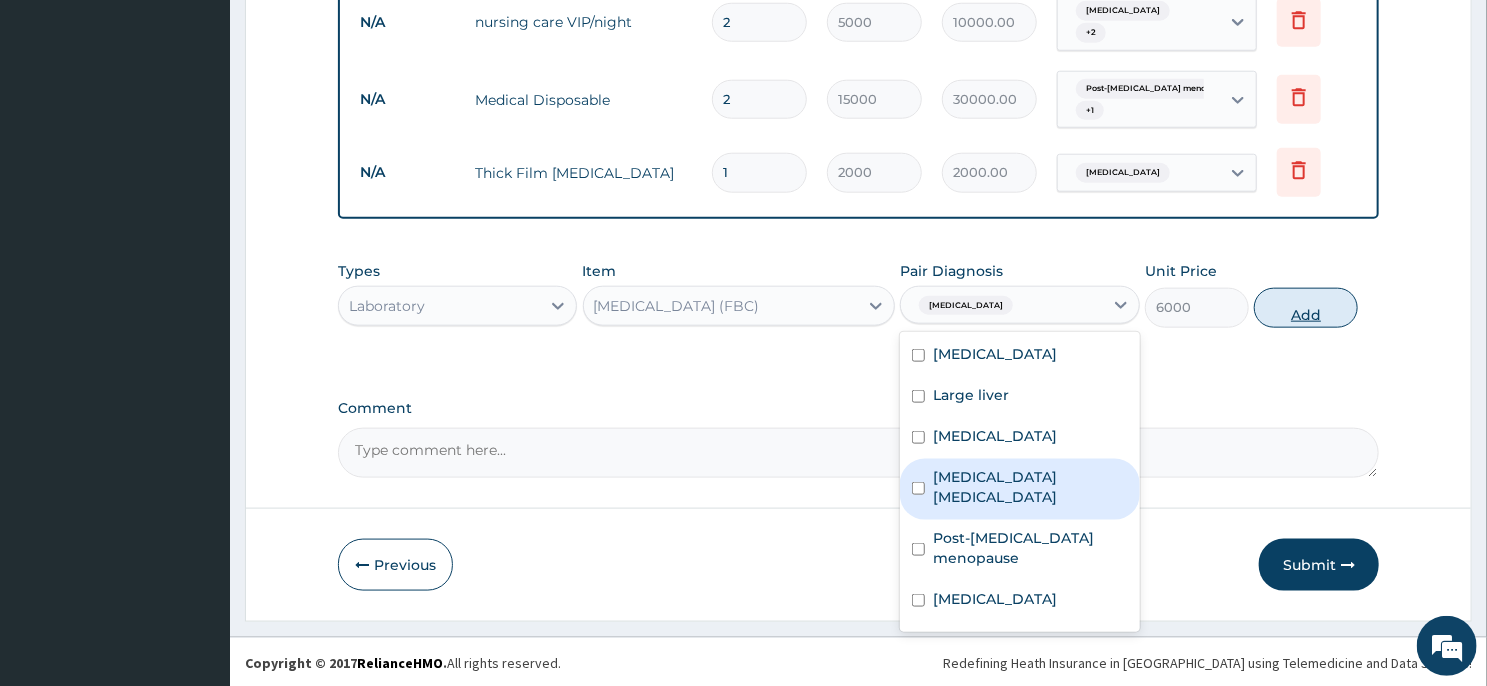 click on "Add" at bounding box center (1306, 308) 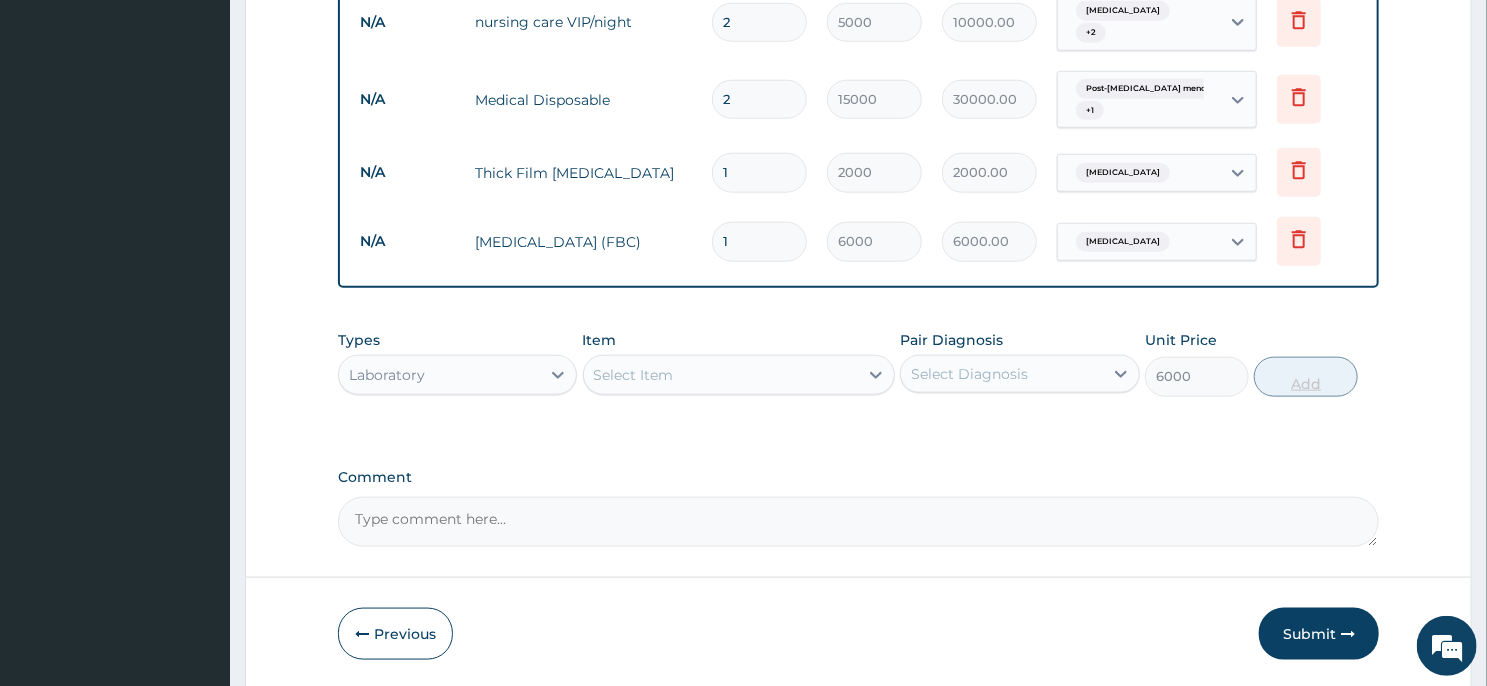 type on "0" 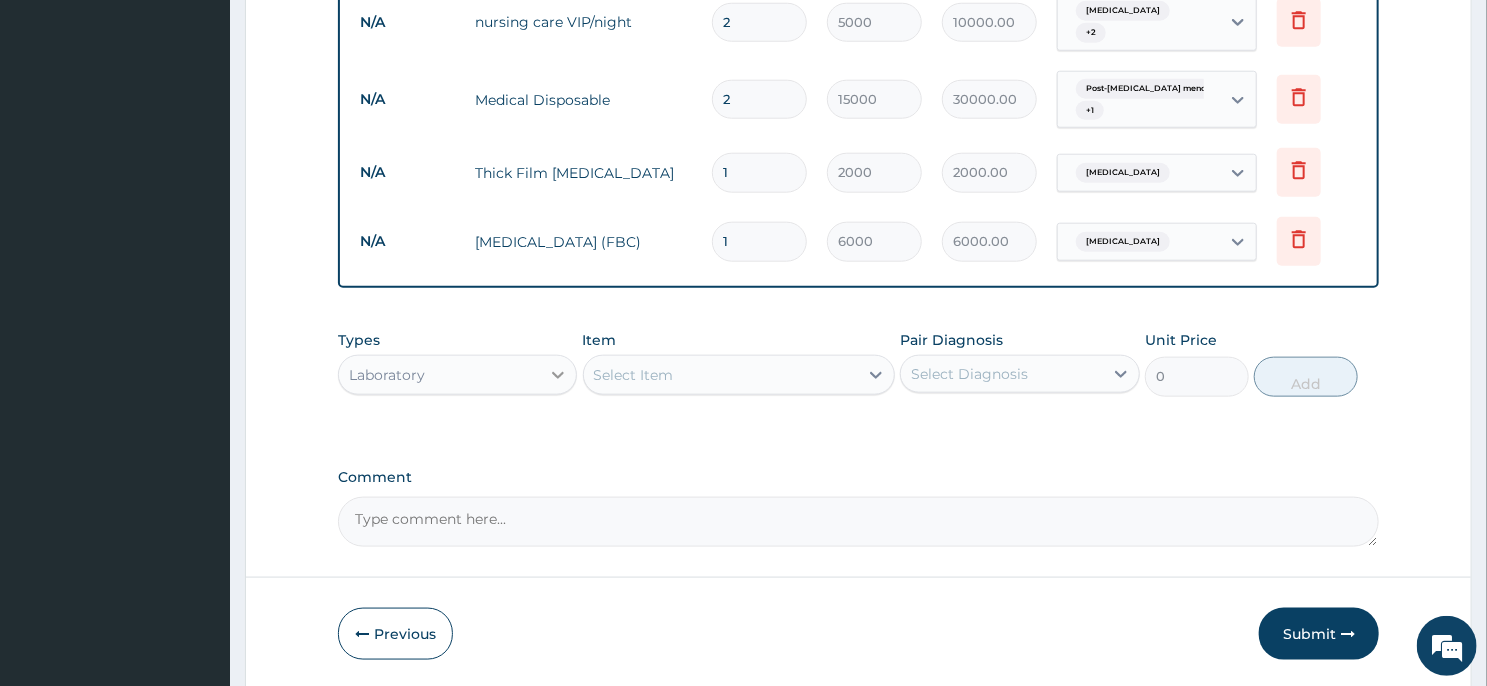 click at bounding box center [558, 375] 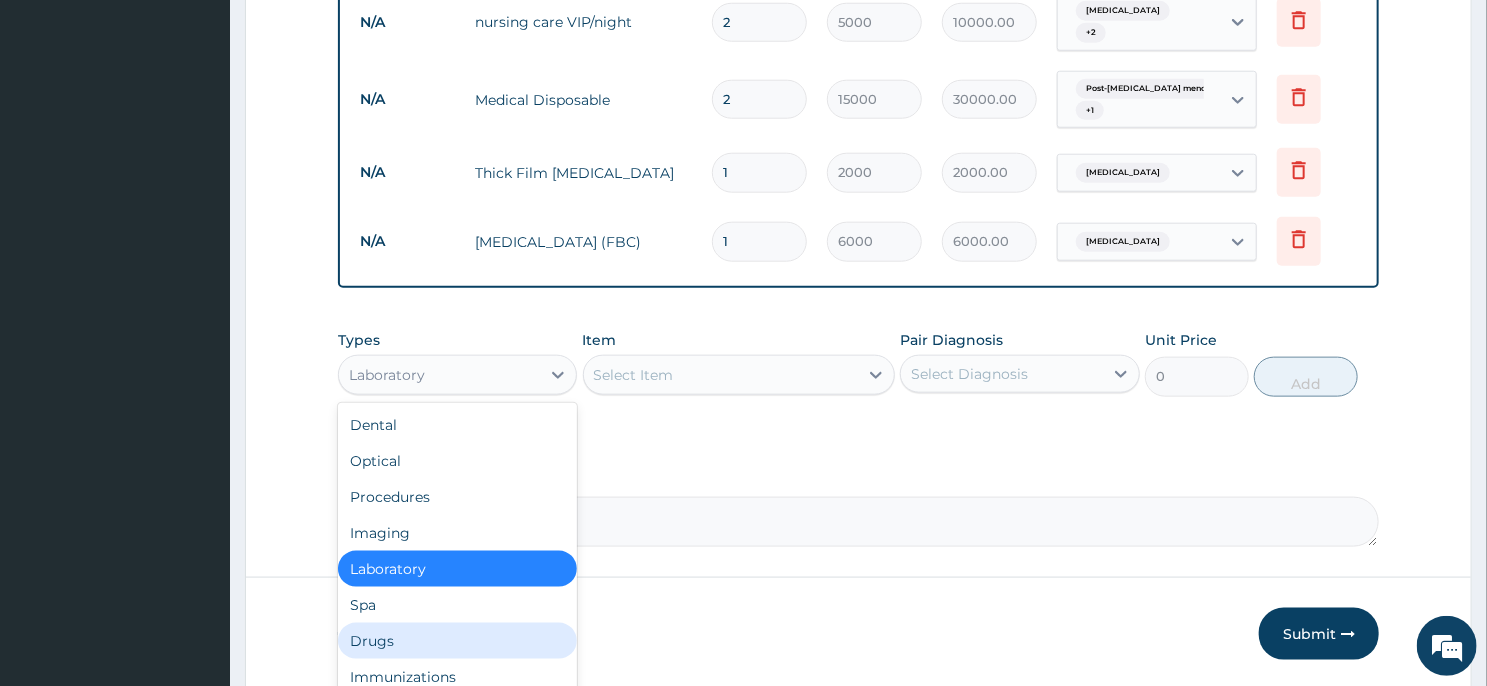 click on "Drugs" at bounding box center [457, 641] 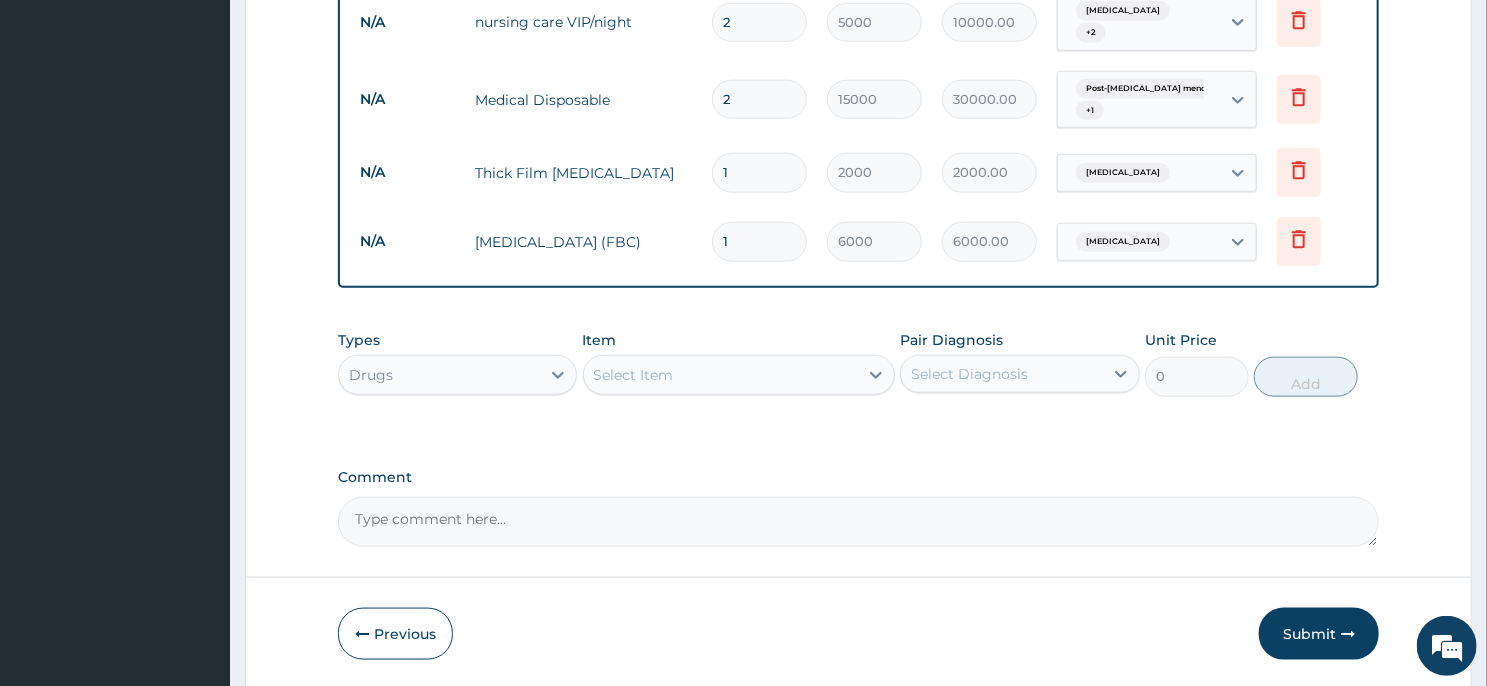 click on "Select Item" at bounding box center (721, 375) 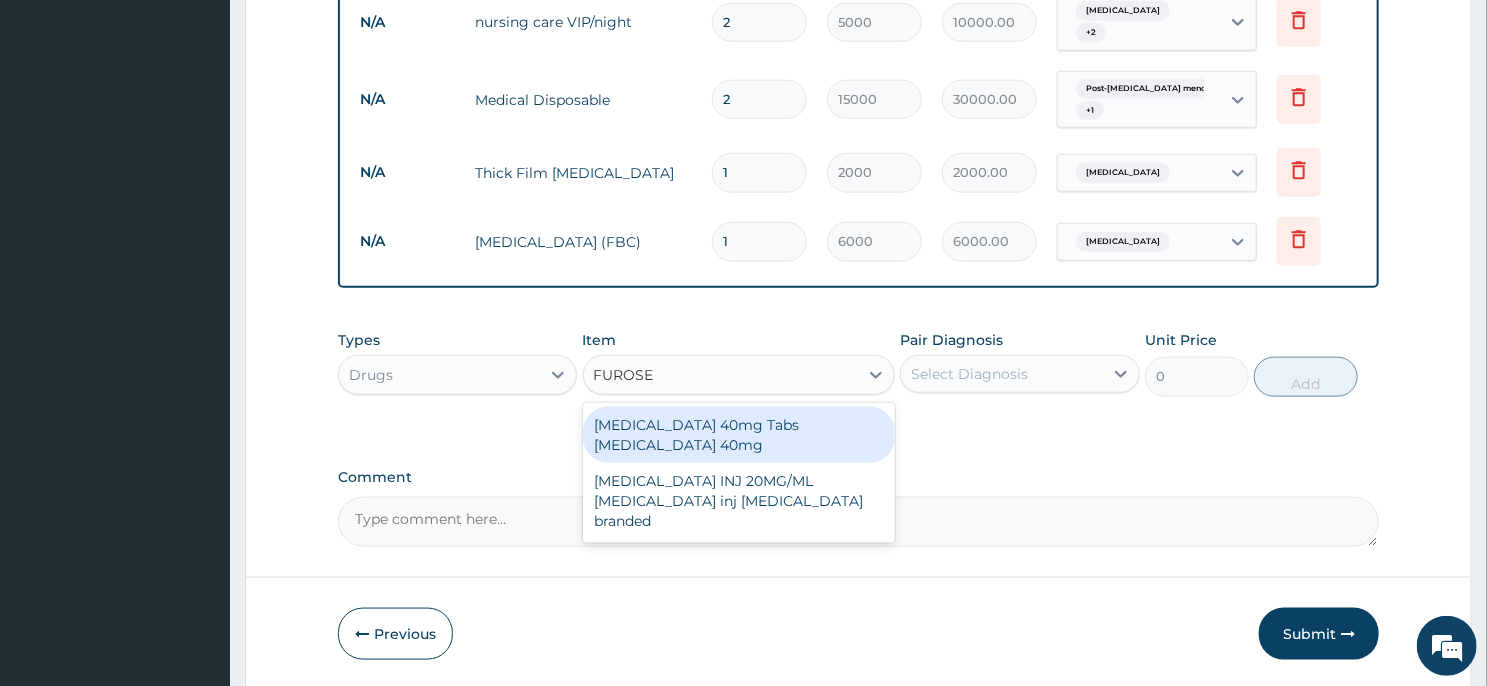 type on "FUROSEM" 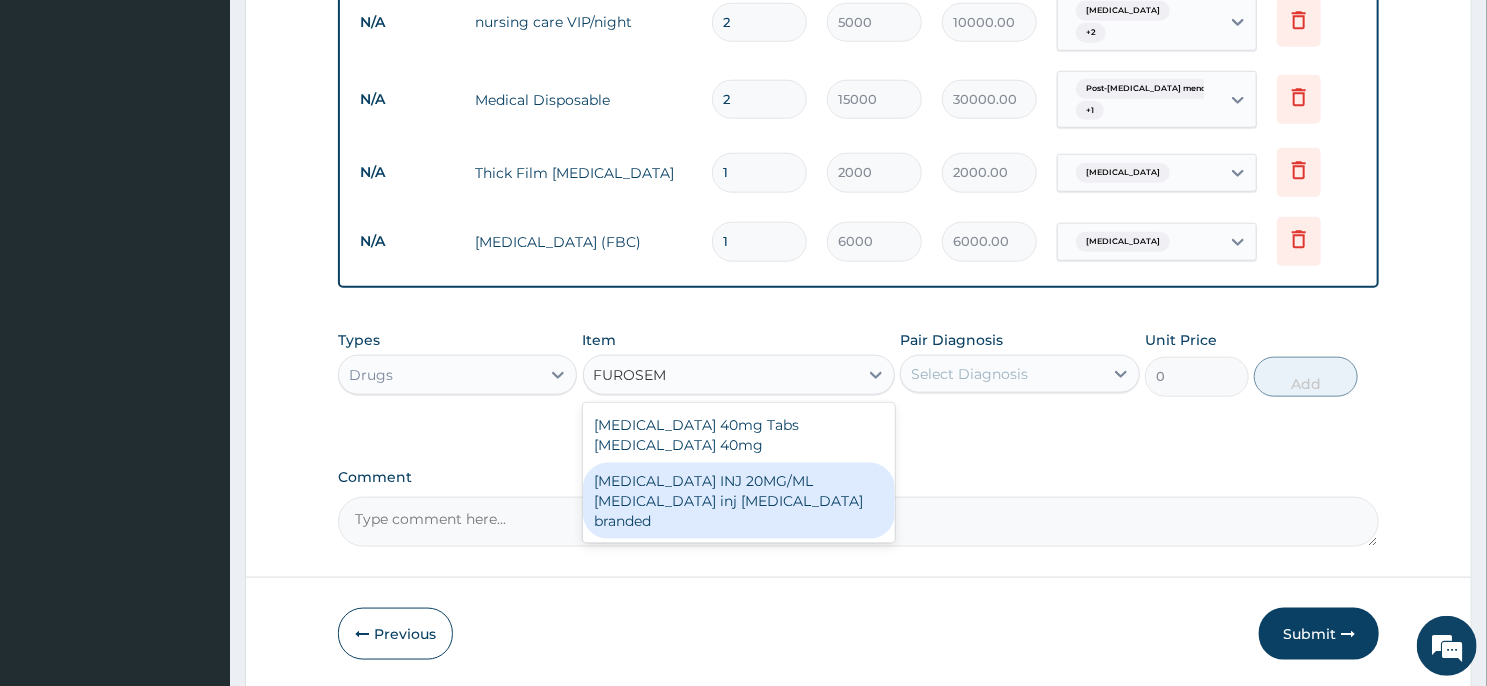 click on "FUROSEMIDE INJ 20MG/ML frusemide inj lasix branded" at bounding box center (739, 501) 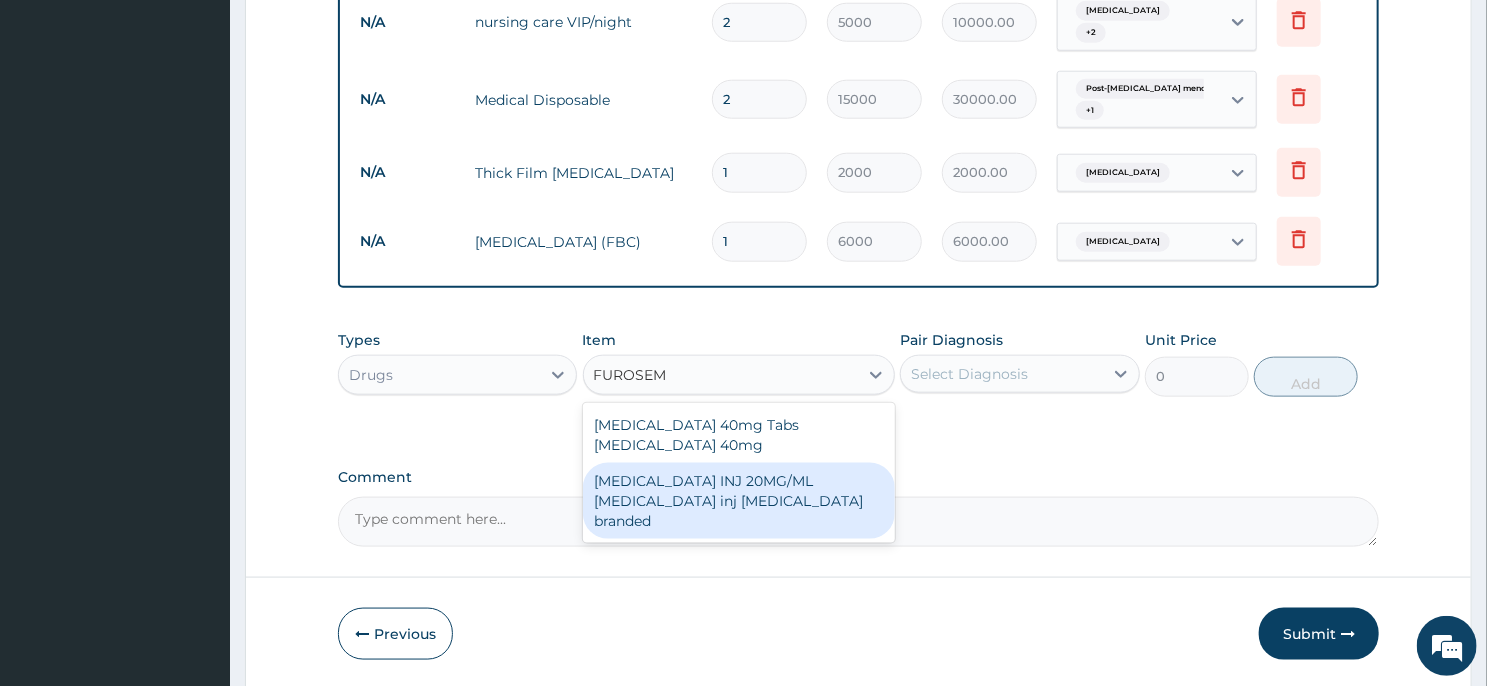 type 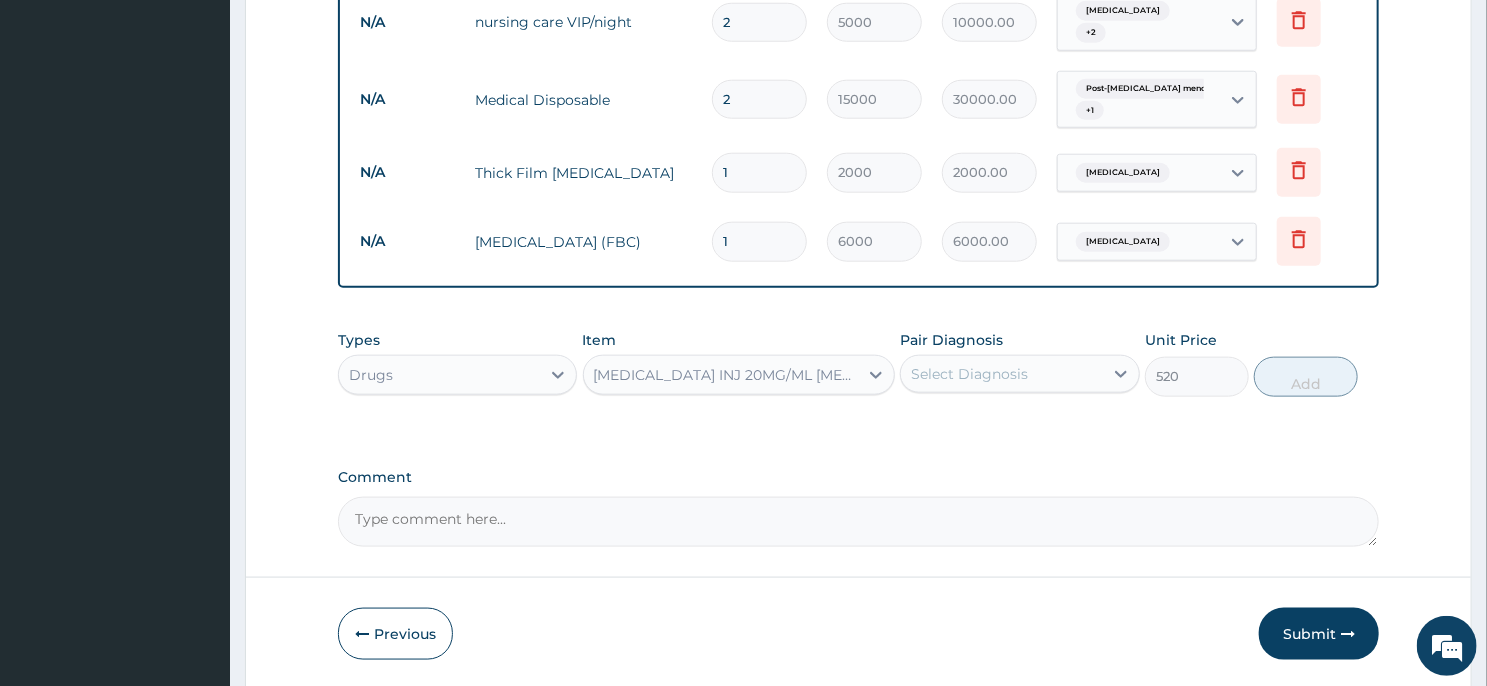 click on "Select Diagnosis" at bounding box center (1001, 374) 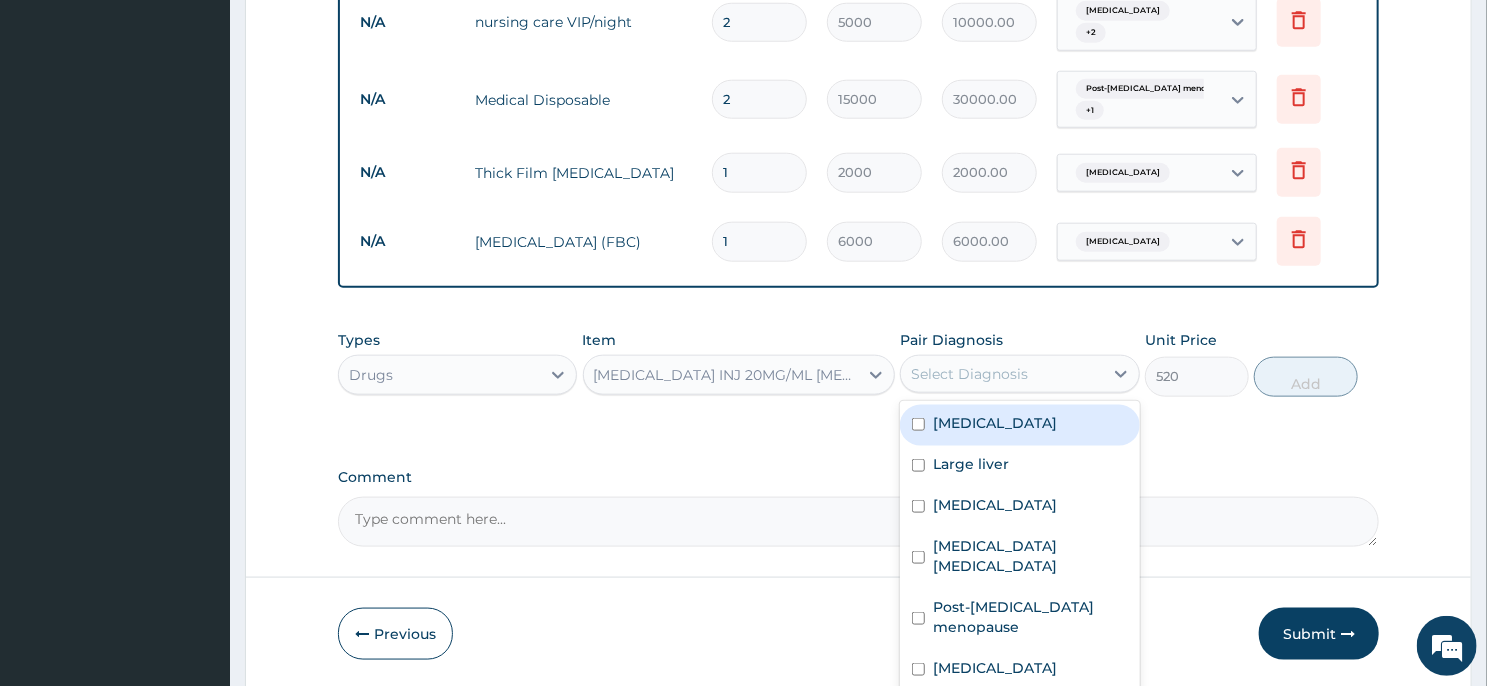 click on "Uterine leiomyoma" at bounding box center (995, 423) 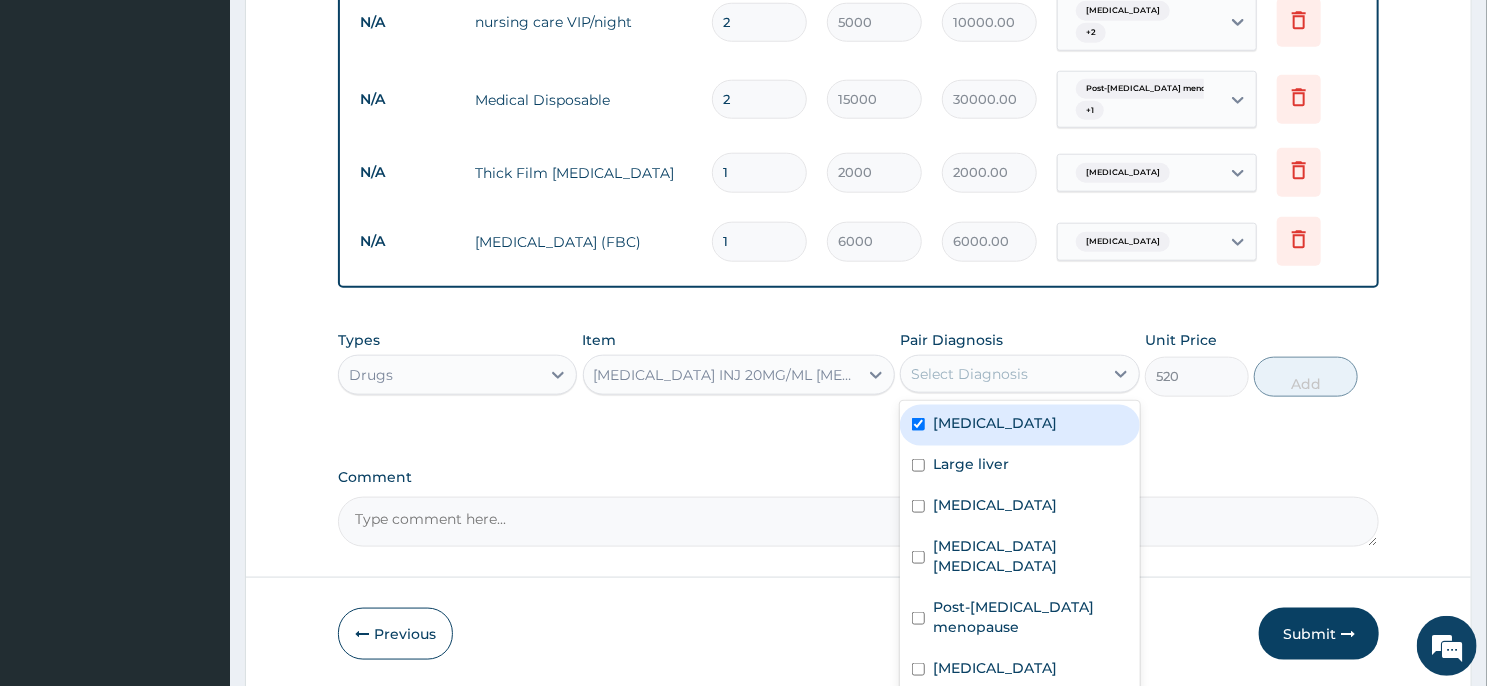 checkbox on "true" 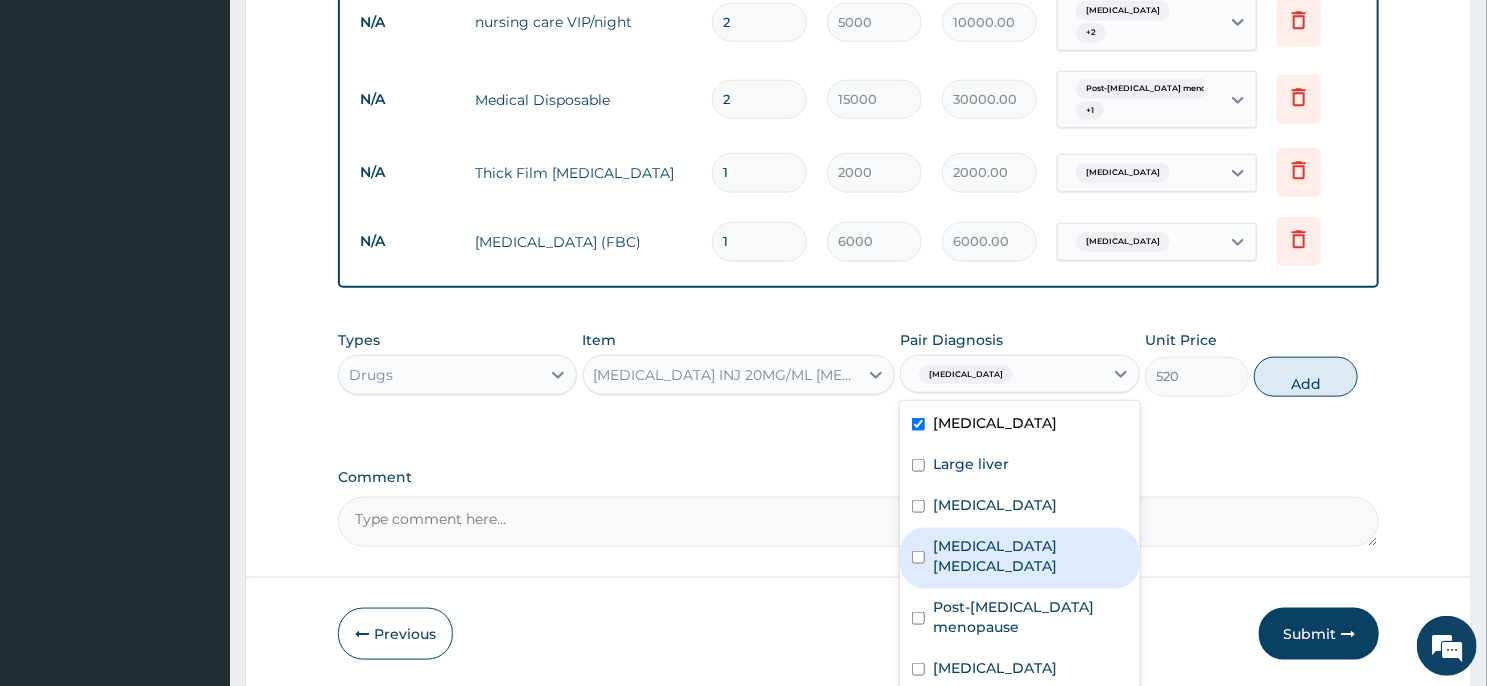 click on "Mast cell malignancy" at bounding box center [1030, 556] 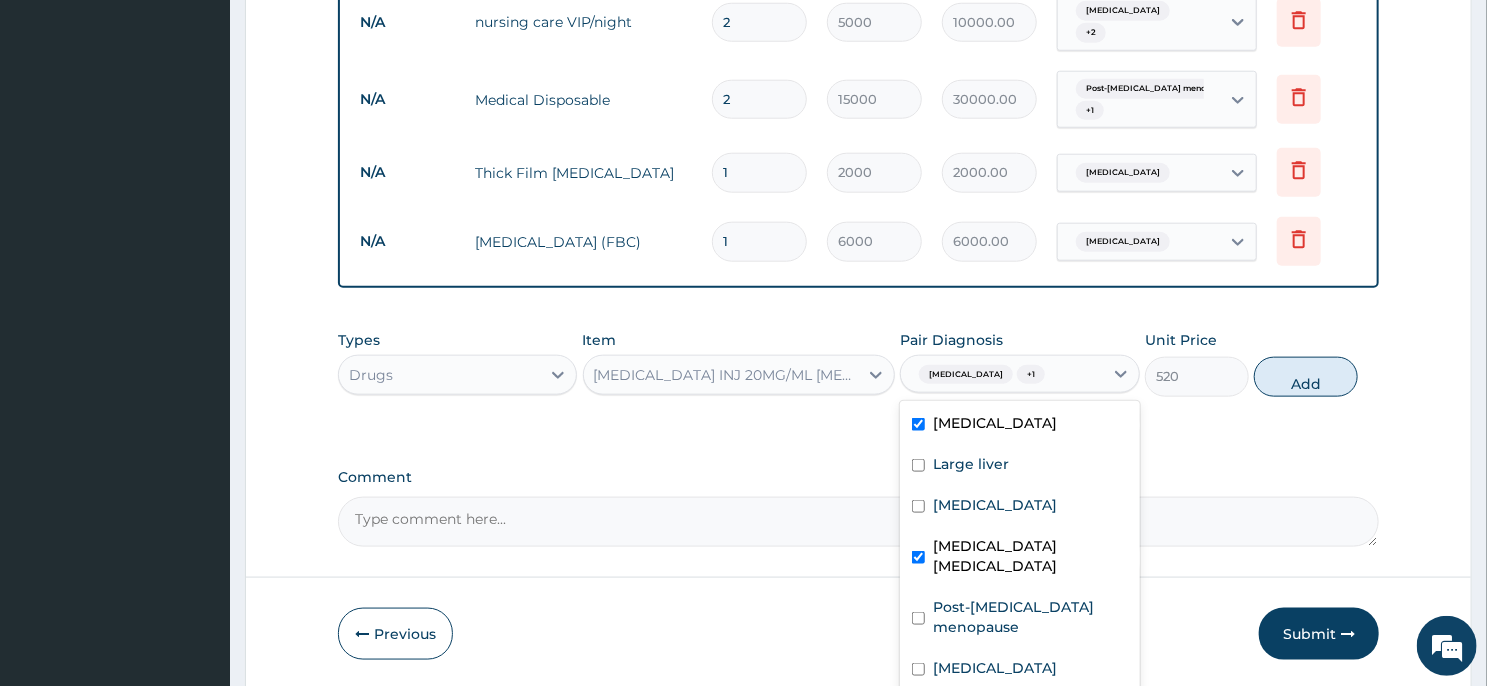 click on "Mast cell malignancy" at bounding box center (1030, 556) 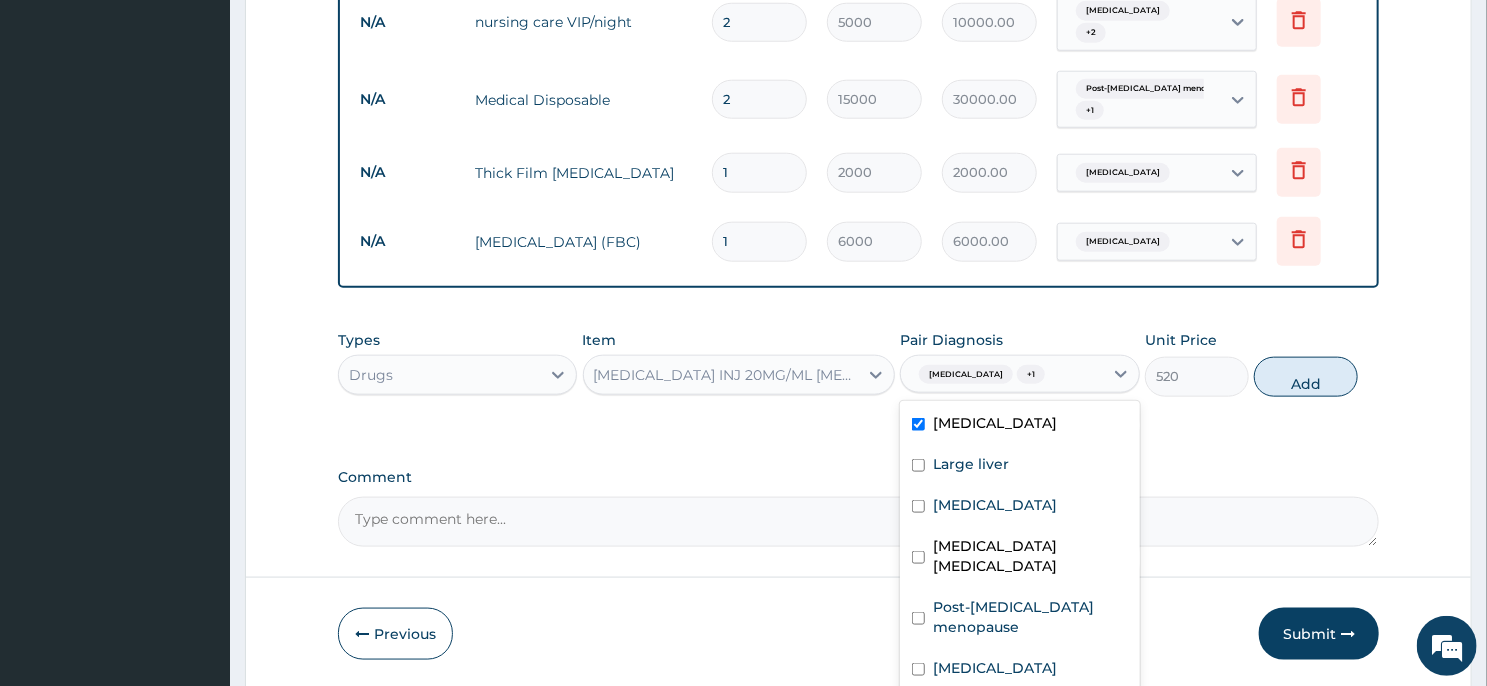 checkbox on "false" 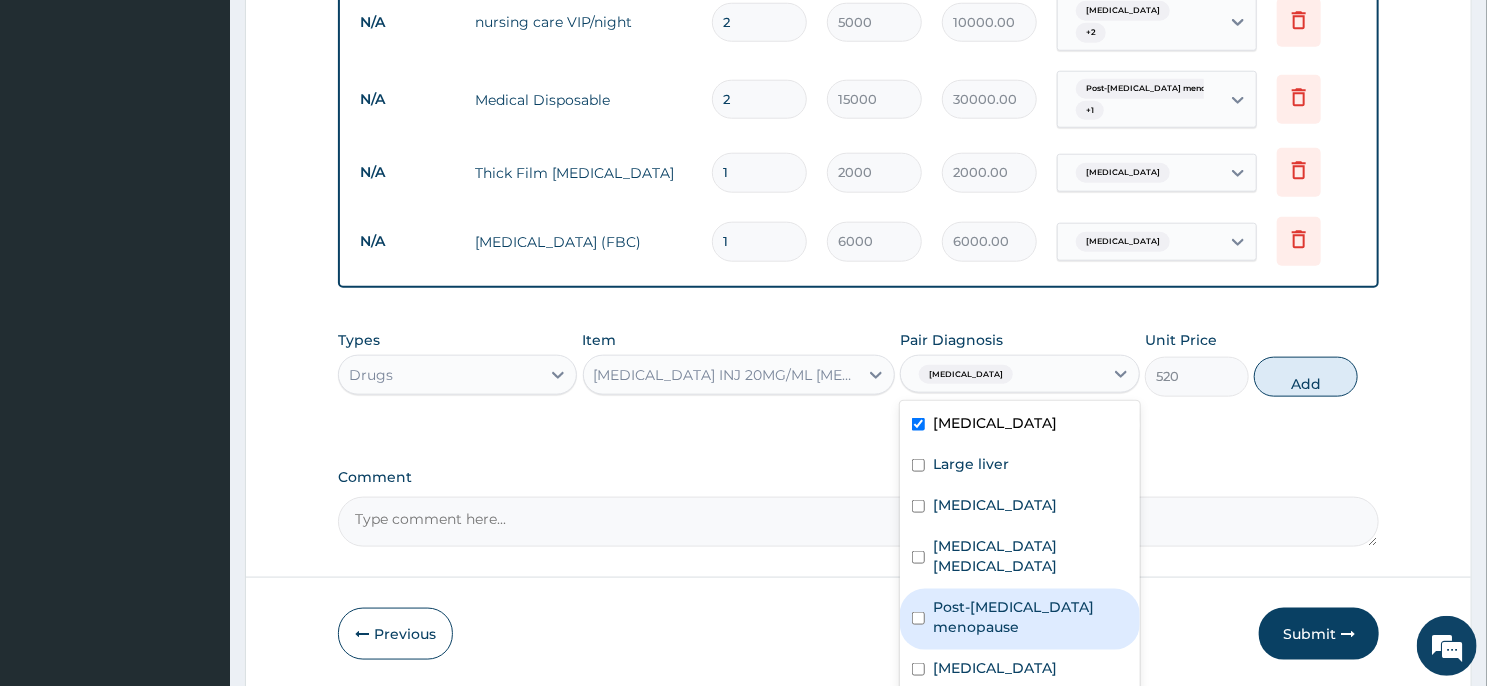 click on "Post-hysterectomy menopause" at bounding box center [1030, 617] 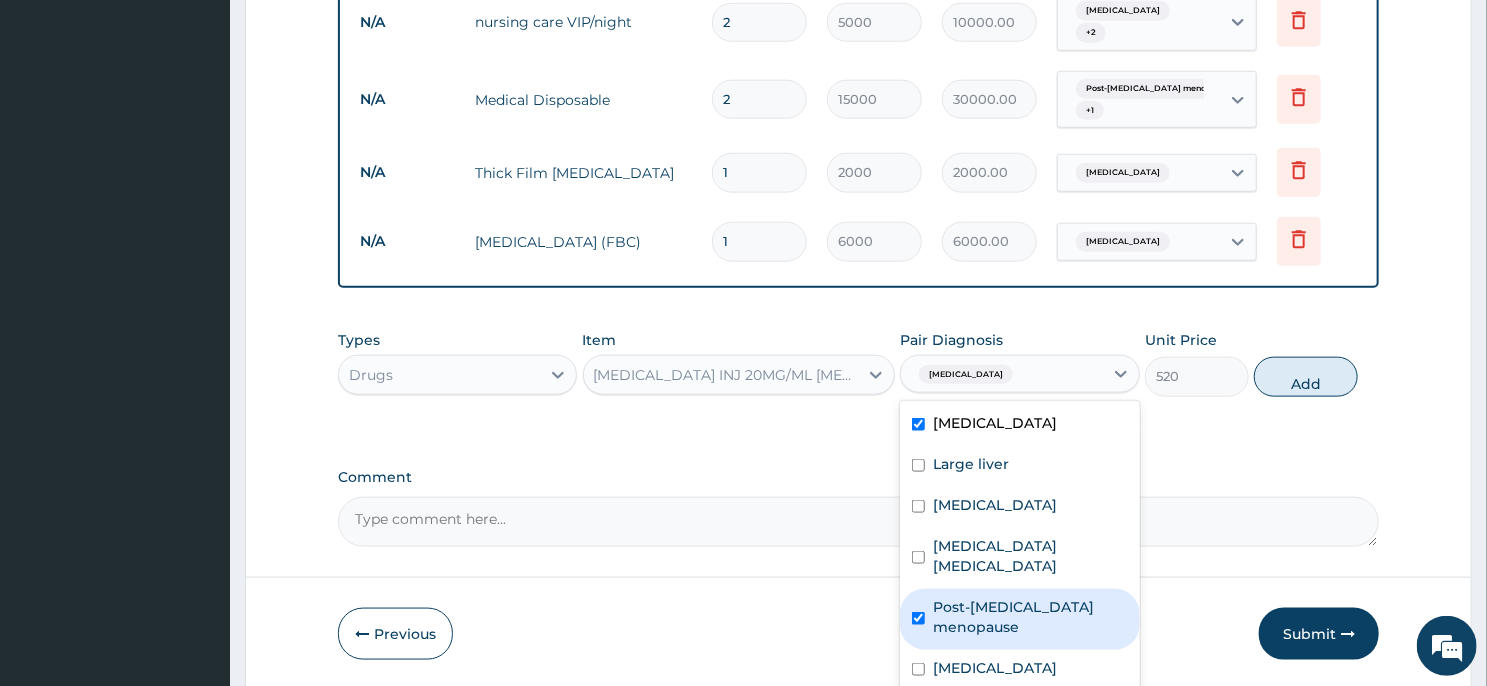 checkbox on "true" 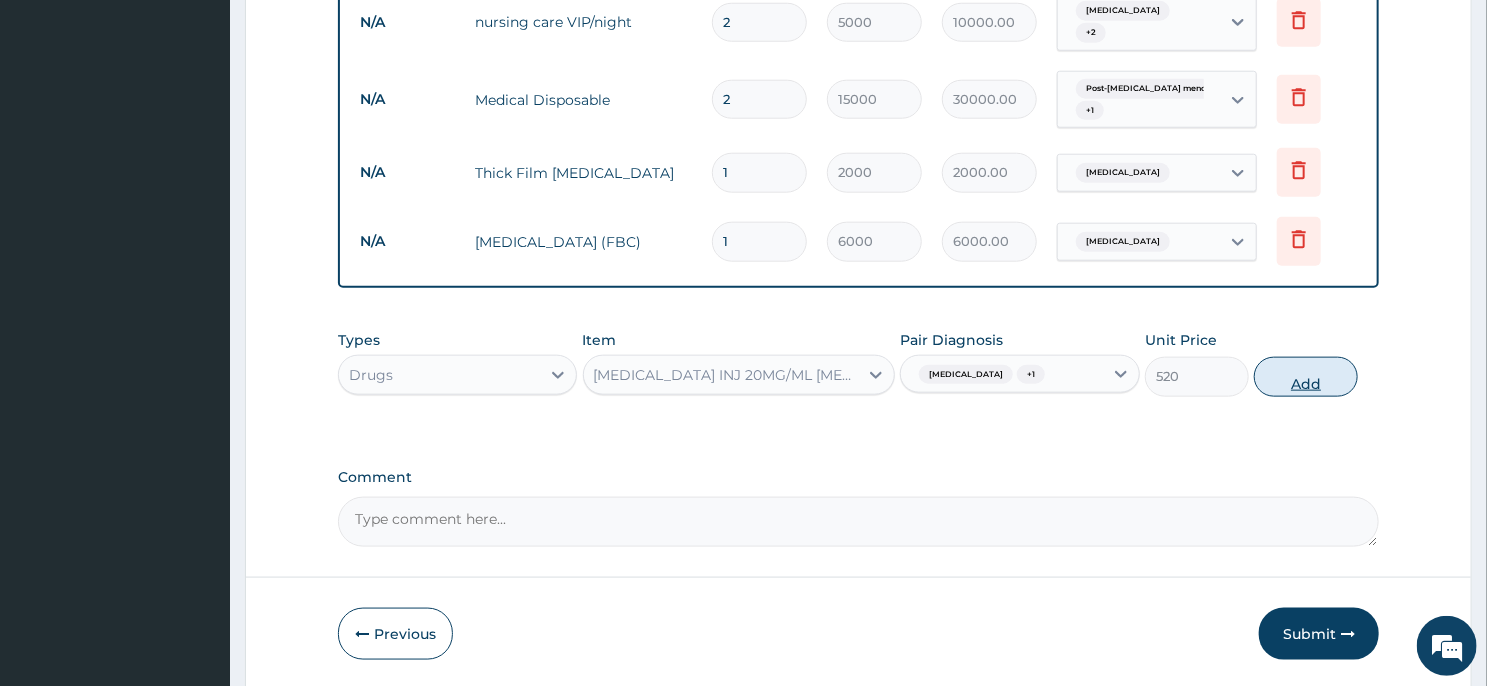 click on "Add" at bounding box center (1306, 377) 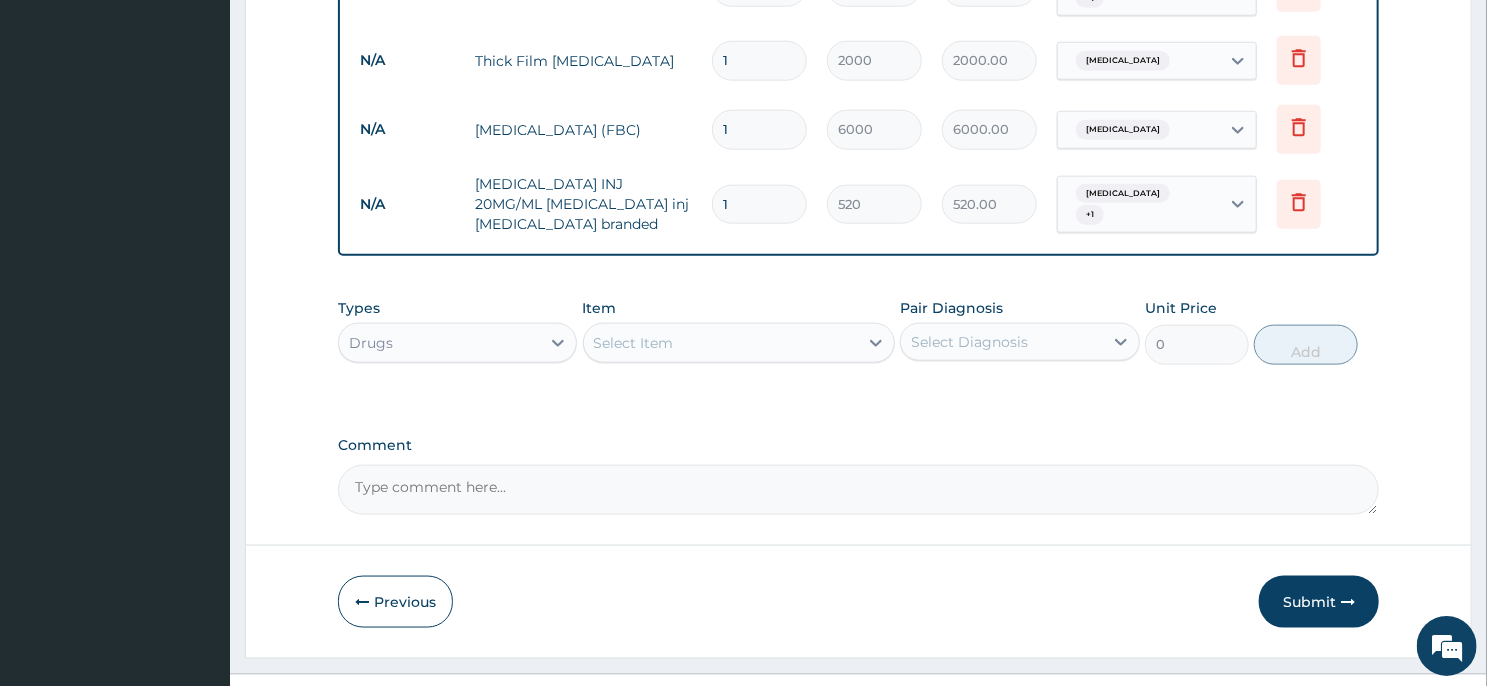 scroll, scrollTop: 1137, scrollLeft: 0, axis: vertical 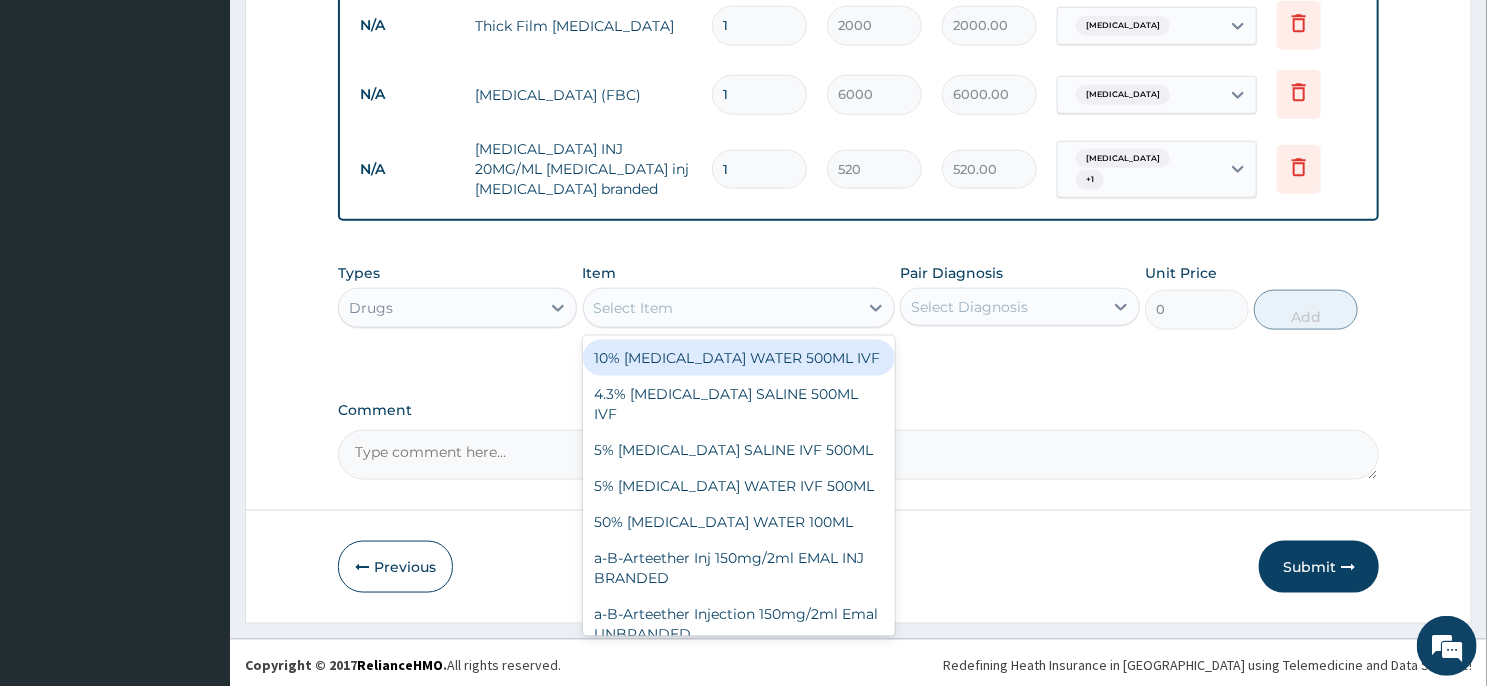 click on "Select Item" at bounding box center (721, 308) 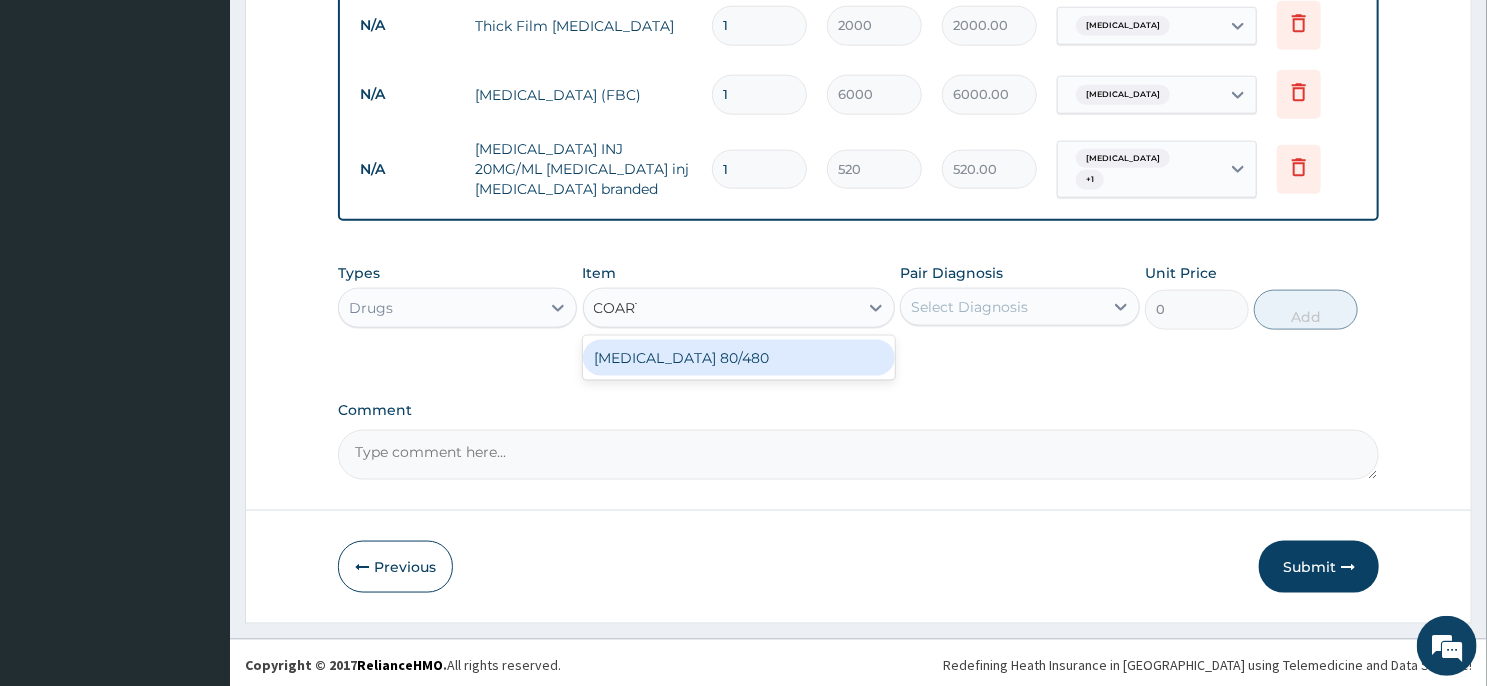 type on "COARTE" 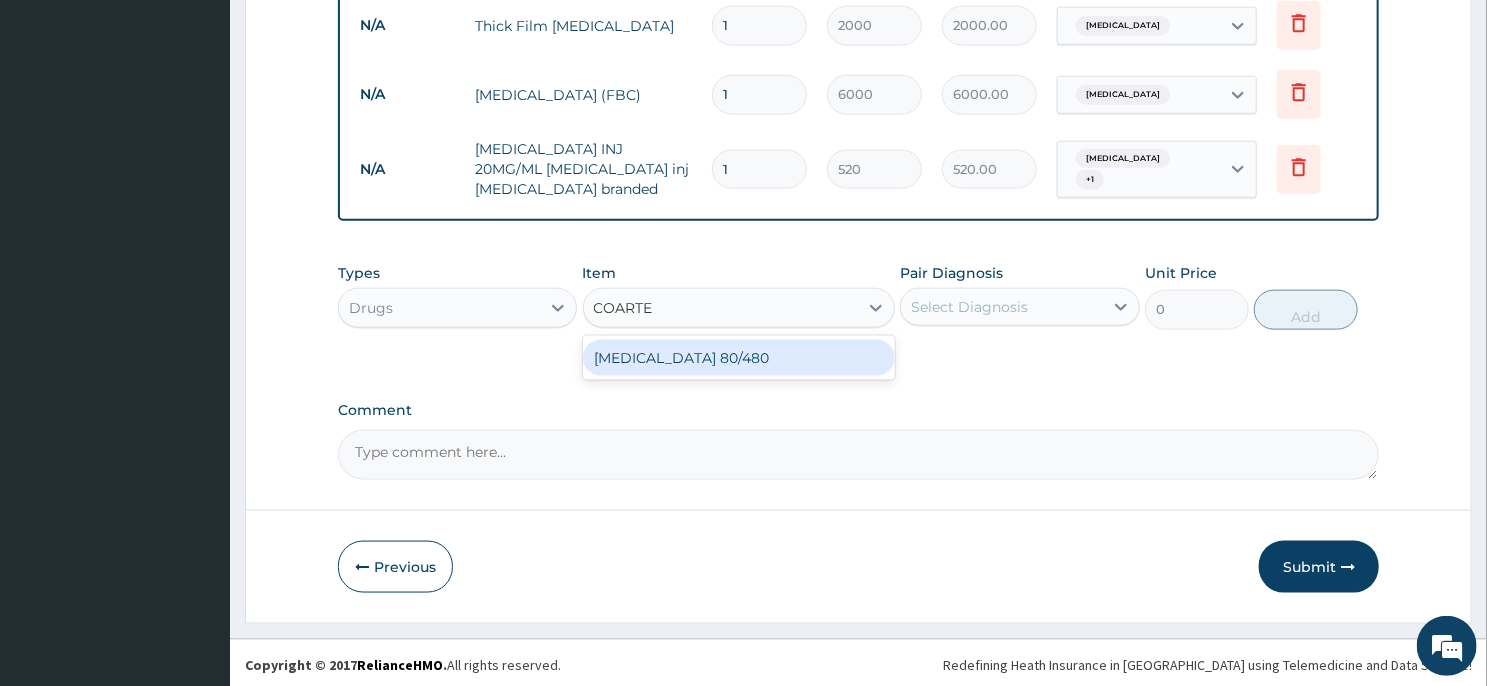 click on "COARTEM 80/480" at bounding box center (739, 358) 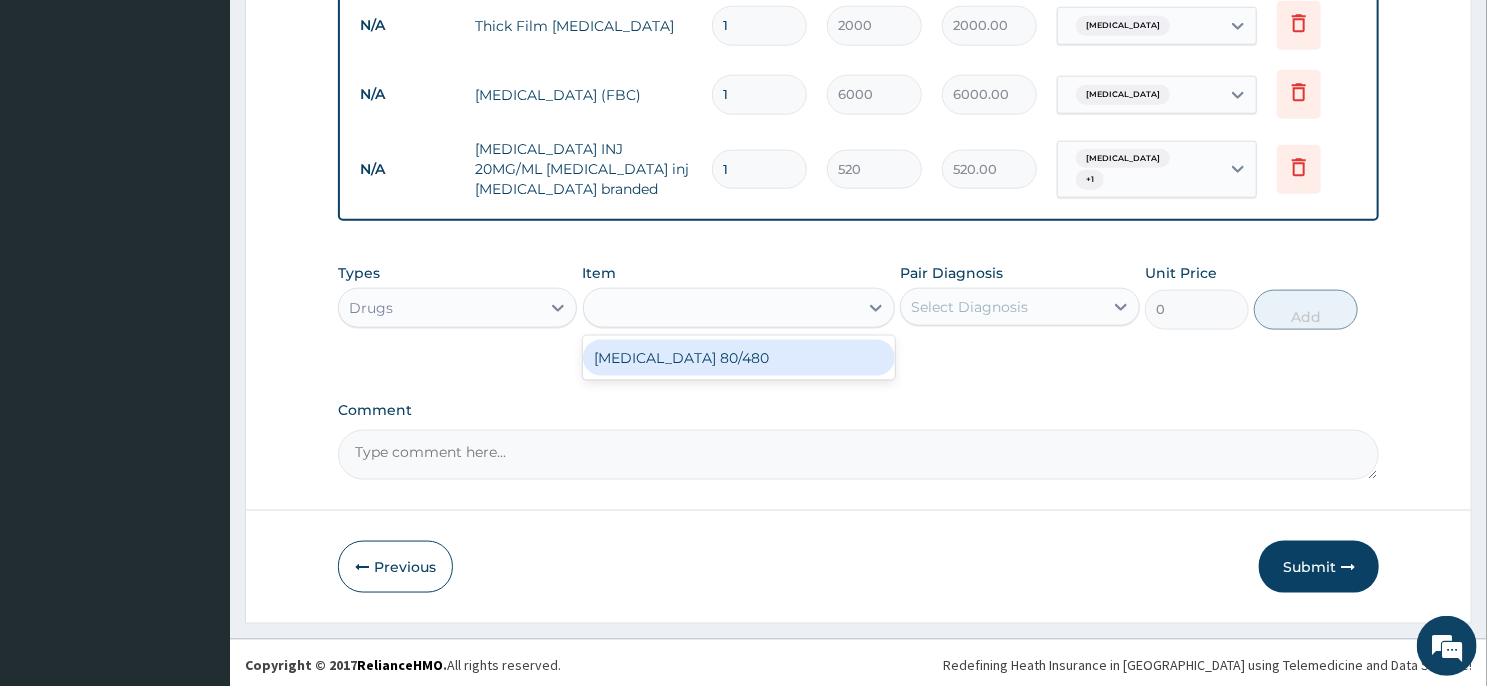 type on "4500" 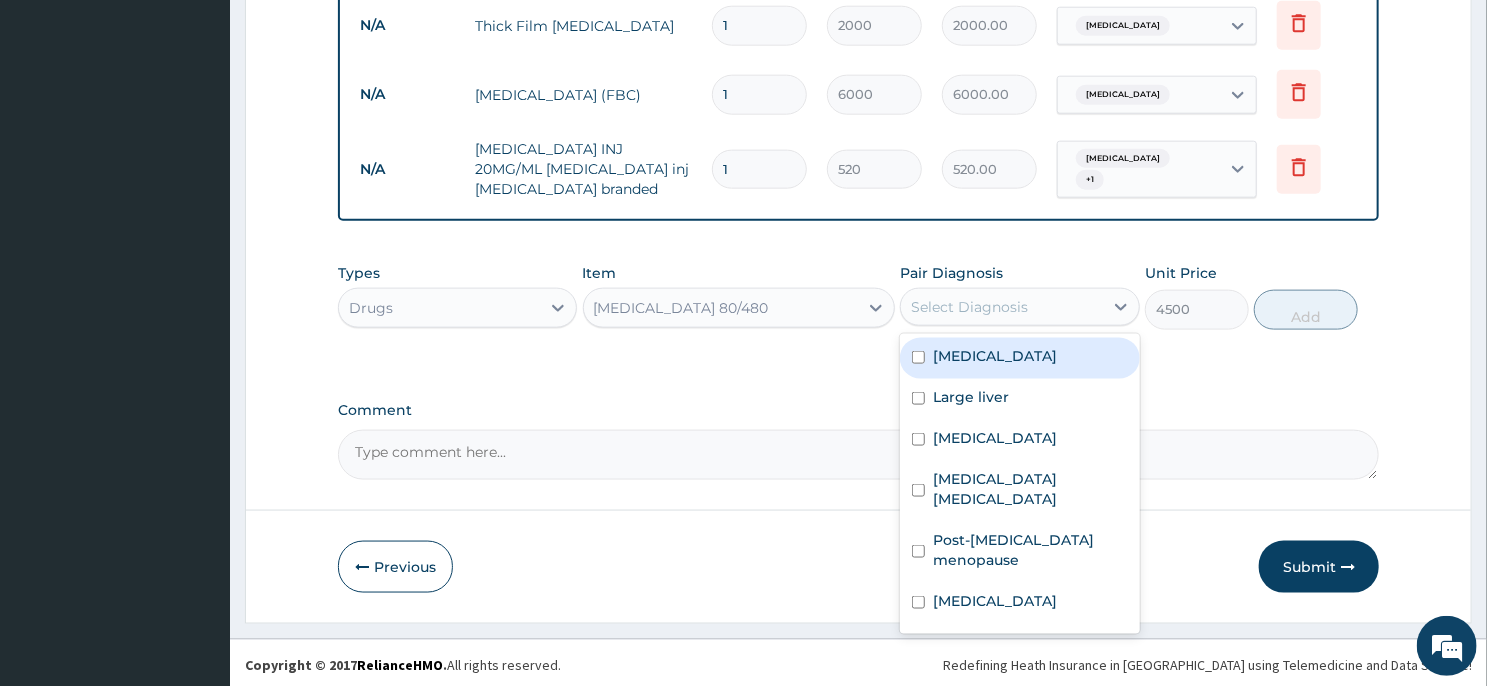 click on "Select Diagnosis" at bounding box center [1001, 307] 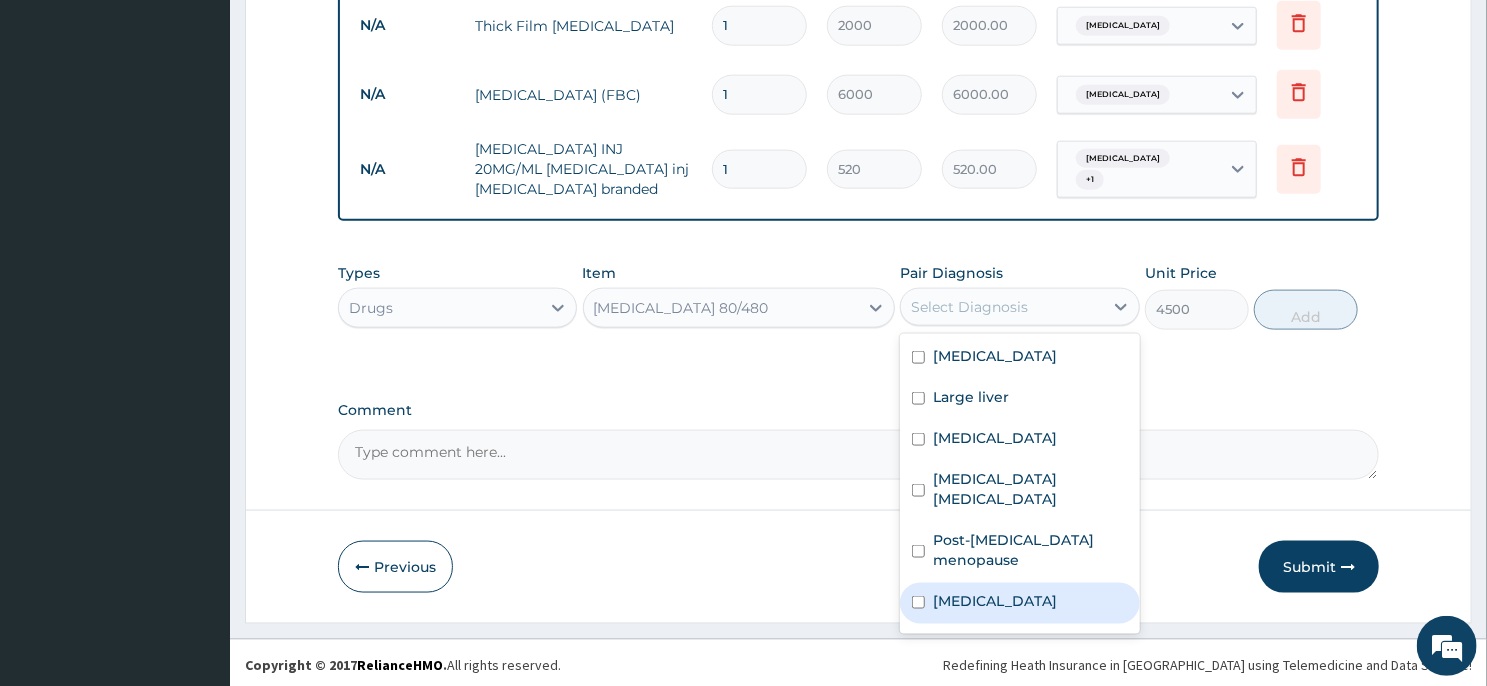click on "Malaria" at bounding box center [1019, 603] 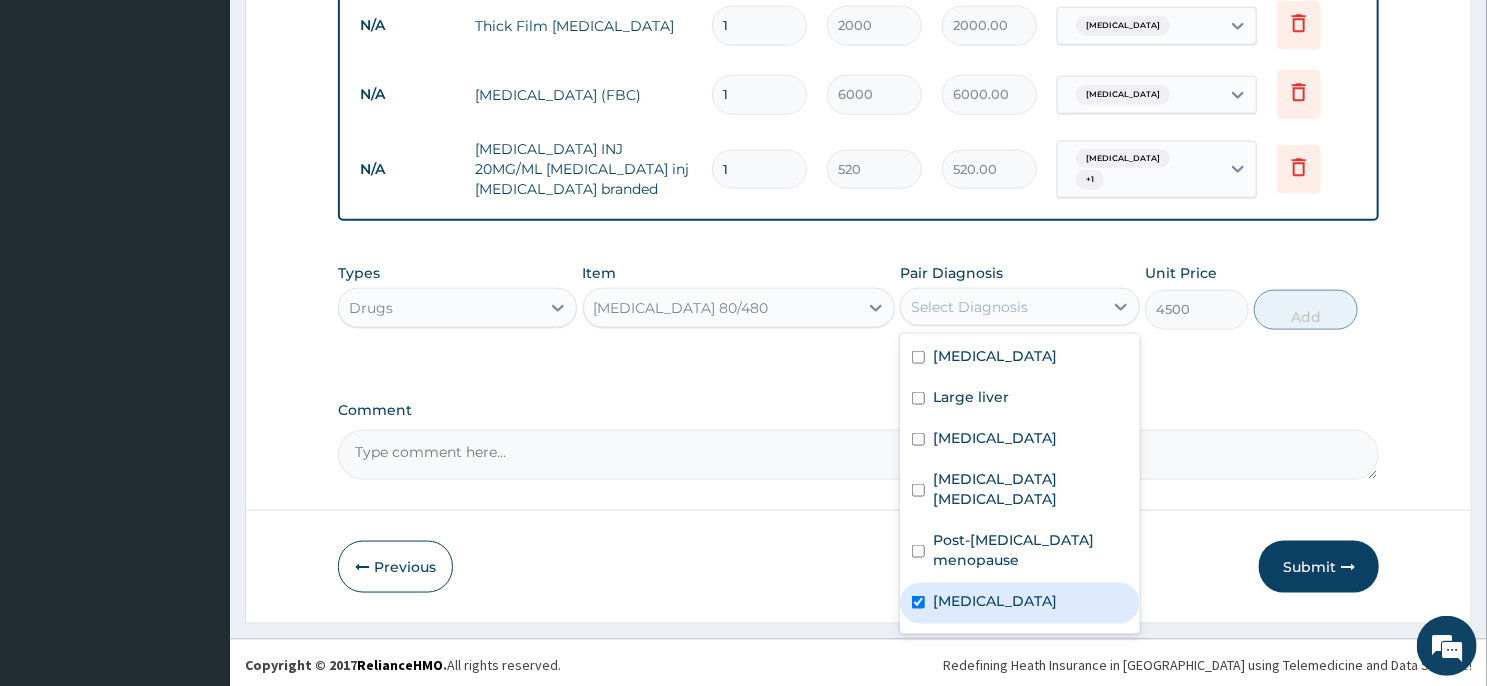 checkbox on "true" 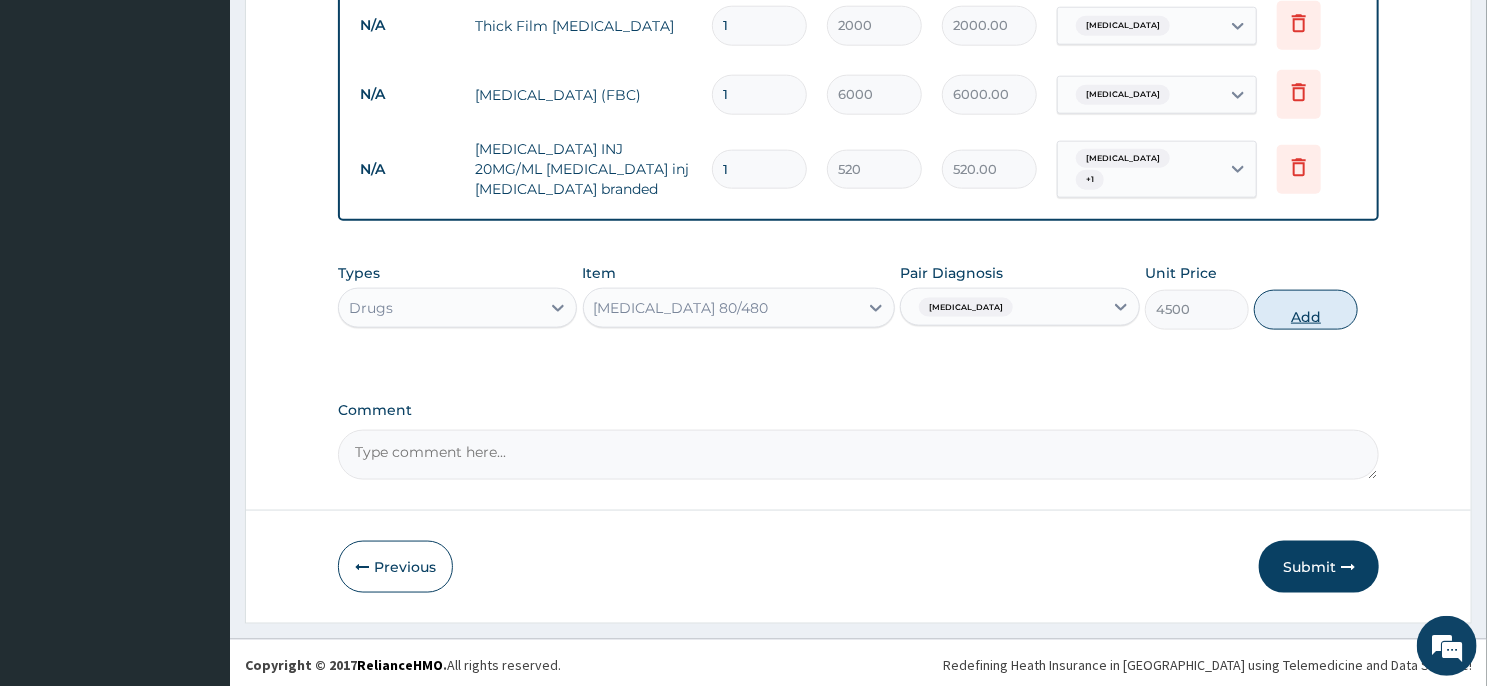 click on "Add" at bounding box center [1306, 310] 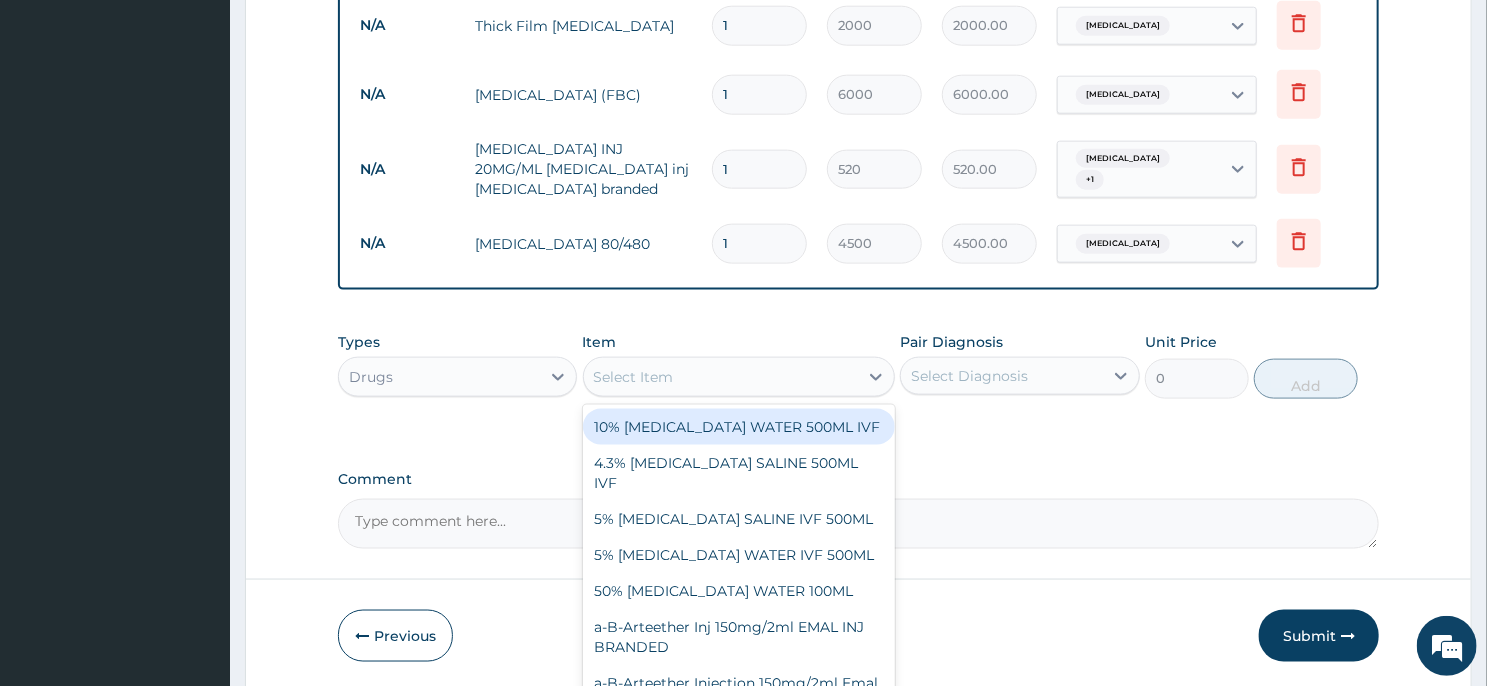 click on "Select Item" at bounding box center (721, 377) 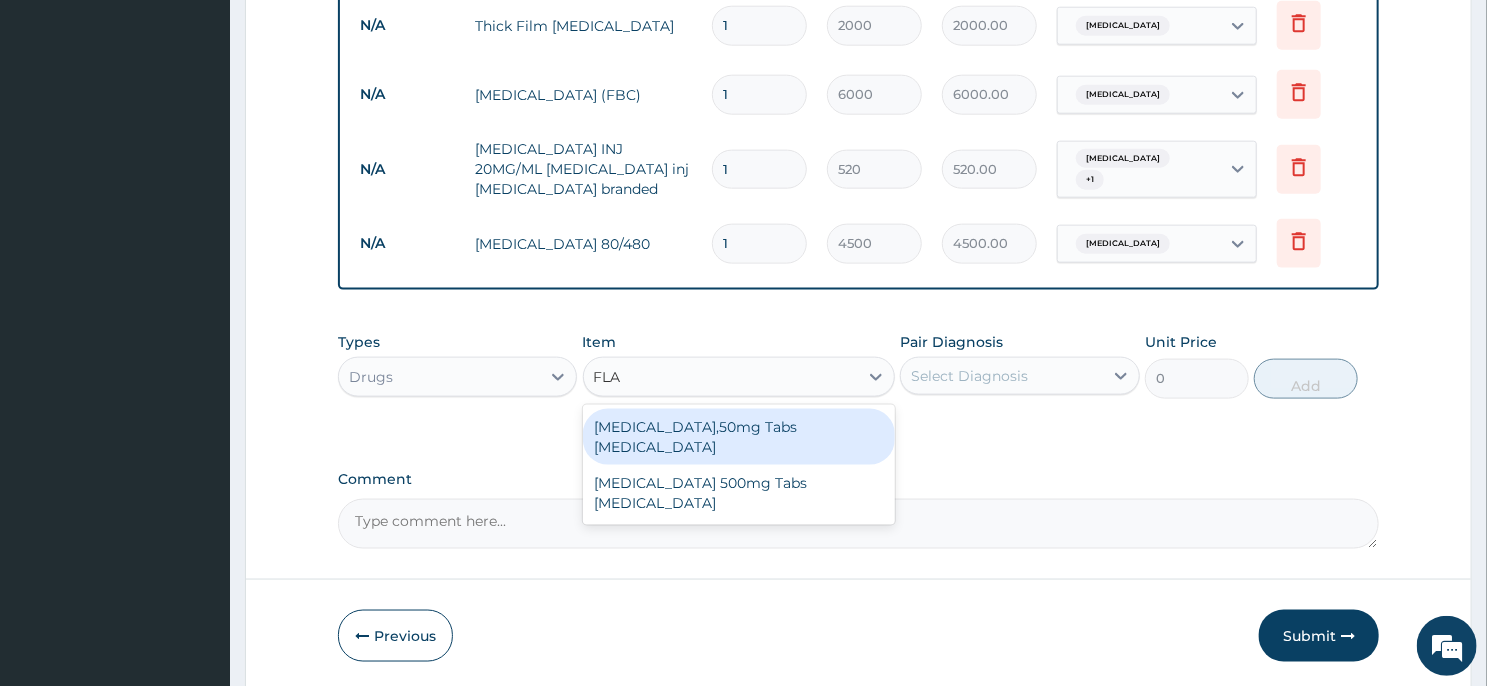 type on "FLAG" 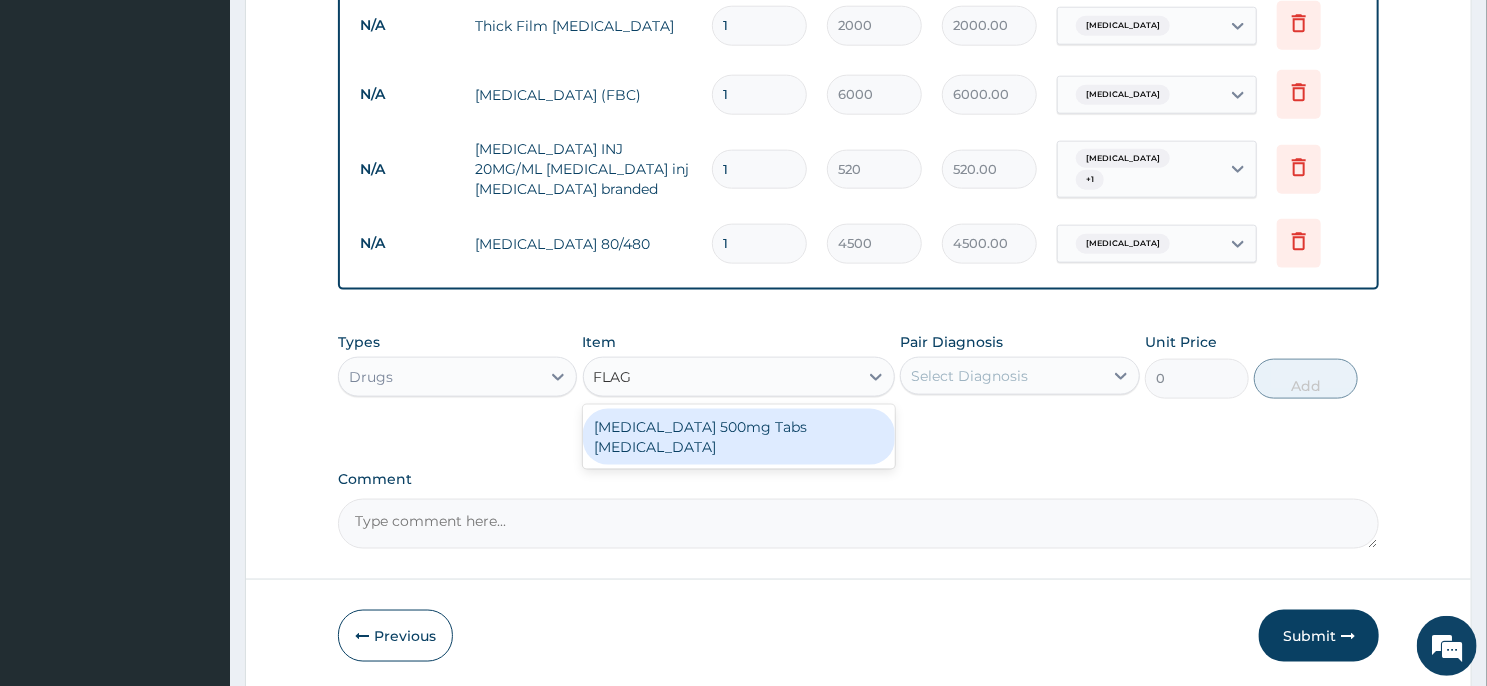click on "Secnidazole 500mg Tabs FLAGENTYL" at bounding box center (739, 437) 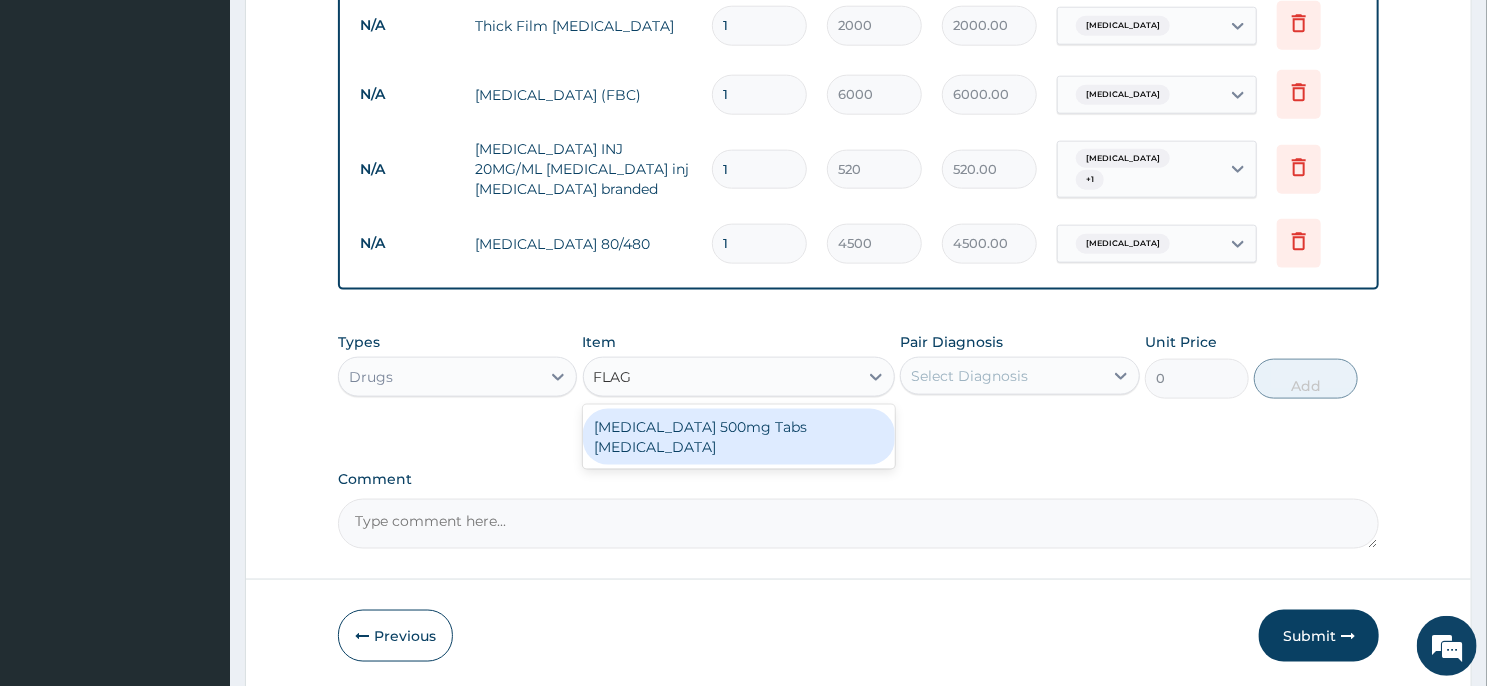 type 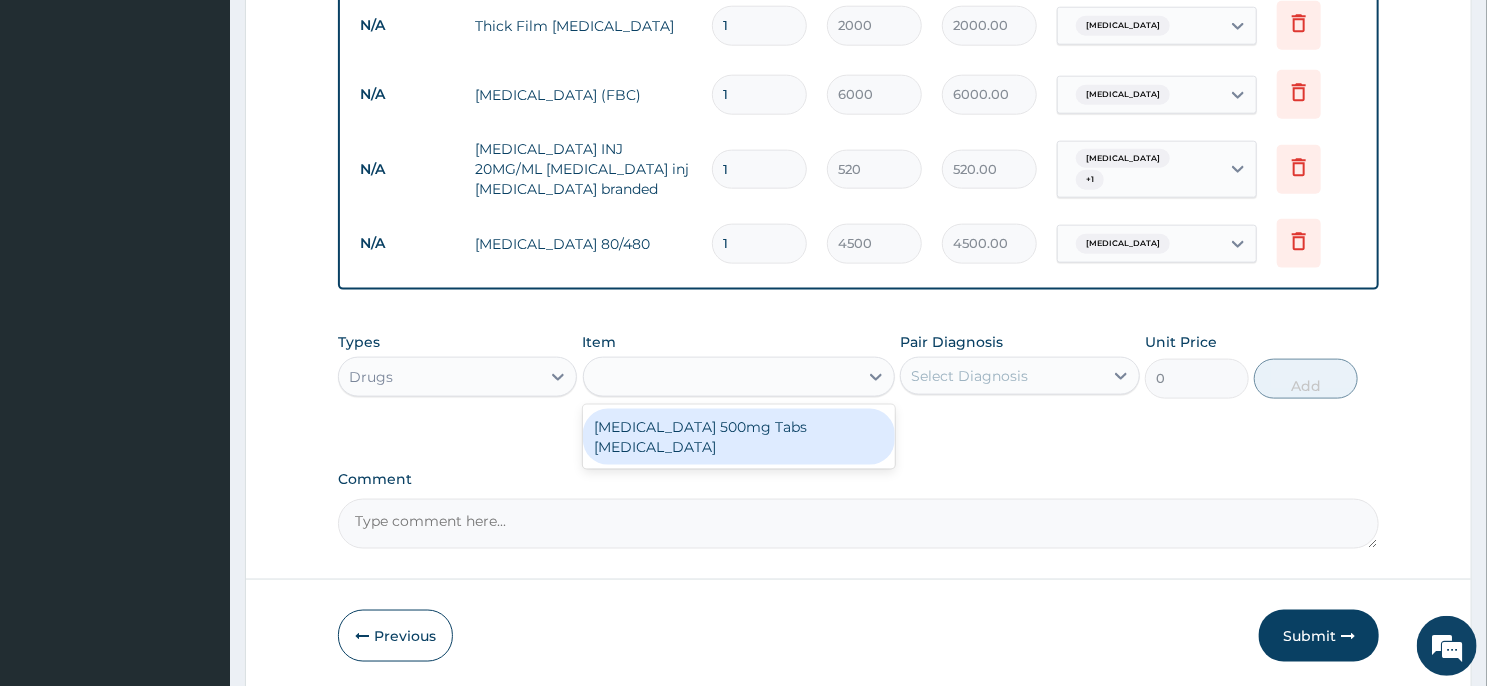 type on "2200" 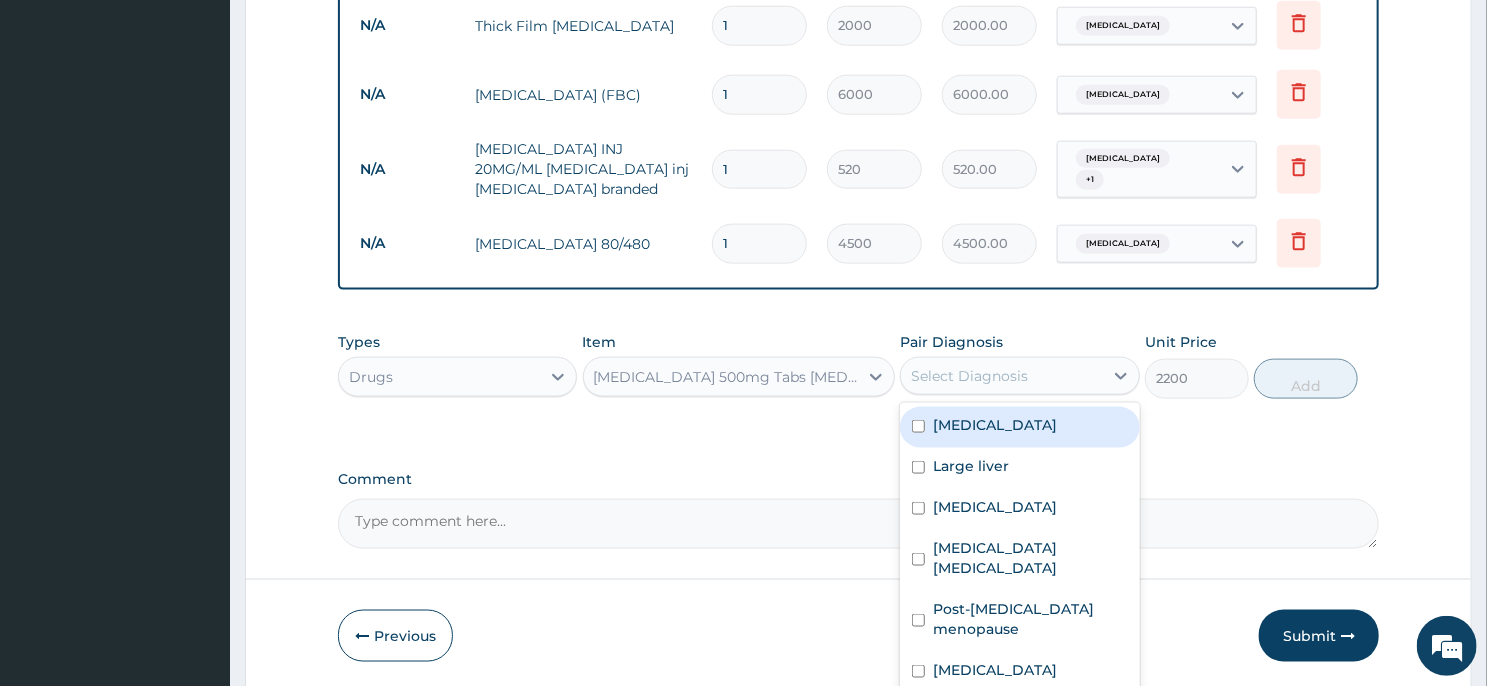 click on "Select Diagnosis" at bounding box center (969, 376) 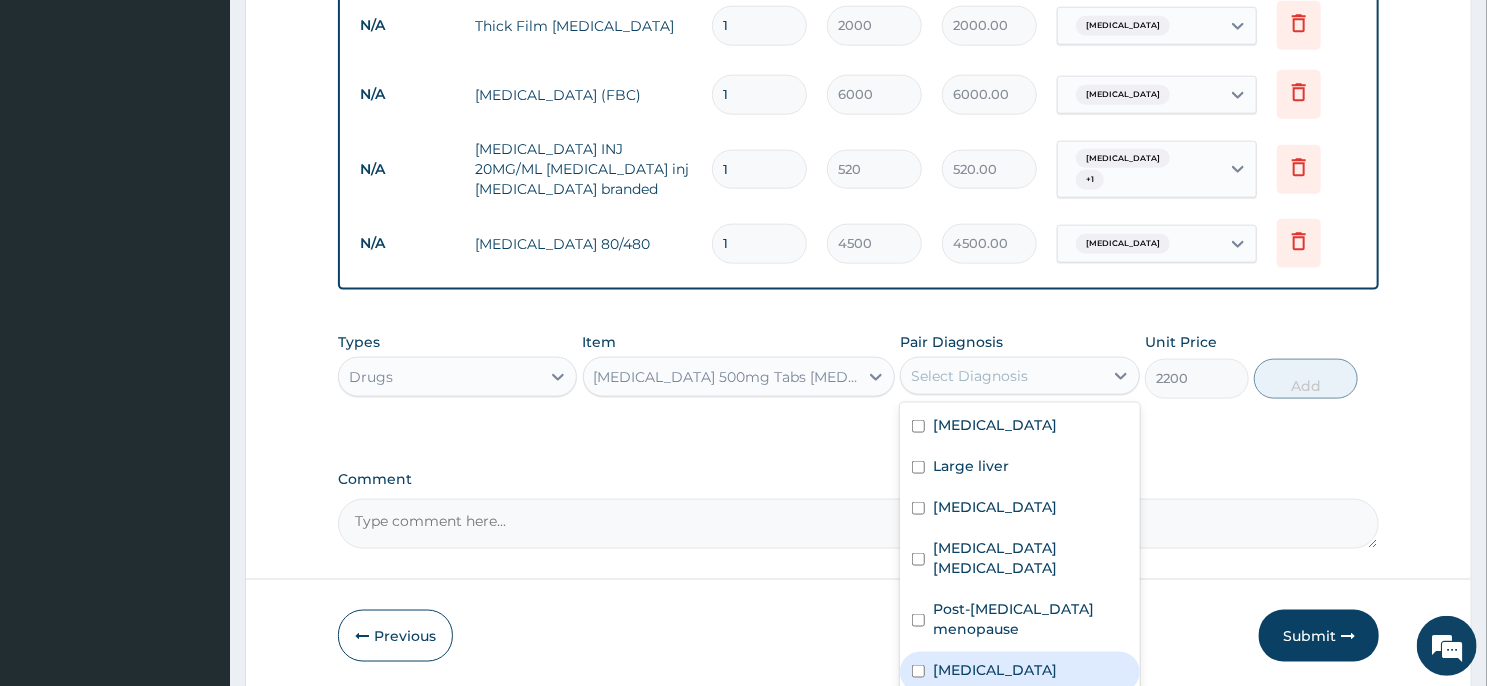 scroll, scrollTop: 15, scrollLeft: 0, axis: vertical 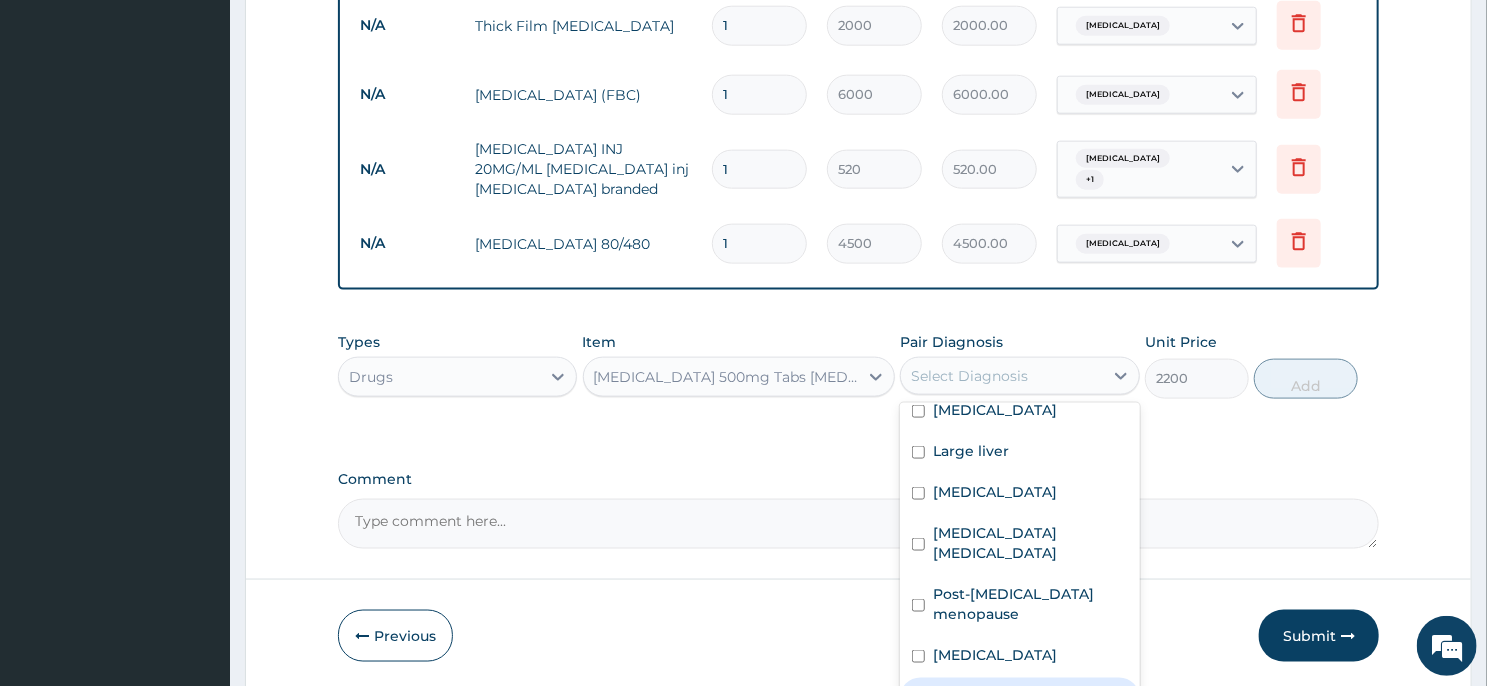 click on "Sepsis" at bounding box center [1019, 698] 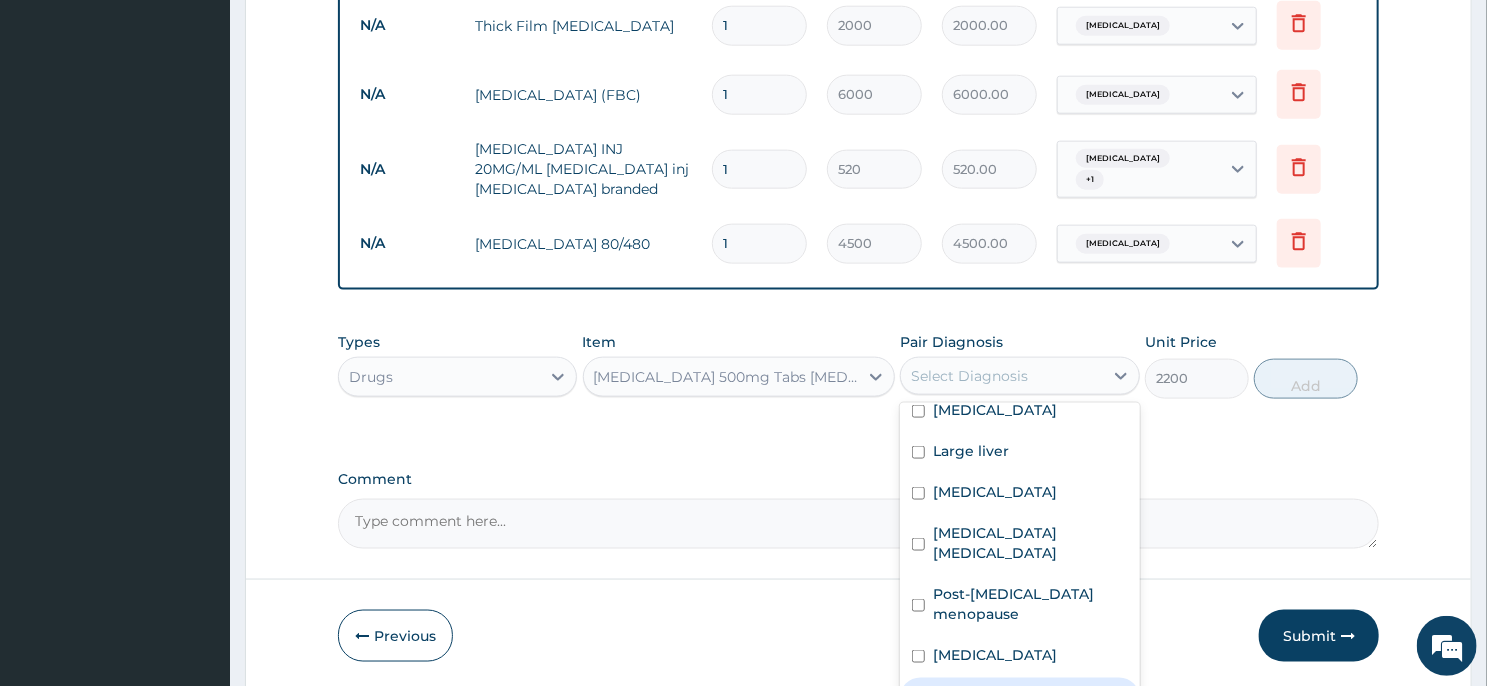 checkbox on "true" 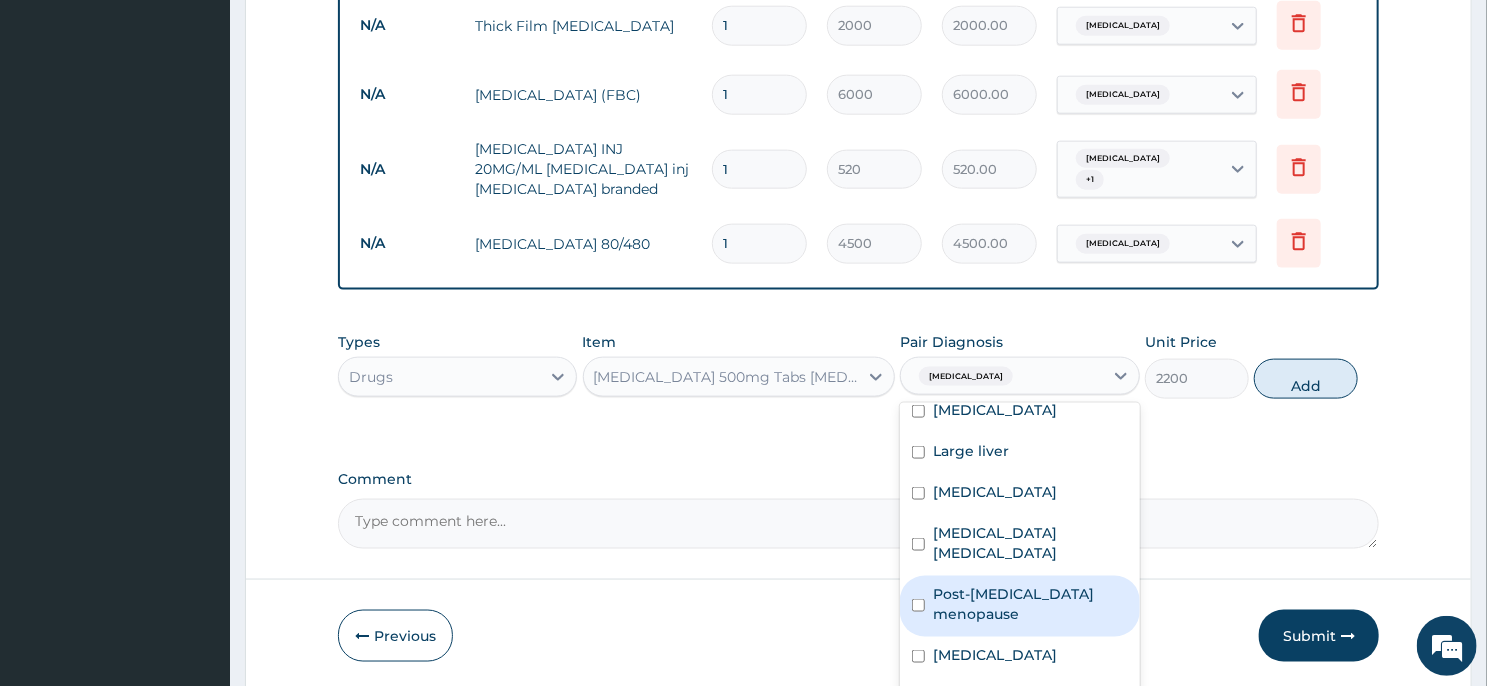click on "Post-hysterectomy menopause" at bounding box center [1030, 604] 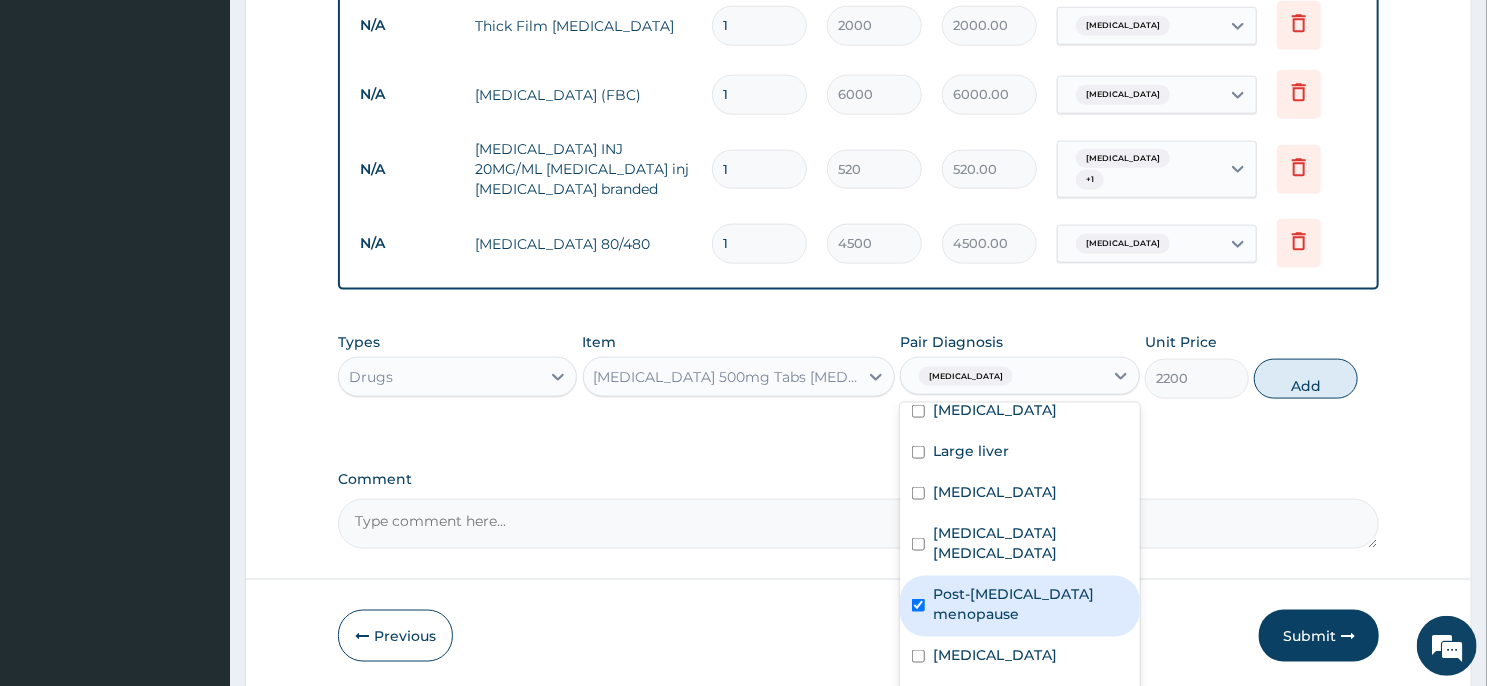 checkbox on "true" 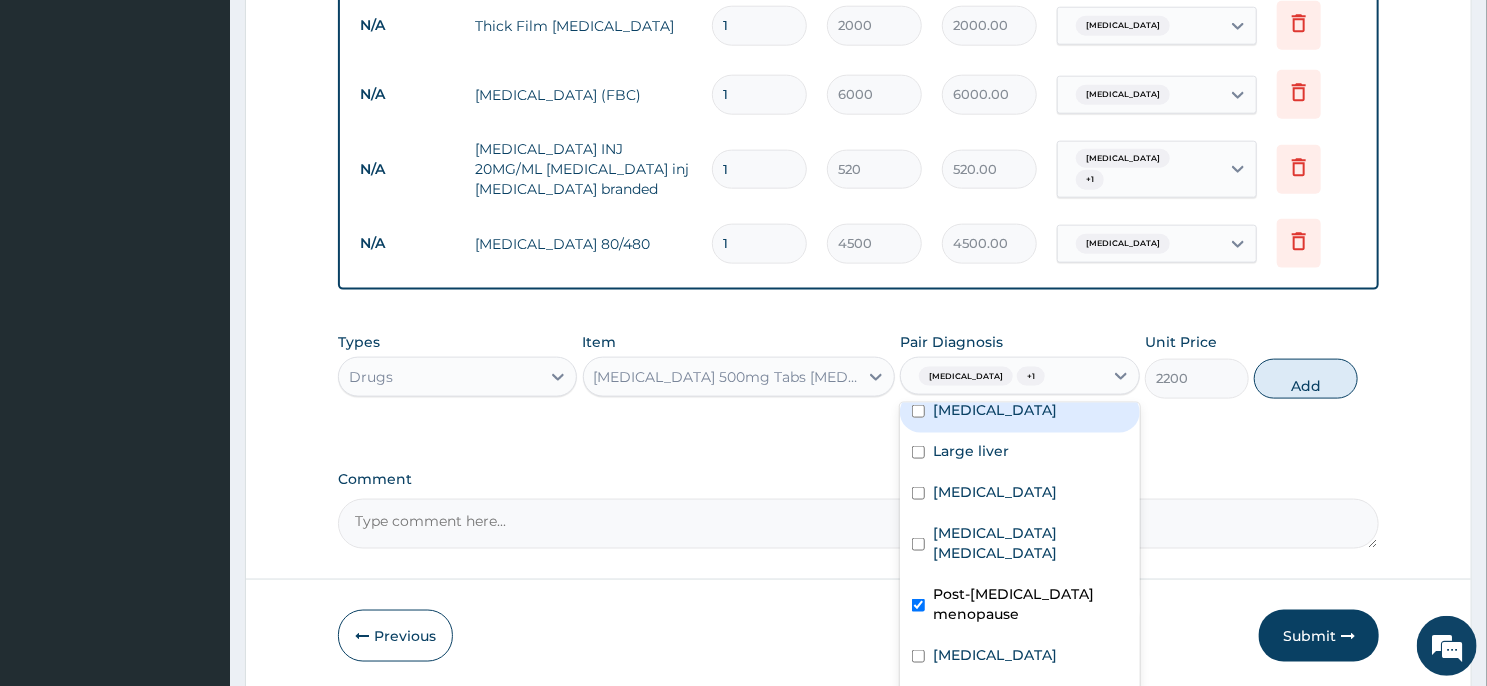click on "Uterine leiomyoma" at bounding box center [995, 410] 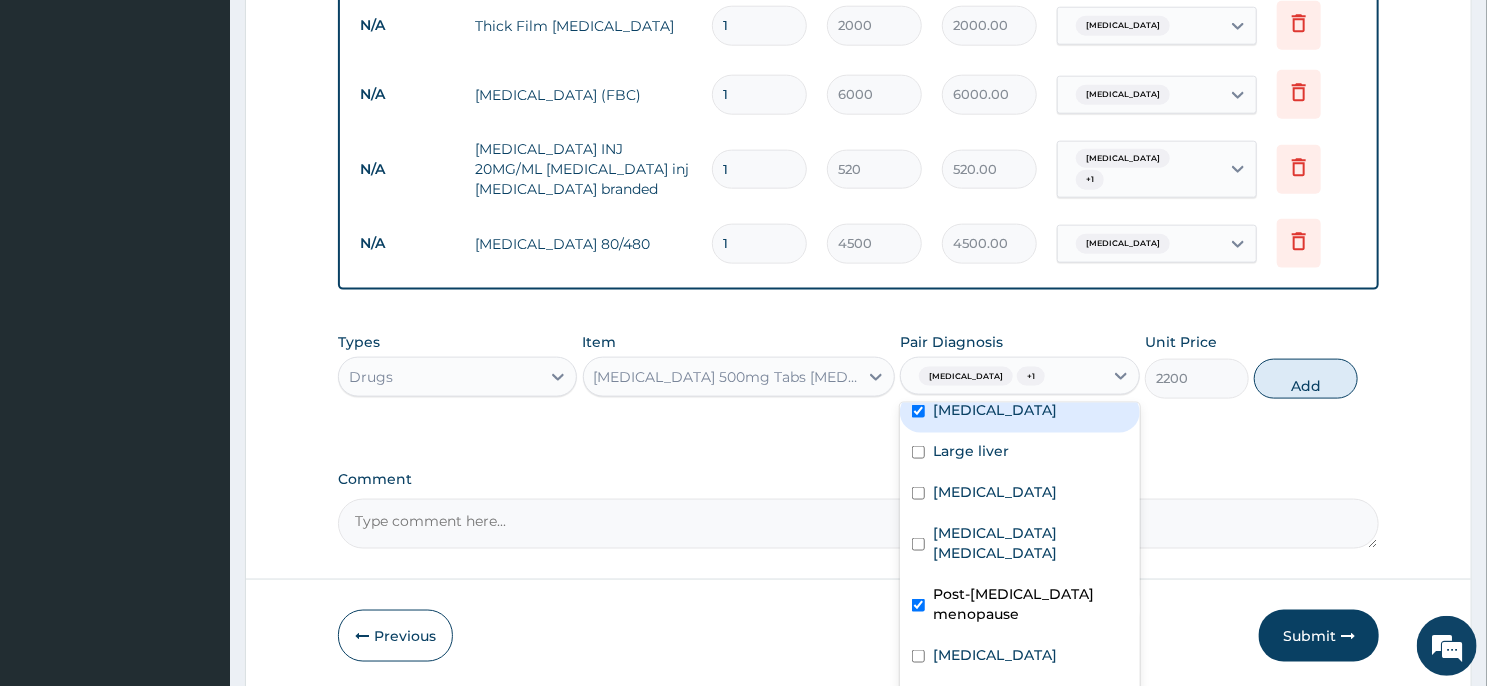 checkbox on "true" 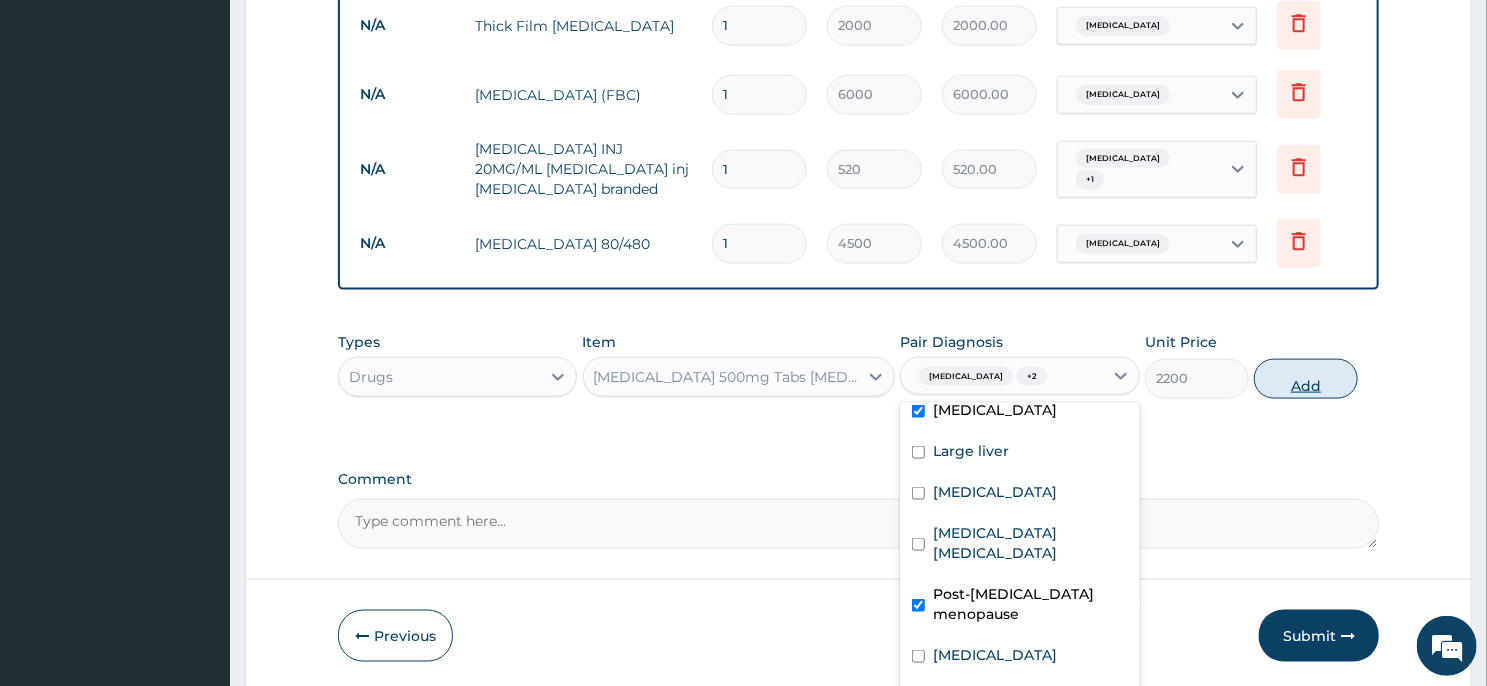 click on "Add" at bounding box center (1306, 379) 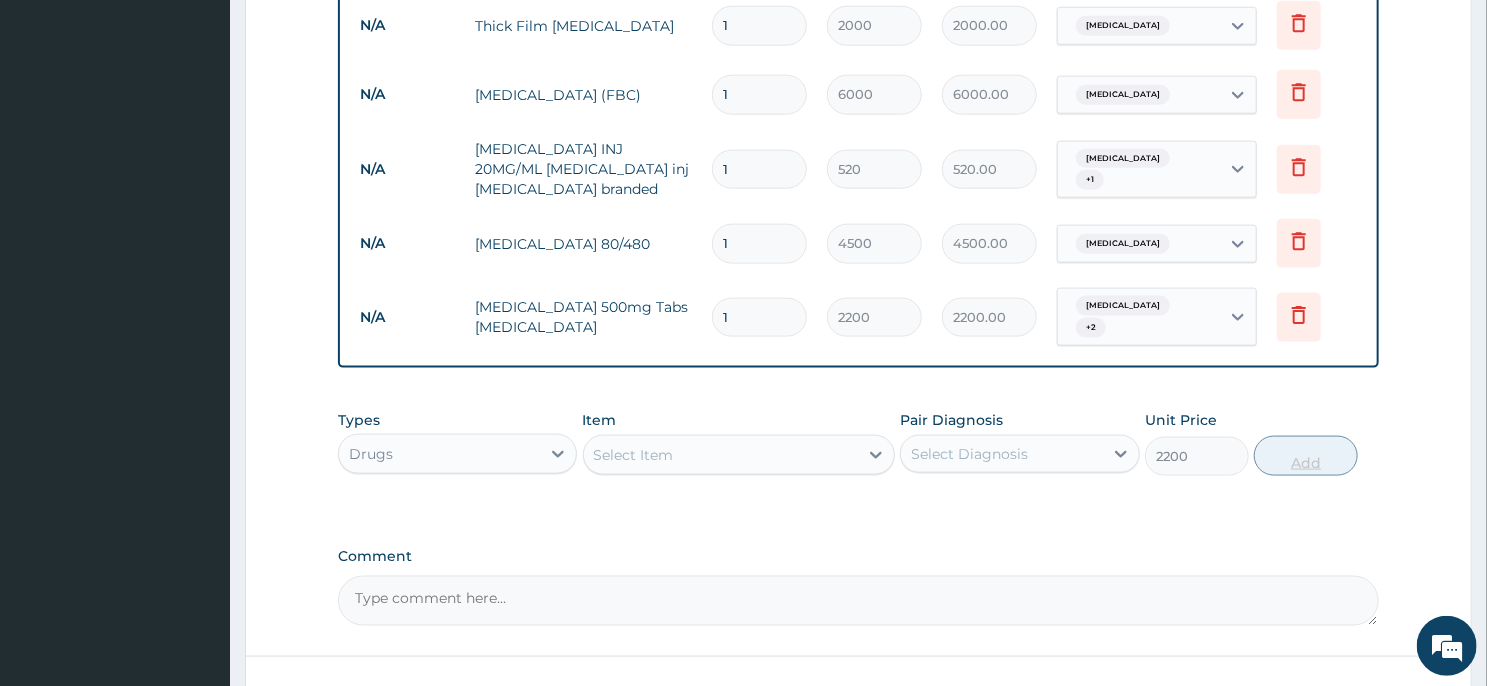 type on "0" 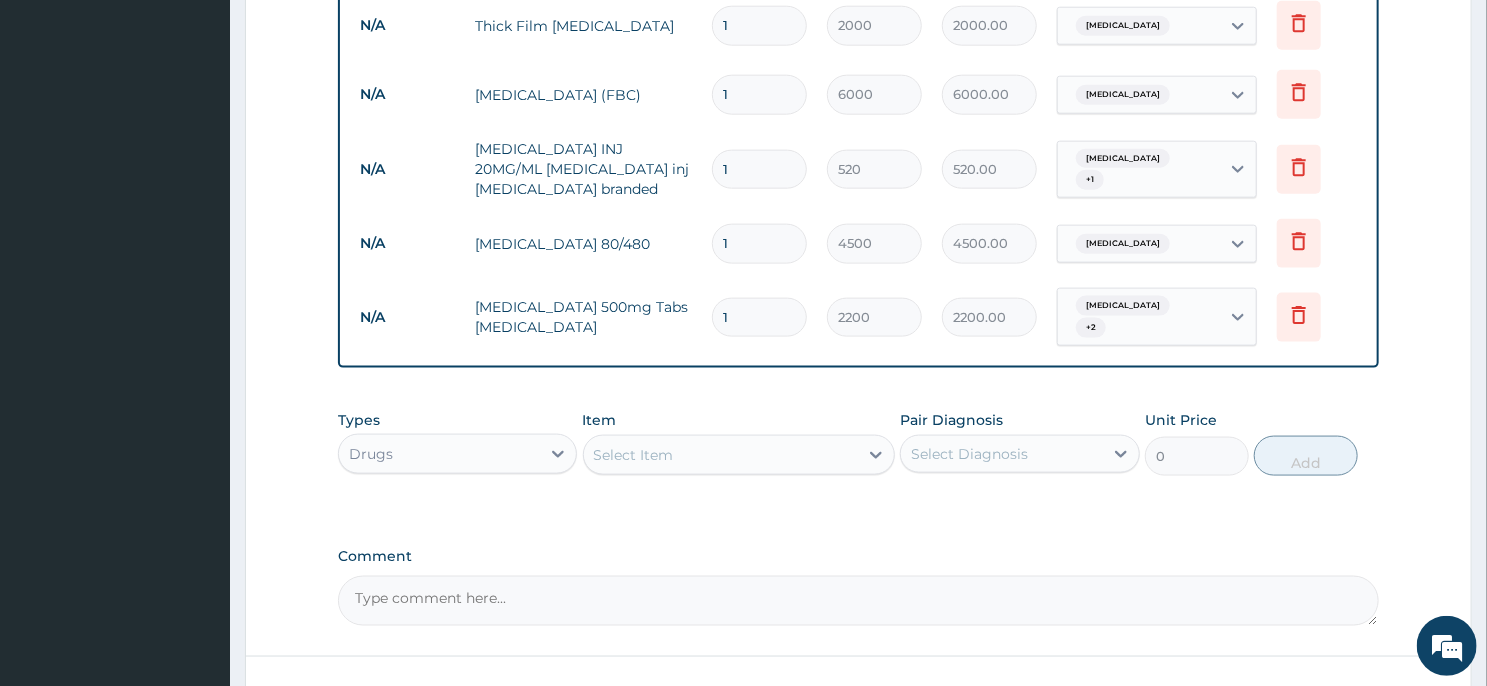 click on "Select Item" at bounding box center (721, 455) 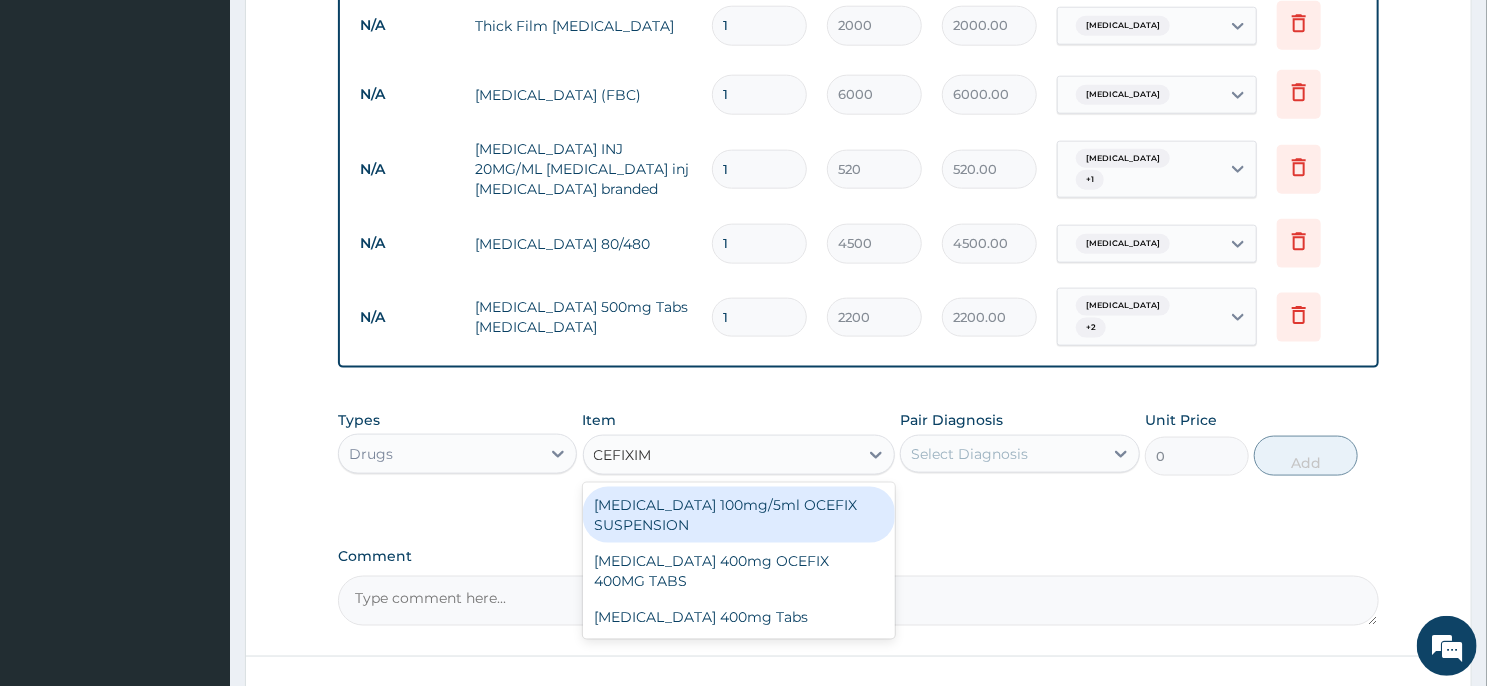 type on "CEFIXIME" 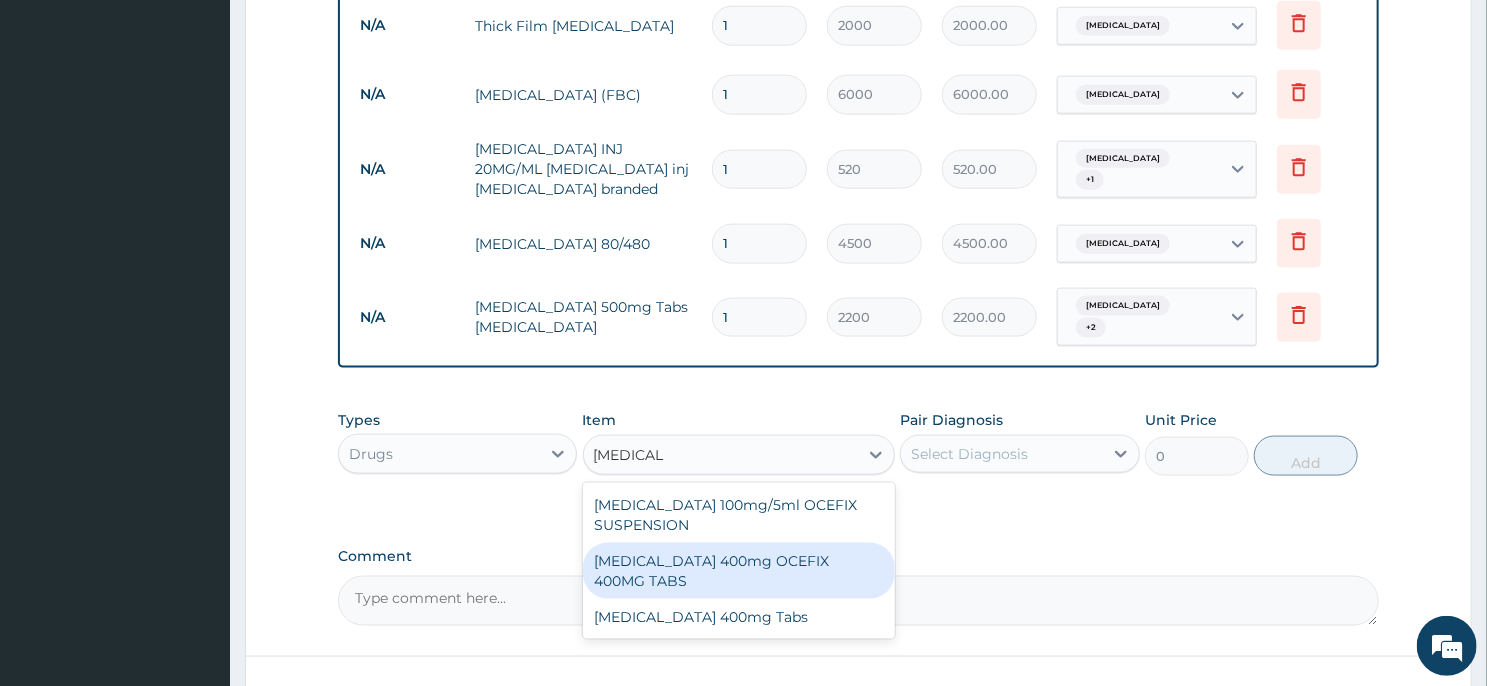 click on "cefixime 400mg OCEFIX 400MG TABS" at bounding box center [739, 571] 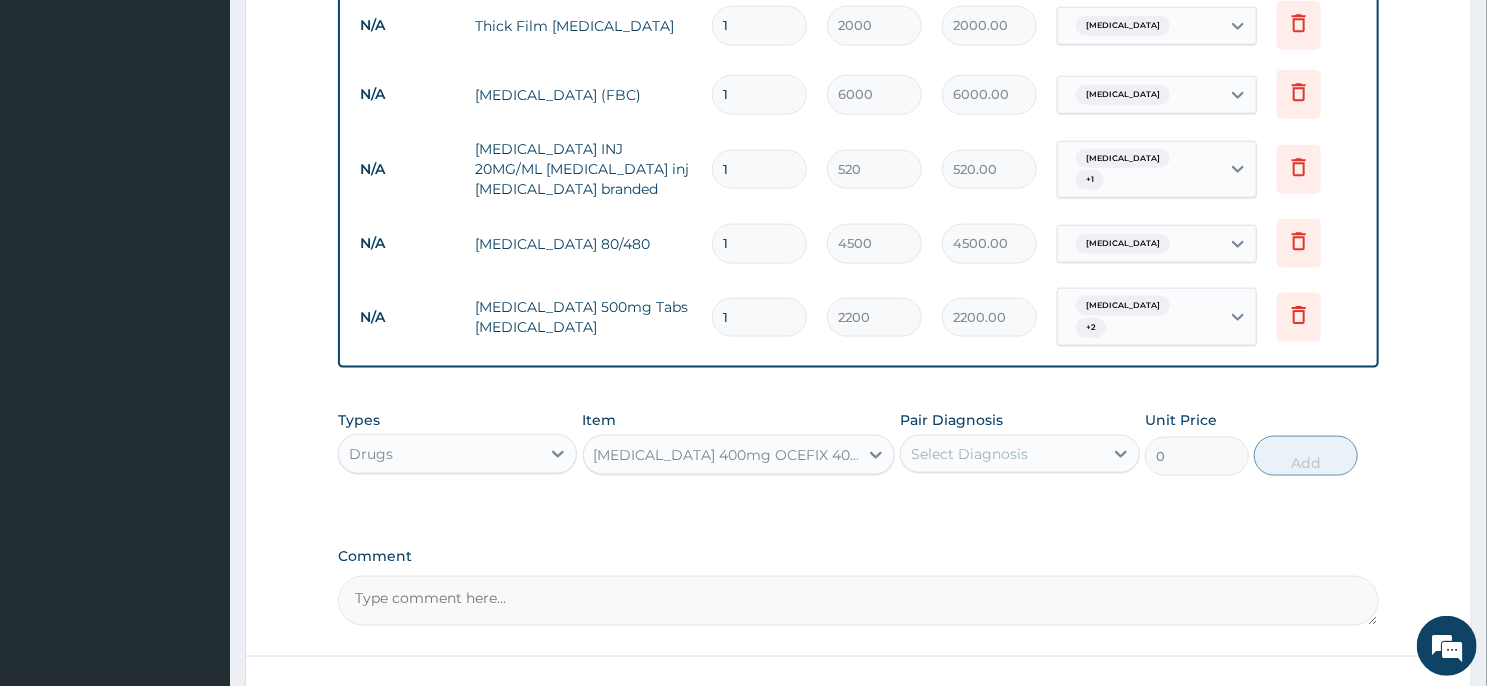 type 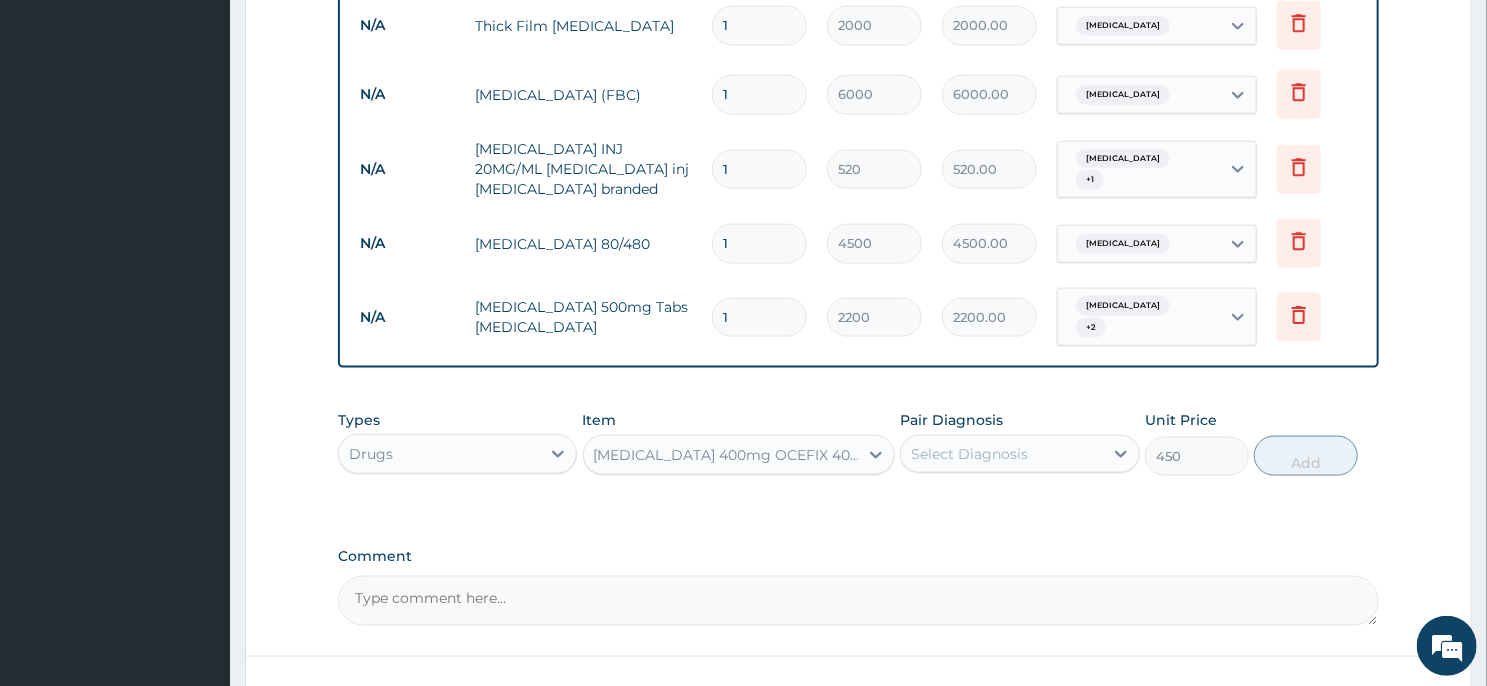 click on "Select Diagnosis" at bounding box center [969, 454] 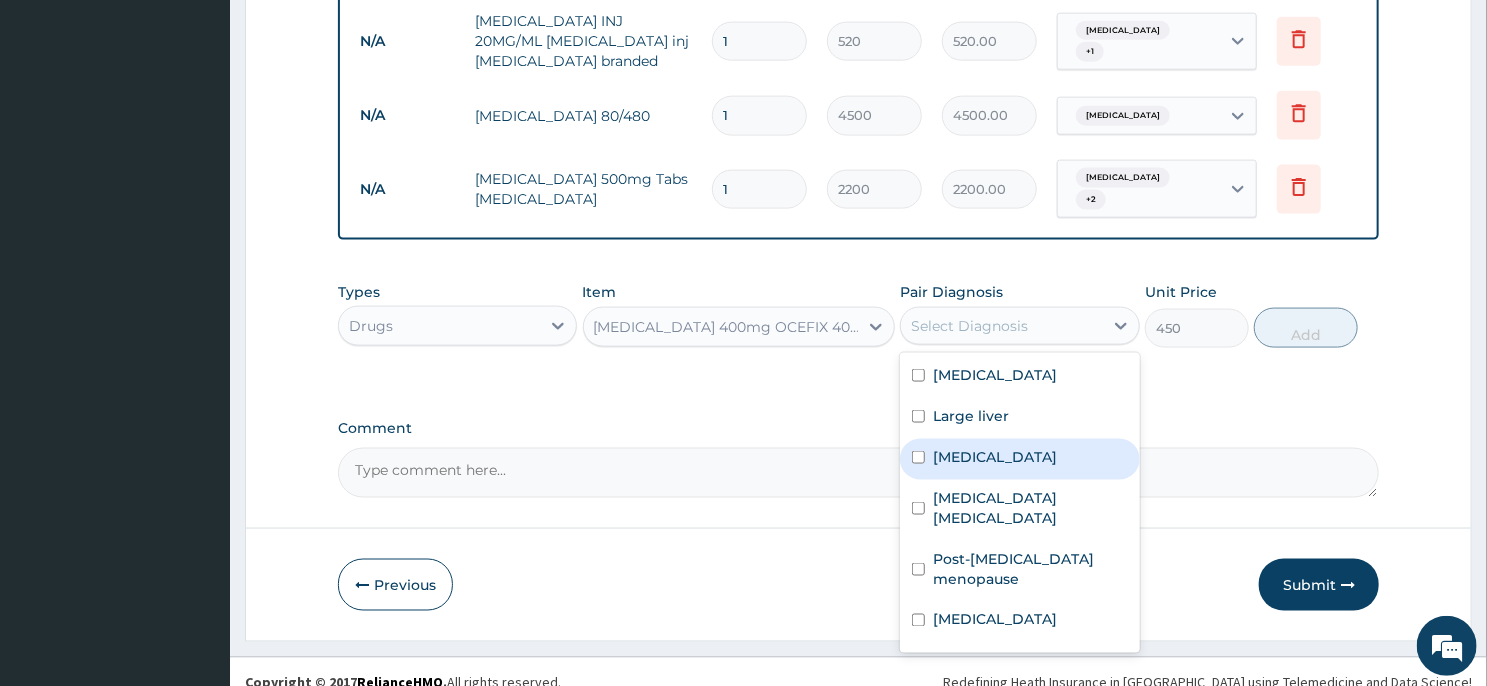 scroll, scrollTop: 1275, scrollLeft: 0, axis: vertical 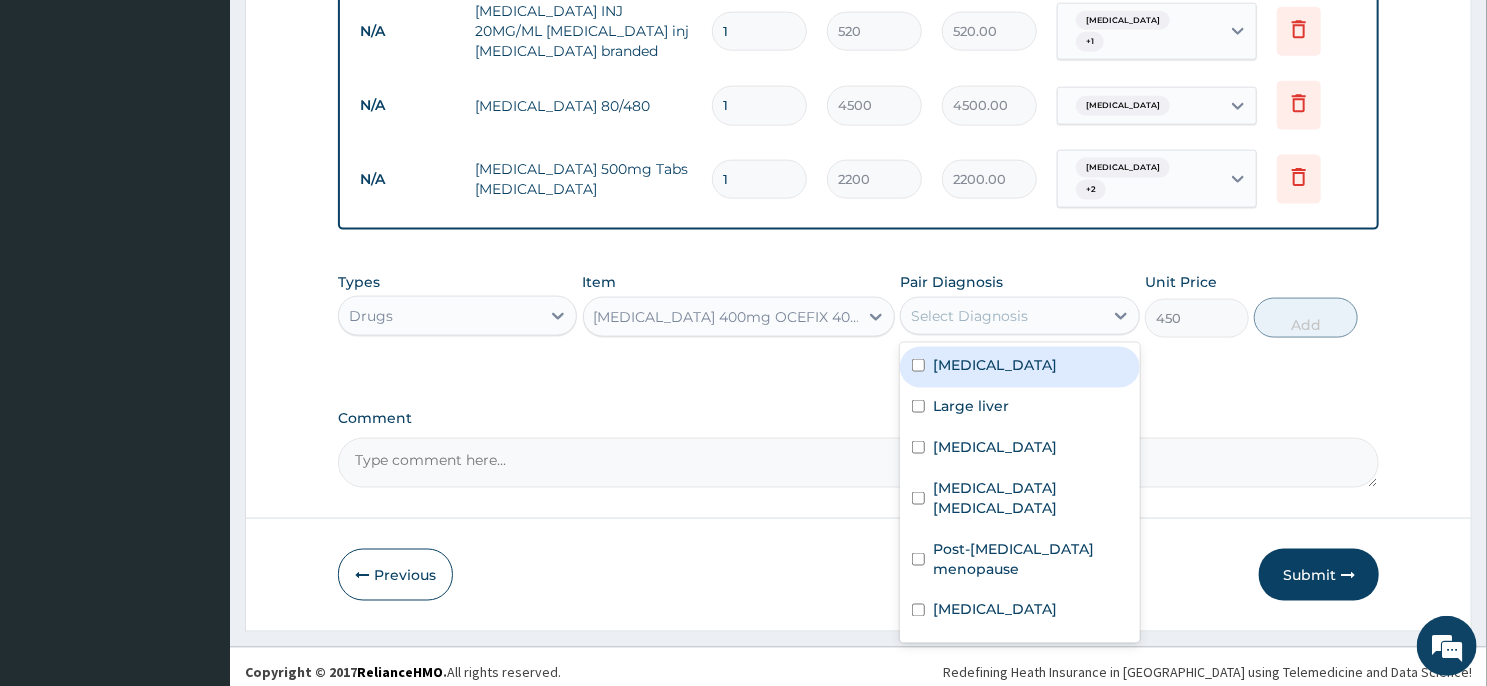 click on "Uterine leiomyoma" at bounding box center [995, 365] 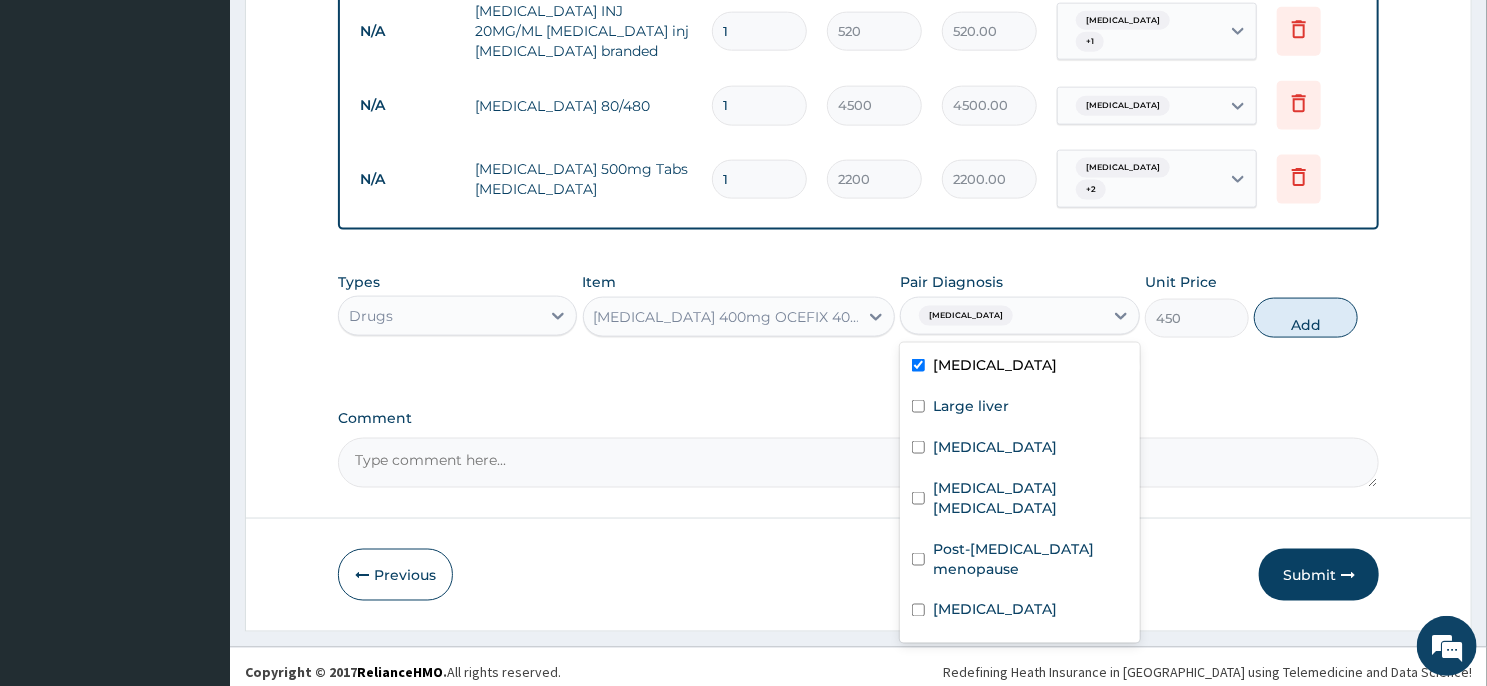 checkbox on "true" 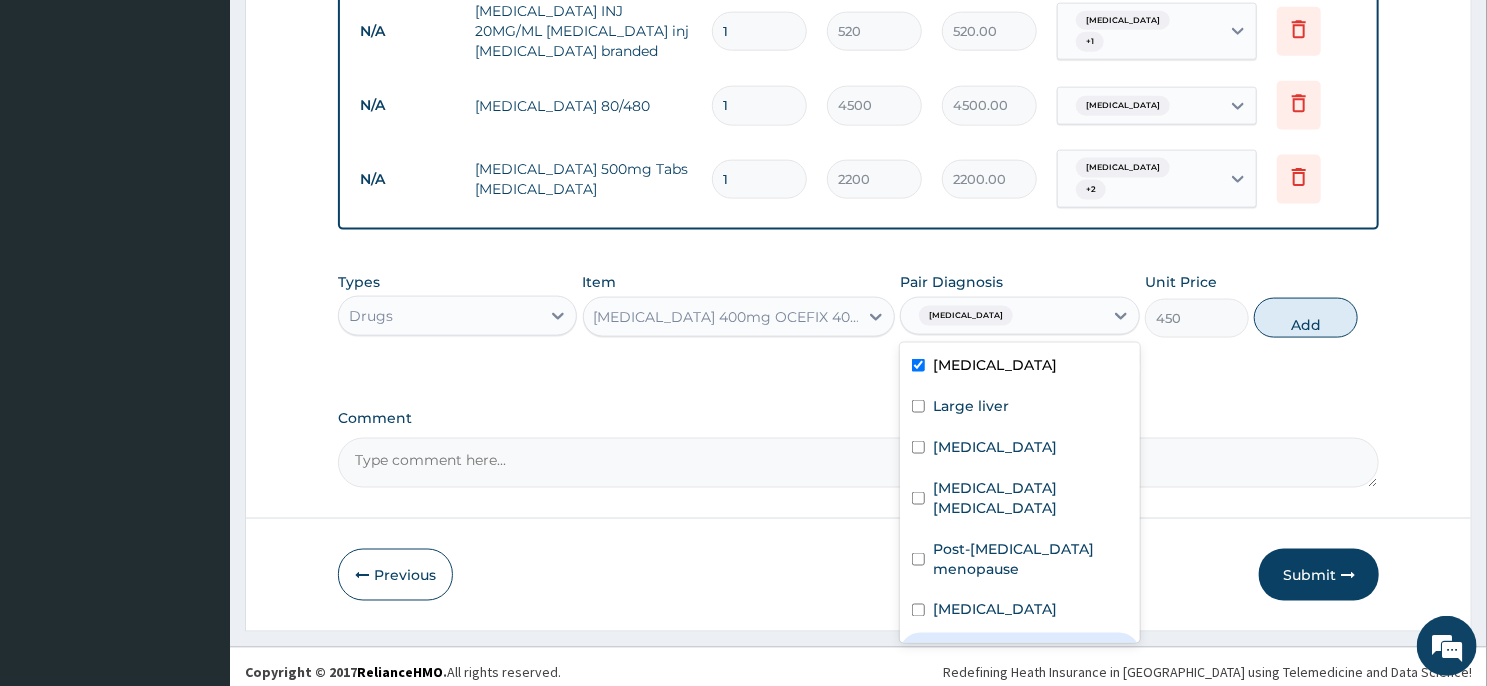 click on "Sepsis" at bounding box center (995, 651) 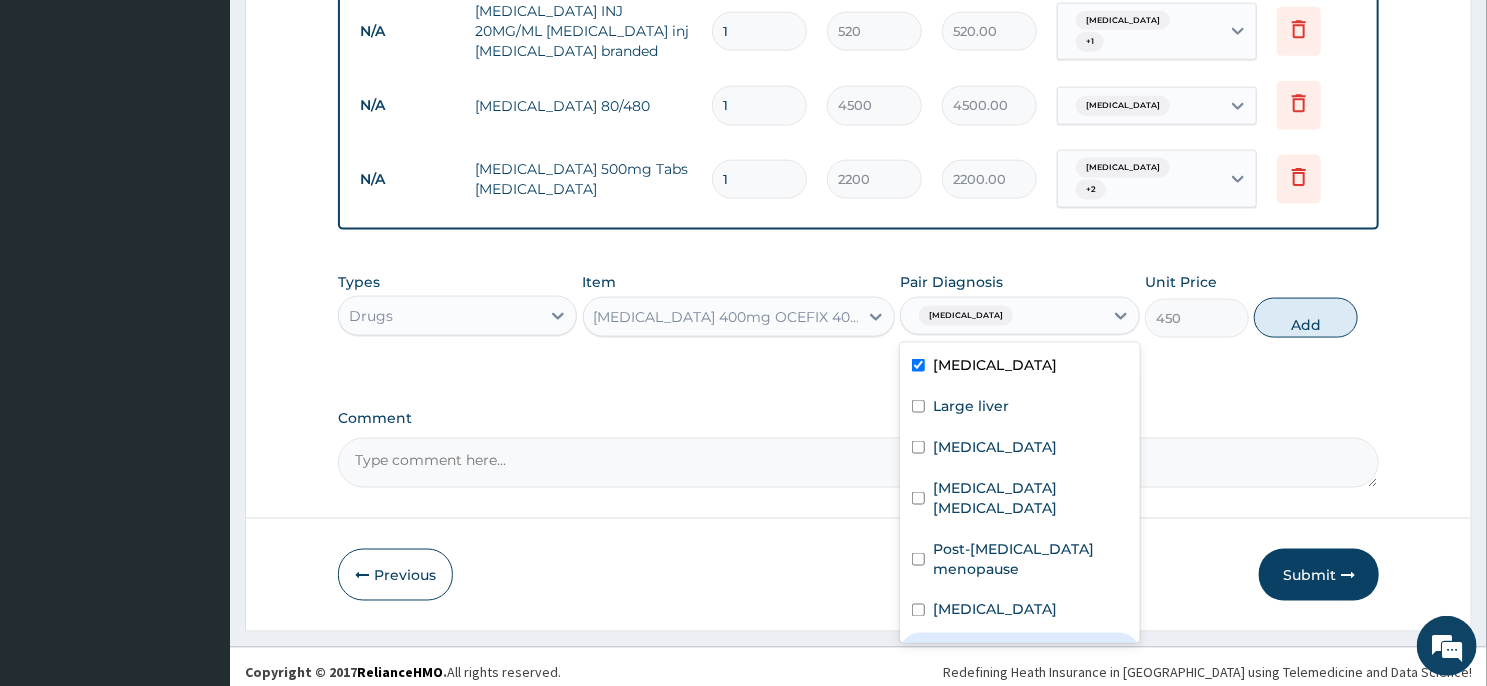 checkbox on "true" 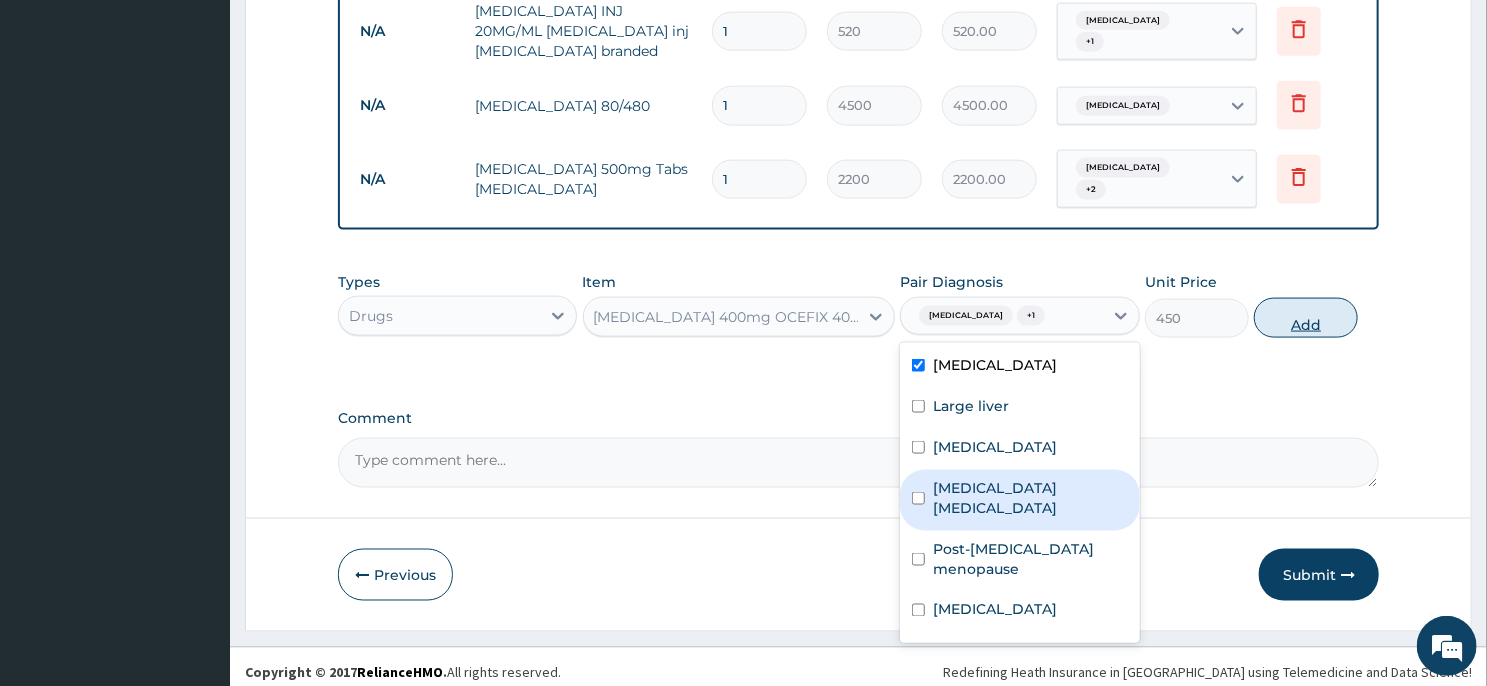 click on "Add" at bounding box center [1306, 318] 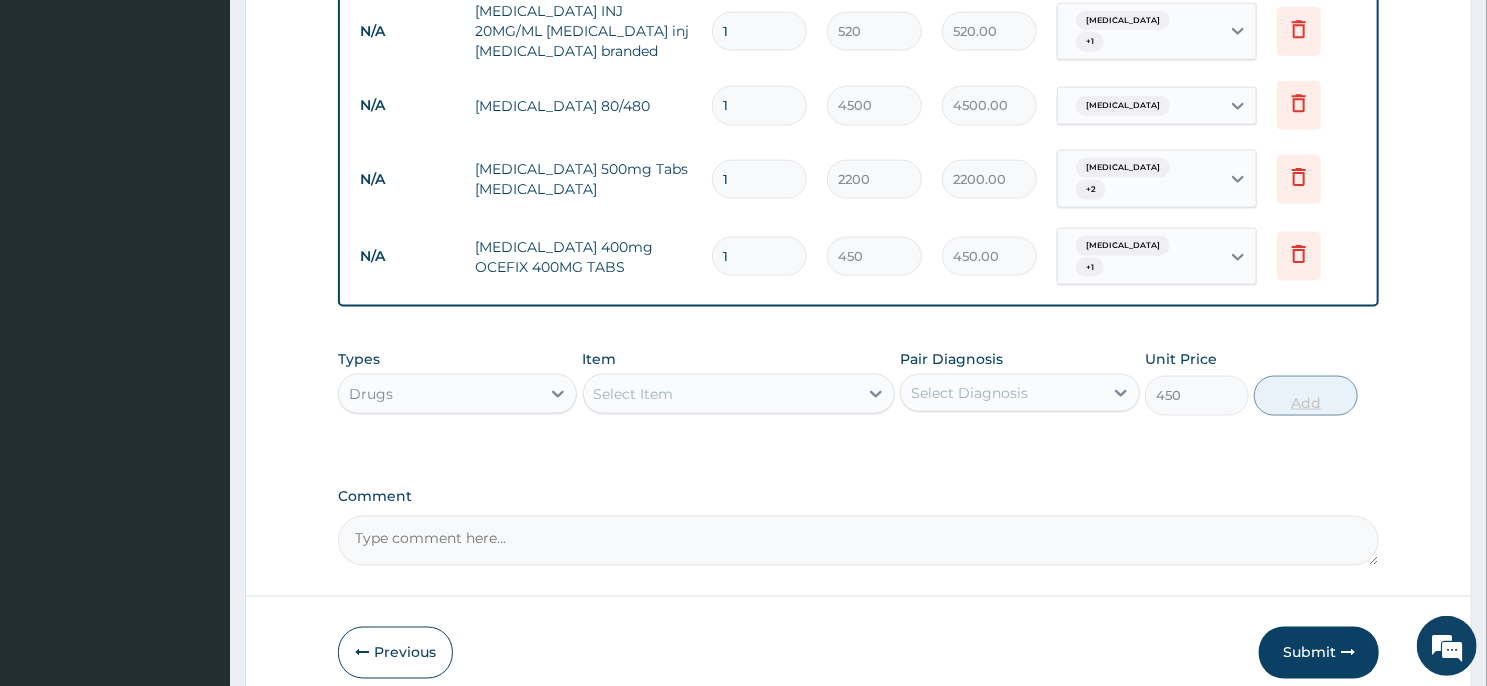 type on "0" 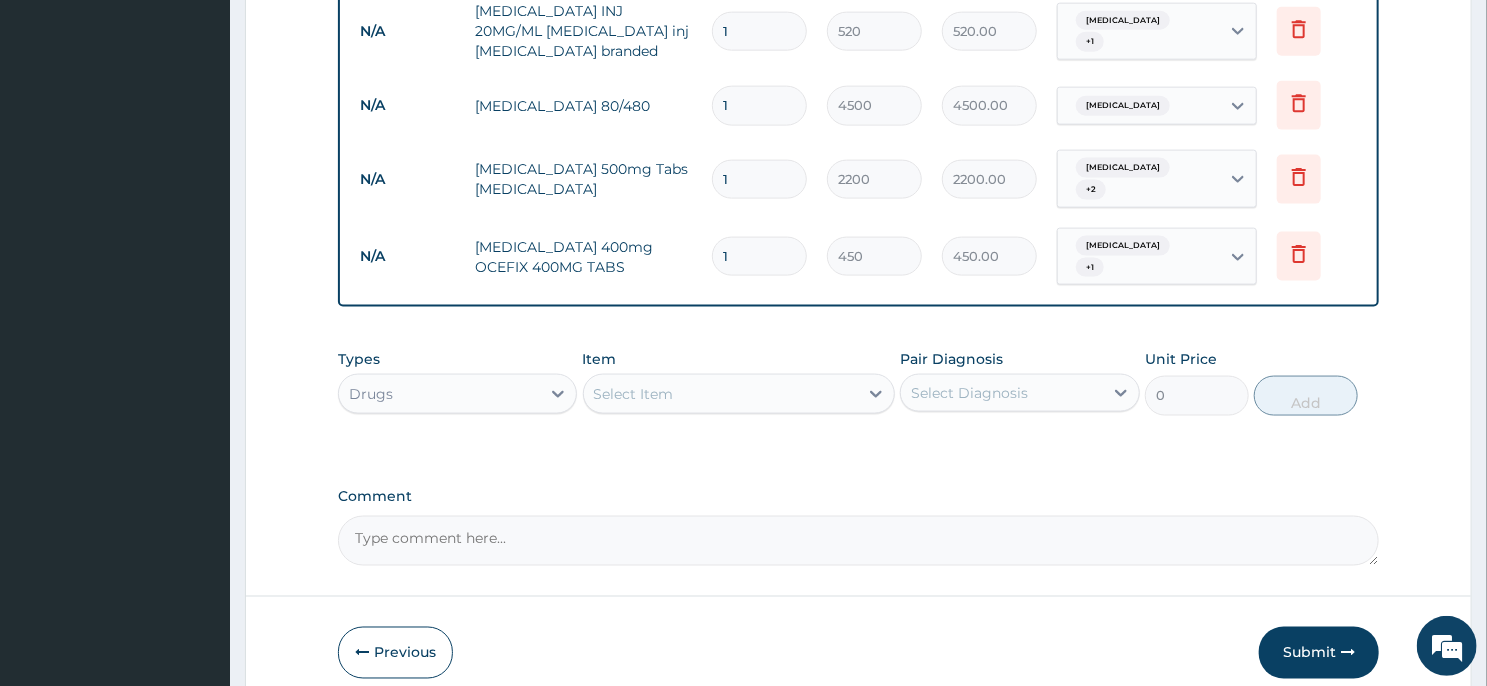 click on "1" at bounding box center (759, 256) 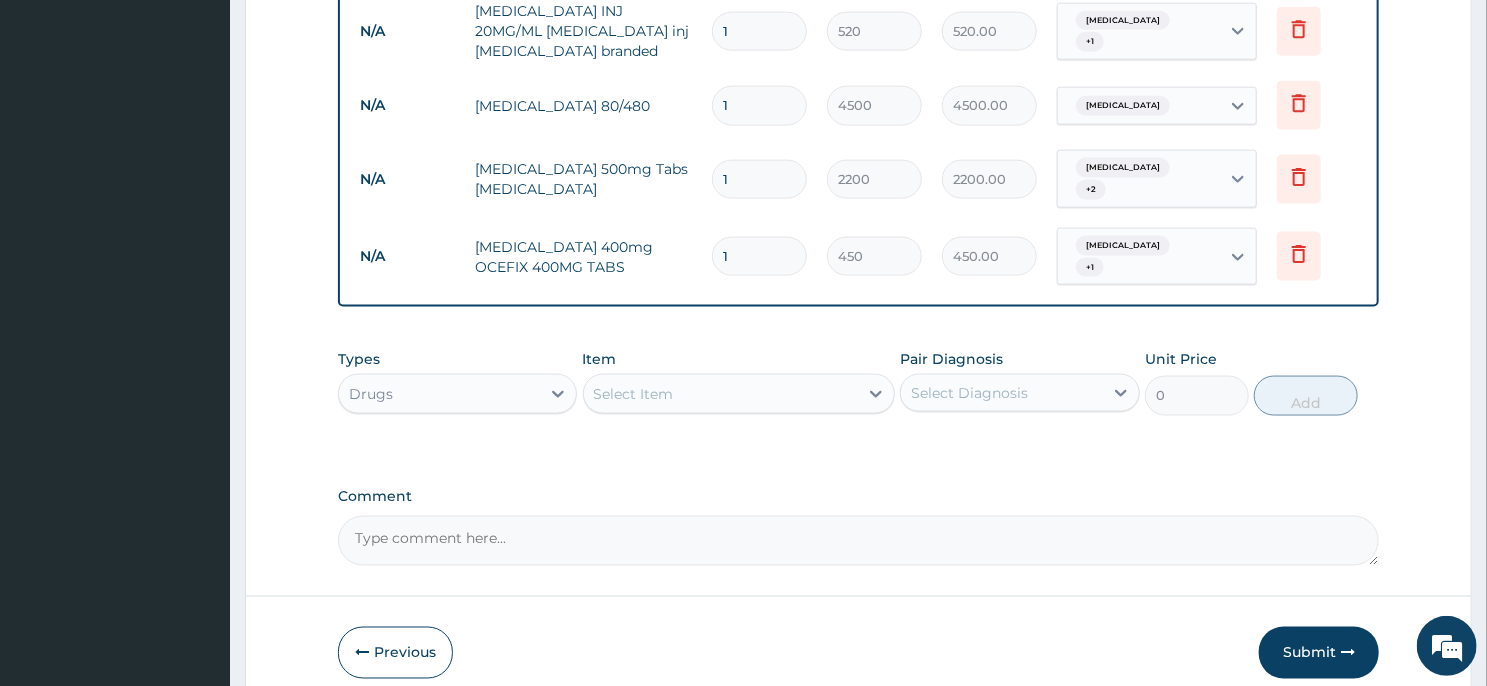 type on "10" 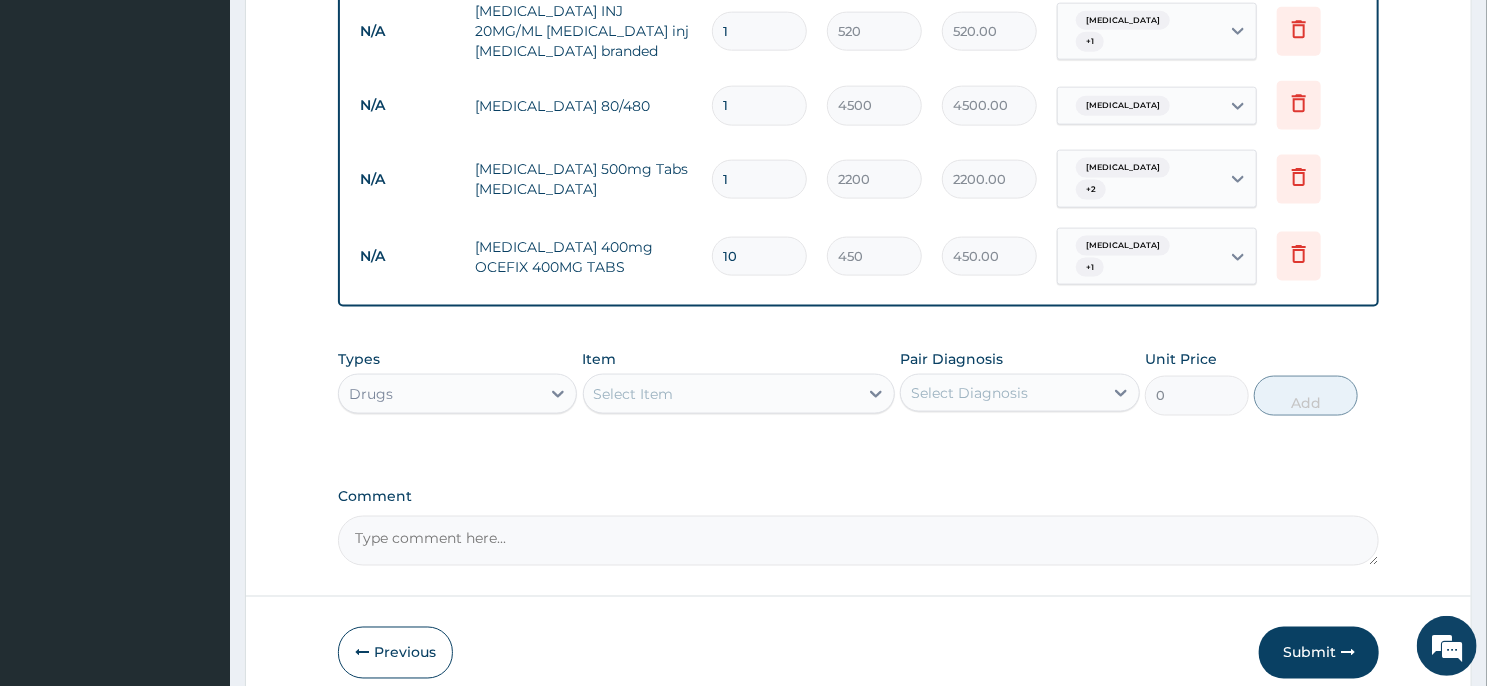 type on "4500.00" 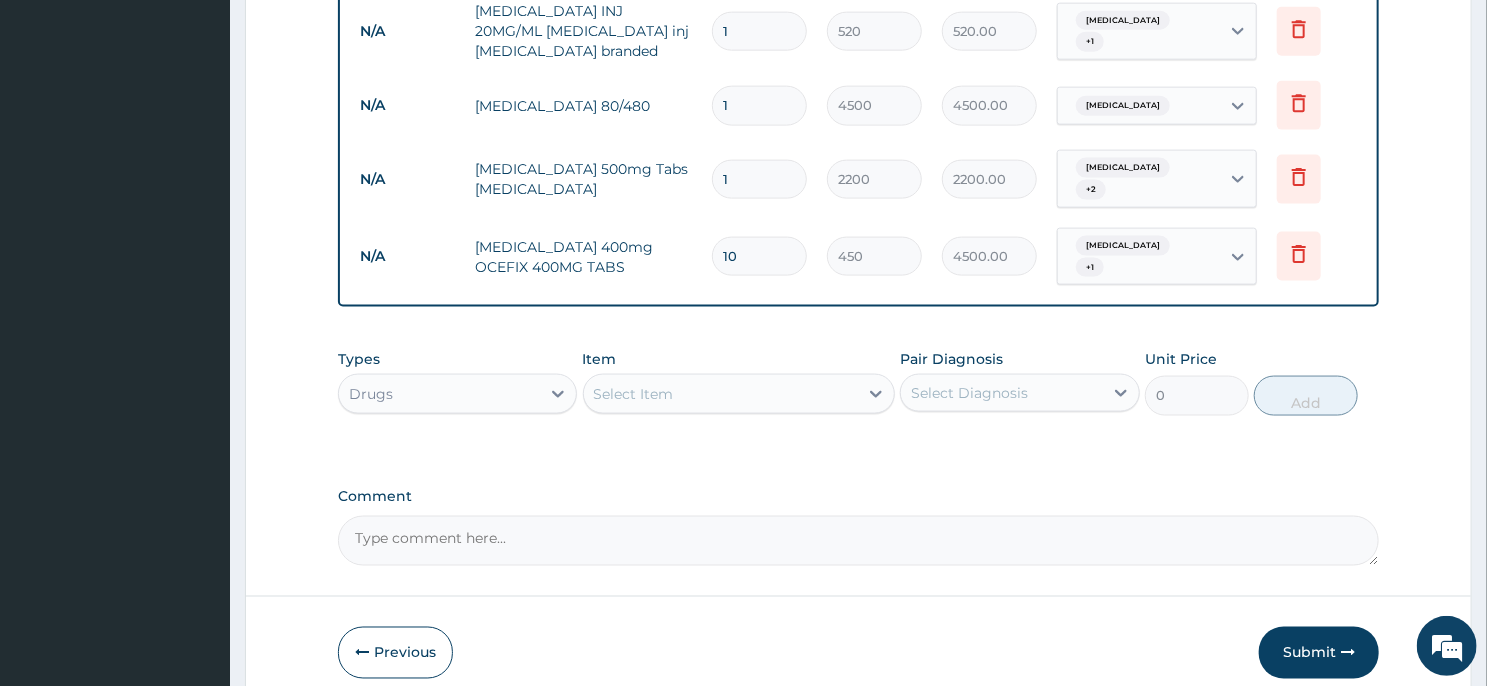 type on "10" 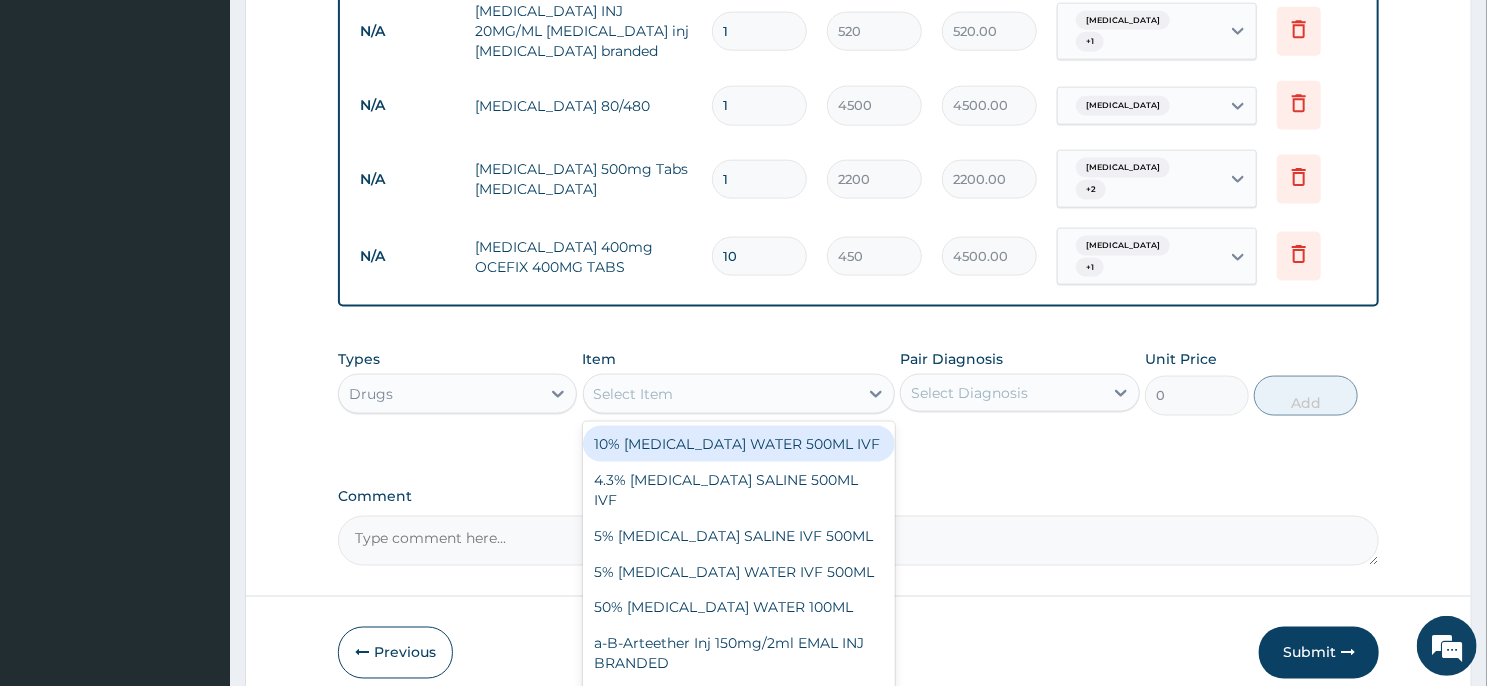click on "Select Item" at bounding box center [721, 394] 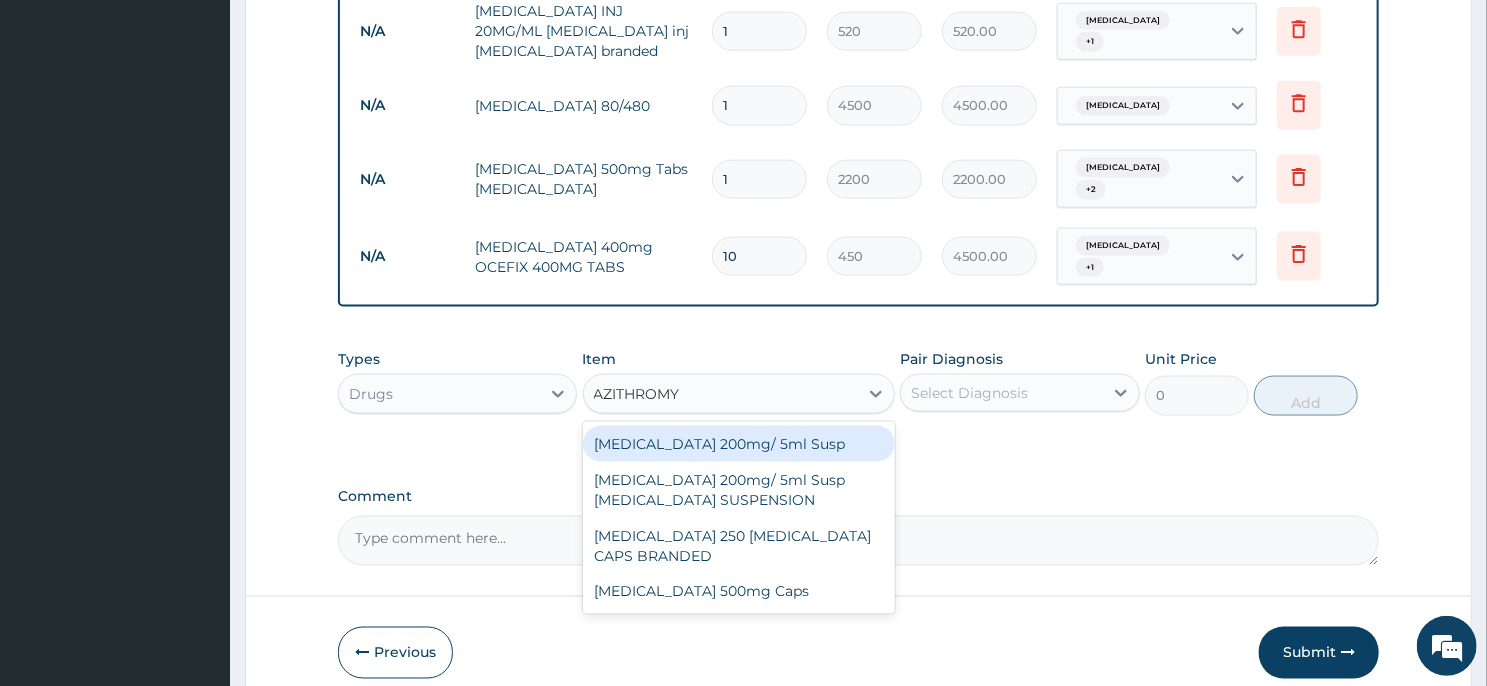 type on "AZITHROMYC" 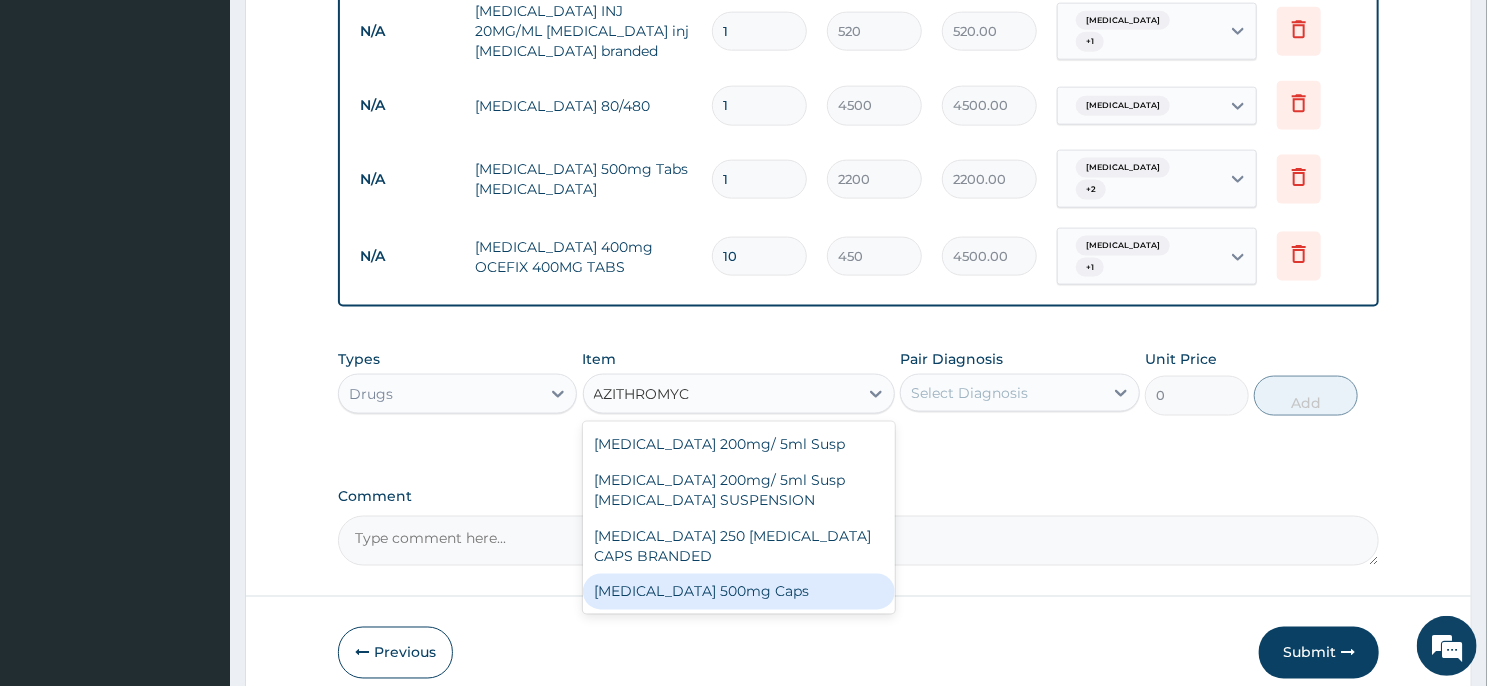 click on "Azithromycin 500mg Caps" at bounding box center [739, 592] 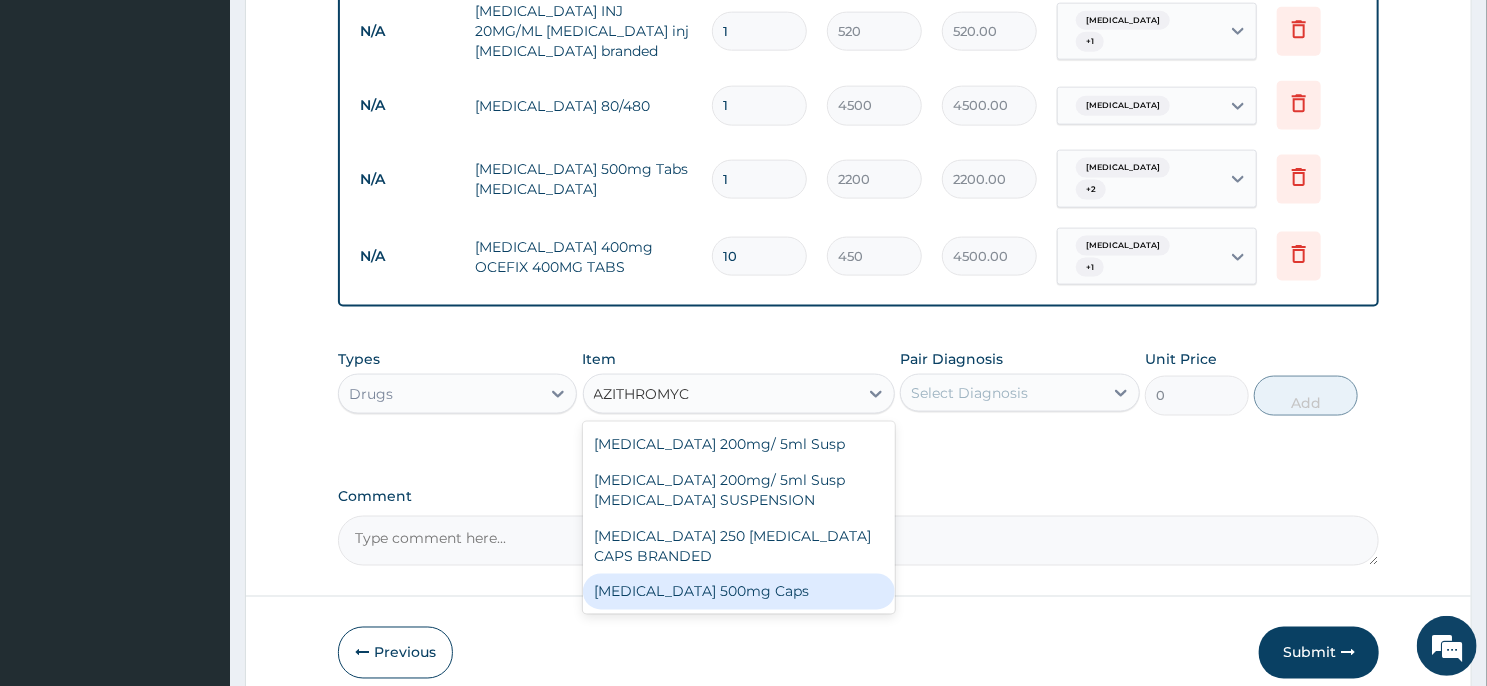 type 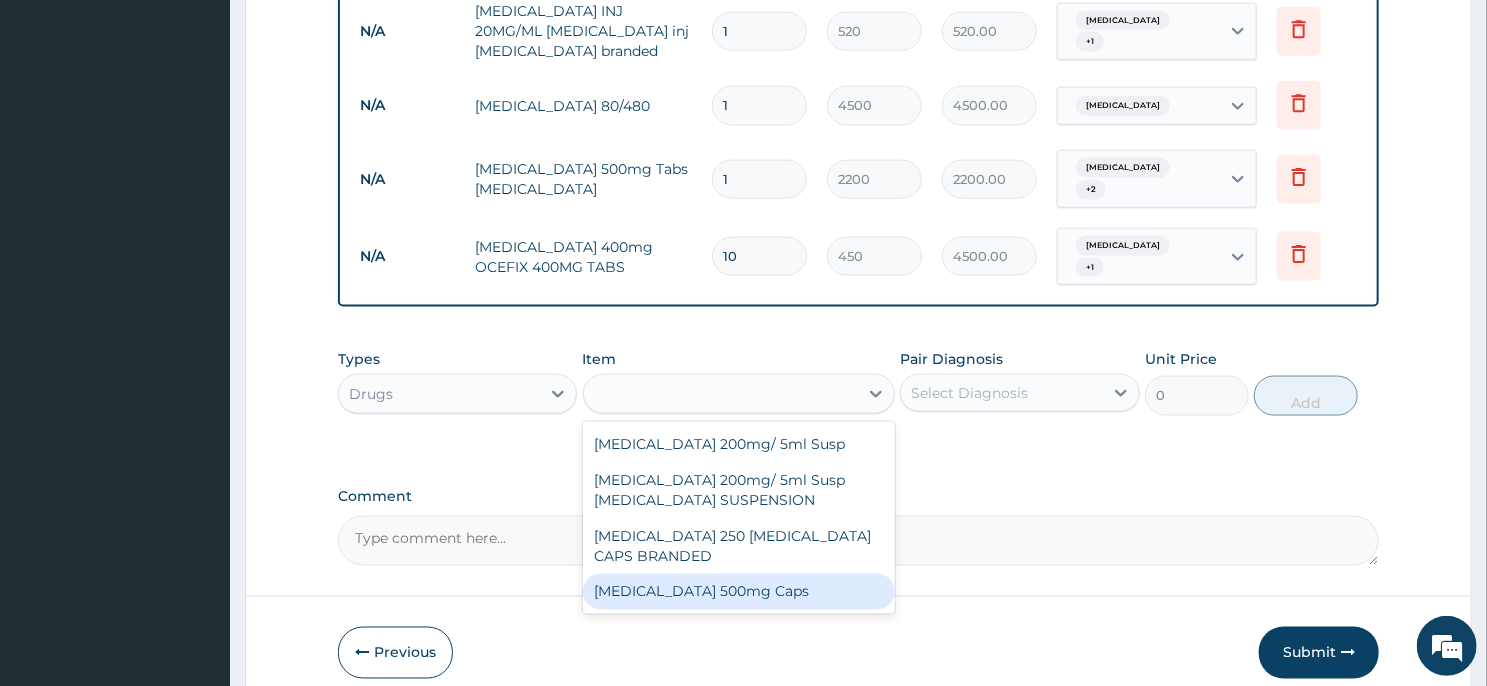 type on "600" 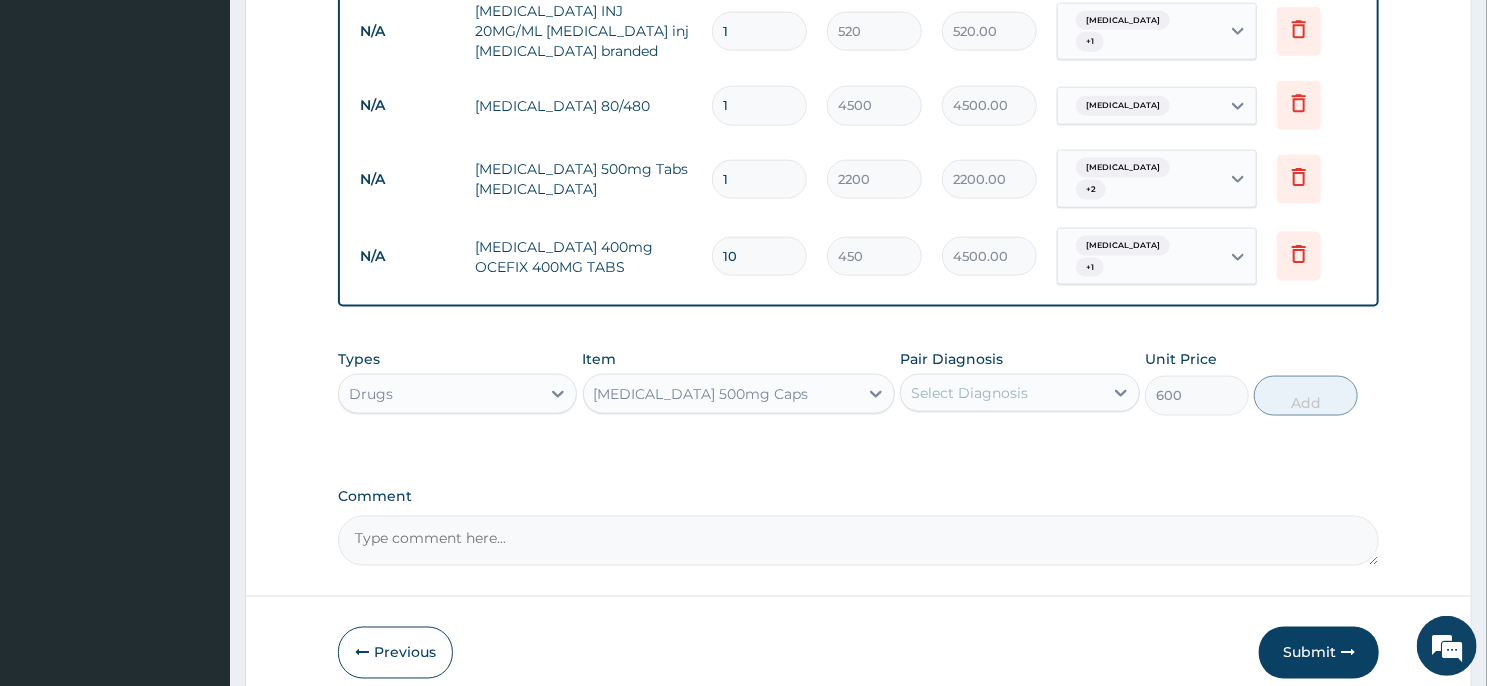 click on "Select Diagnosis" at bounding box center [1001, 393] 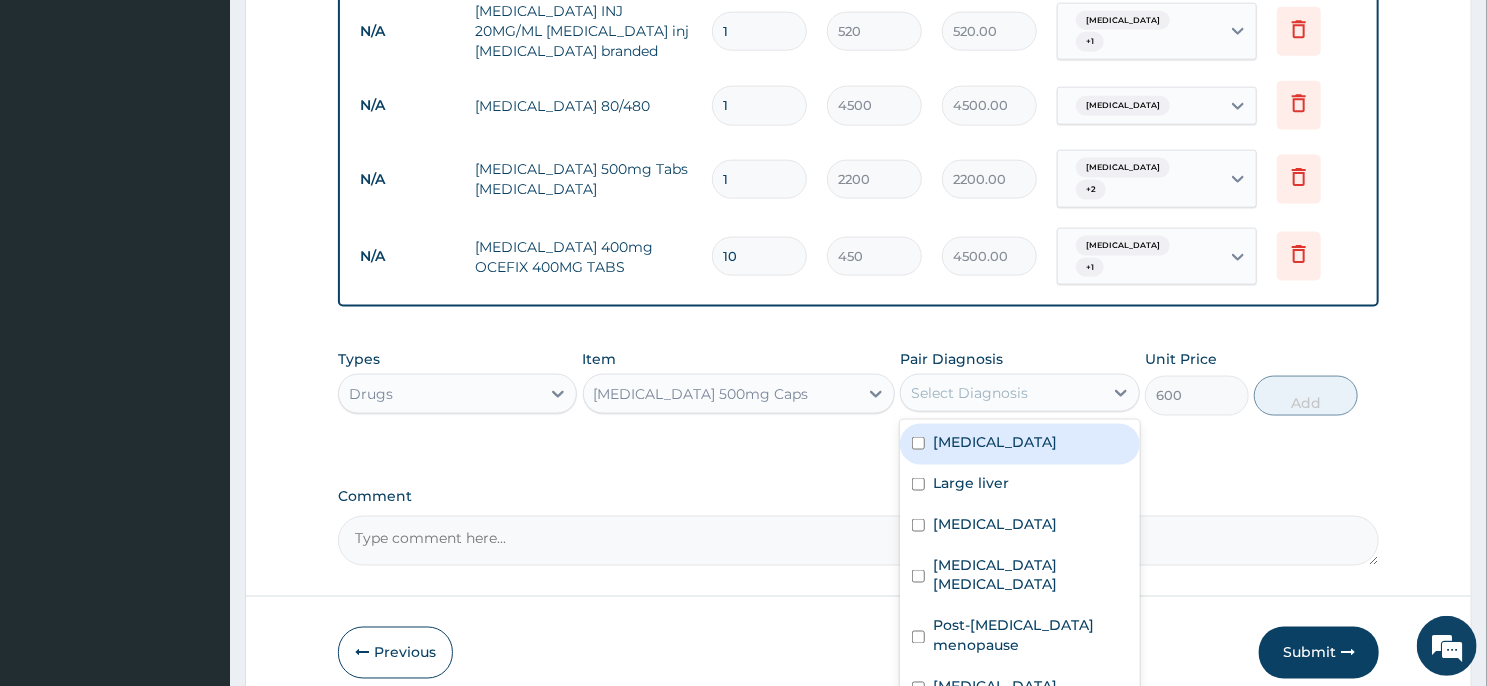 click on "Uterine leiomyoma" at bounding box center [1019, 444] 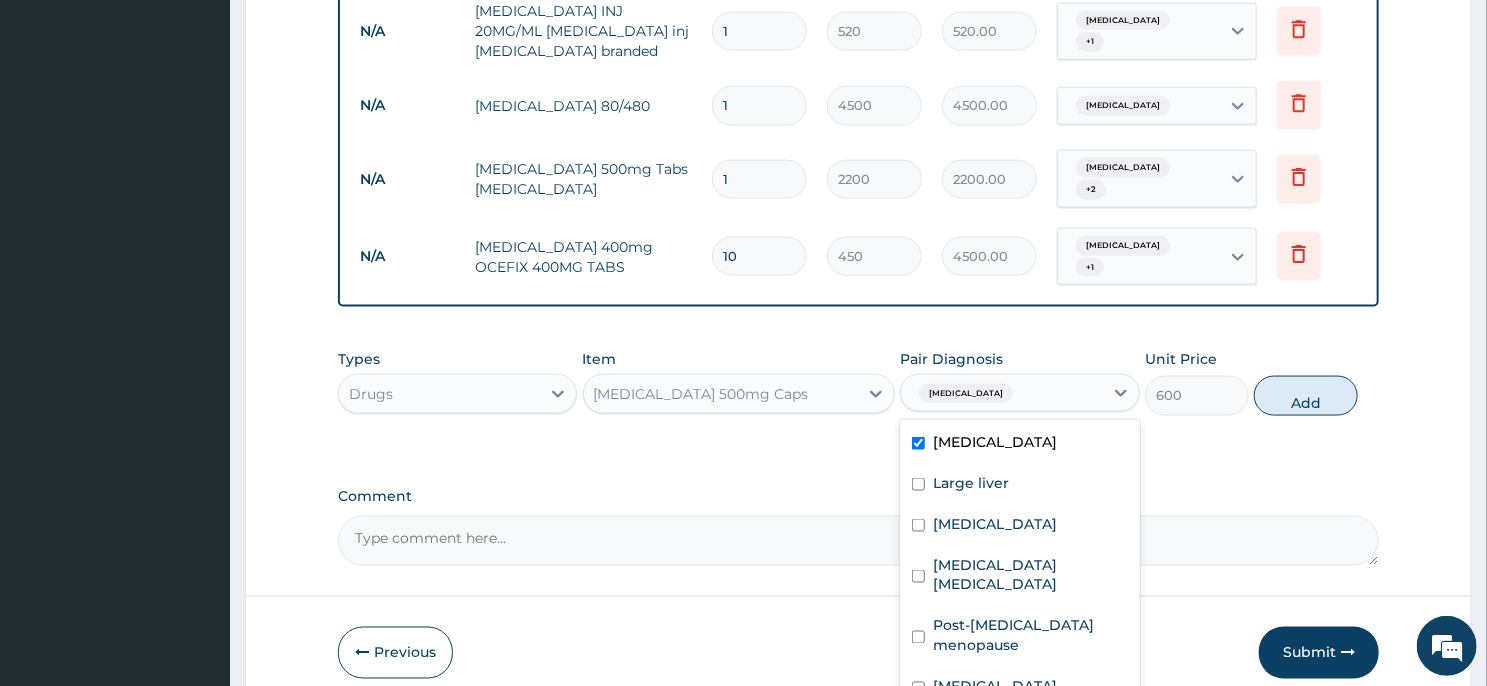 checkbox on "true" 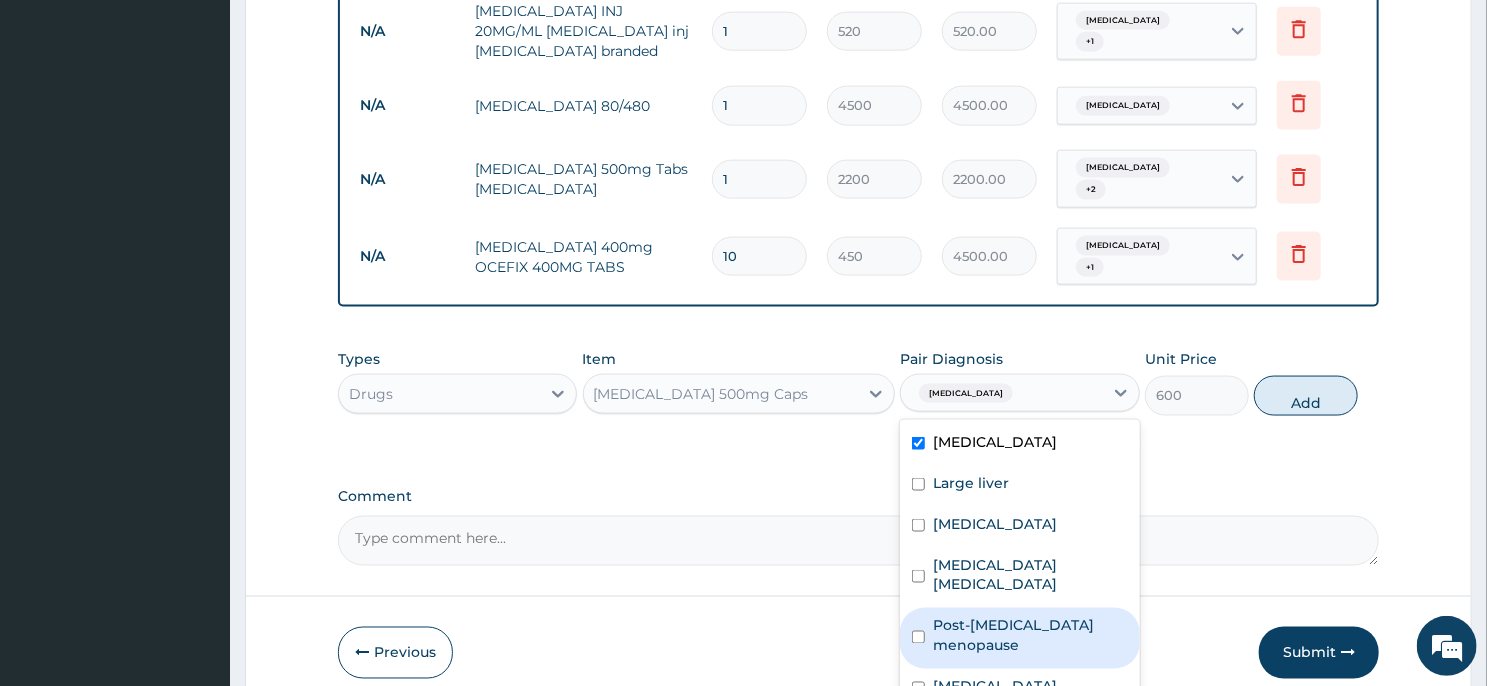 click on "Post-hysterectomy menopause" at bounding box center (1030, 636) 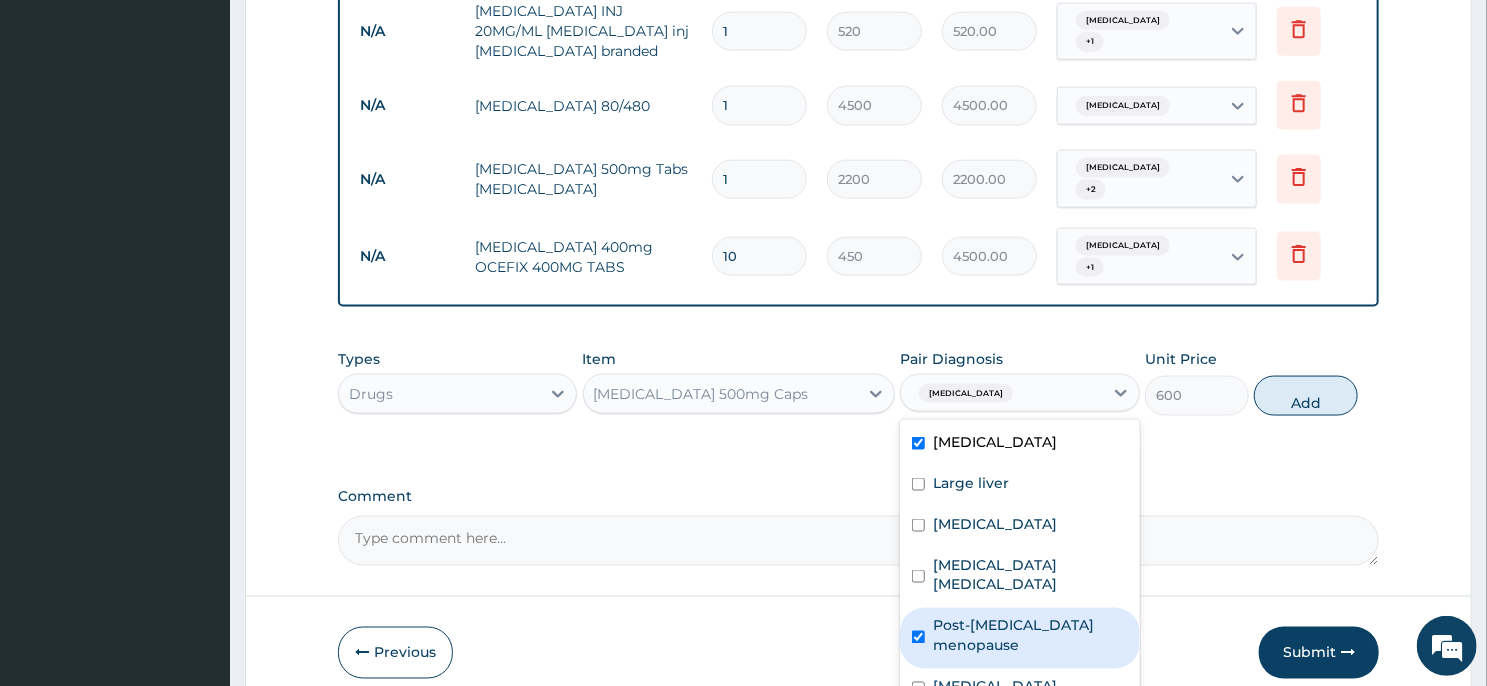 checkbox on "true" 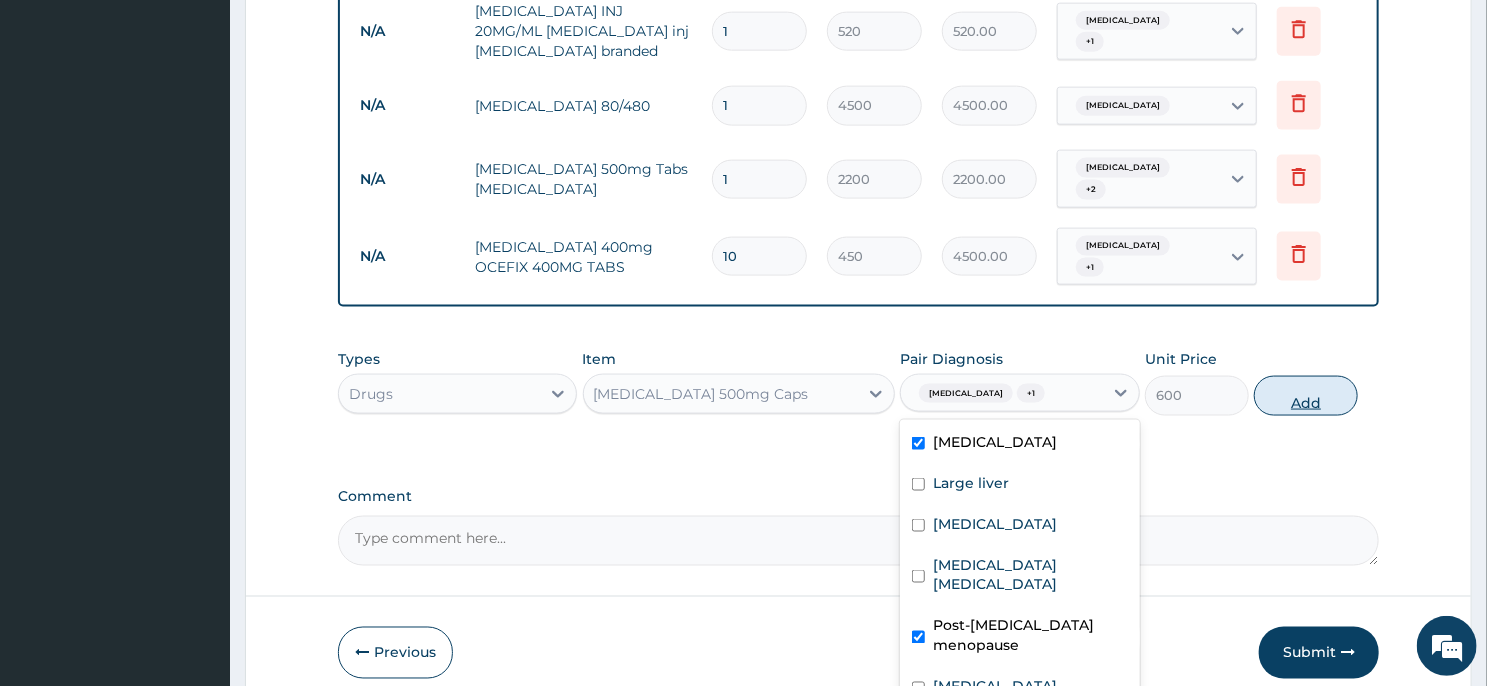 click on "Add" at bounding box center (1306, 396) 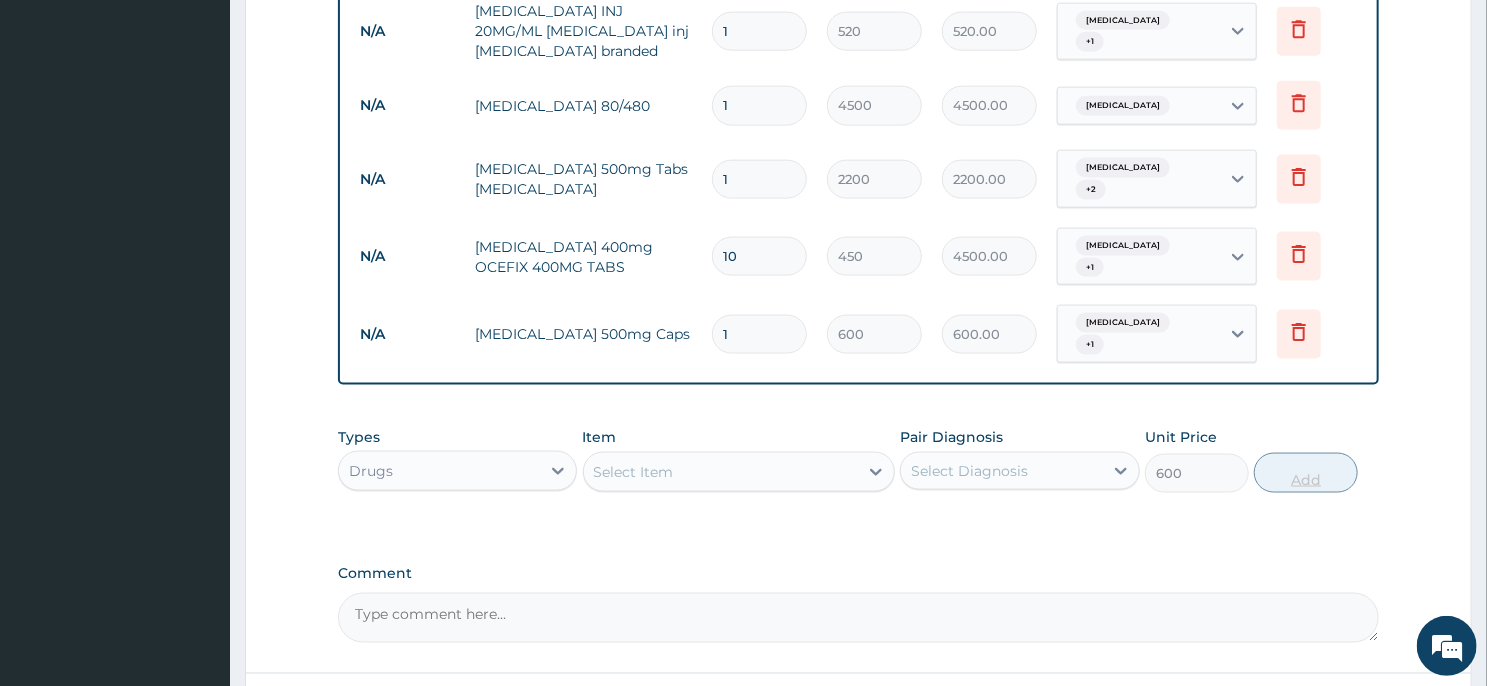 type on "0" 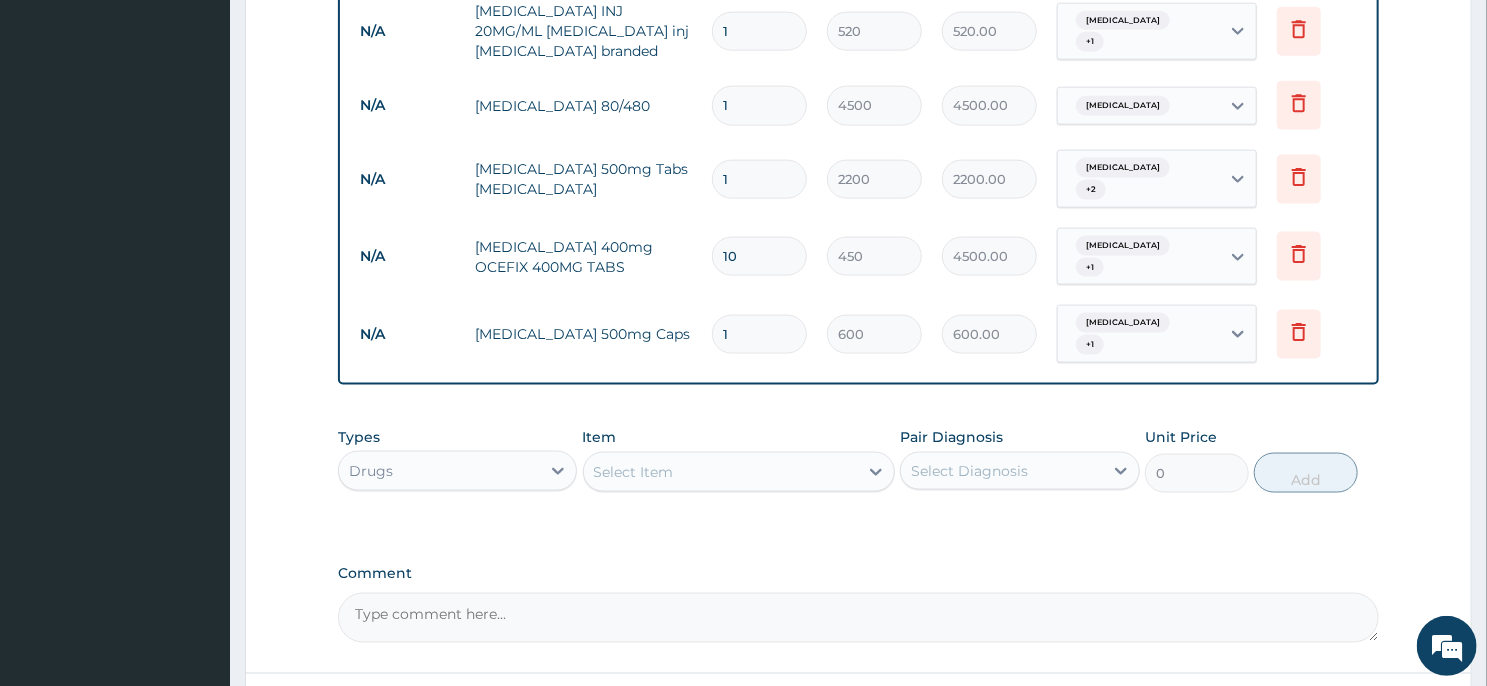click on "1" at bounding box center (759, 334) 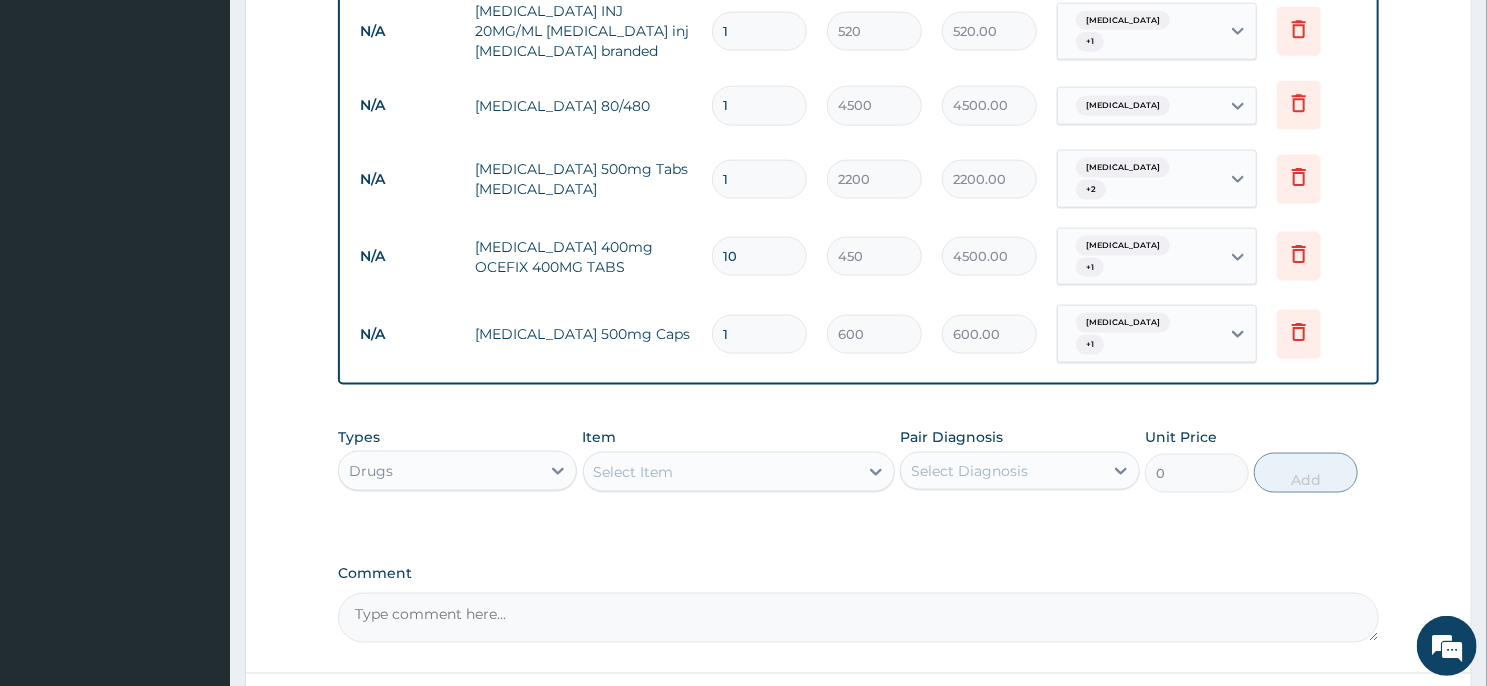 type on "6000.00" 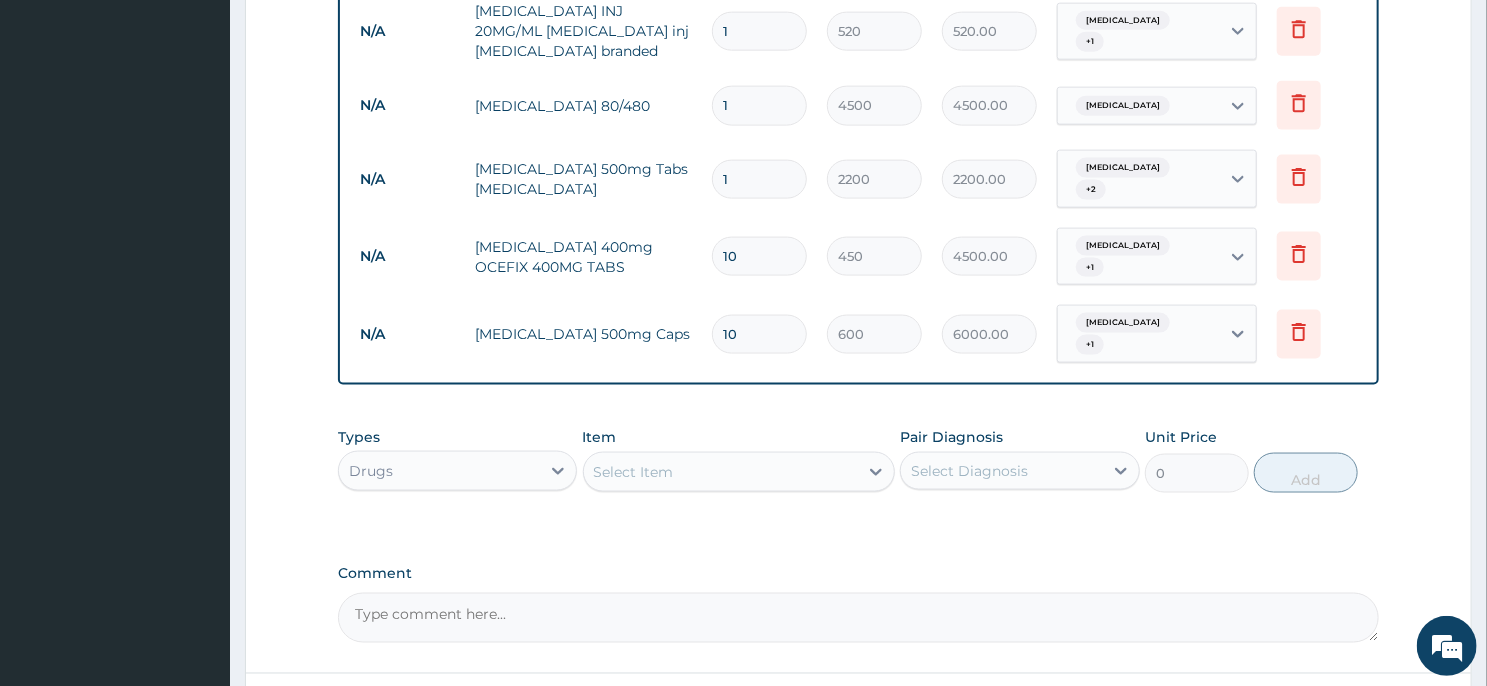 type on "10" 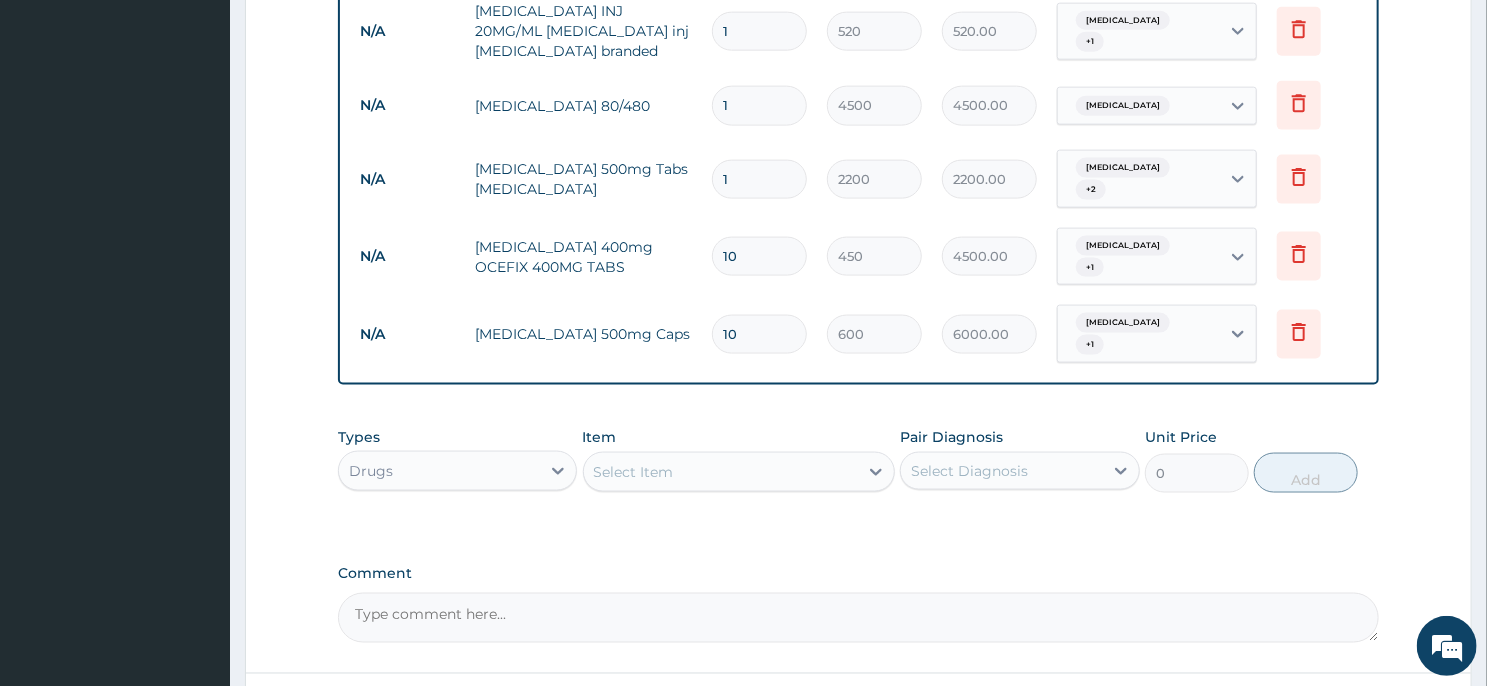 click on "Select Item" at bounding box center [721, 472] 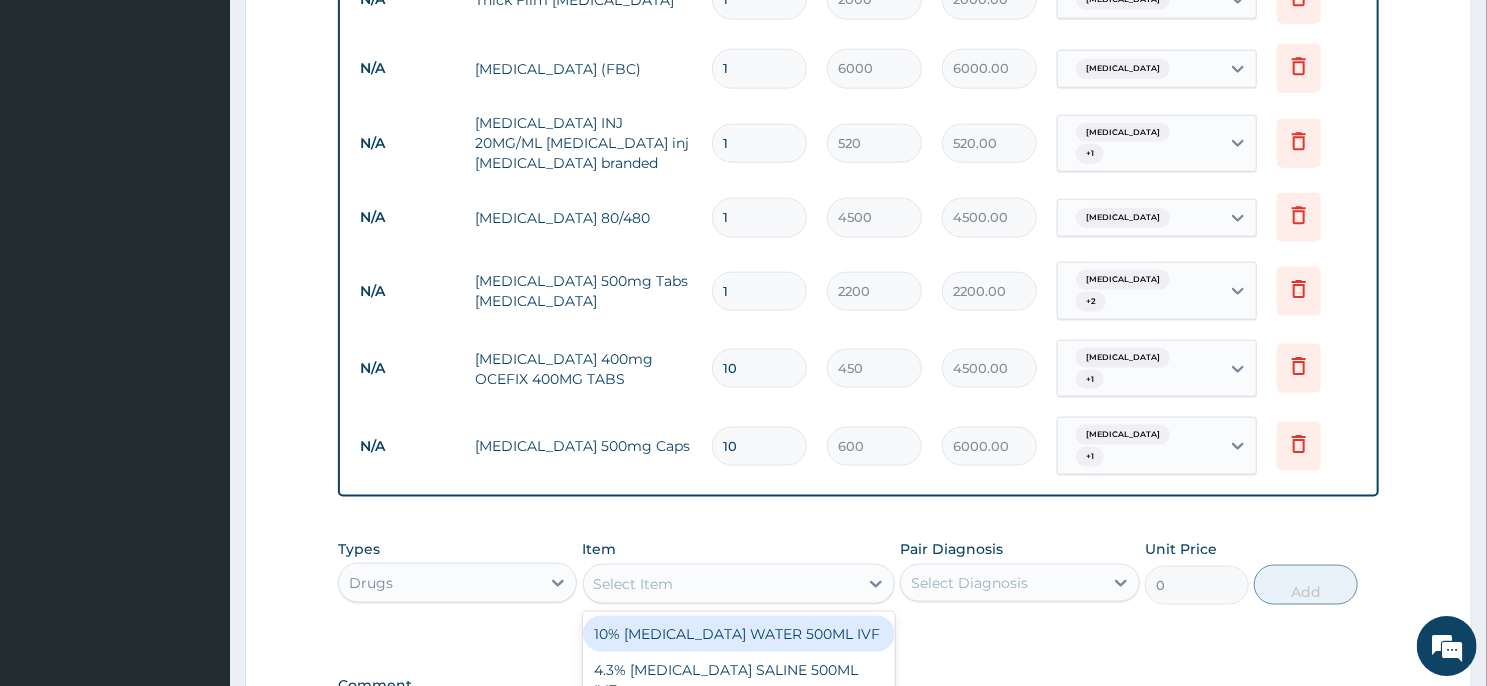 scroll, scrollTop: 625, scrollLeft: 0, axis: vertical 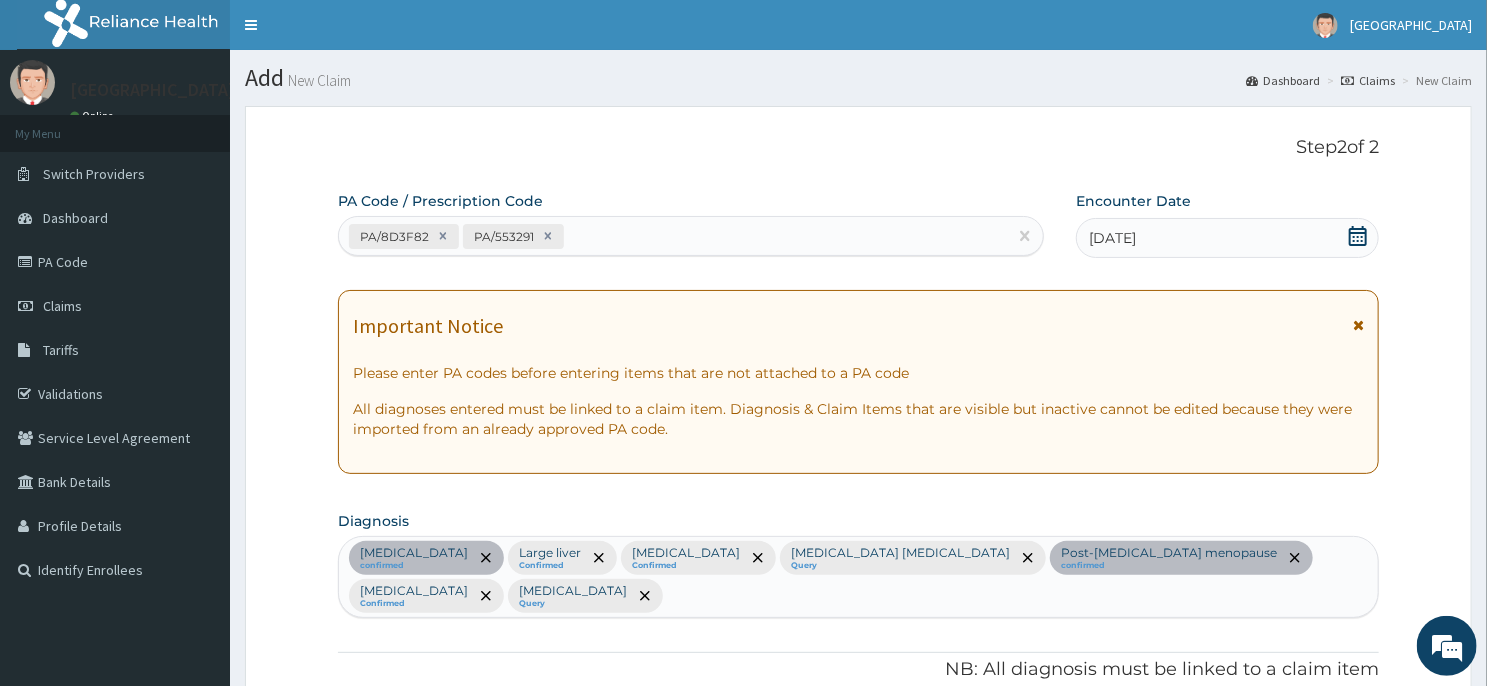 click on "Uterine leiomyoma confirmed Large liver Confirmed Lumbar spondylosis Confirmed Mast cell malignancy Query Post-hysterectomy menopause confirmed Malaria Confirmed Sepsis Query" at bounding box center (858, 577) 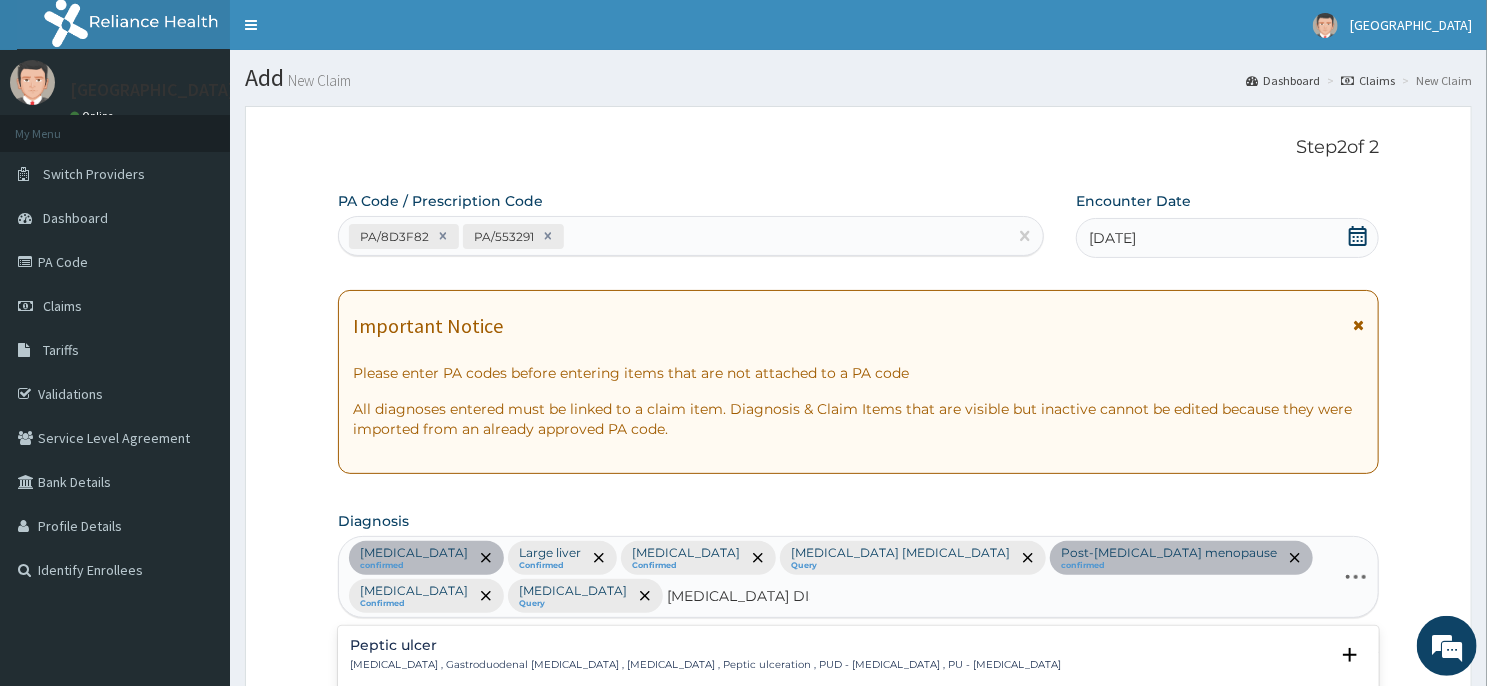 type on "PEPTIC ULCER DISEAS" 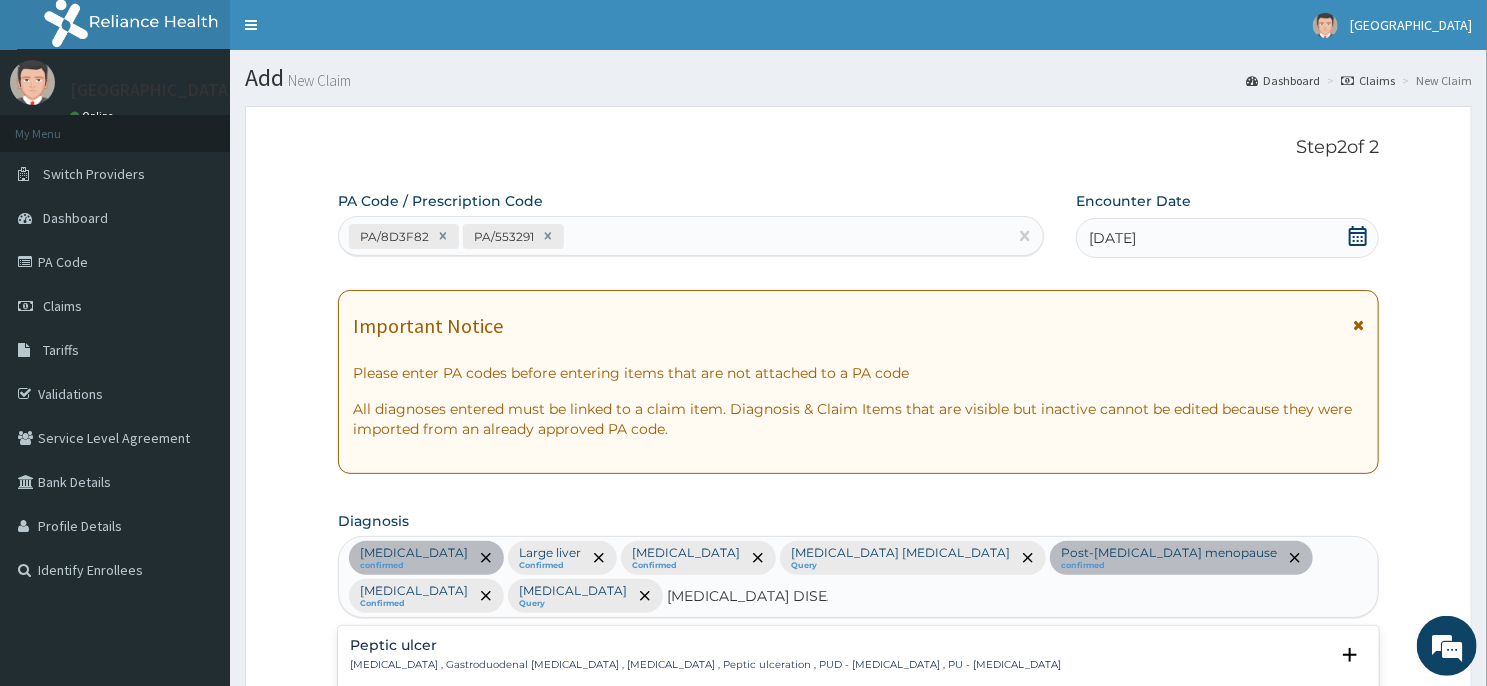 click on "Peptic ulcer" at bounding box center (705, 645) 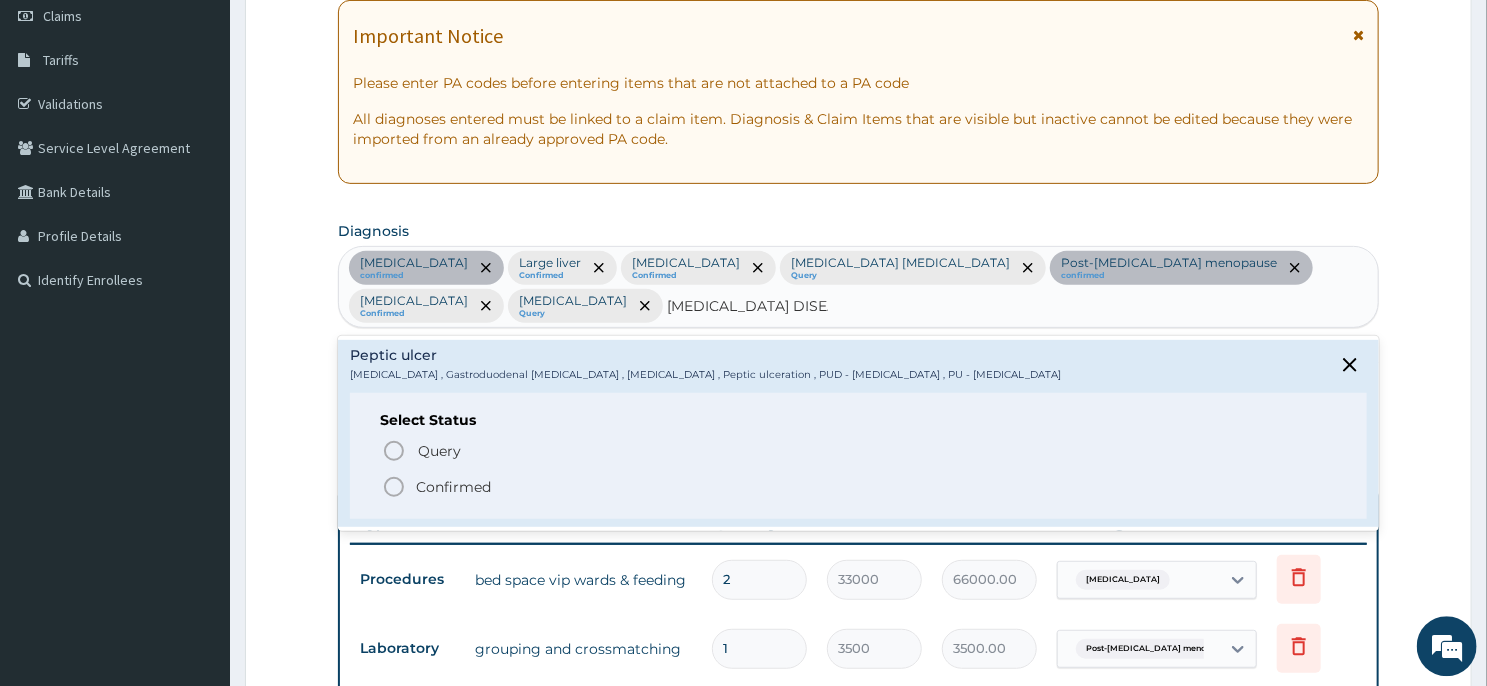 scroll, scrollTop: 321, scrollLeft: 0, axis: vertical 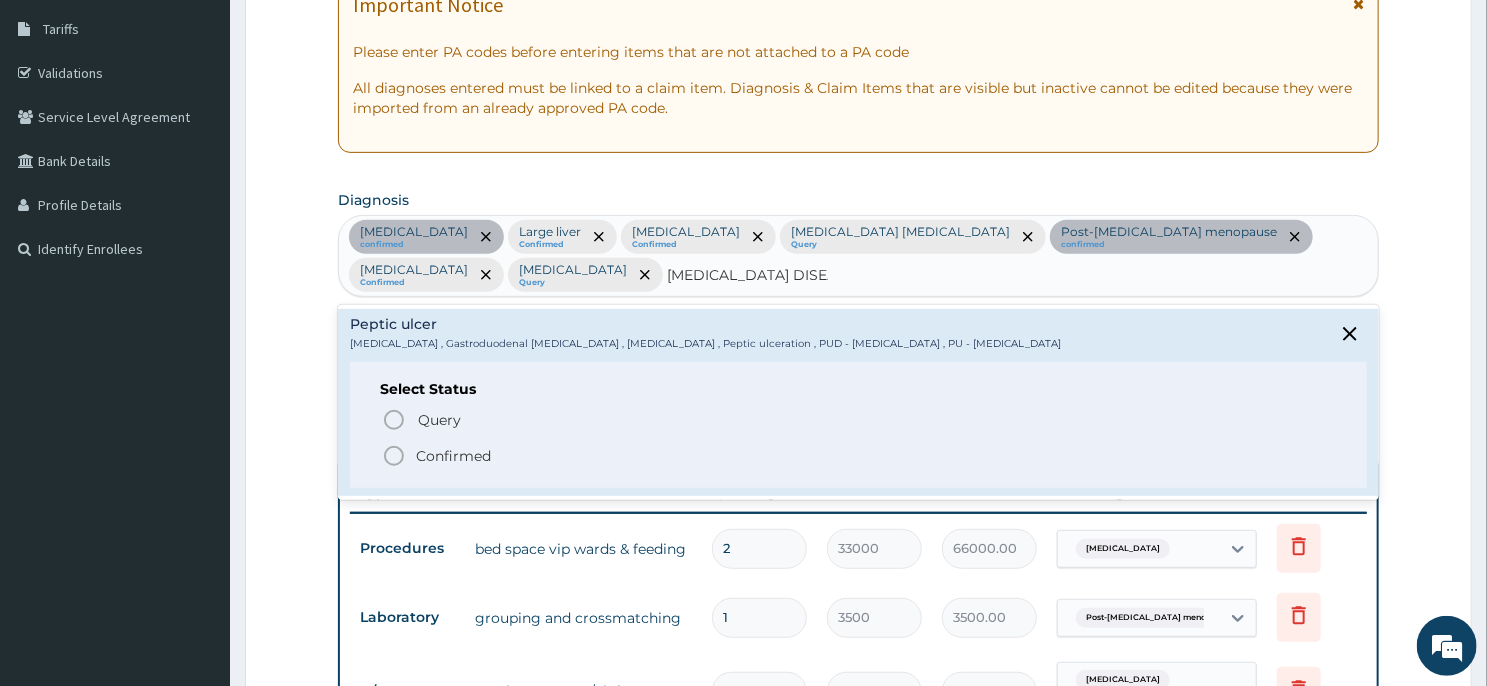 click 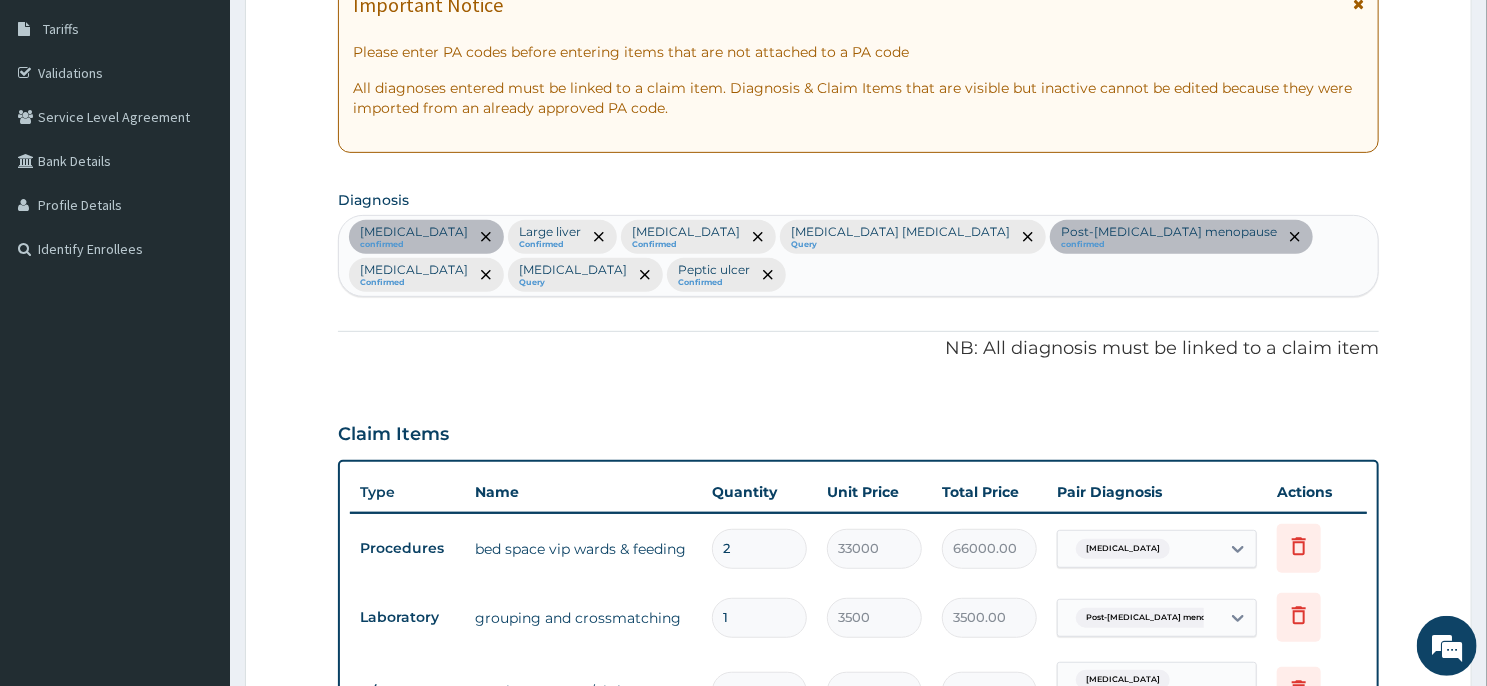 scroll, scrollTop: 971, scrollLeft: 0, axis: vertical 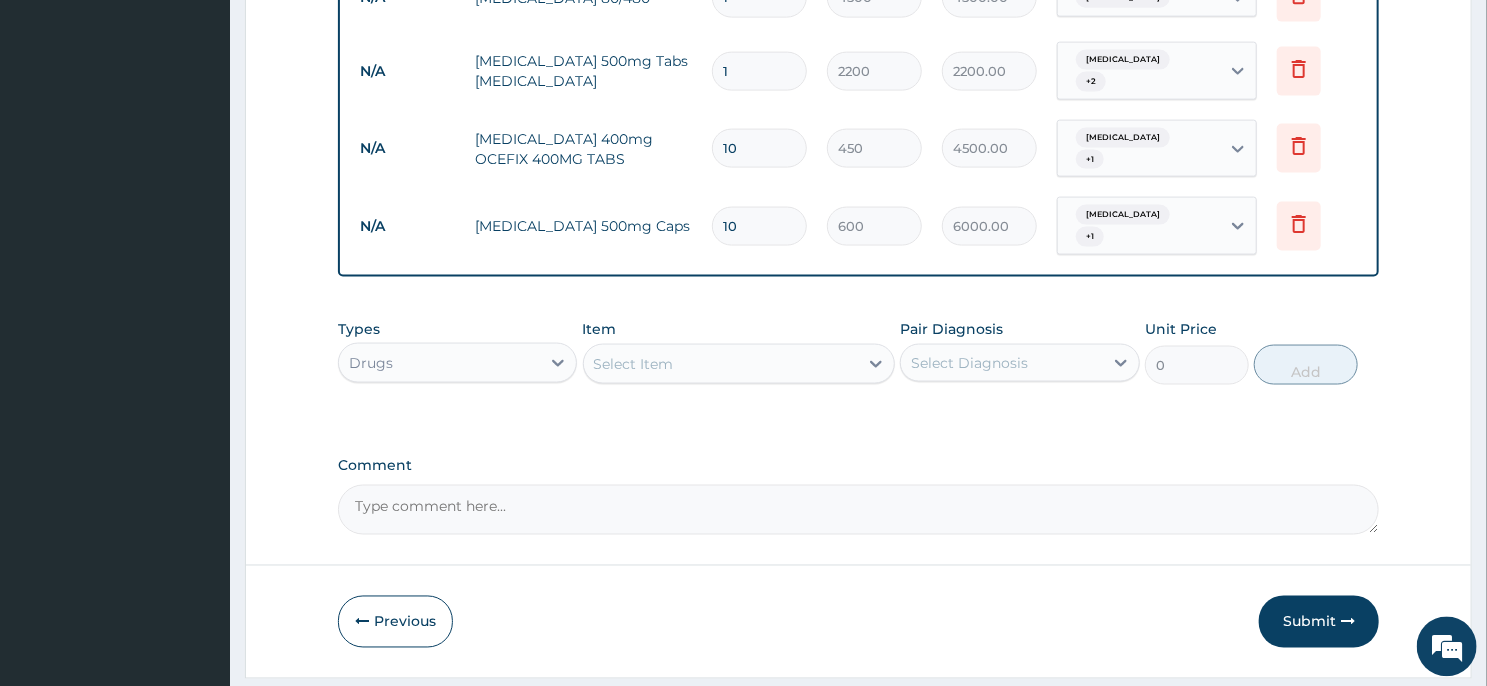 click on "Select Item" at bounding box center (721, 363) 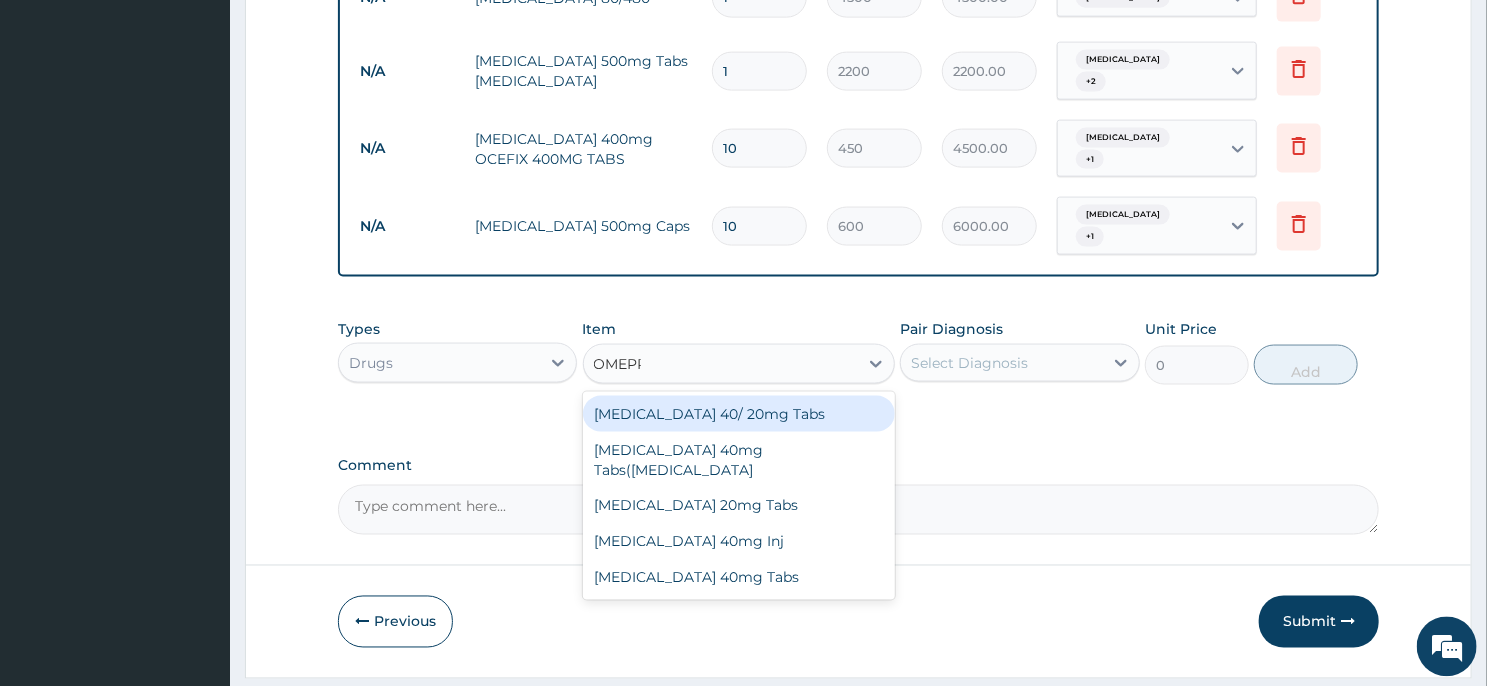 type on "OMEPRA" 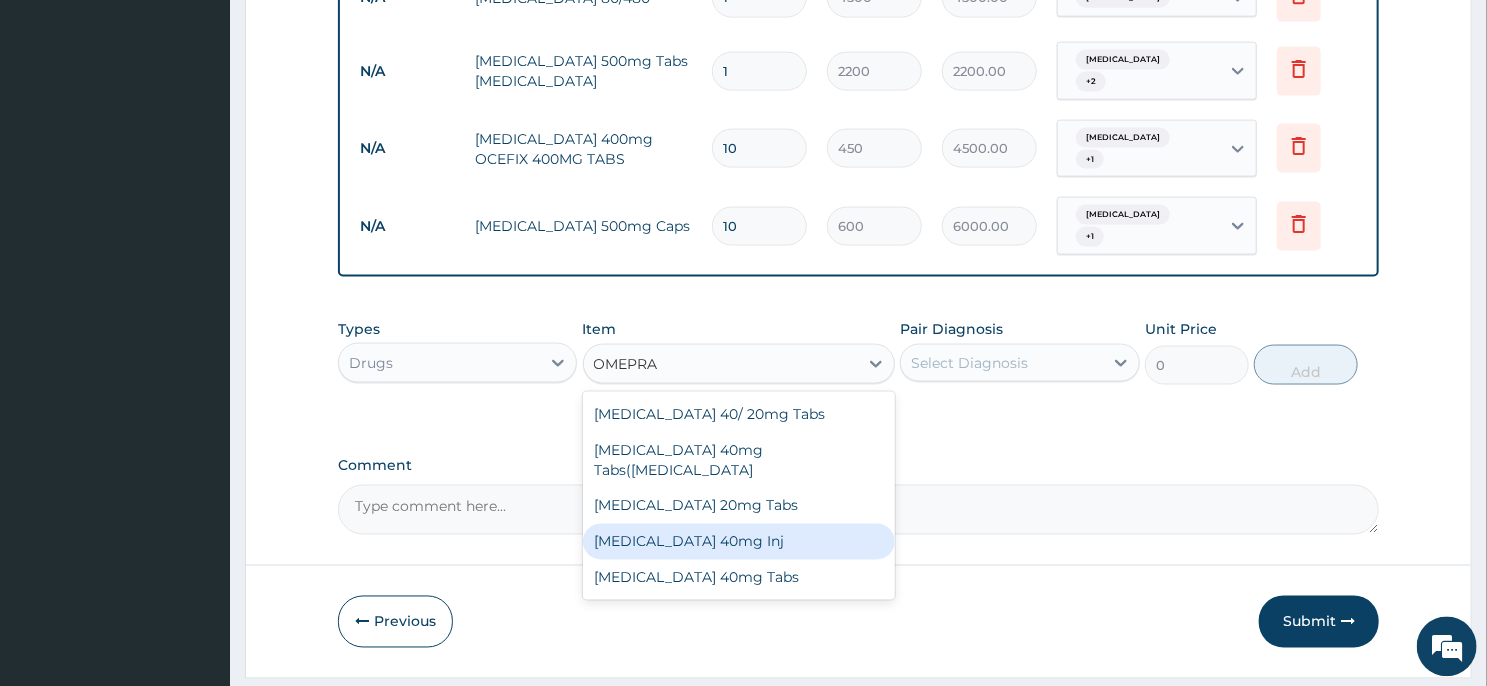 click on "Omeprazole 40mg Inj" at bounding box center [739, 541] 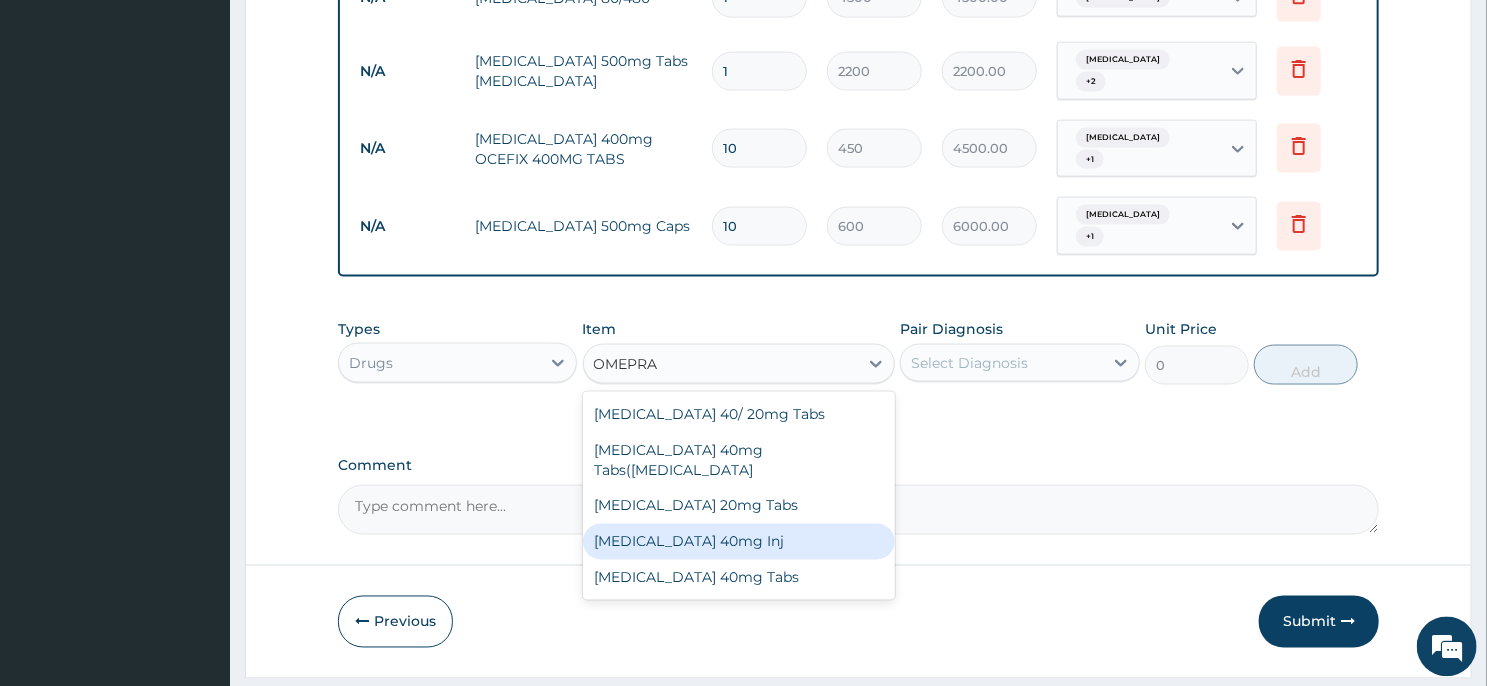 type 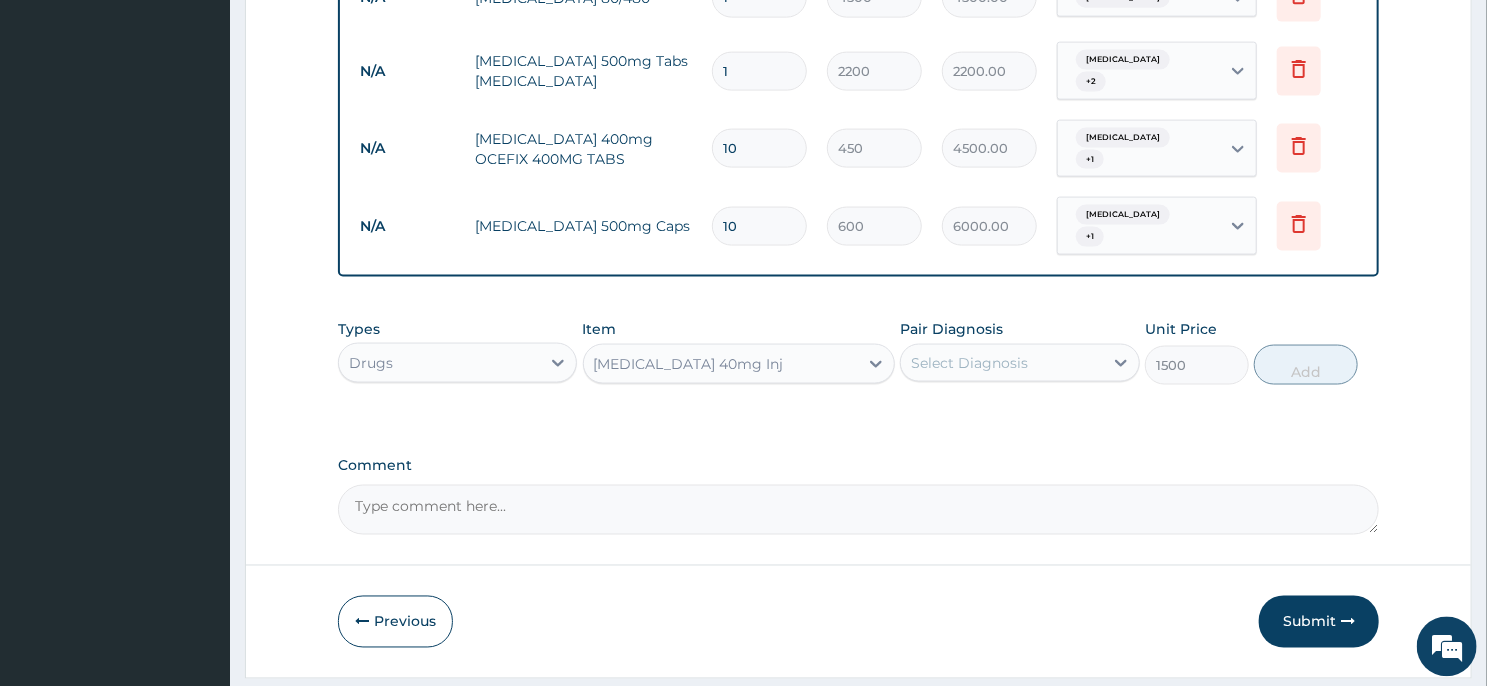 click on "Select Diagnosis" at bounding box center (969, 362) 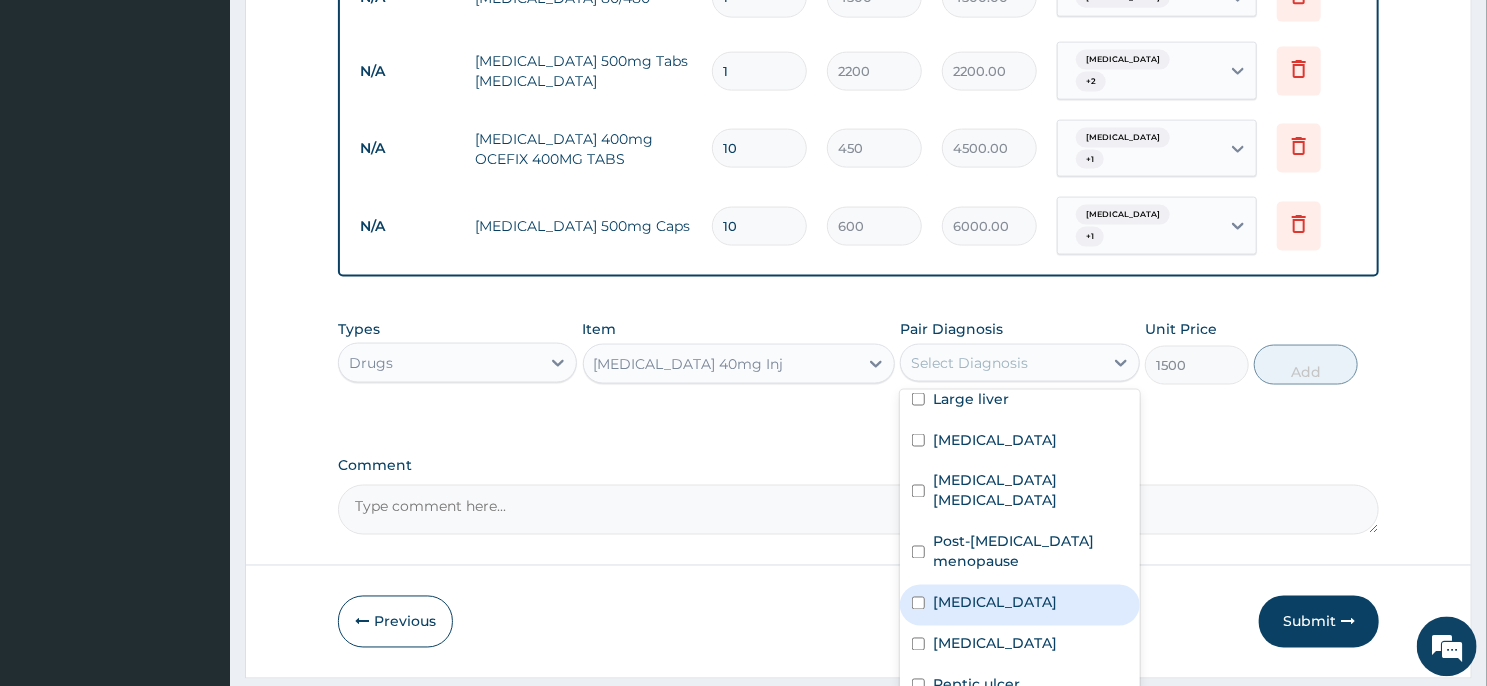 scroll, scrollTop: 56, scrollLeft: 0, axis: vertical 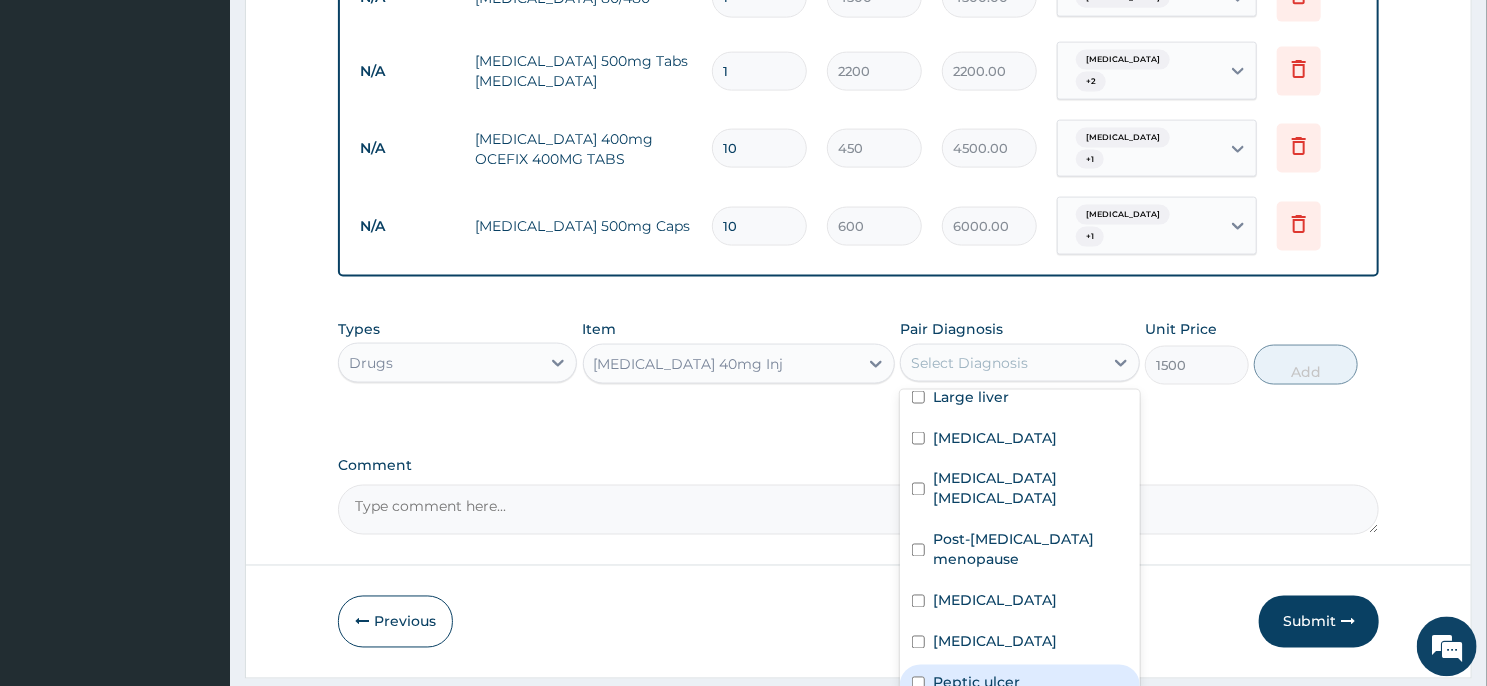 click on "Peptic ulcer" at bounding box center [1019, 684] 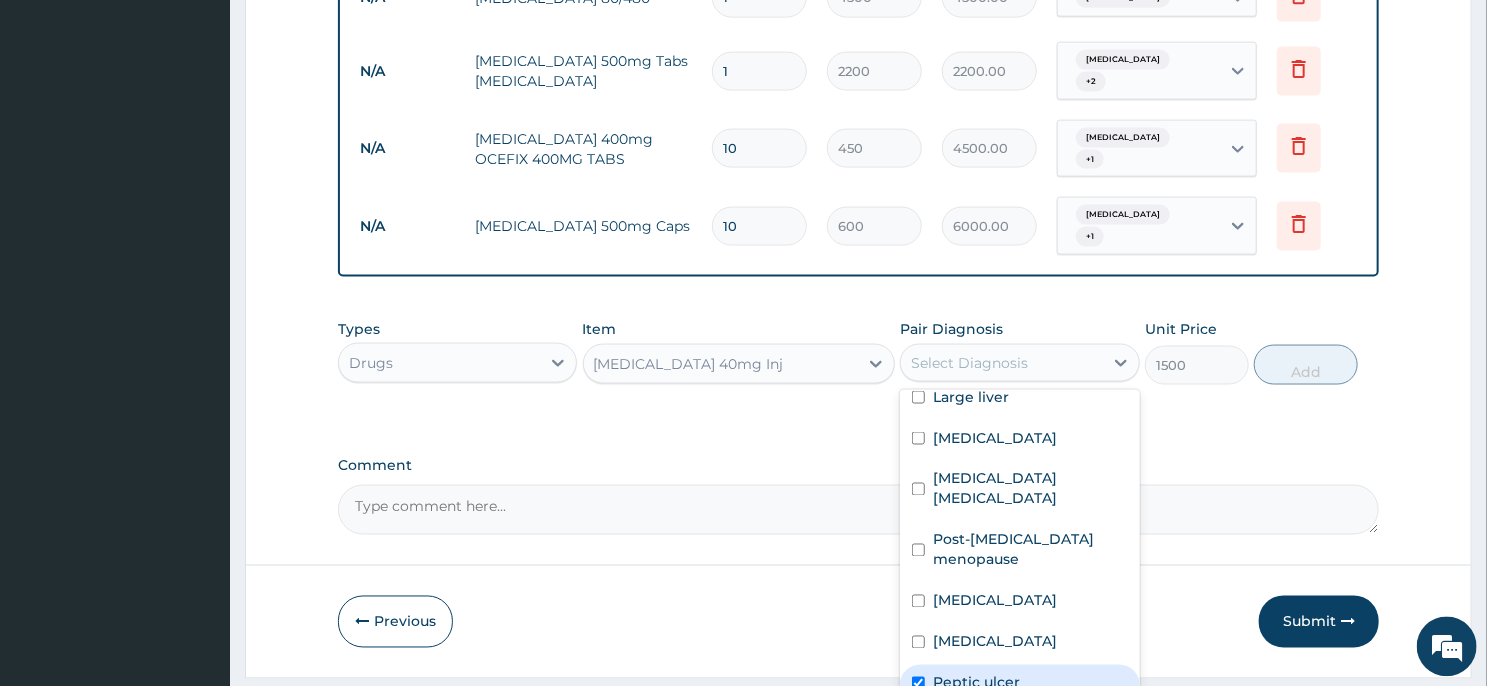 checkbox on "true" 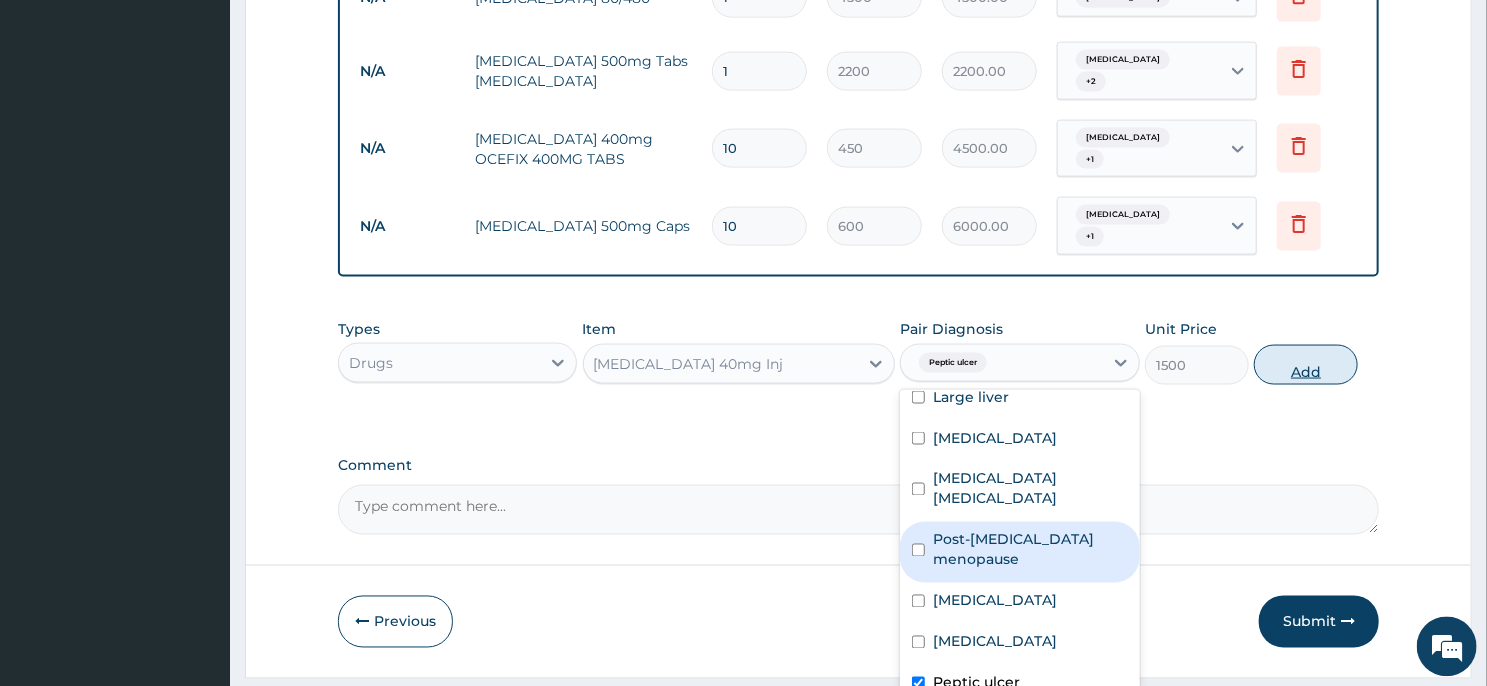click on "Add" at bounding box center (1306, 364) 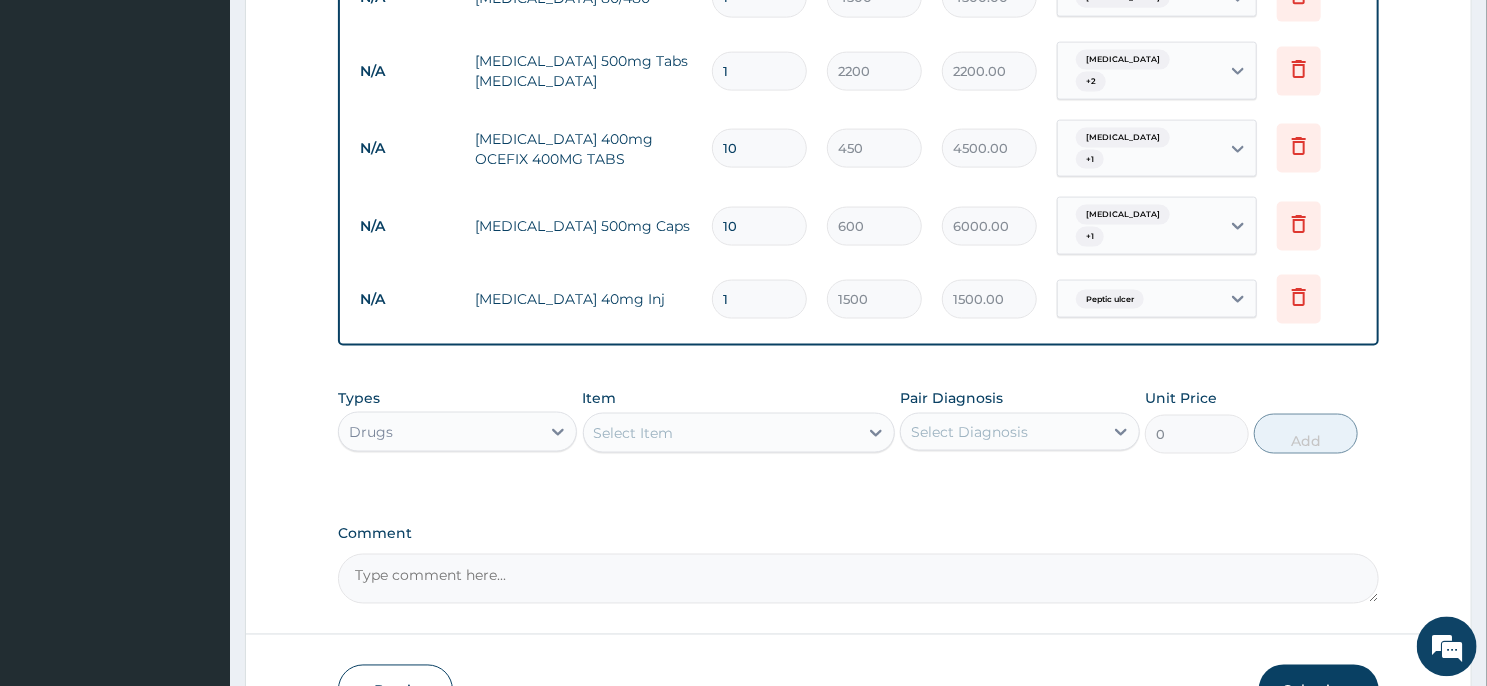 click on "Select Item" at bounding box center [721, 432] 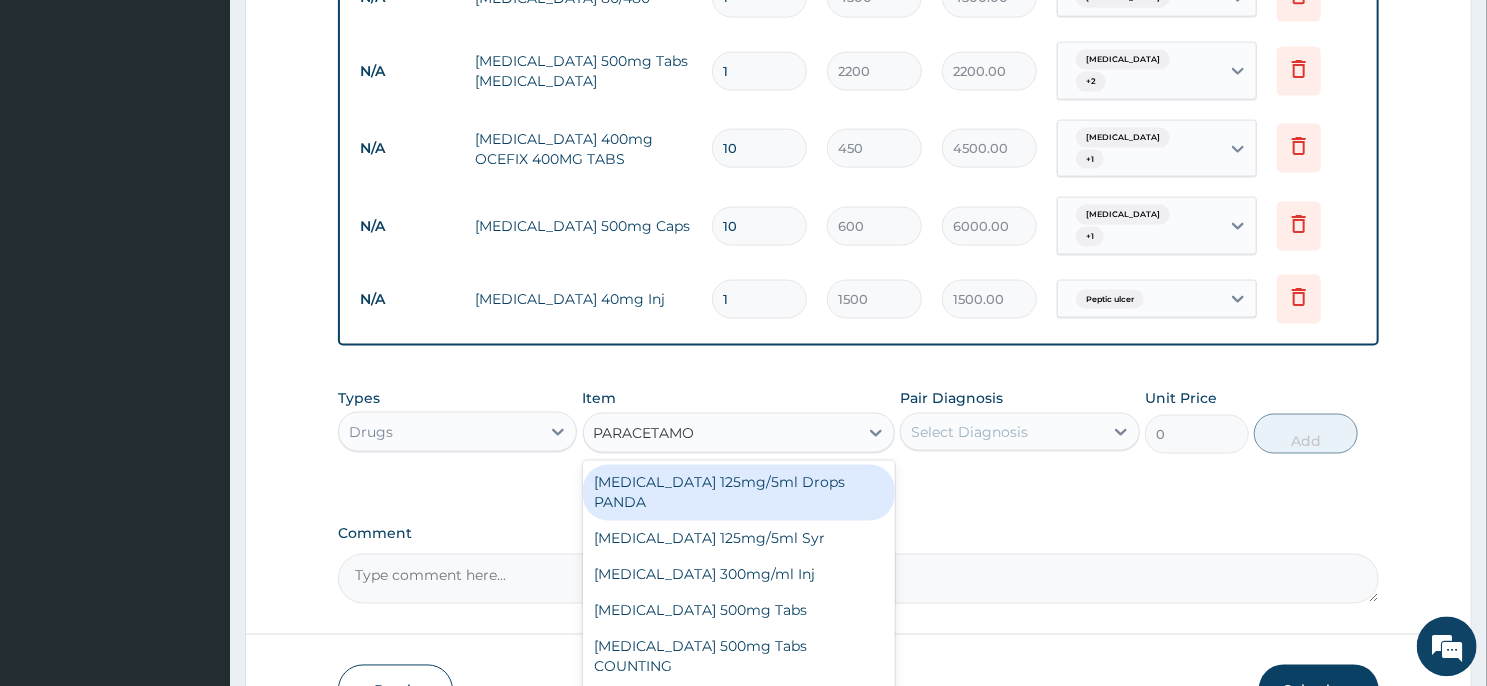 type on "PARACETAMOL" 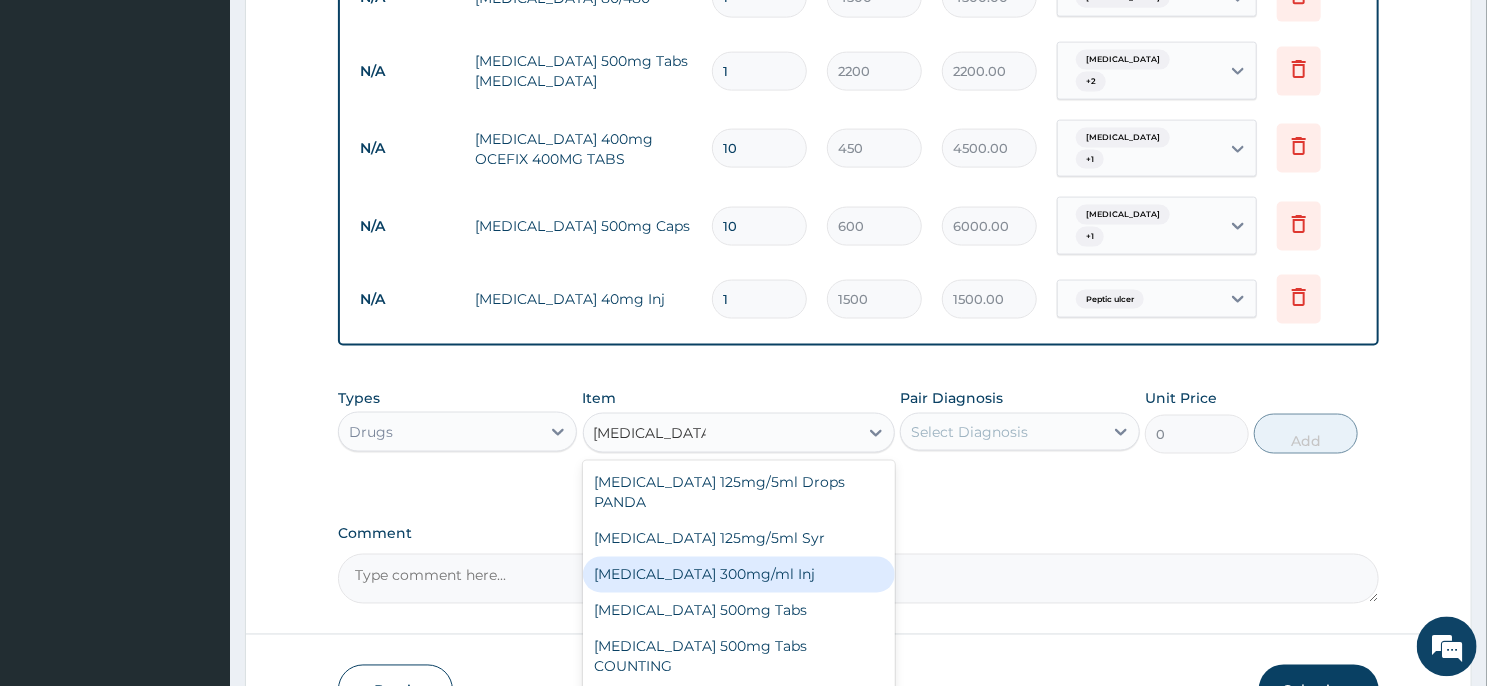 click on "Paracetamol 300mg/ml Inj" at bounding box center [739, 574] 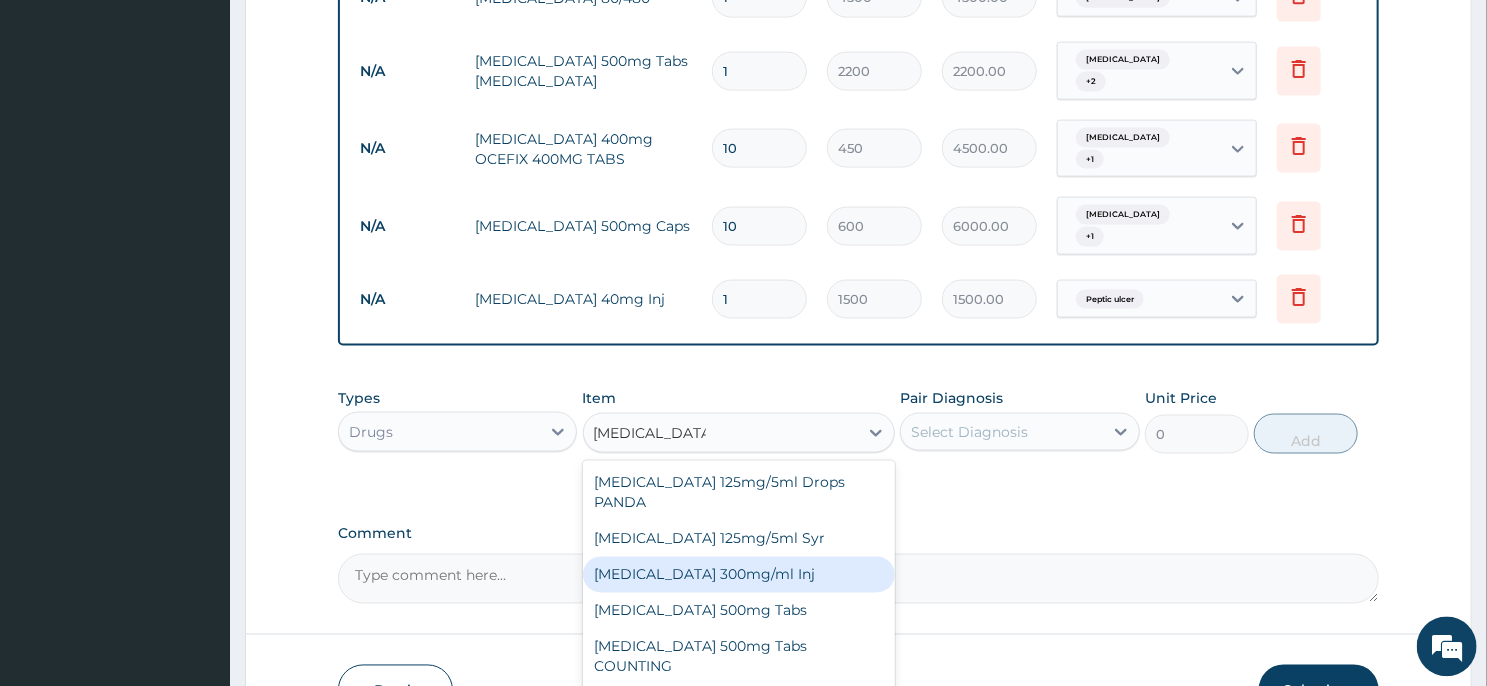 type 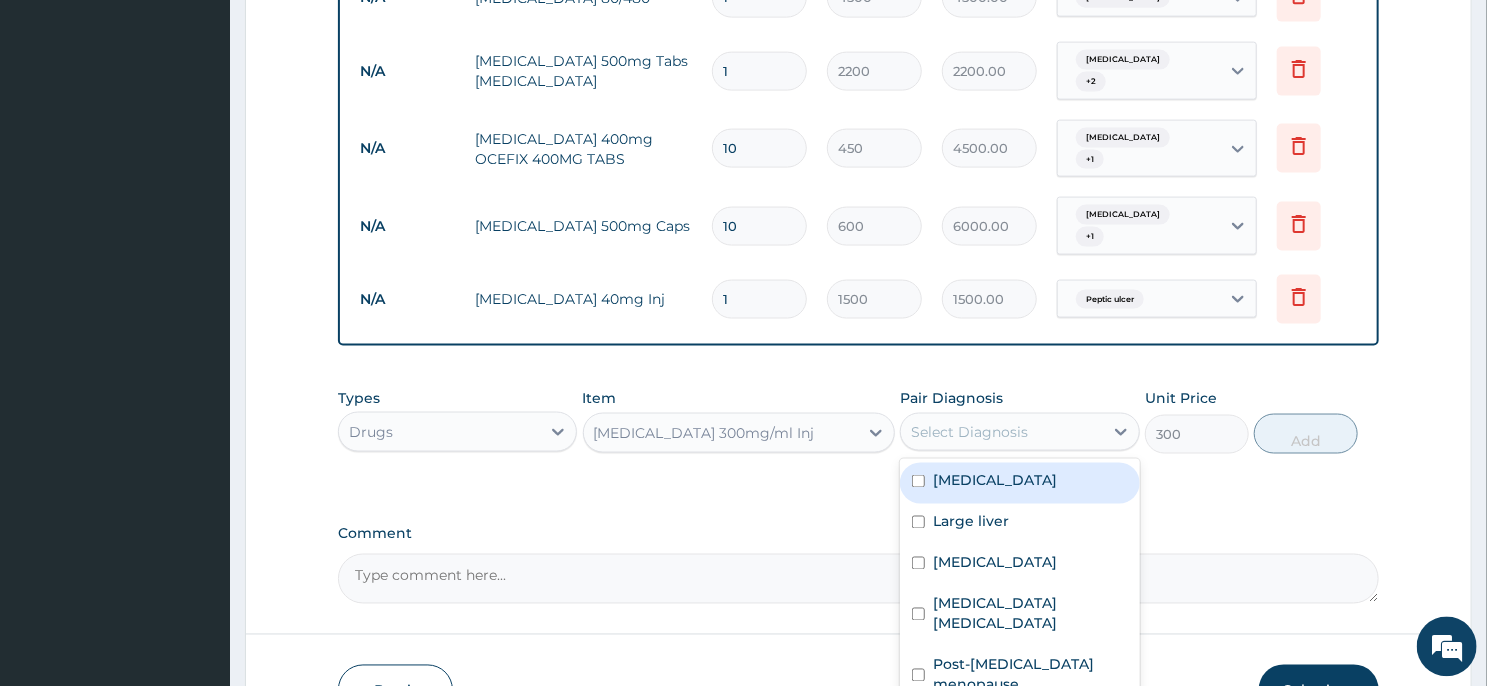 click on "Select Diagnosis" at bounding box center (969, 431) 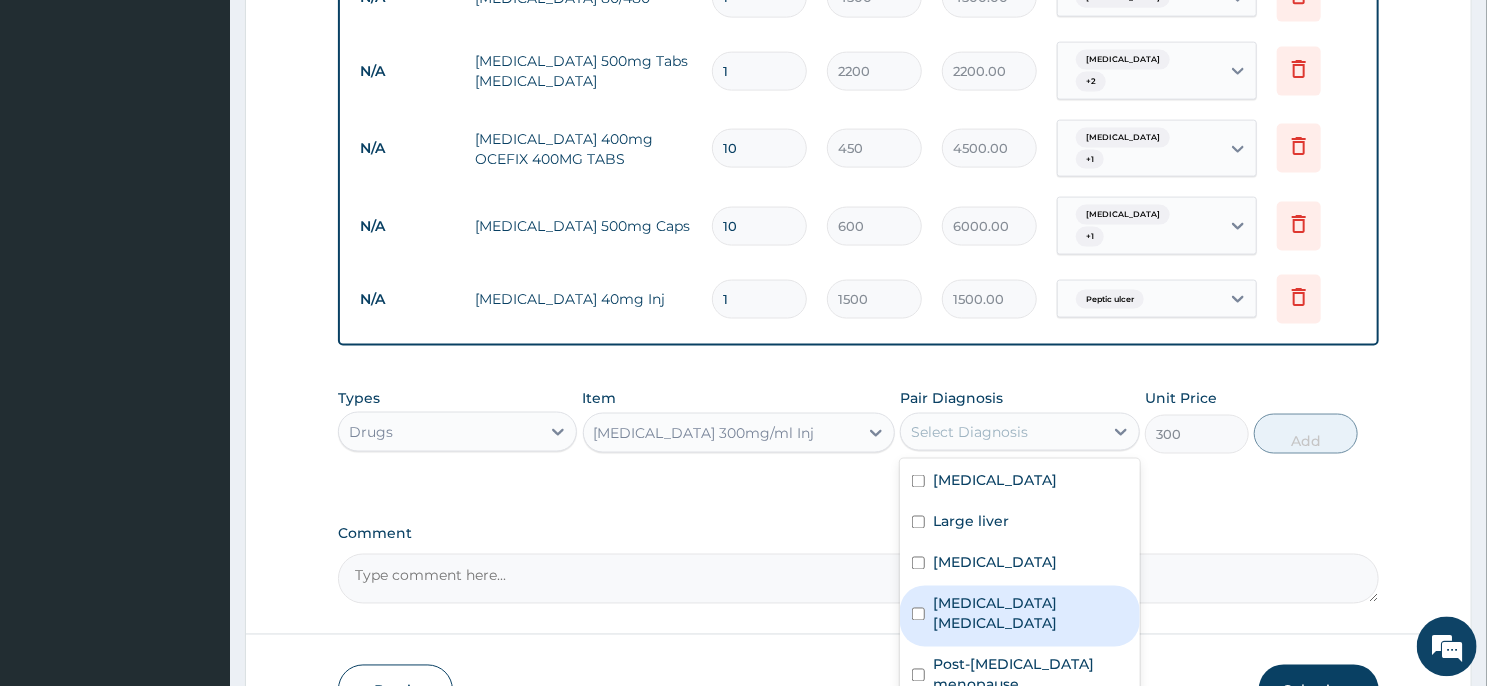 scroll, scrollTop: 1499, scrollLeft: 0, axis: vertical 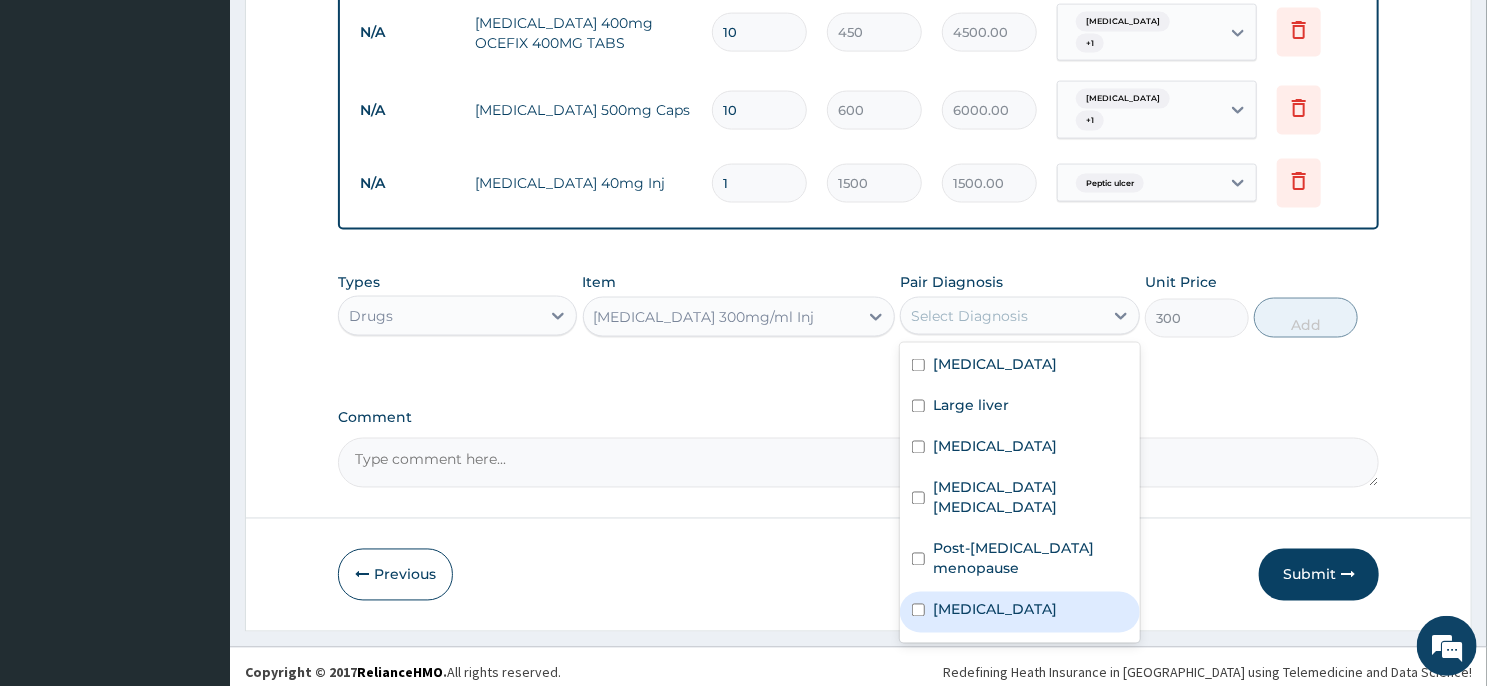 click on "Malaria" at bounding box center (1019, 612) 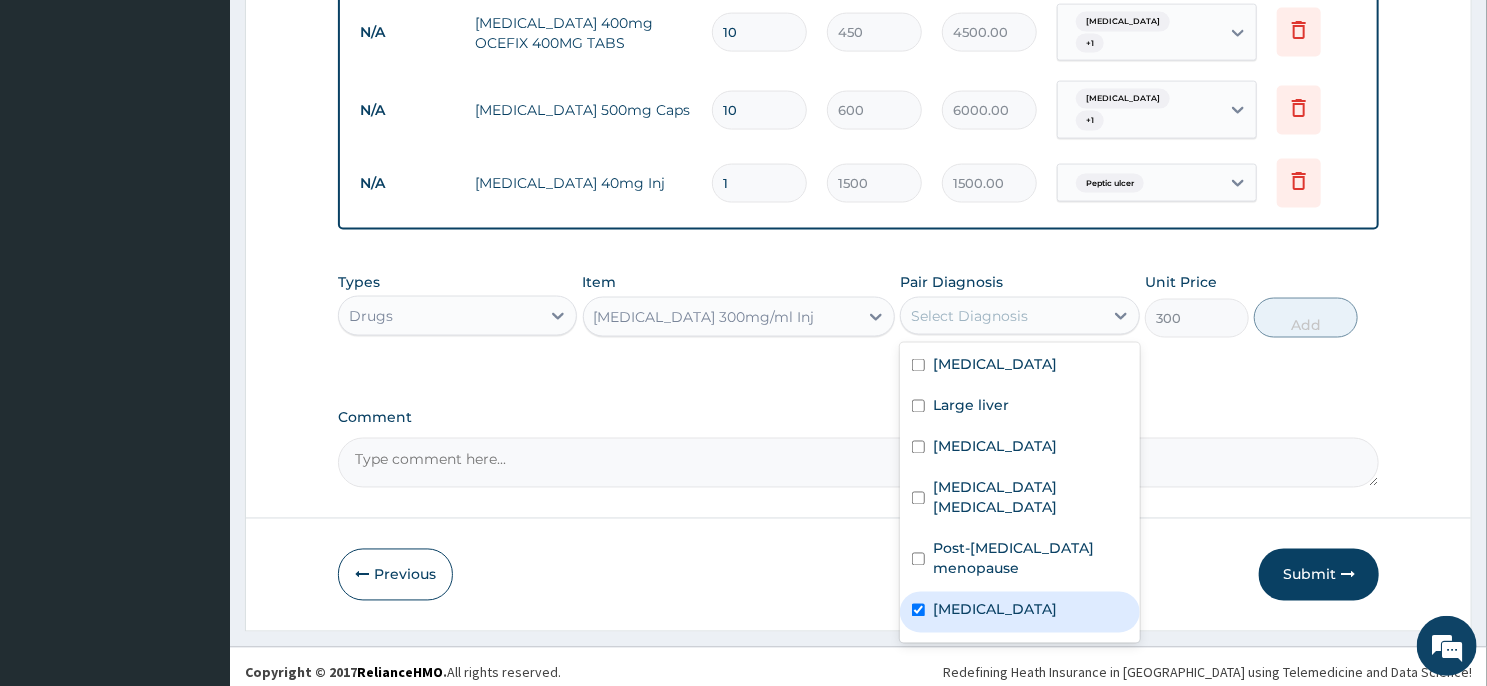 checkbox on "true" 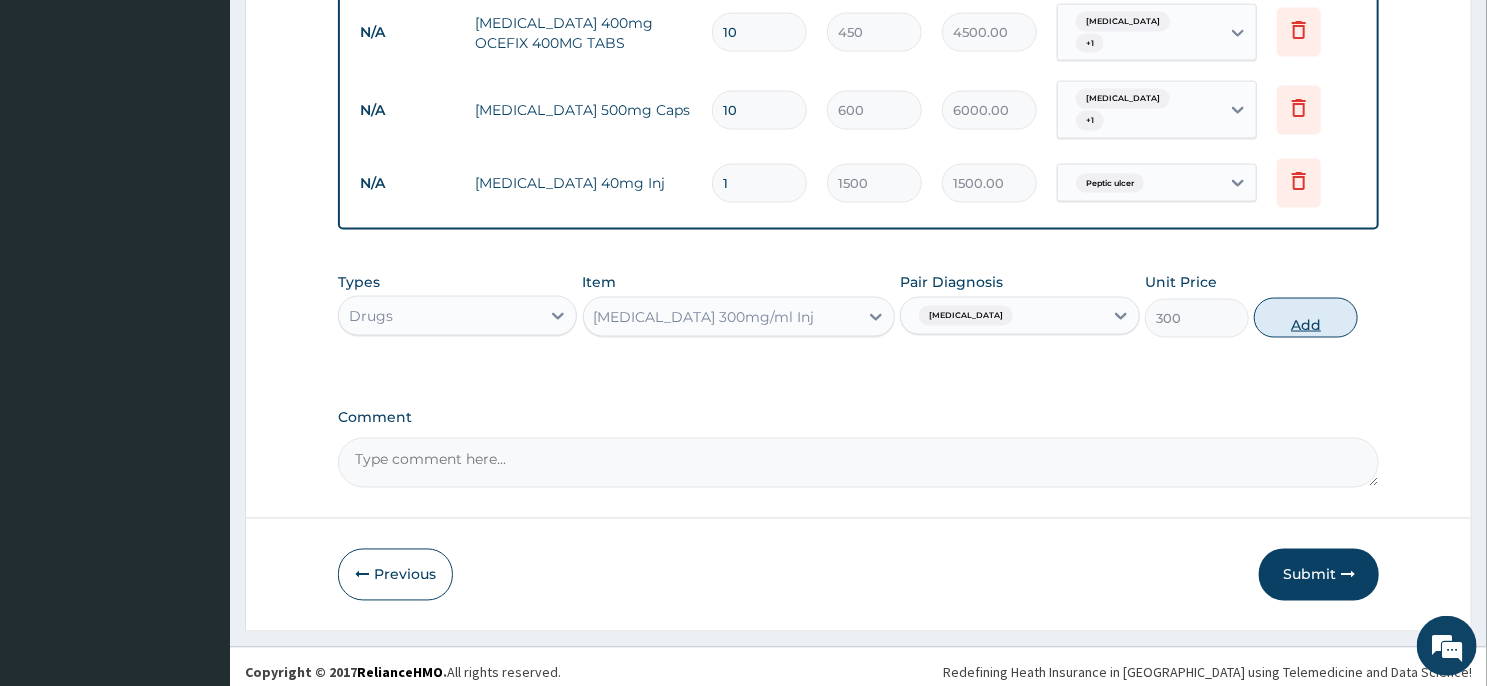 click on "Add" at bounding box center (1306, 318) 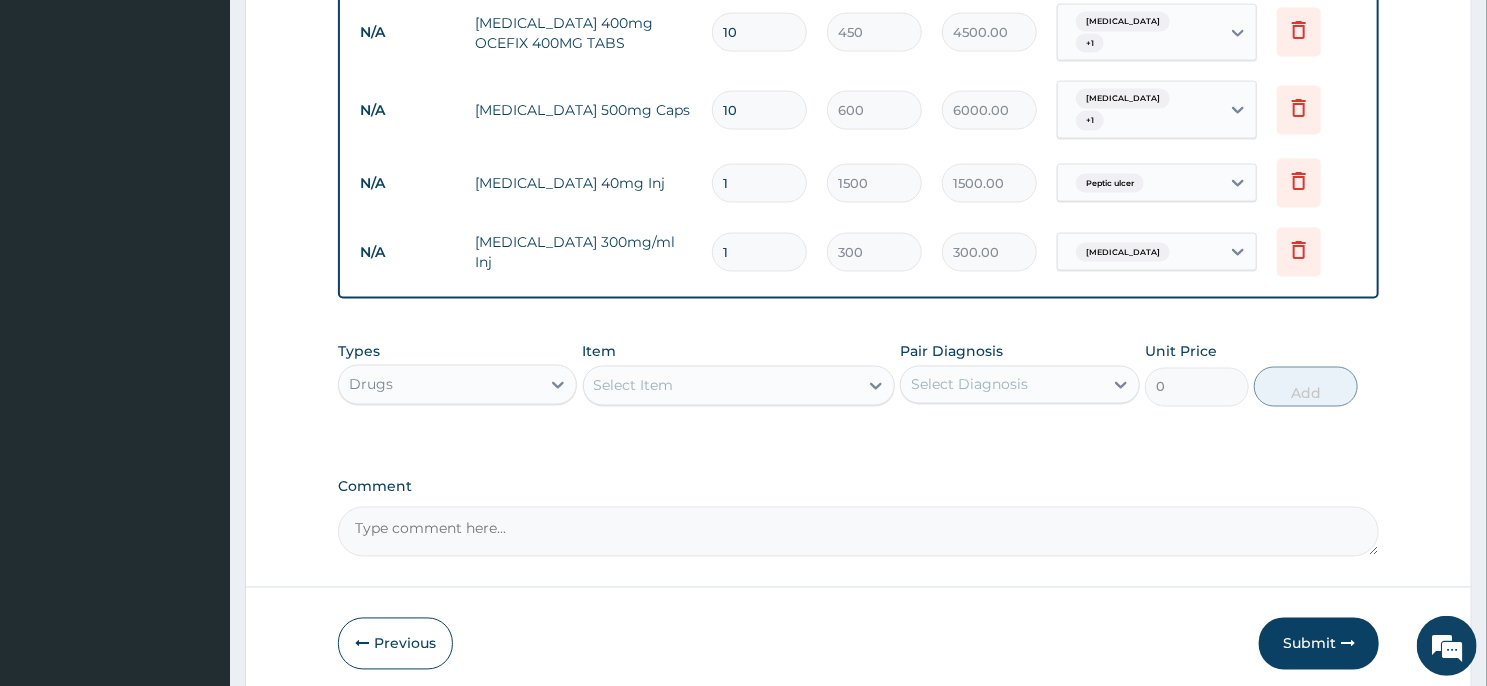 click on "1" at bounding box center (759, 252) 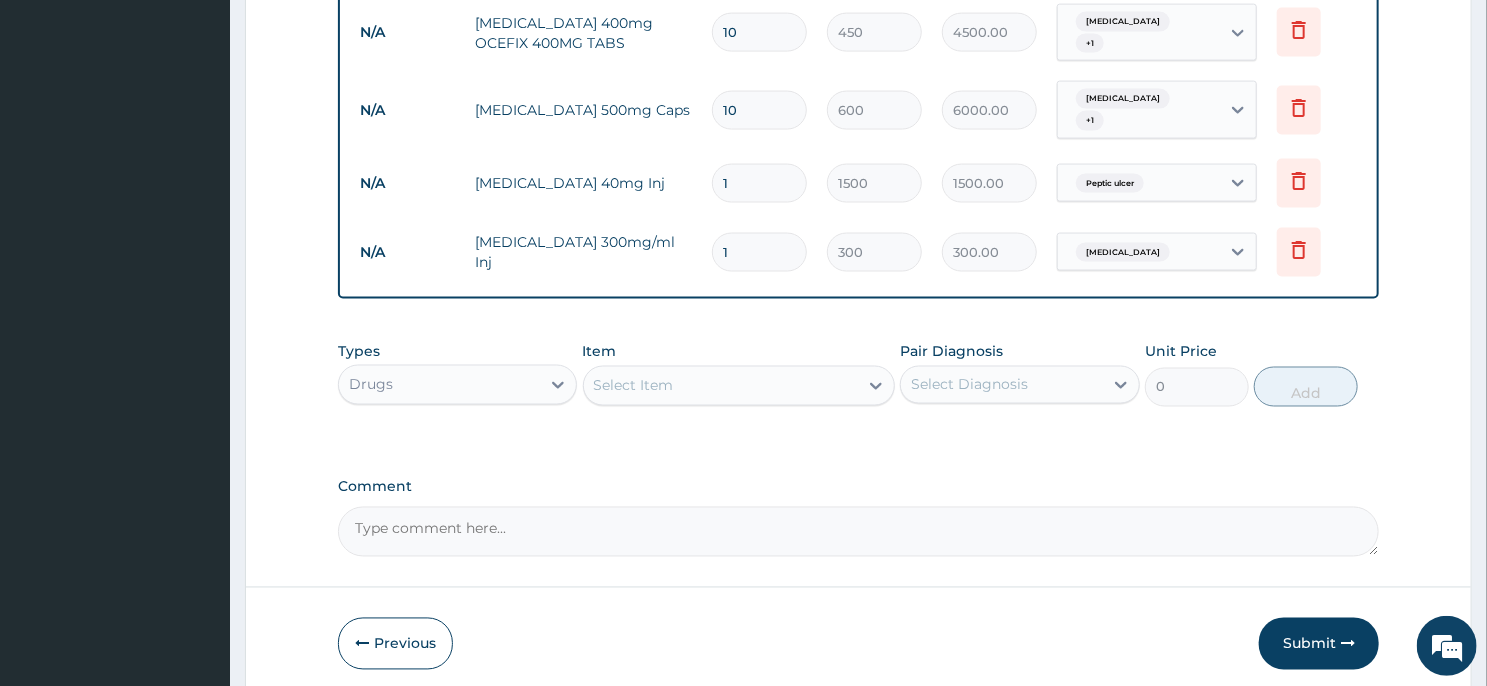 type 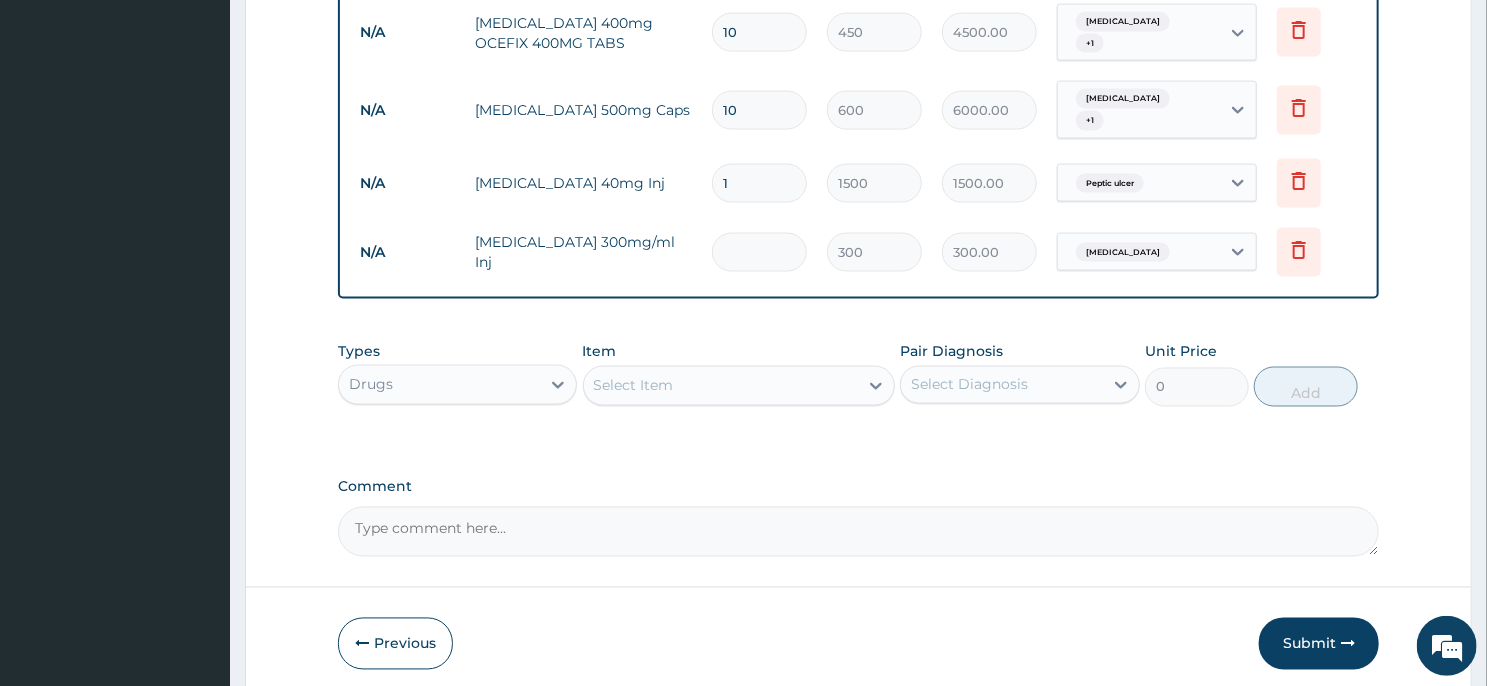 type on "0.00" 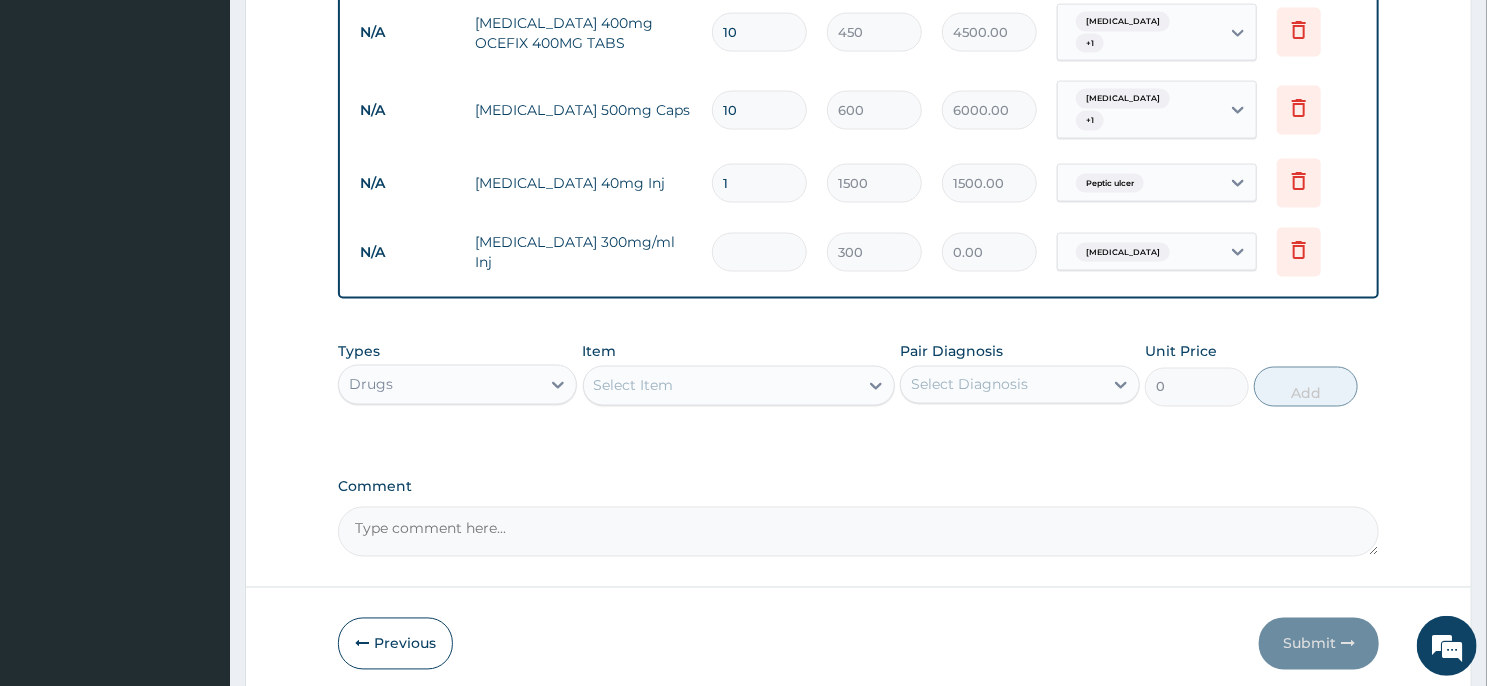 type on "6" 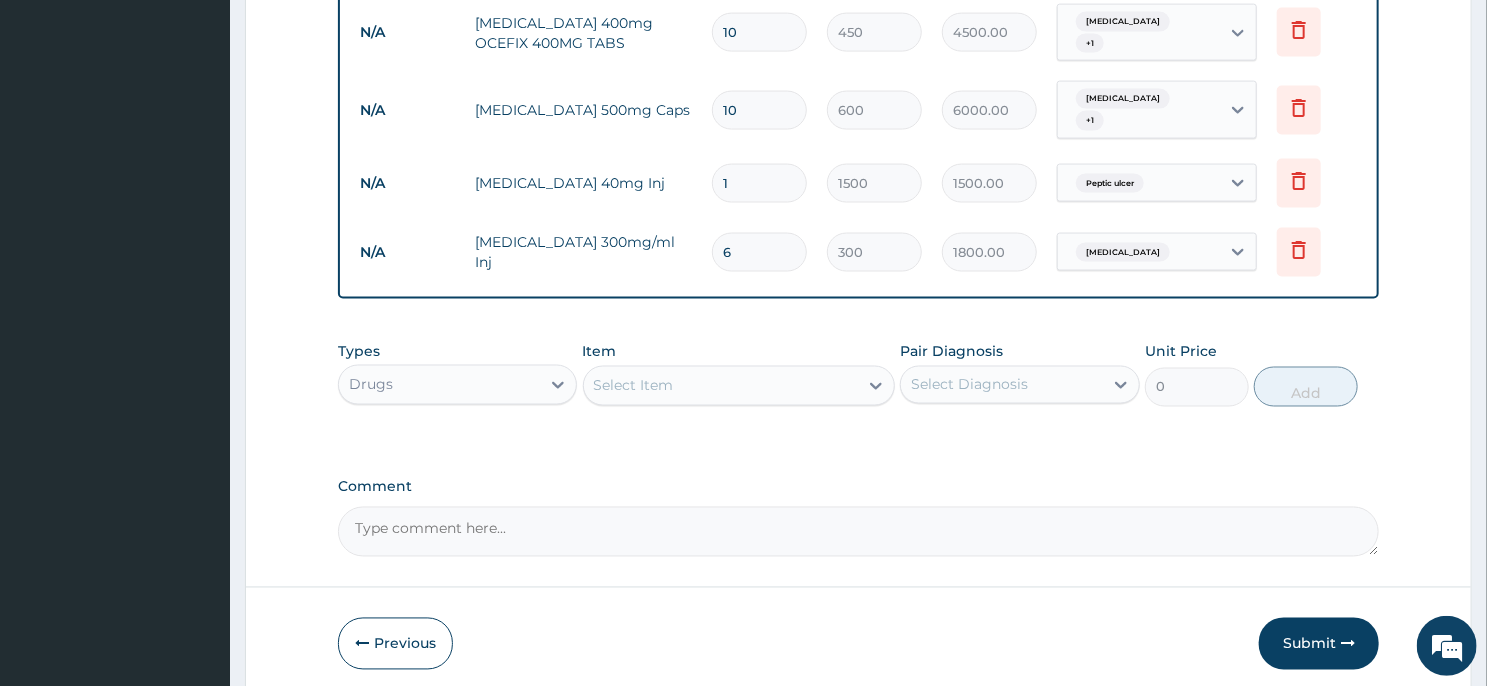 type on "6" 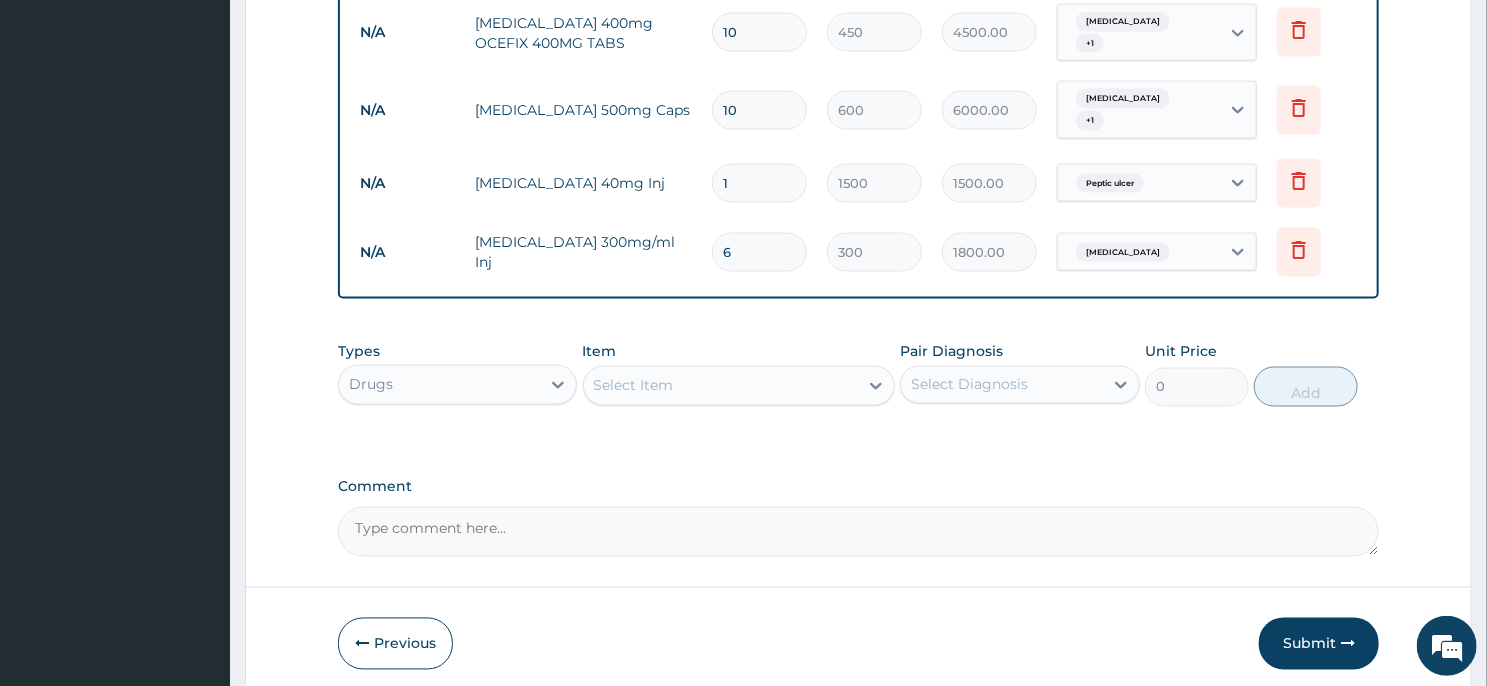 click on "Select Item" at bounding box center [721, 386] 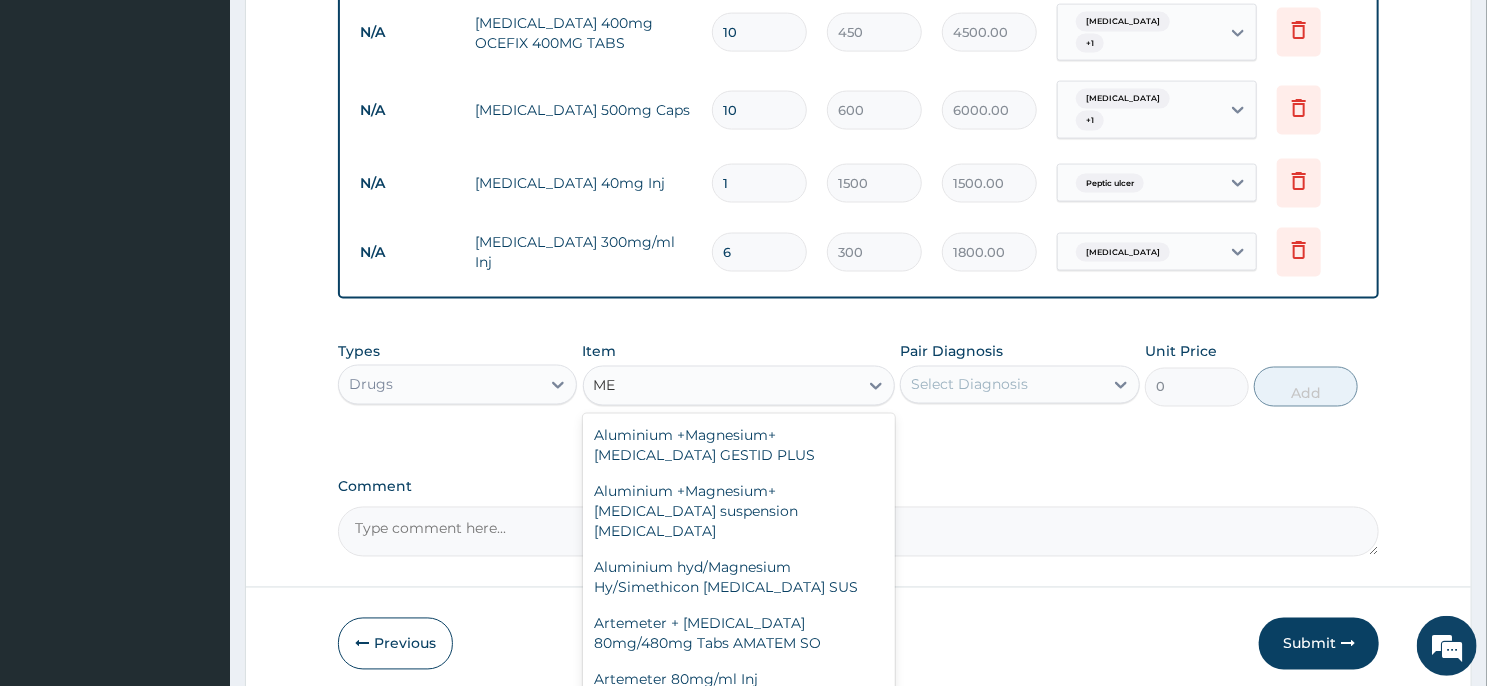 type on "M" 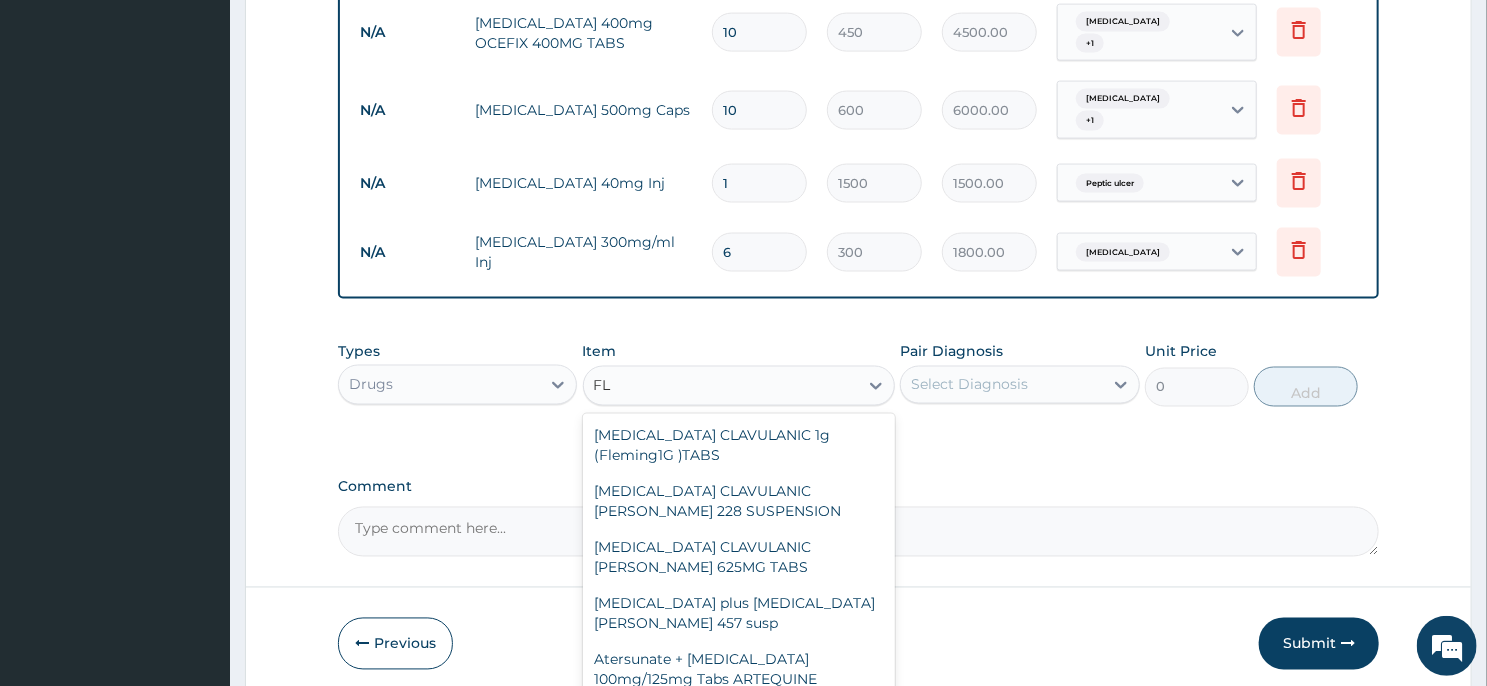 type on "F" 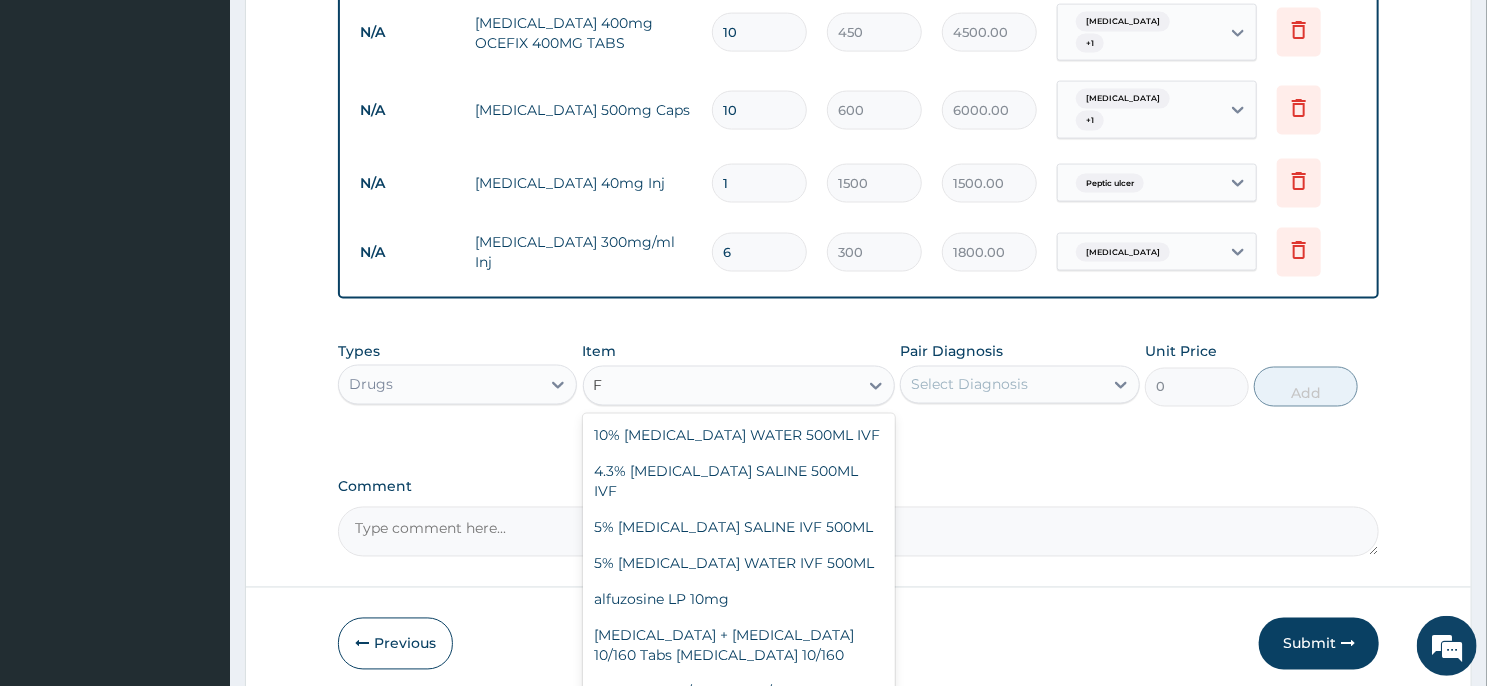 type 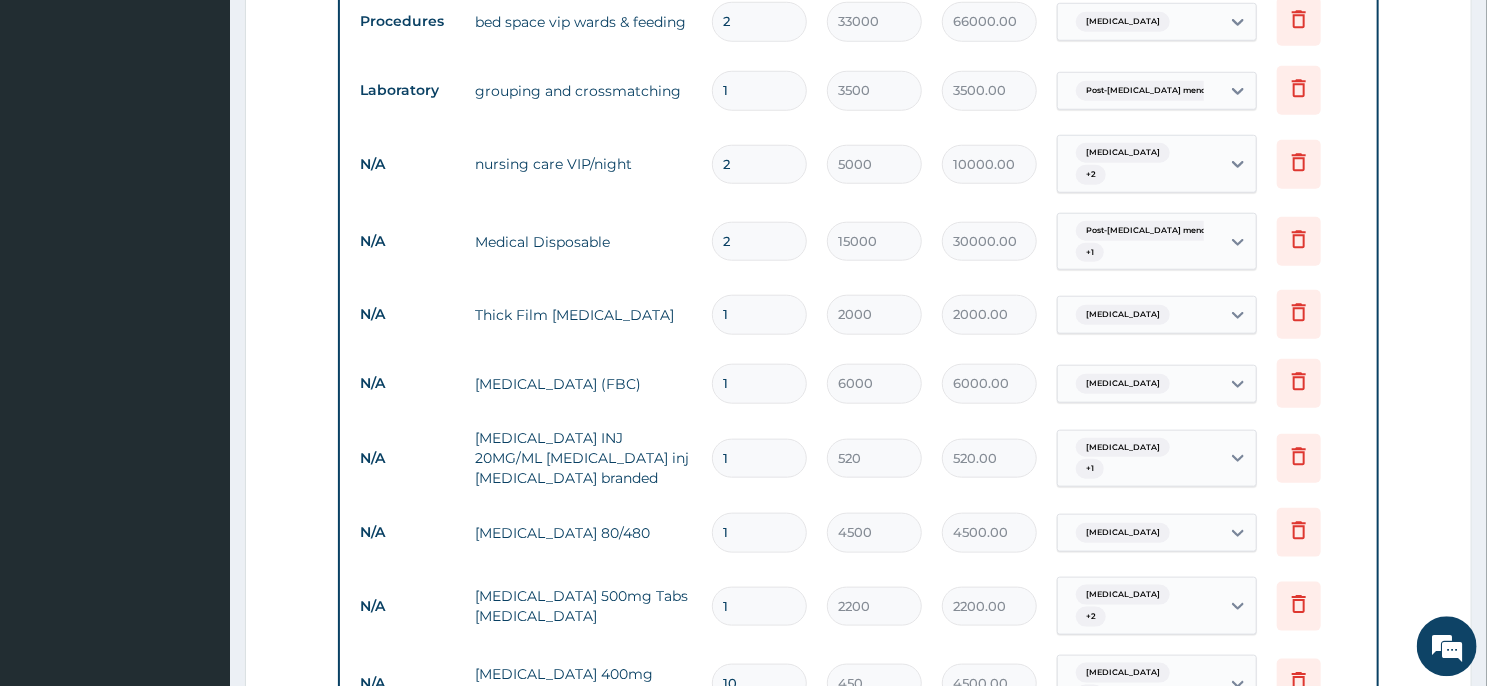 scroll, scrollTop: 802, scrollLeft: 0, axis: vertical 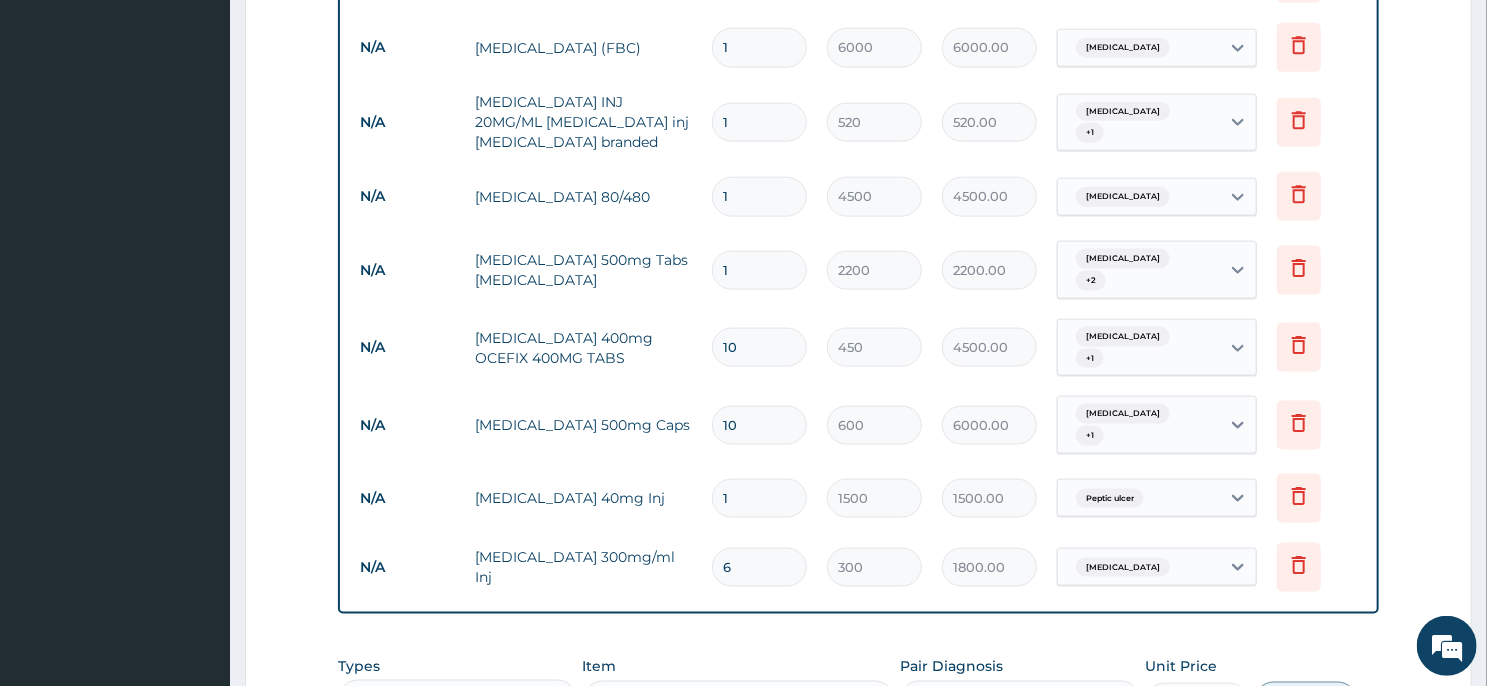 click on "Step  2  of 2 PA Code / Prescription Code PA/8D3F82 PA/553291 Encounter Date 30-01-2025 Important Notice Please enter PA codes before entering items that are not attached to a PA code   All diagnoses entered must be linked to a claim item. Diagnosis & Claim Items that are visible but inactive cannot be edited because they were imported from an already approved PA code. Diagnosis Uterine leiomyoma confirmed Large liver Confirmed Lumbar spondylosis Confirmed Mast cell malignancy Query Post-hysterectomy menopause confirmed Malaria Confirmed Sepsis Query Peptic ulcer Confirmed NB: All diagnosis must be linked to a claim item Claim Items Type Name Quantity Unit Price Total Price Pair Diagnosis Actions Procedures bed space vip wards & feeding 2 33000 66000.00 Uterine leiomyoma Delete Laboratory grouping and crossmatching 1 3500 3500.00 Post-hysterectomy menopause Delete N/A nursing care VIP/night 2 5000 10000.00 Uterine leiomyoma  + 2 Delete N/A Medical Disposable 2 15000  +" at bounding box center [858, -31] 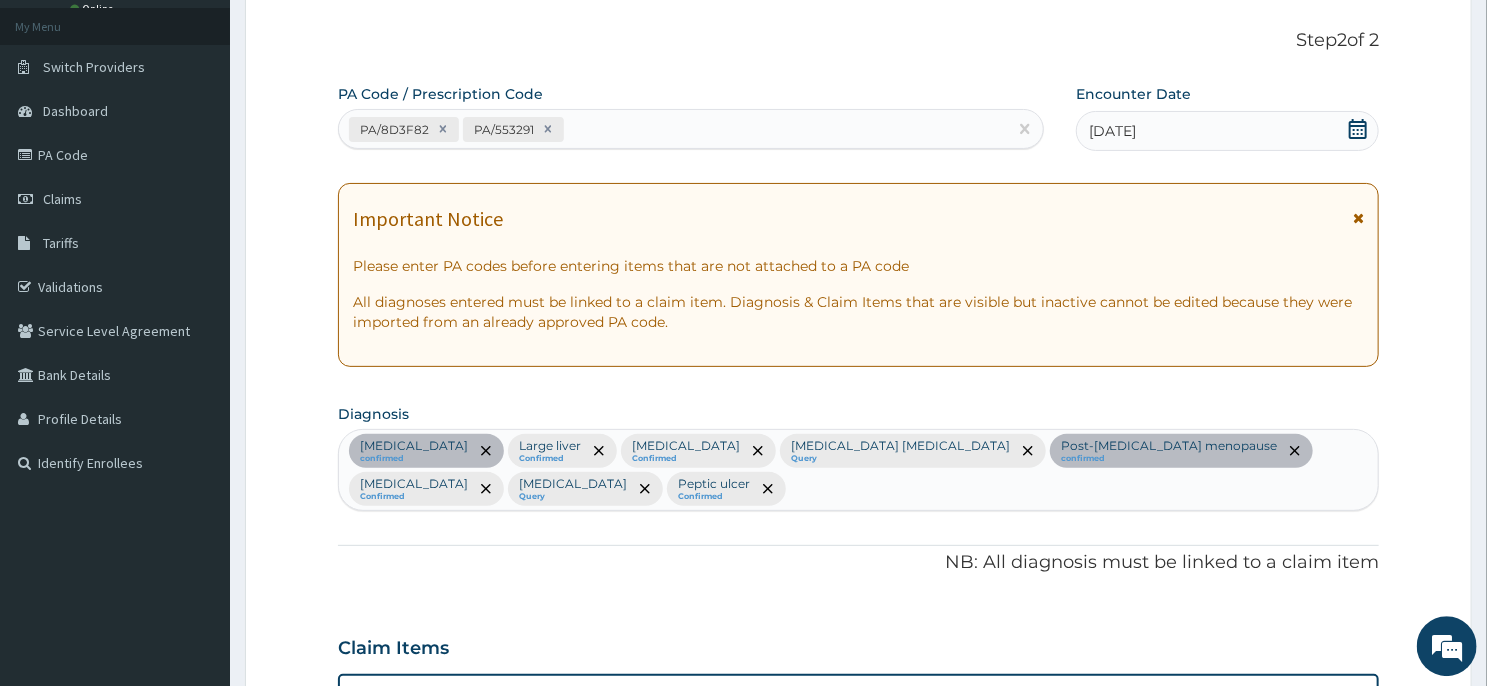 scroll, scrollTop: 50, scrollLeft: 0, axis: vertical 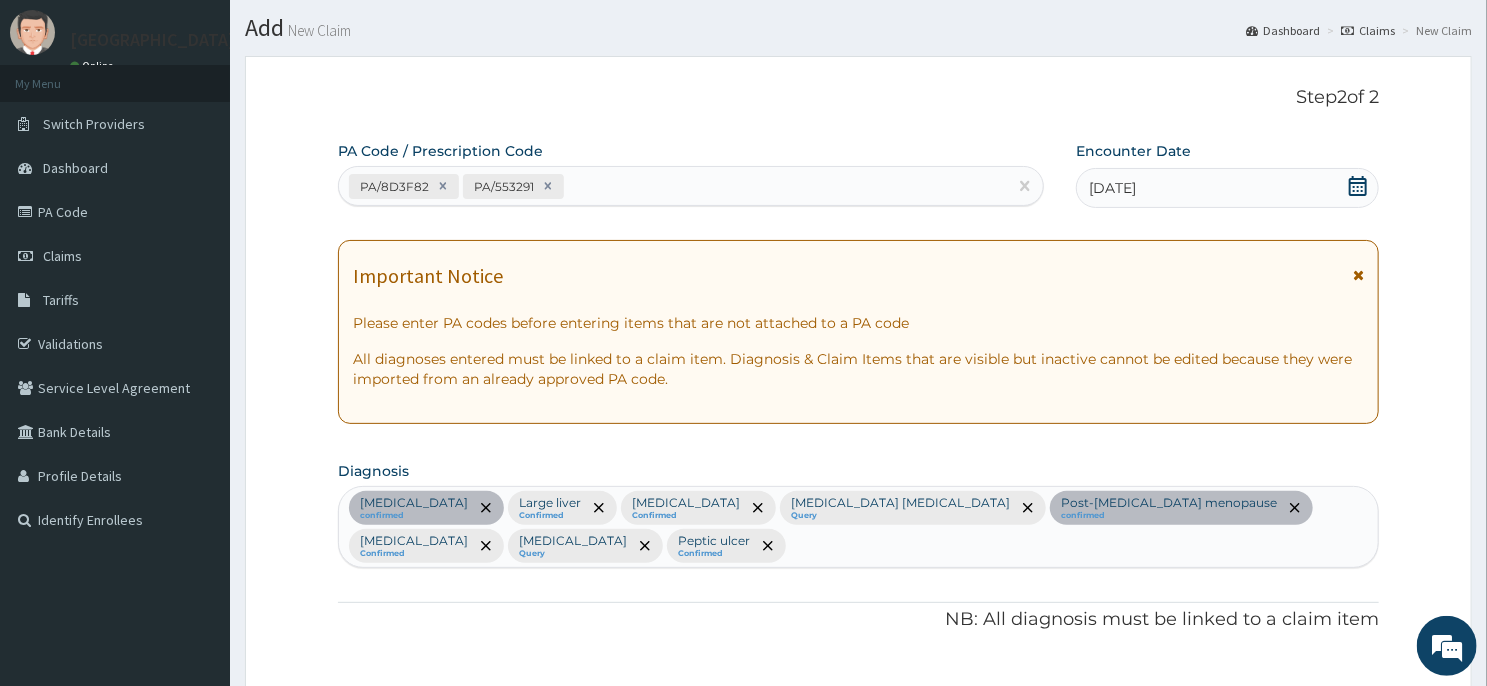 click on "Step  2  of 2 PA Code / Prescription Code PA/8D3F82 PA/553291 Encounter Date 30-01-2025 Important Notice Please enter PA codes before entering items that are not attached to a PA code   All diagnoses entered must be linked to a claim item. Diagnosis & Claim Items that are visible but inactive cannot be edited because they were imported from an already approved PA code. Diagnosis Uterine leiomyoma confirmed Large liver Confirmed Lumbar spondylosis Confirmed Mast cell malignancy Query Post-hysterectomy menopause confirmed Malaria Confirmed Sepsis Query Peptic ulcer Confirmed NB: All diagnosis must be linked to a claim item Claim Items Type Name Quantity Unit Price Total Price Pair Diagnosis Actions Procedures bed space vip wards & feeding 2 33000 66000.00 Uterine leiomyoma Delete Laboratory grouping and crossmatching 1 3500 3500.00 Post-hysterectomy menopause Delete N/A nursing care VIP/night 2 5000 10000.00 Uterine leiomyoma  + 2 Delete N/A Medical Disposable 2 15000  +" at bounding box center [858, 1103] 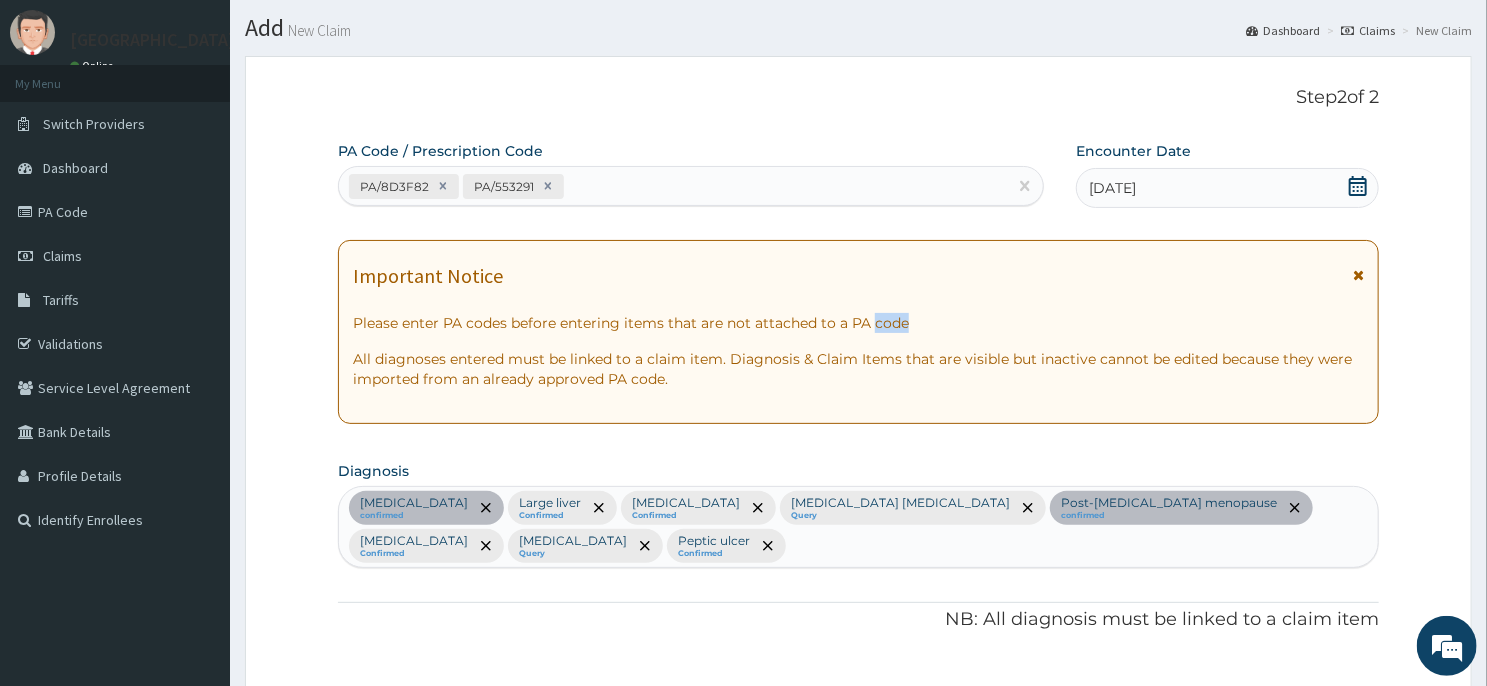 click on "Step  2  of 2 PA Code / Prescription Code PA/8D3F82 PA/553291 Encounter Date 30-01-2025 Important Notice Please enter PA codes before entering items that are not attached to a PA code   All diagnoses entered must be linked to a claim item. Diagnosis & Claim Items that are visible but inactive cannot be edited because they were imported from an already approved PA code. Diagnosis Uterine leiomyoma confirmed Large liver Confirmed Lumbar spondylosis Confirmed Mast cell malignancy Query Post-hysterectomy menopause confirmed Malaria Confirmed Sepsis Query Peptic ulcer Confirmed NB: All diagnosis must be linked to a claim item Claim Items Type Name Quantity Unit Price Total Price Pair Diagnosis Actions Procedures bed space vip wards & feeding 2 33000 66000.00 Uterine leiomyoma Delete Laboratory grouping and crossmatching 1 3500 3500.00 Post-hysterectomy menopause Delete N/A nursing care VIP/night 2 5000 10000.00 Uterine leiomyoma  + 2 Delete N/A Medical Disposable 2 15000  +" at bounding box center [858, 1103] 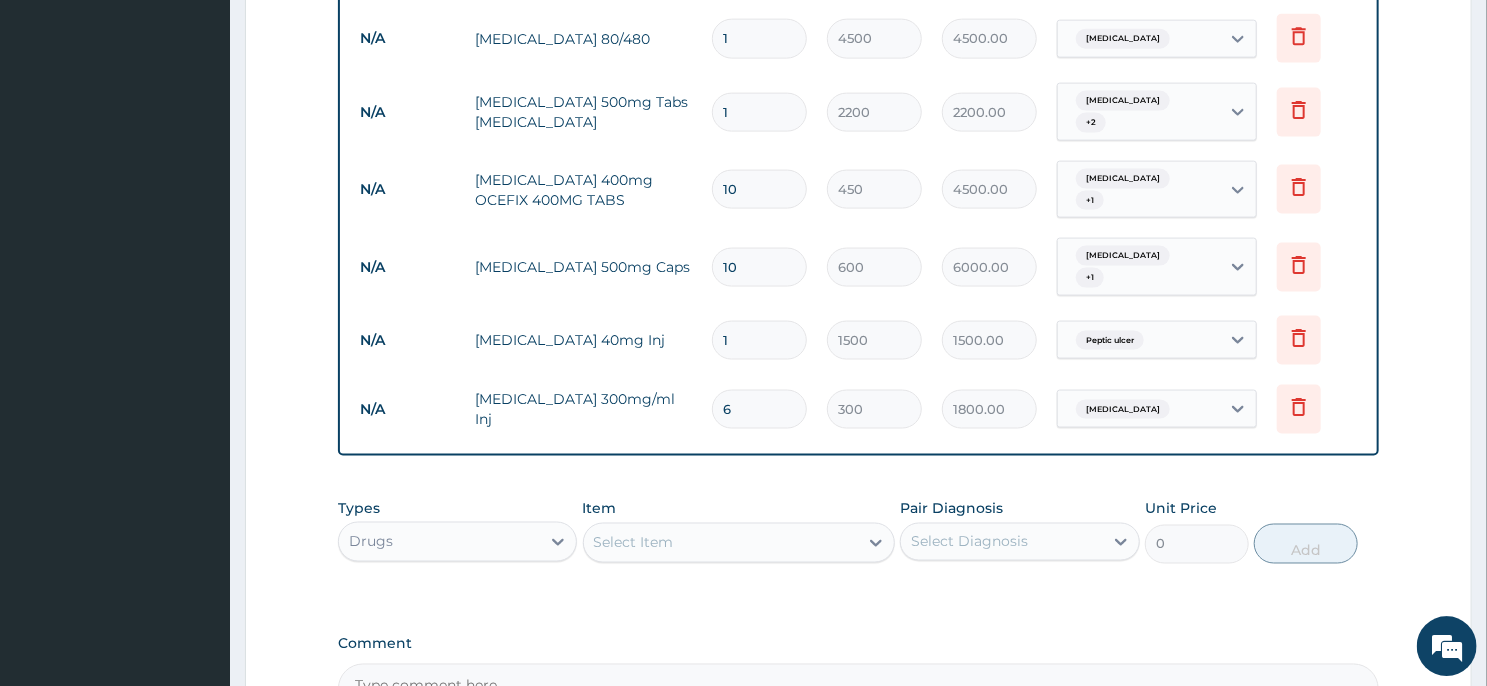 scroll, scrollTop: 1568, scrollLeft: 0, axis: vertical 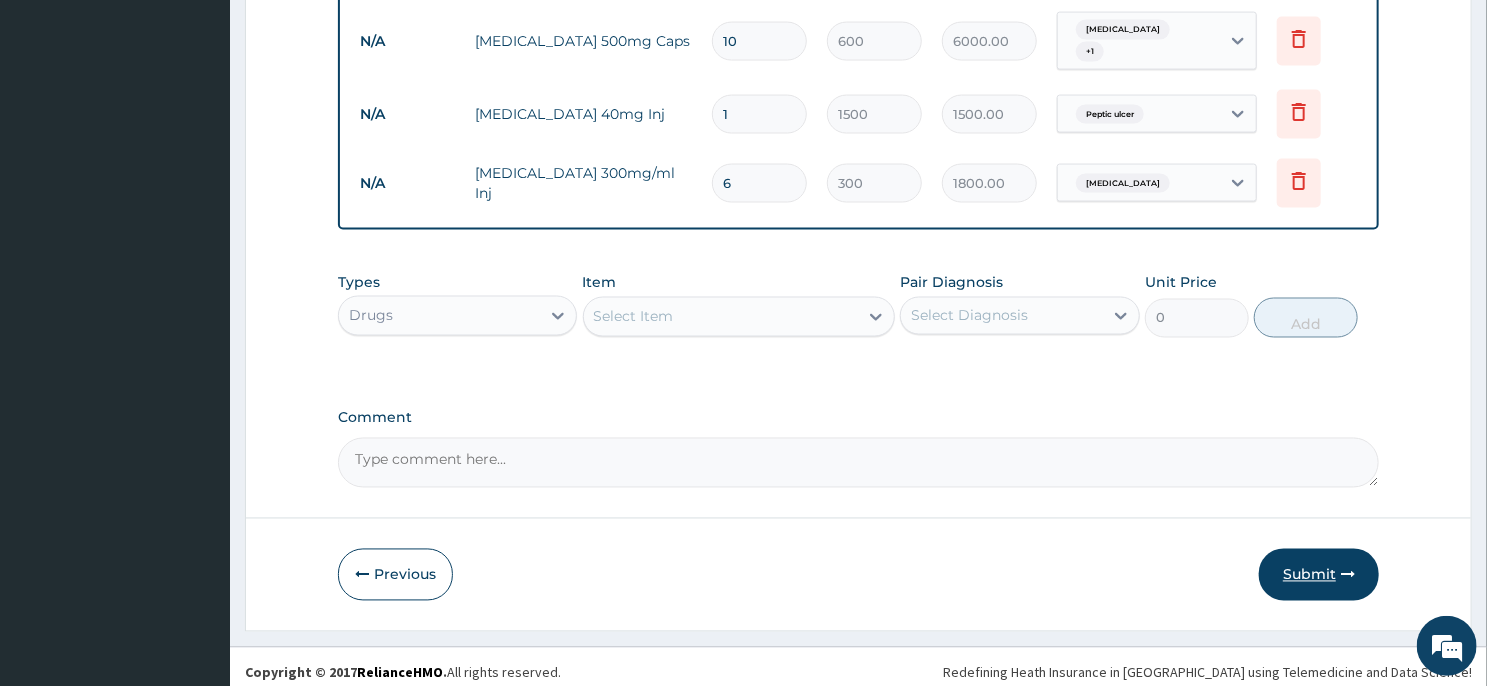 click on "Submit" at bounding box center [1319, 575] 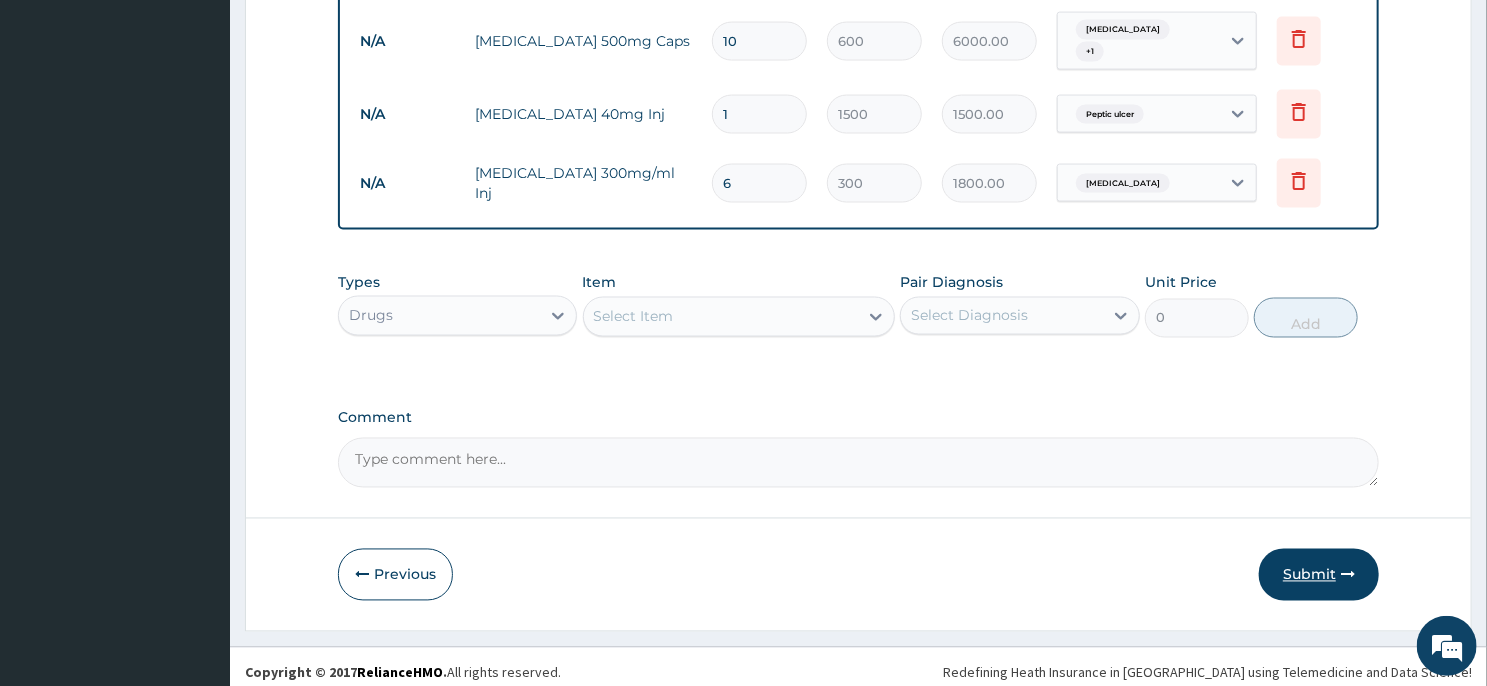click on "Submit" at bounding box center (1319, 575) 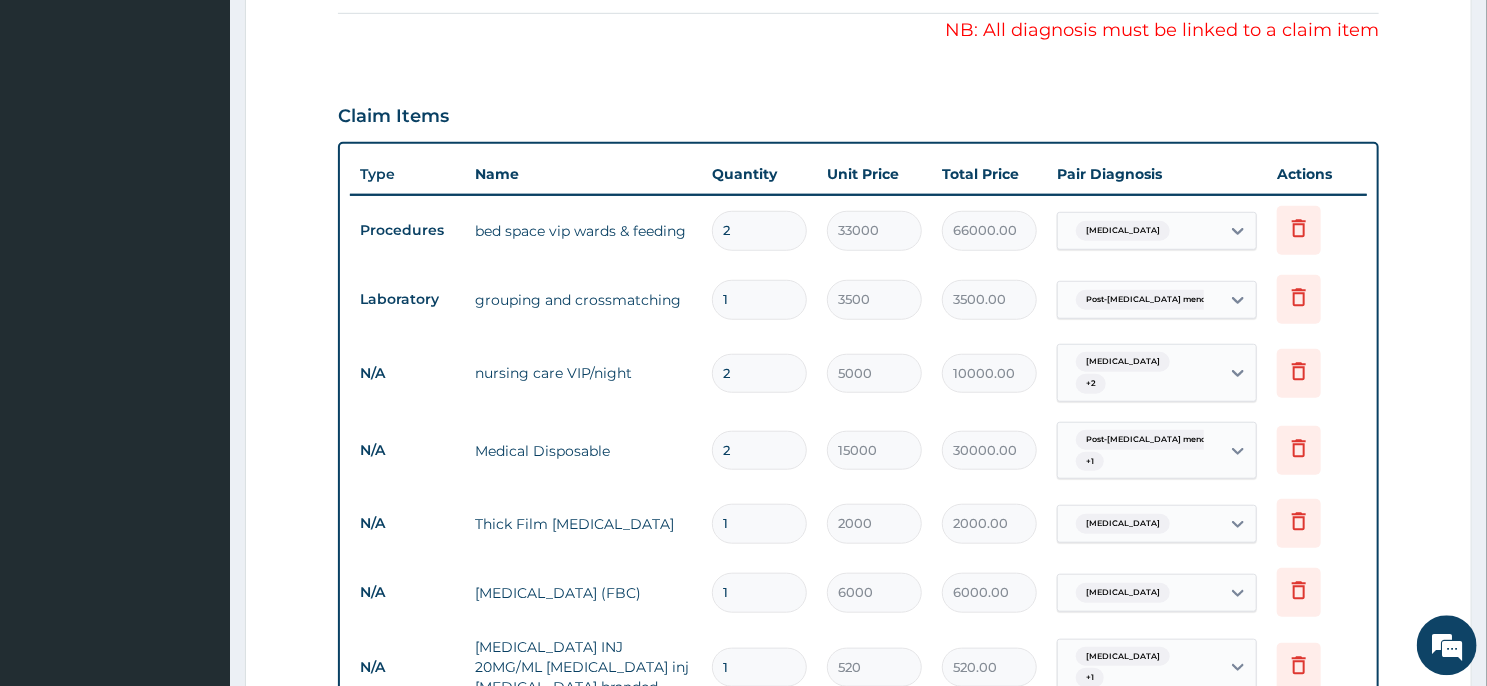 scroll, scrollTop: 647, scrollLeft: 0, axis: vertical 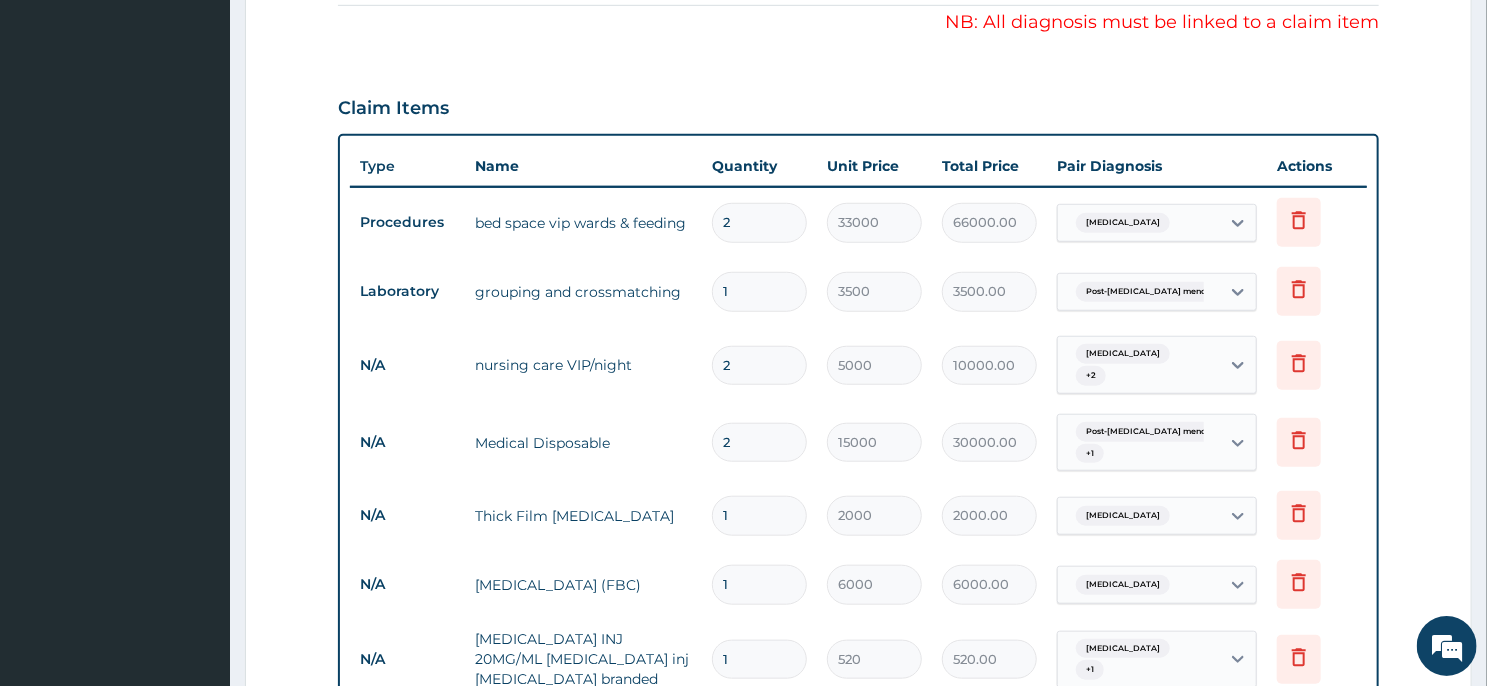 click on "Uterine leiomyoma  + 2" at bounding box center [1136, 365] 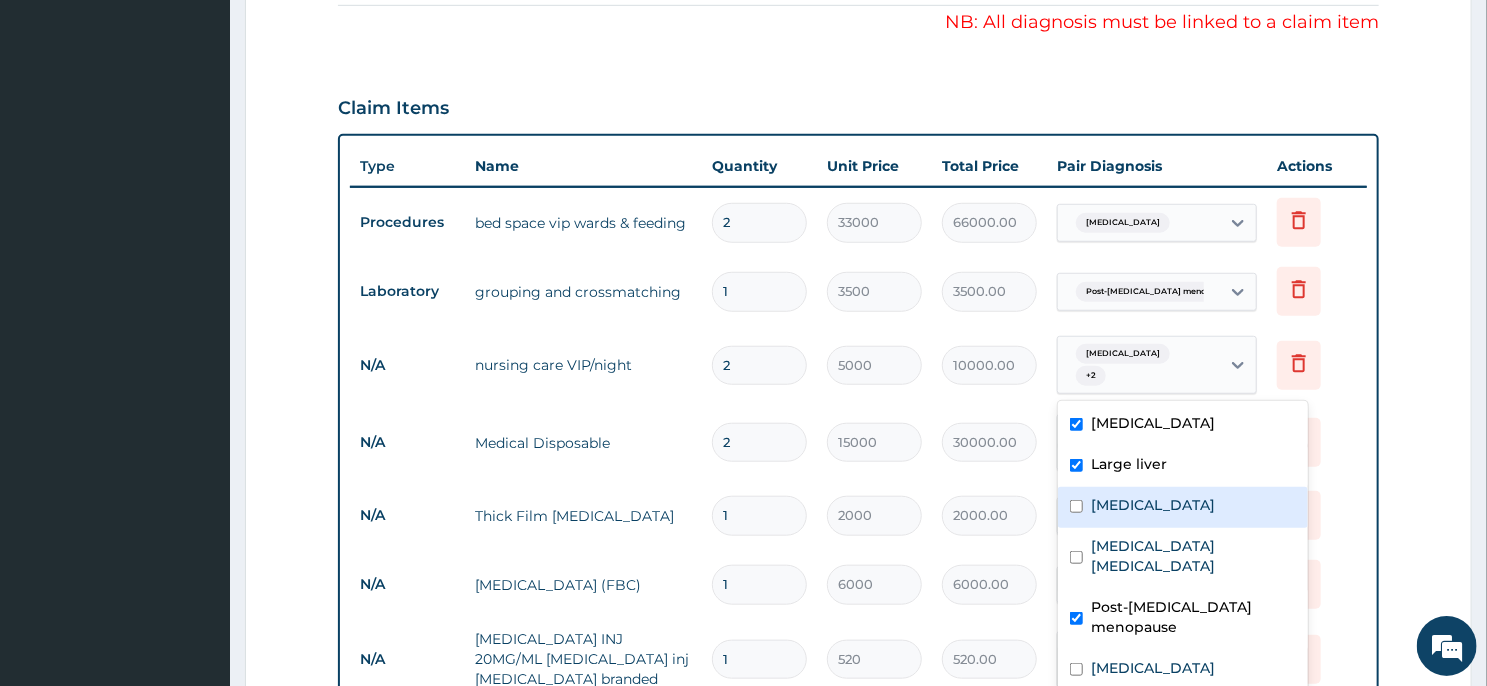 click on "Lumbar spondylosis" at bounding box center [1153, 505] 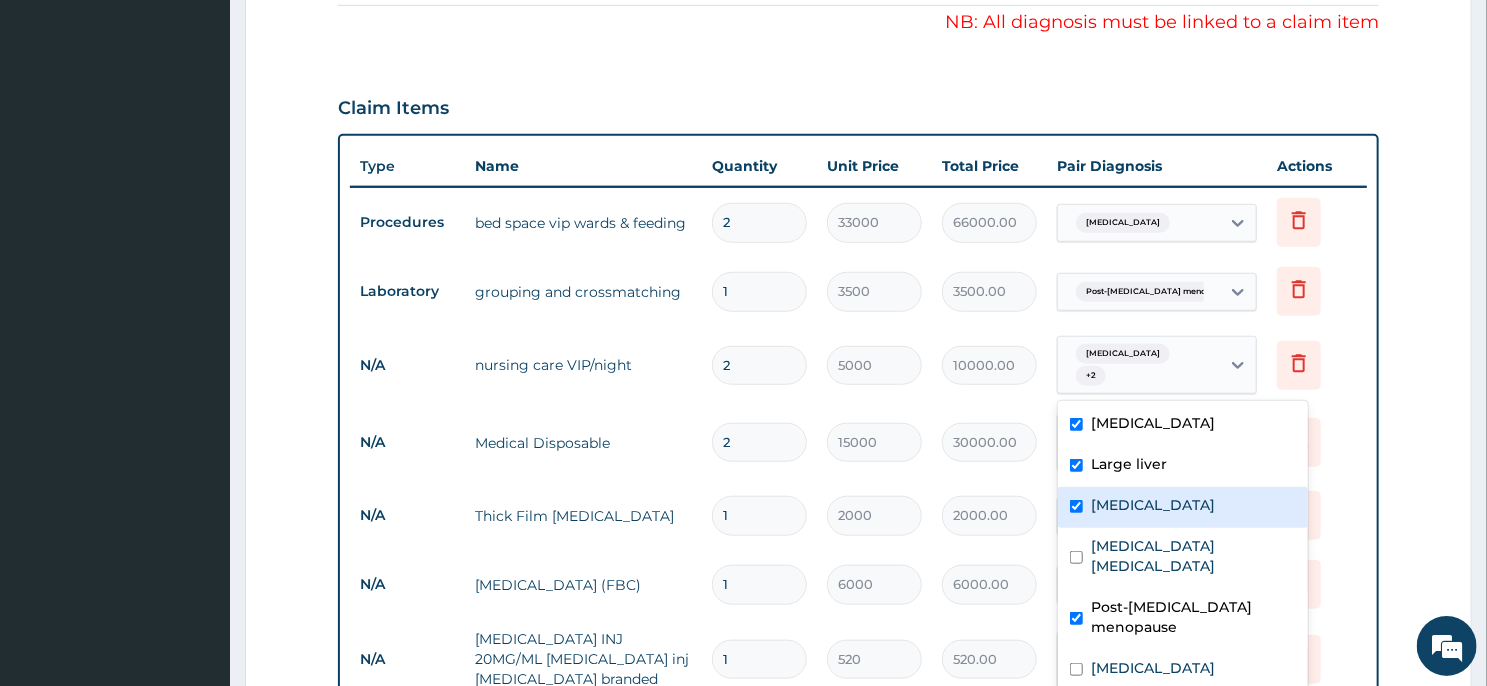 checkbox on "true" 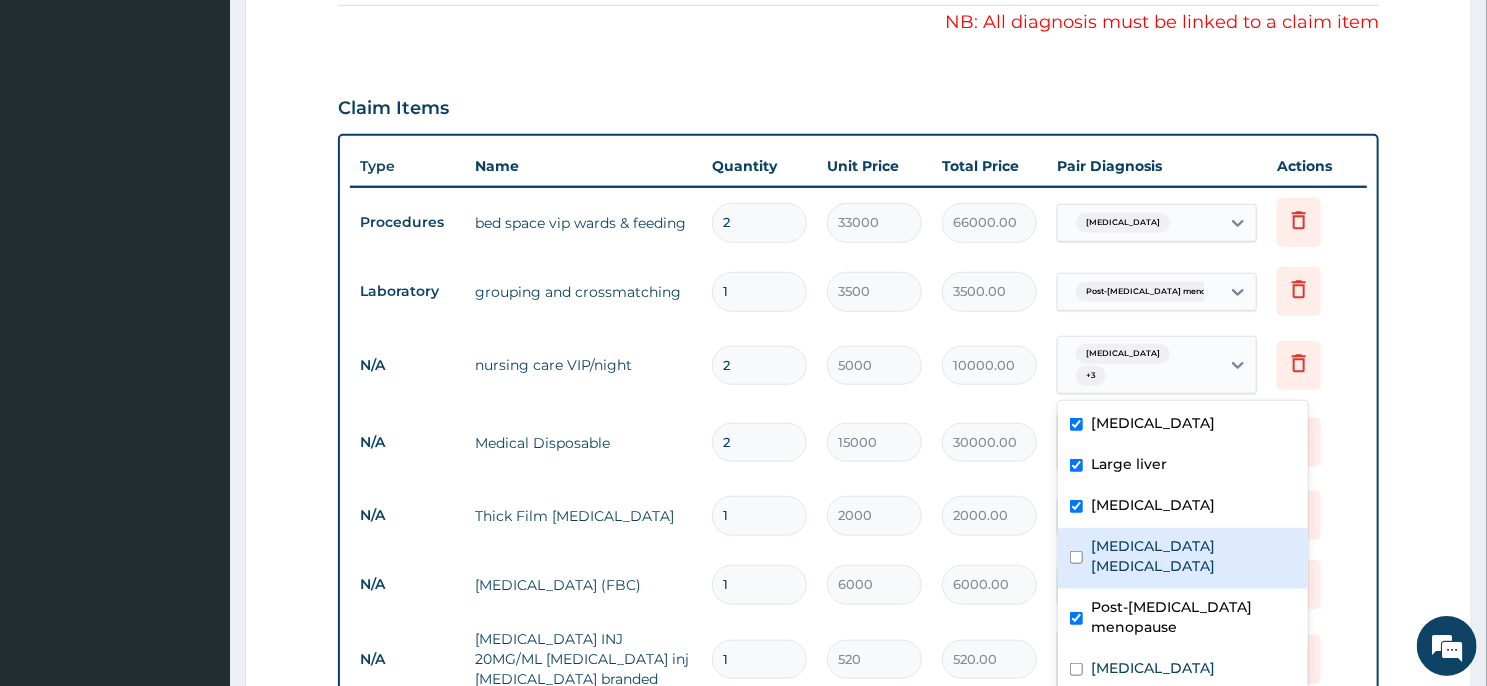 click on "Mast cell malignancy" at bounding box center (1193, 556) 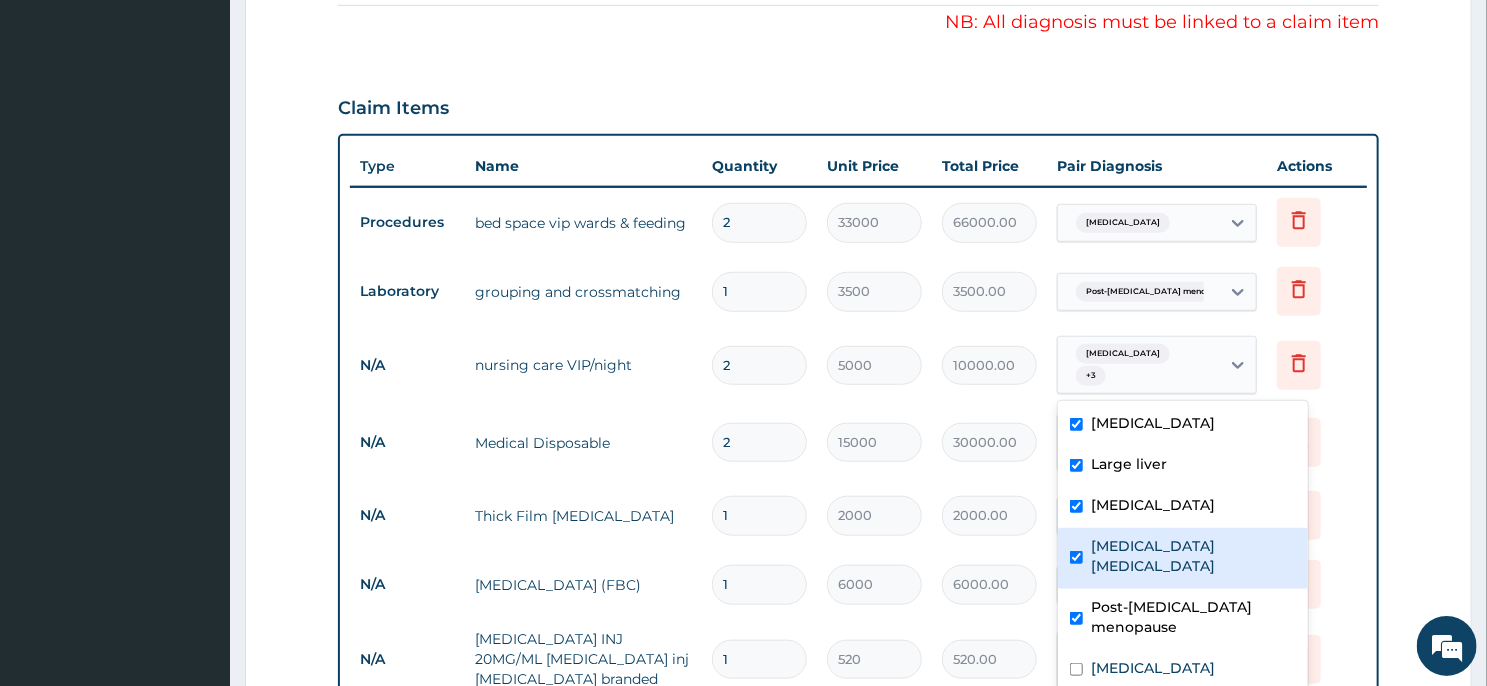 checkbox on "true" 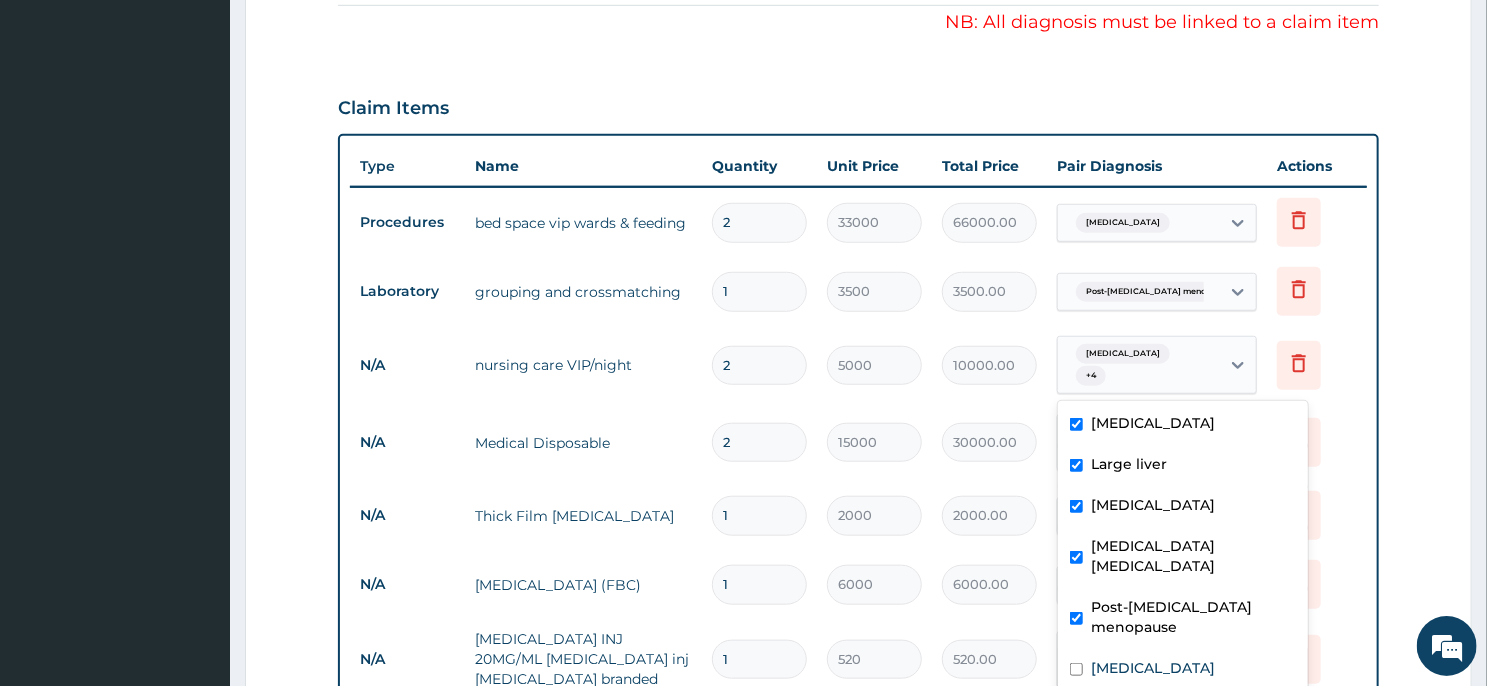 click on "Post-hysterectomy menopause" at bounding box center (1183, 619) 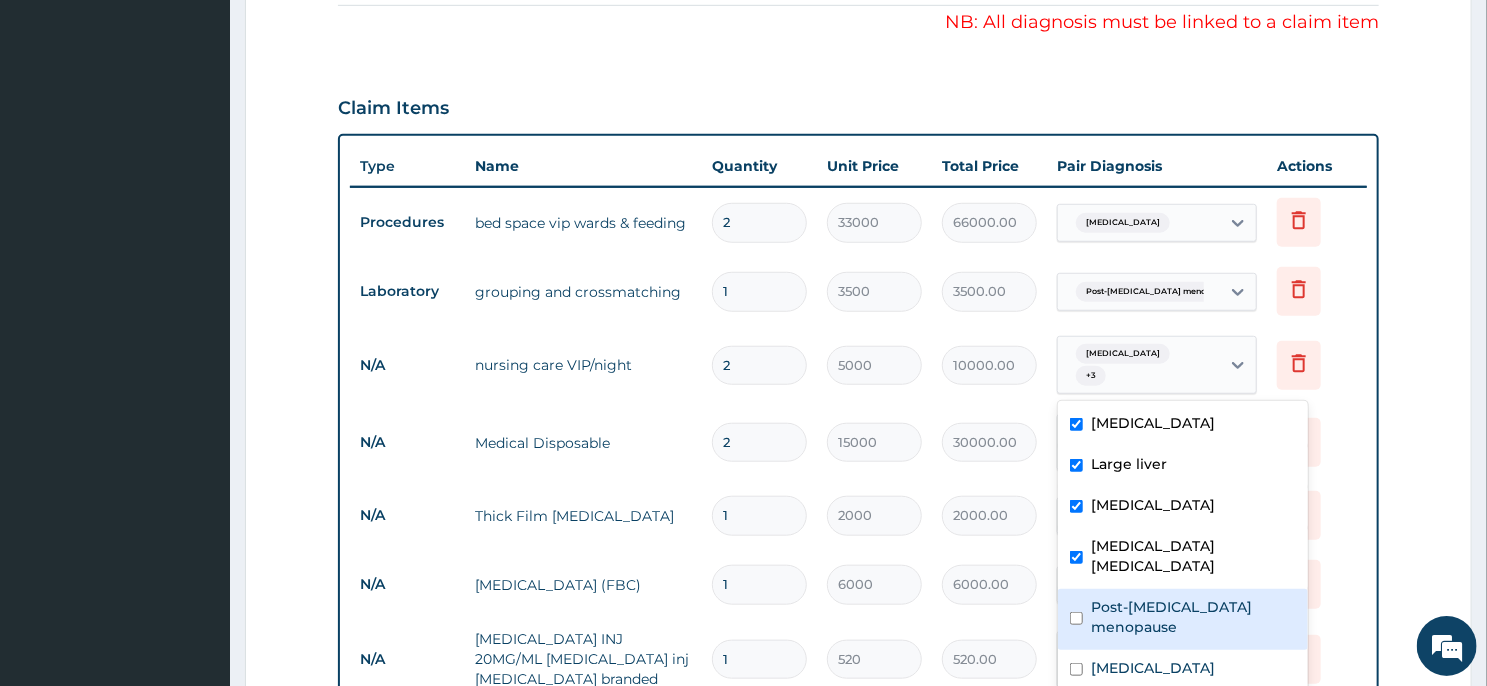 click on "Post-hysterectomy menopause" at bounding box center [1193, 617] 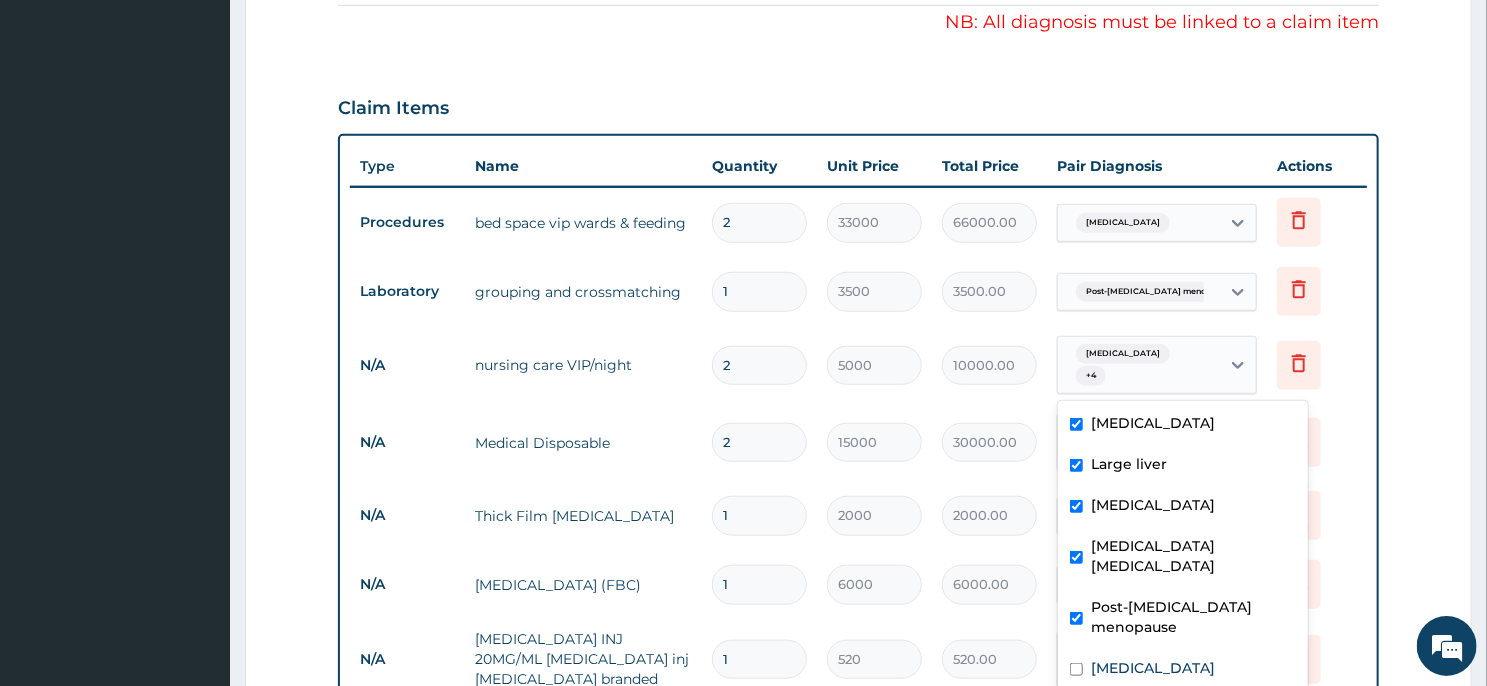 checkbox on "true" 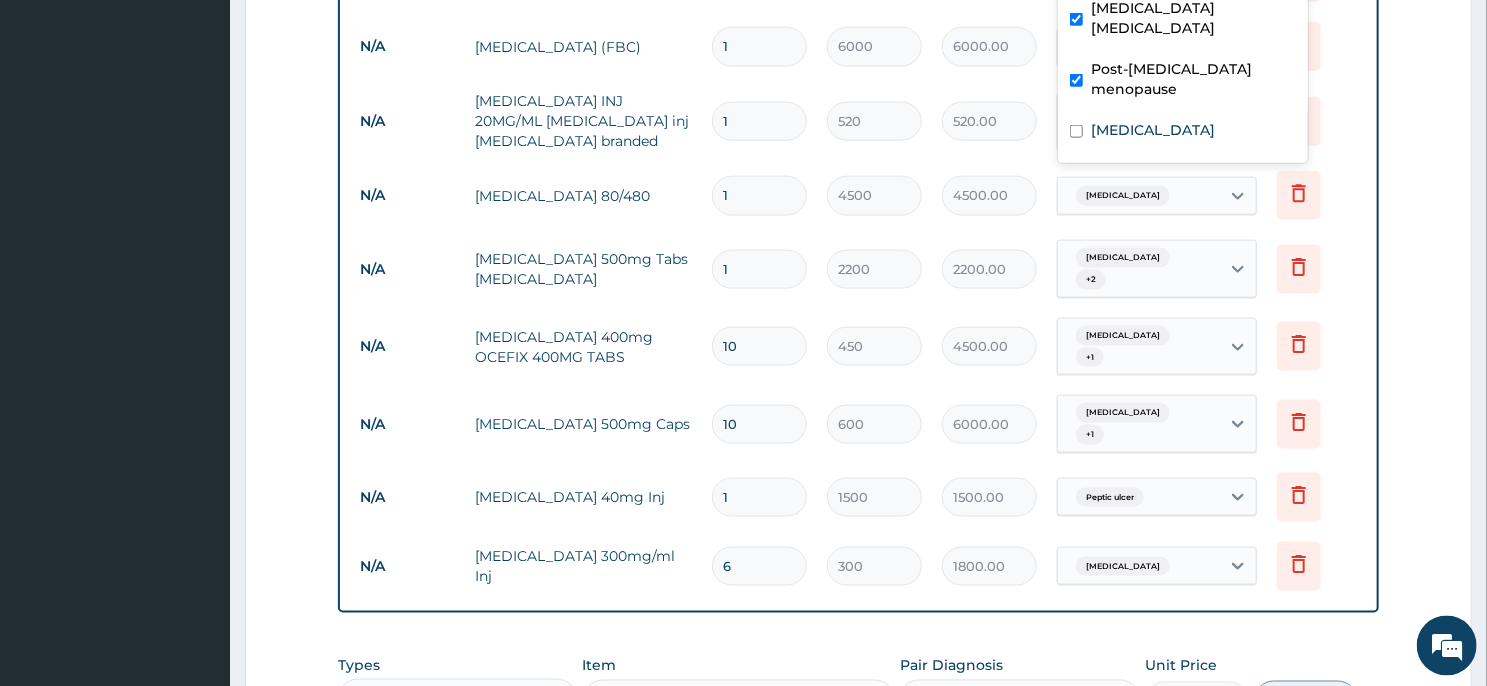 scroll, scrollTop: 1297, scrollLeft: 0, axis: vertical 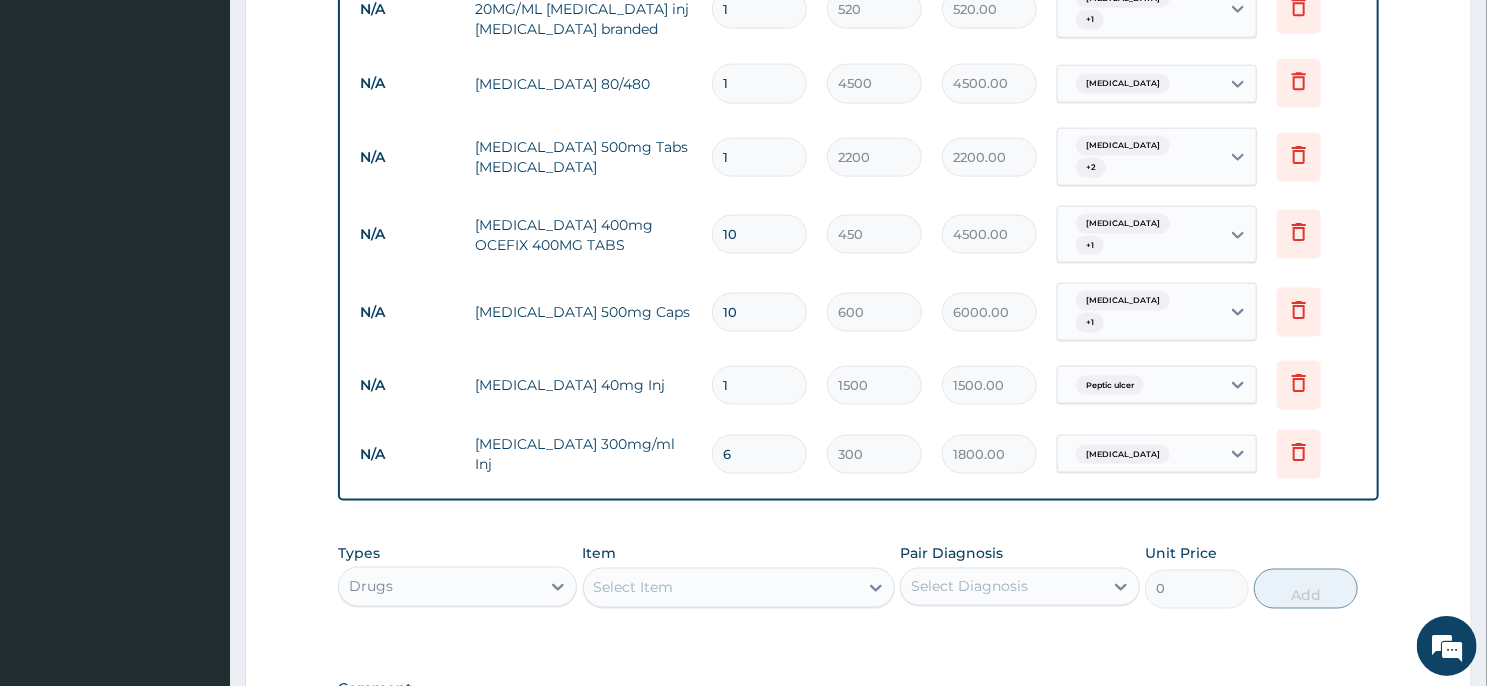 click on "Step  2  of 2 PA Code / Prescription Code PA/8D3F82 PA/553291 Encounter Date 30-01-2025 Important Notice Please enter PA codes before entering items that are not attached to a PA code   All diagnoses entered must be linked to a claim item. Diagnosis & Claim Items that are visible but inactive cannot be edited because they were imported from an already approved PA code. Diagnosis Uterine leiomyoma confirmed Large liver Confirmed Lumbar spondylosis Confirmed Mast cell malignancy Query Post-hysterectomy menopause confirmed Malaria Confirmed Sepsis Query Peptic ulcer Confirmed NB: All diagnosis must be linked to a claim item Claim Items Type Name Quantity Unit Price Total Price Pair Diagnosis Actions Procedures bed space vip wards & feeding 2 33000 66000.00 Uterine leiomyoma Delete Laboratory grouping and crossmatching 1 3500 3500.00 Post-hysterectomy menopause Delete N/A nursing care VIP/night 2 5000 10000.00 Uterine leiomyoma  + 4 Delete N/A Medical Disposable 2 15000  +" at bounding box center [858, -144] 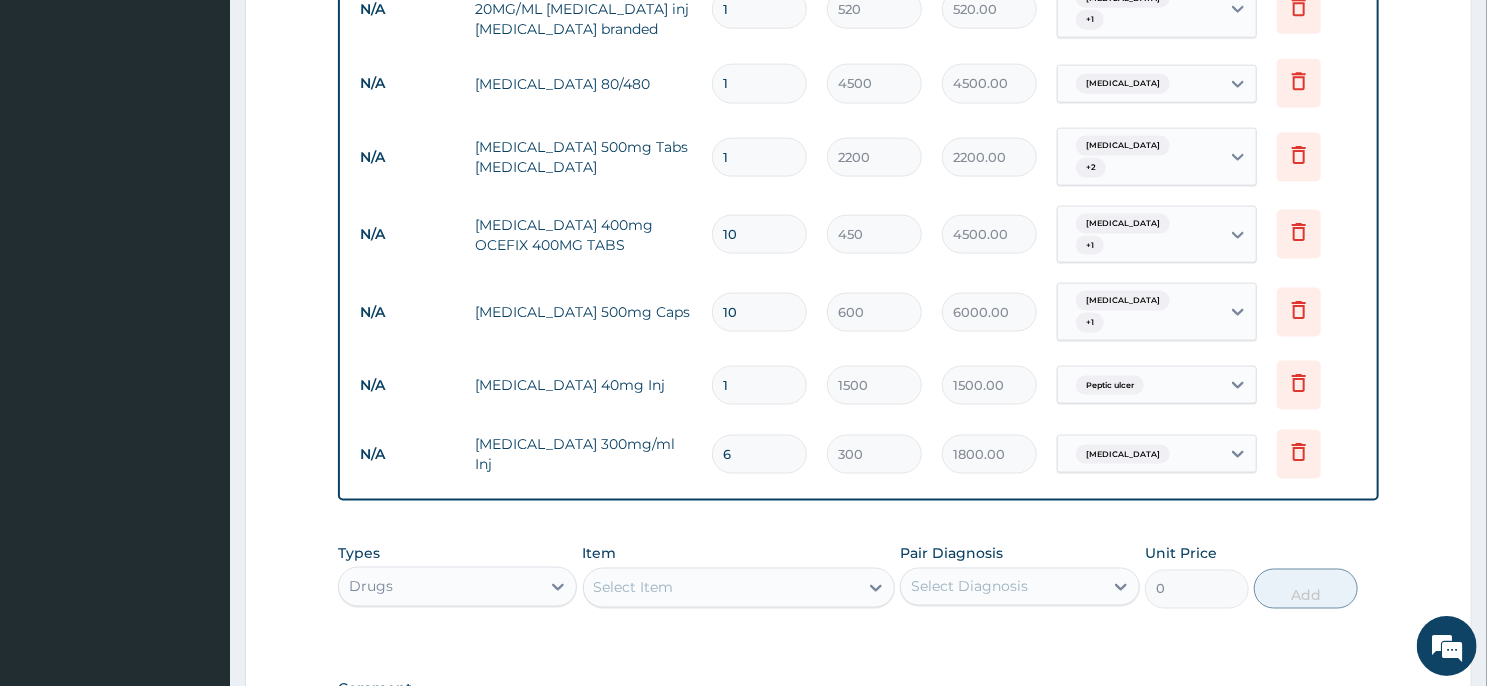 click on "Step  2  of 2 PA Code / Prescription Code PA/8D3F82 PA/553291 Encounter Date 30-01-2025 Important Notice Please enter PA codes before entering items that are not attached to a PA code   All diagnoses entered must be linked to a claim item. Diagnosis & Claim Items that are visible but inactive cannot be edited because they were imported from an already approved PA code. Diagnosis Uterine leiomyoma confirmed Large liver Confirmed Lumbar spondylosis Confirmed Mast cell malignancy Query Post-hysterectomy menopause confirmed Malaria Confirmed Sepsis Query Peptic ulcer Confirmed NB: All diagnosis must be linked to a claim item Claim Items Type Name Quantity Unit Price Total Price Pair Diagnosis Actions Procedures bed space vip wards & feeding 2 33000 66000.00 Uterine leiomyoma Delete Laboratory grouping and crossmatching 1 3500 3500.00 Post-hysterectomy menopause Delete N/A nursing care VIP/night 2 5000 10000.00 Uterine leiomyoma  + 4 Delete N/A Medical Disposable 2 15000  +" at bounding box center [858, -144] 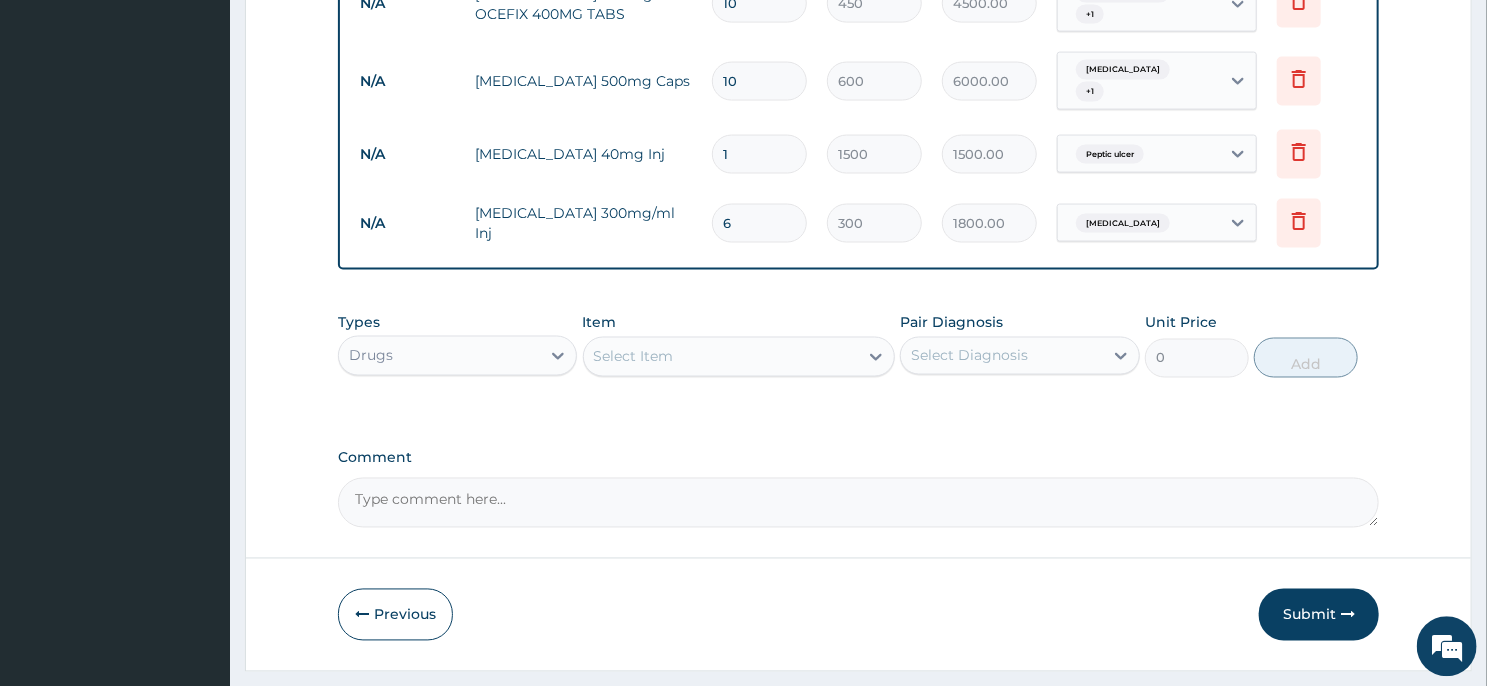 scroll, scrollTop: 1566, scrollLeft: 0, axis: vertical 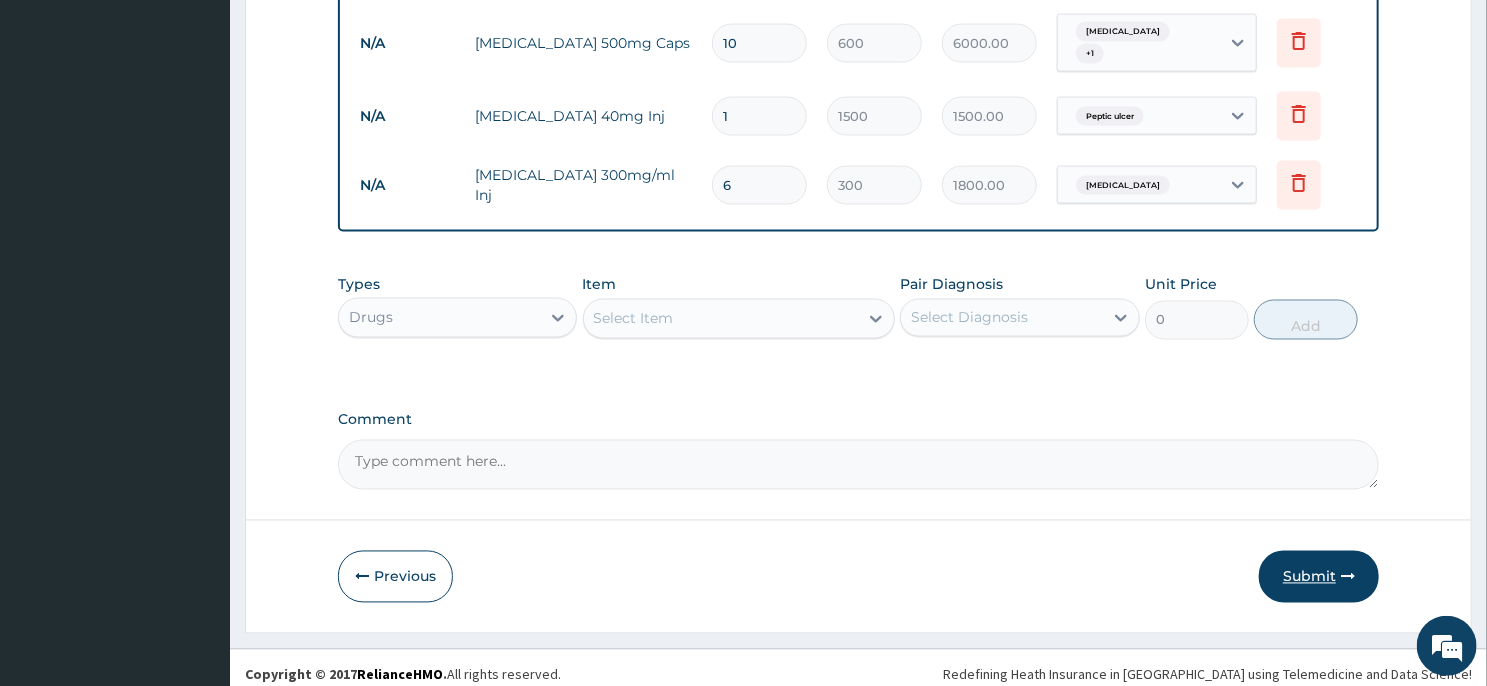 click on "Submit" at bounding box center [1319, 577] 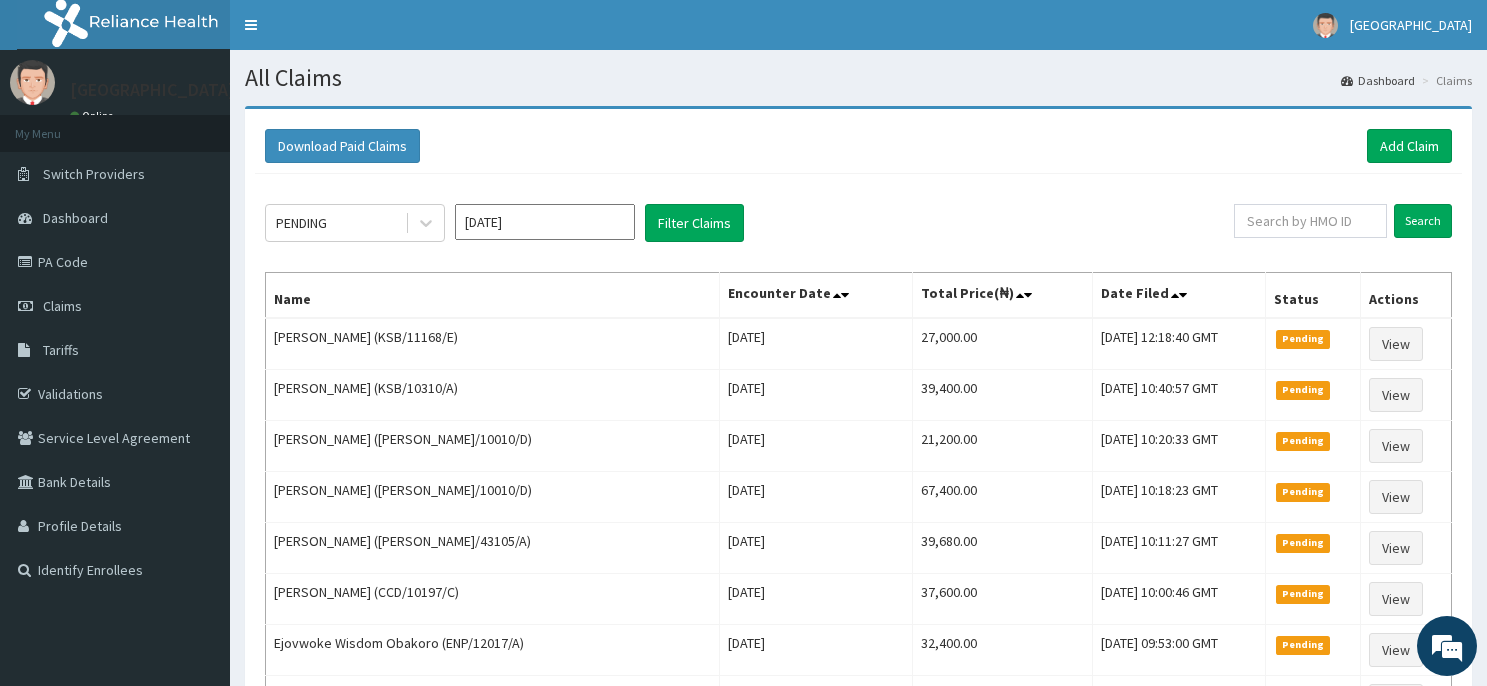 scroll, scrollTop: 0, scrollLeft: 0, axis: both 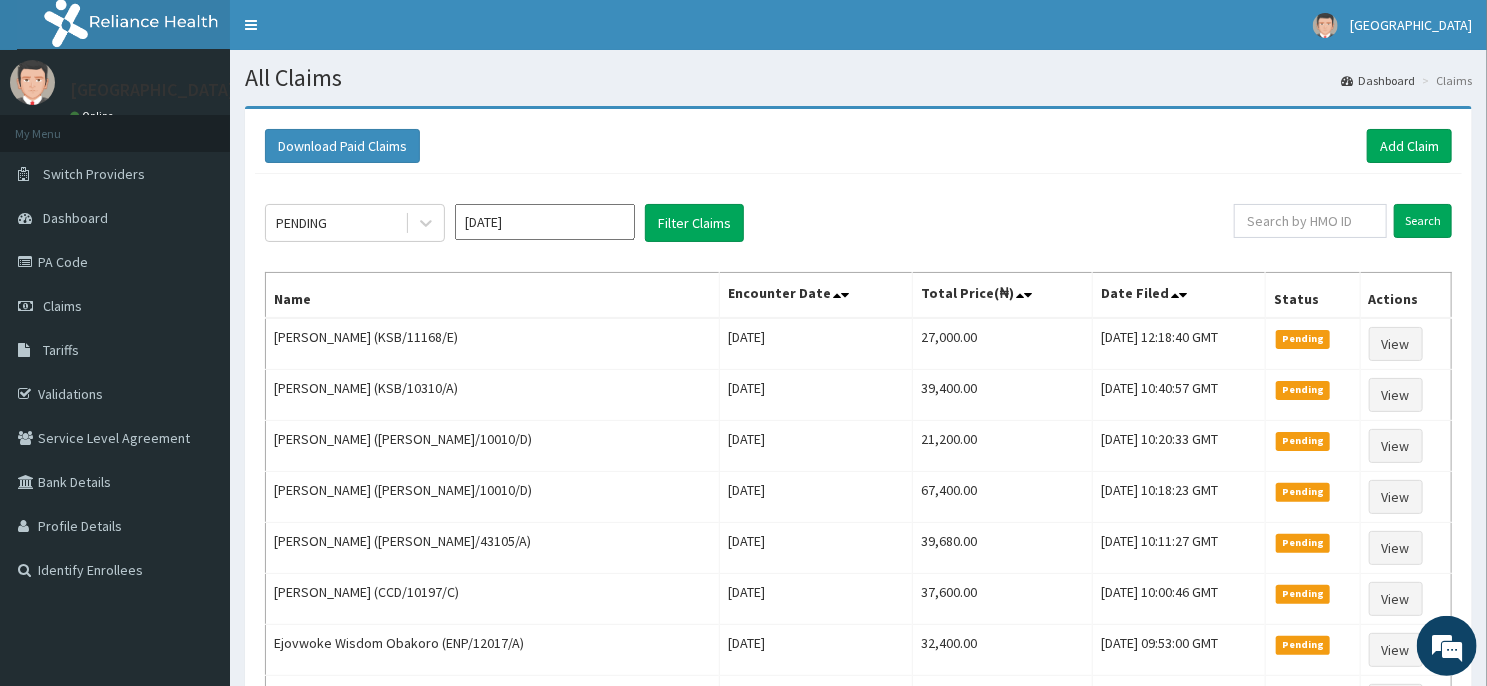 click on "[DATE]" at bounding box center (545, 222) 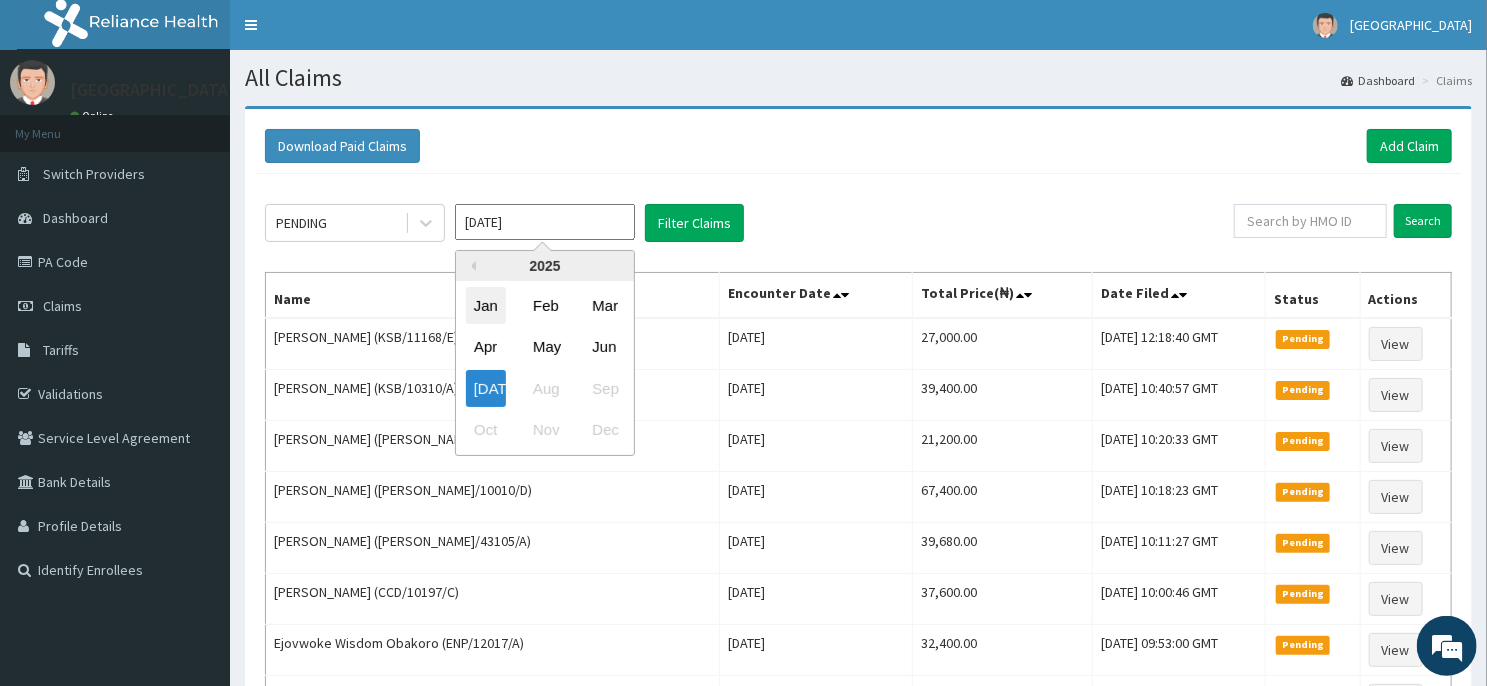 click on "Jan" at bounding box center [486, 305] 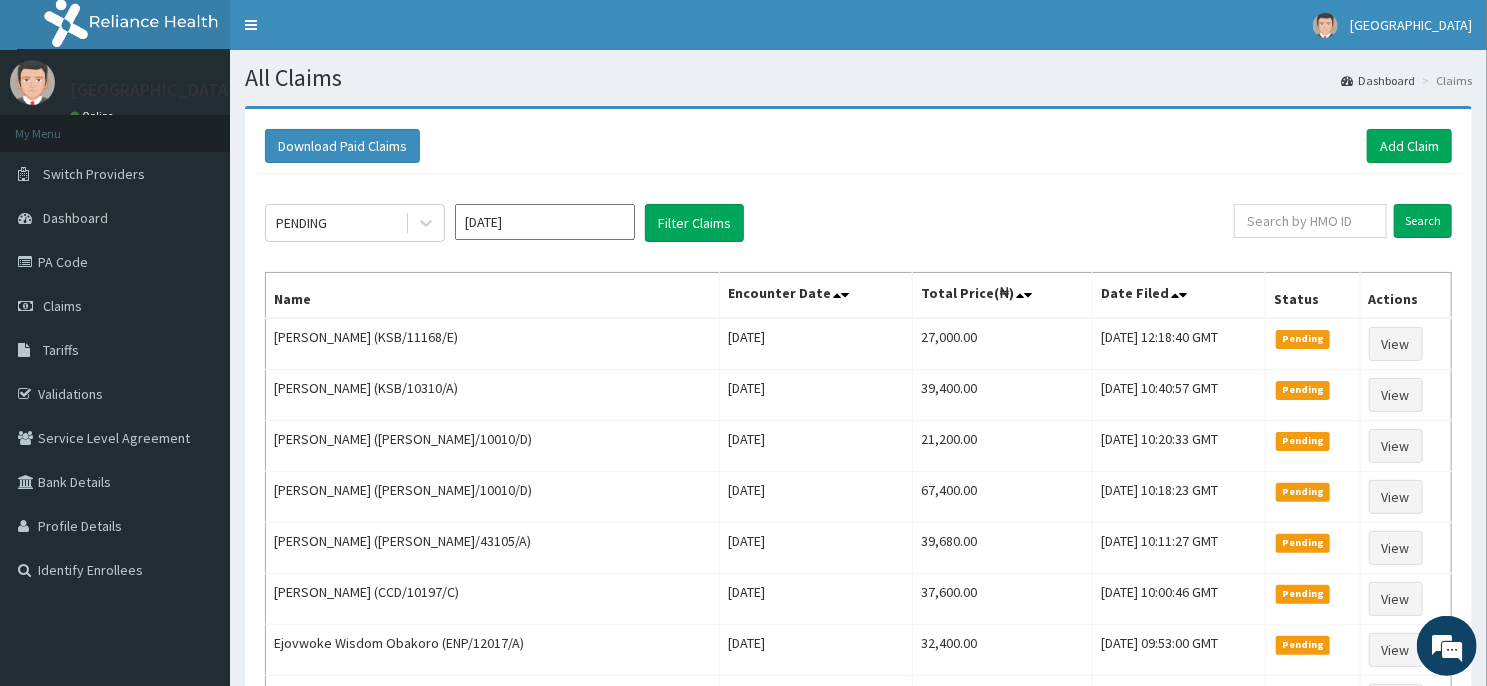 type on "[DATE]" 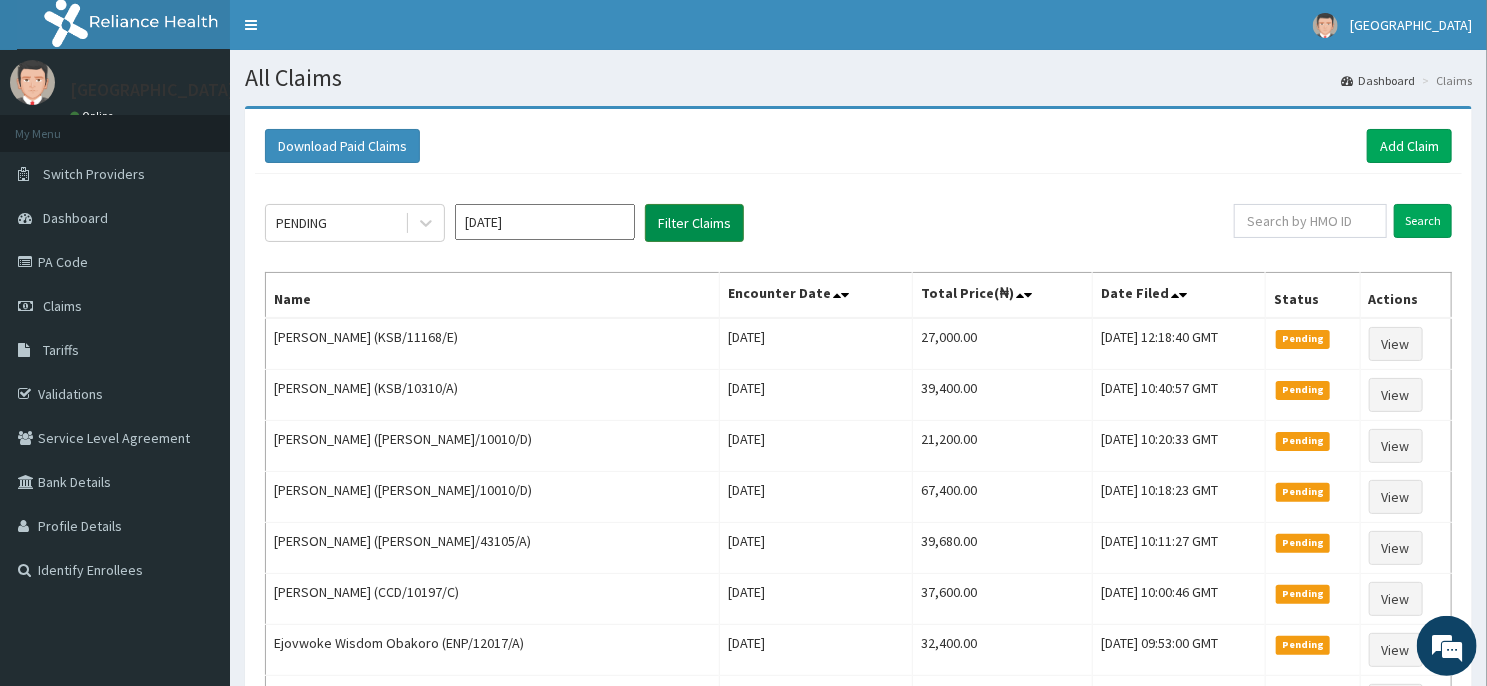 click on "Filter Claims" at bounding box center [694, 223] 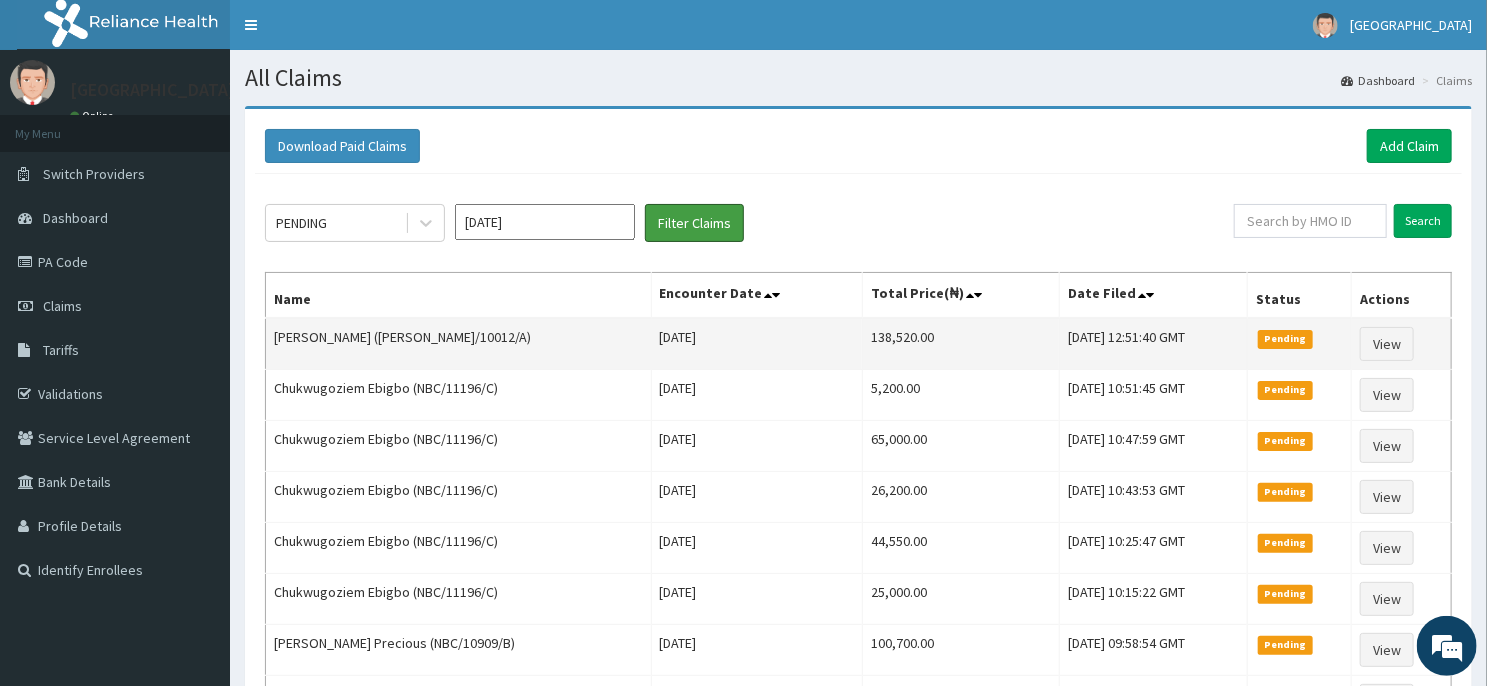 scroll, scrollTop: 0, scrollLeft: 0, axis: both 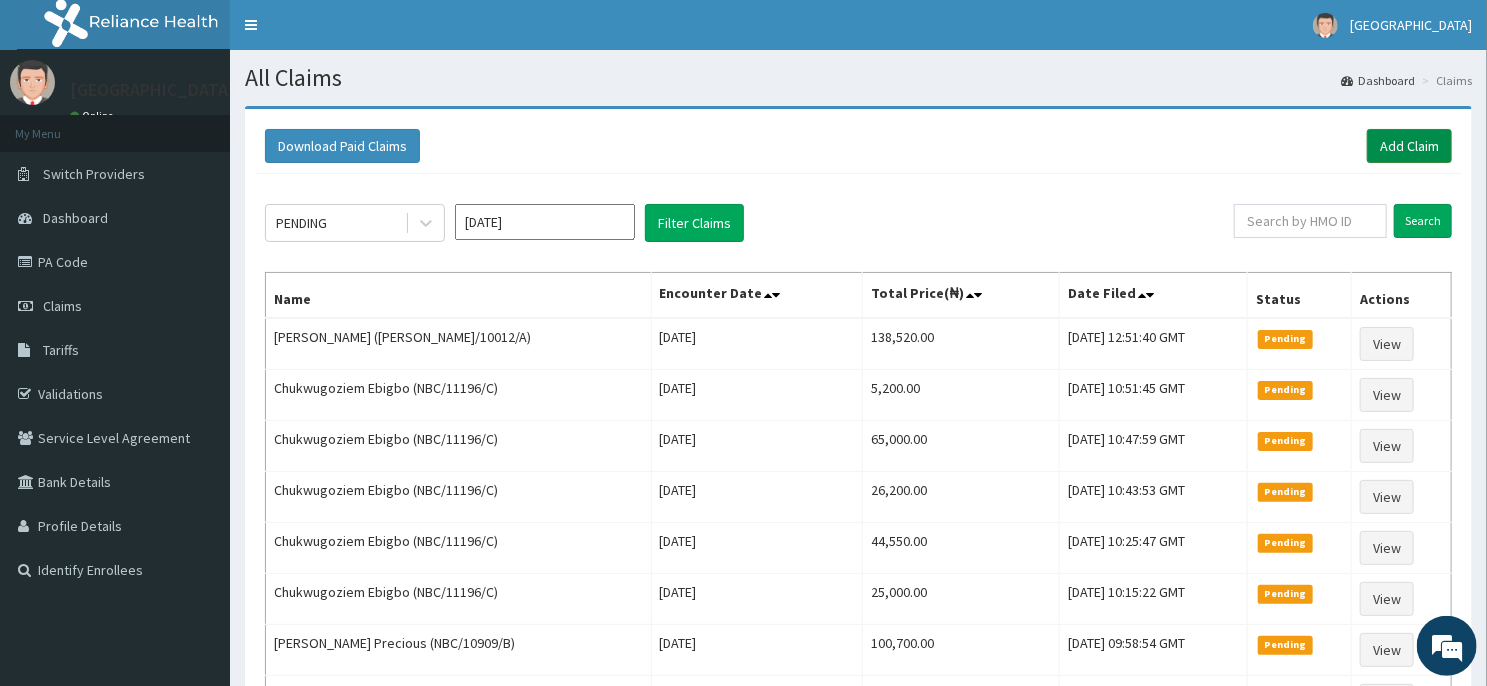click on "Add Claim" at bounding box center (1409, 146) 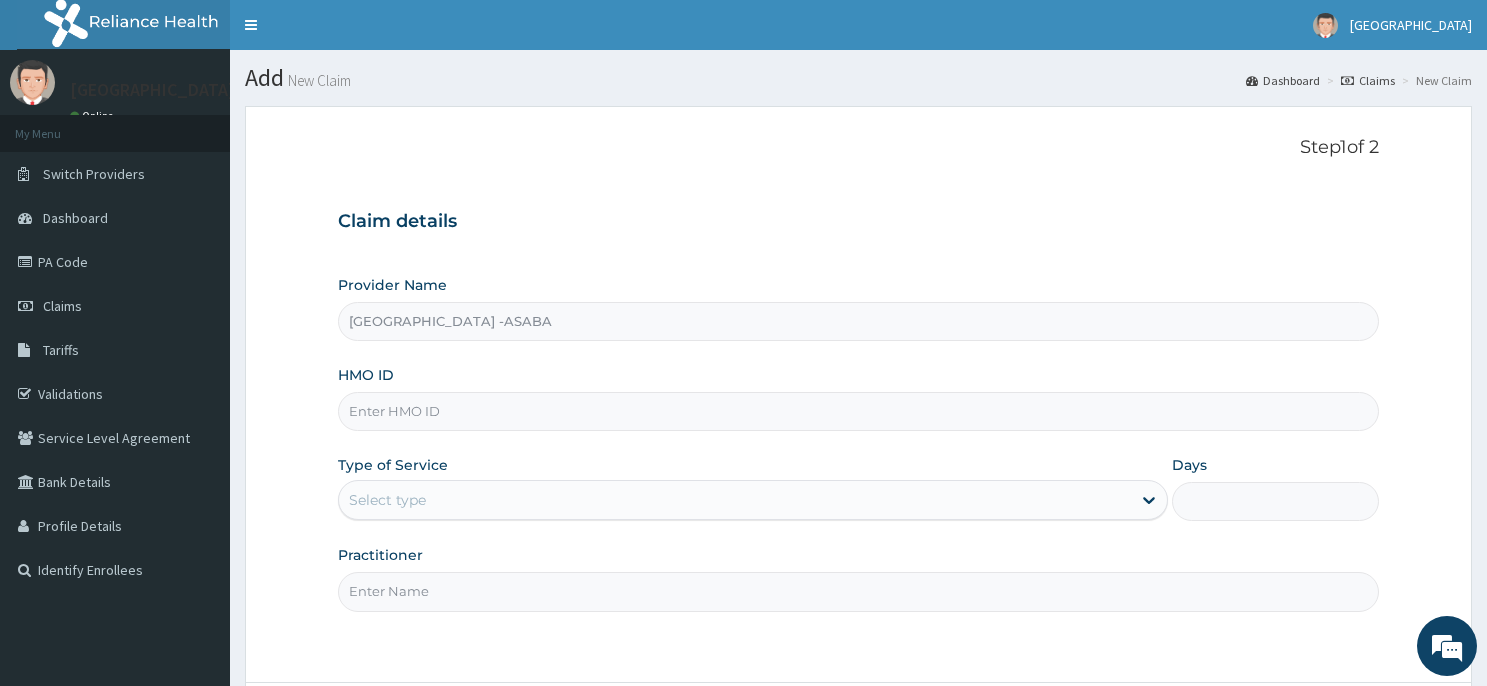 scroll, scrollTop: 0, scrollLeft: 0, axis: both 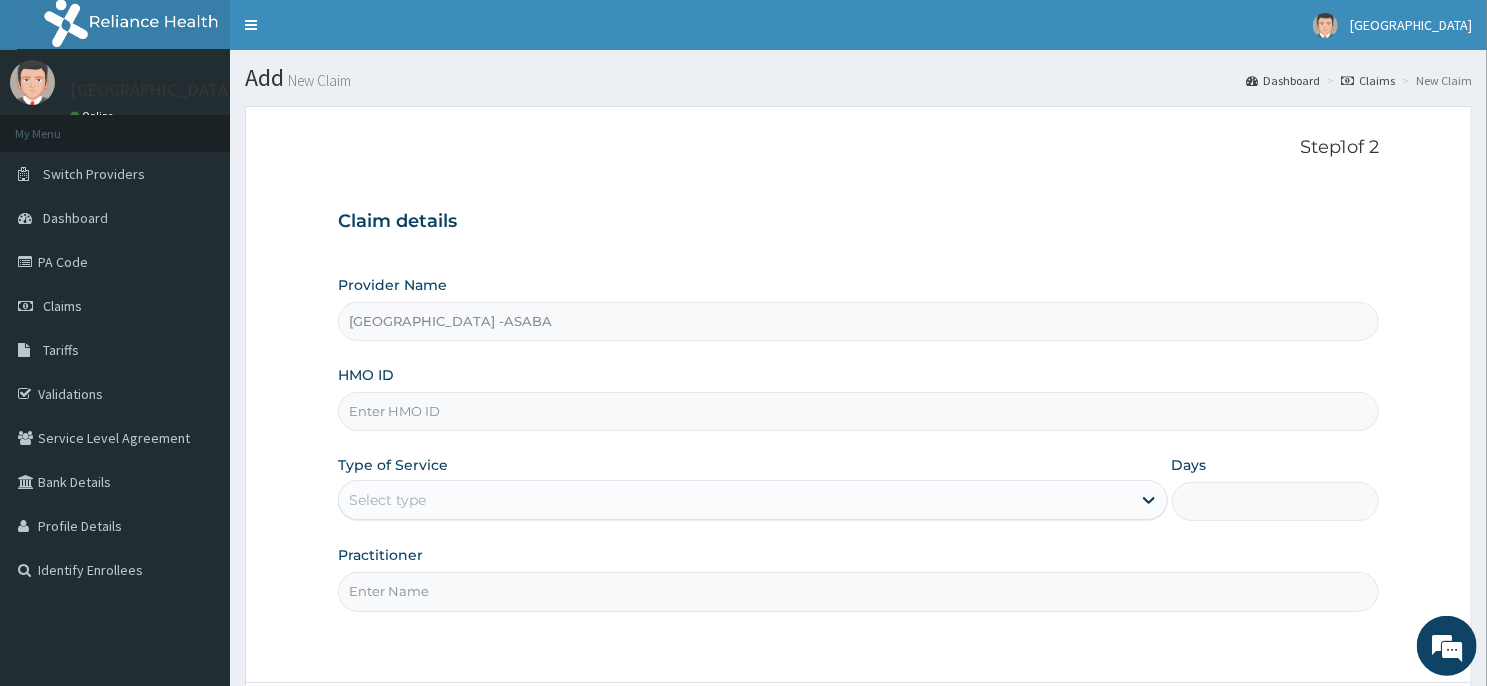 click on "HMO ID" at bounding box center (858, 411) 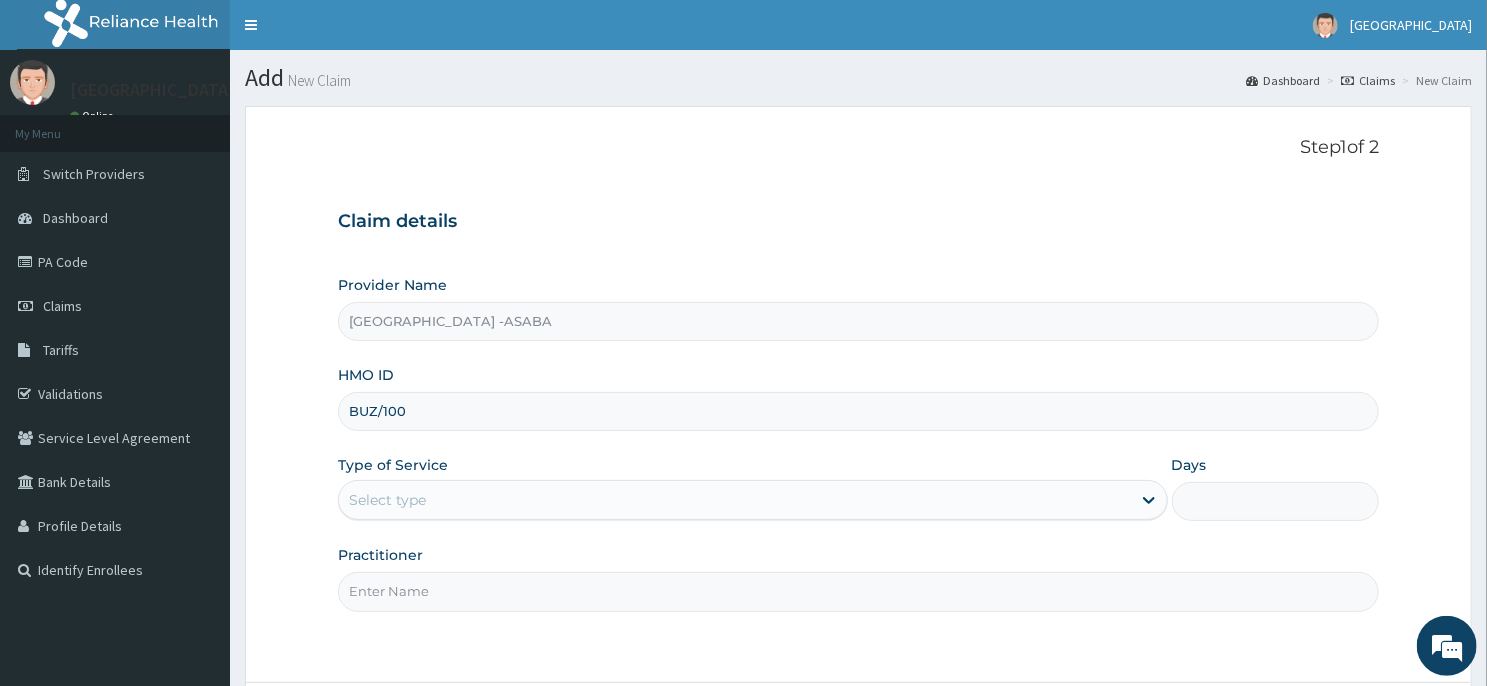 scroll, scrollTop: 0, scrollLeft: 0, axis: both 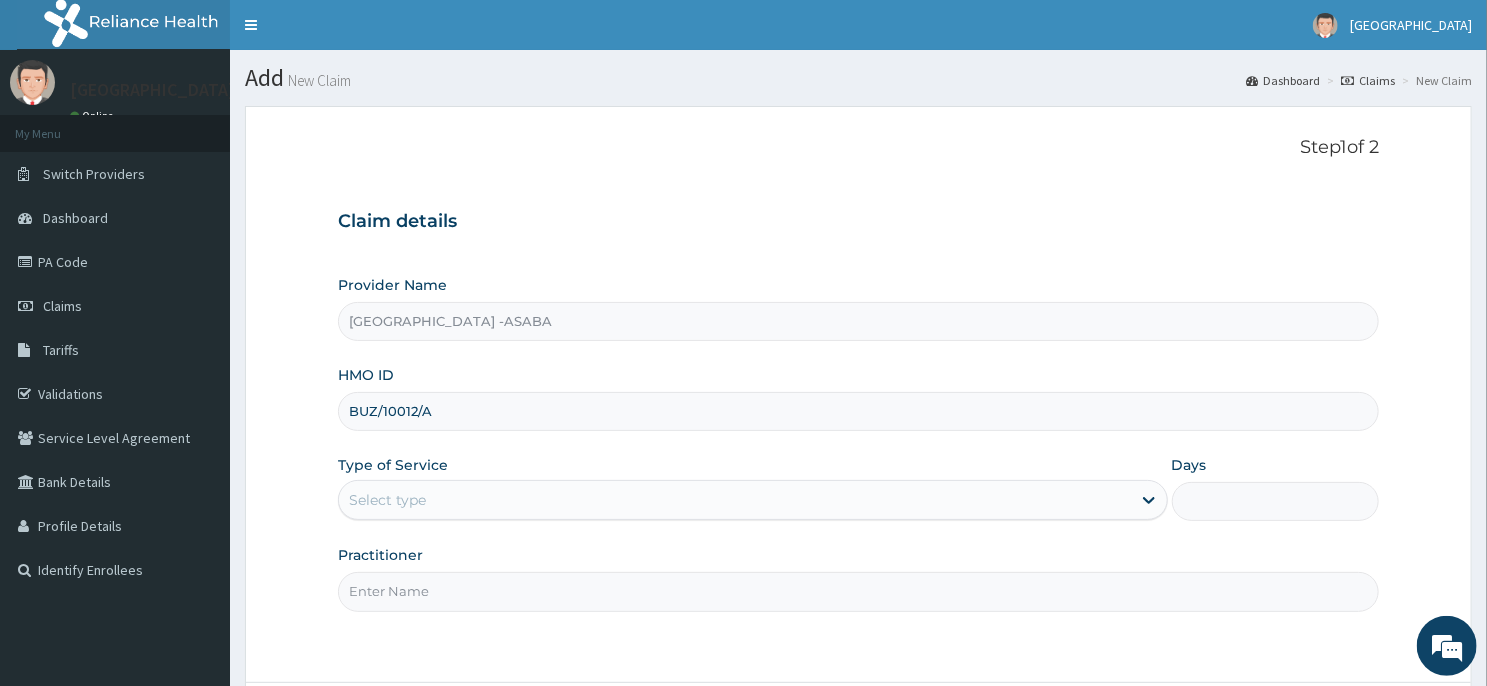 type on "BUZ/10012/A" 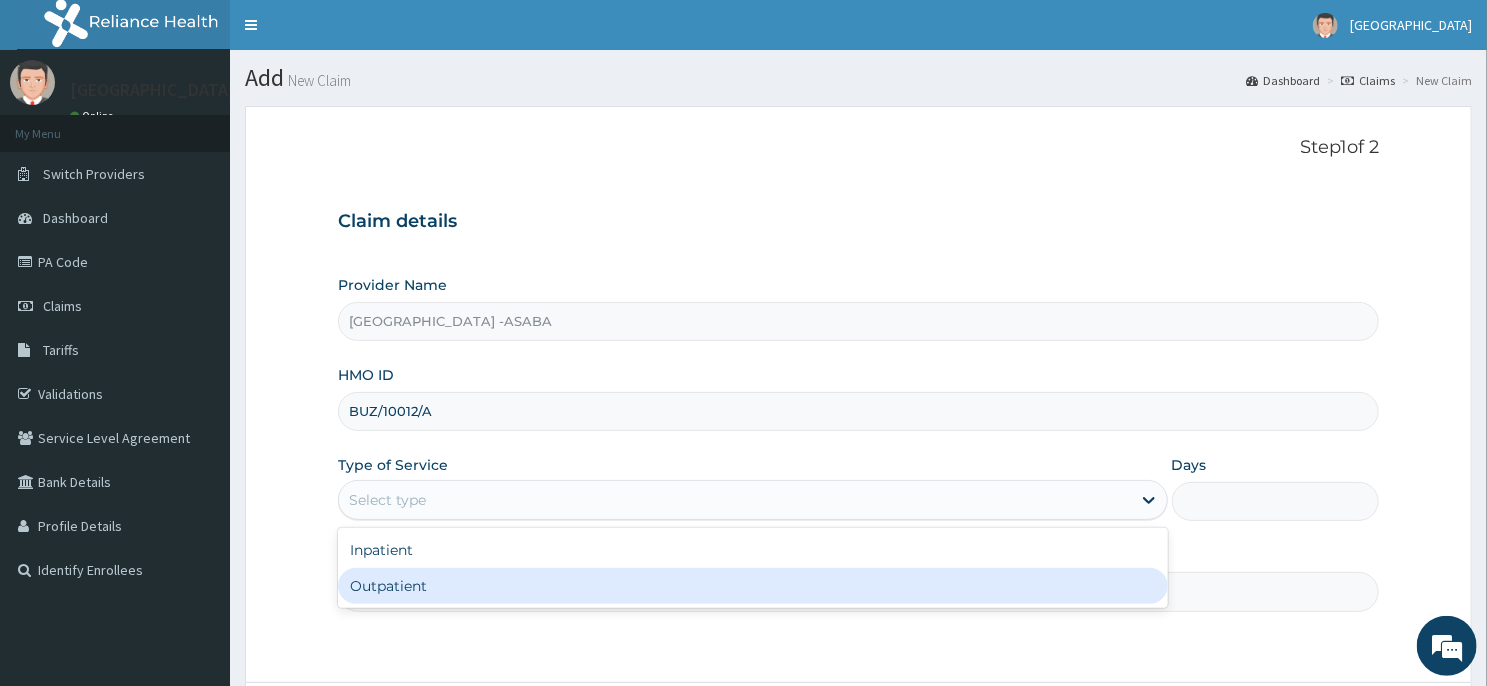 click on "Outpatient" at bounding box center [753, 586] 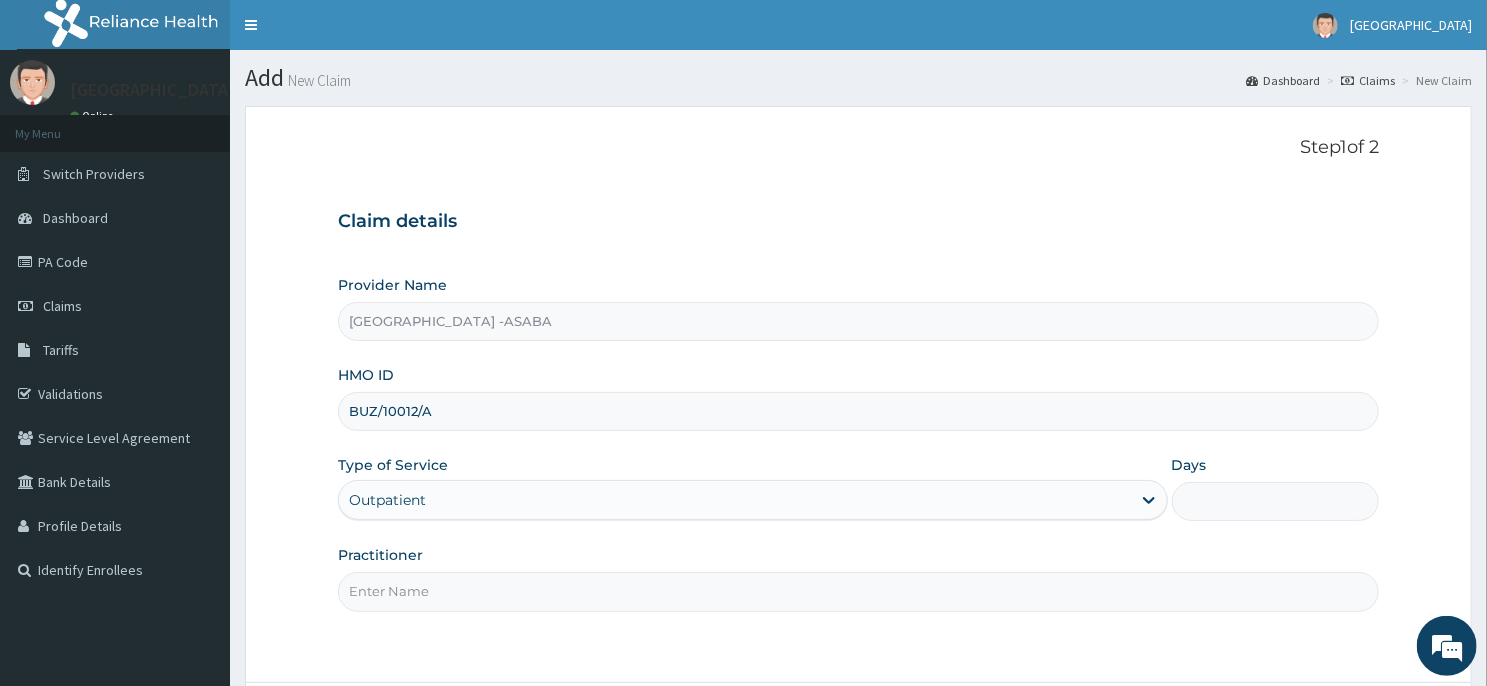 type on "1" 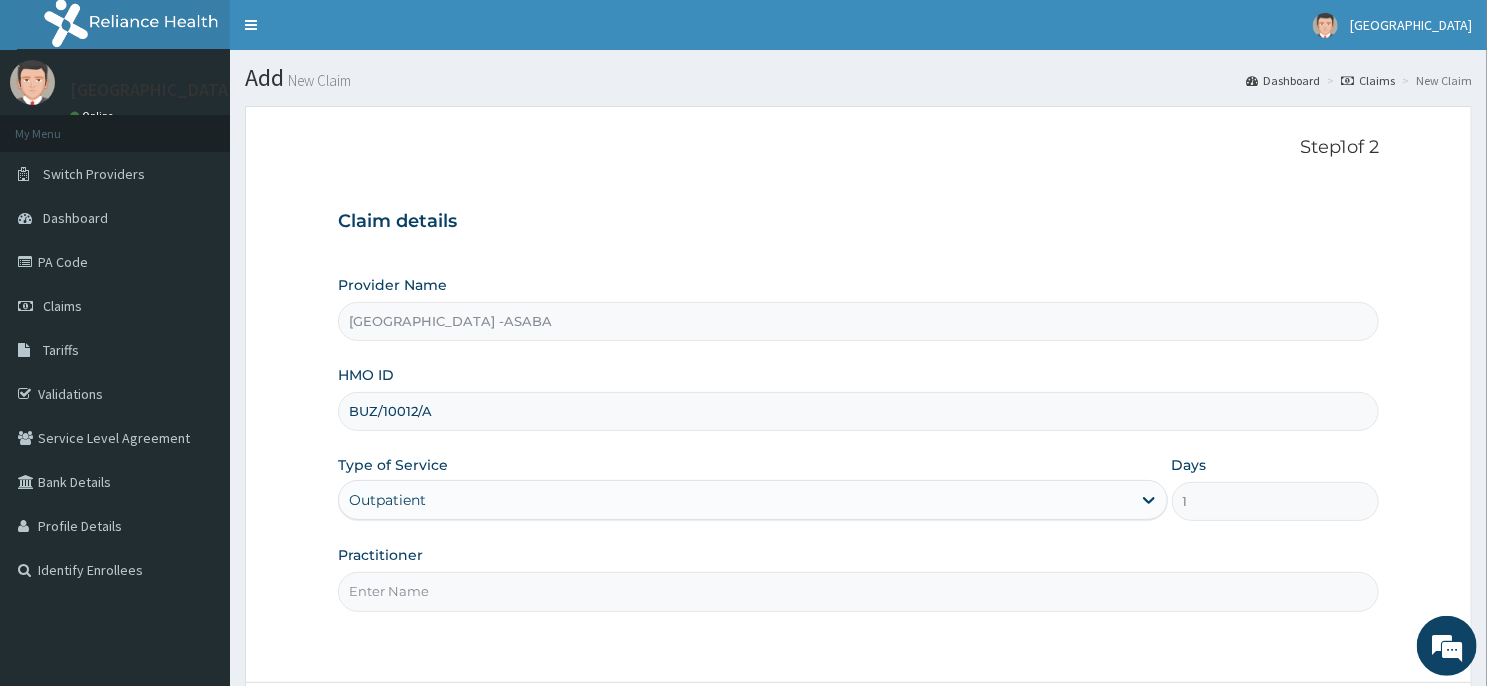 click on "Practitioner" at bounding box center [858, 591] 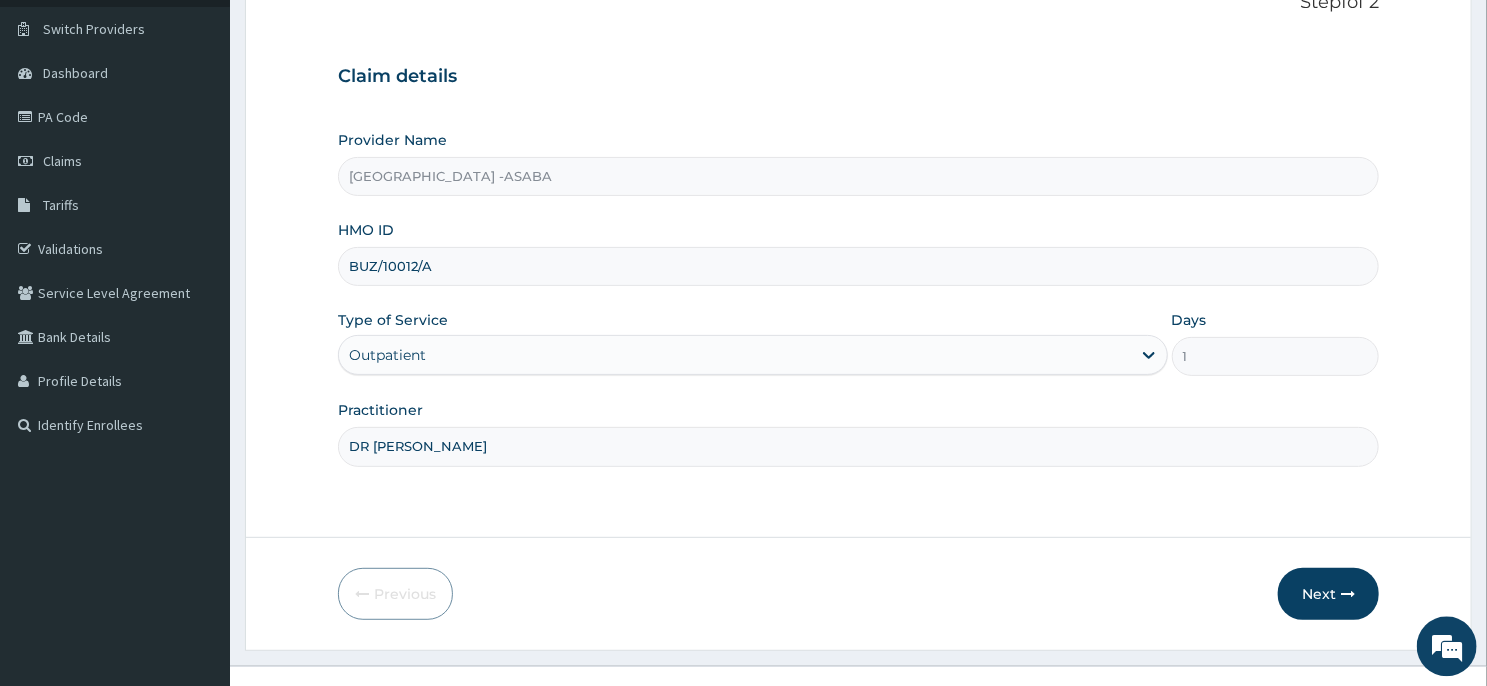 scroll, scrollTop: 176, scrollLeft: 0, axis: vertical 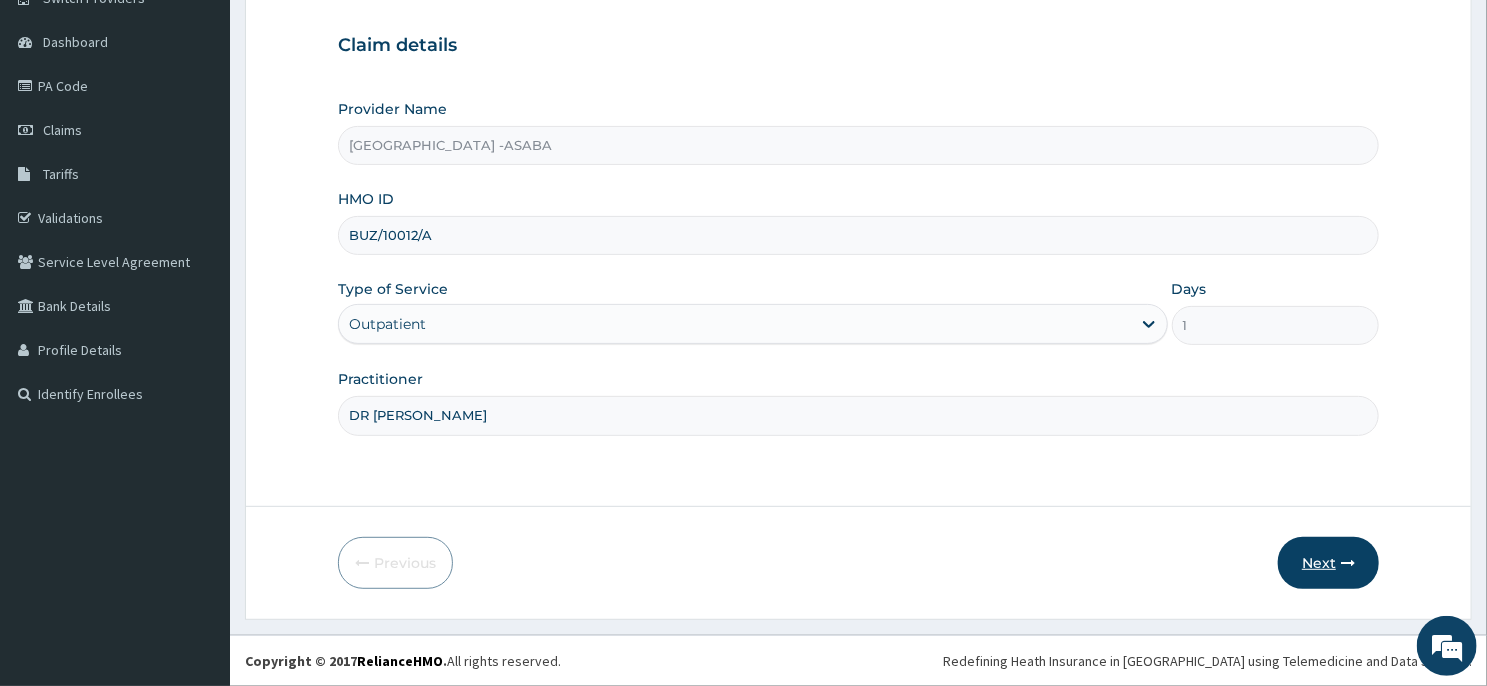 type on "DR JERRY" 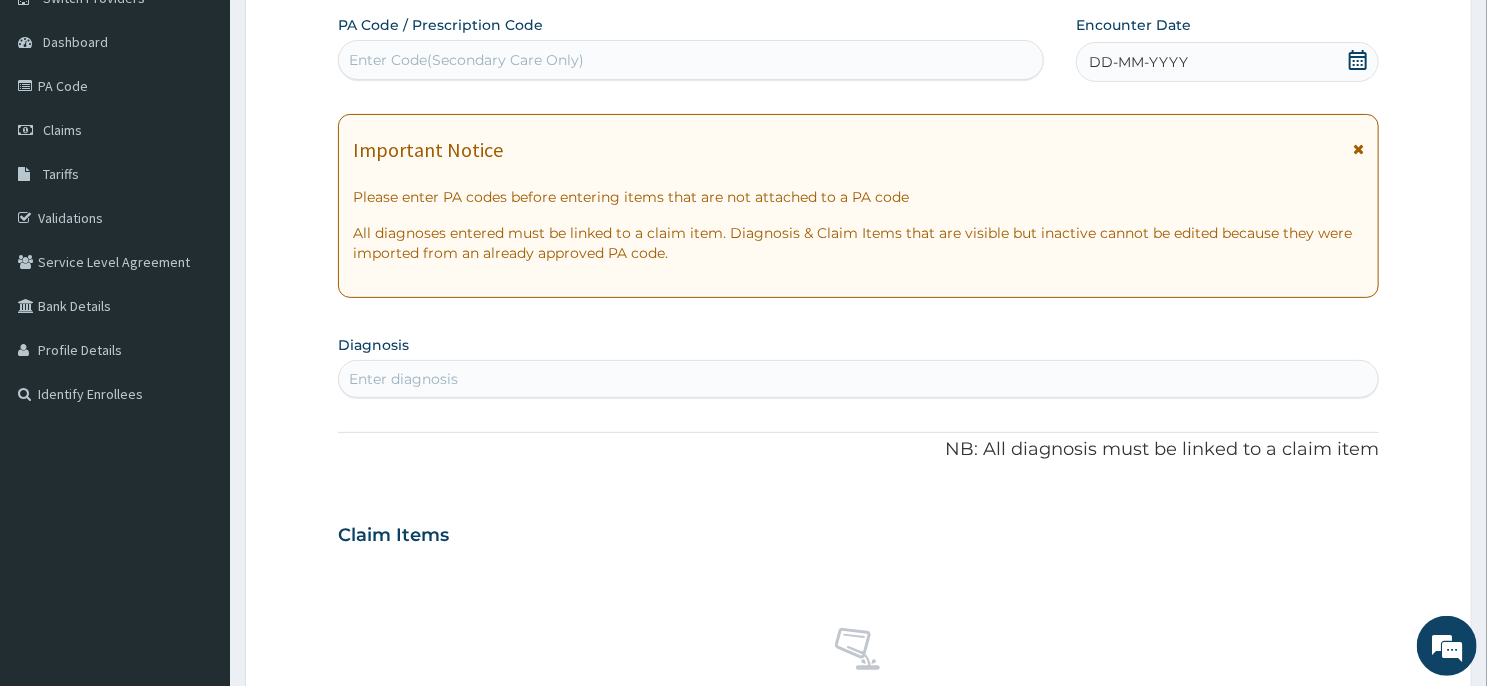 click on "Enter Code(Secondary Care Only)" at bounding box center (691, 60) 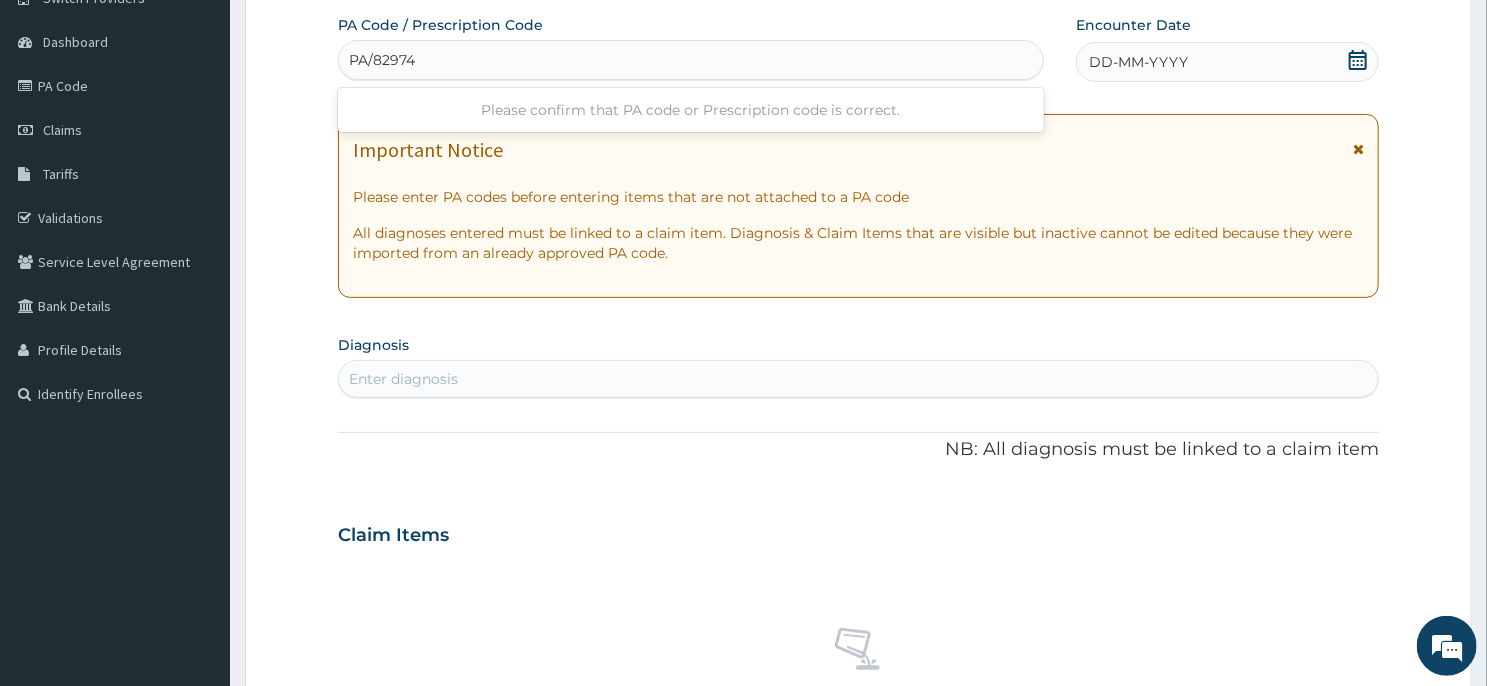 type on "PA/82974A" 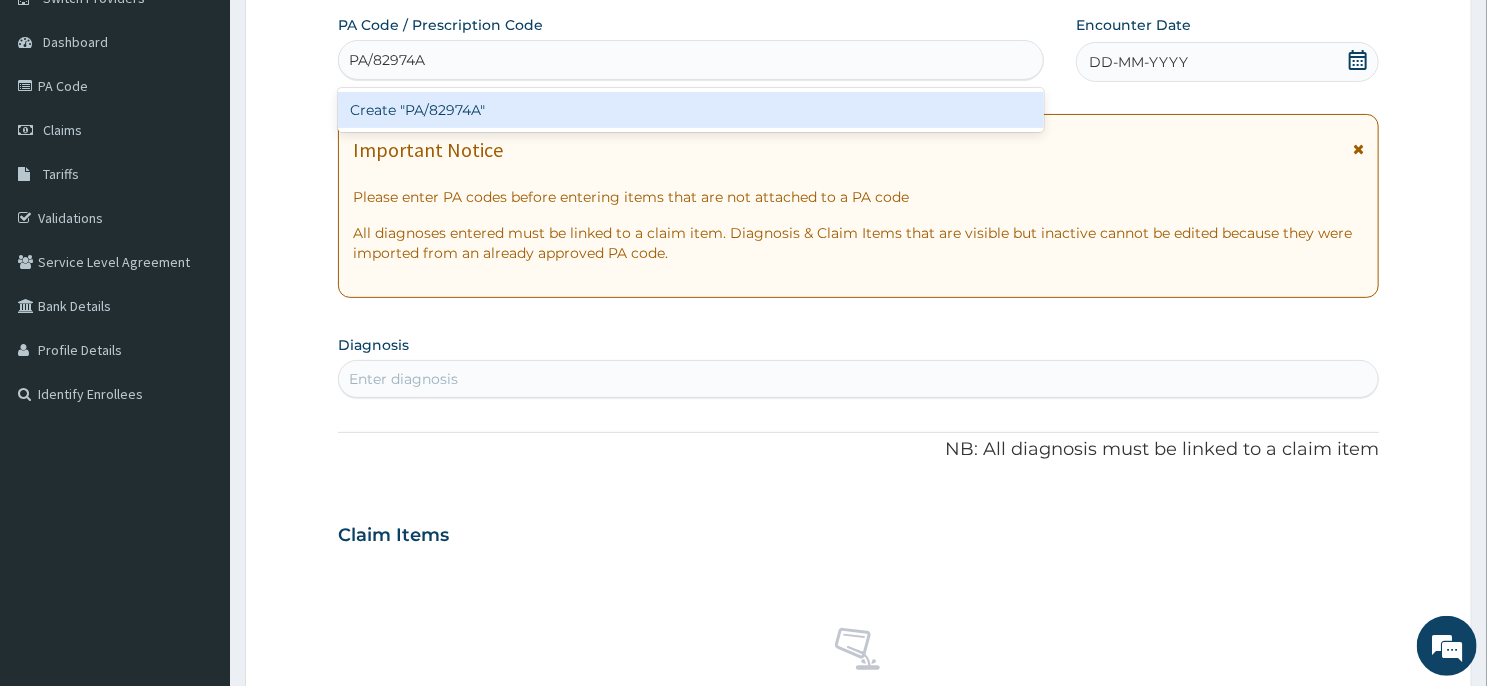 click on "Create "PA/82974A"" at bounding box center (691, 110) 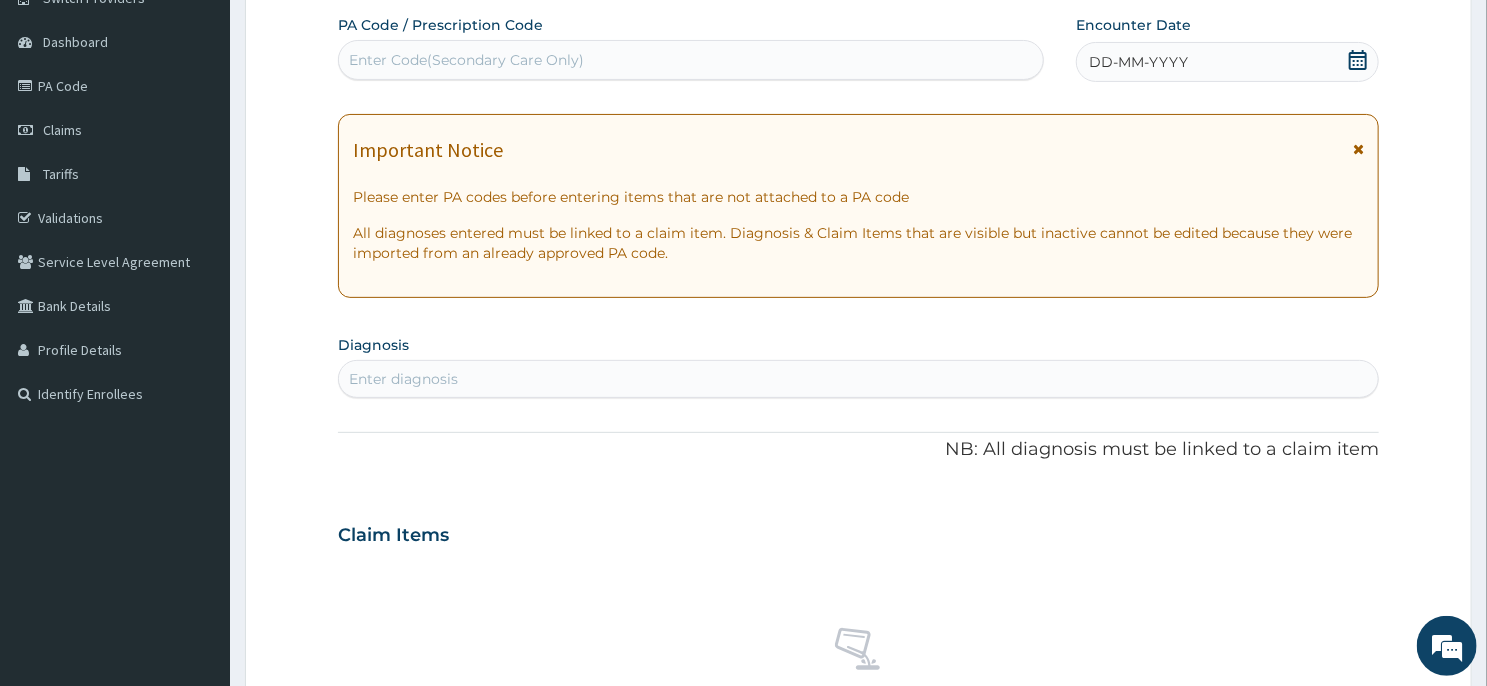 click on "Enter Code(Secondary Care Only)" at bounding box center [691, 60] 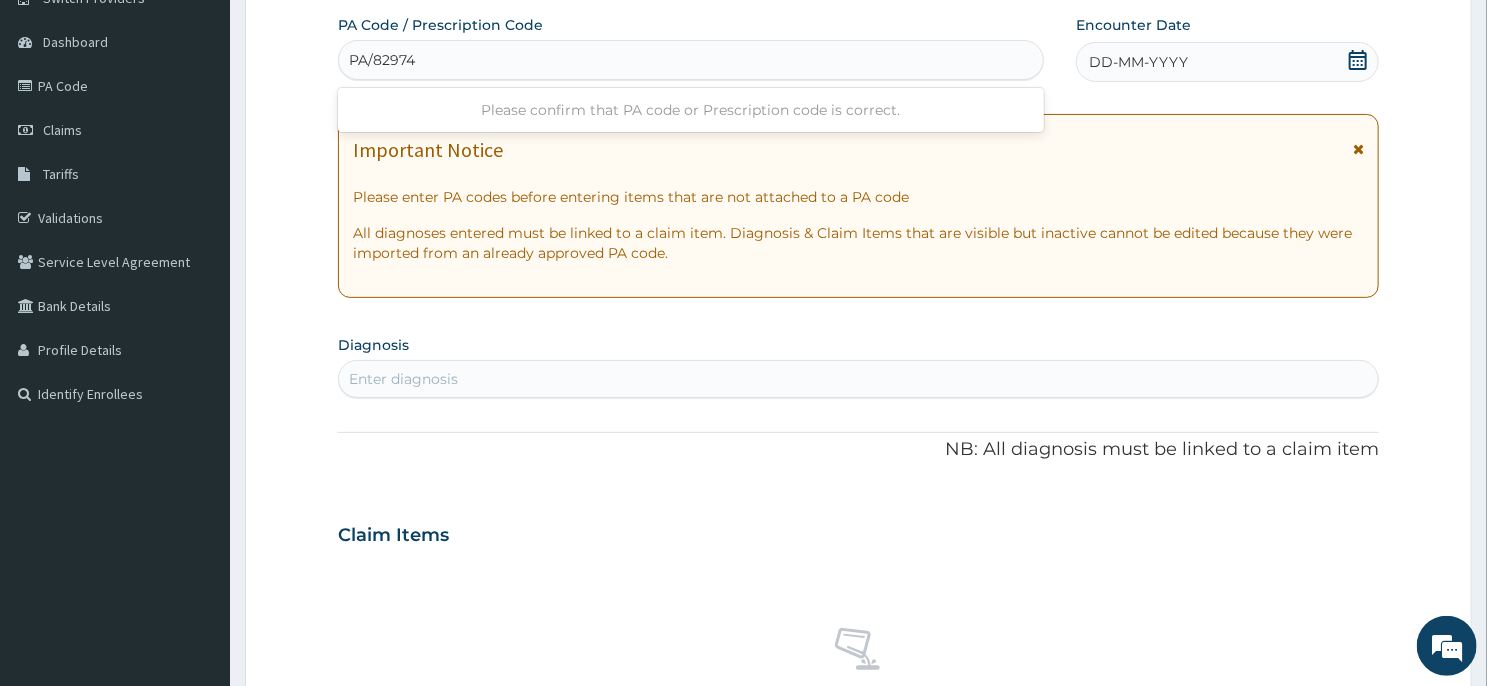 type on "PA/82974A" 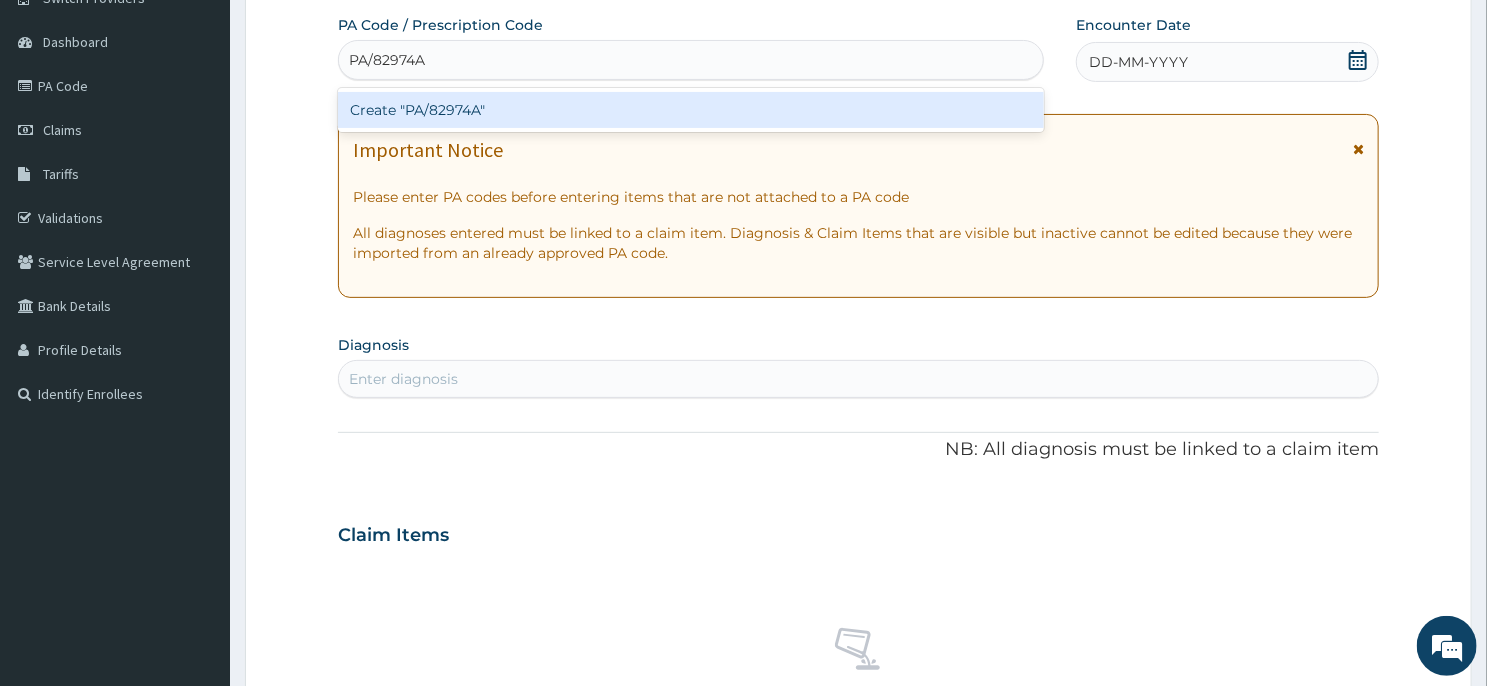 click on "Create "PA/82974A"" at bounding box center (691, 110) 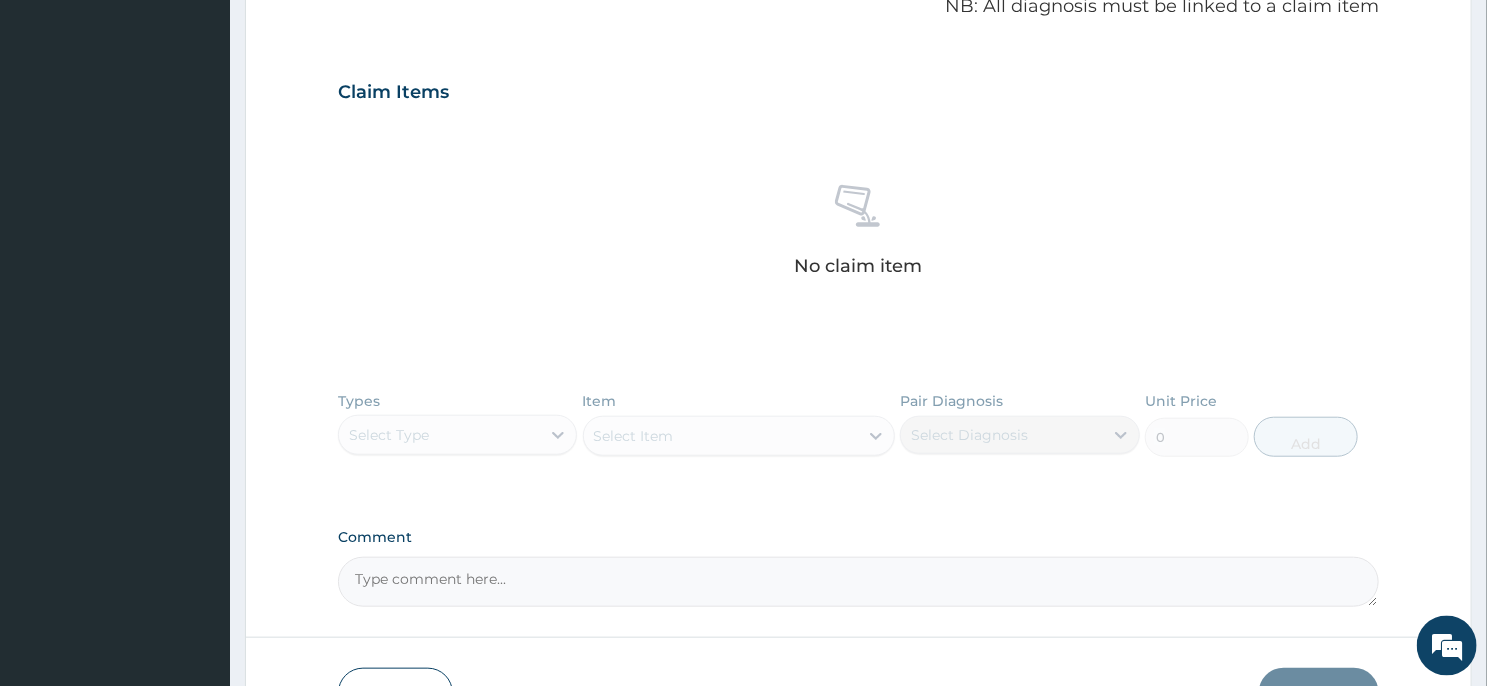 scroll, scrollTop: 768, scrollLeft: 0, axis: vertical 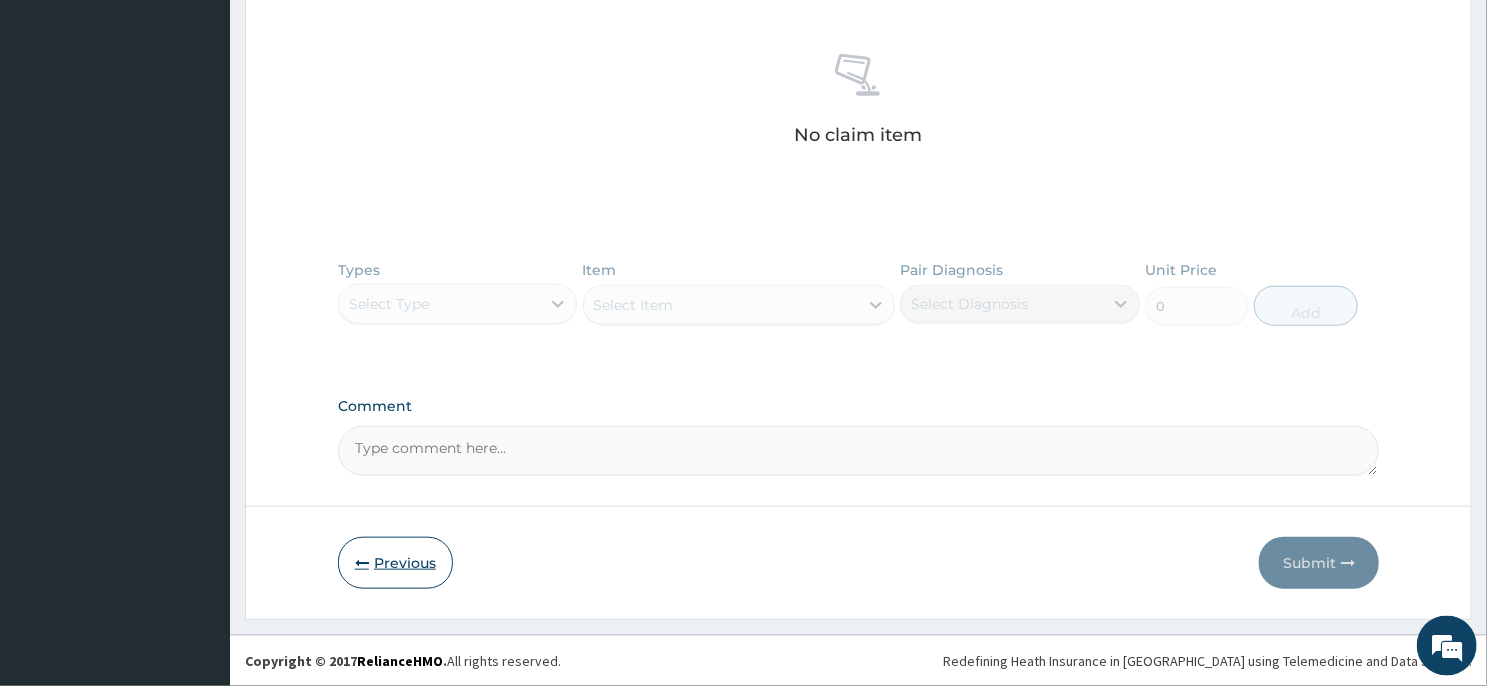 click on "Previous" at bounding box center [395, 563] 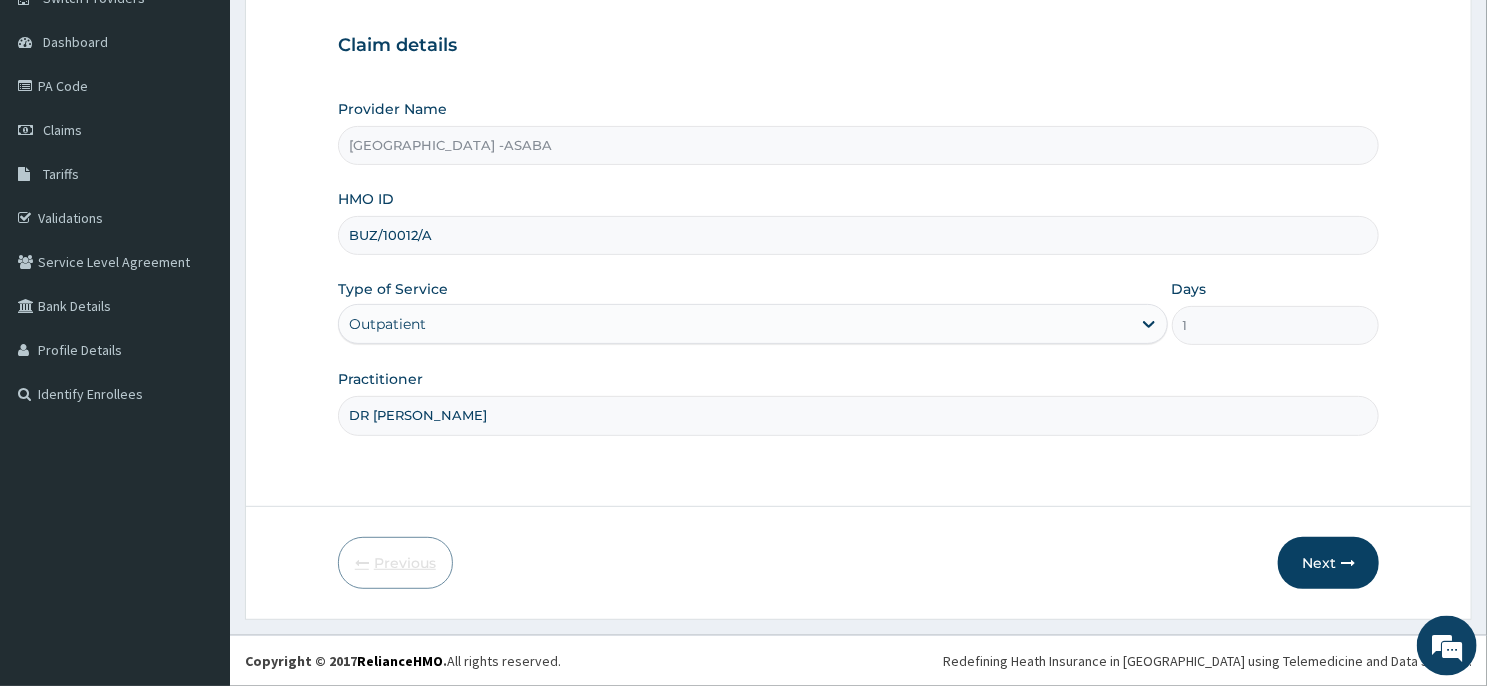 scroll, scrollTop: 176, scrollLeft: 0, axis: vertical 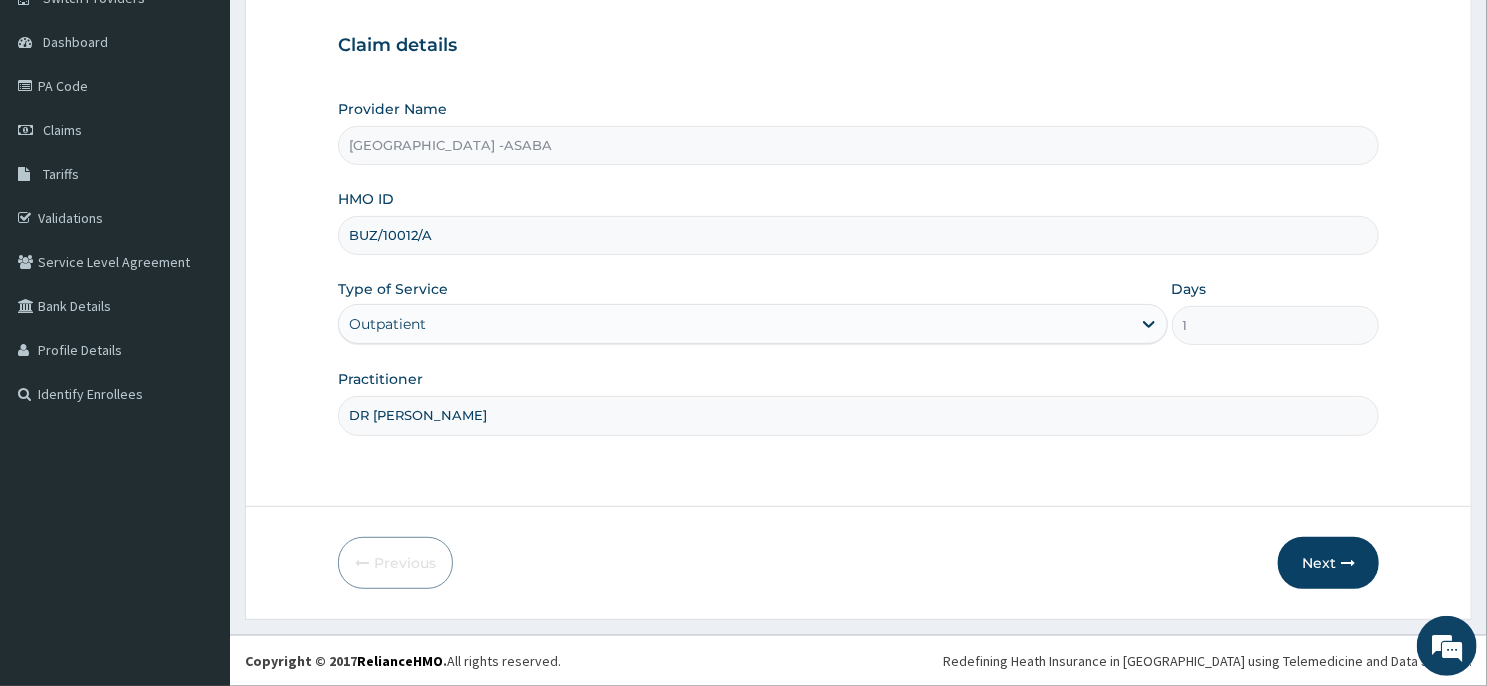 click on "BUZ/10012/A" at bounding box center [858, 235] 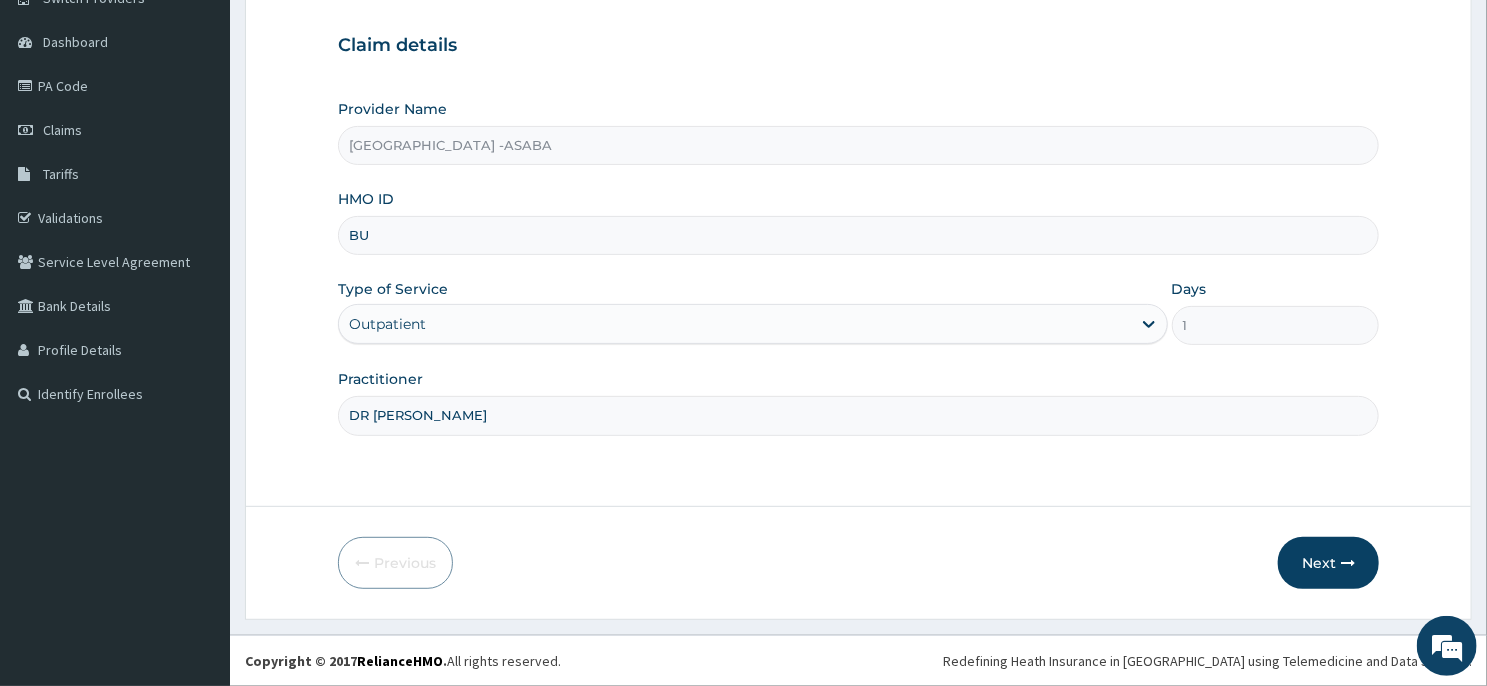 type on "B" 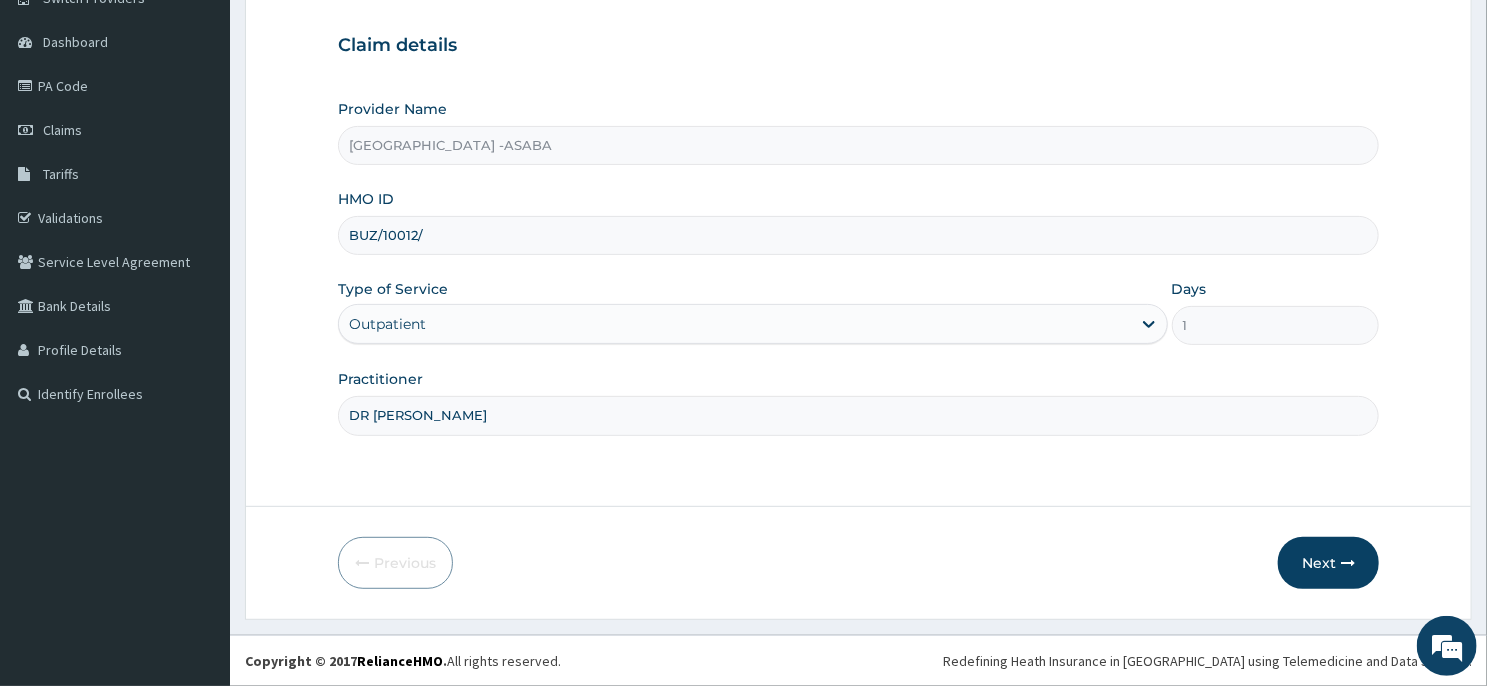 type on "BUZ/10012/A" 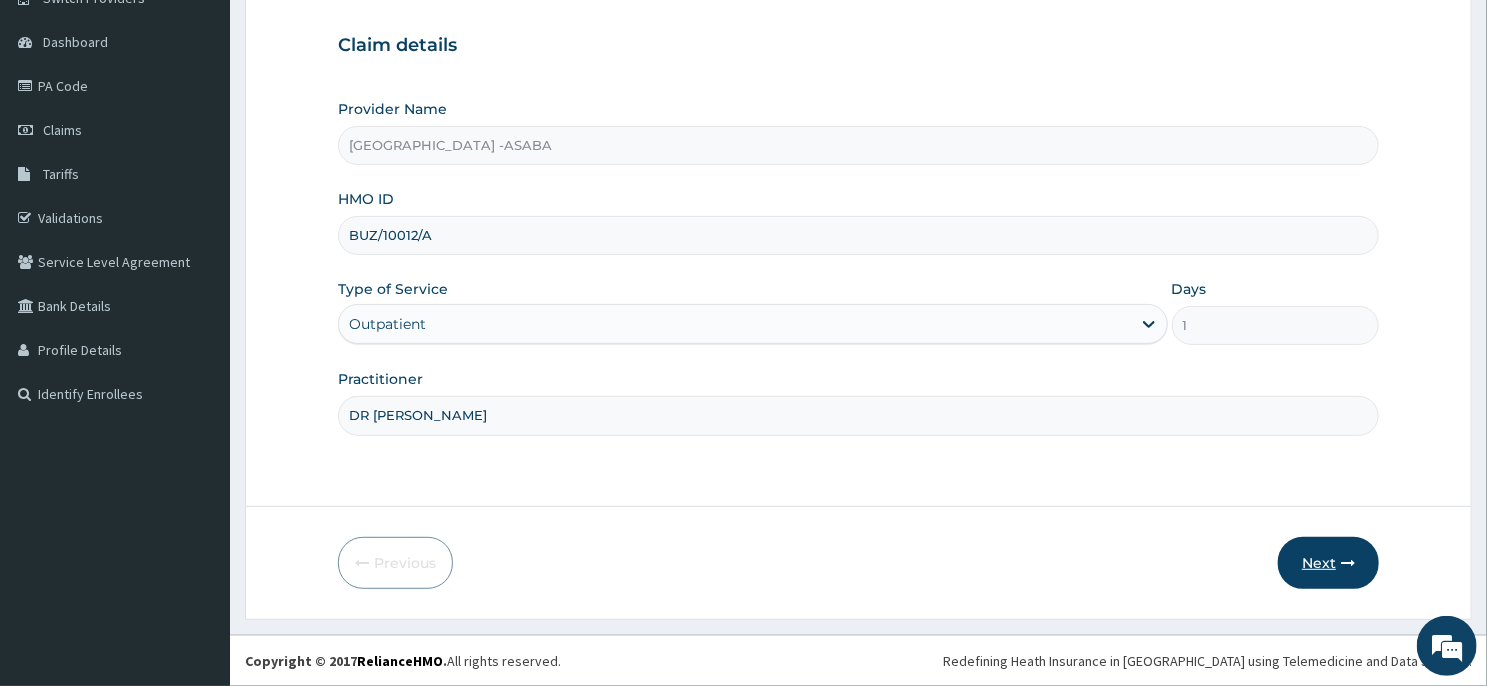 click on "Next" at bounding box center [1328, 563] 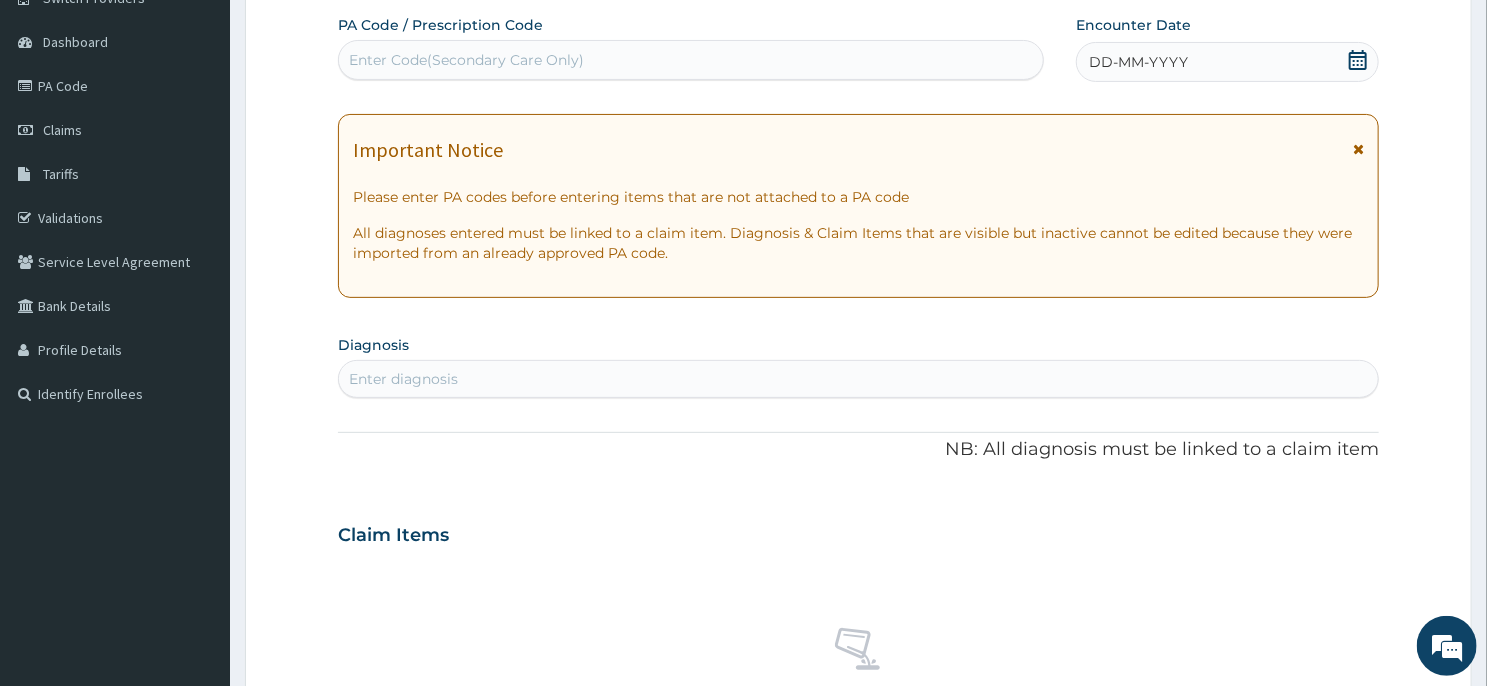 click on "Enter Code(Secondary Care Only)" at bounding box center (466, 60) 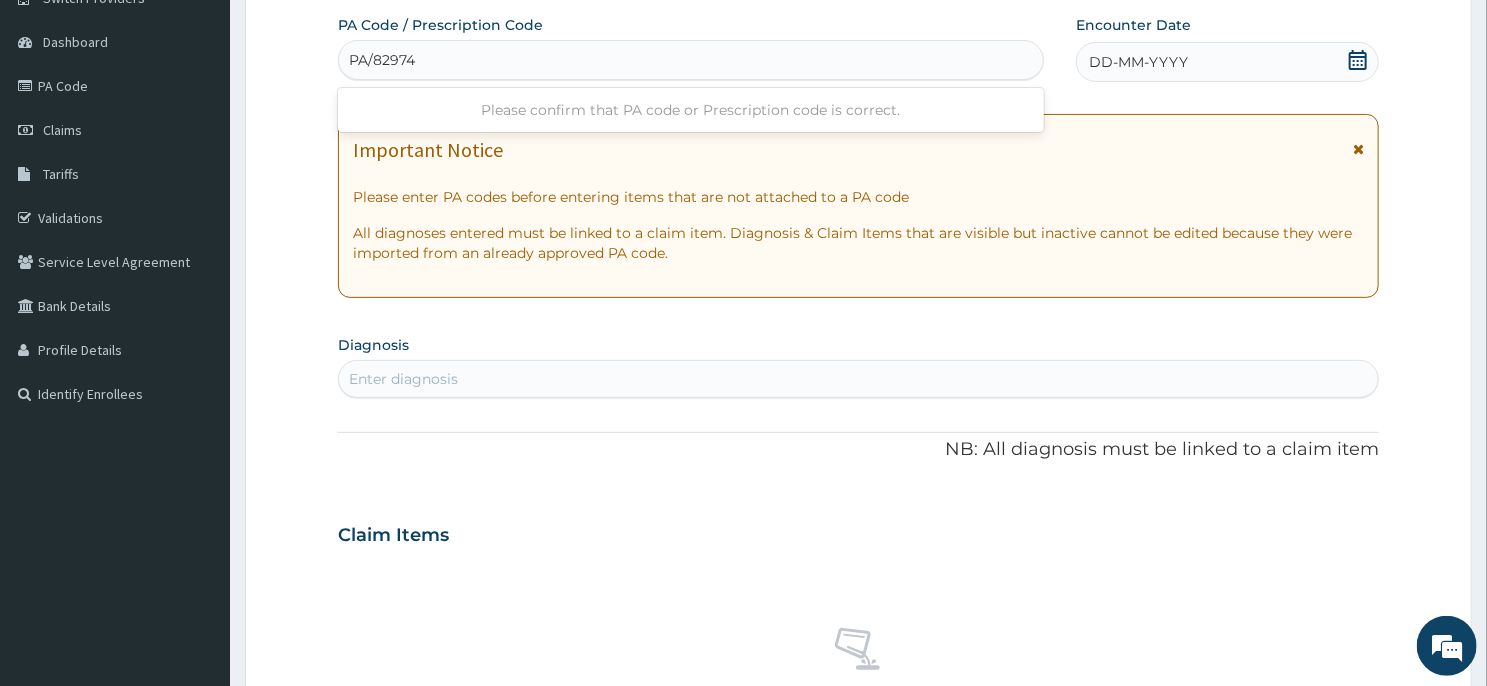 type on "PA/82974A" 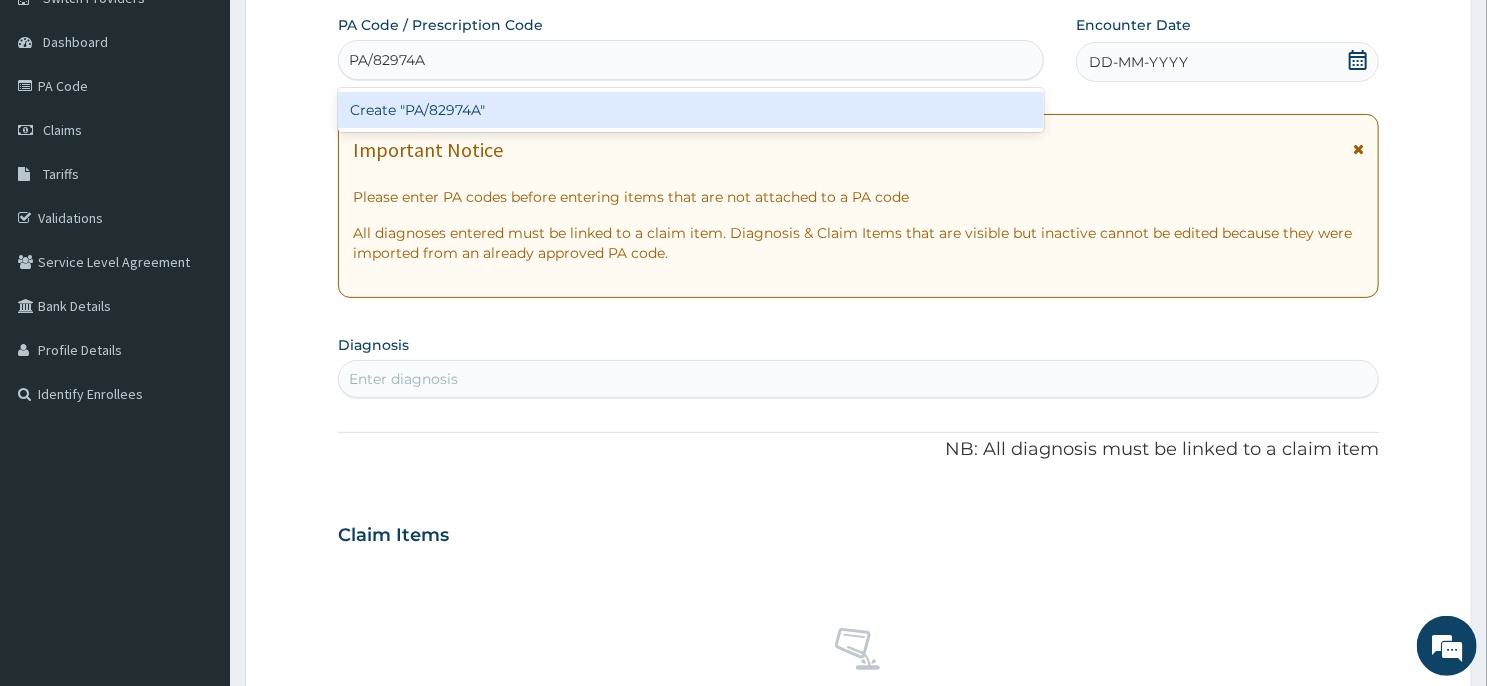 click on "Create "PA/82974A"" at bounding box center [691, 110] 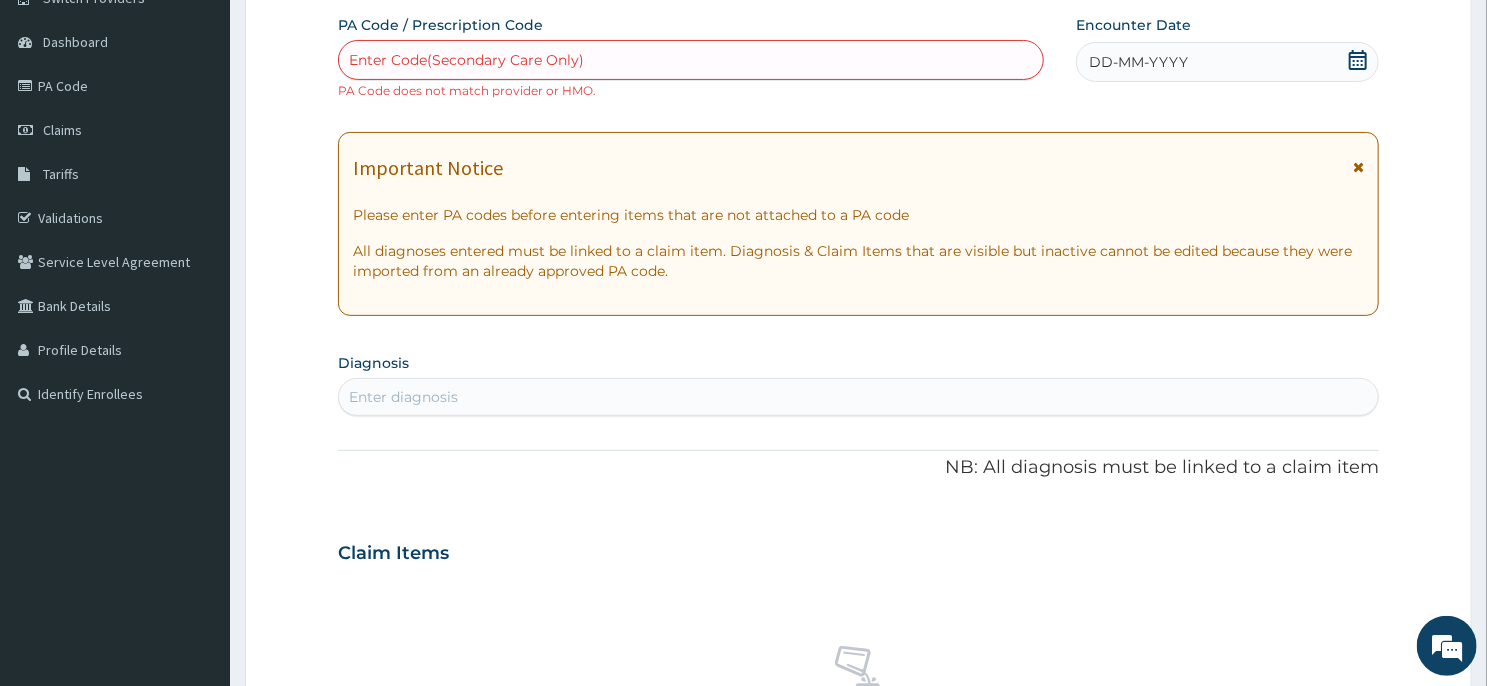click on "Enter Code(Secondary Care Only)" at bounding box center [466, 60] 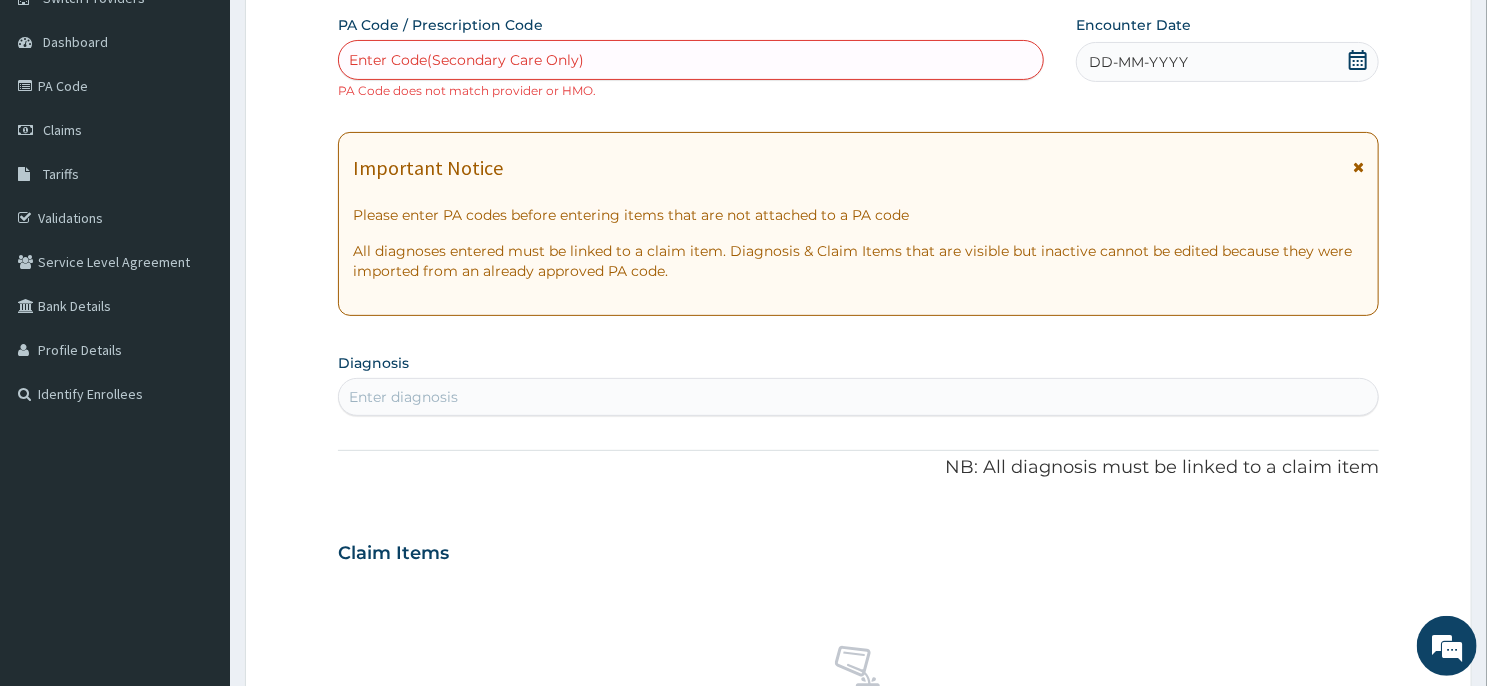 click on "Enter Code(Secondary Care Only)" at bounding box center [466, 60] 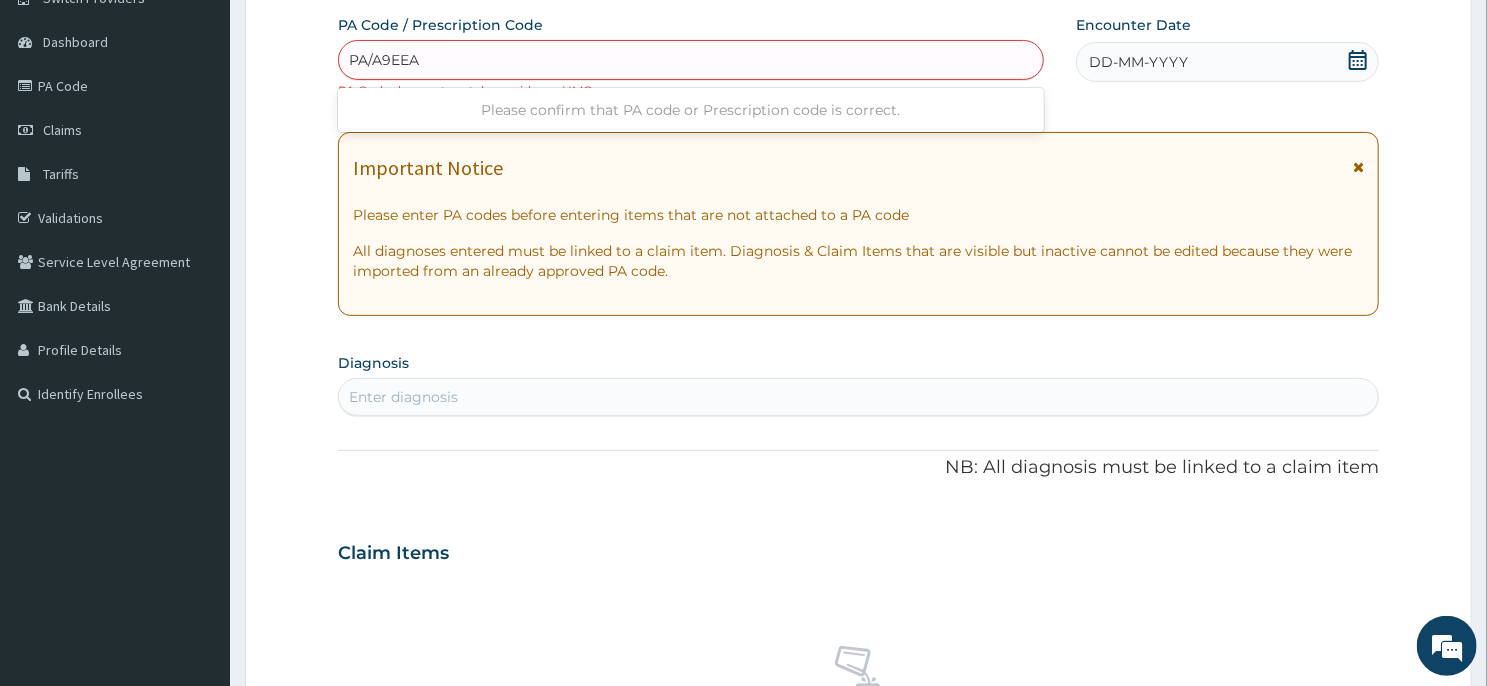 type on "PA/A9EEA8" 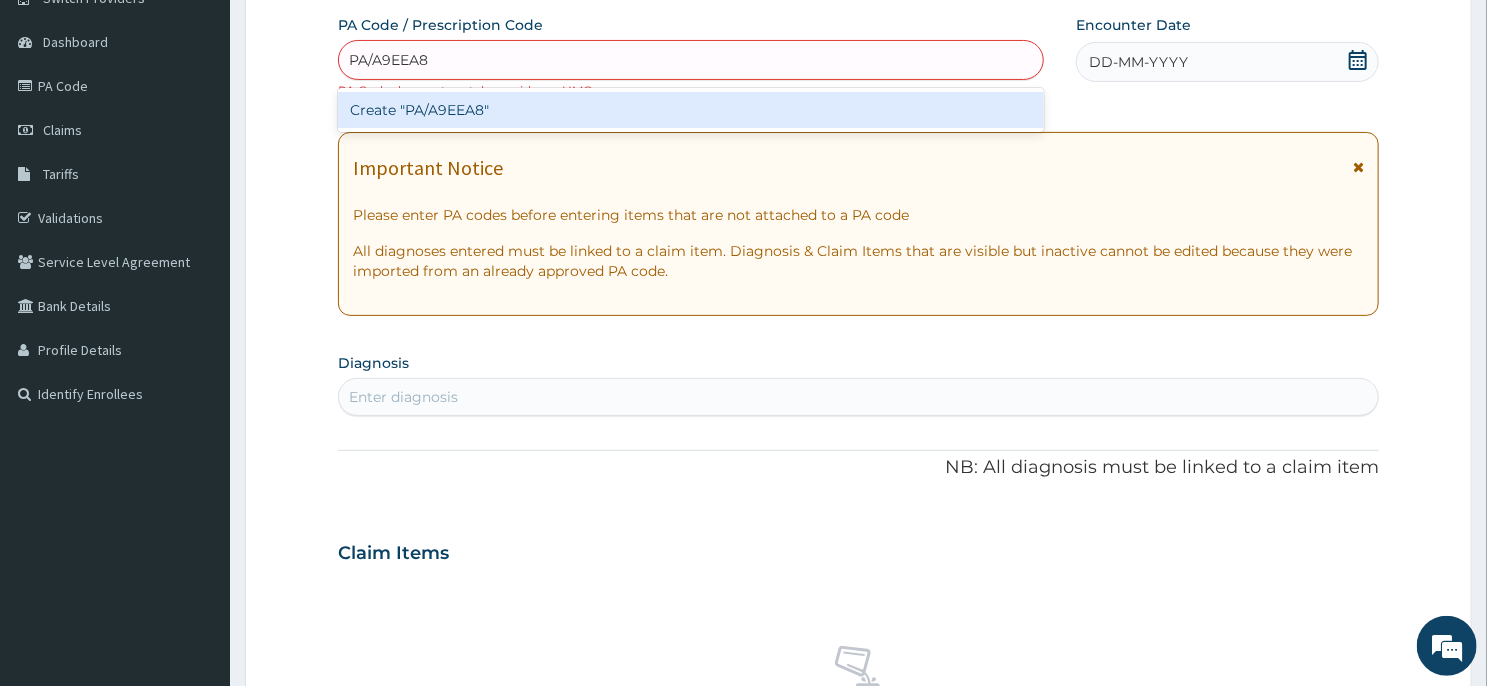 click on "Create "PA/A9EEA8"" at bounding box center [691, 110] 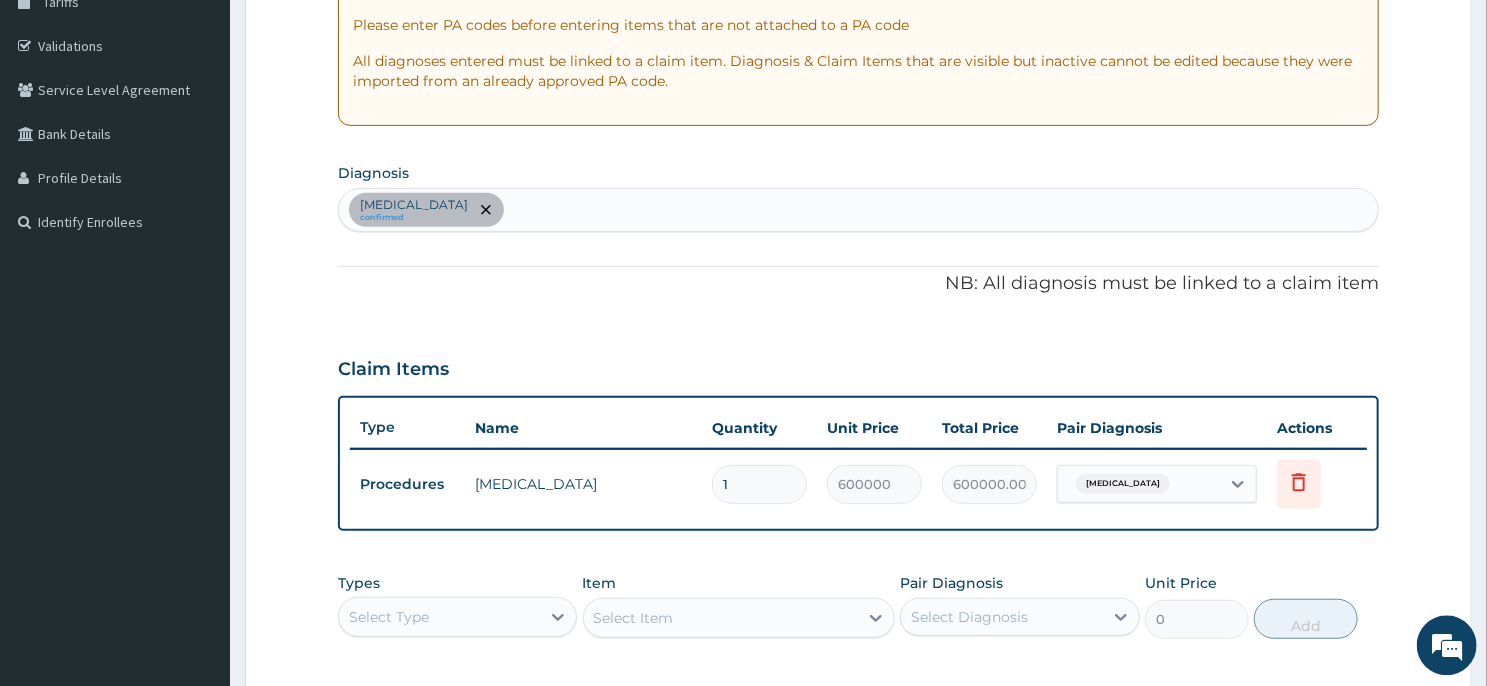 scroll, scrollTop: 390, scrollLeft: 0, axis: vertical 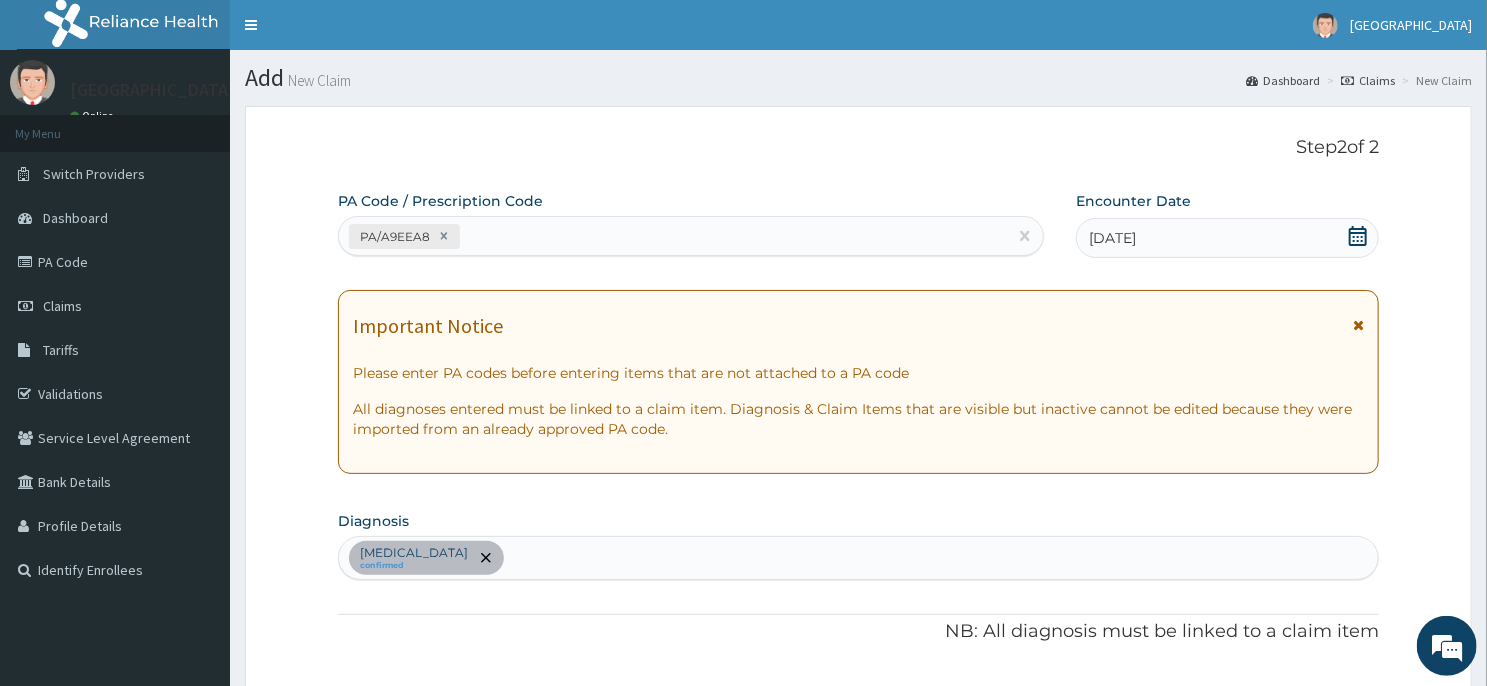 click on "PA/A9EEA8" at bounding box center (673, 236) 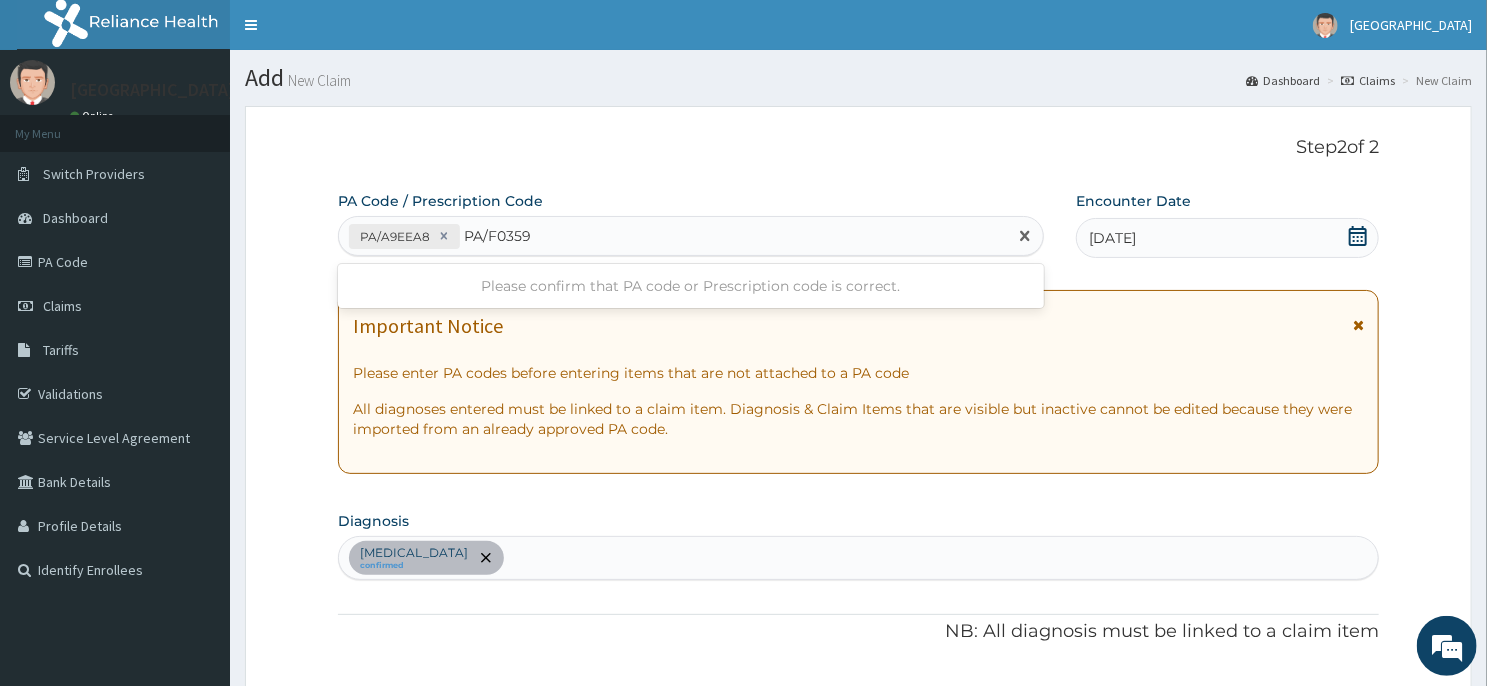 type on "PA/F03597" 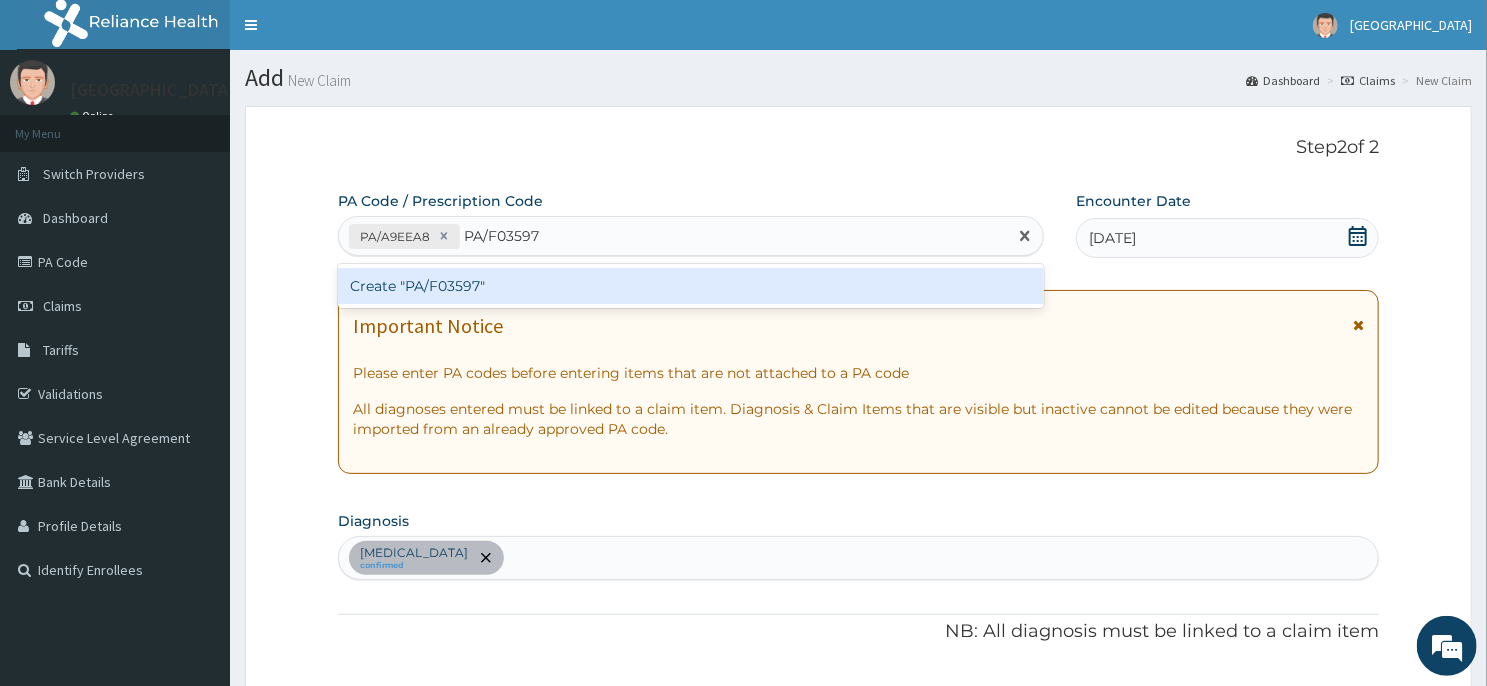 click on "Create "PA/F03597"" at bounding box center [691, 286] 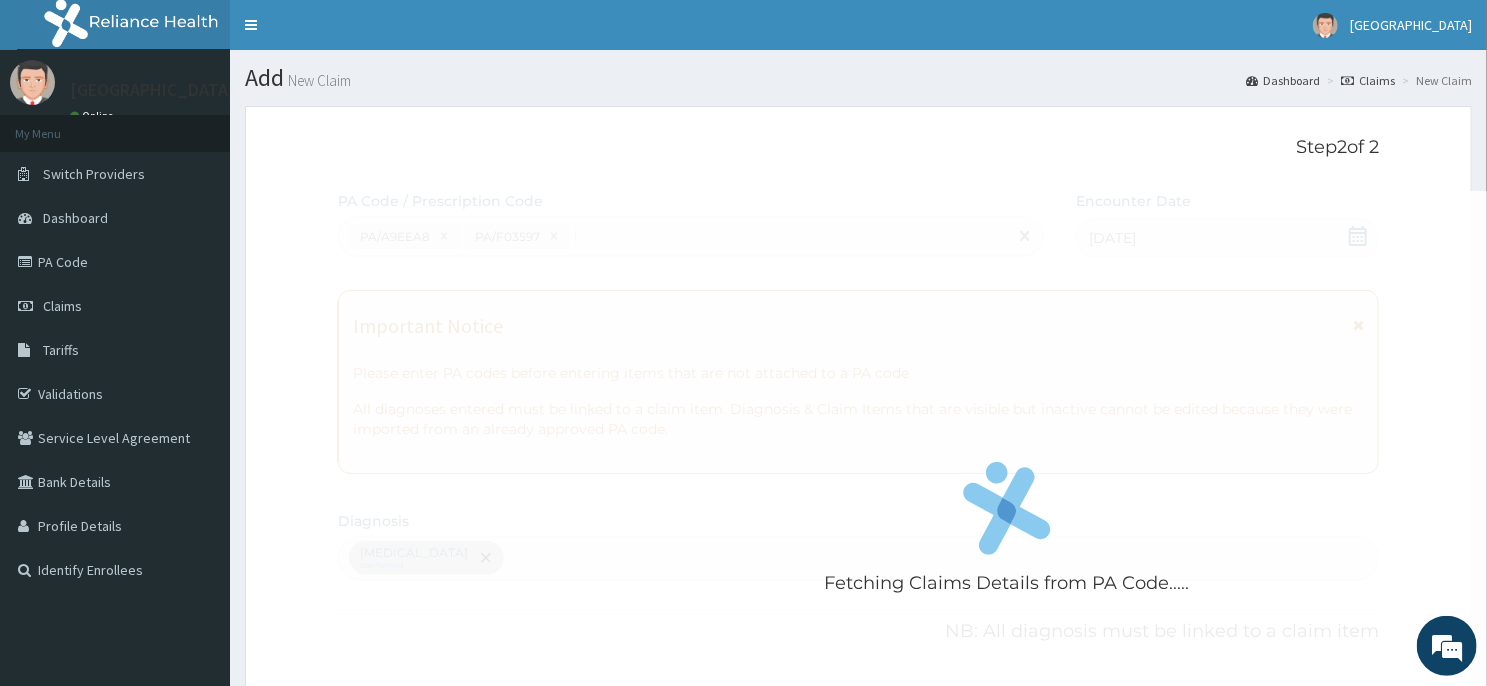 type 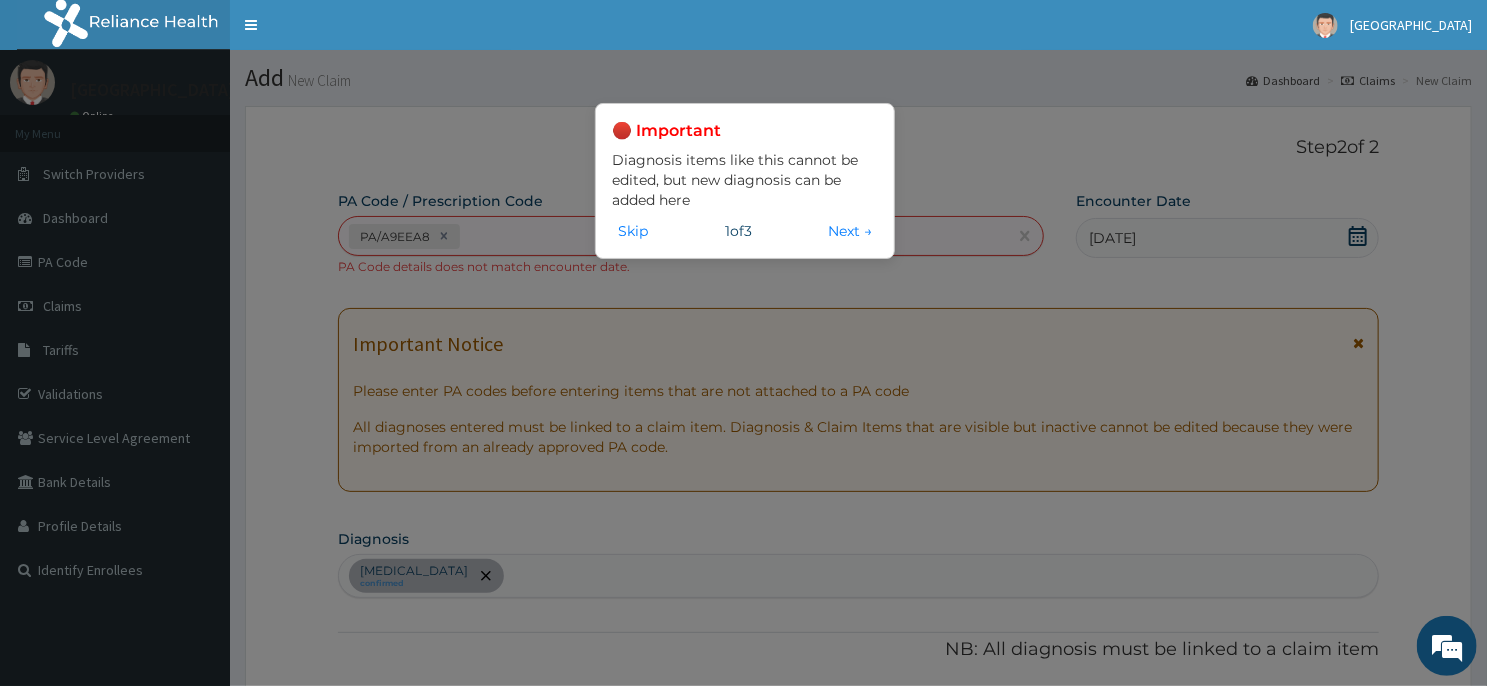scroll, scrollTop: 505, scrollLeft: 0, axis: vertical 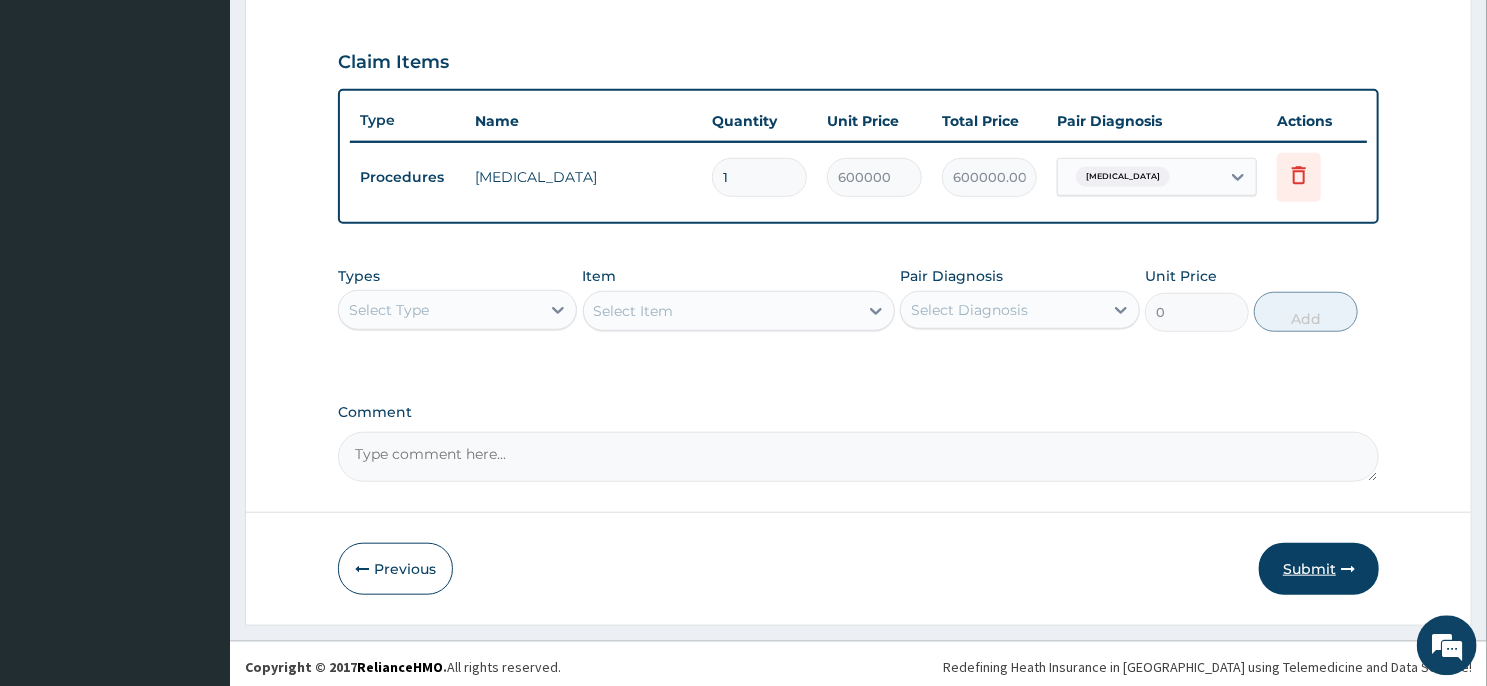 click on "Submit" at bounding box center [1319, 569] 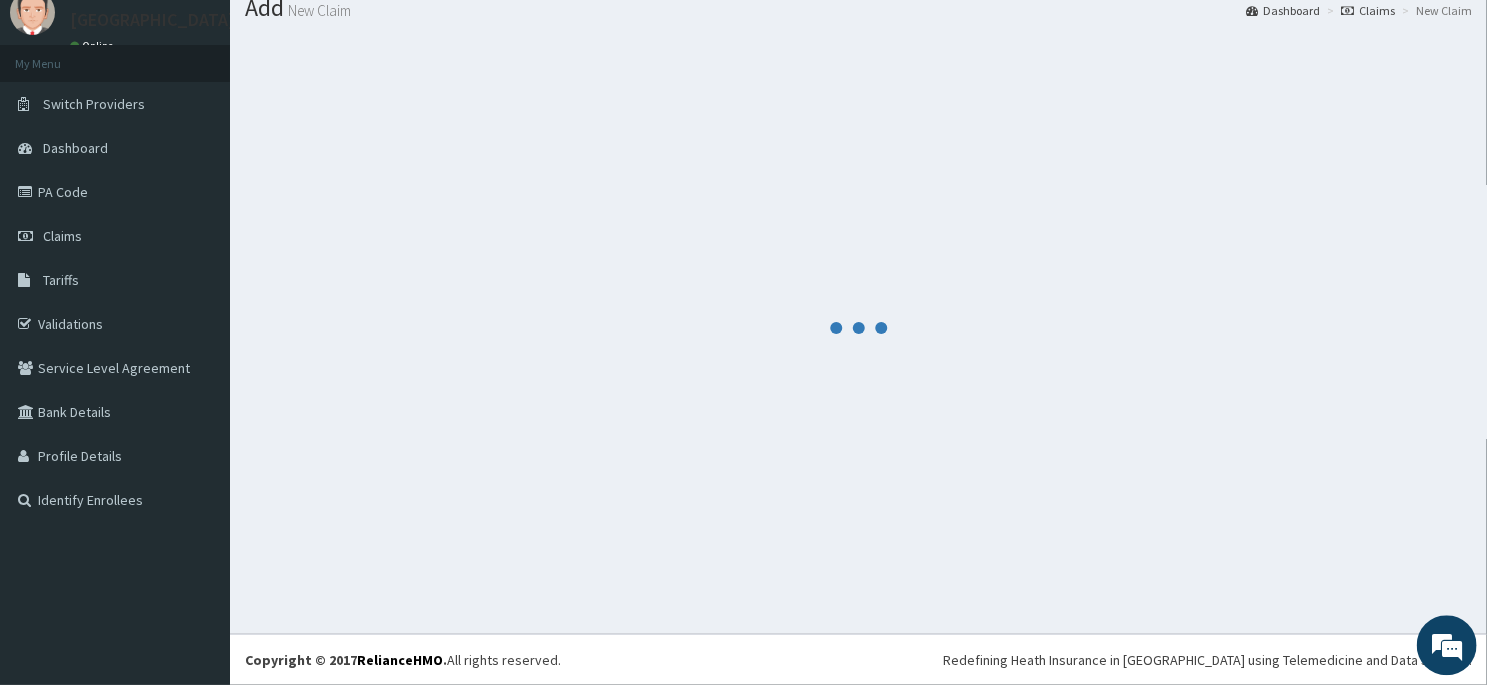 scroll, scrollTop: 69, scrollLeft: 0, axis: vertical 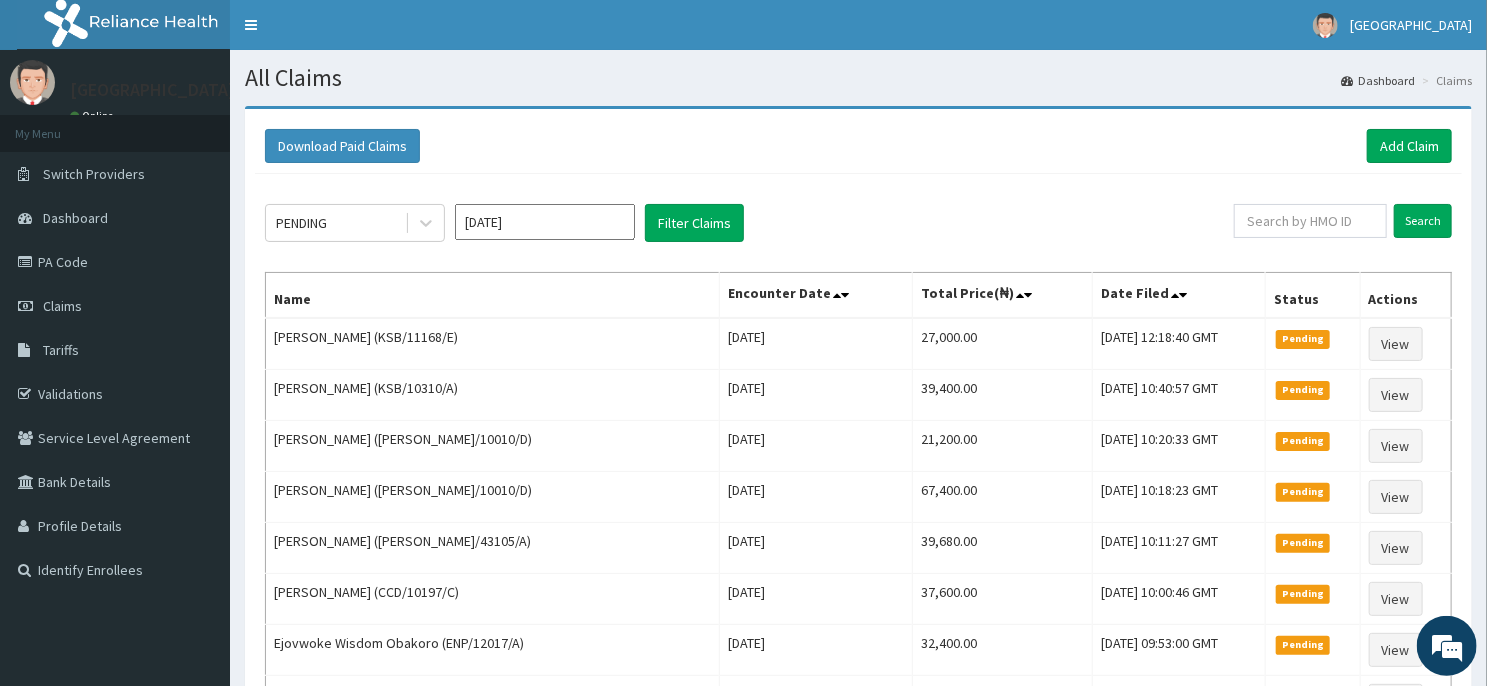 click on "[DATE]" at bounding box center (545, 222) 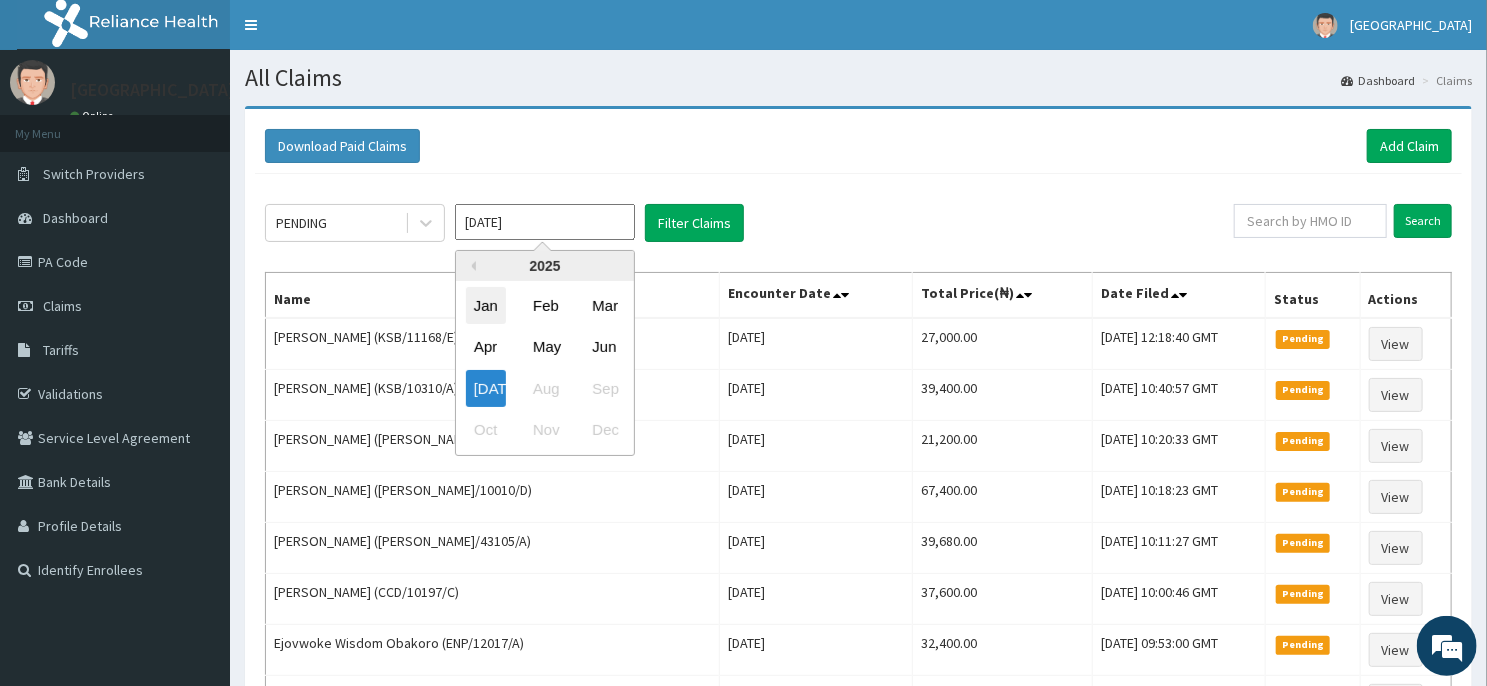click on "Jan" at bounding box center [486, 305] 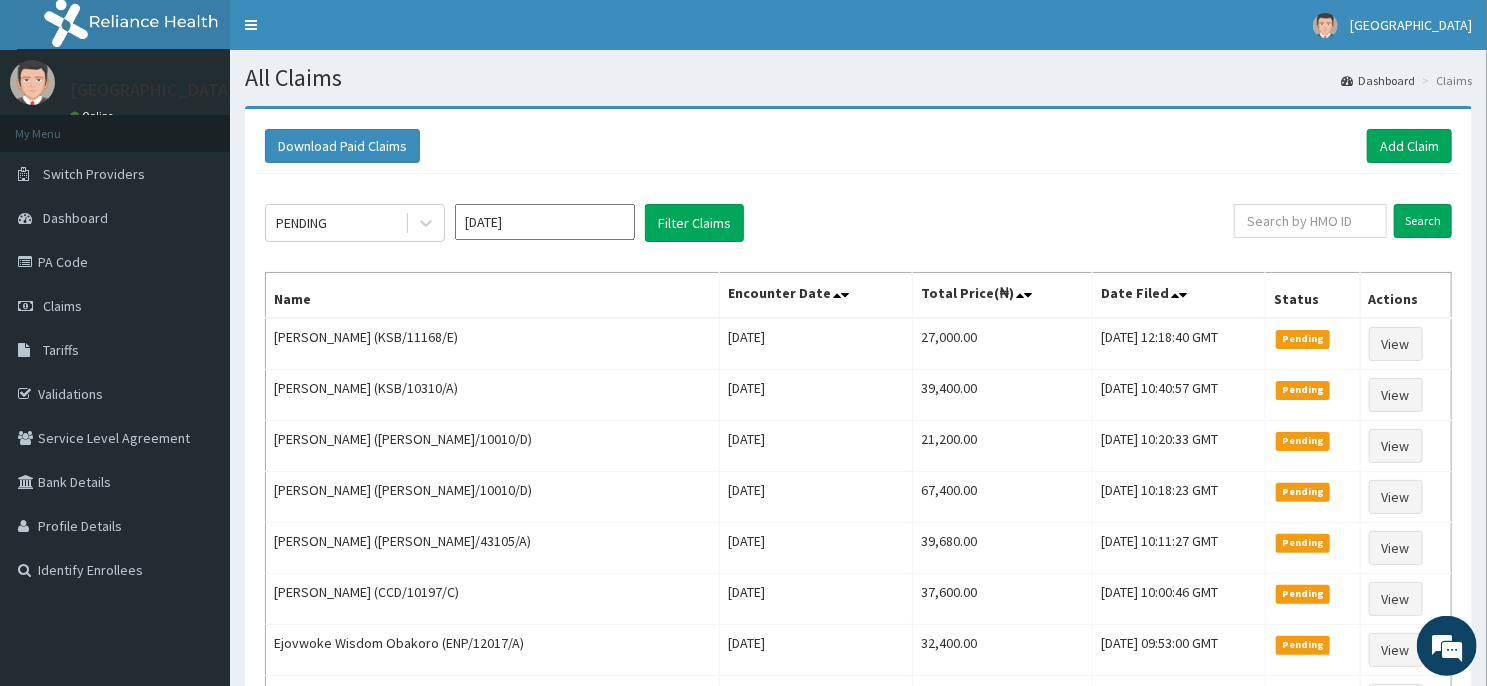type on "[DATE]" 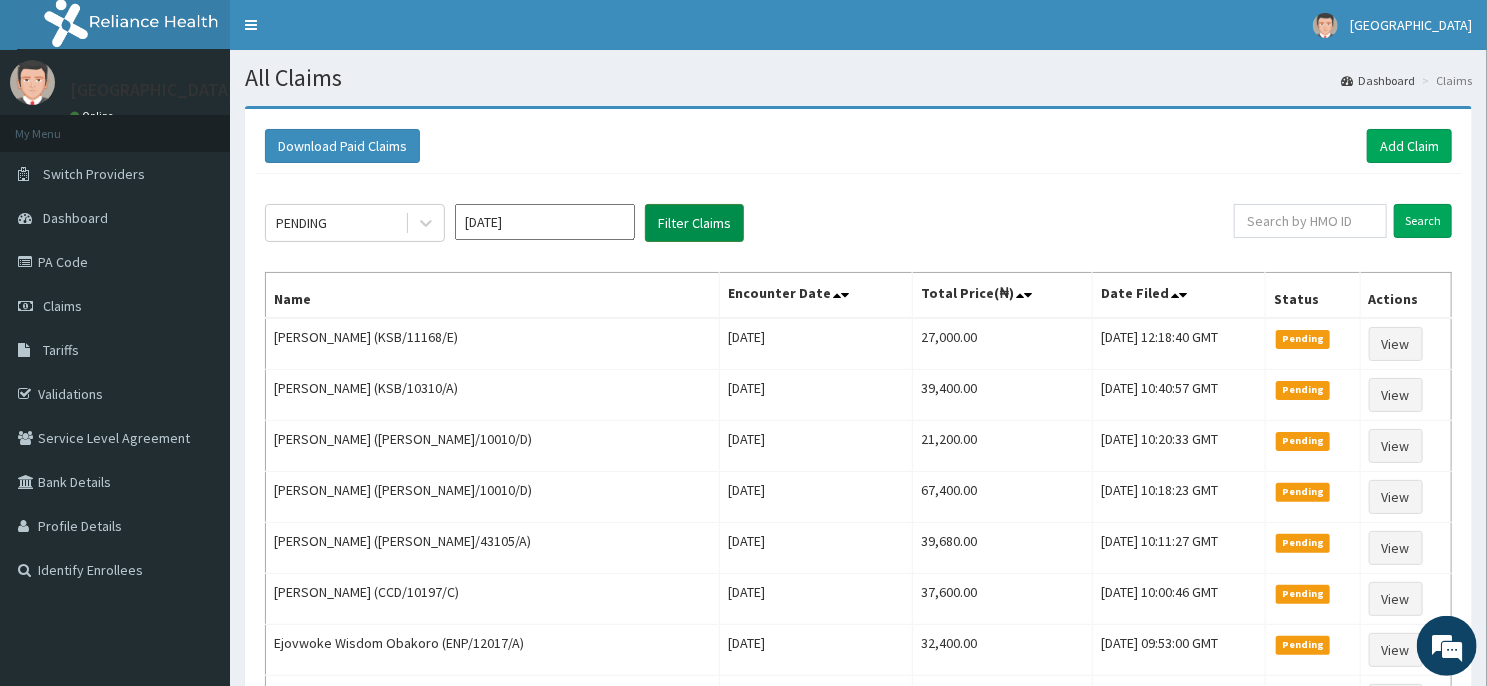 click on "Filter Claims" at bounding box center [694, 223] 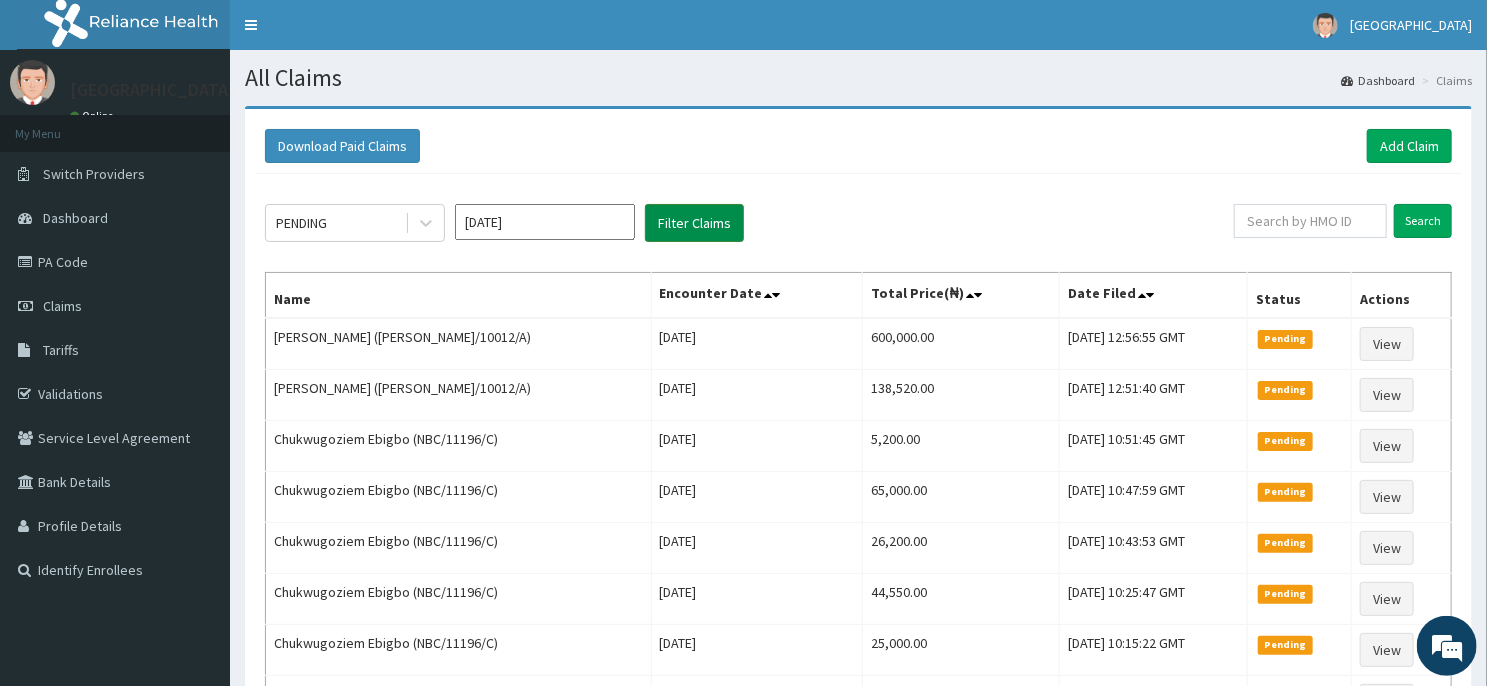 scroll, scrollTop: 0, scrollLeft: 0, axis: both 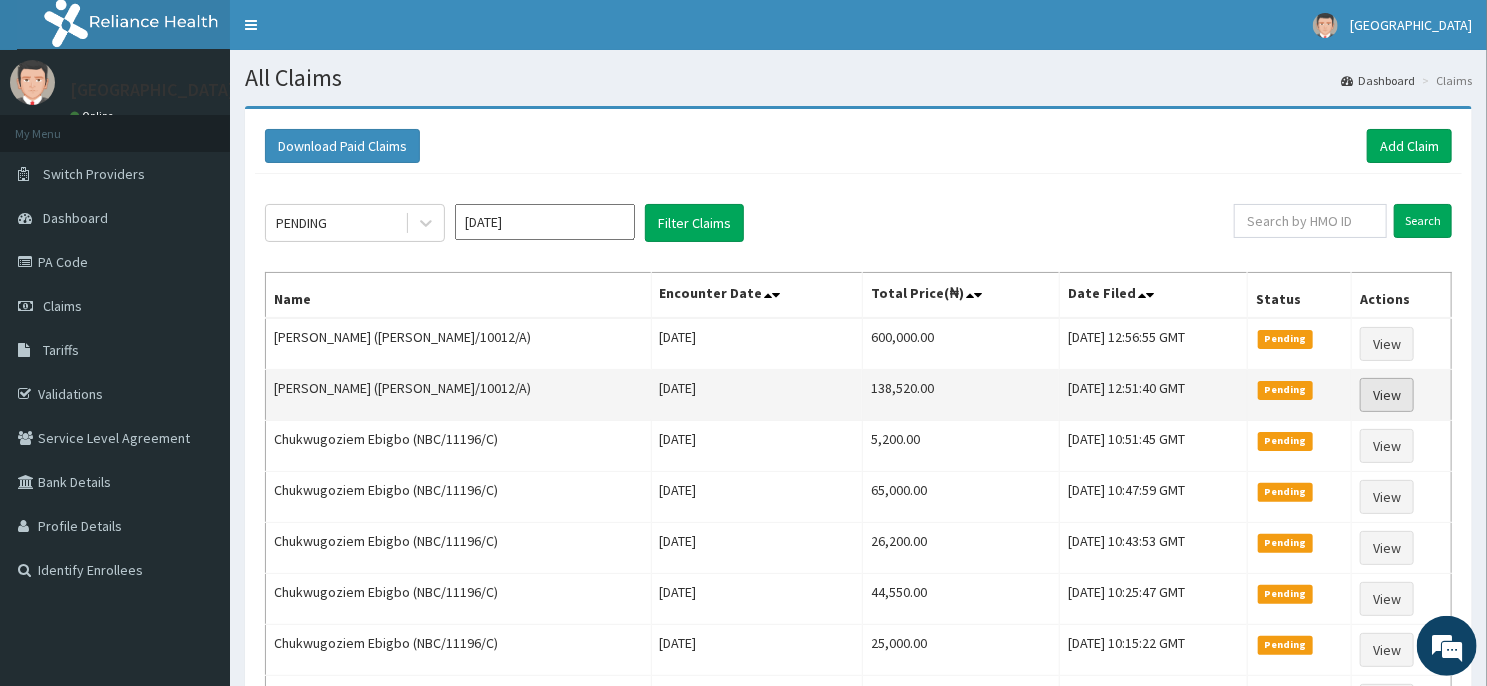 click on "View" at bounding box center (1387, 395) 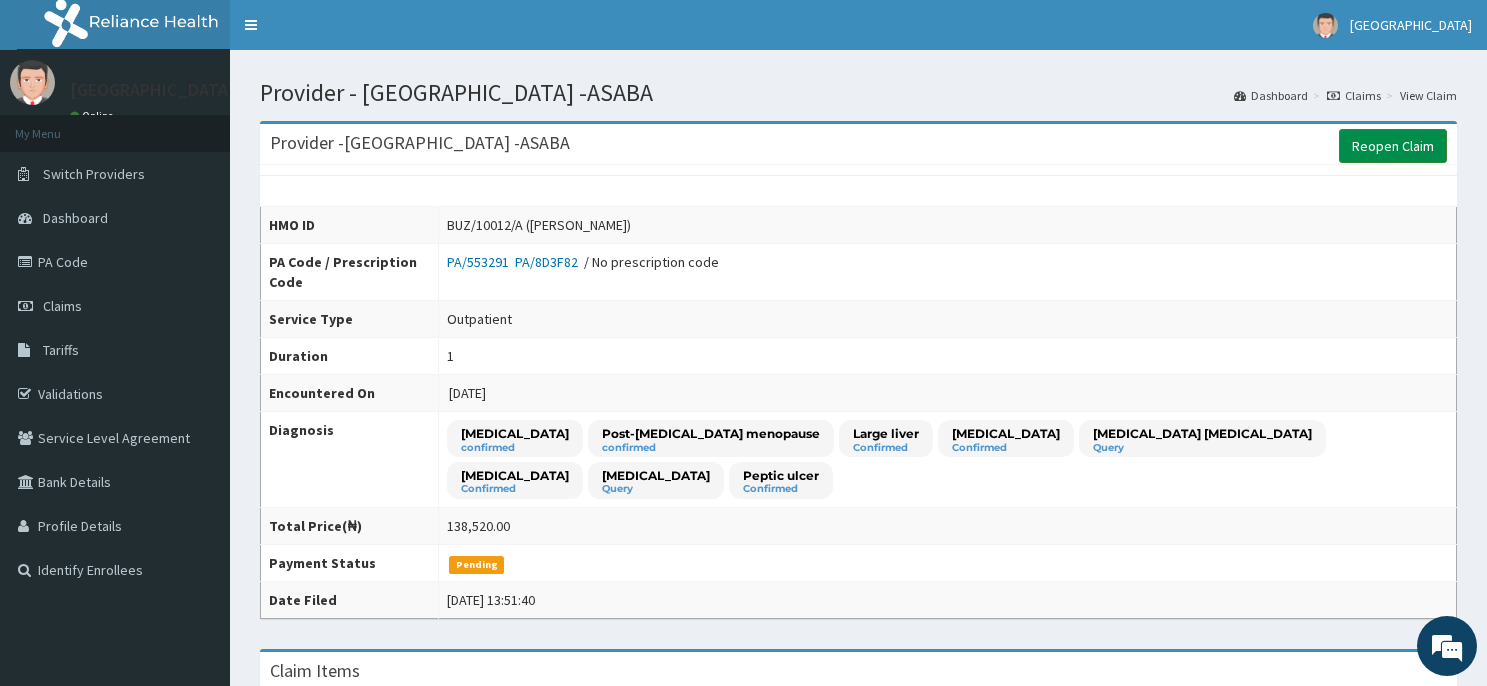 scroll, scrollTop: 0, scrollLeft: 0, axis: both 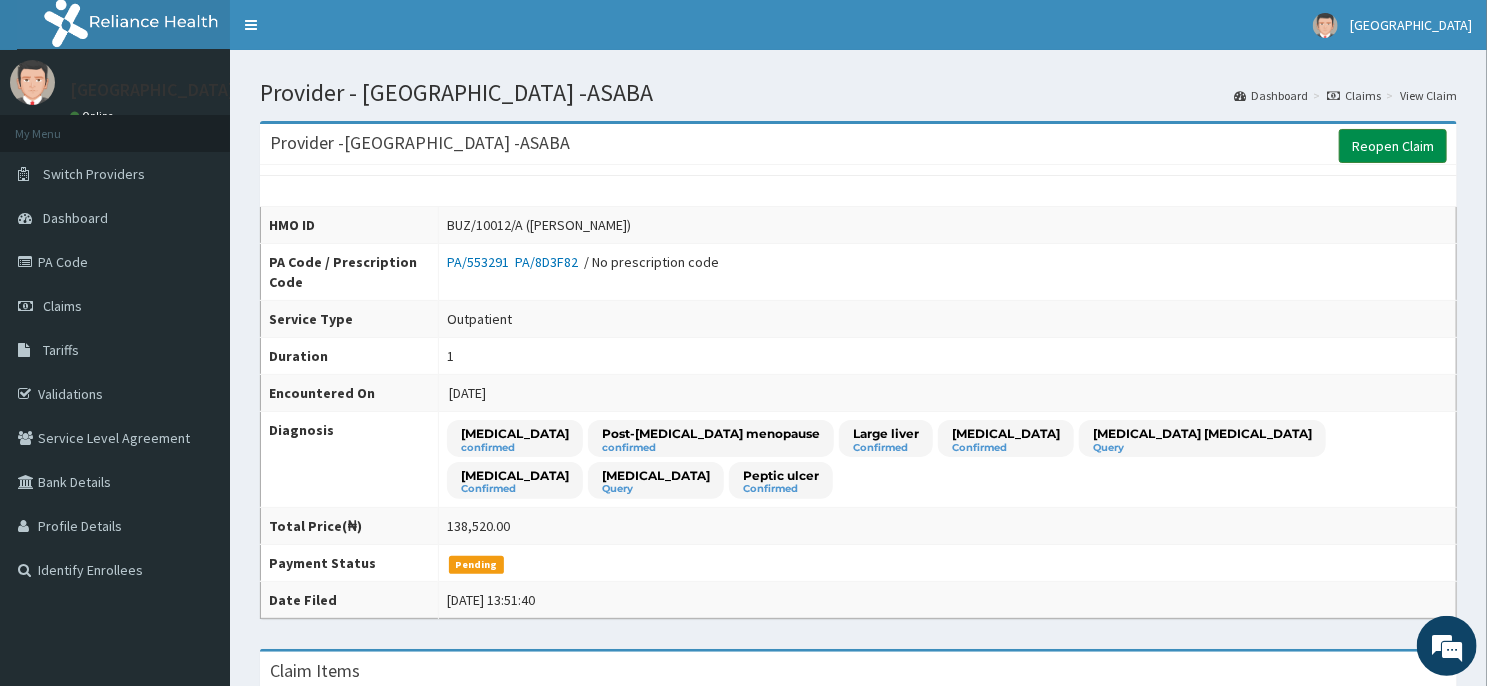 click on "Reopen Claim" at bounding box center [1393, 146] 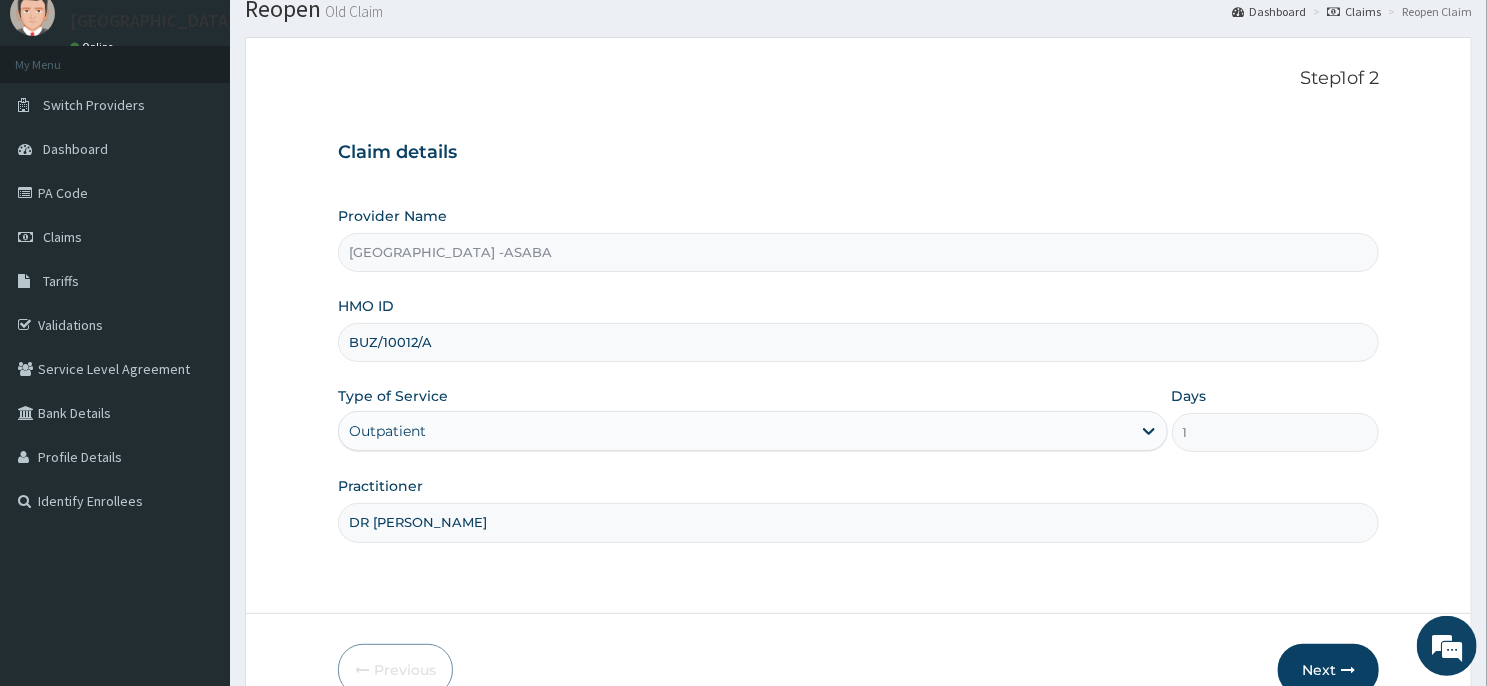 scroll, scrollTop: 69, scrollLeft: 0, axis: vertical 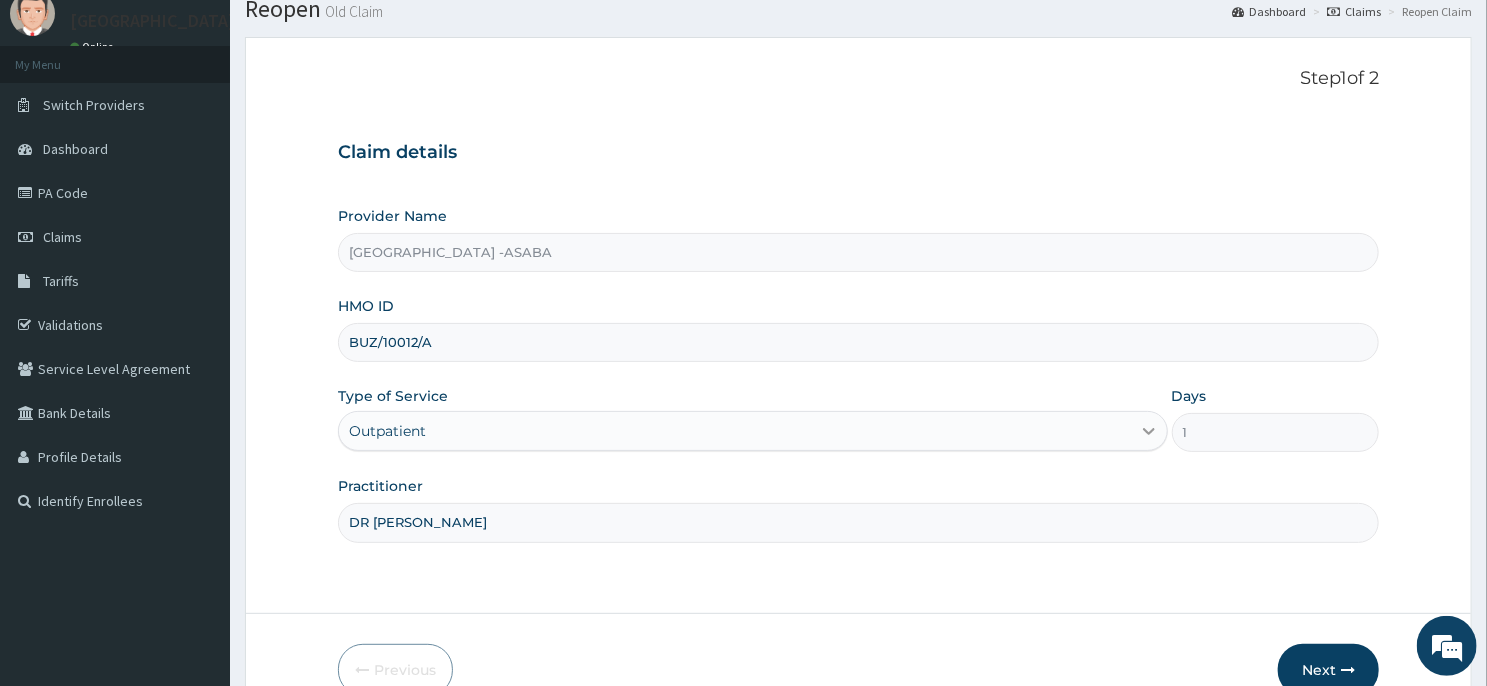 click at bounding box center [1149, 431] 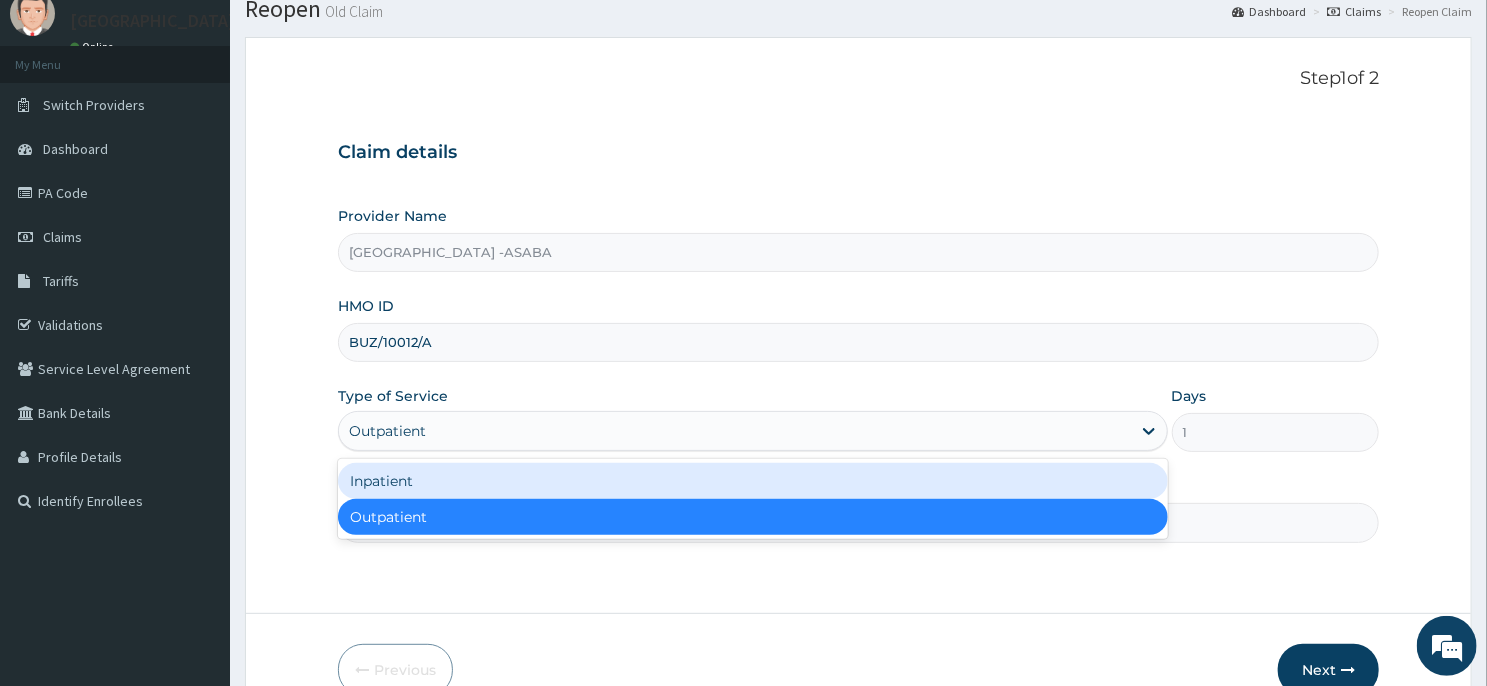 click on "Inpatient" at bounding box center [753, 481] 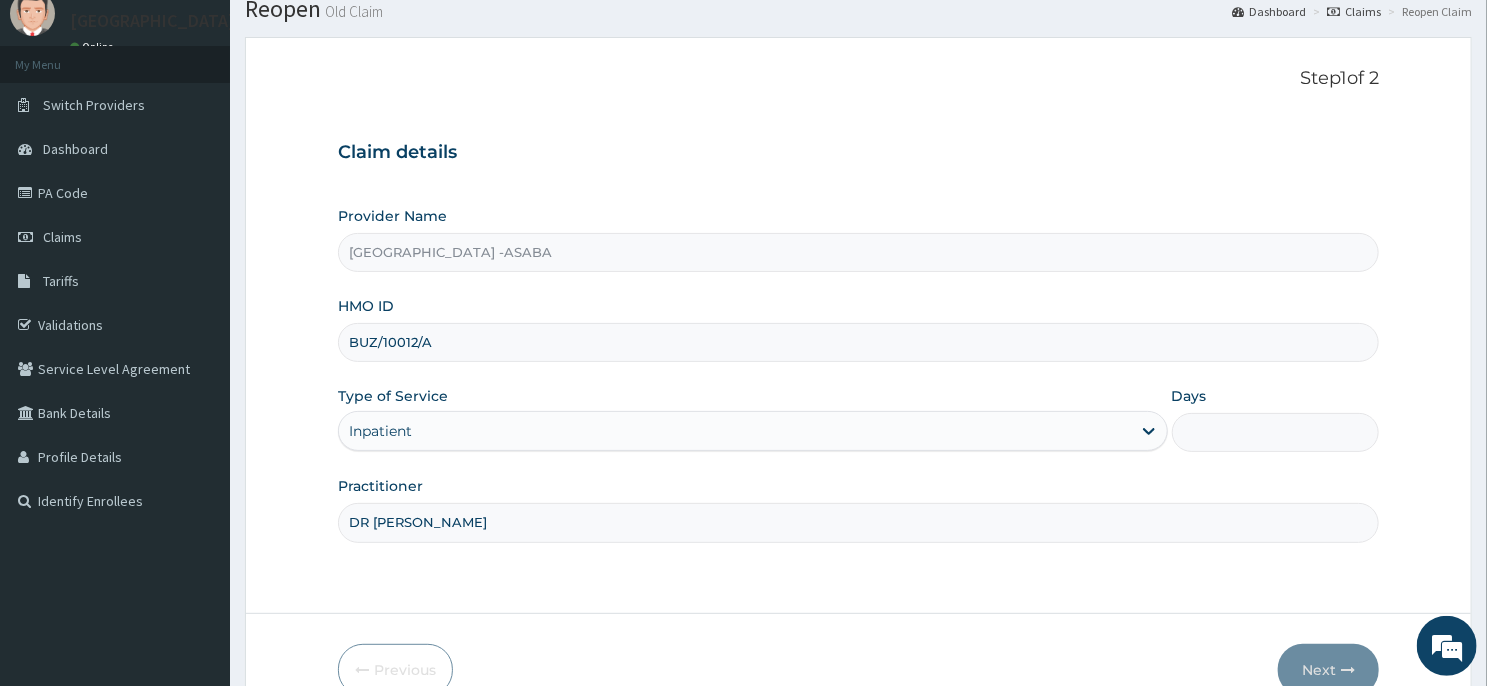 click on "Days" at bounding box center (1275, 432) 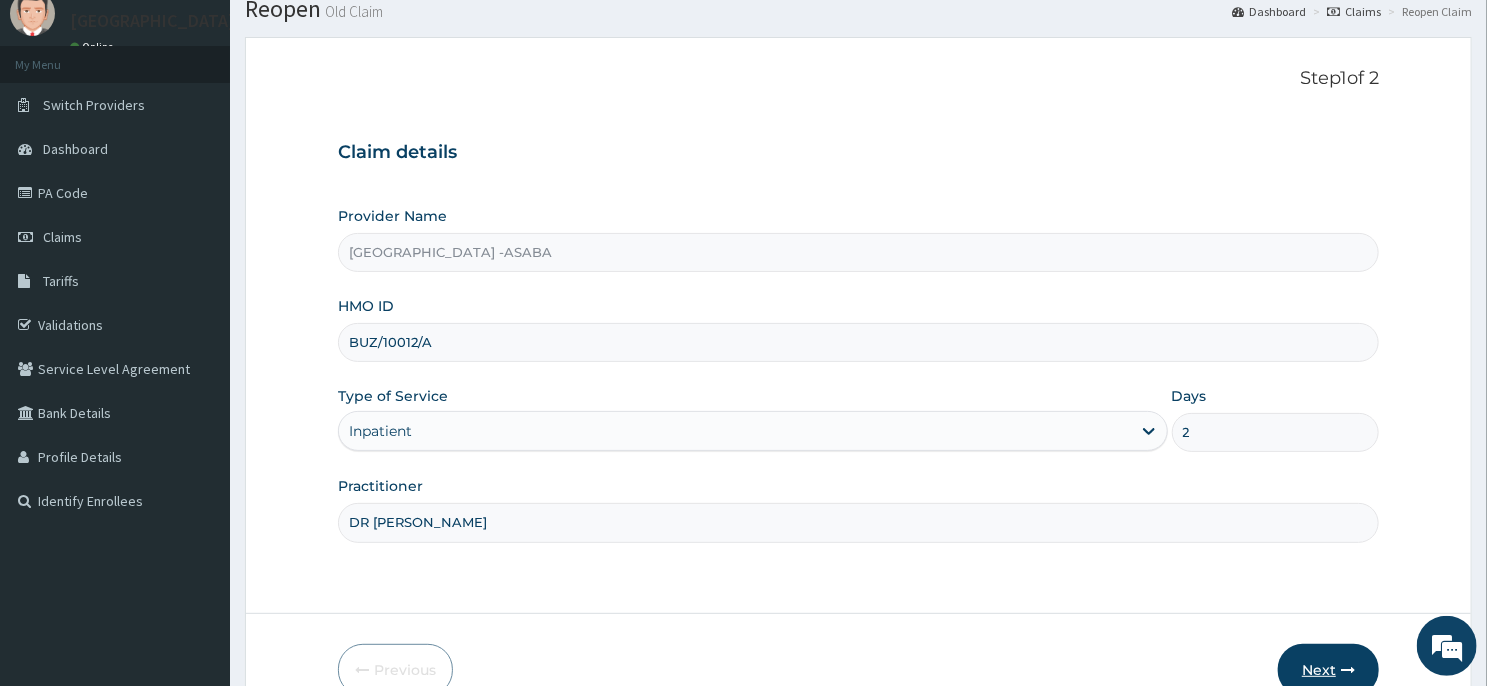 type on "2" 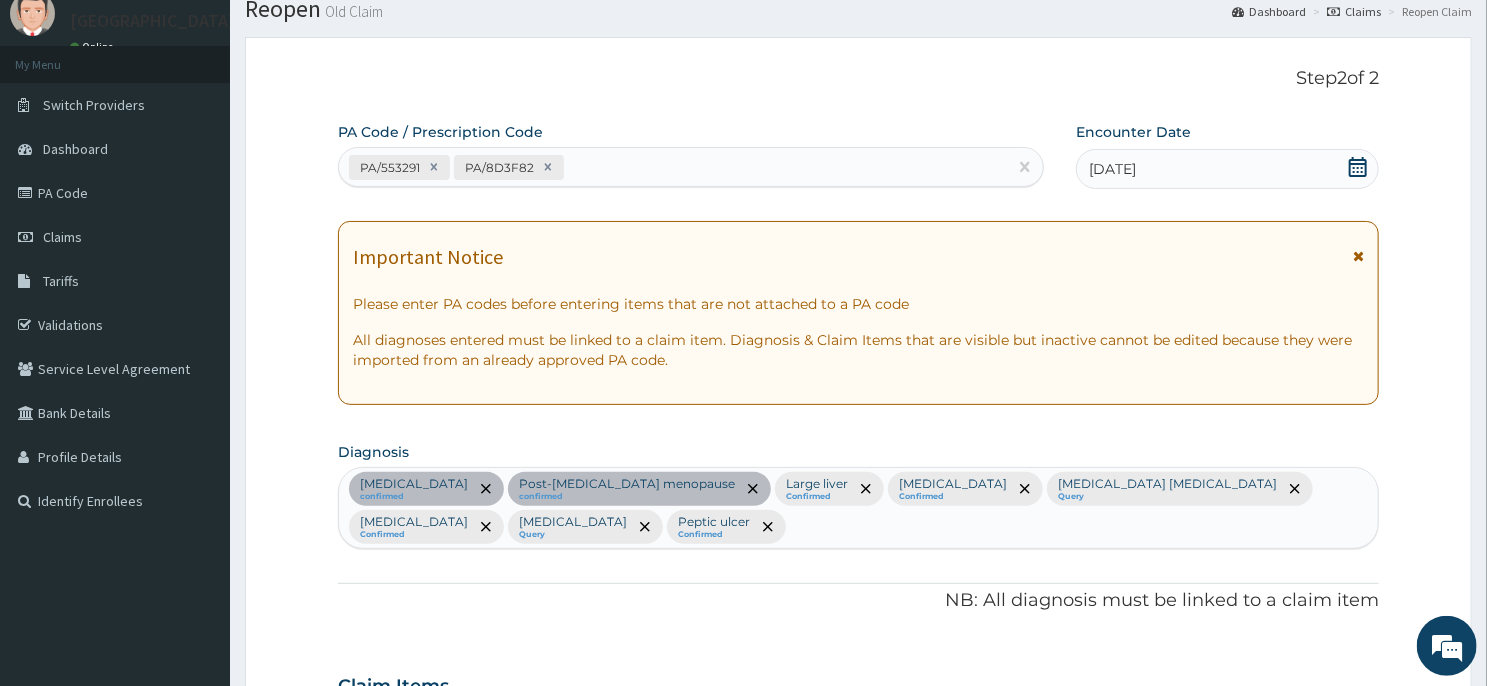 click on "Step  2  of 2 PA Code / Prescription Code PA/553291 PA/8D3F82 Encounter Date [DATE] Important Notice Please enter PA codes before entering items that are not attached to a PA code   All diagnoses entered must be linked to a claim item. Diagnosis & Claim Items that are visible but inactive cannot be edited because they were imported from an already approved PA code. Diagnosis [MEDICAL_DATA] confirmed Post-[MEDICAL_DATA] menopause confirmed Large liver Confirmed [MEDICAL_DATA] Confirmed [MEDICAL_DATA] [MEDICAL_DATA] Query [MEDICAL_DATA] Confirmed [MEDICAL_DATA] Query [MEDICAL_DATA] Confirmed NB: All diagnosis must be linked to a claim item Claim Items Type Name Quantity Unit Price Total Price Pair Diagnosis Actions Procedures bed space vip wards & feeding 2 33000 66000.00 [MEDICAL_DATA] Delete Laboratory grouping and crossmatching 1 3500 3500.00 Post-[MEDICAL_DATA] menopause Delete Procedures nursing care VIP/night 2 5000 10000.00 [MEDICAL_DATA]  + 4 Delete Procedures Medical Disposable 2" at bounding box center (858, 1029) 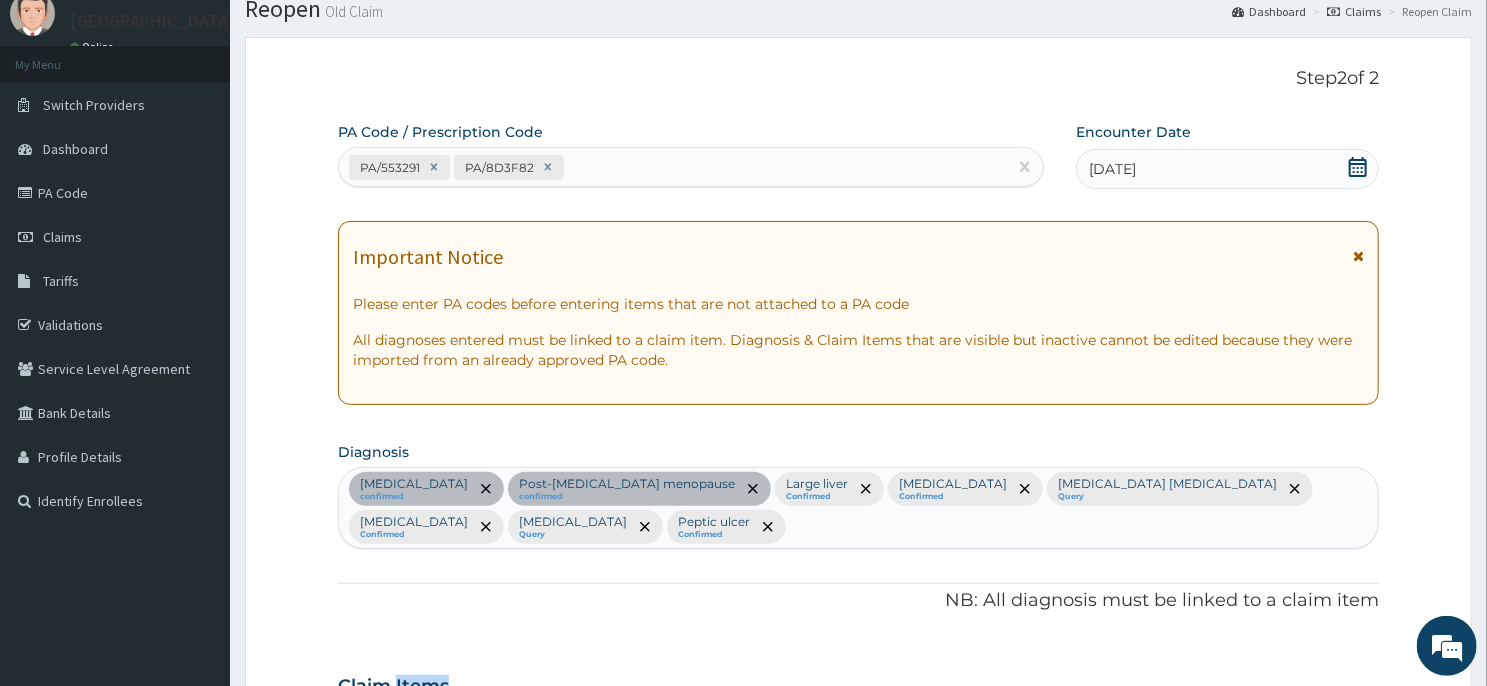 click on "Step  2  of 2 PA Code / Prescription Code PA/553291 PA/8D3F82 Encounter Date [DATE] Important Notice Please enter PA codes before entering items that are not attached to a PA code   All diagnoses entered must be linked to a claim item. Diagnosis & Claim Items that are visible but inactive cannot be edited because they were imported from an already approved PA code. Diagnosis [MEDICAL_DATA] confirmed Post-[MEDICAL_DATA] menopause confirmed Large liver Confirmed [MEDICAL_DATA] Confirmed [MEDICAL_DATA] [MEDICAL_DATA] Query [MEDICAL_DATA] Confirmed [MEDICAL_DATA] Query [MEDICAL_DATA] Confirmed NB: All diagnosis must be linked to a claim item Claim Items Type Name Quantity Unit Price Total Price Pair Diagnosis Actions Procedures bed space vip wards & feeding 2 33000 66000.00 [MEDICAL_DATA] Delete Laboratory grouping and crossmatching 1 3500 3500.00 Post-[MEDICAL_DATA] menopause Delete Procedures nursing care VIP/night 2 5000 10000.00 [MEDICAL_DATA]  + 4 Delete Procedures Medical Disposable 2" at bounding box center [858, 1029] 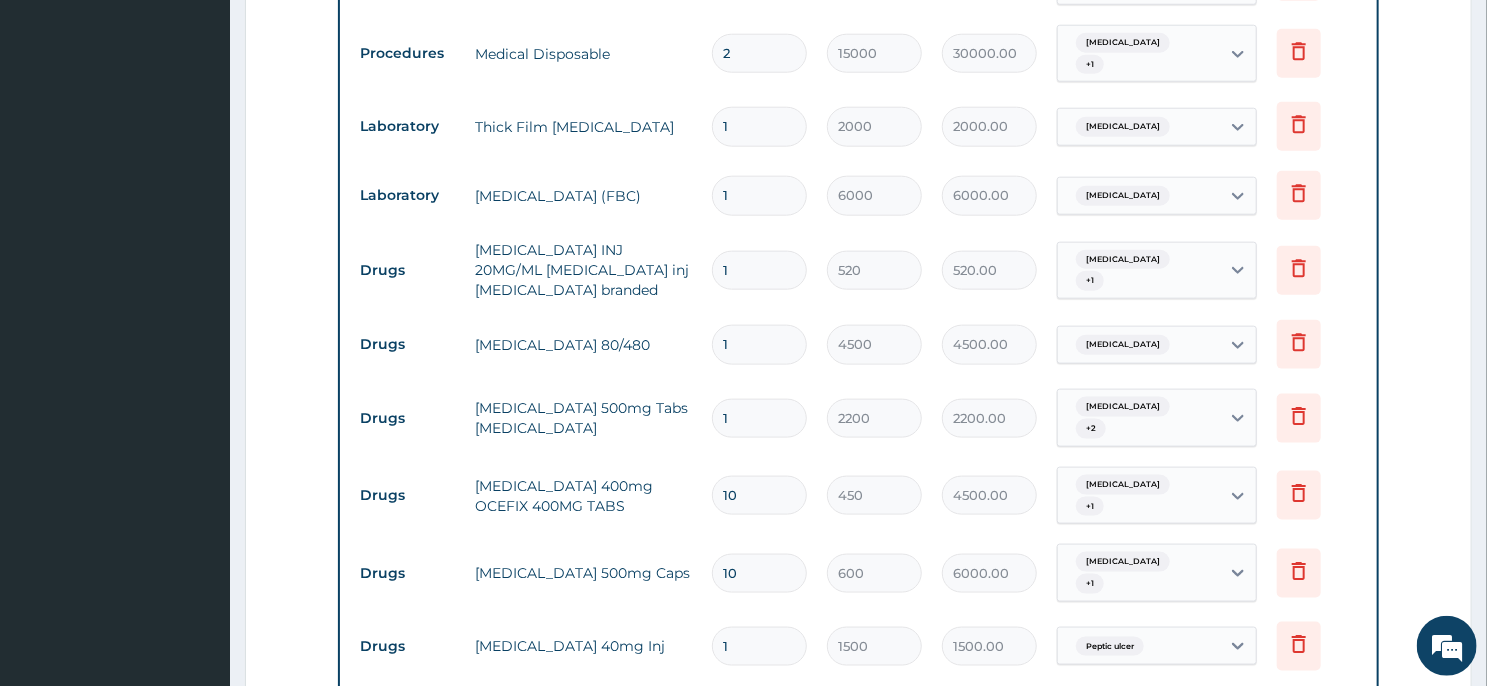 scroll, scrollTop: 1467, scrollLeft: 0, axis: vertical 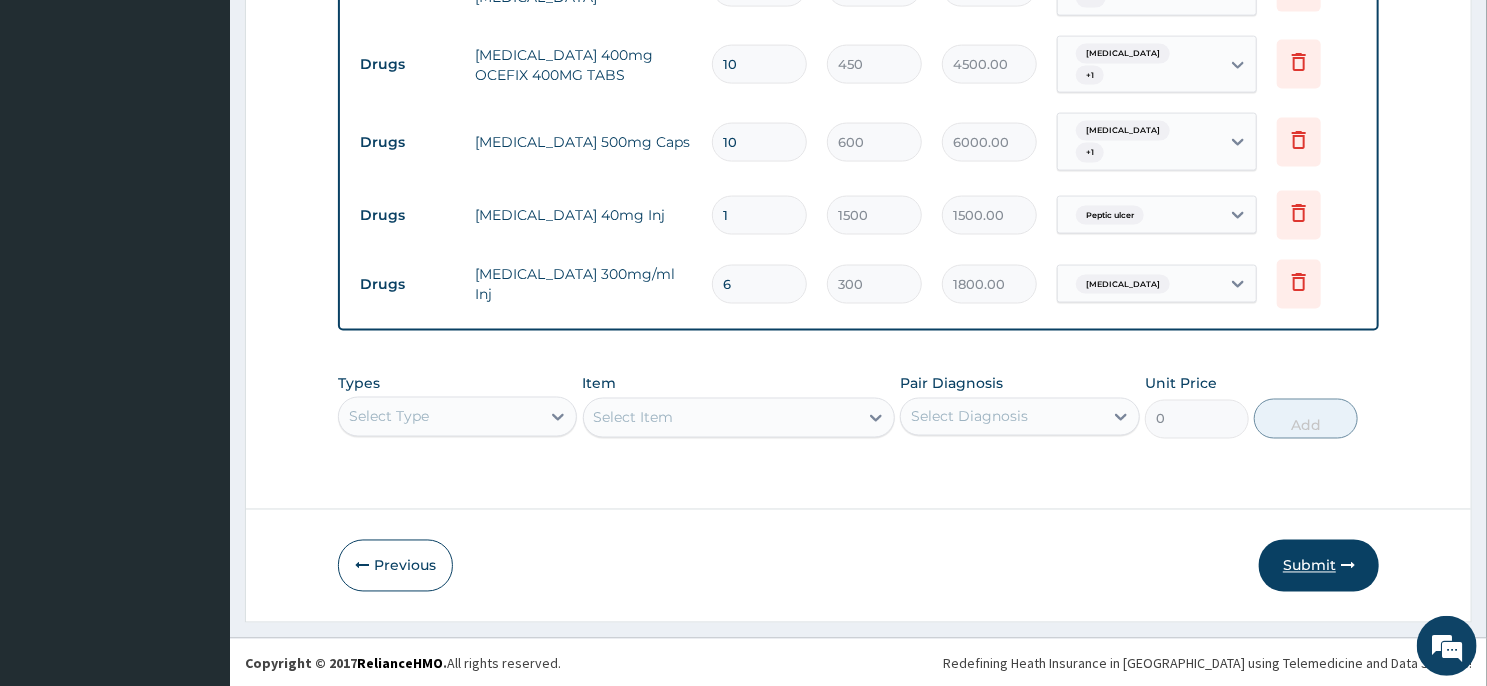 click on "Submit" at bounding box center (1319, 566) 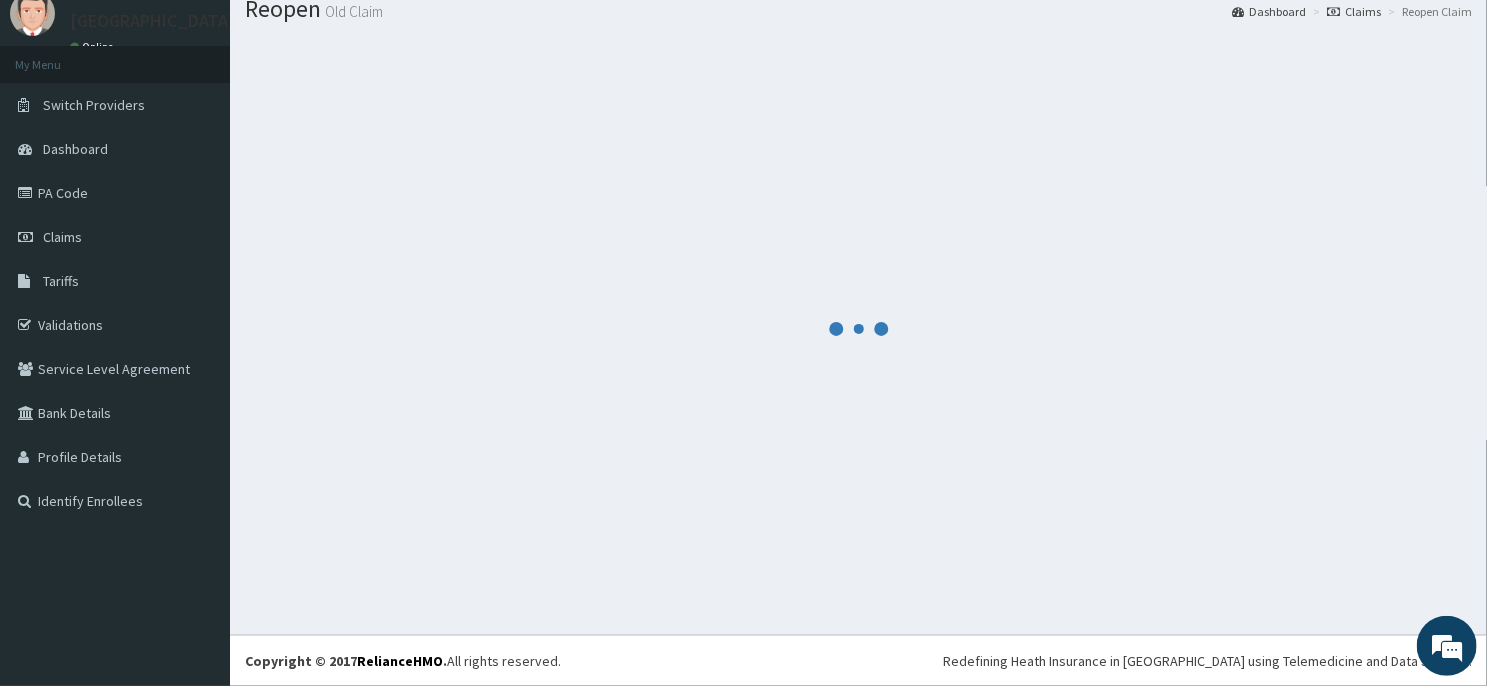 scroll, scrollTop: 69, scrollLeft: 0, axis: vertical 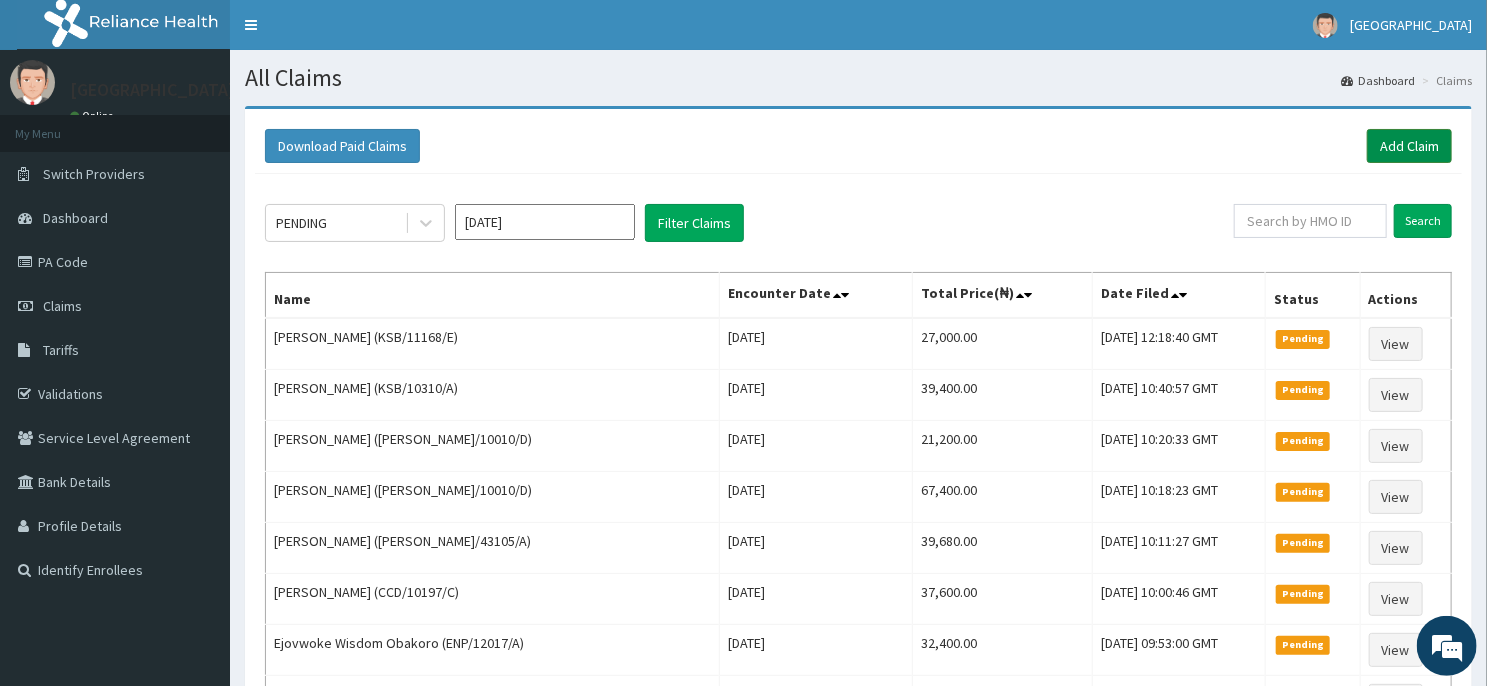 click on "Add Claim" at bounding box center [1409, 146] 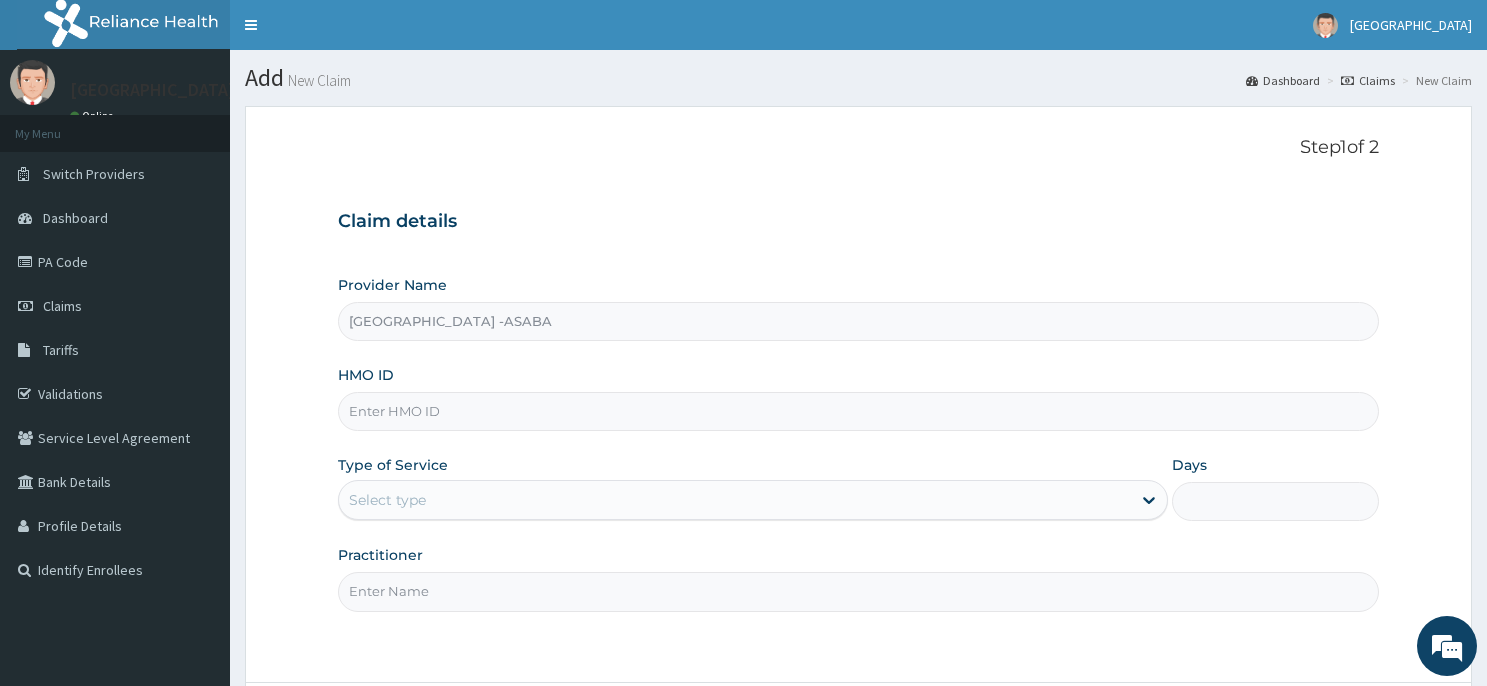 scroll, scrollTop: 0, scrollLeft: 0, axis: both 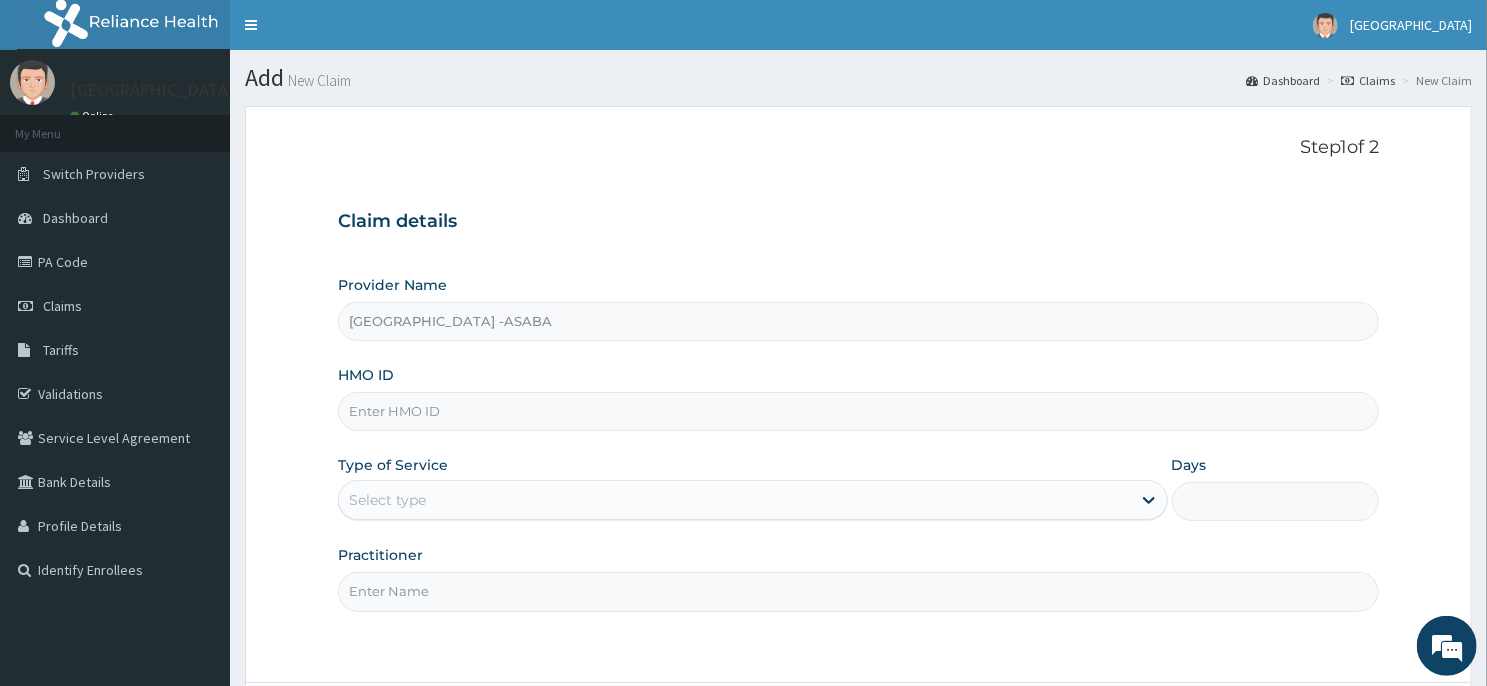 click on "Step  1  of 2 Claim details Provider Name [GEOGRAPHIC_DATA] -ASABA HMO ID Type of Service Select type Days Practitioner     Previous   Next" at bounding box center [858, 451] 